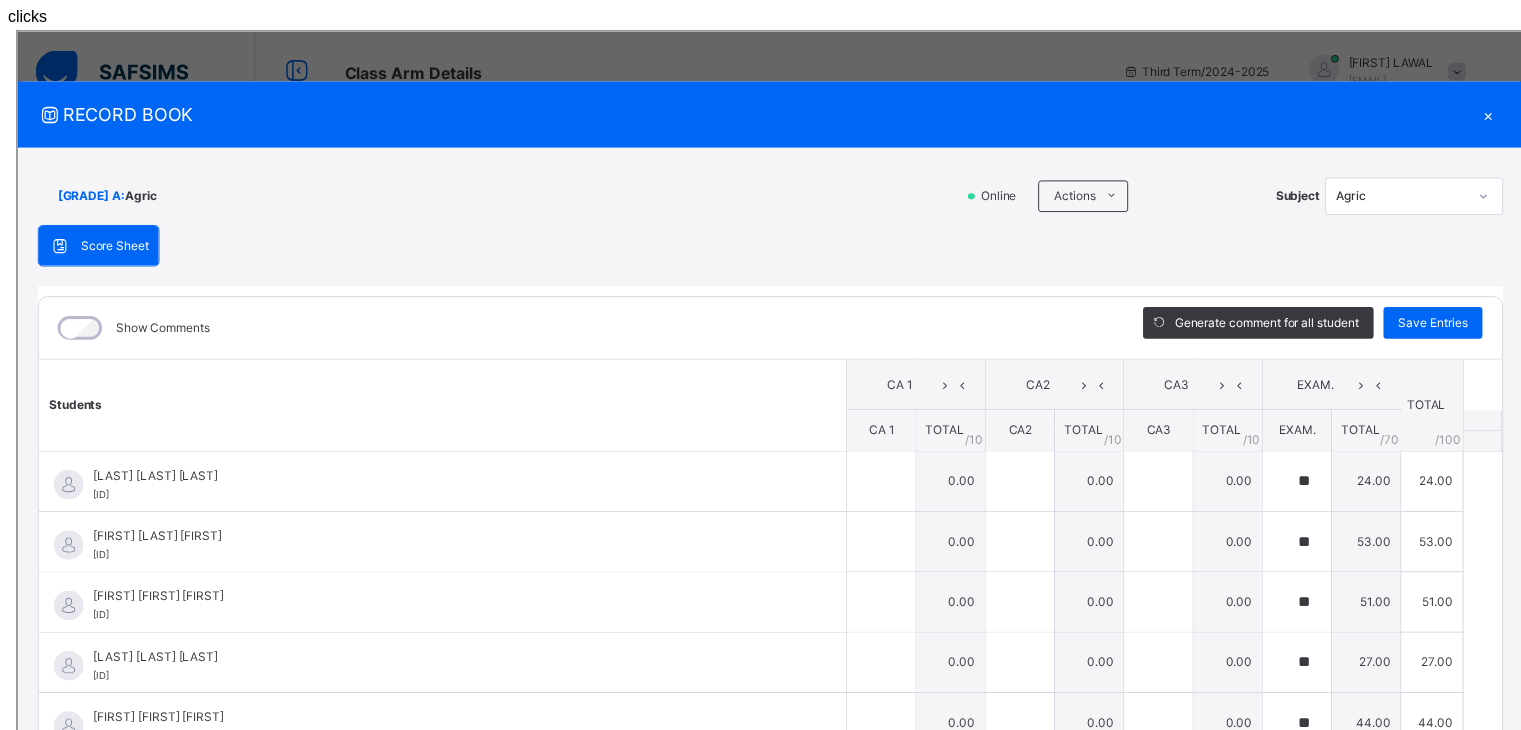 scroll, scrollTop: 0, scrollLeft: 0, axis: both 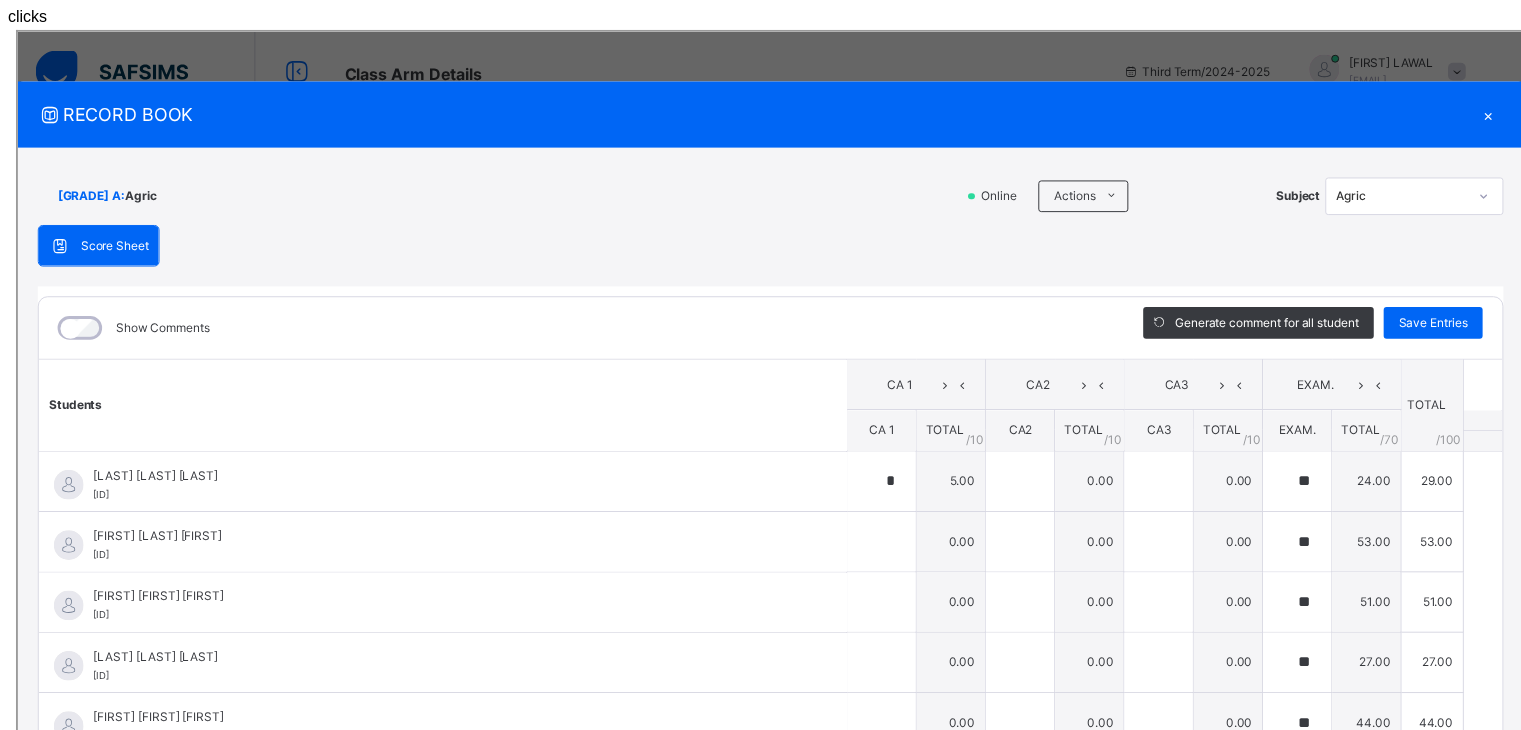 type on "*" 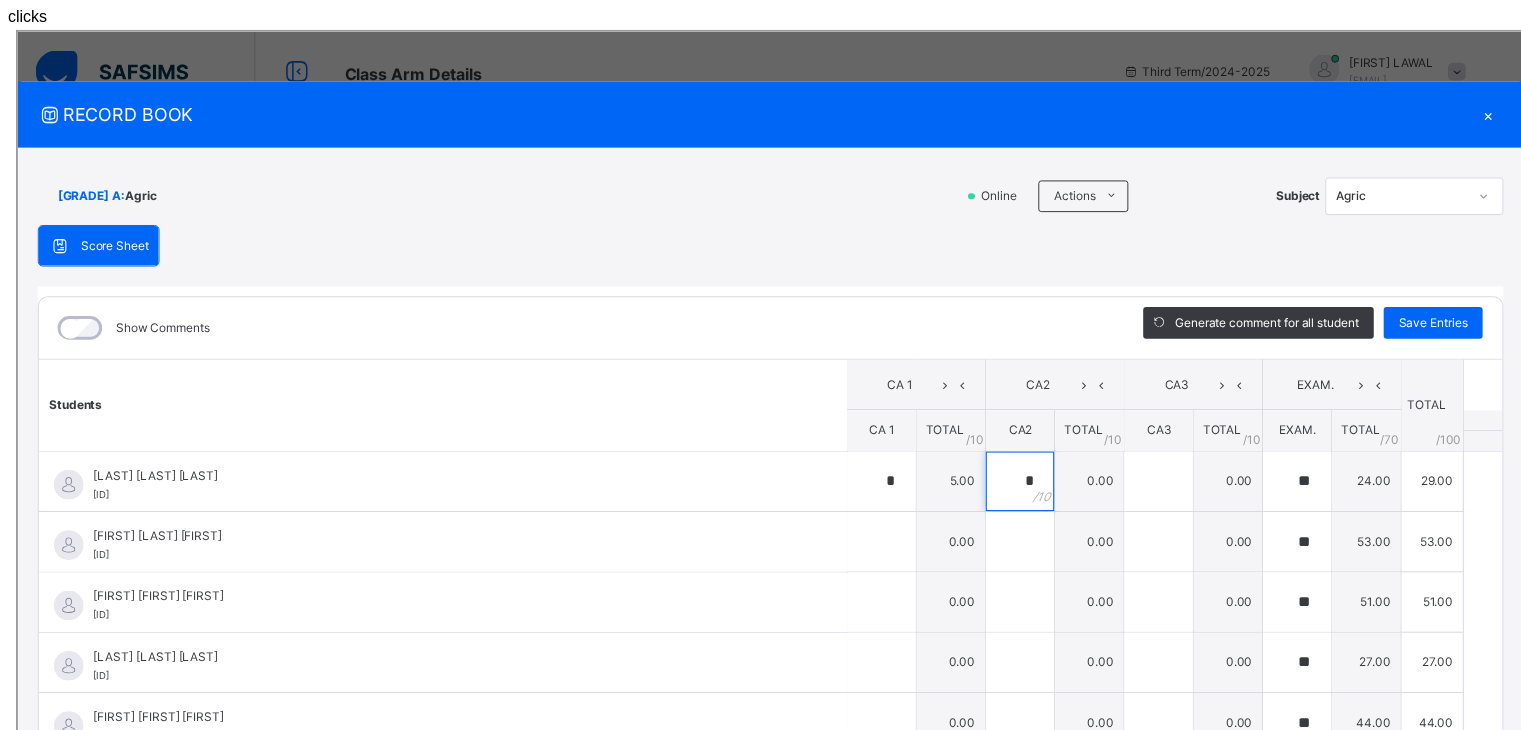 type on "*" 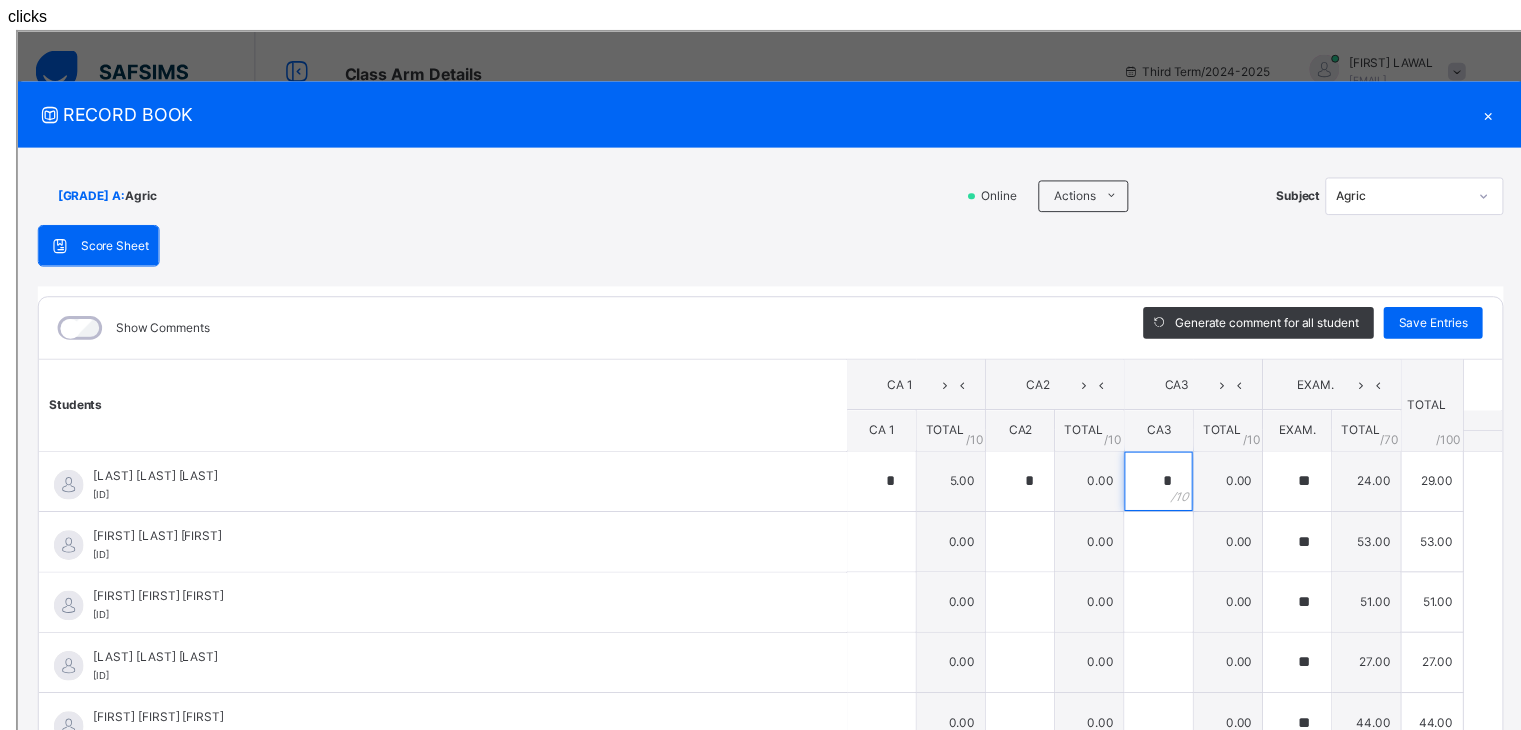 type on "*" 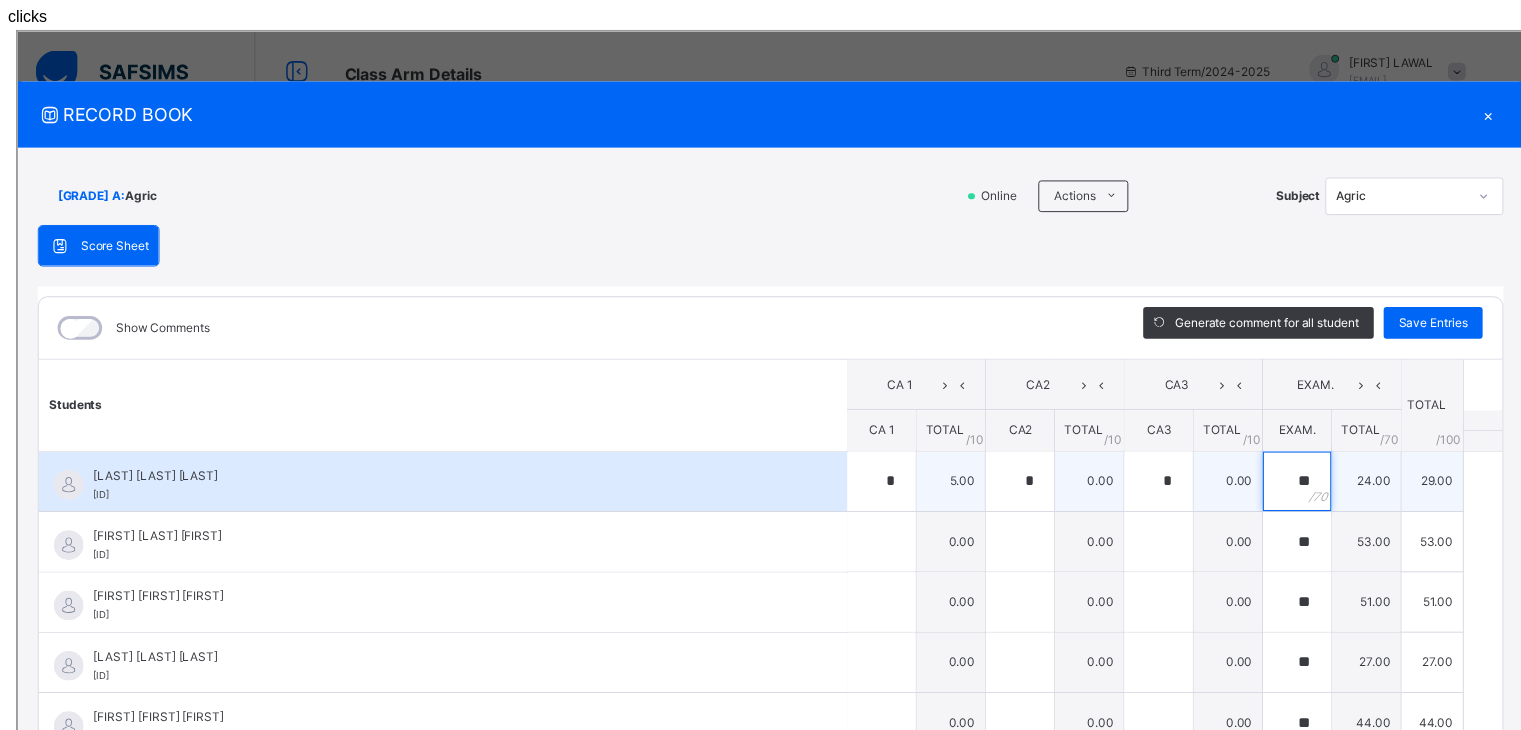 type on "**" 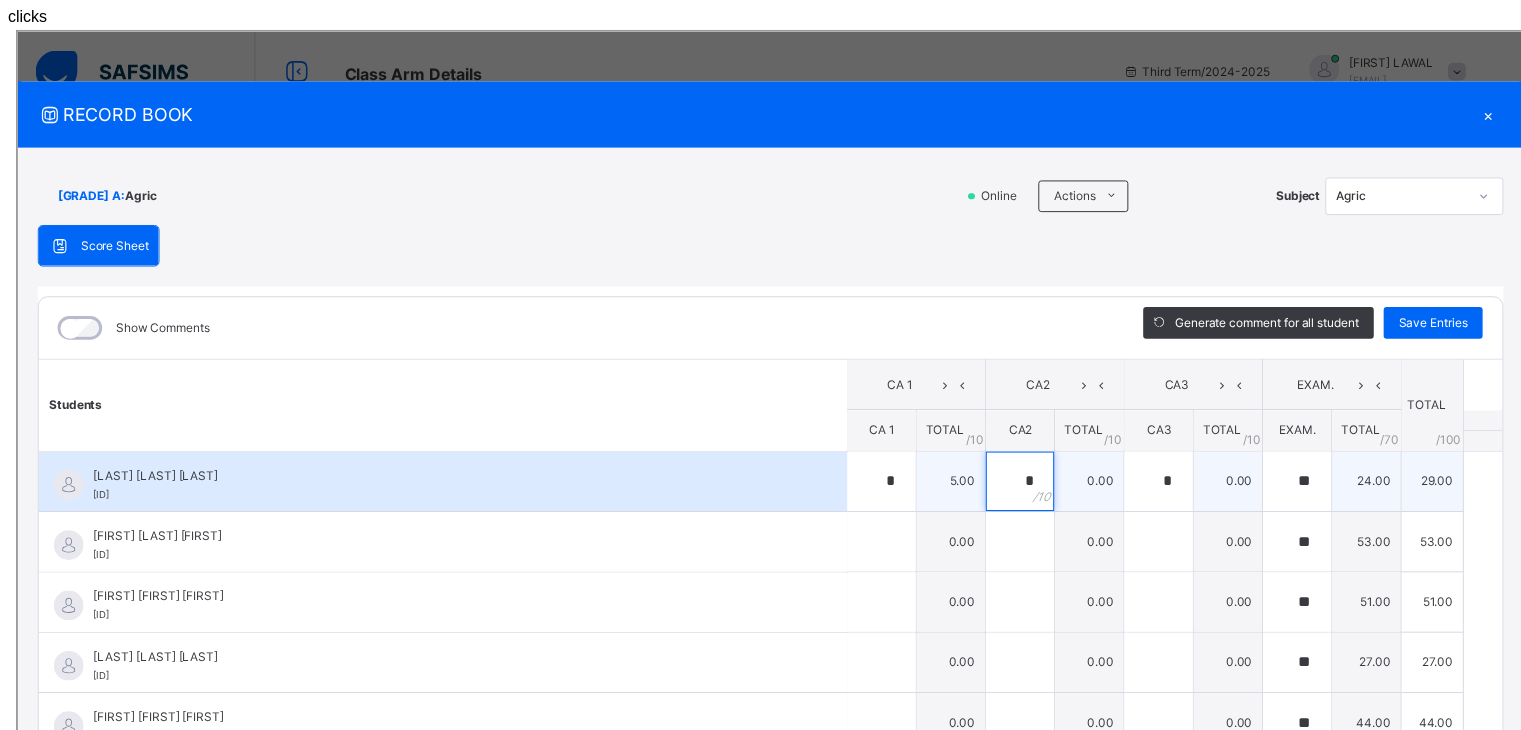 click on "*" at bounding box center (1012, 454) 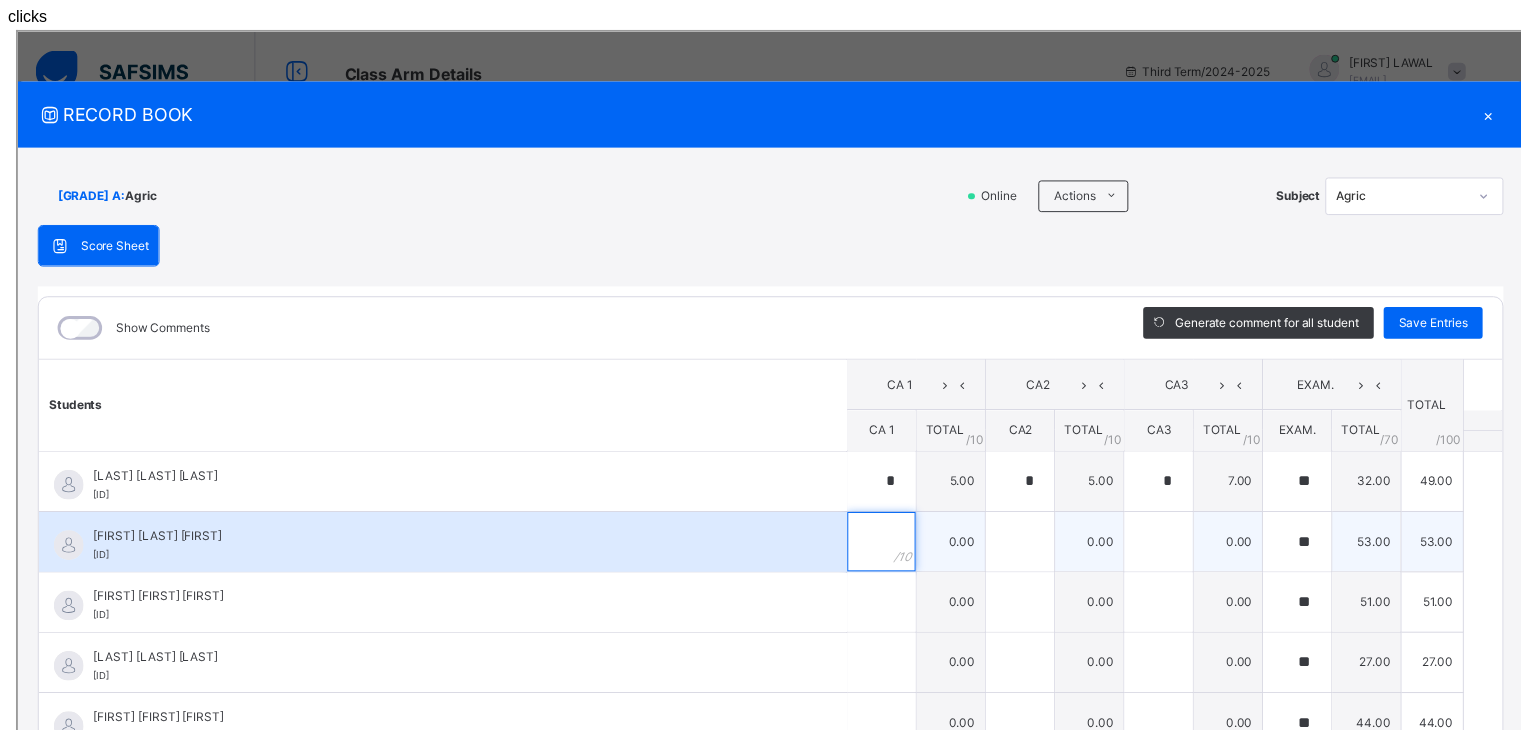 click at bounding box center [872, 515] 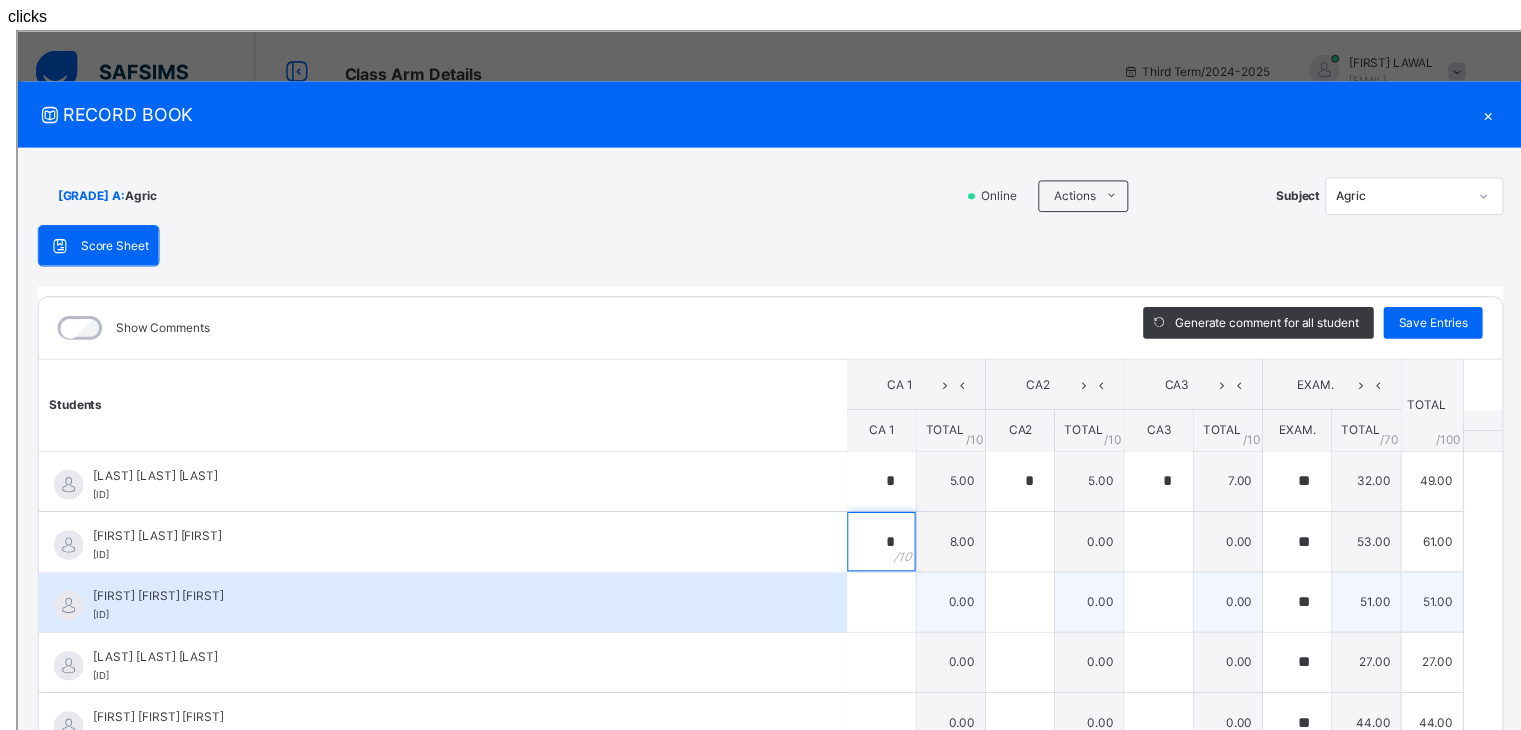 type on "*" 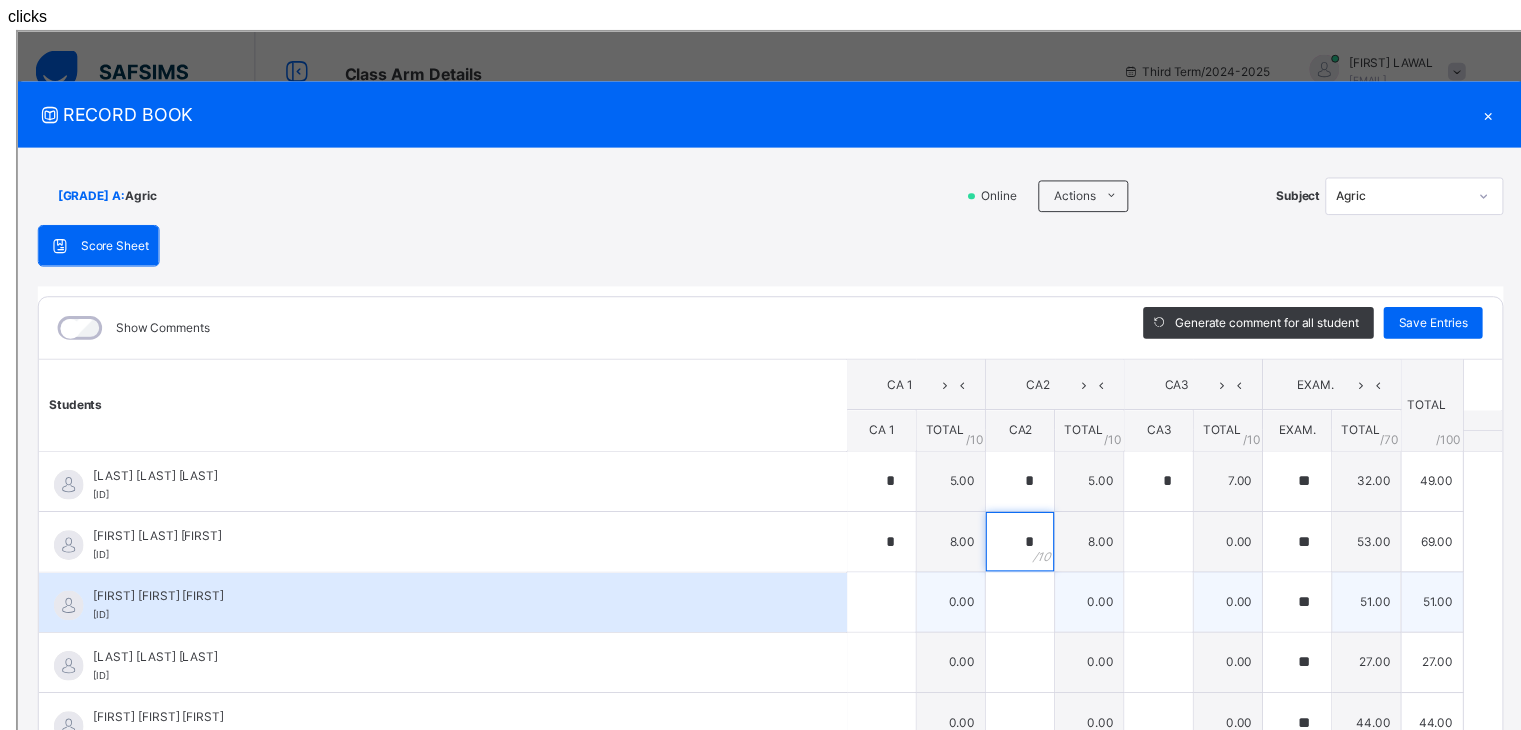 type on "*" 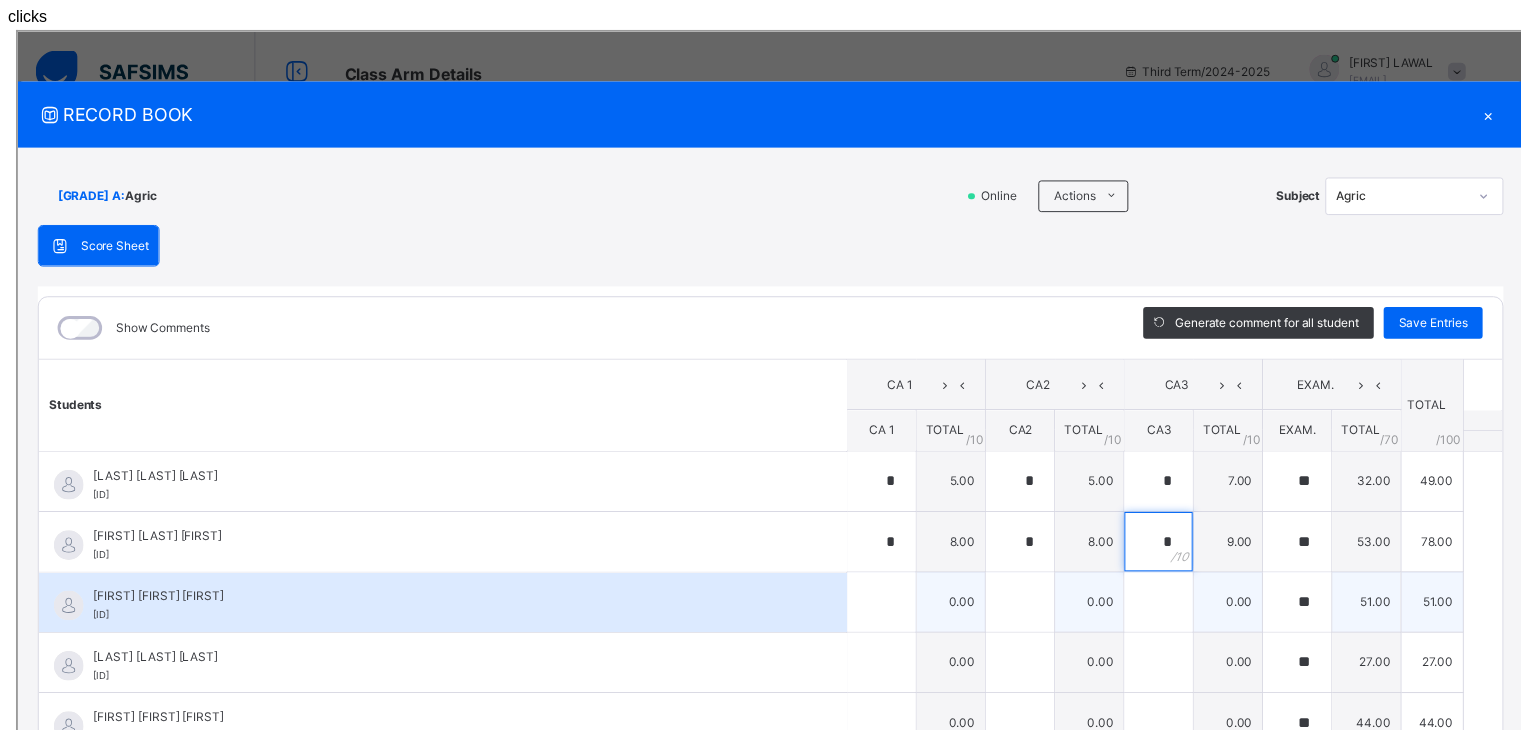 type on "*" 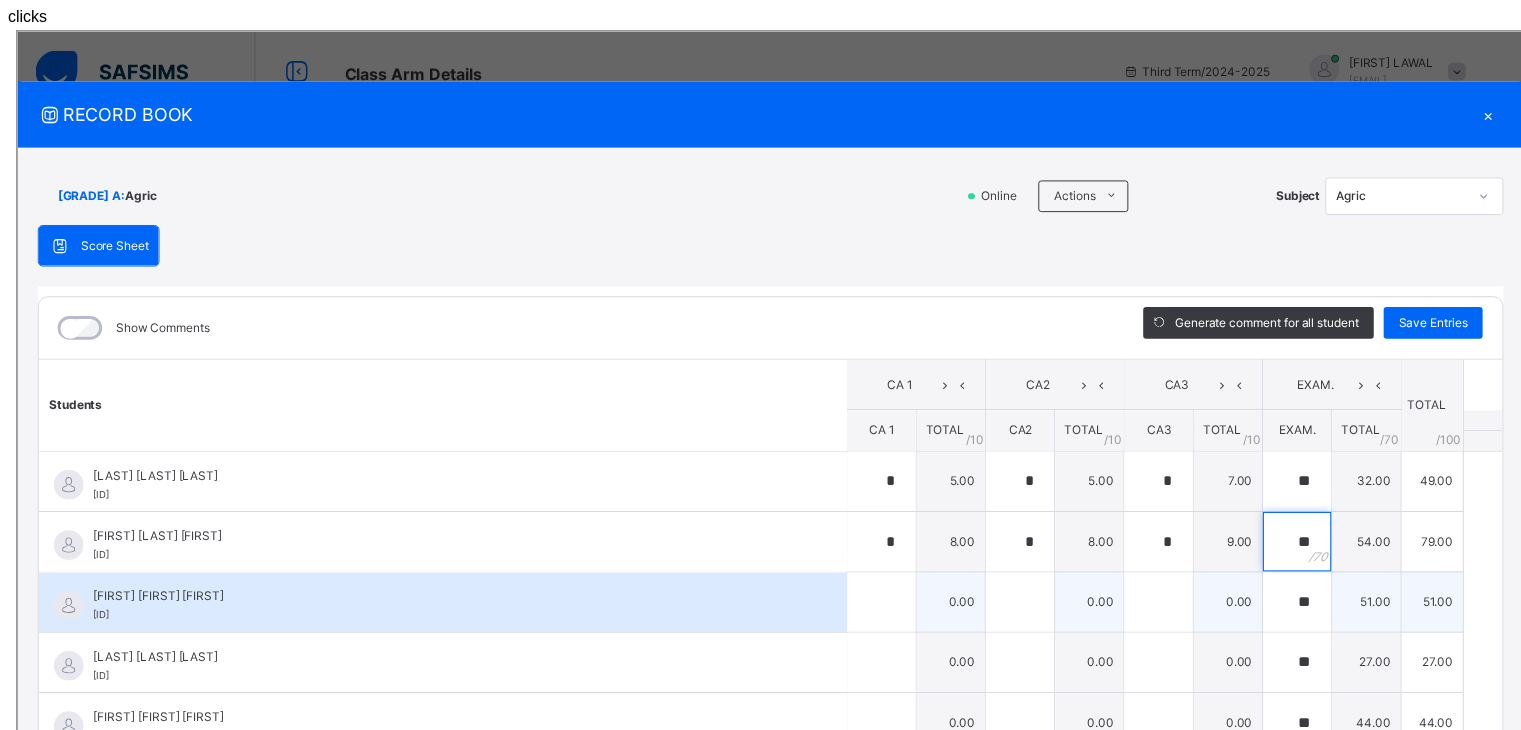 type on "**" 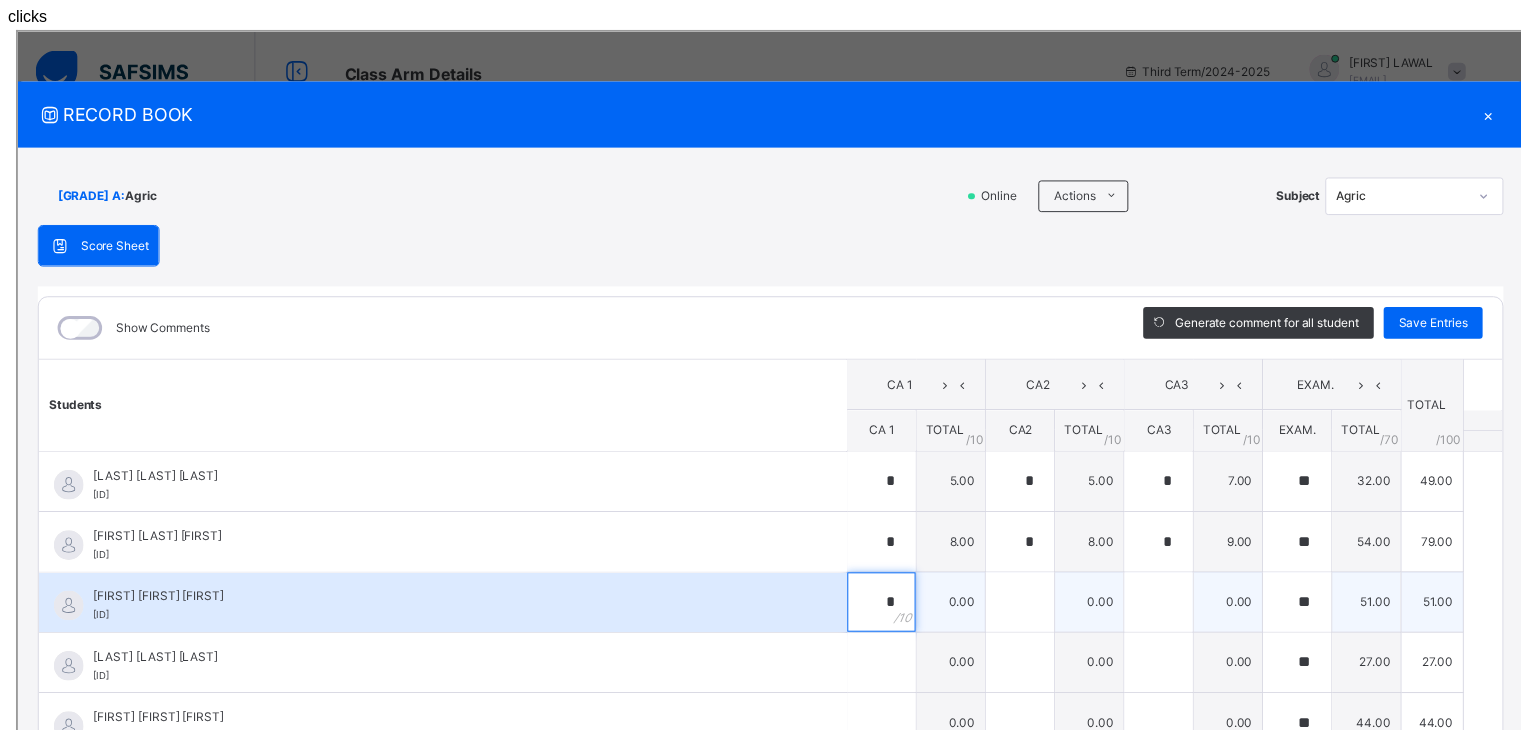type on "*" 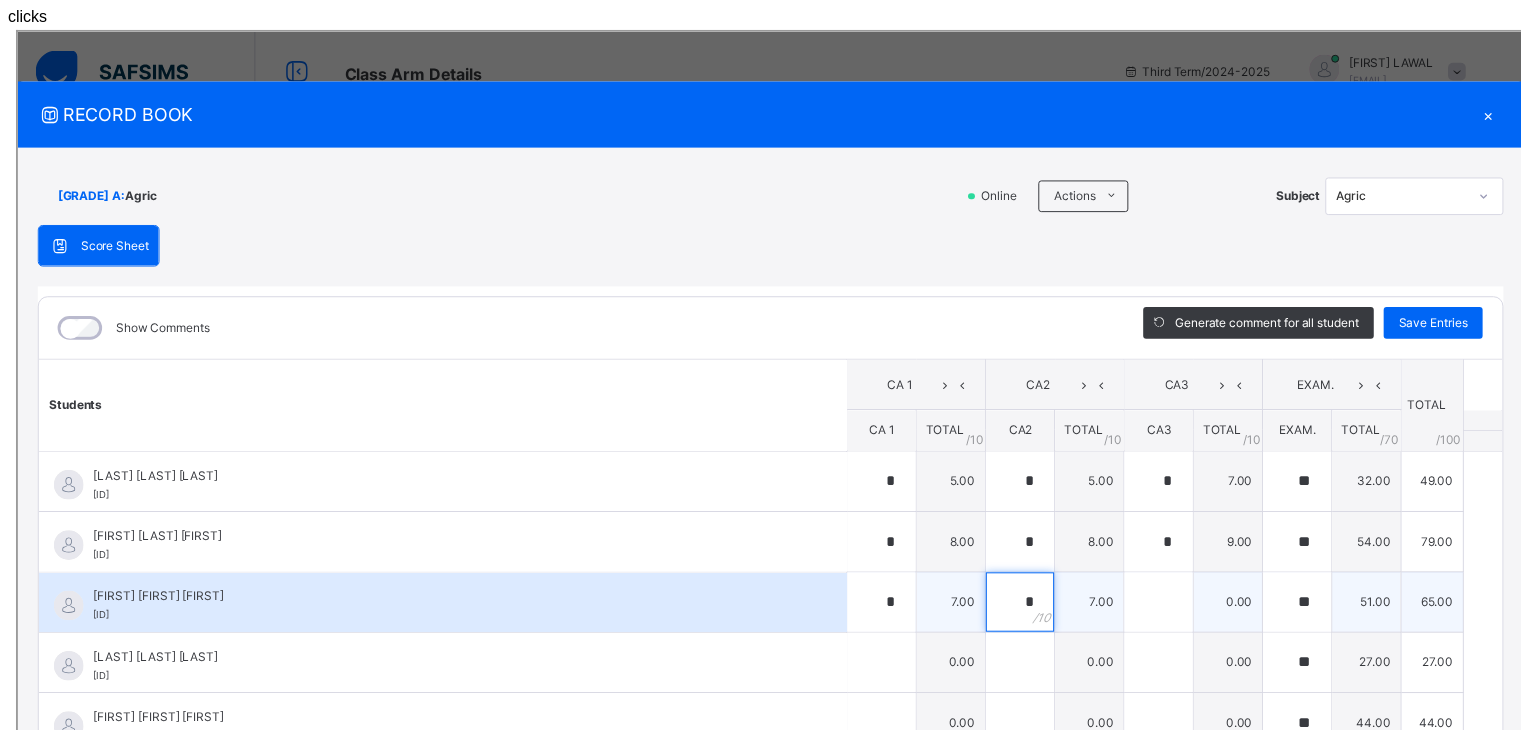 type on "*" 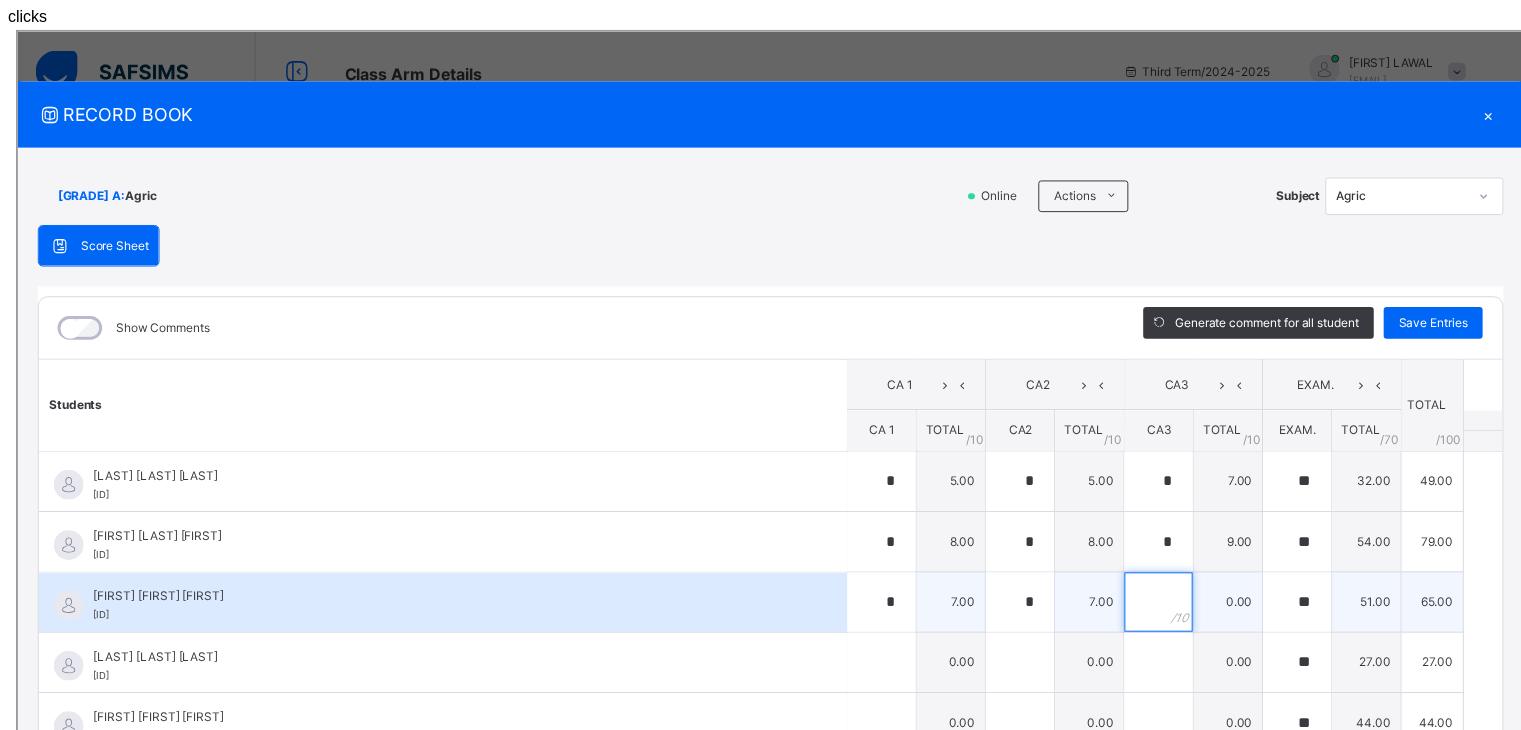 type on "*" 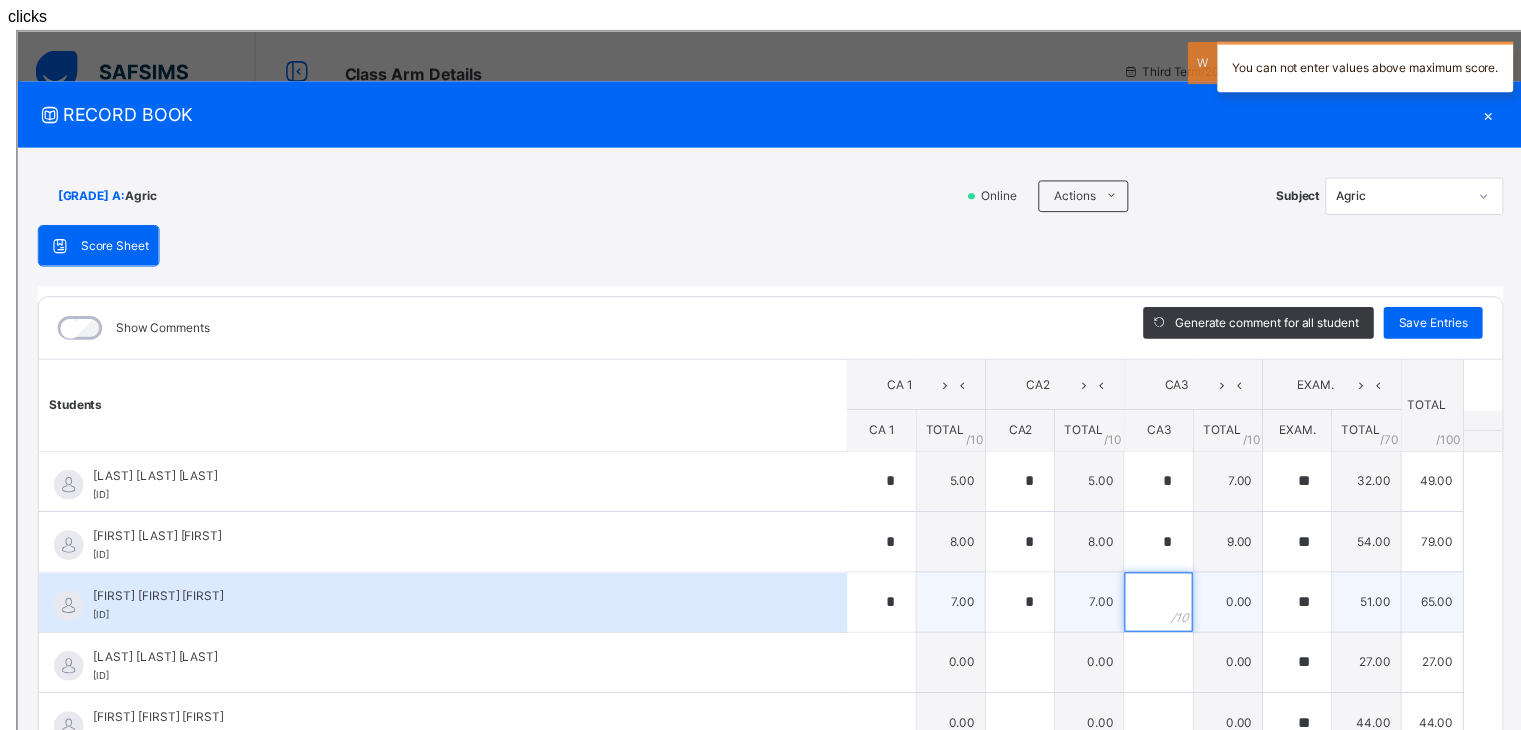 click at bounding box center [1152, 576] 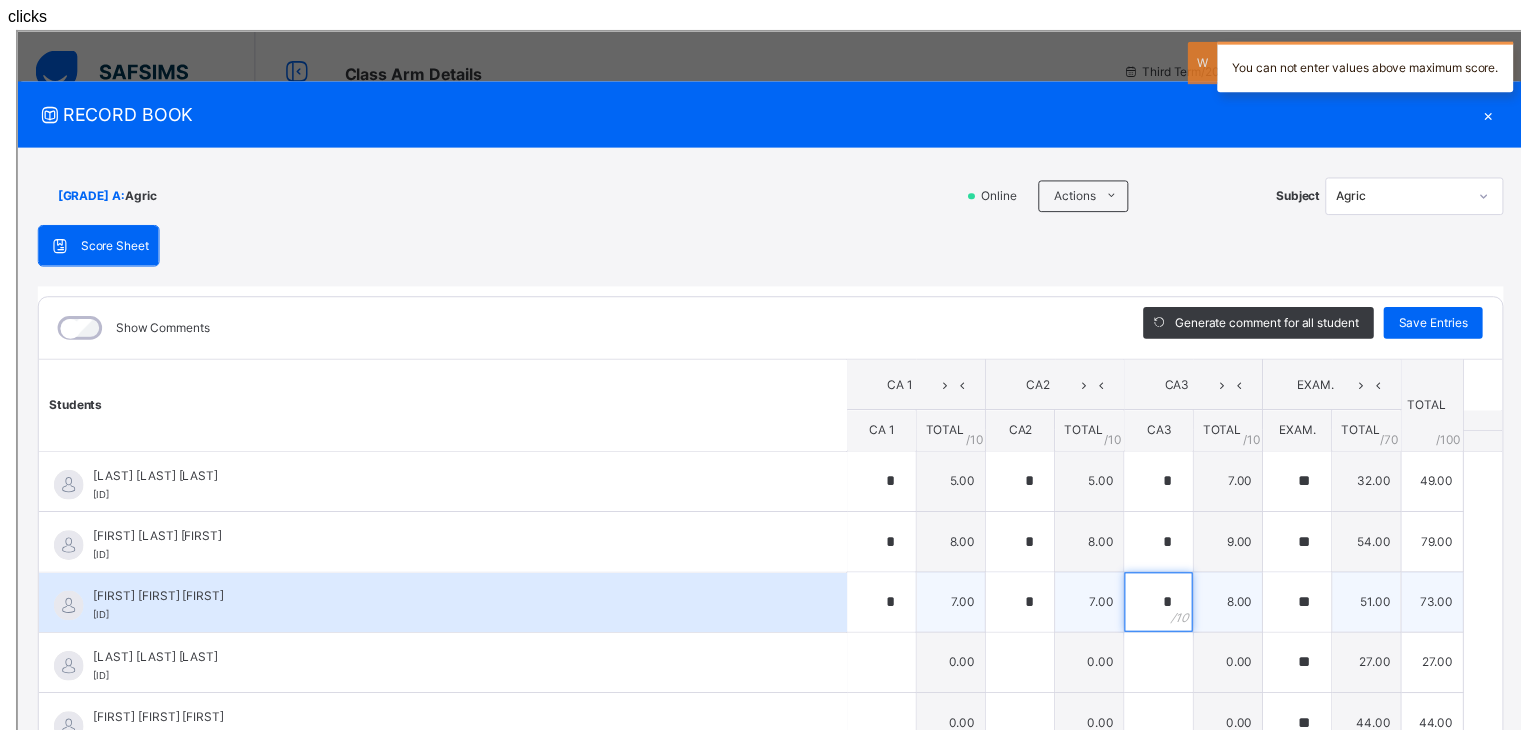 type on "*" 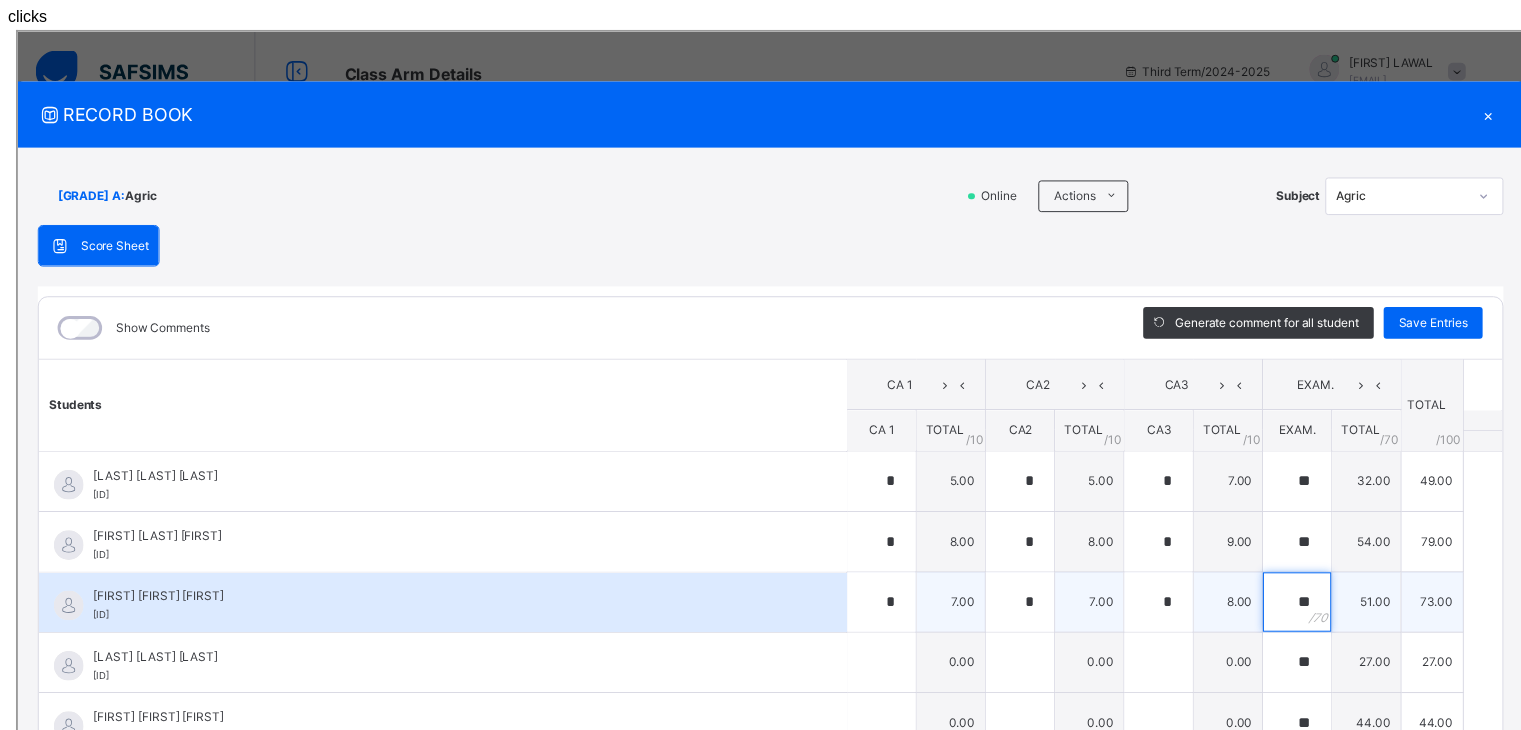click on "**" at bounding box center (1292, 576) 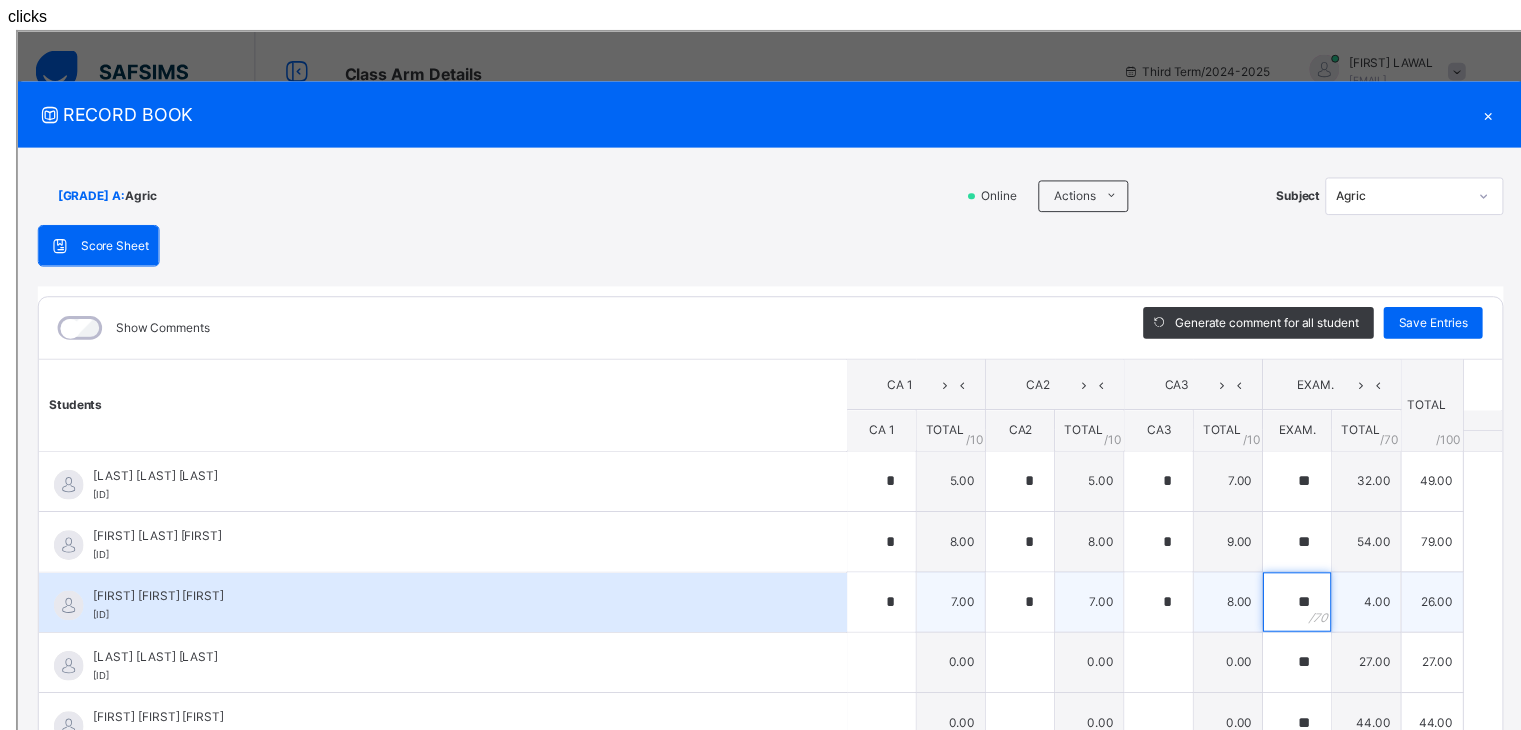 type on "**" 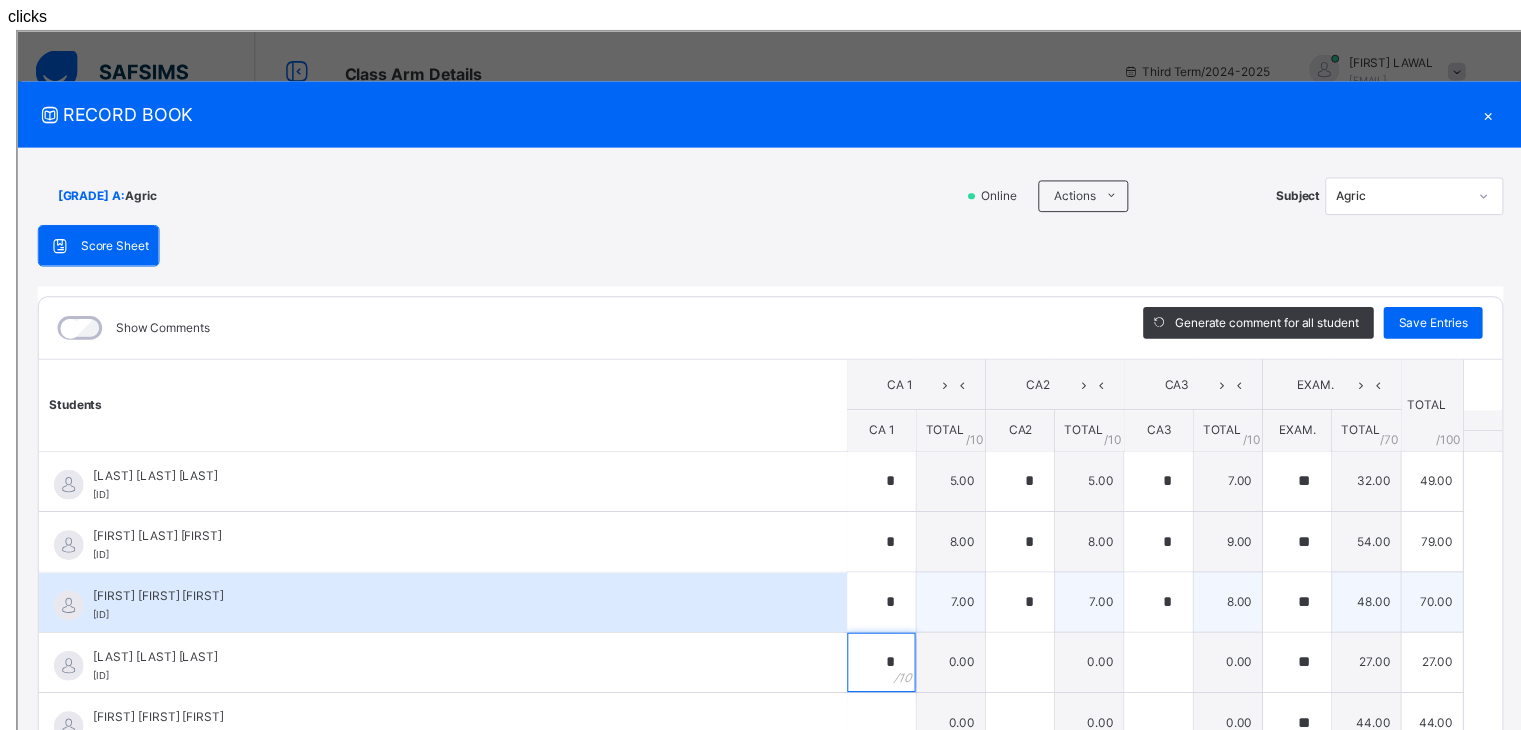 type on "*" 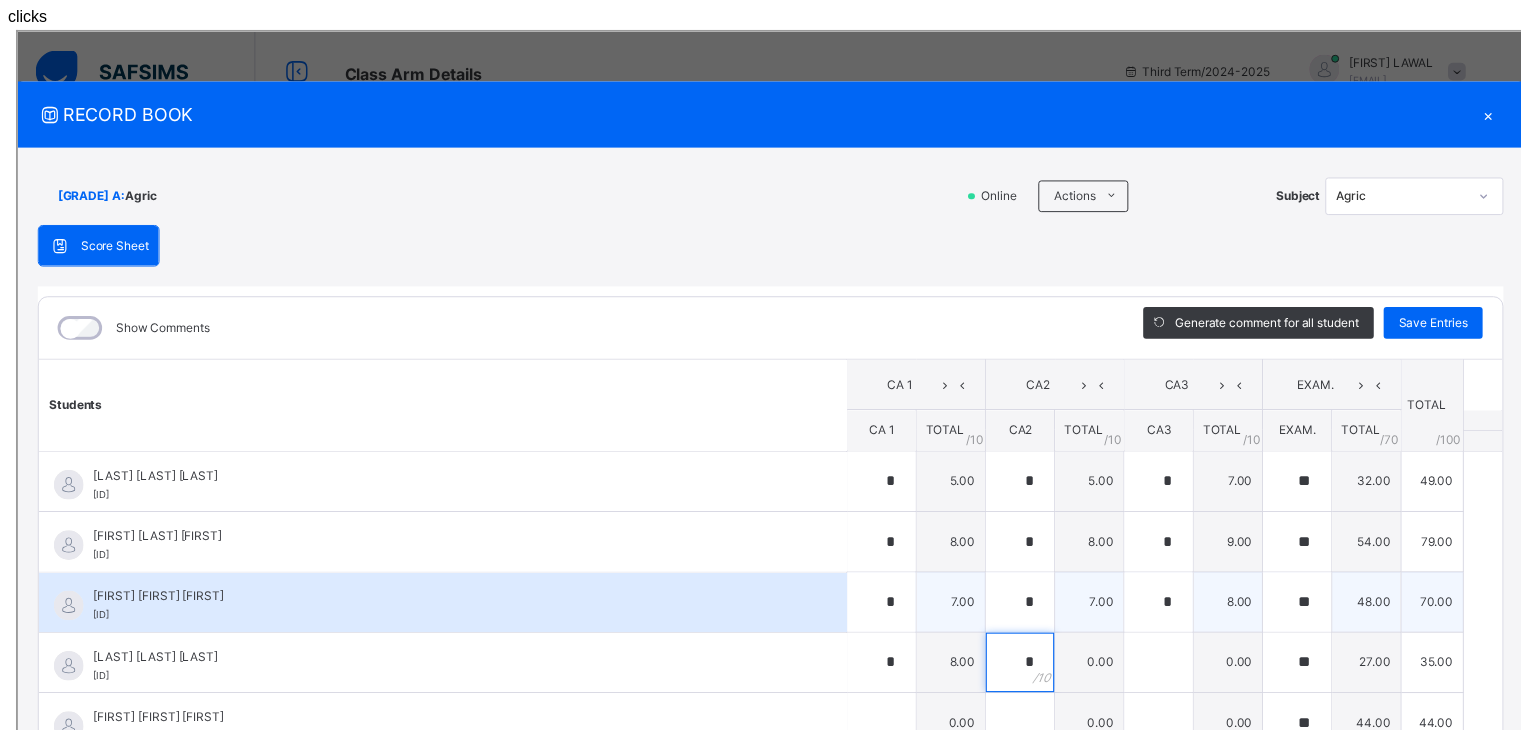 type on "*" 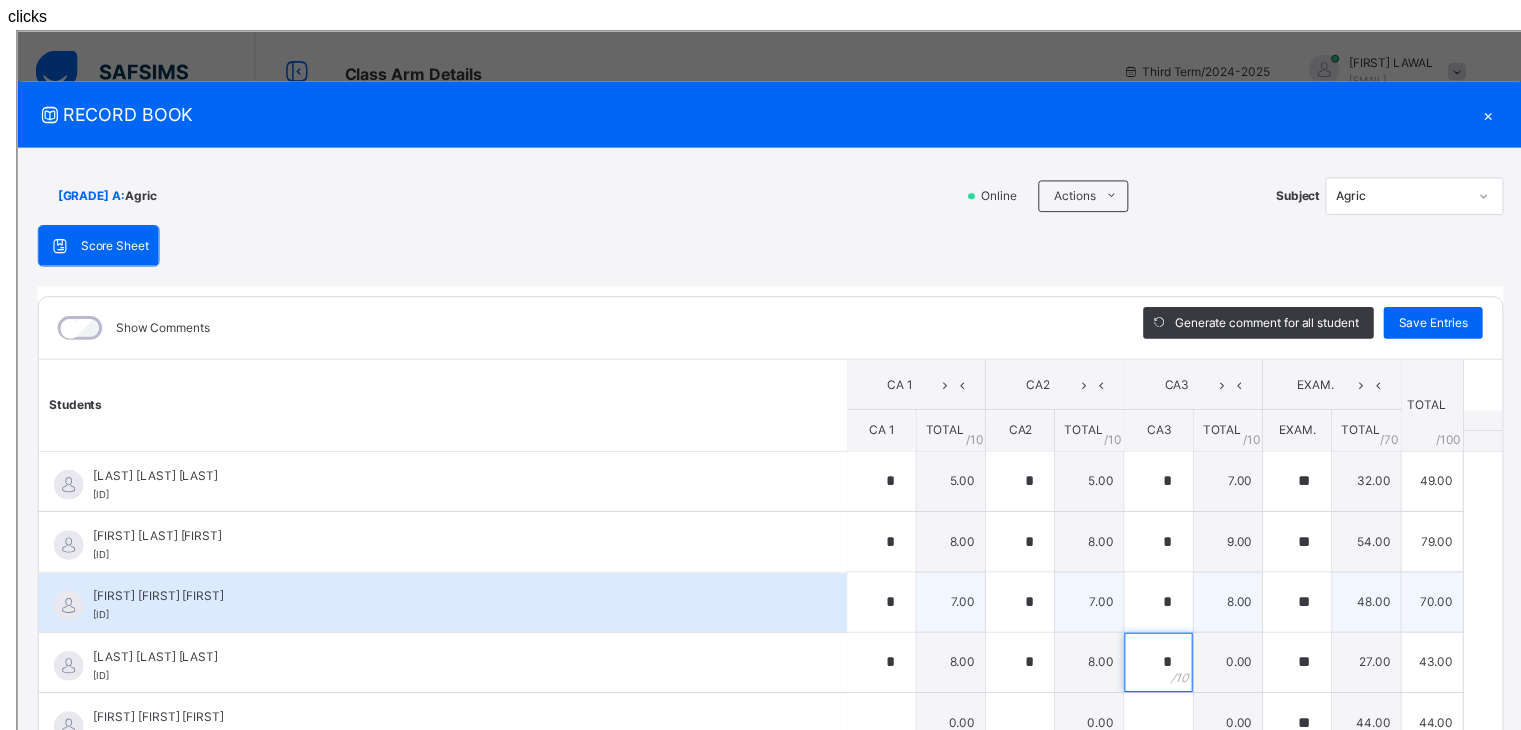 type on "*" 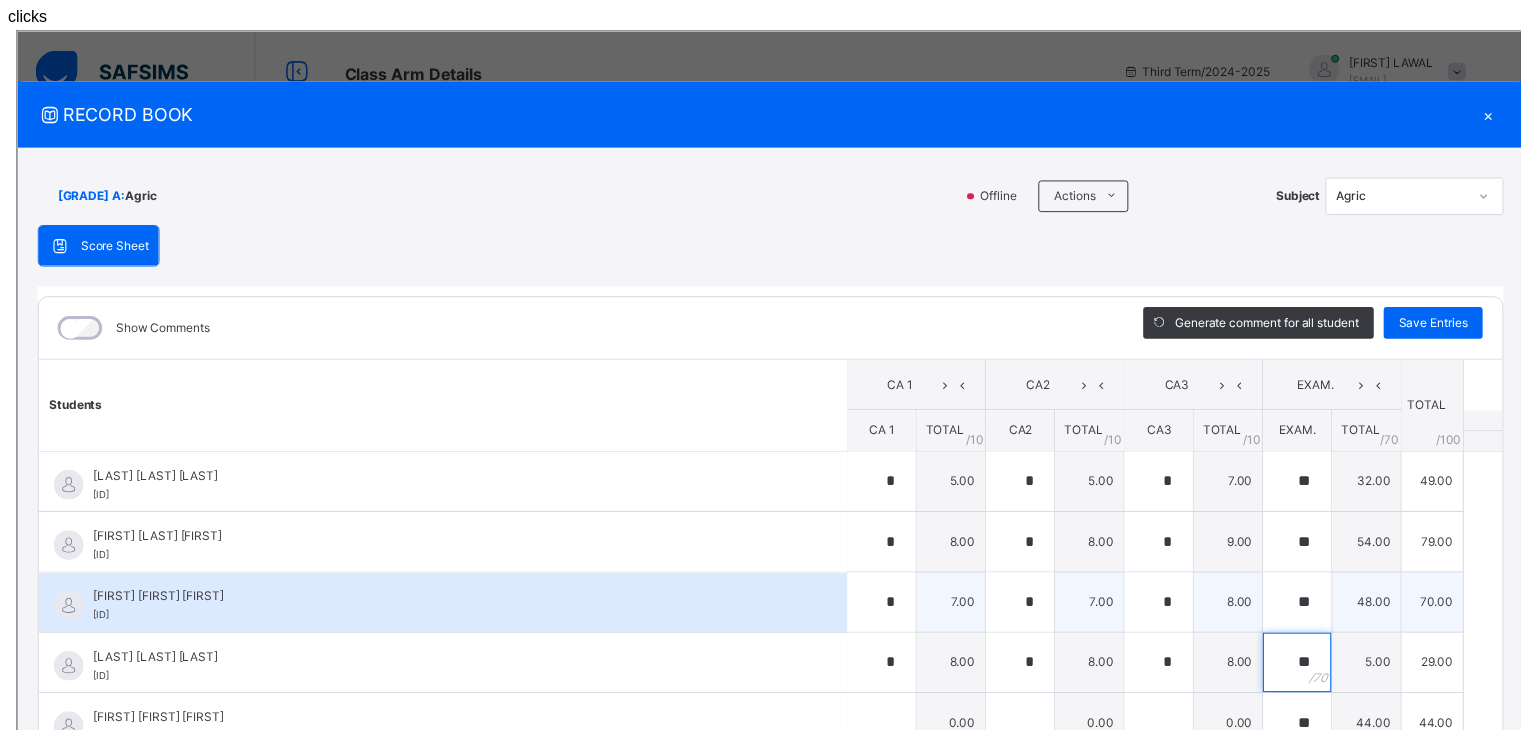 type on "**" 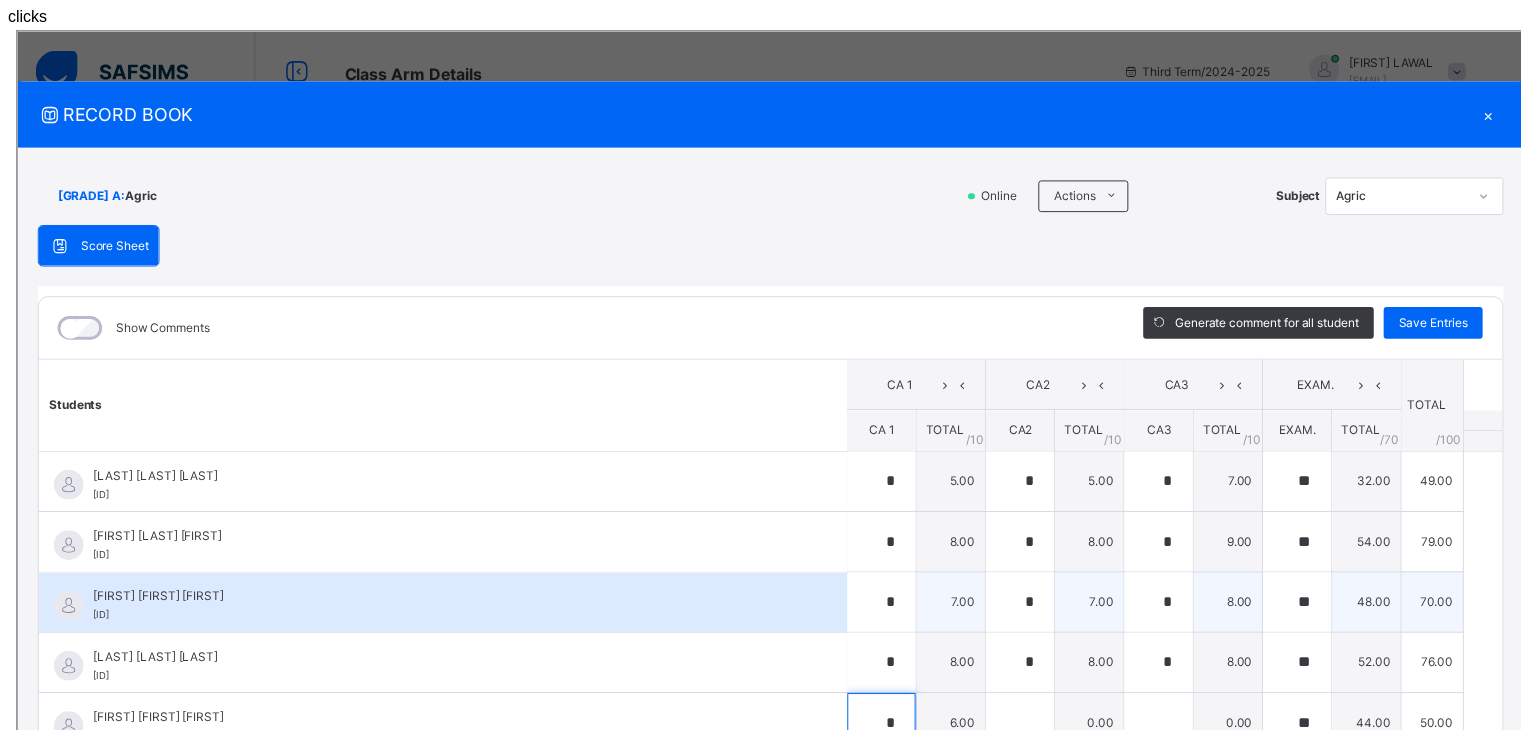 type on "*" 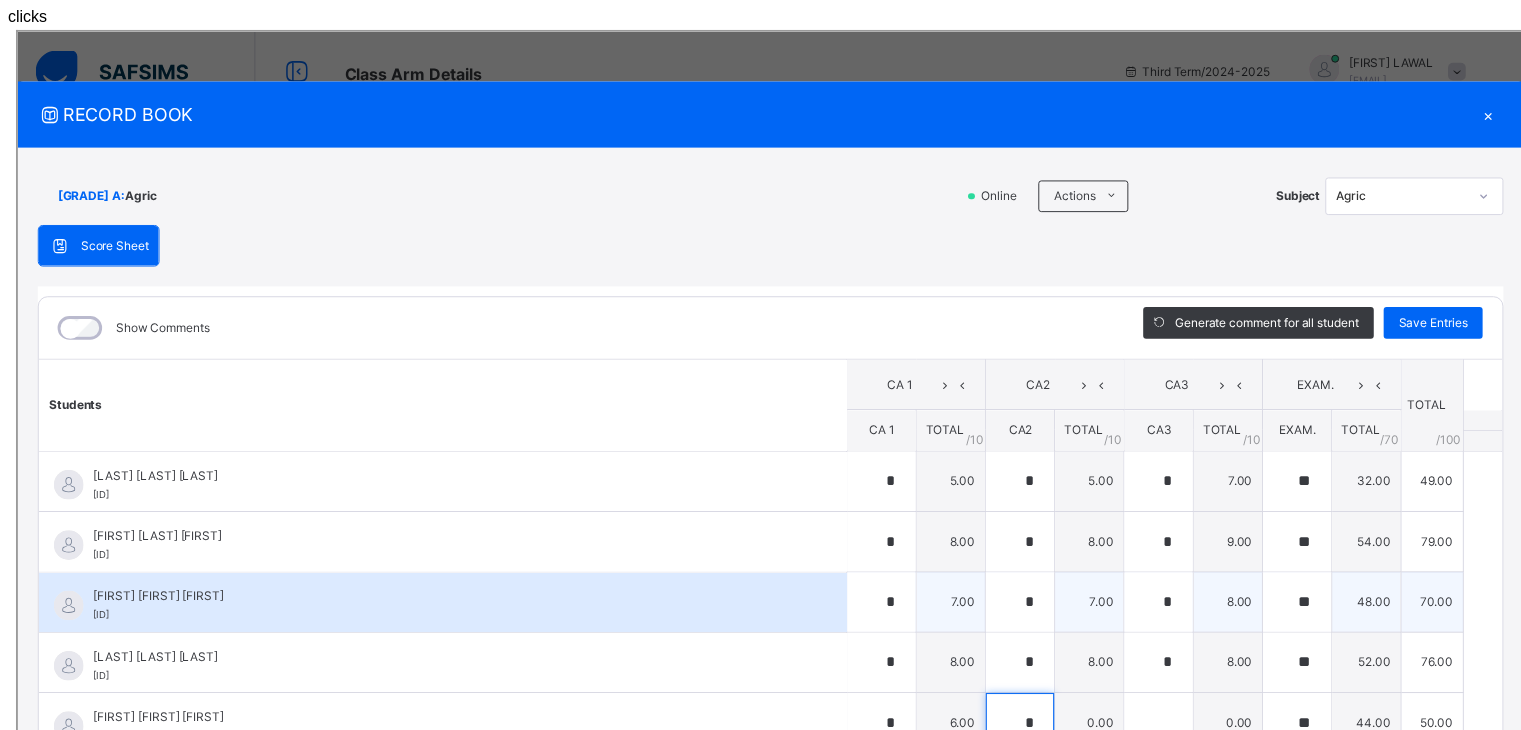 type on "*" 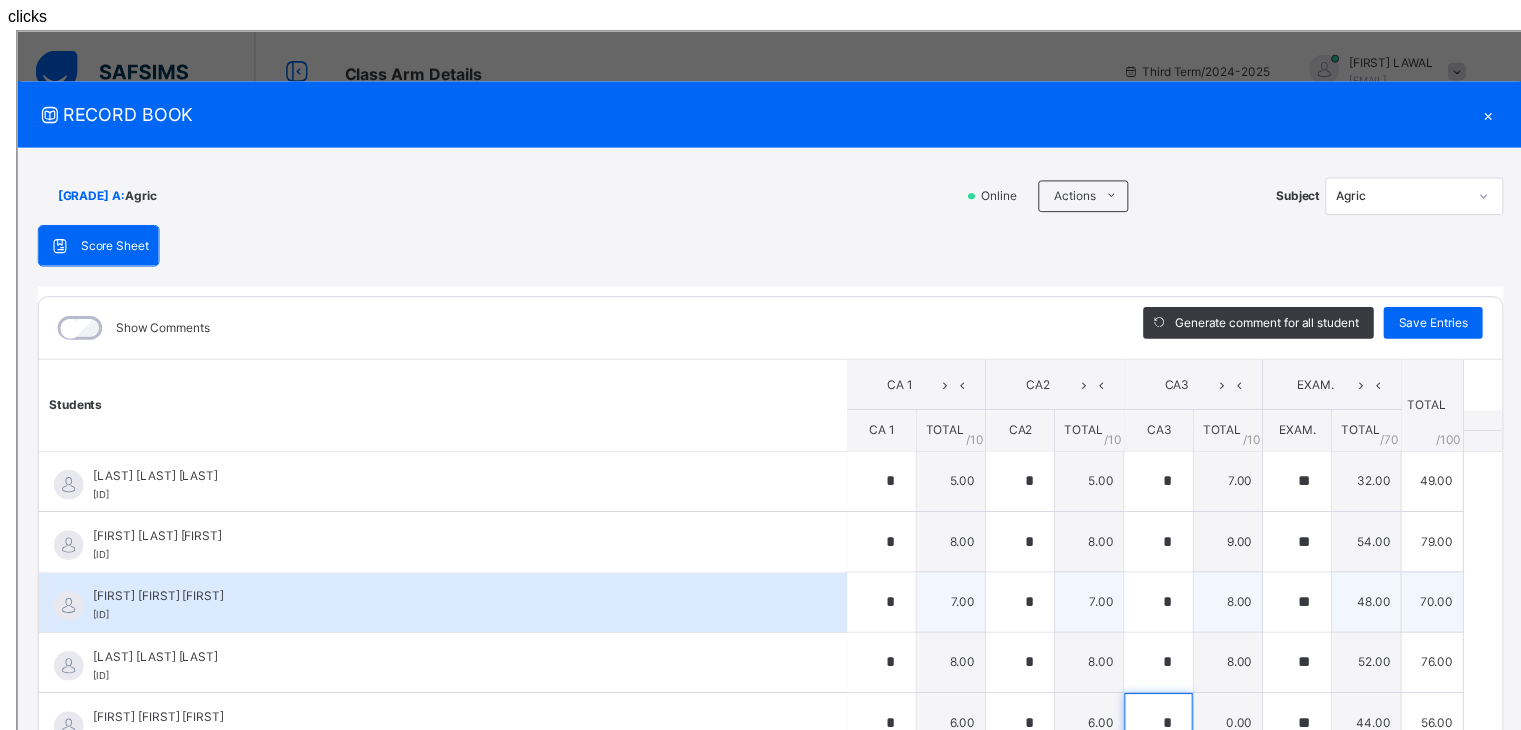type on "*" 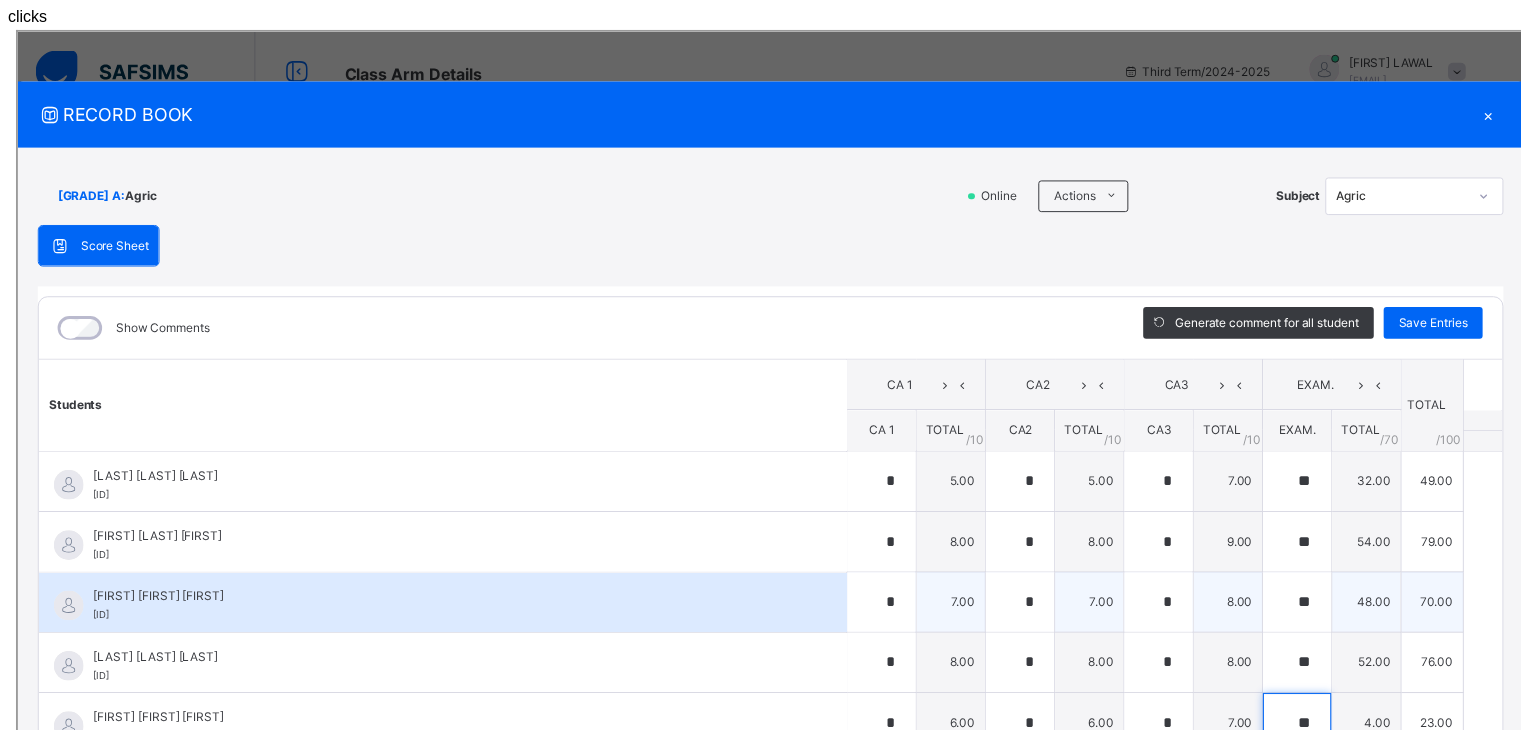 type on "**" 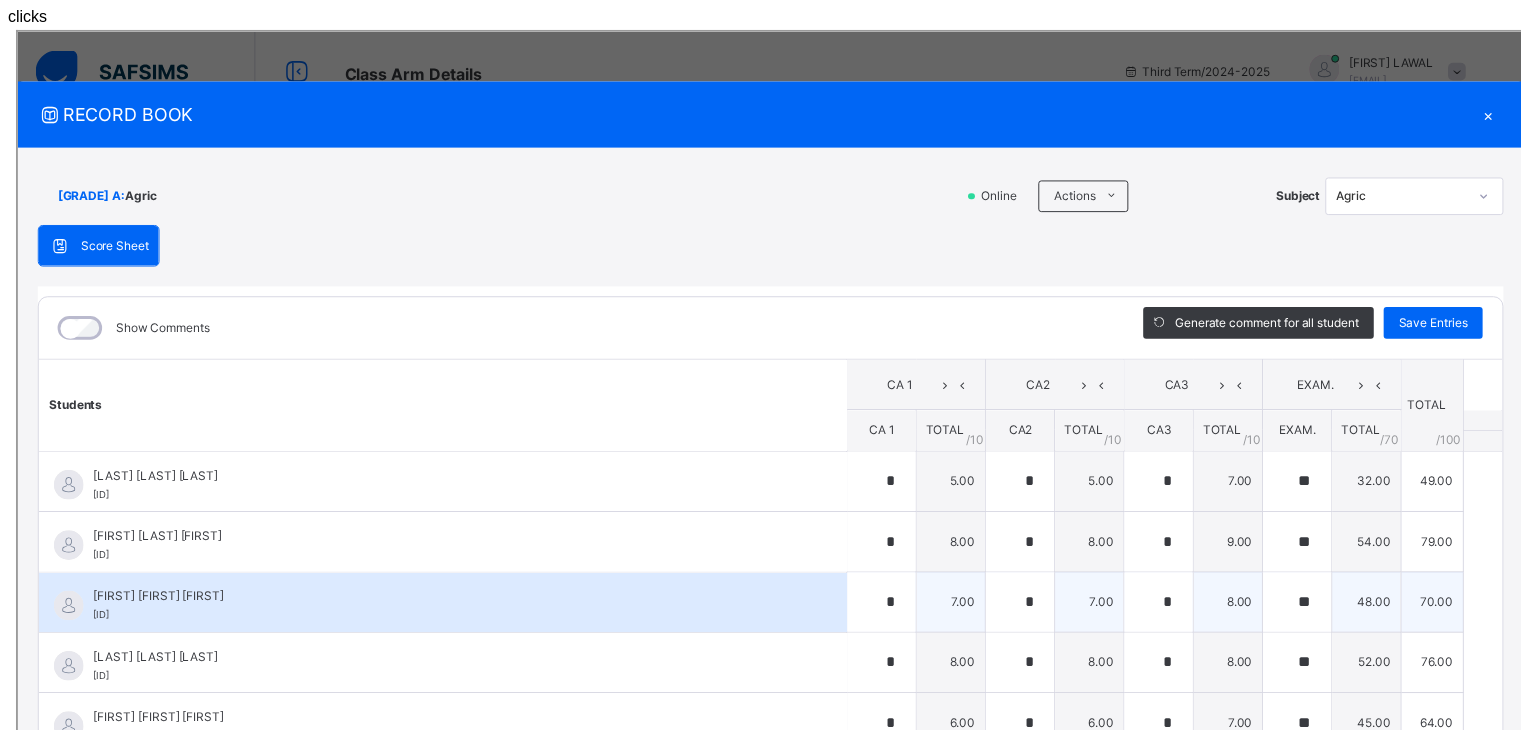 scroll, scrollTop: 56, scrollLeft: 0, axis: vertical 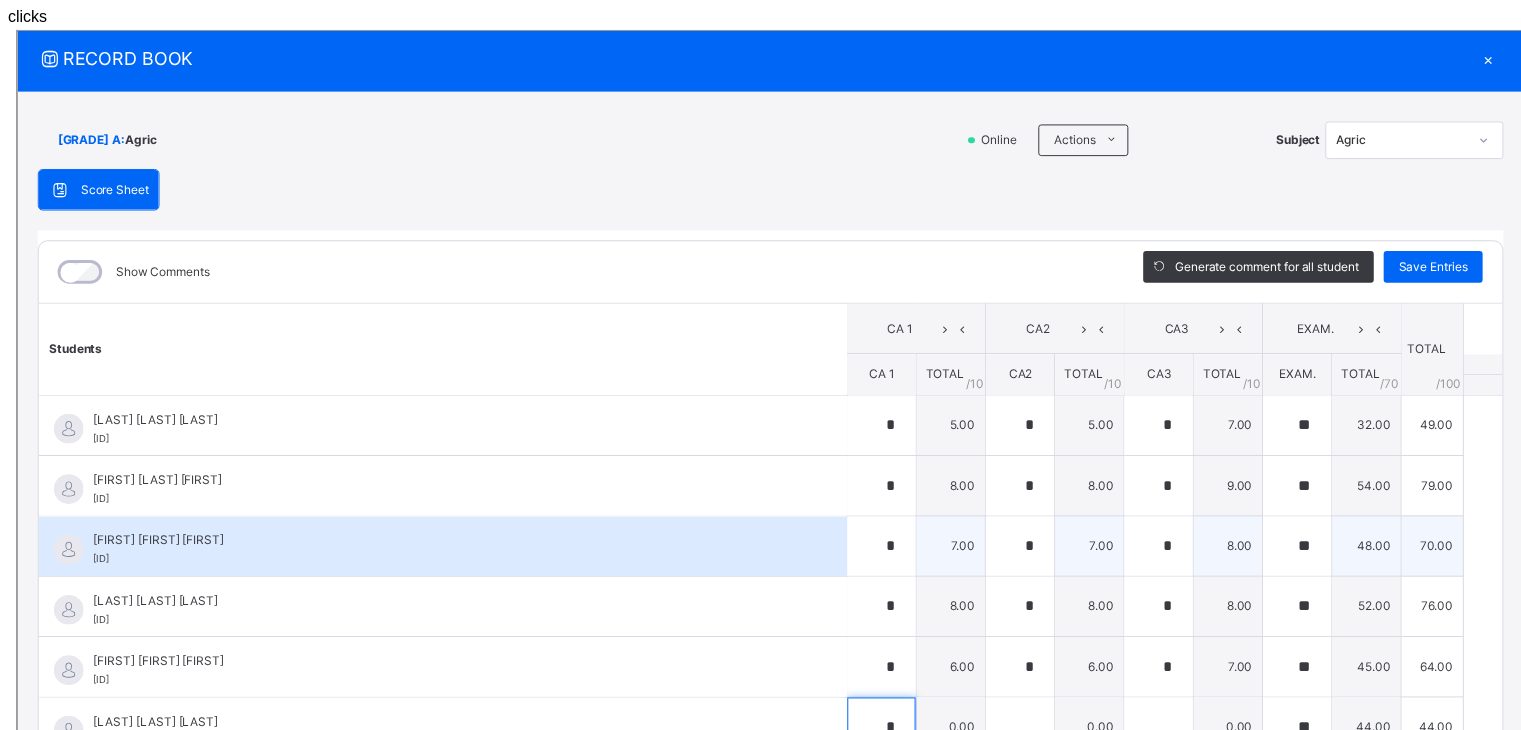 type on "*" 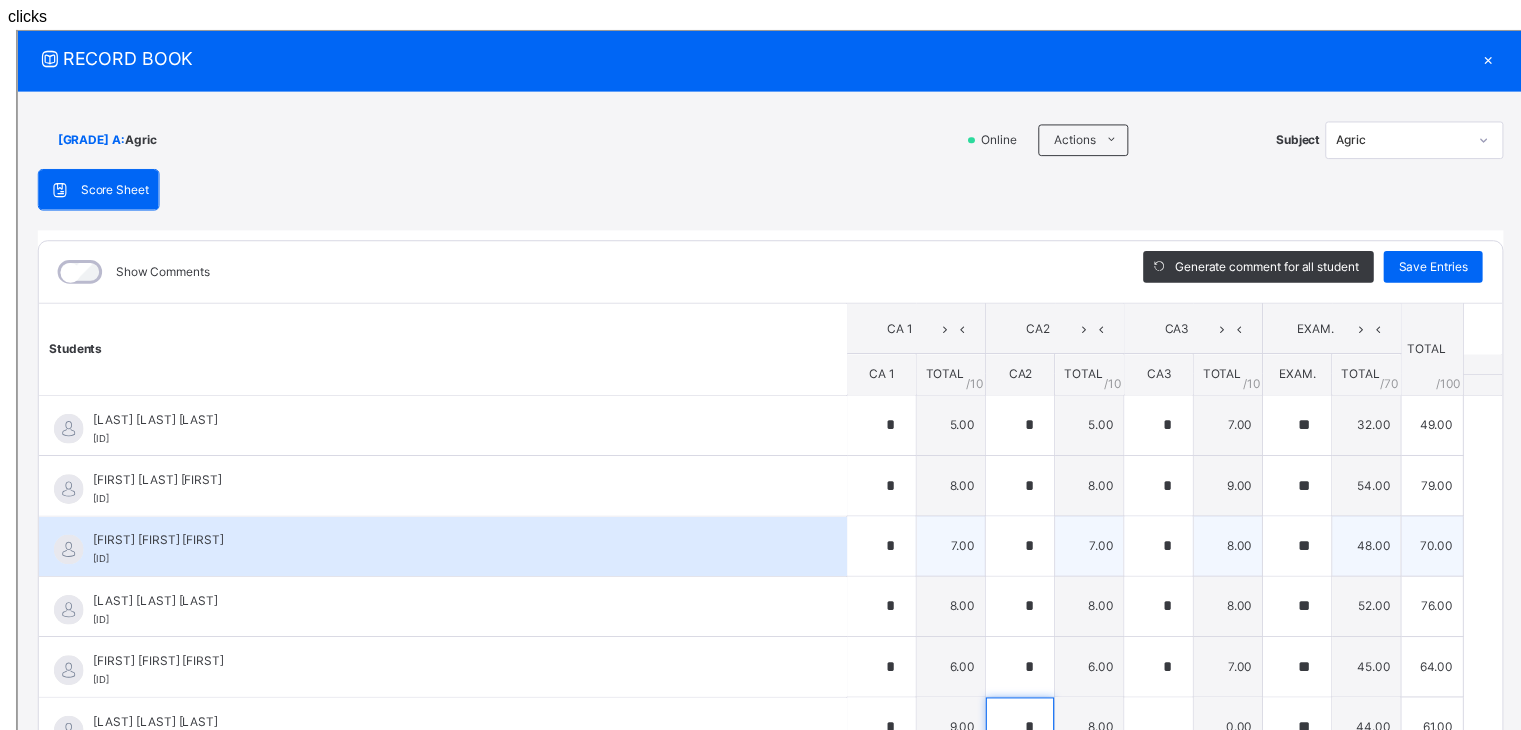 type on "*" 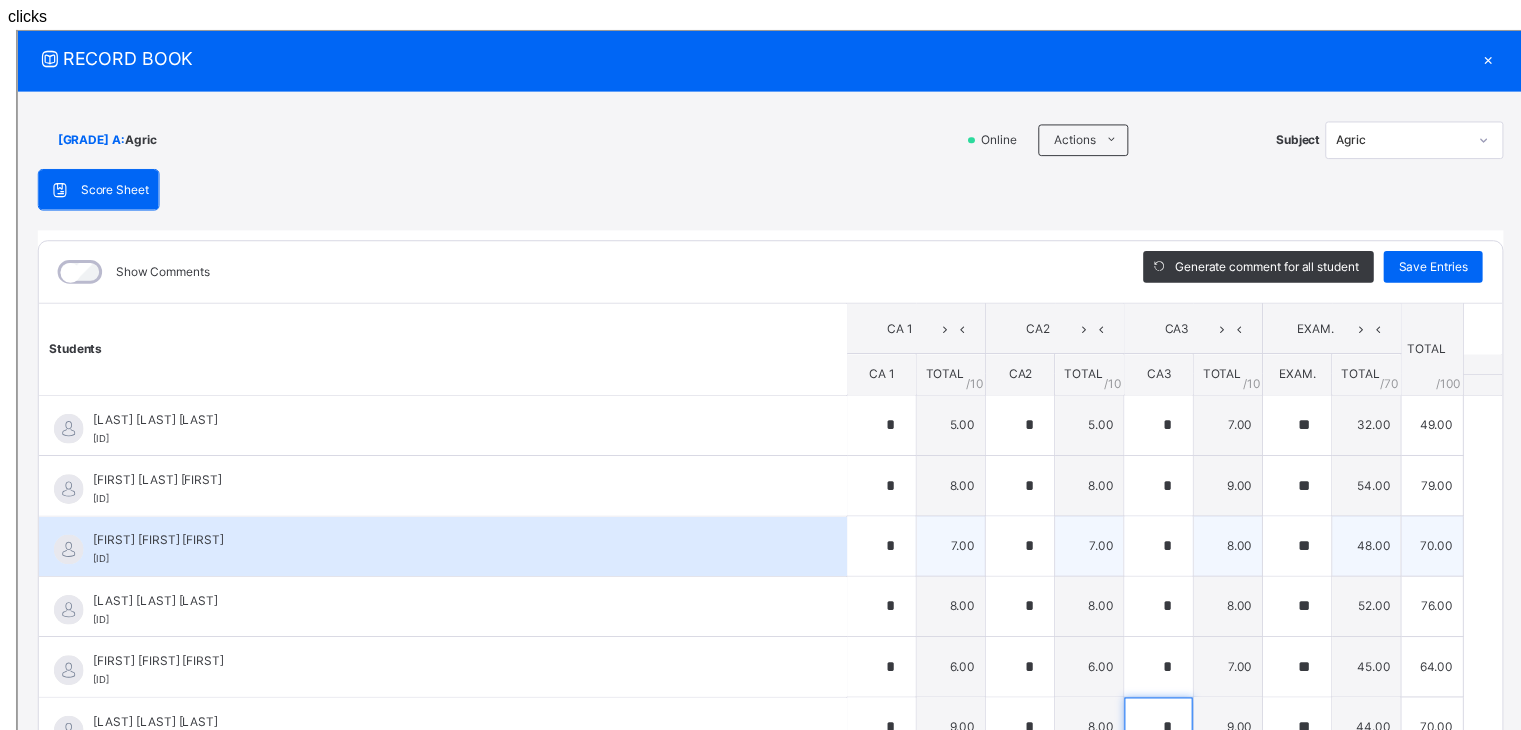 type on "*" 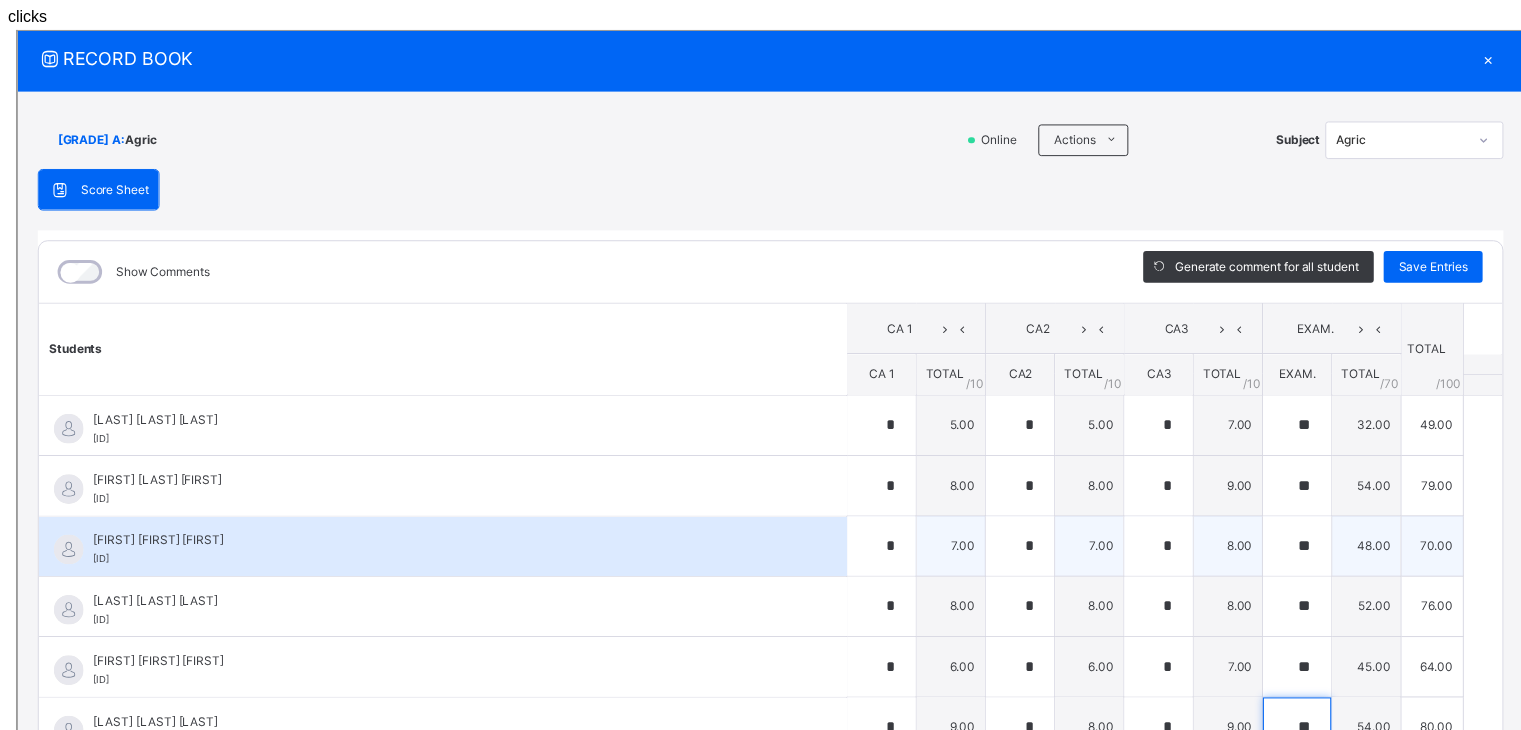 type on "**" 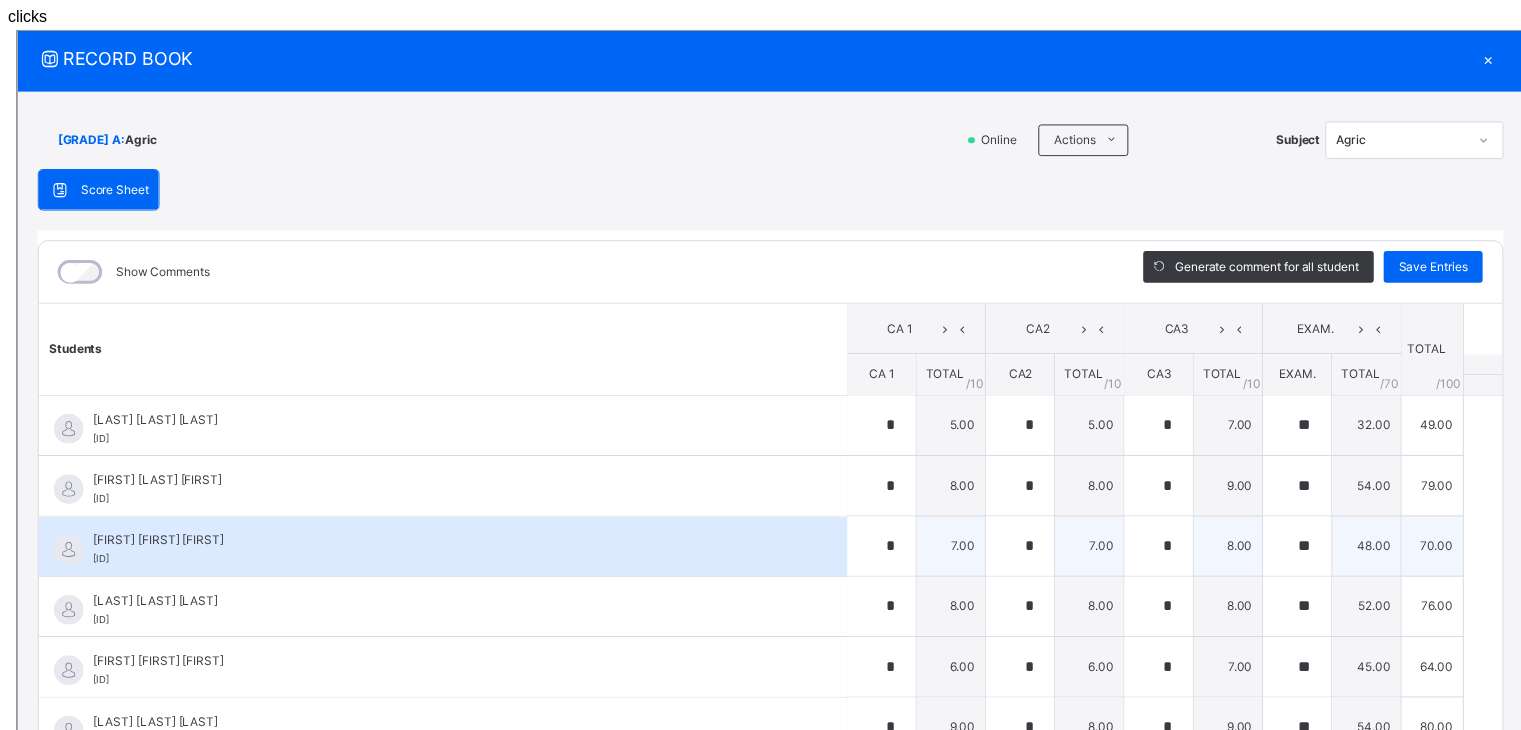 scroll, scrollTop: 17, scrollLeft: 0, axis: vertical 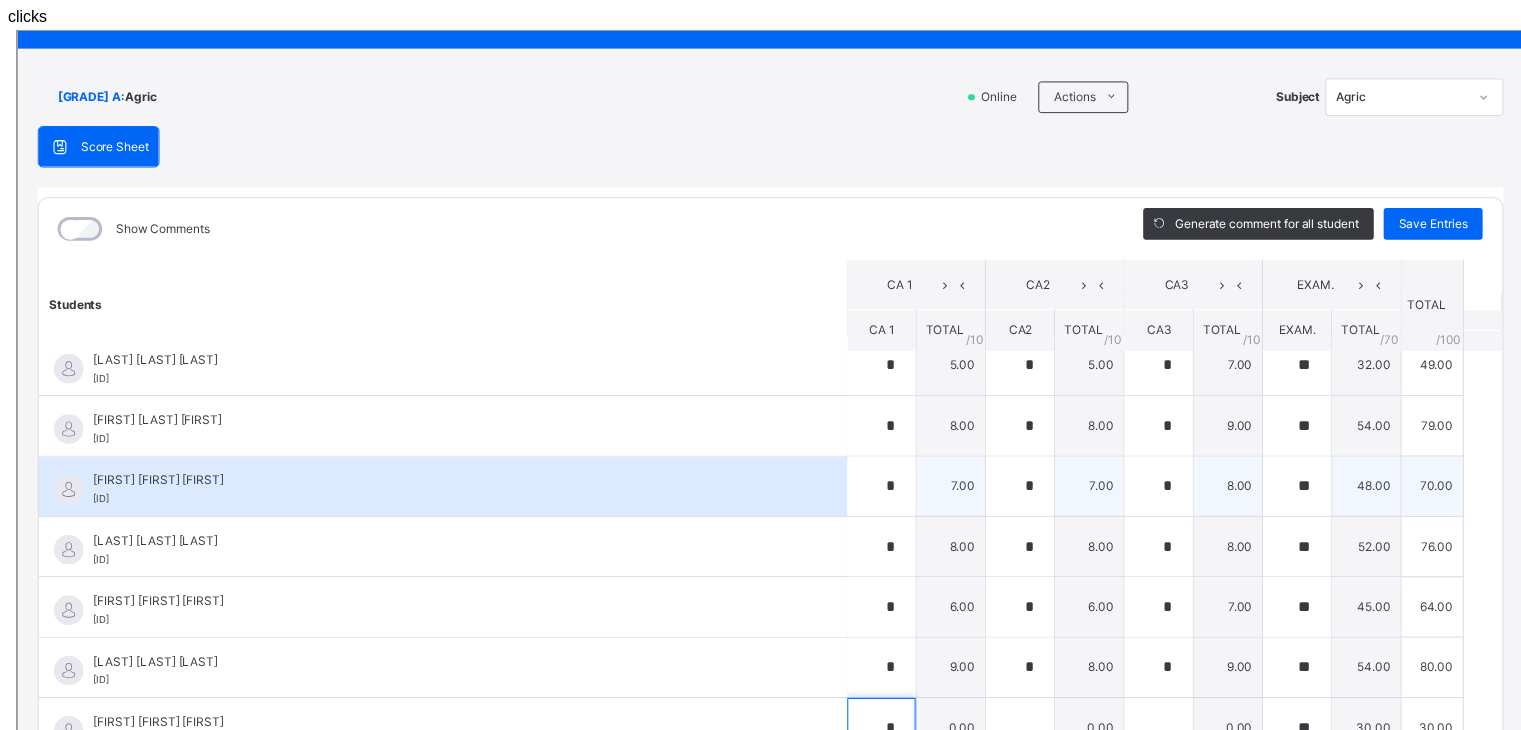 type on "*" 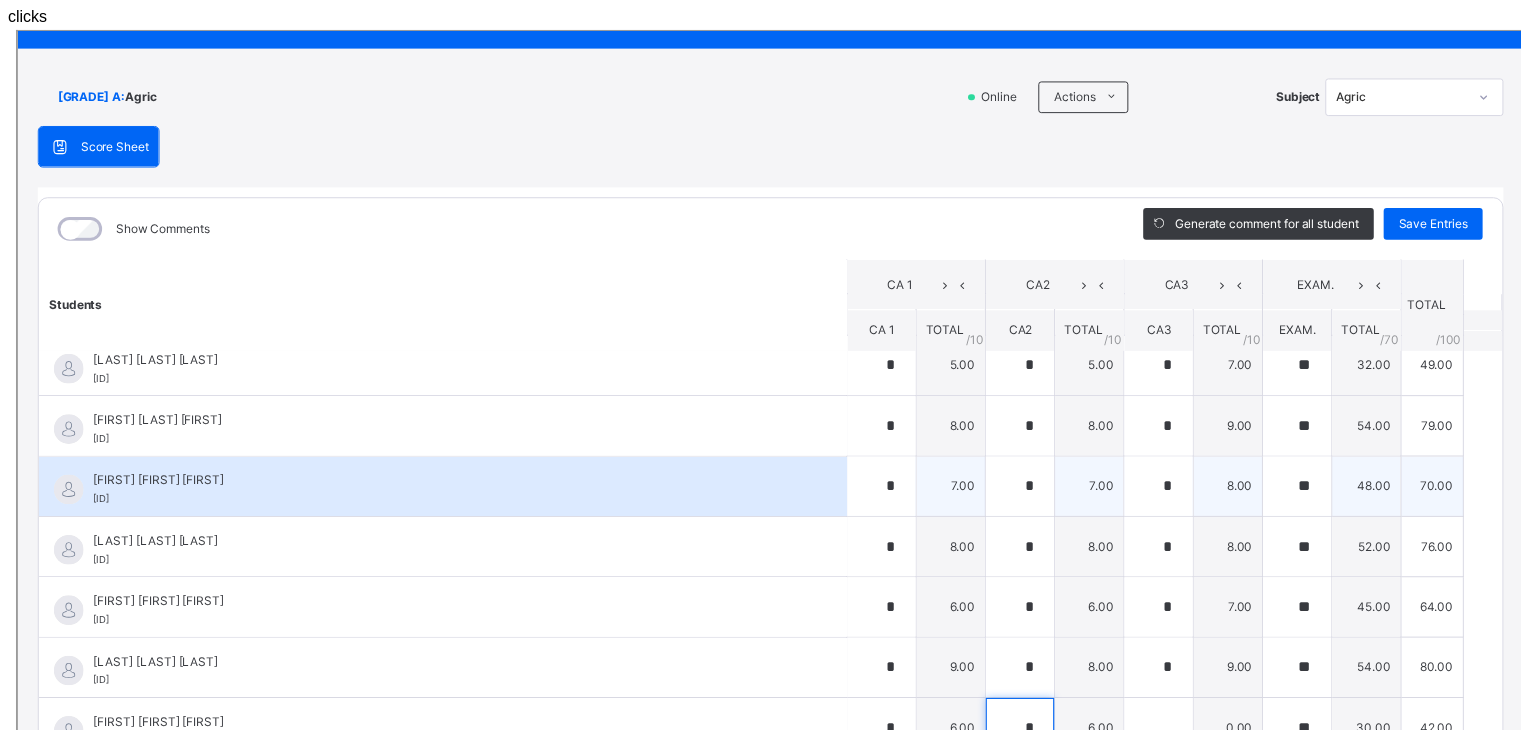 type on "*" 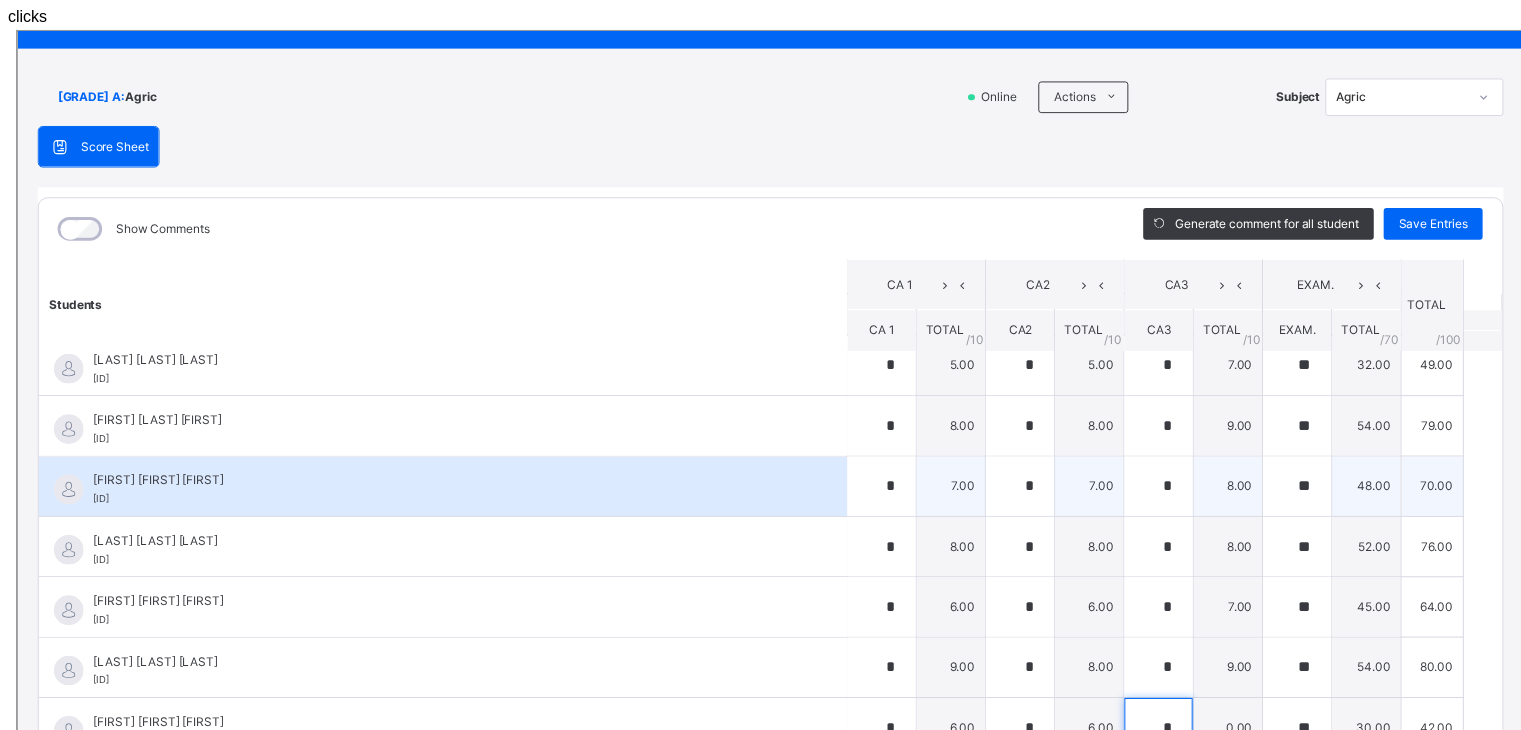 type on "*" 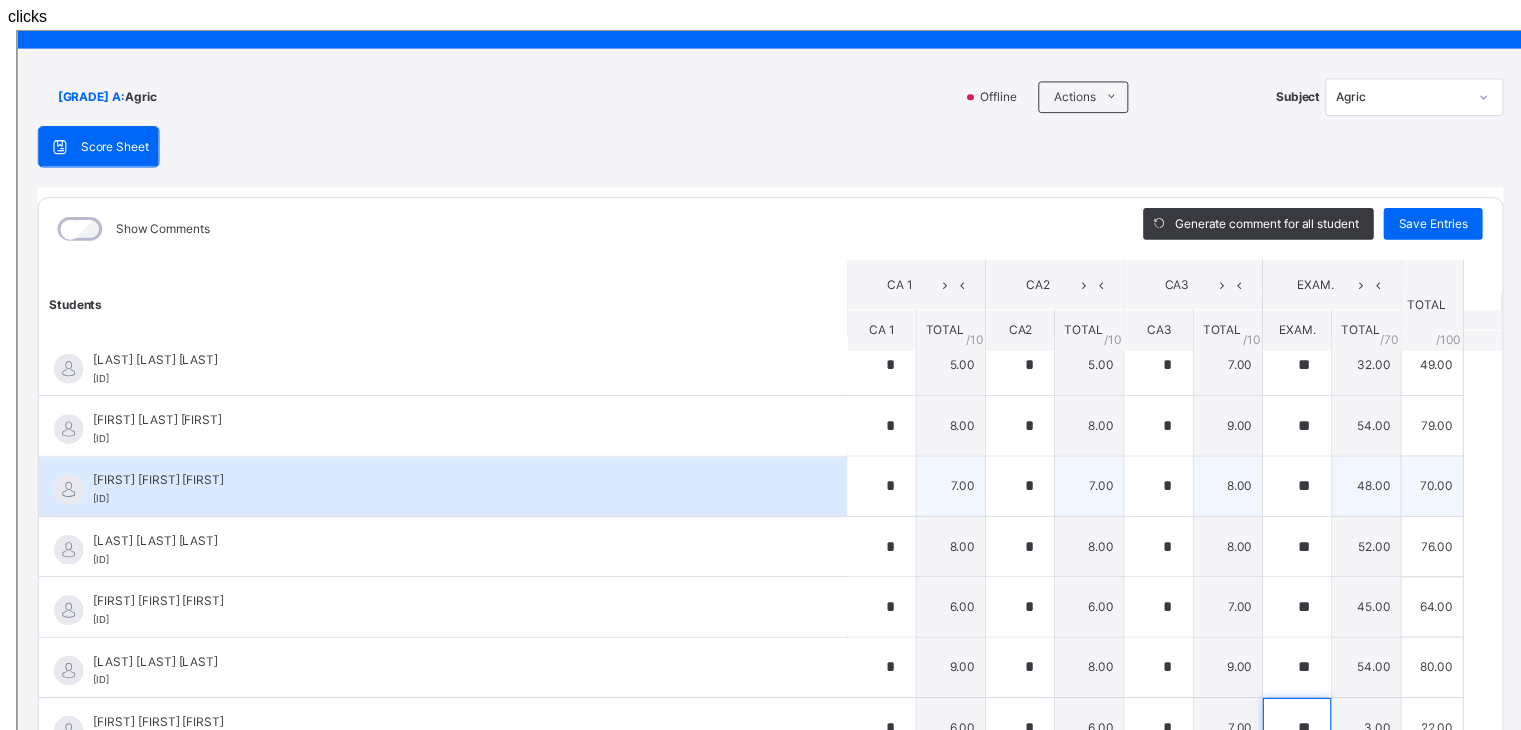 type on "**" 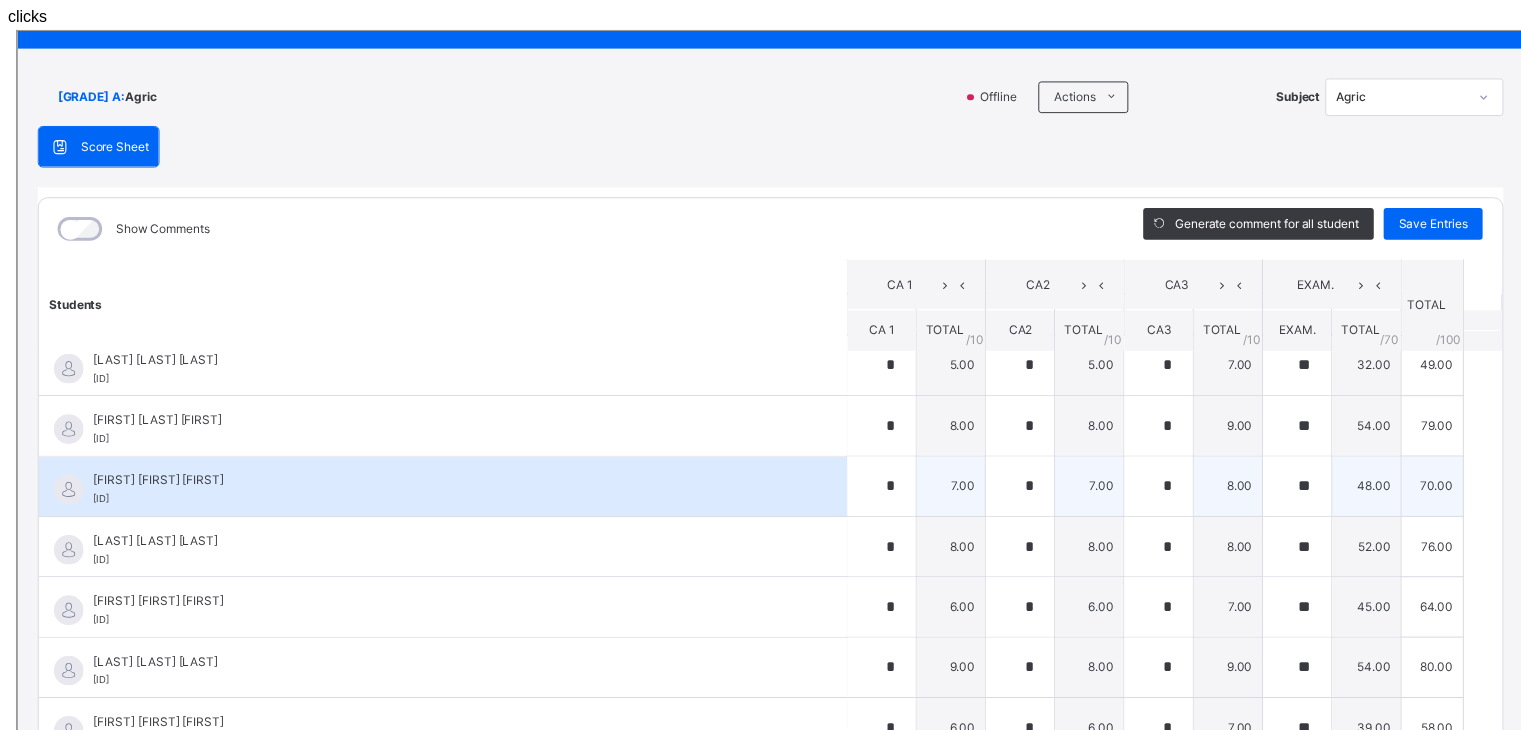 scroll, scrollTop: 298, scrollLeft: 0, axis: vertical 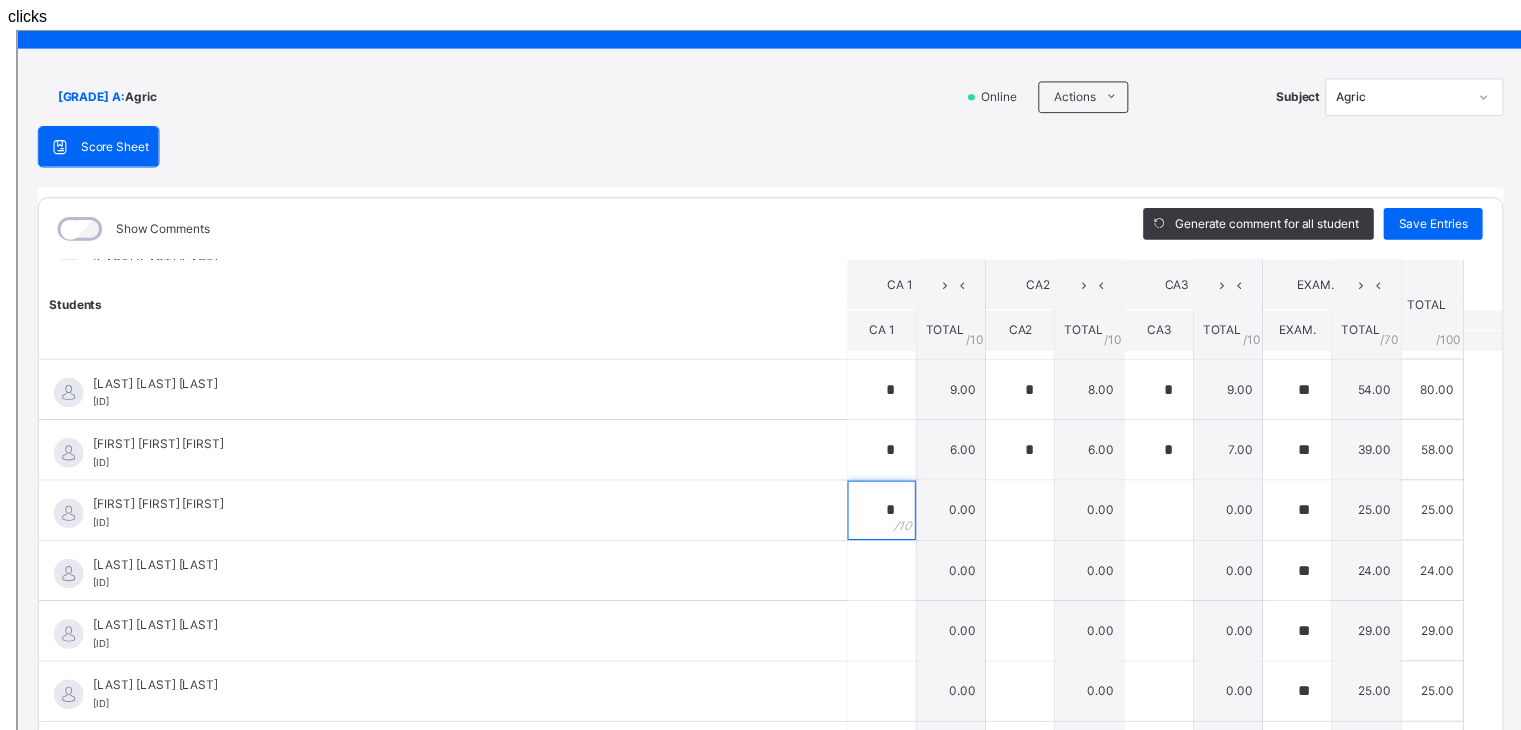 type on "*" 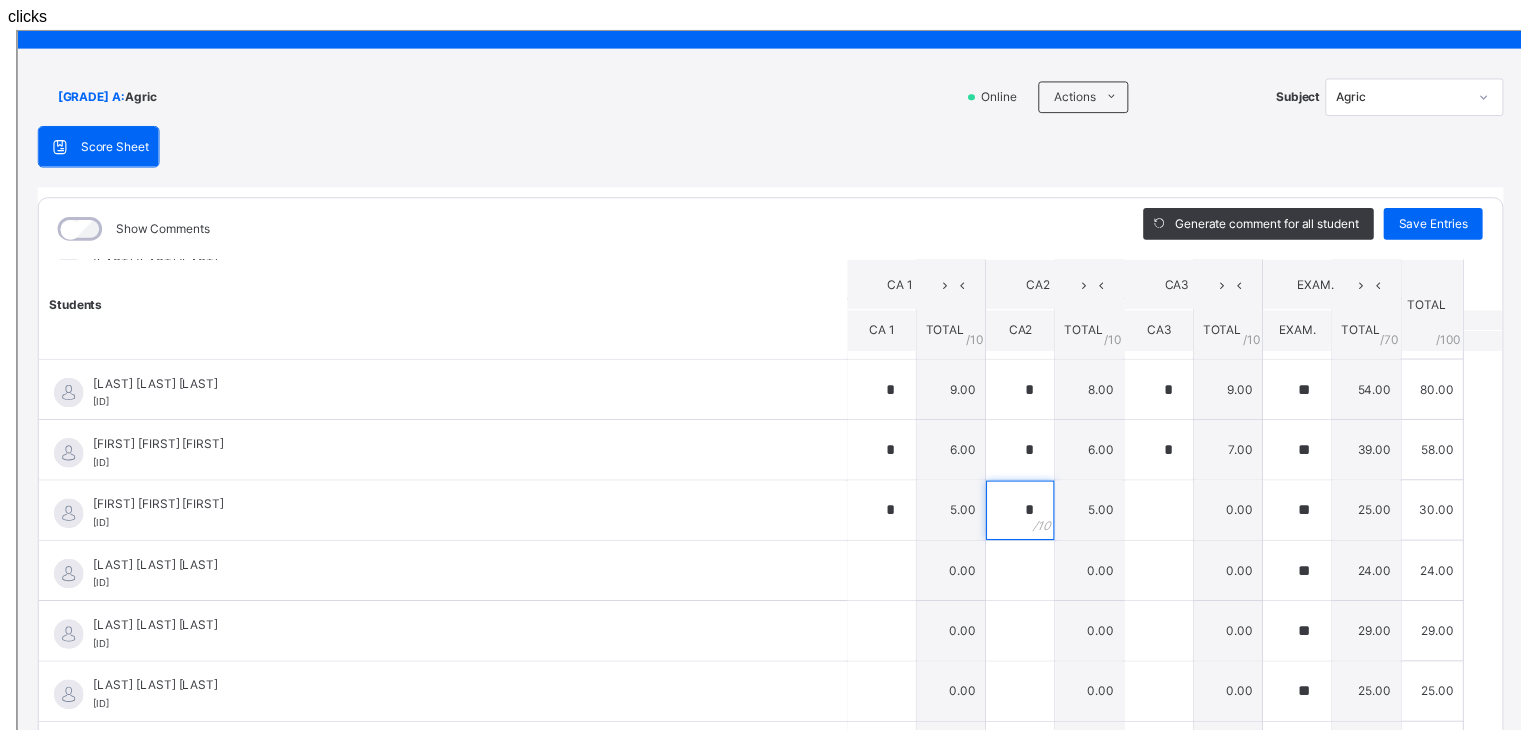 type on "*" 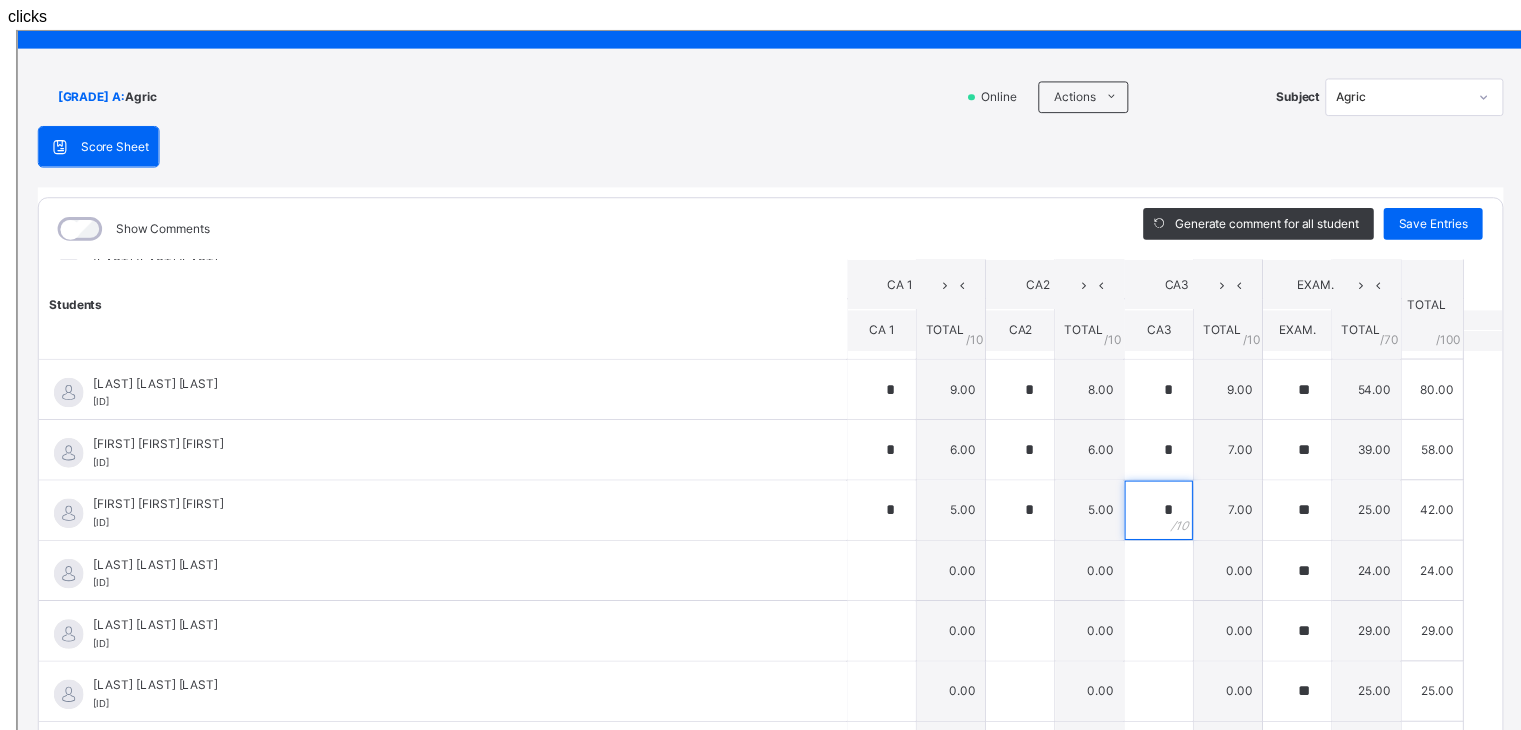 type on "*" 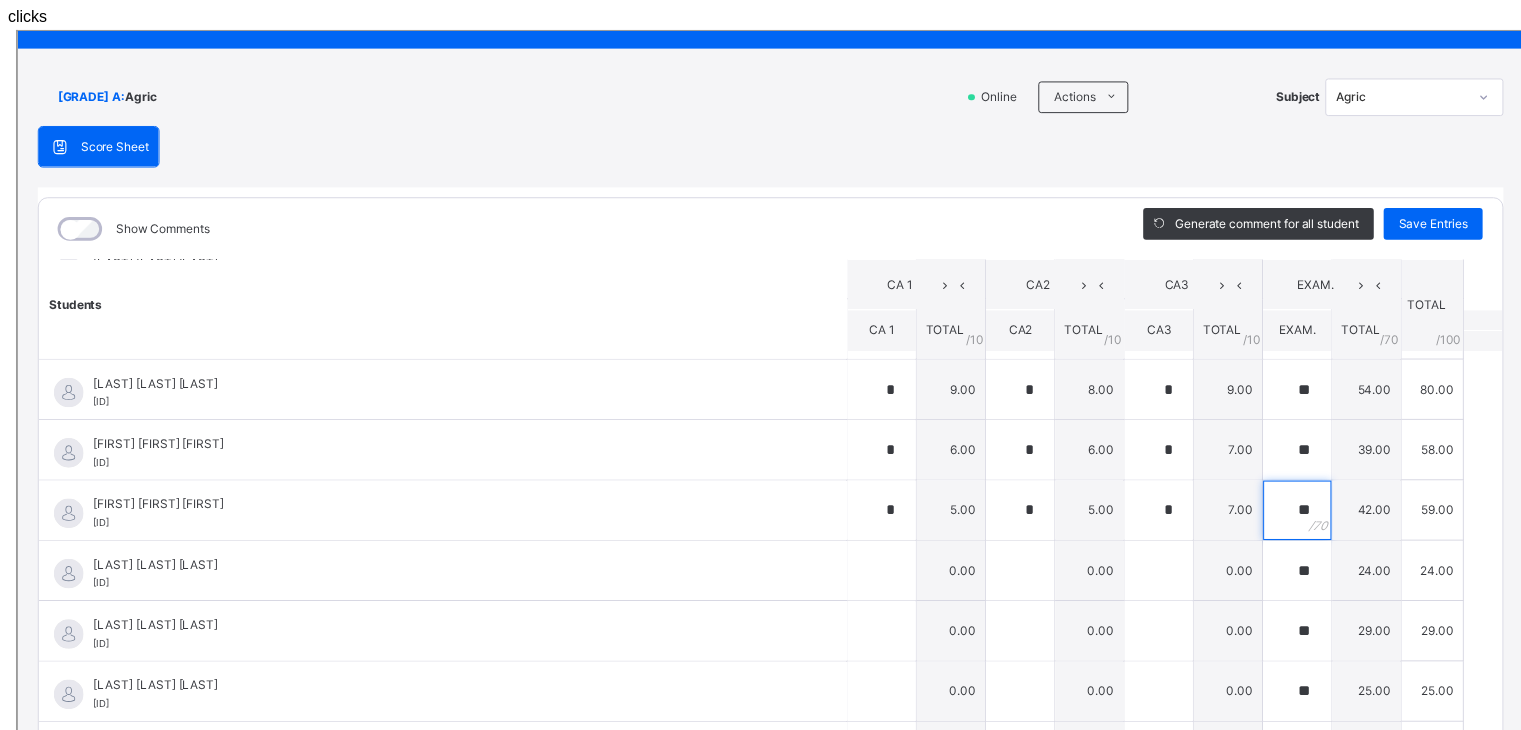 type on "**" 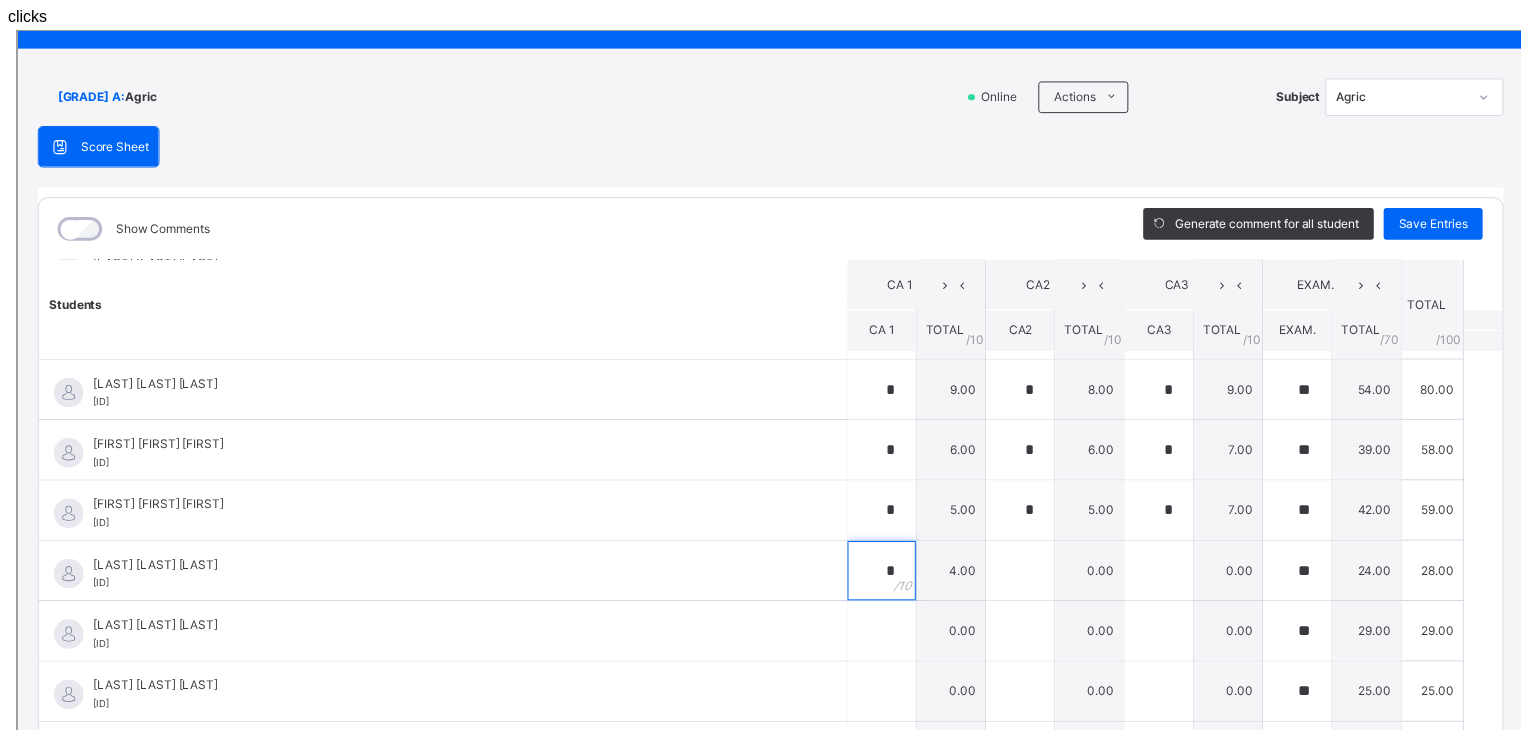 type on "*" 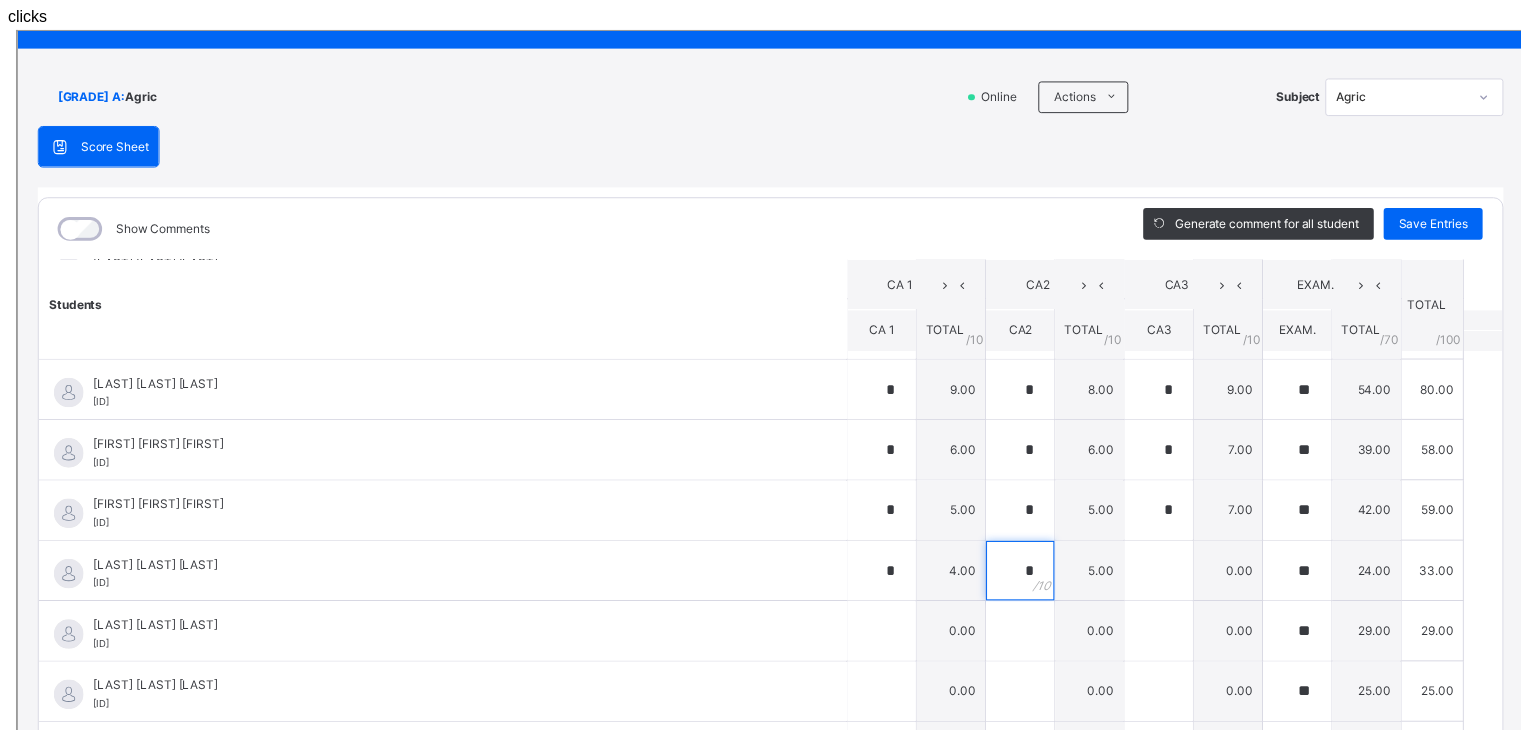 type on "*" 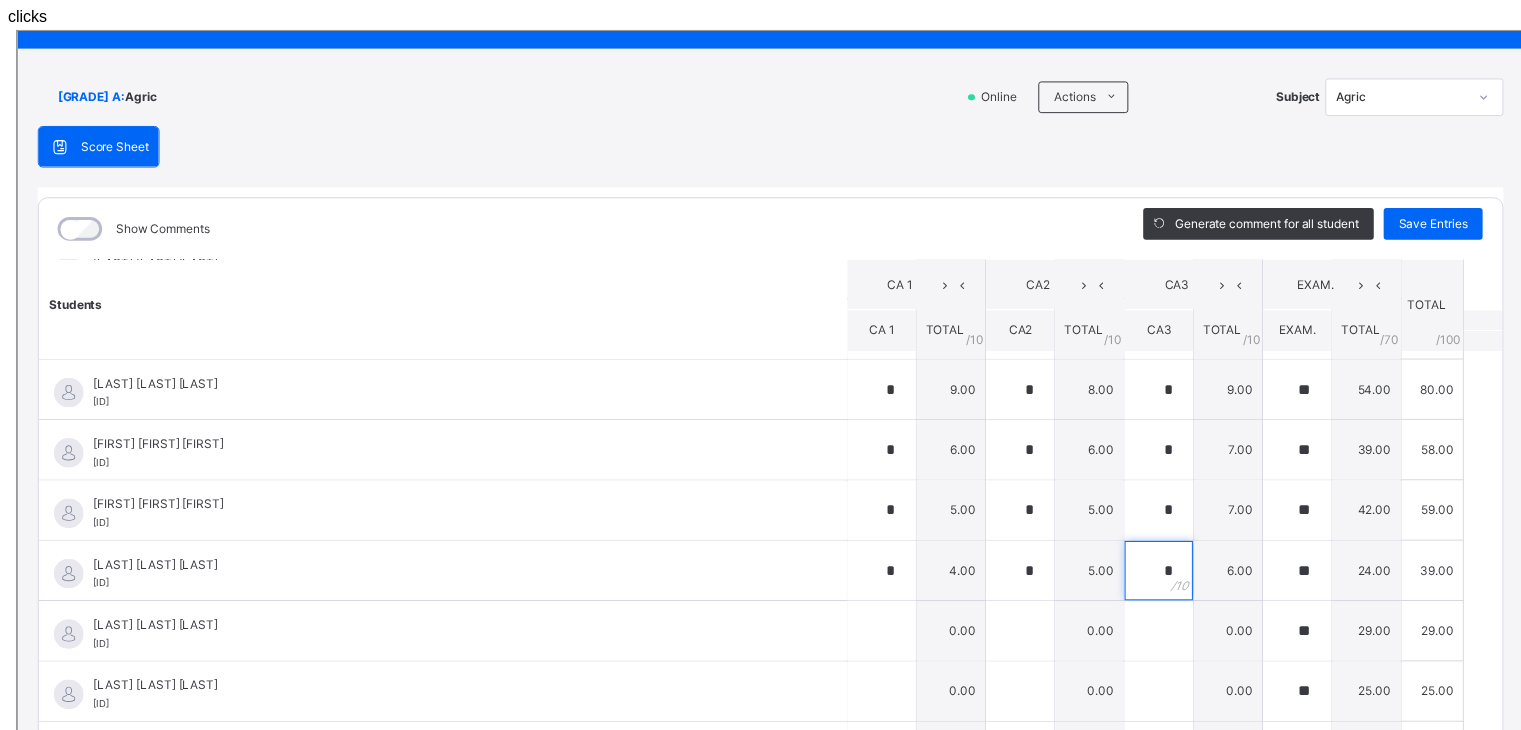 type on "*" 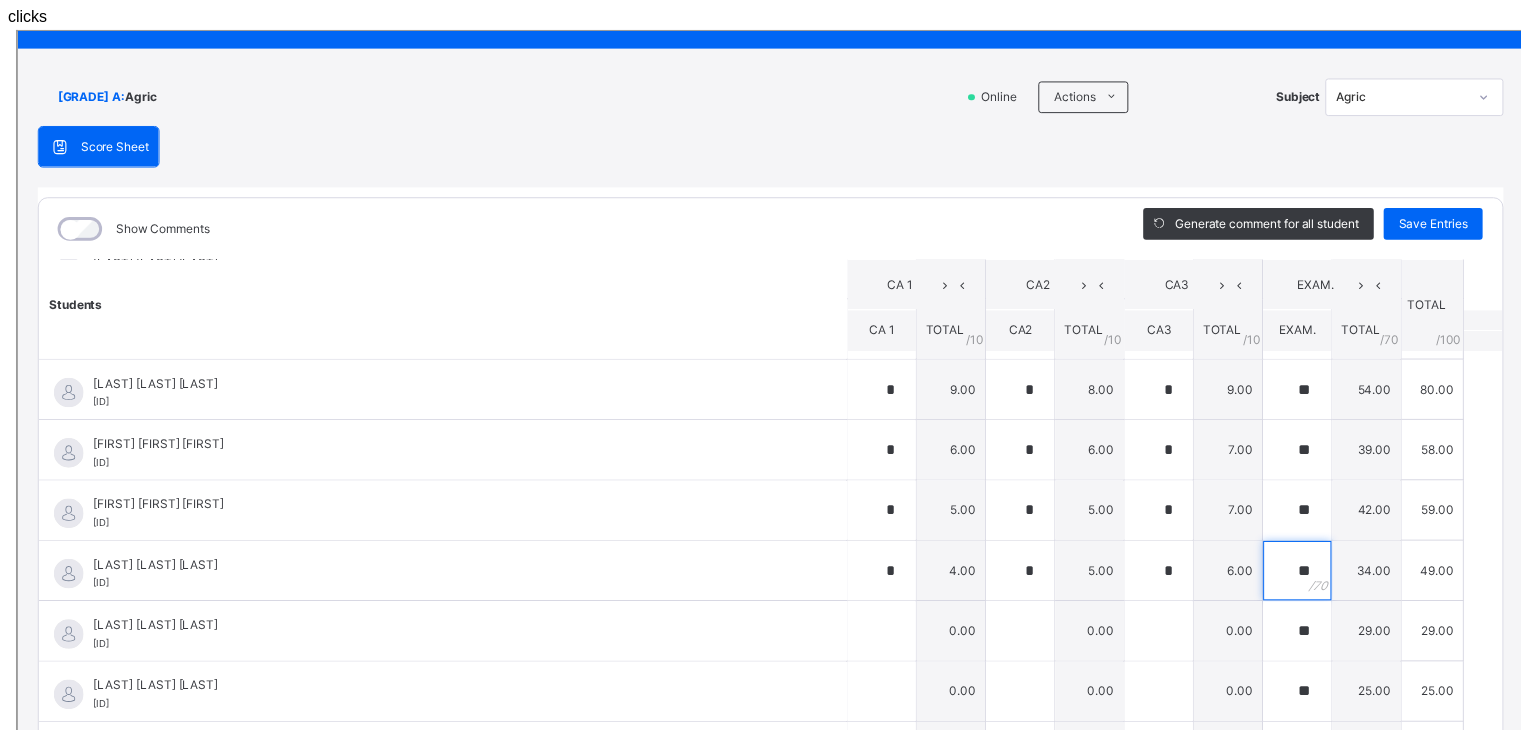 type on "**" 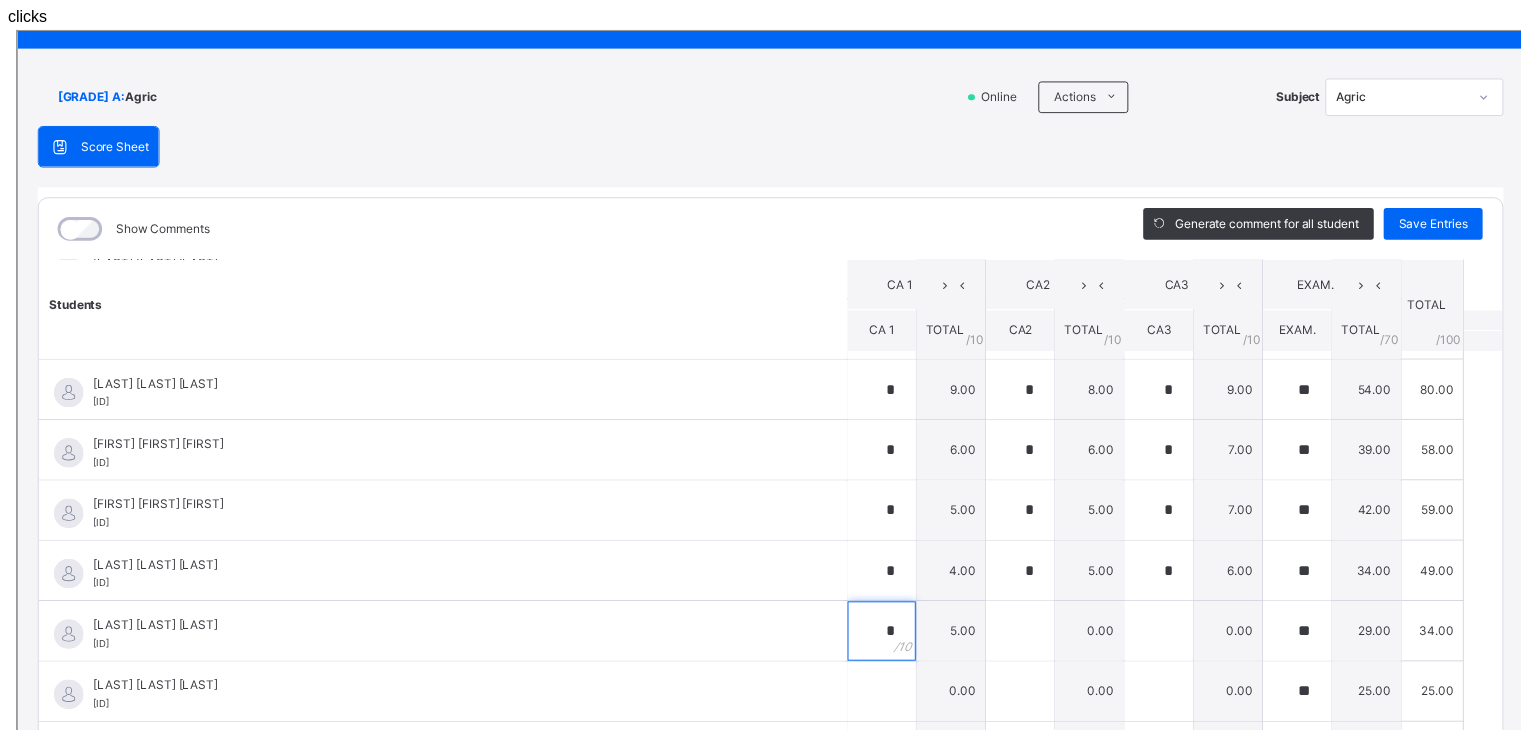 type on "*" 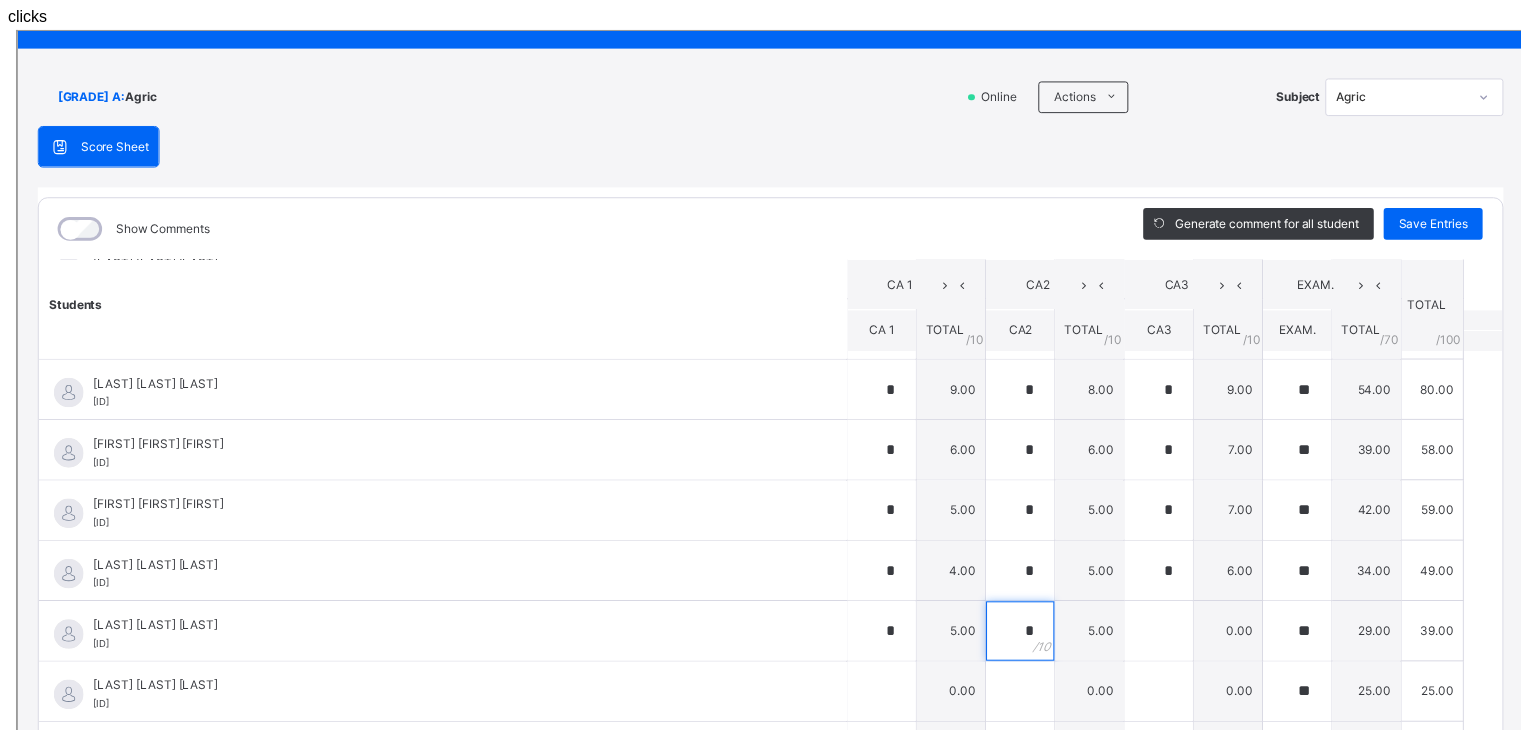 type on "*" 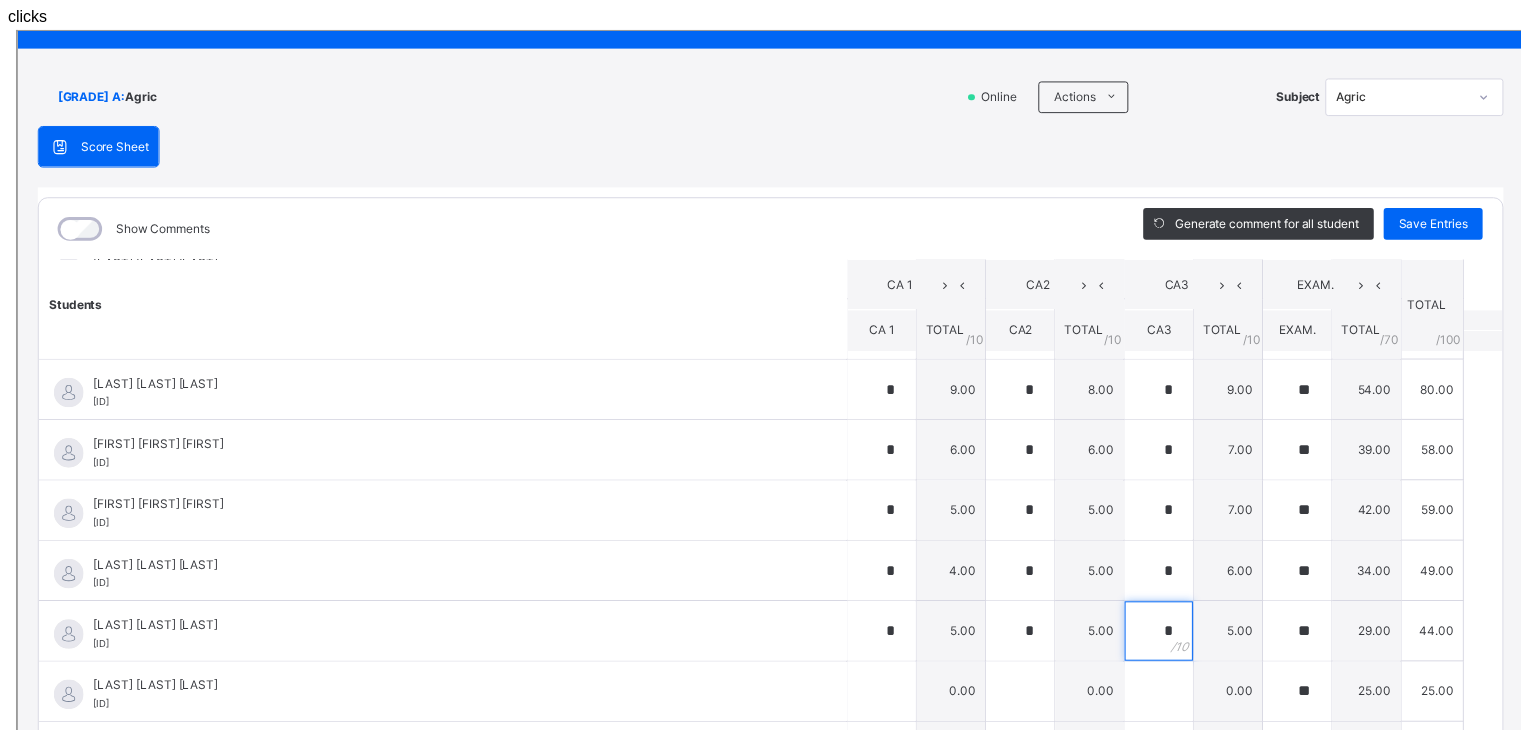 type on "*" 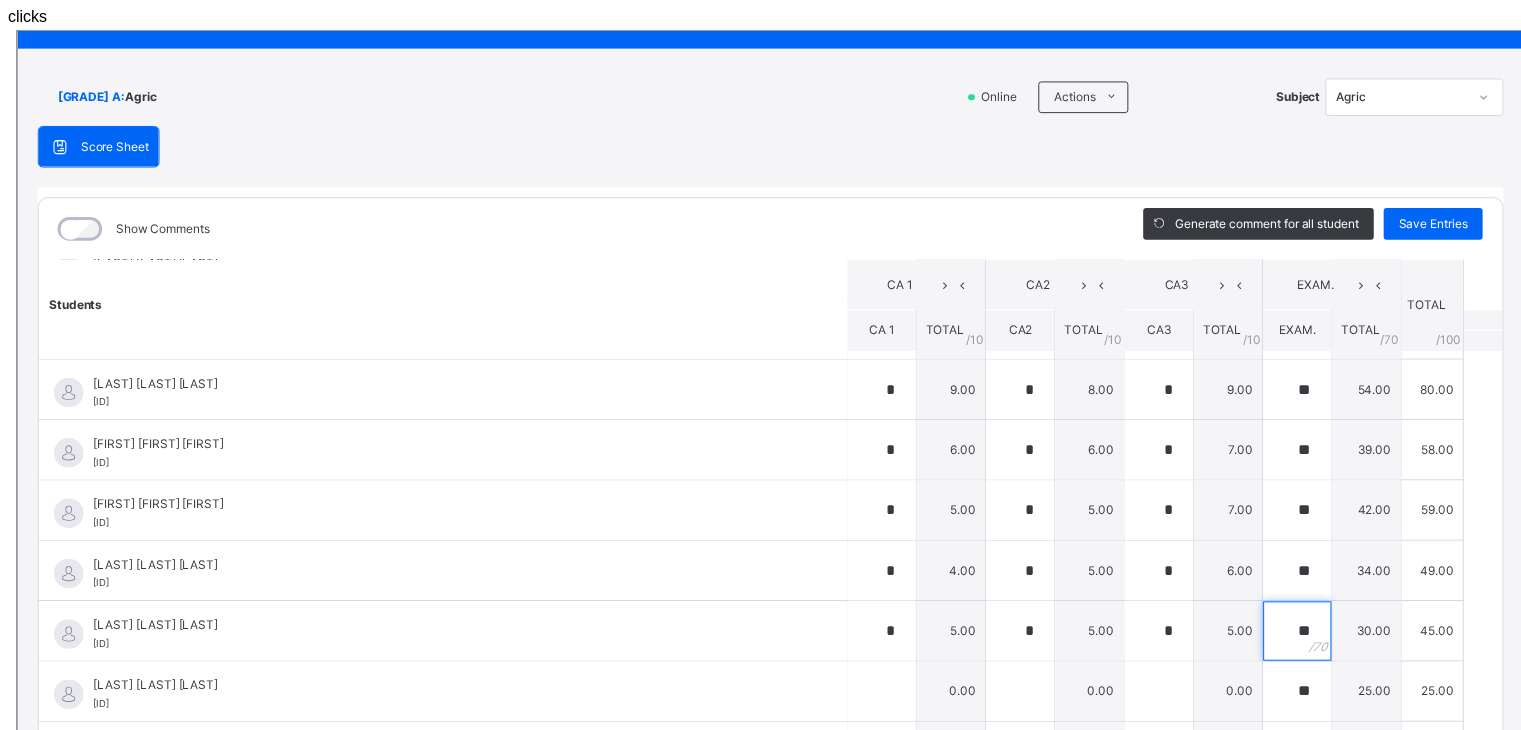 type on "**" 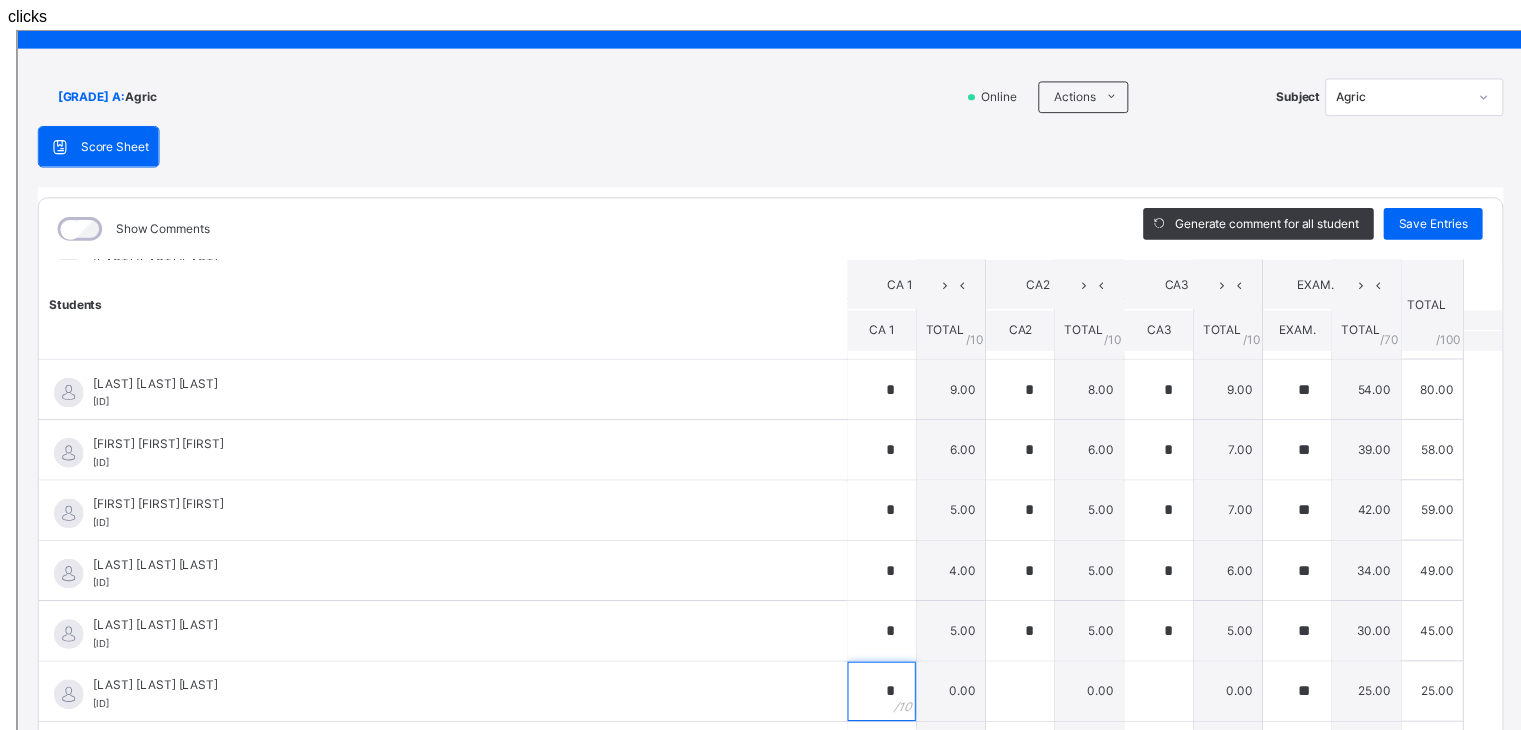 type on "*" 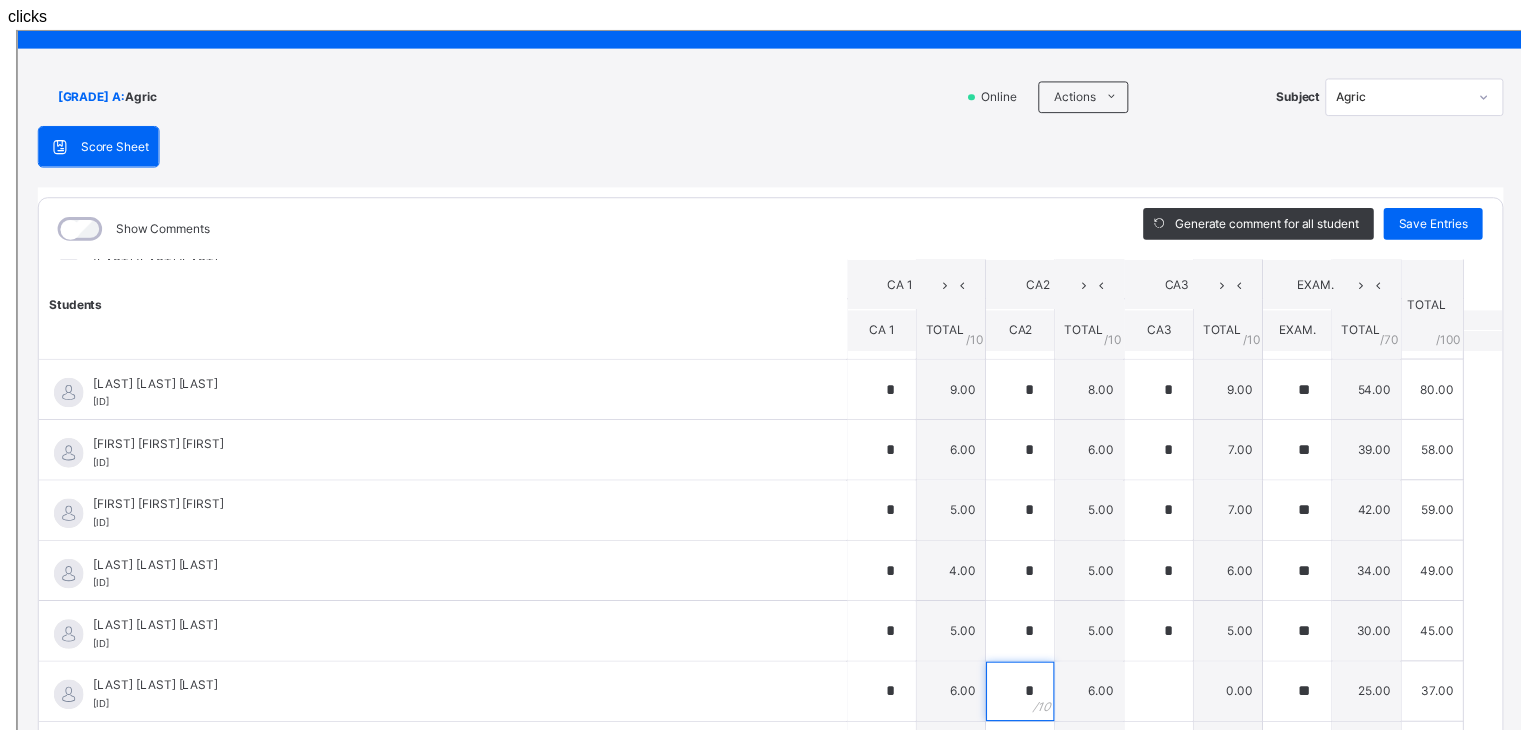 type on "*" 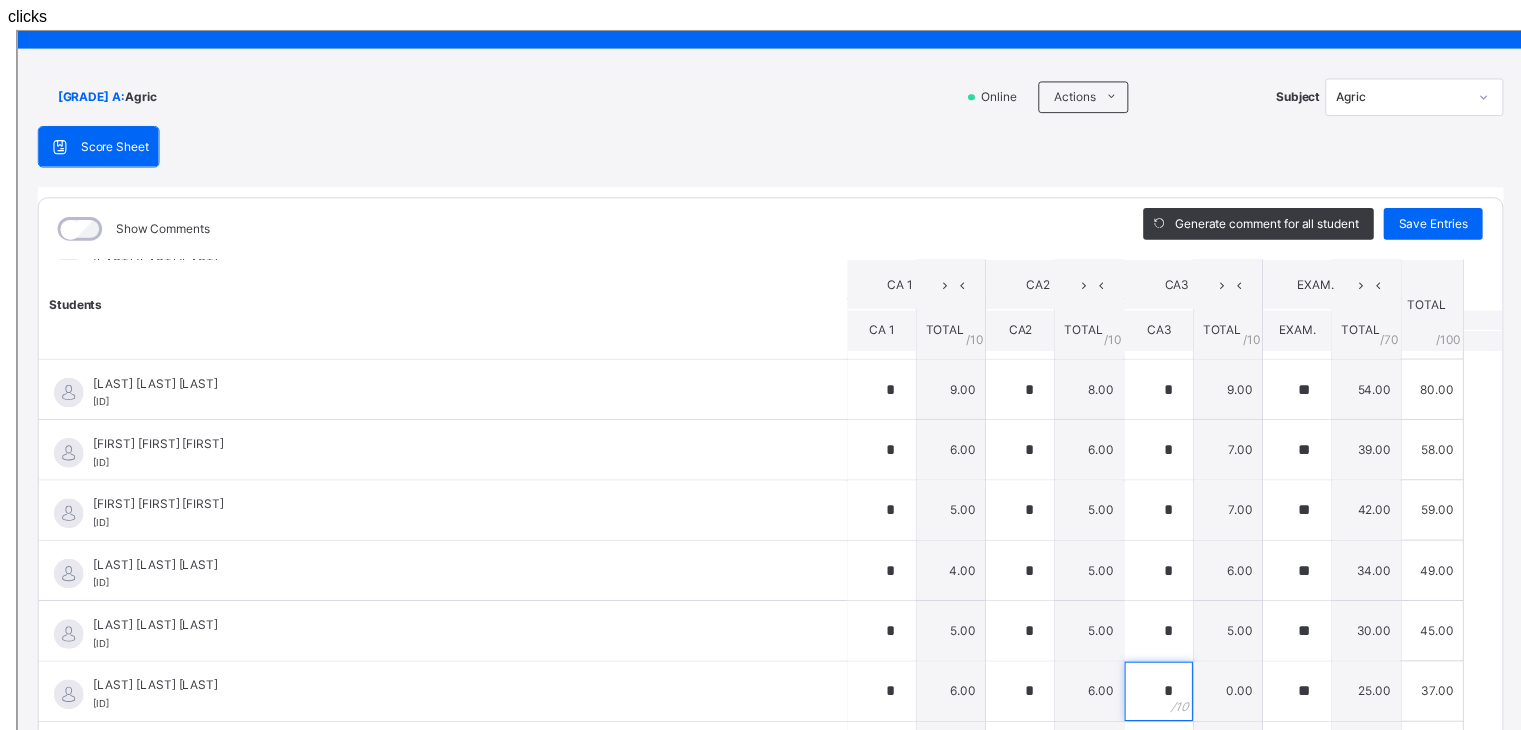 type on "*" 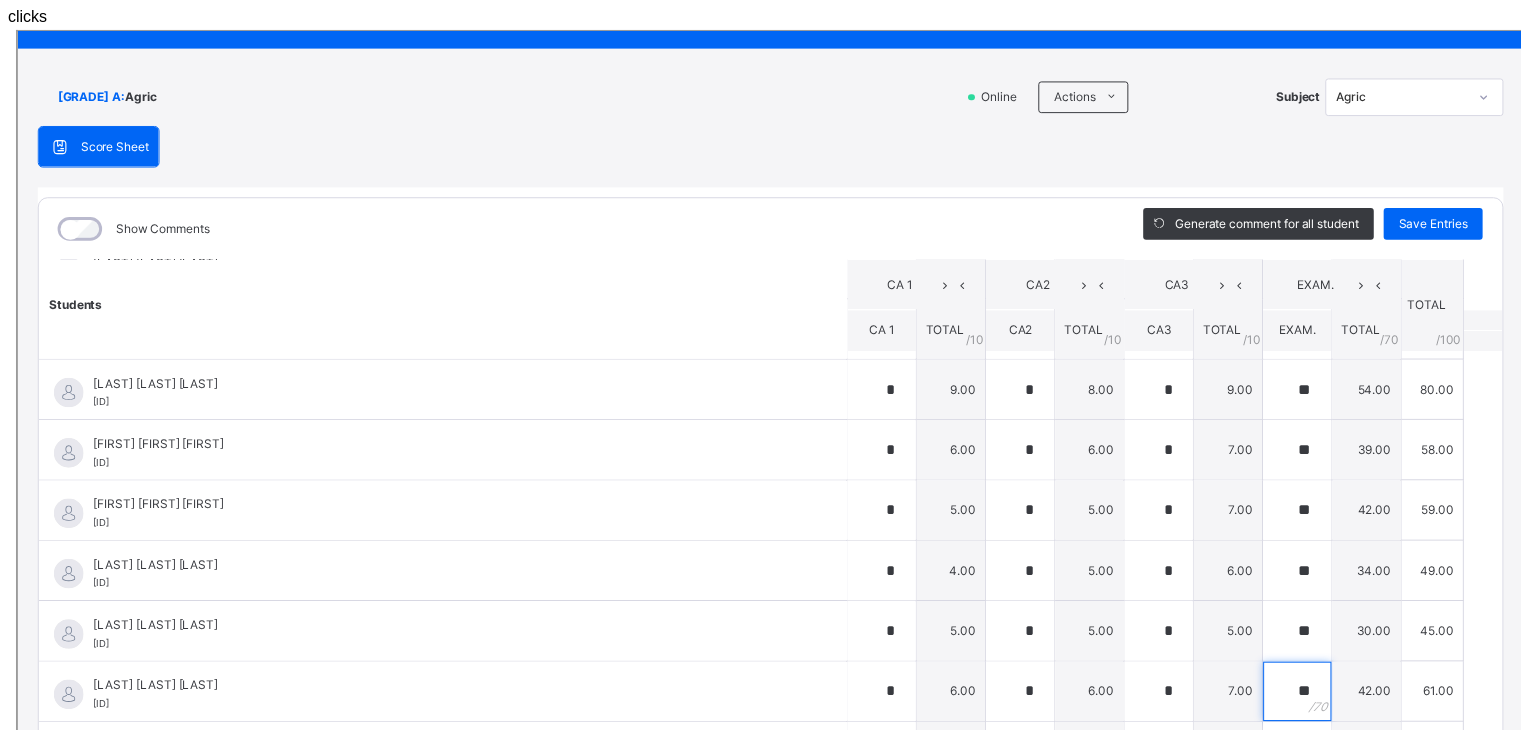 type on "**" 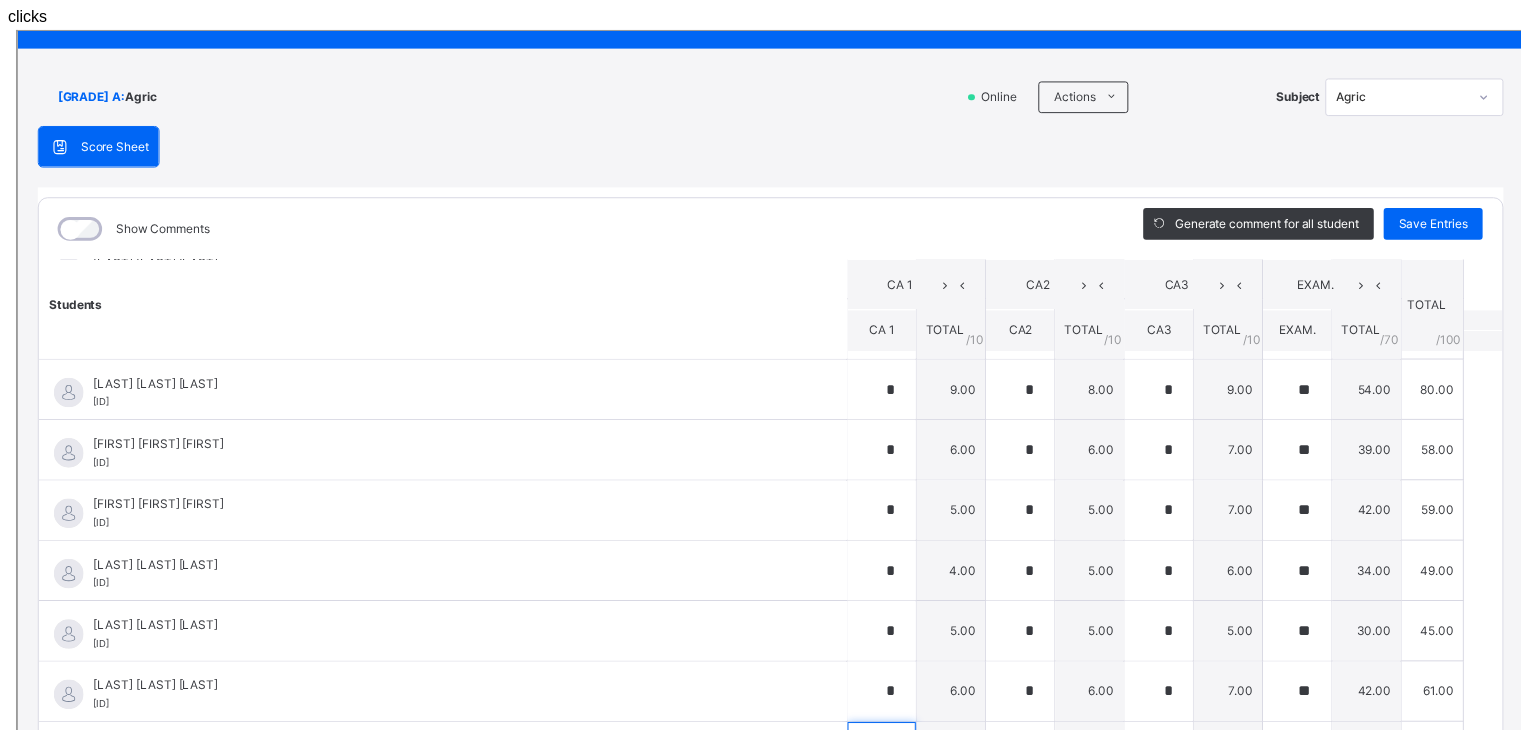 scroll, scrollTop: 321, scrollLeft: 0, axis: vertical 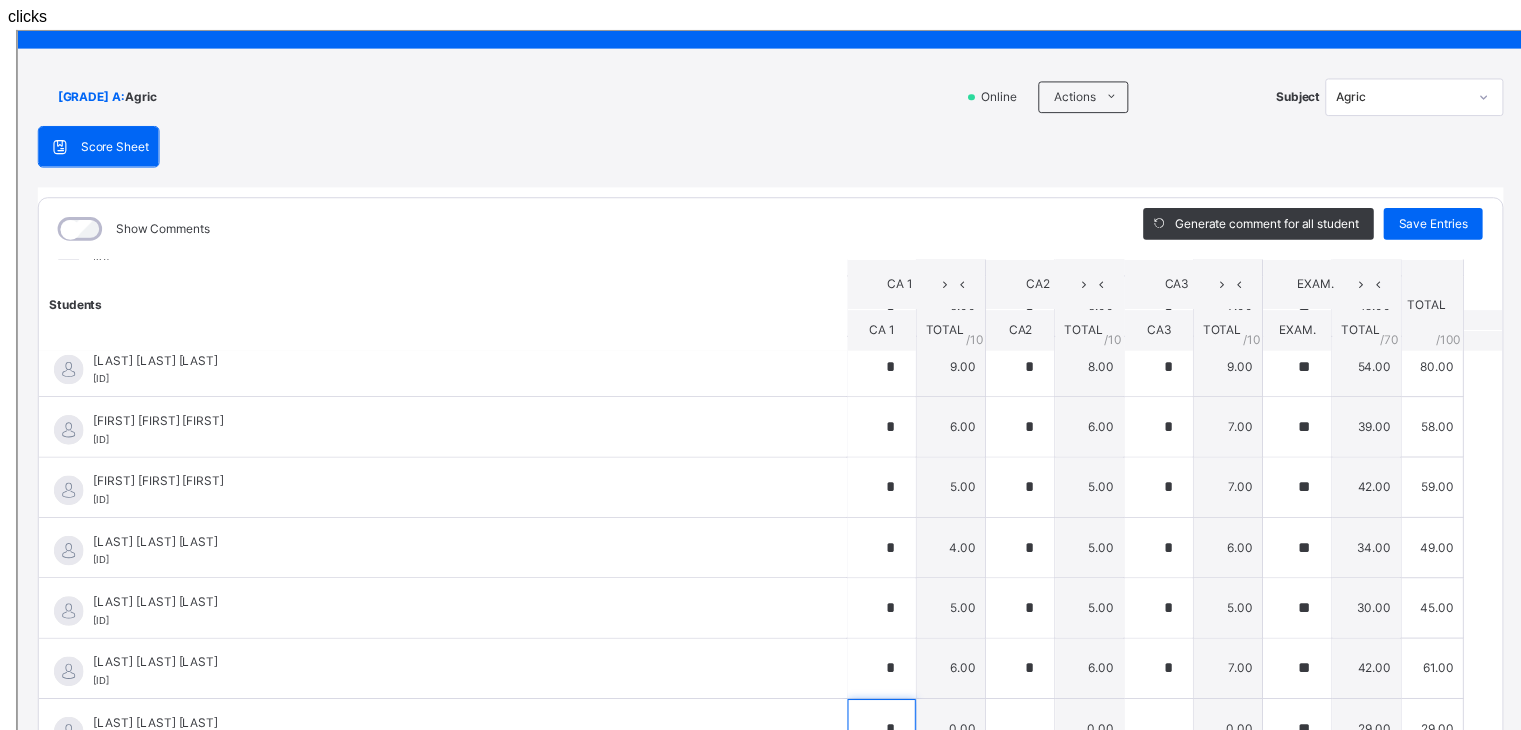 type on "*" 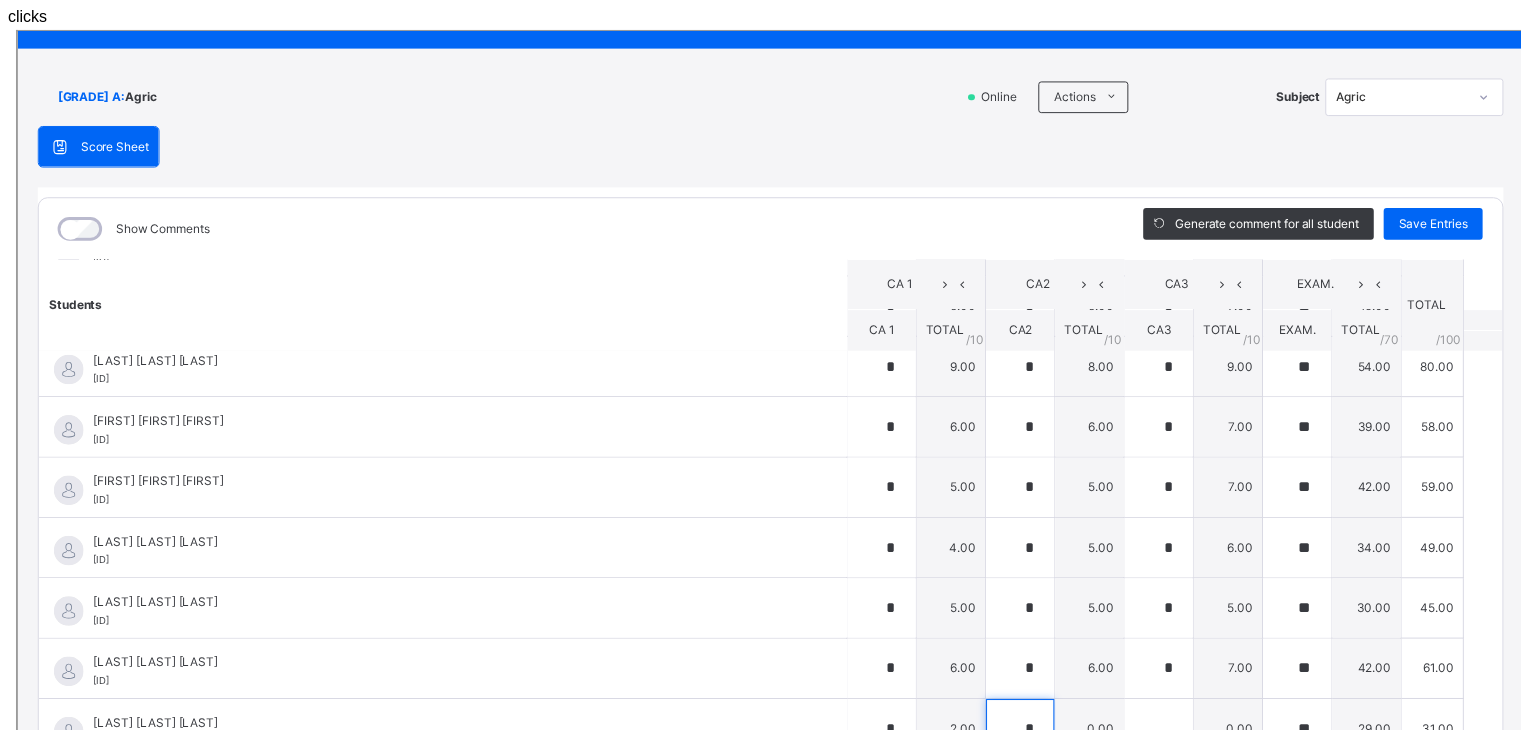 type on "*" 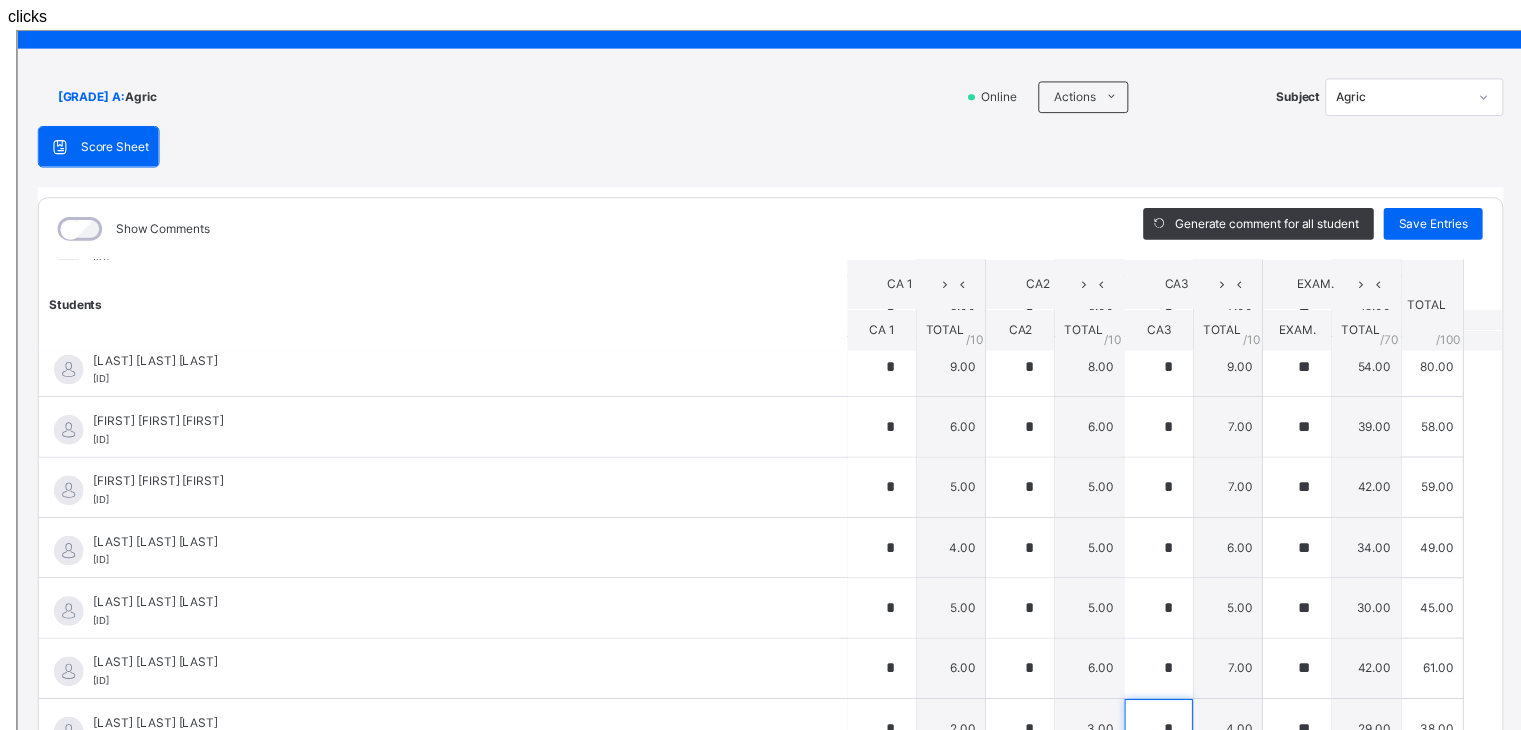 type on "*" 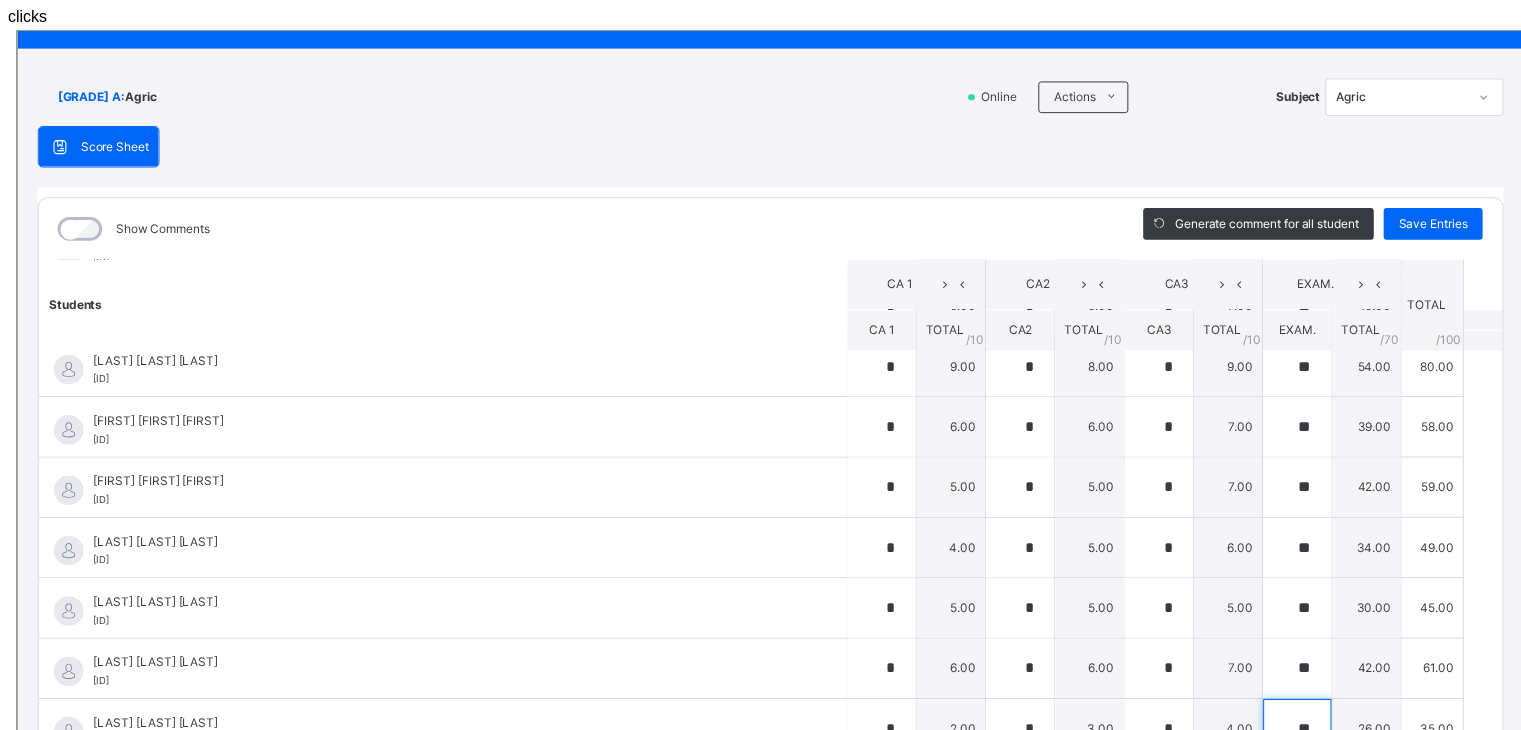 type on "**" 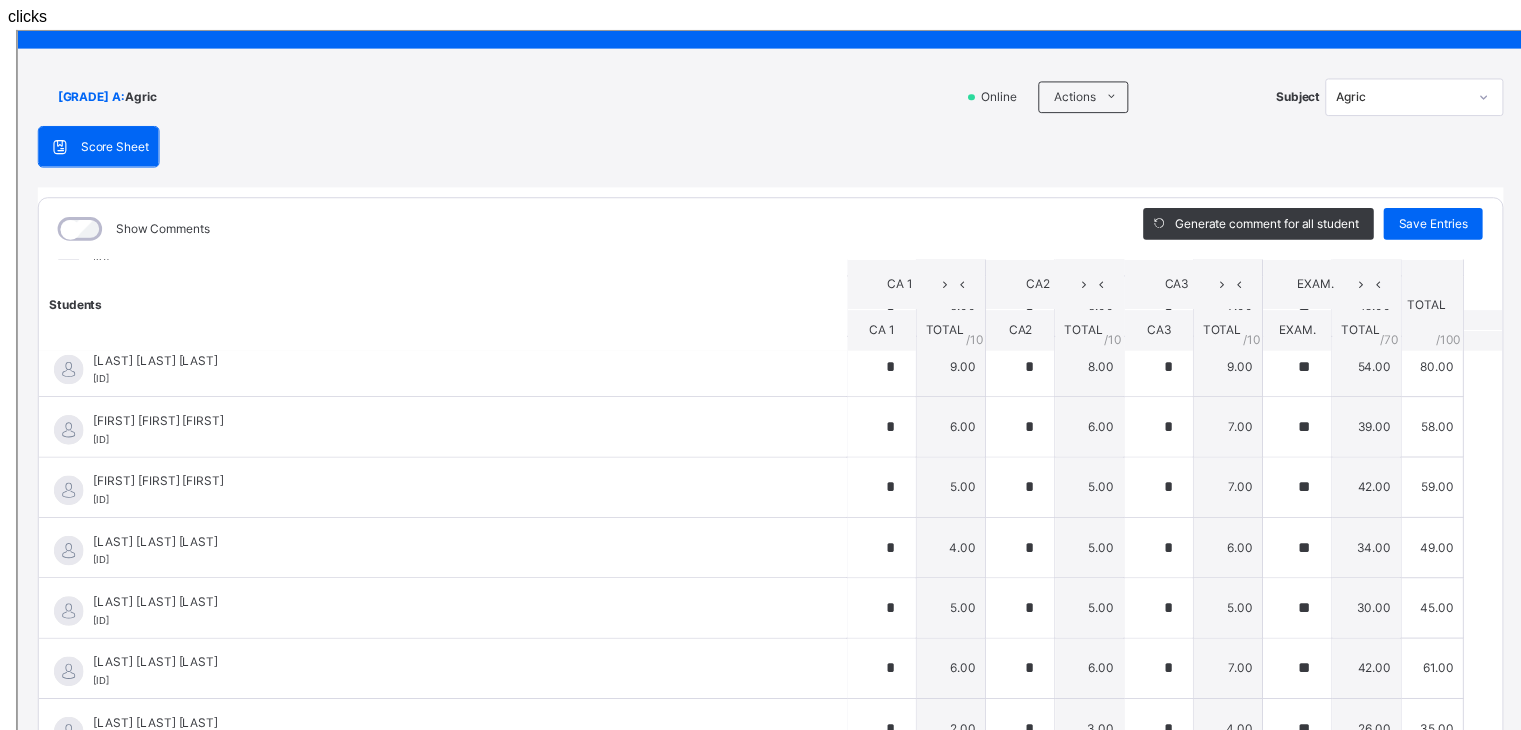 scroll, scrollTop: 602, scrollLeft: 0, axis: vertical 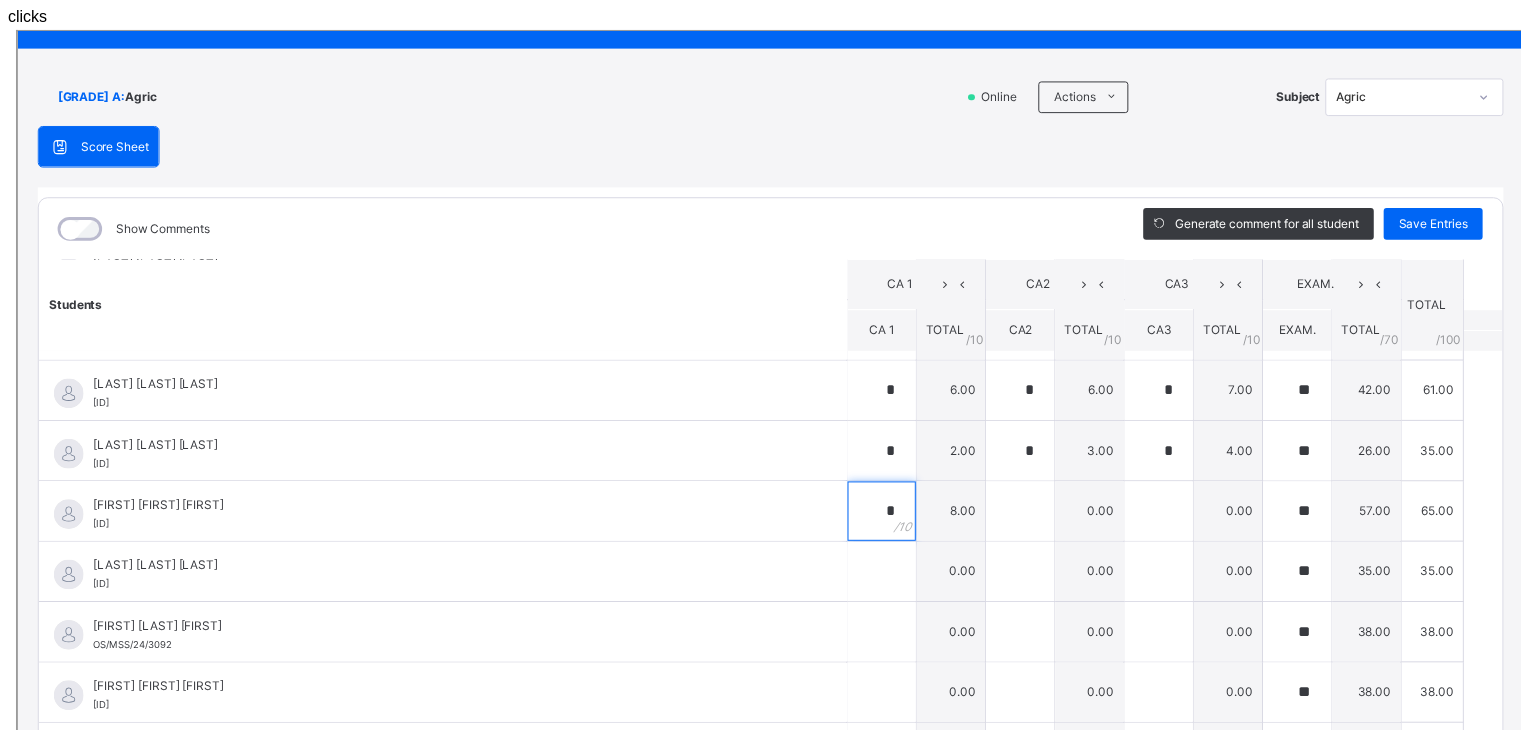 type on "*" 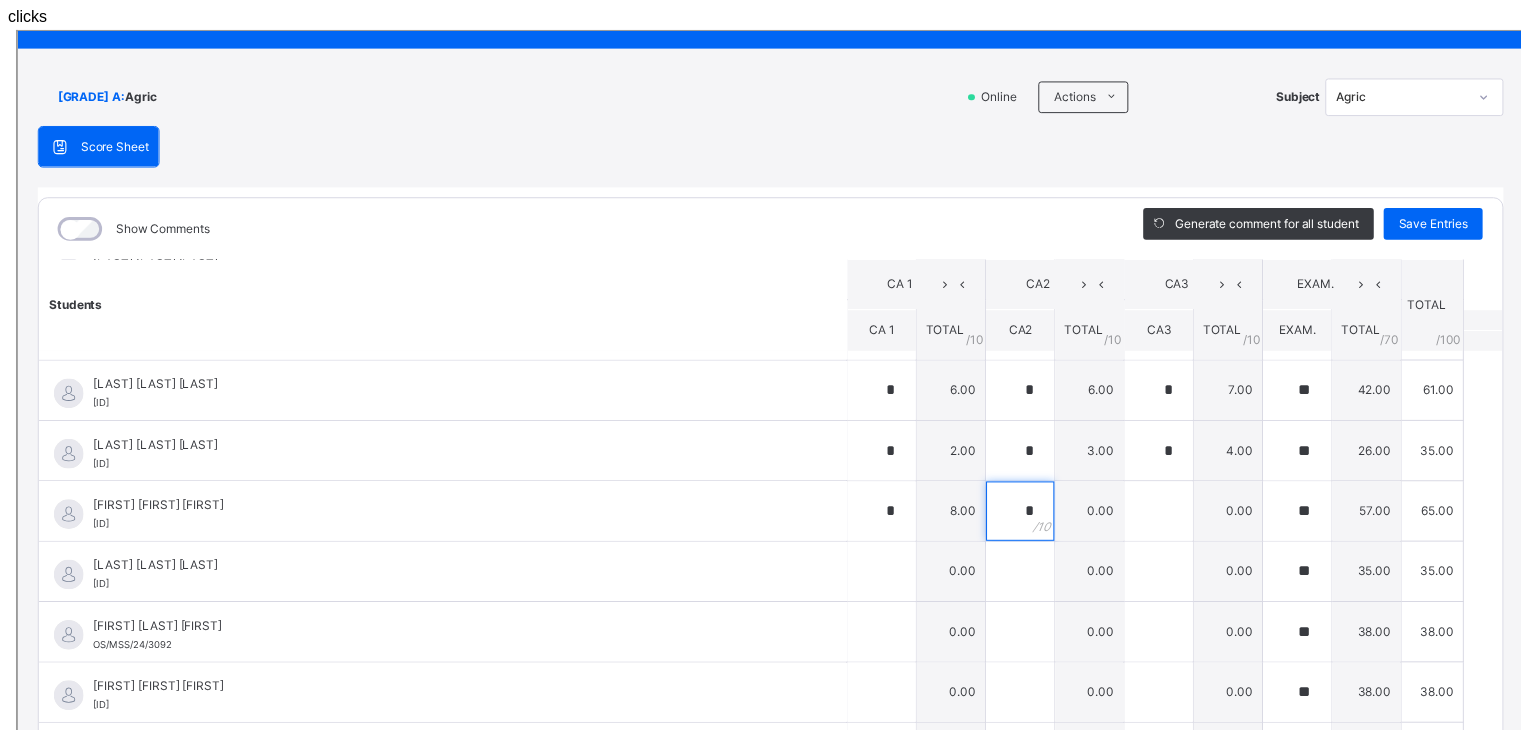 type on "*" 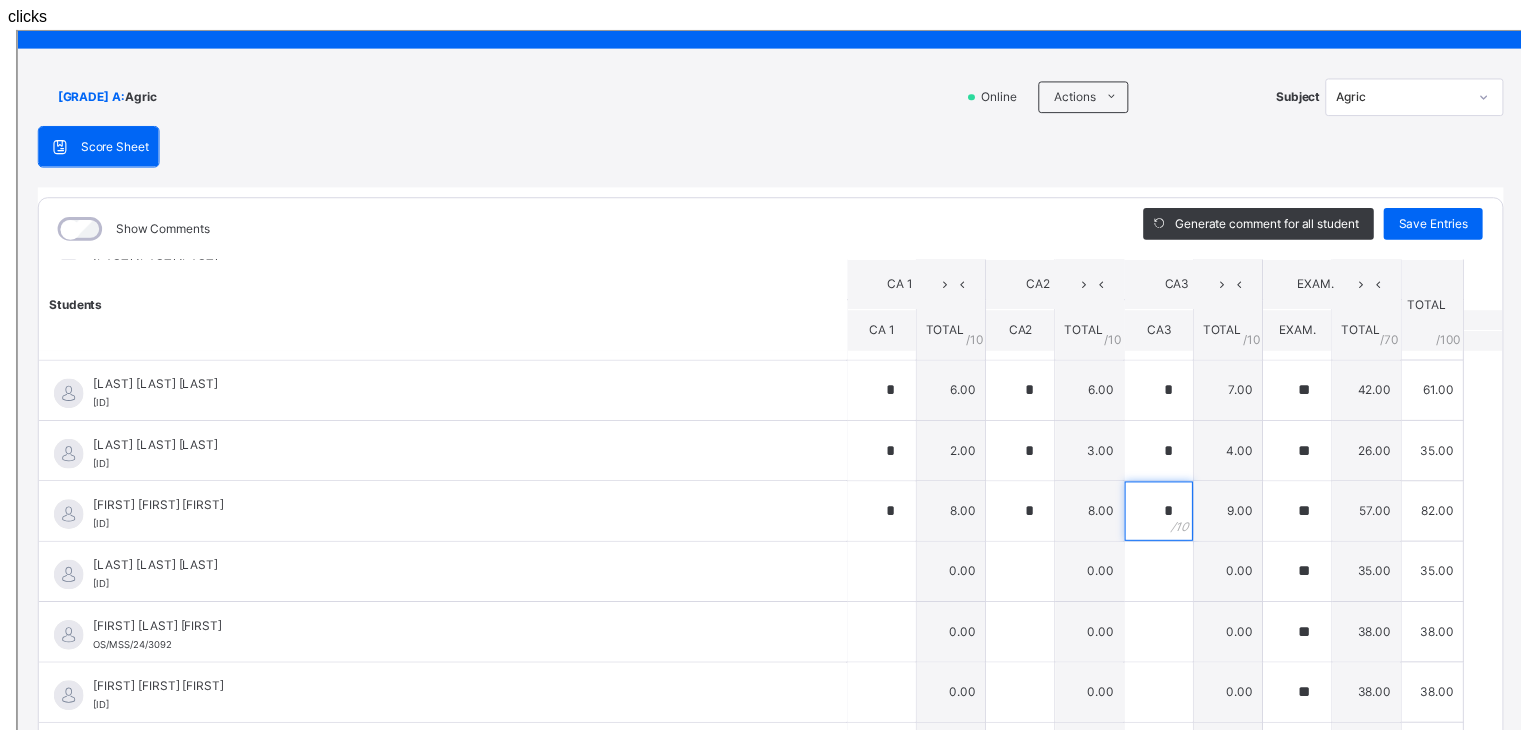 type on "*" 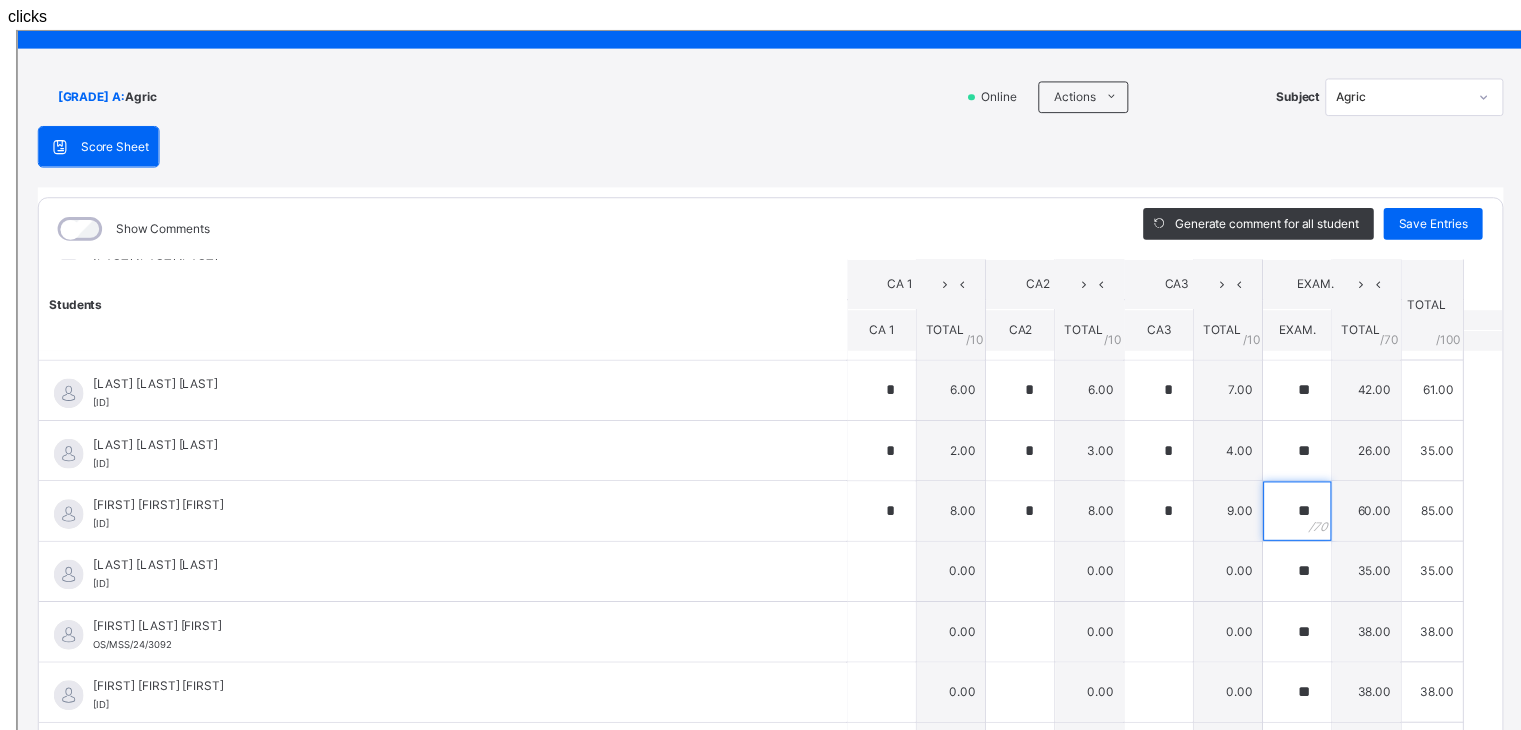 type on "**" 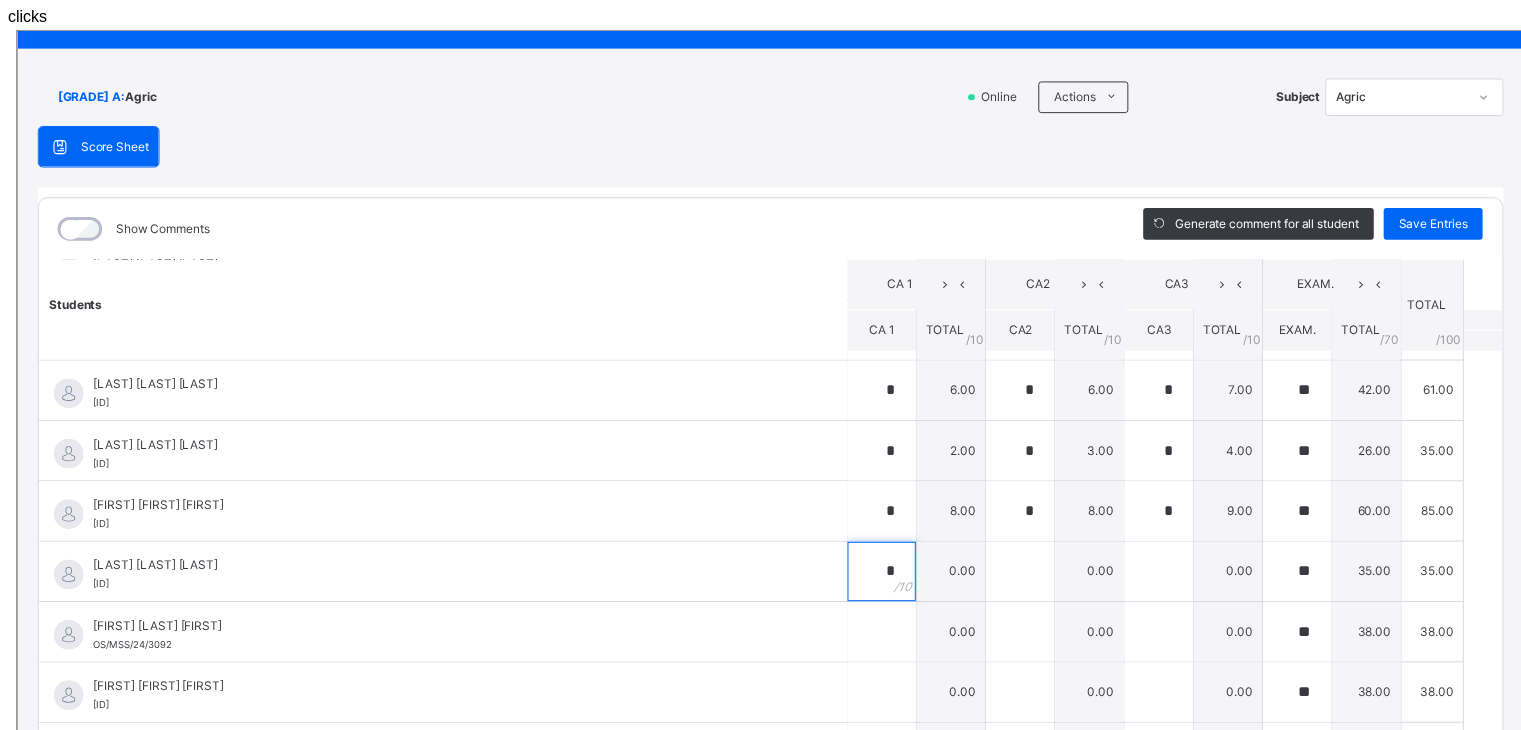 type on "*" 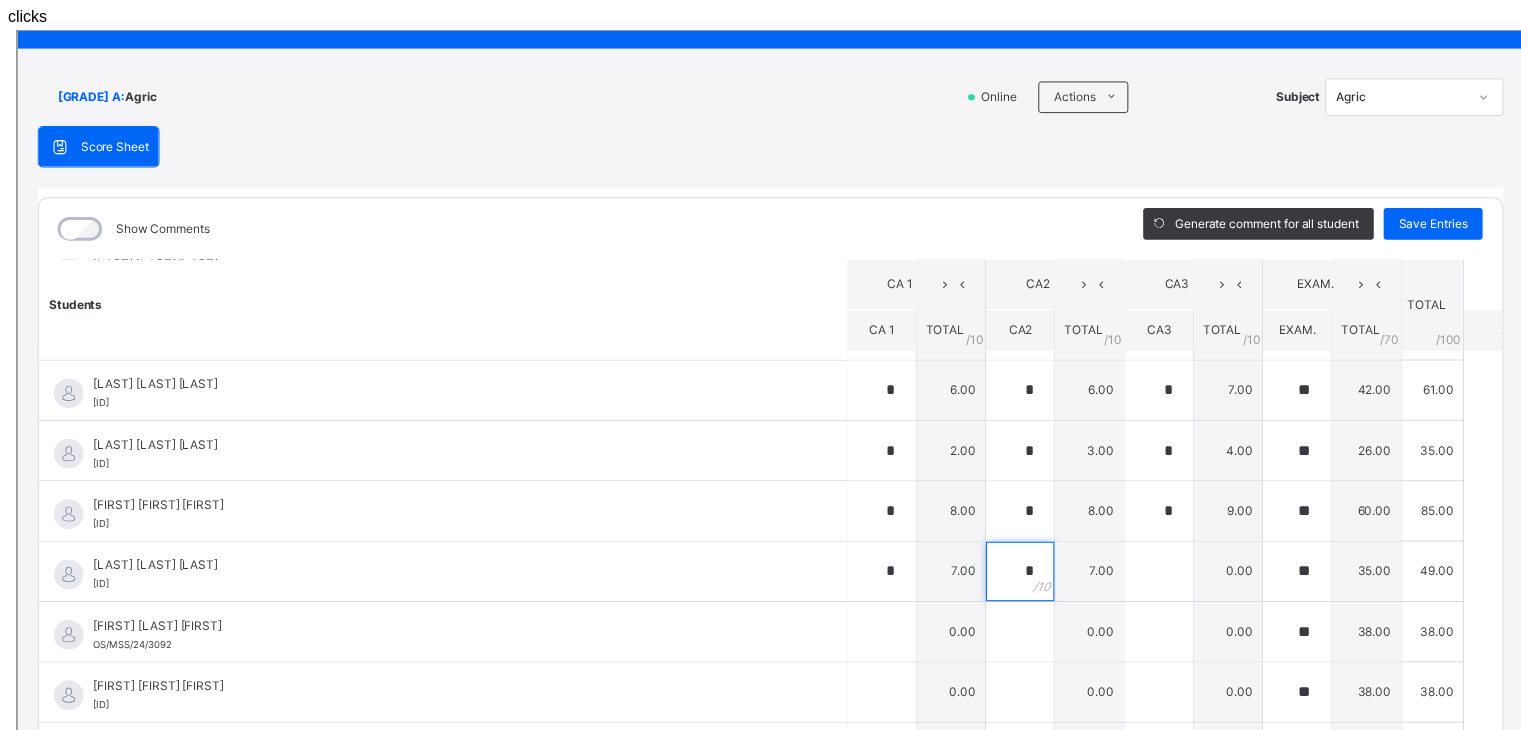 type on "*" 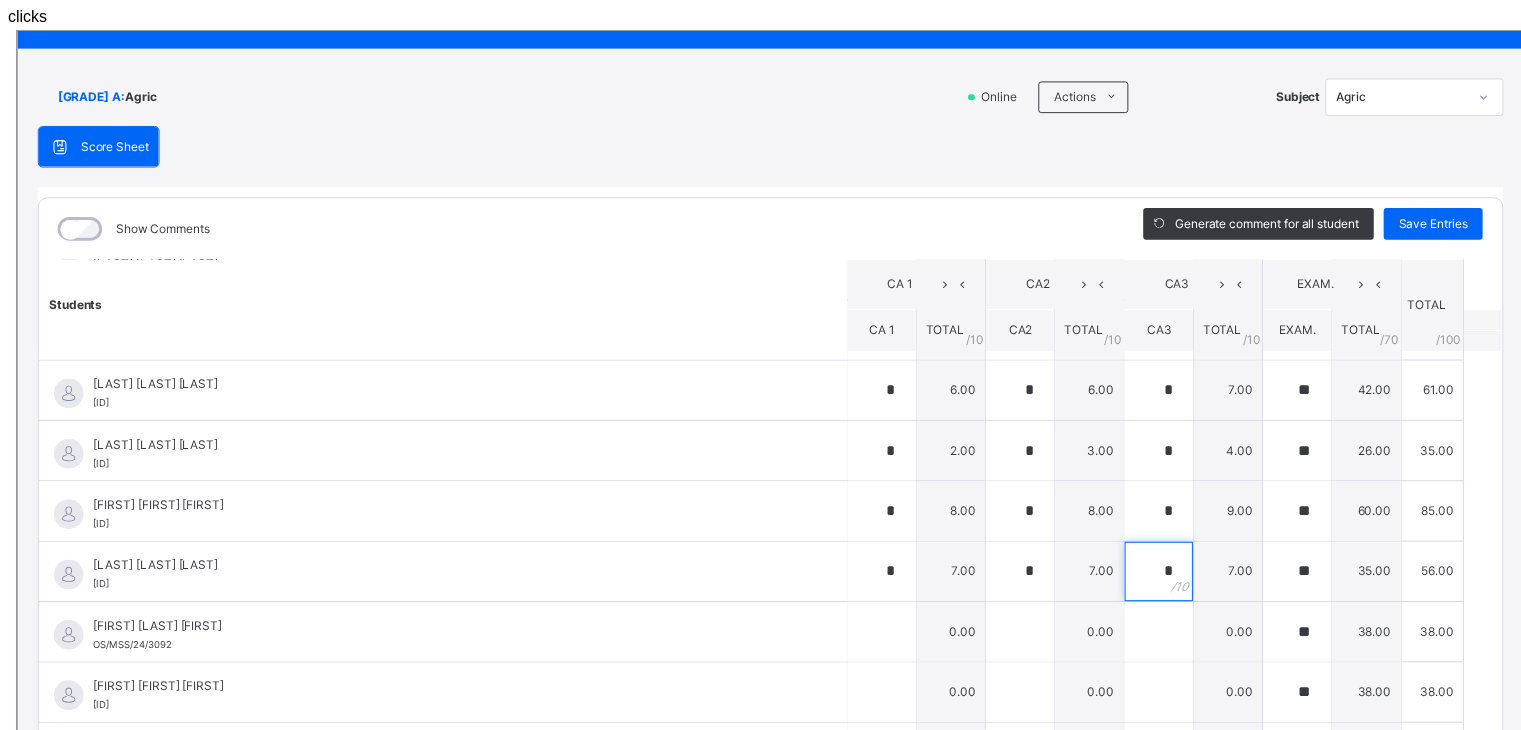 type on "*" 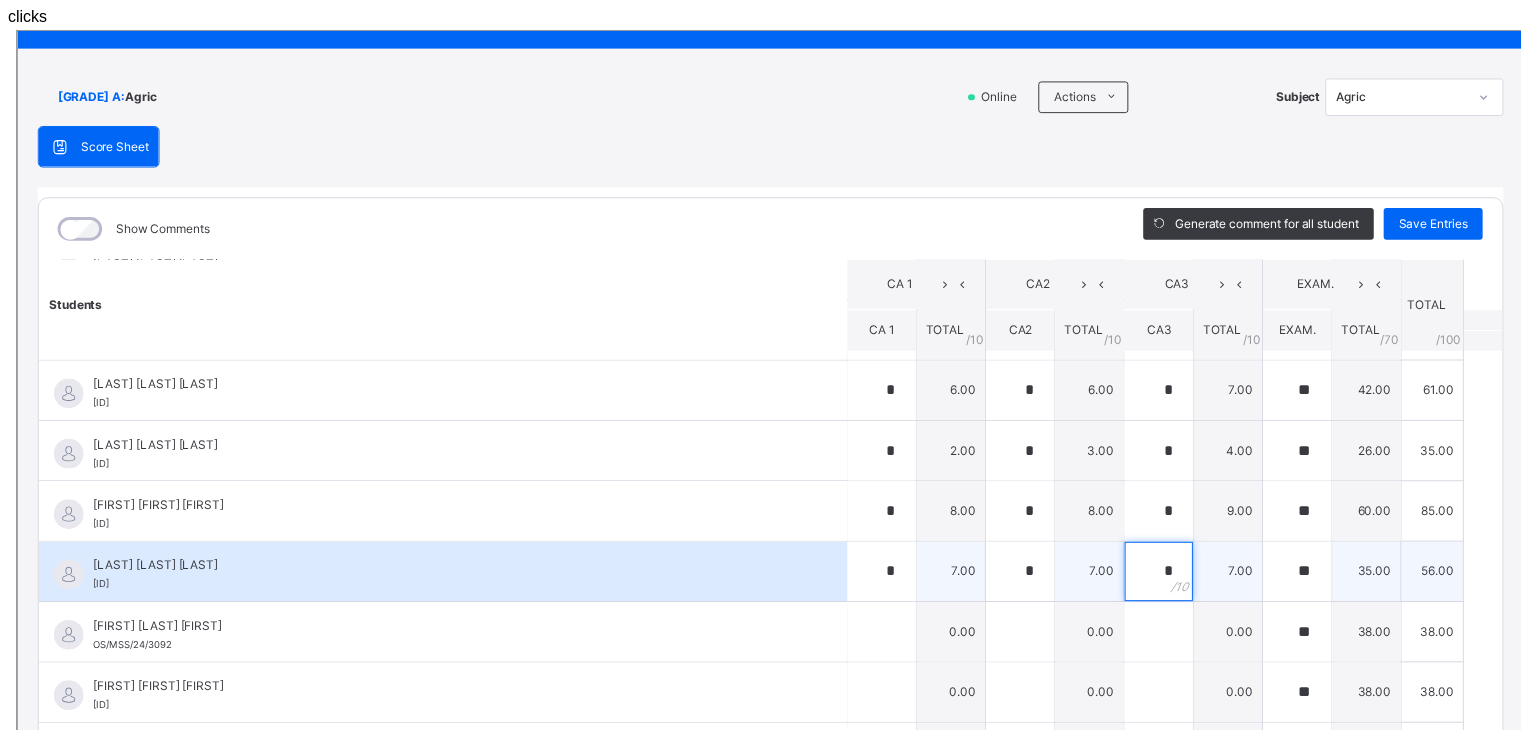 click on "*" at bounding box center [1152, 545] 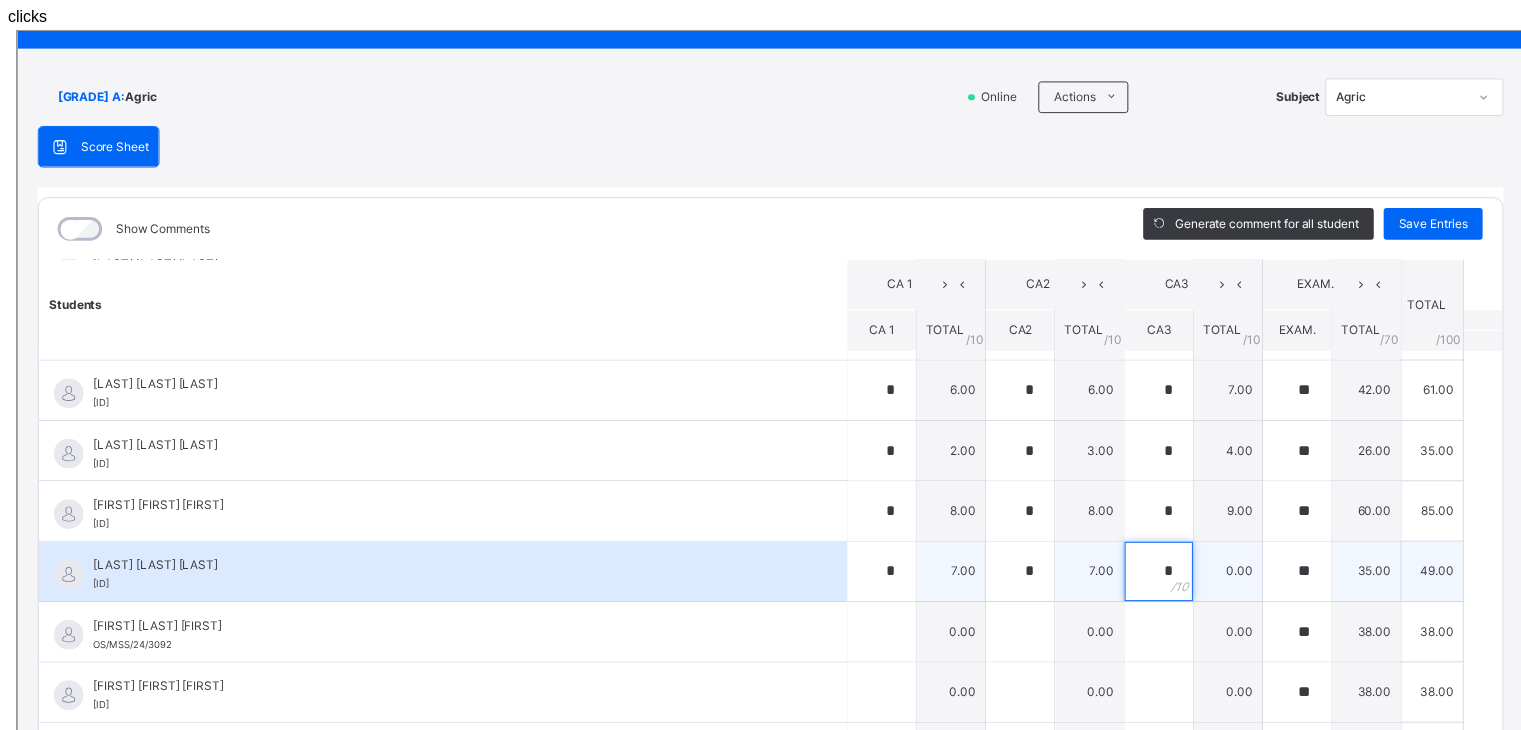type on "*" 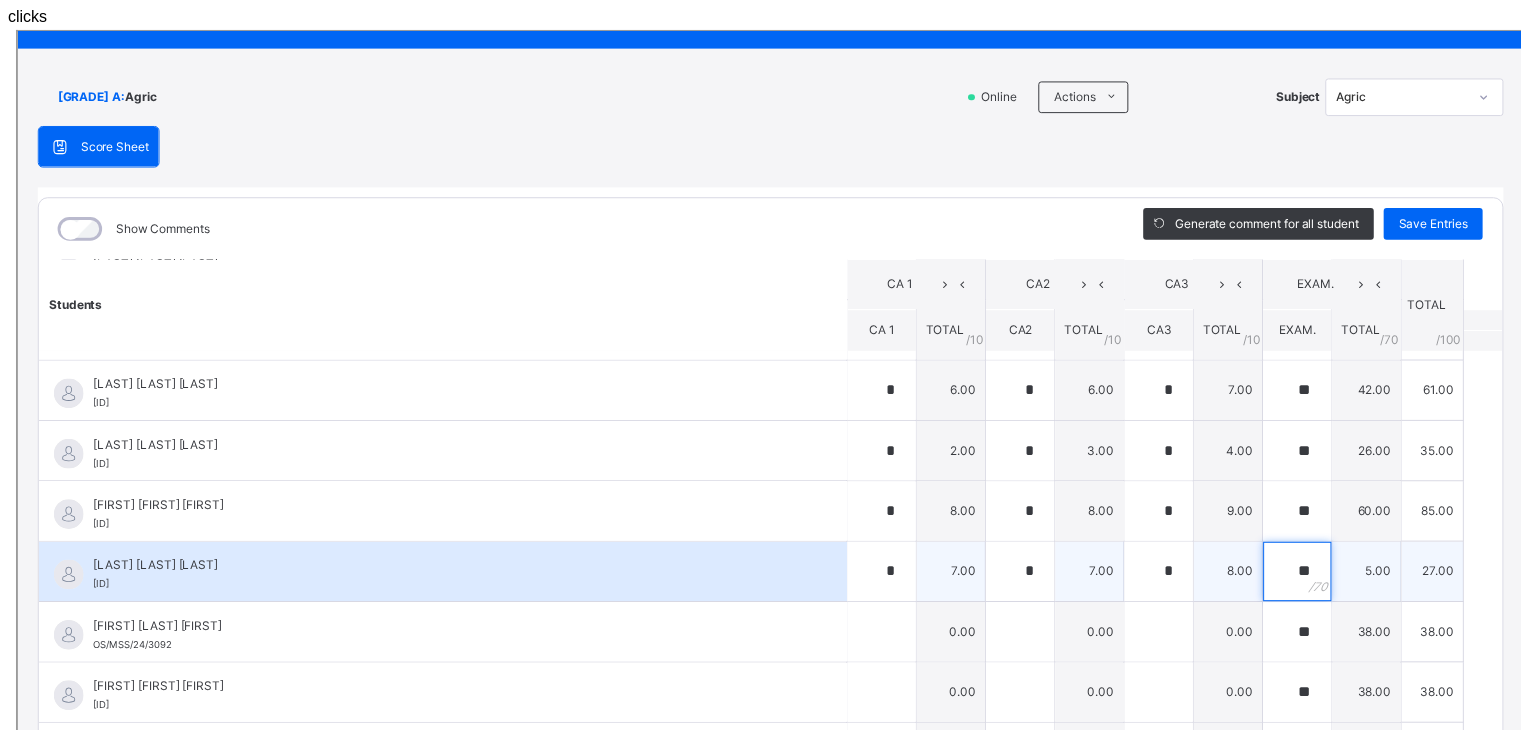 type on "**" 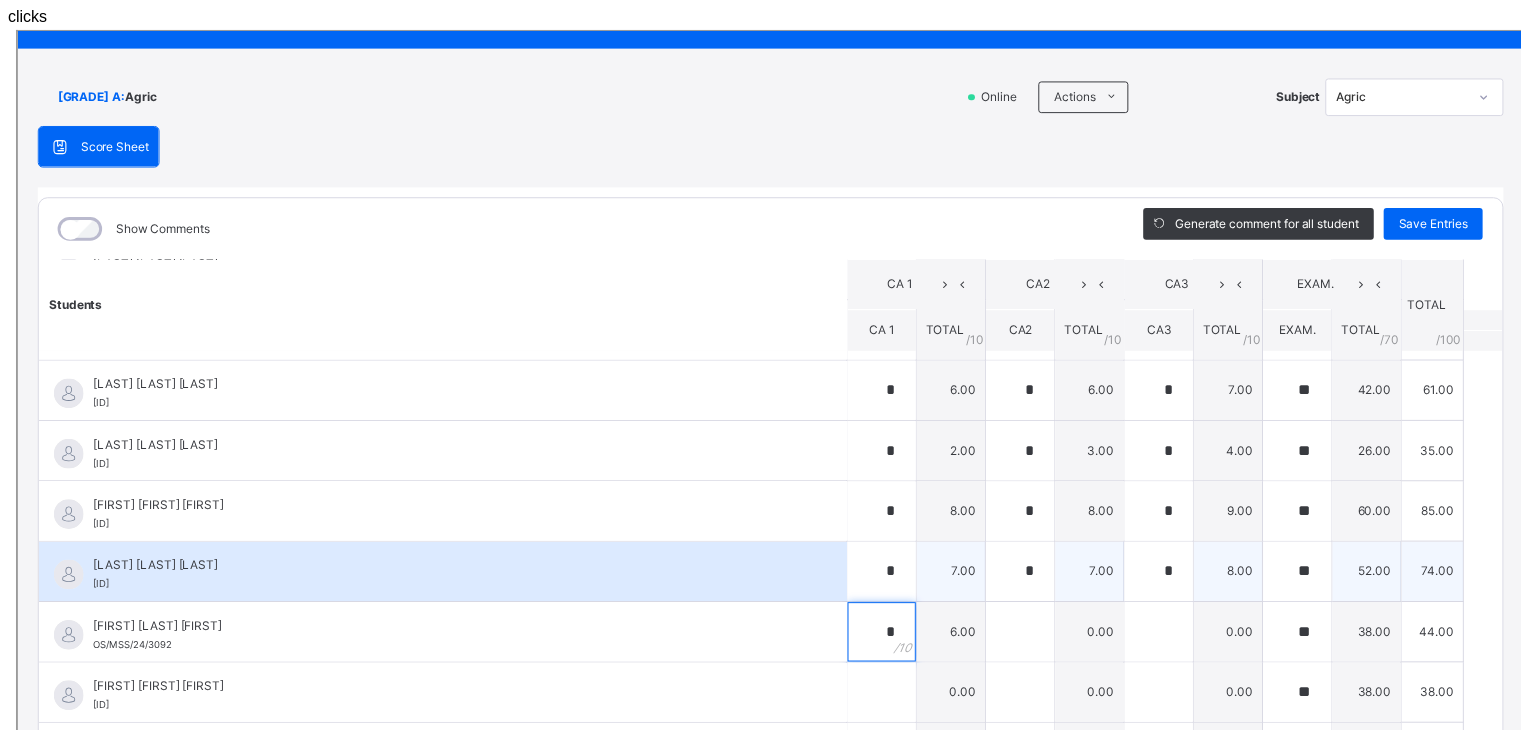 type on "*" 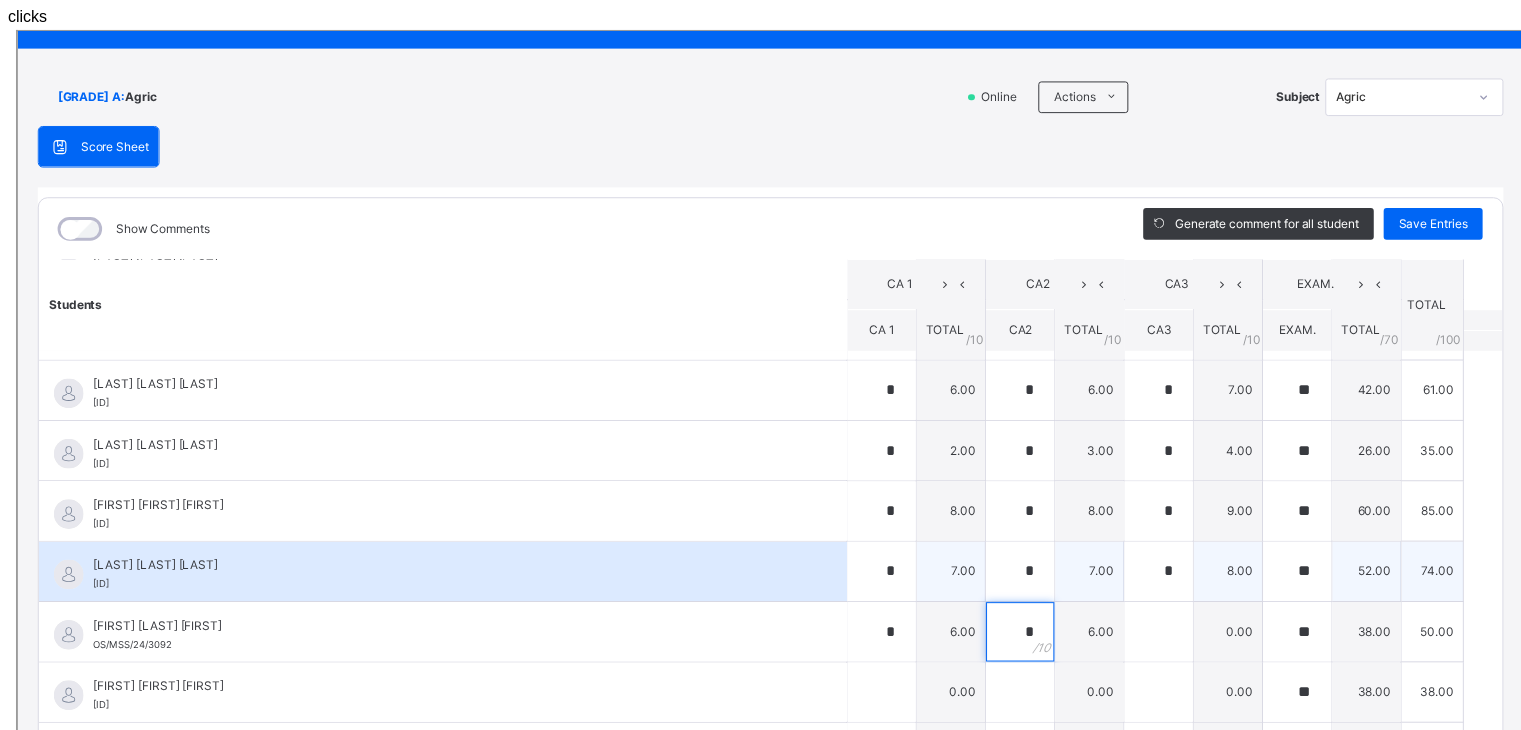 type on "*" 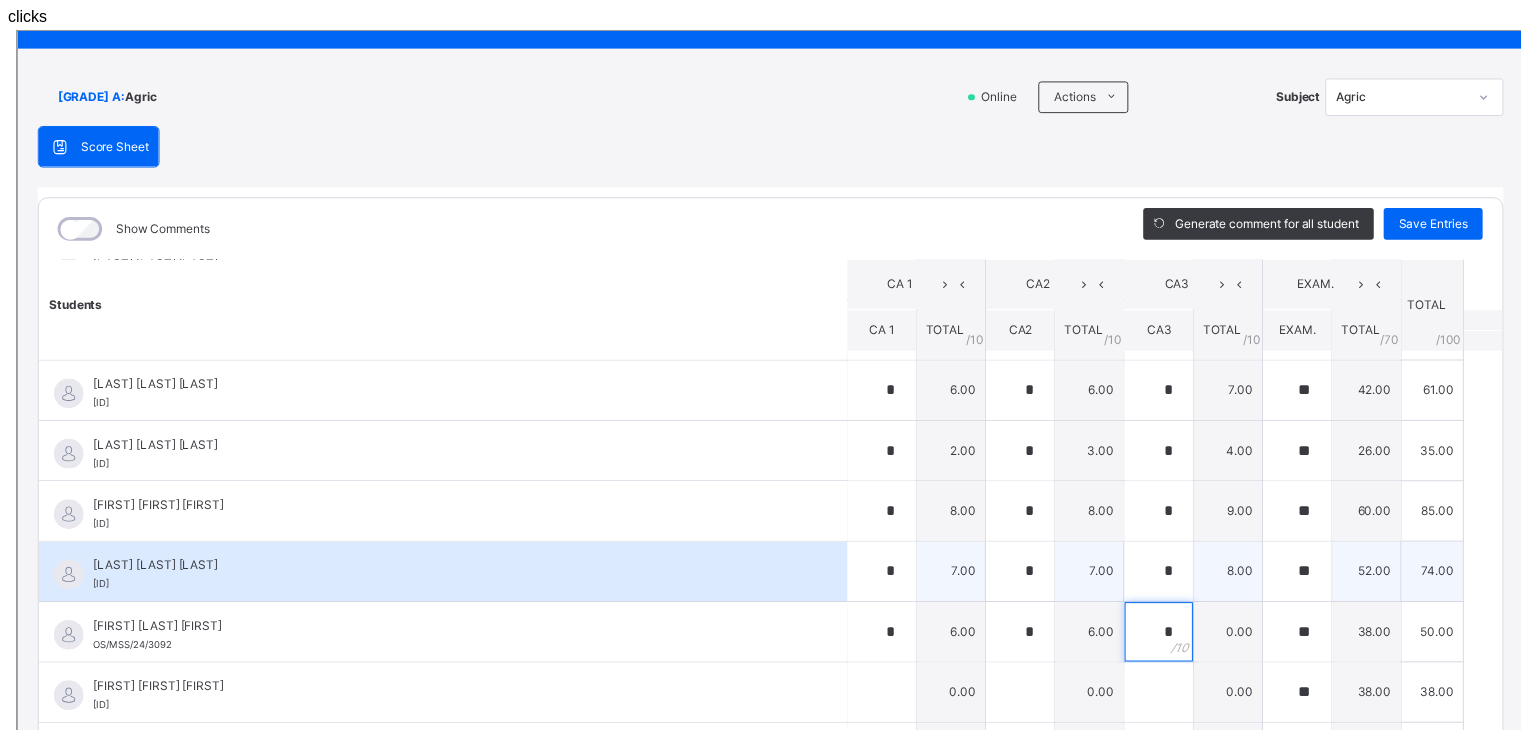 type on "*" 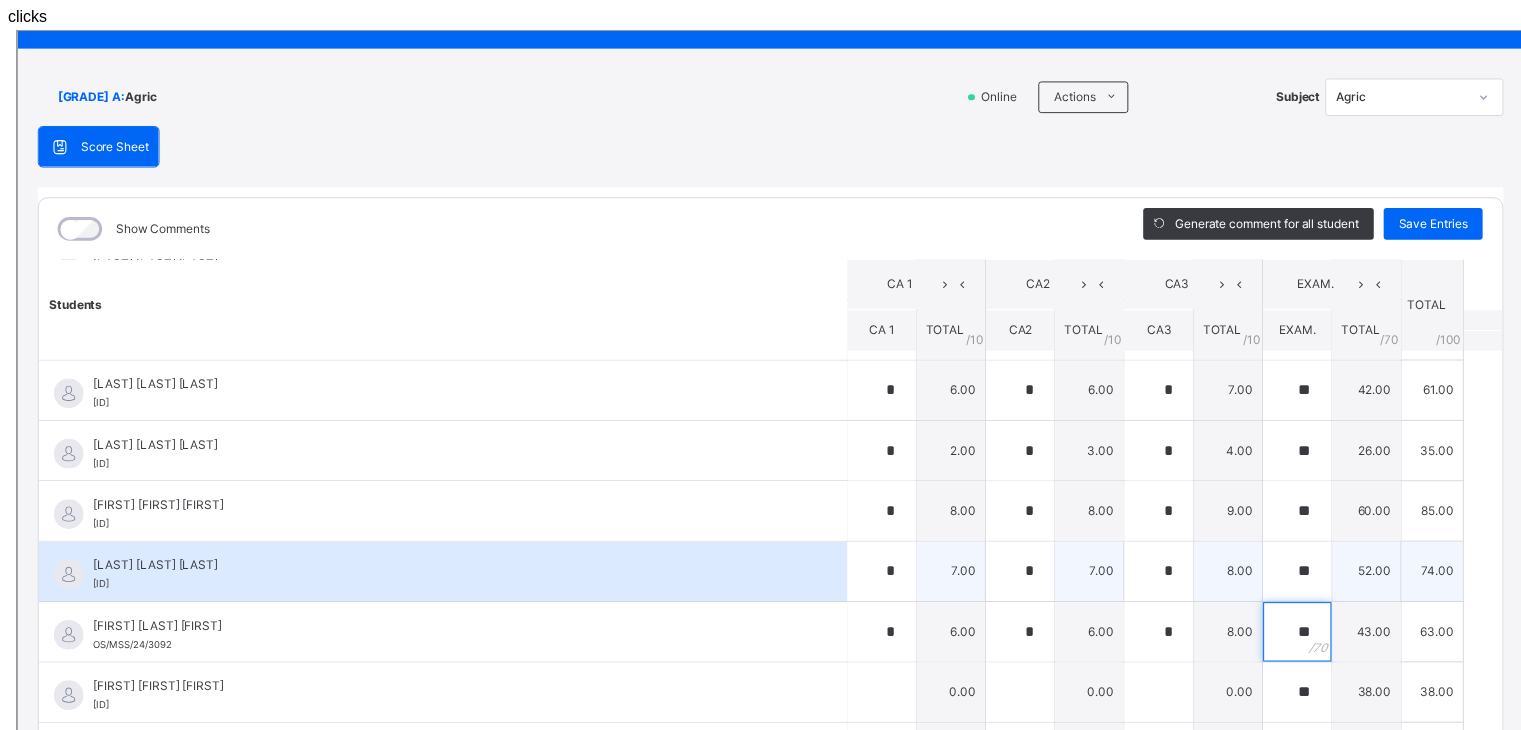 type on "**" 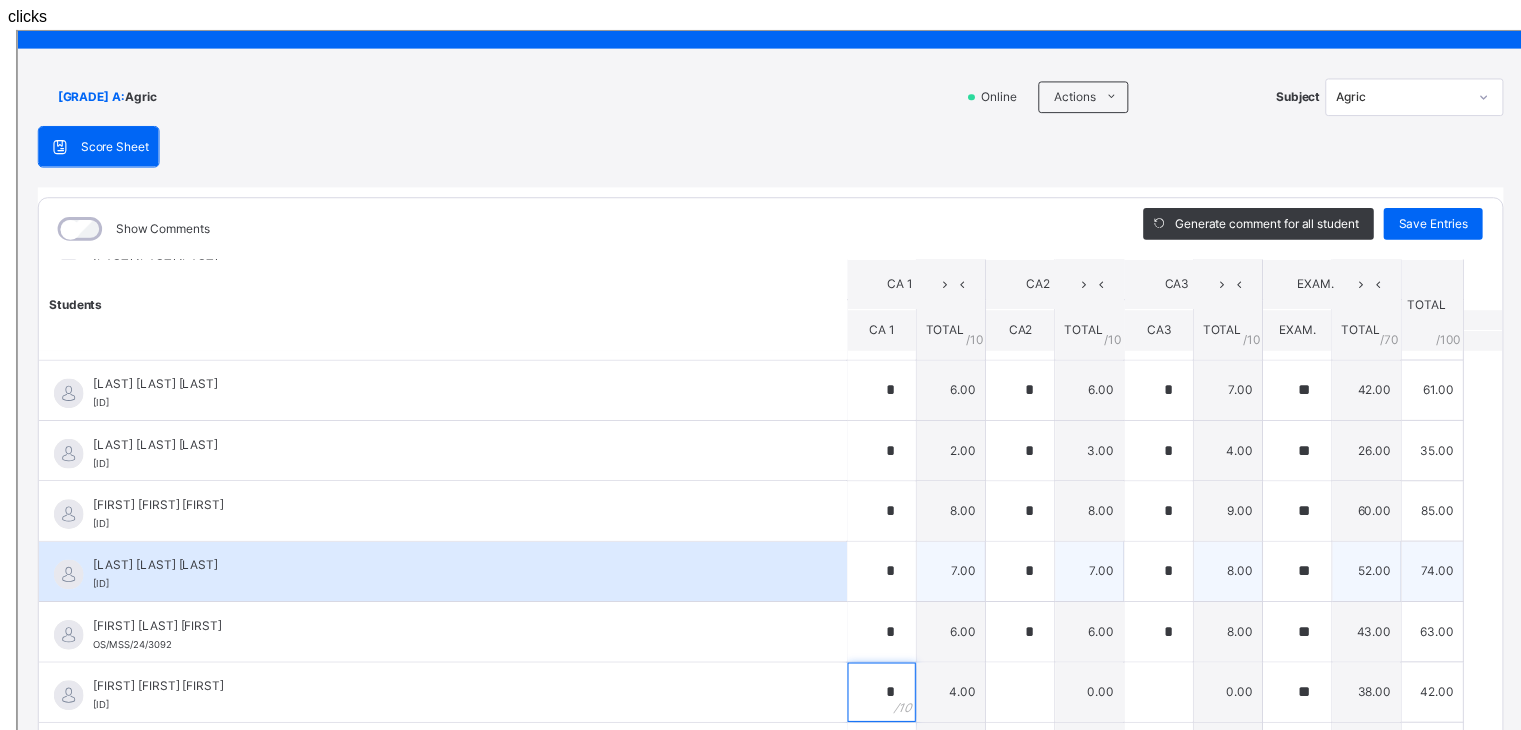 type on "*" 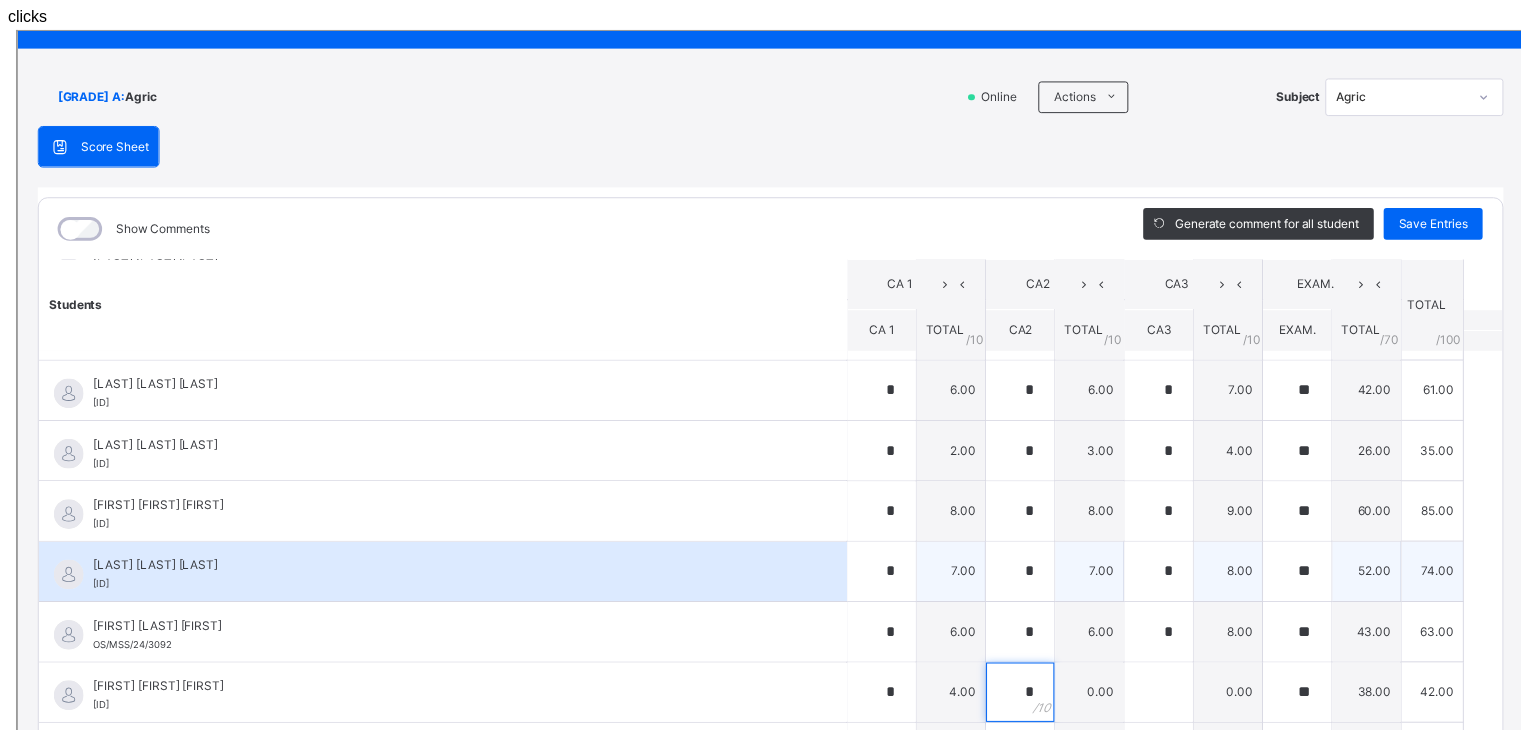 type on "*" 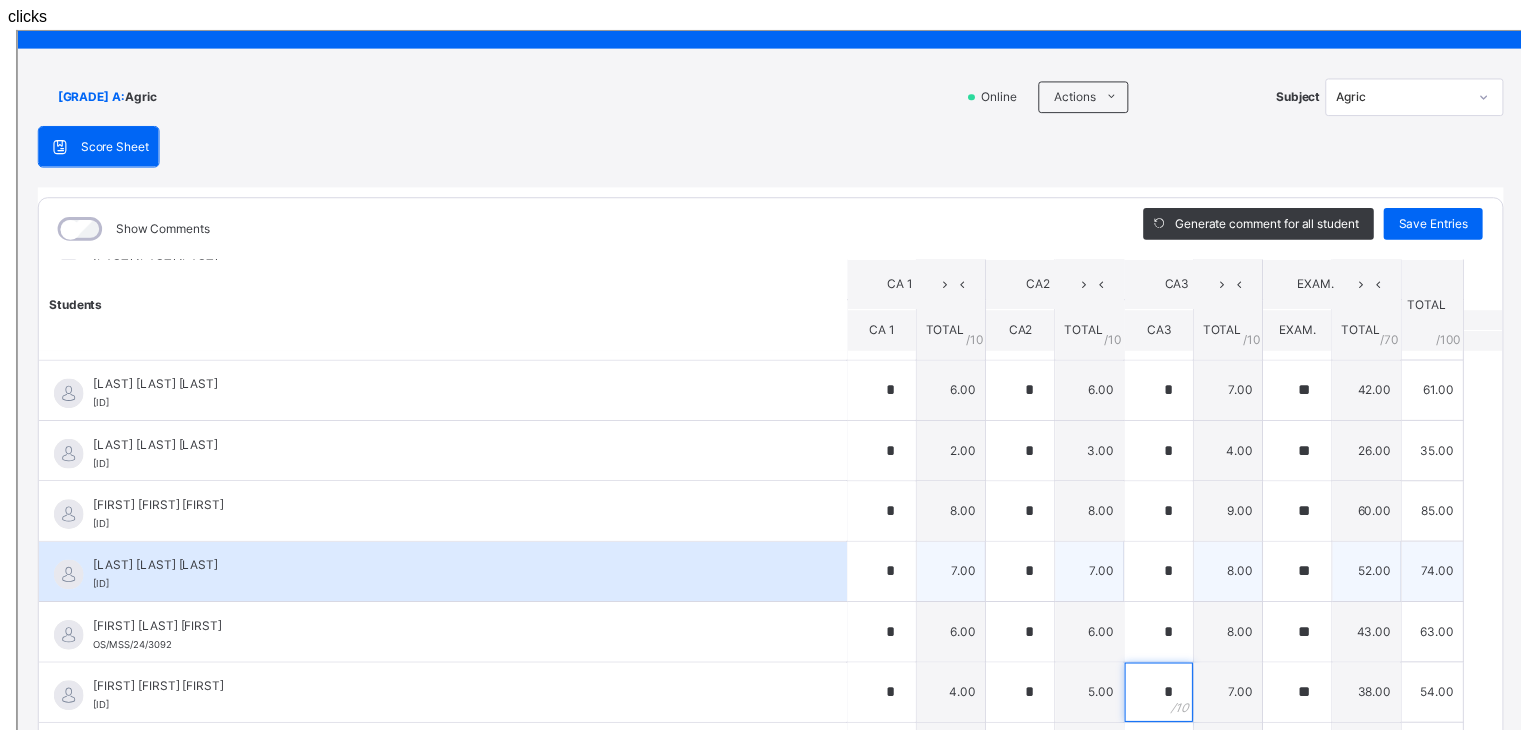 type on "*" 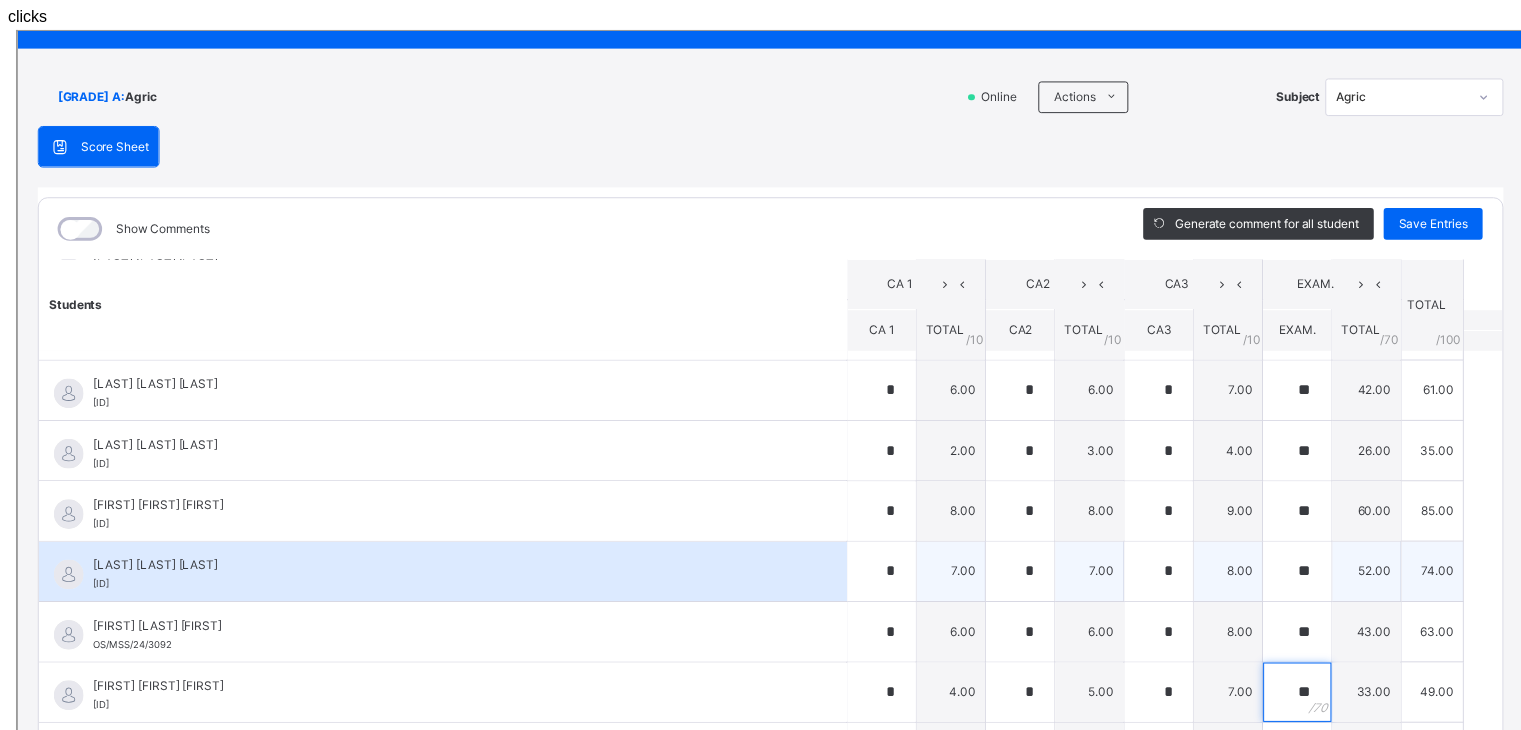 type on "**" 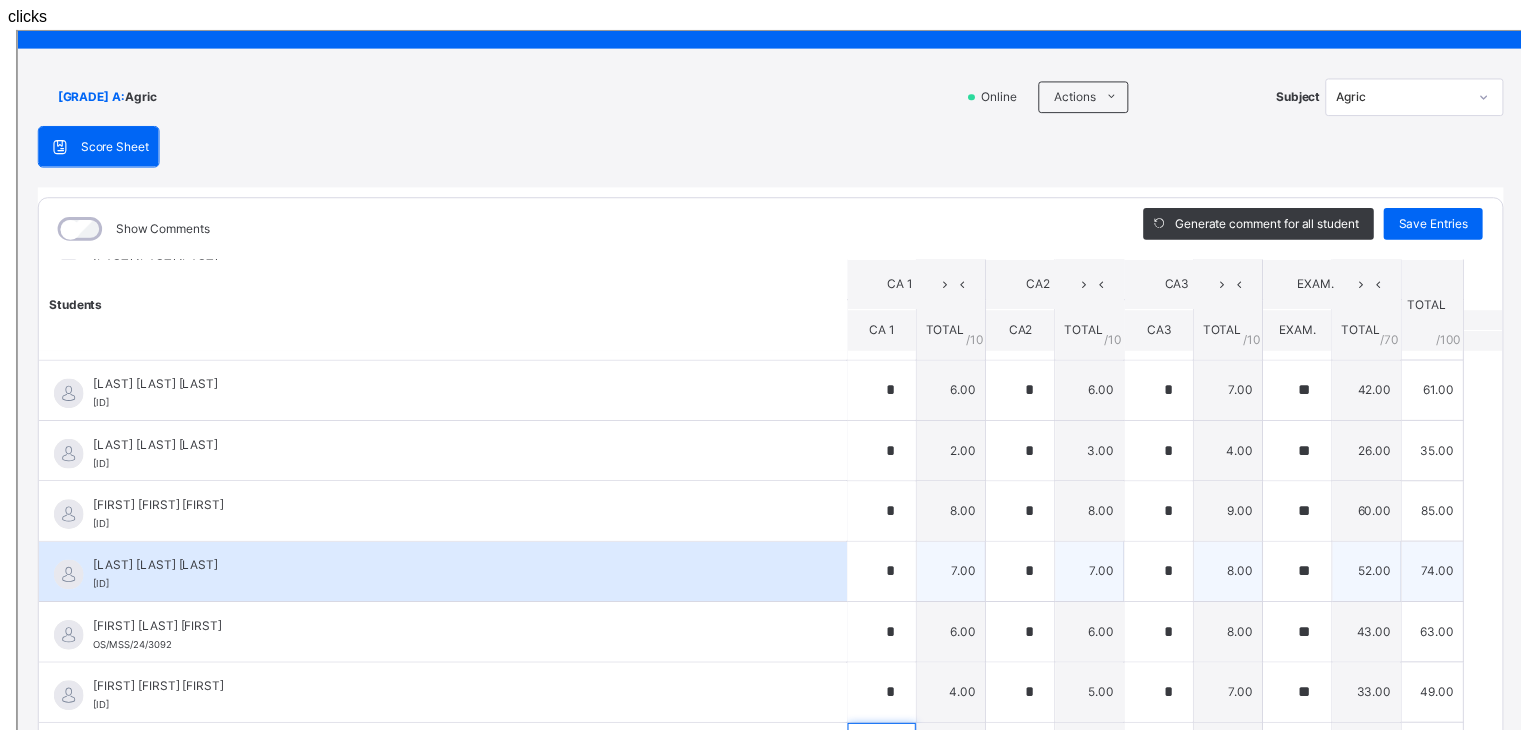 scroll, scrollTop: 625, scrollLeft: 0, axis: vertical 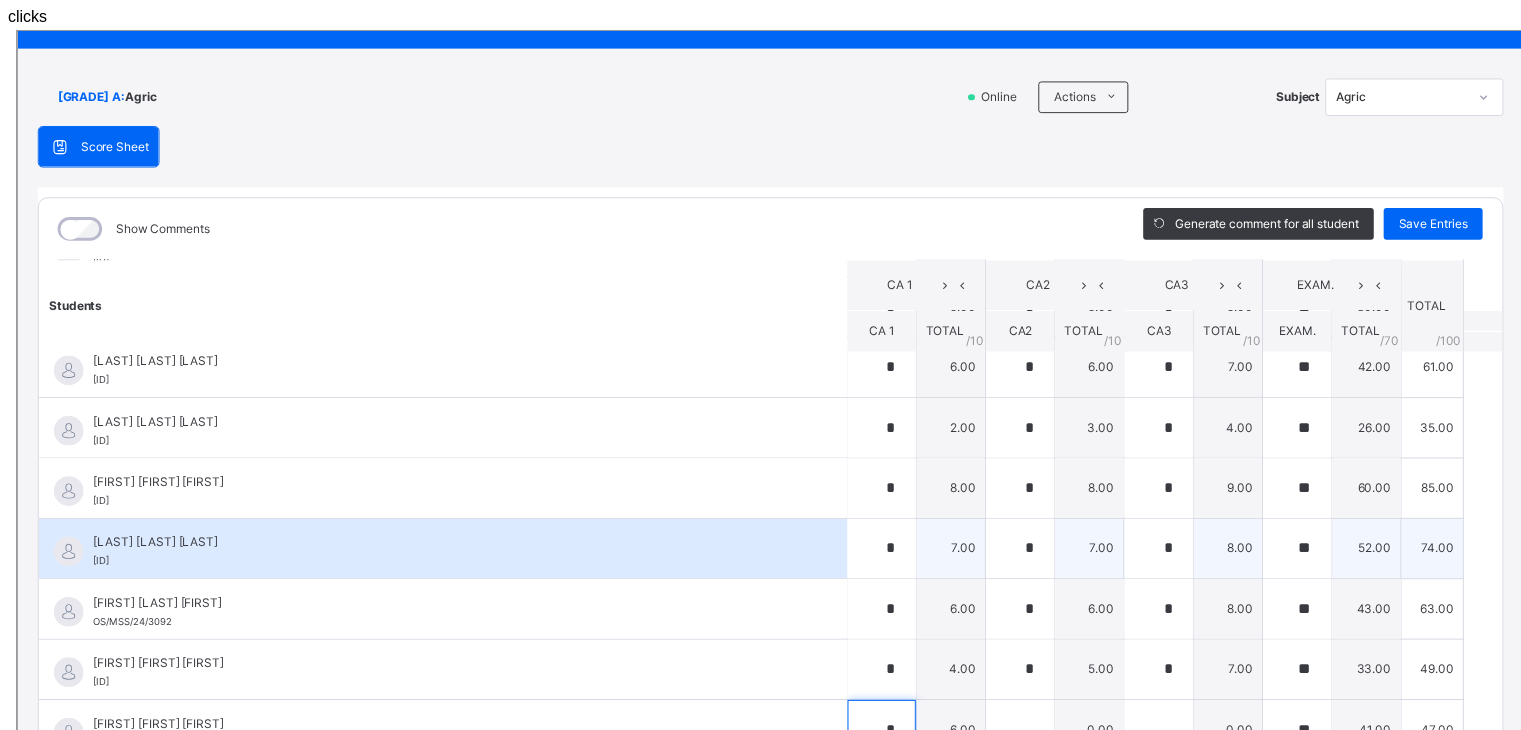 type on "*" 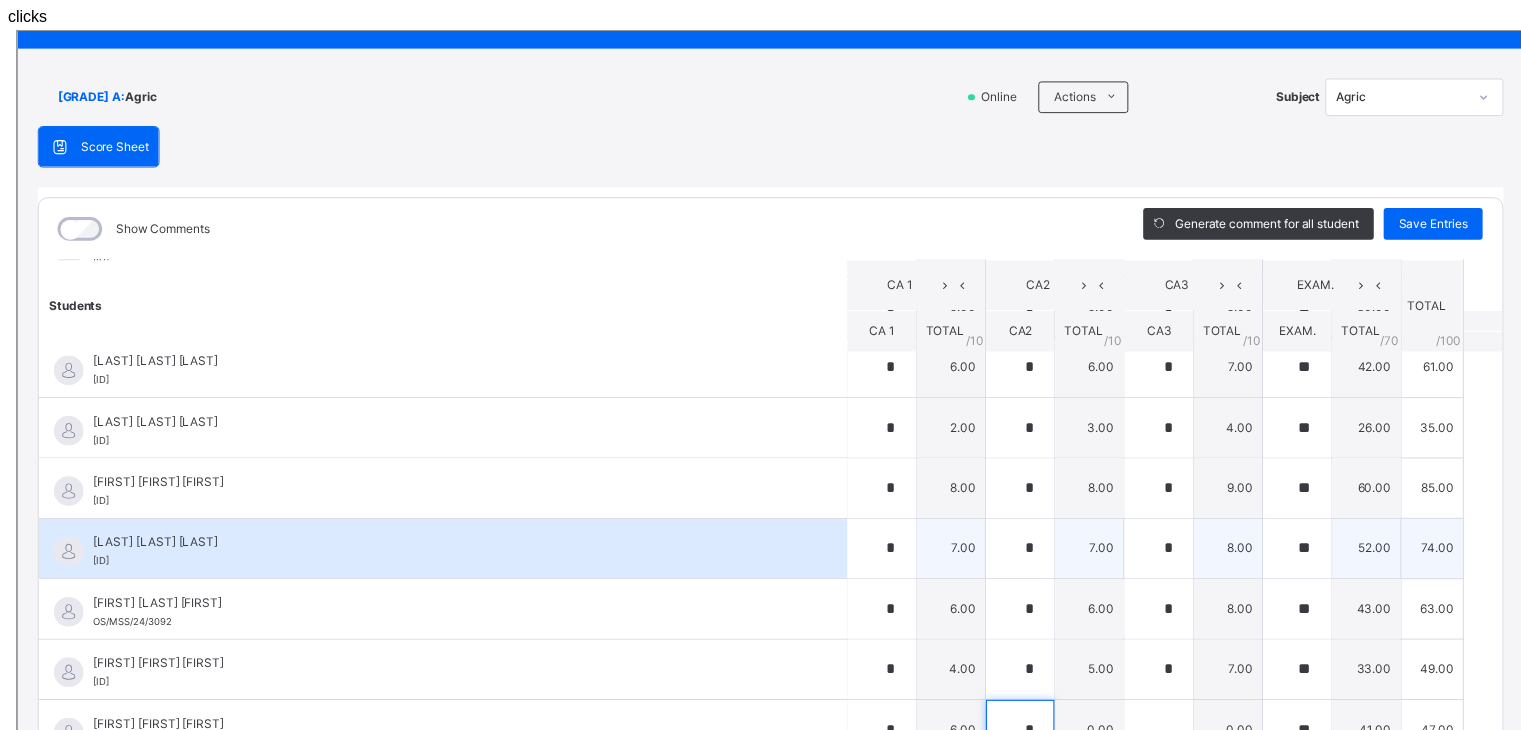 type on "*" 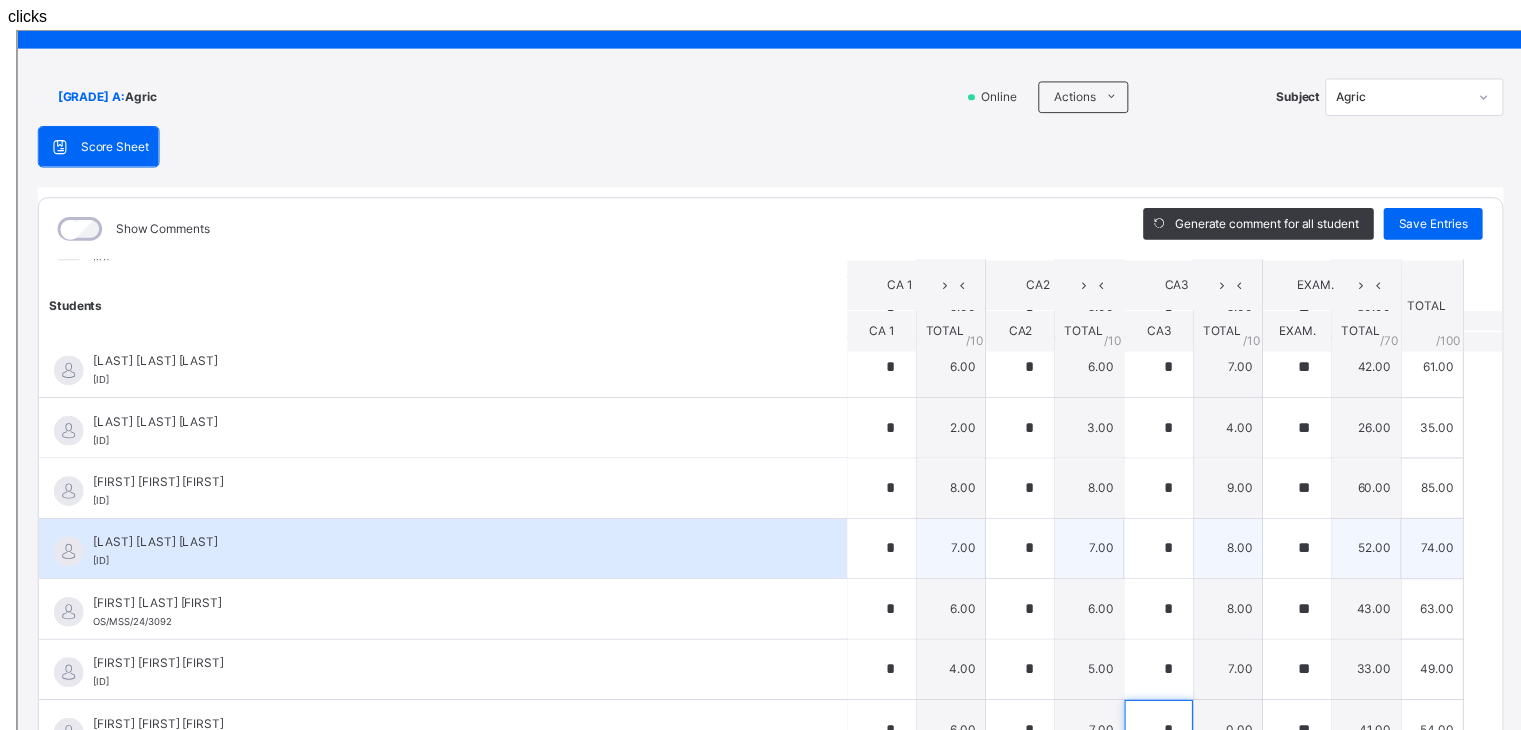 type on "*" 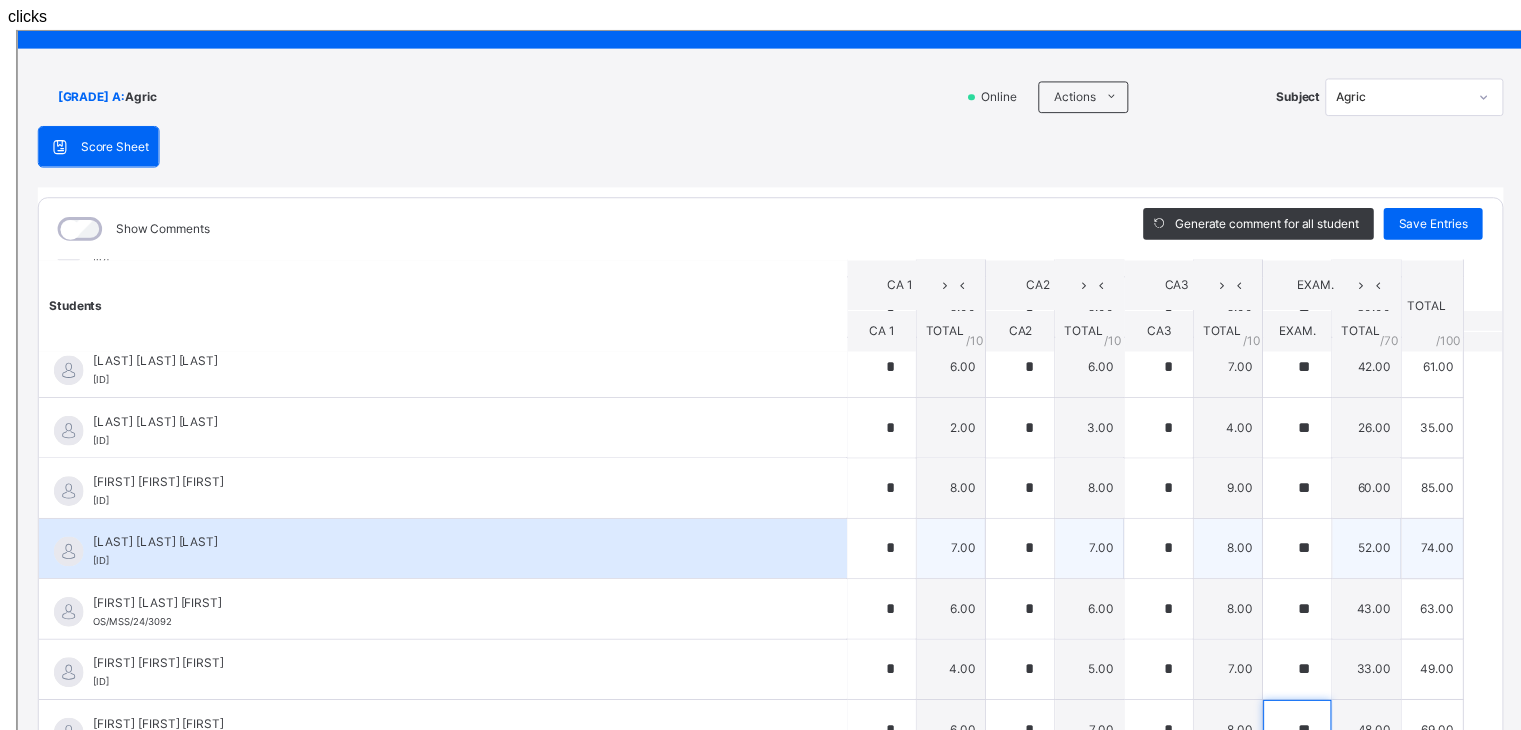 type on "**" 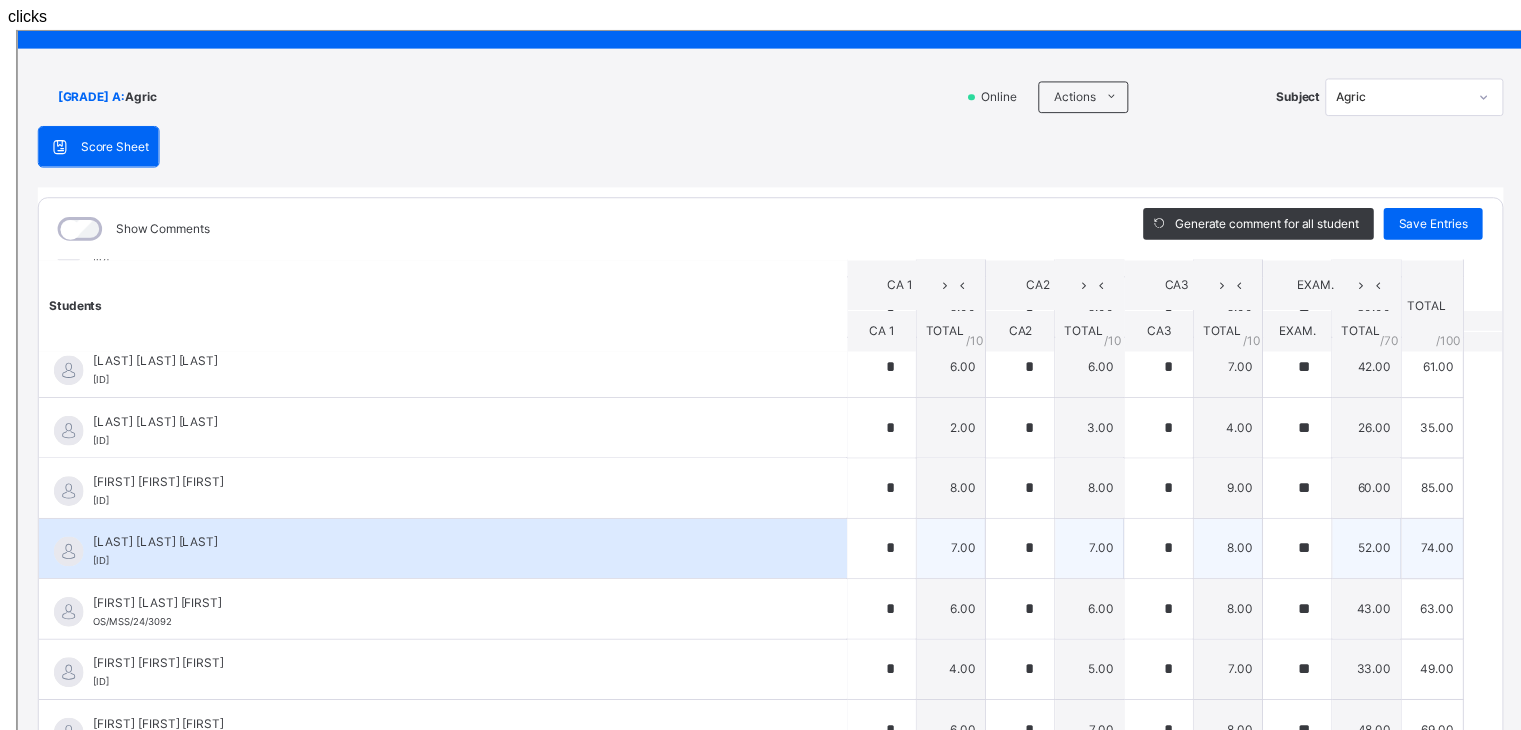 scroll, scrollTop: 906, scrollLeft: 0, axis: vertical 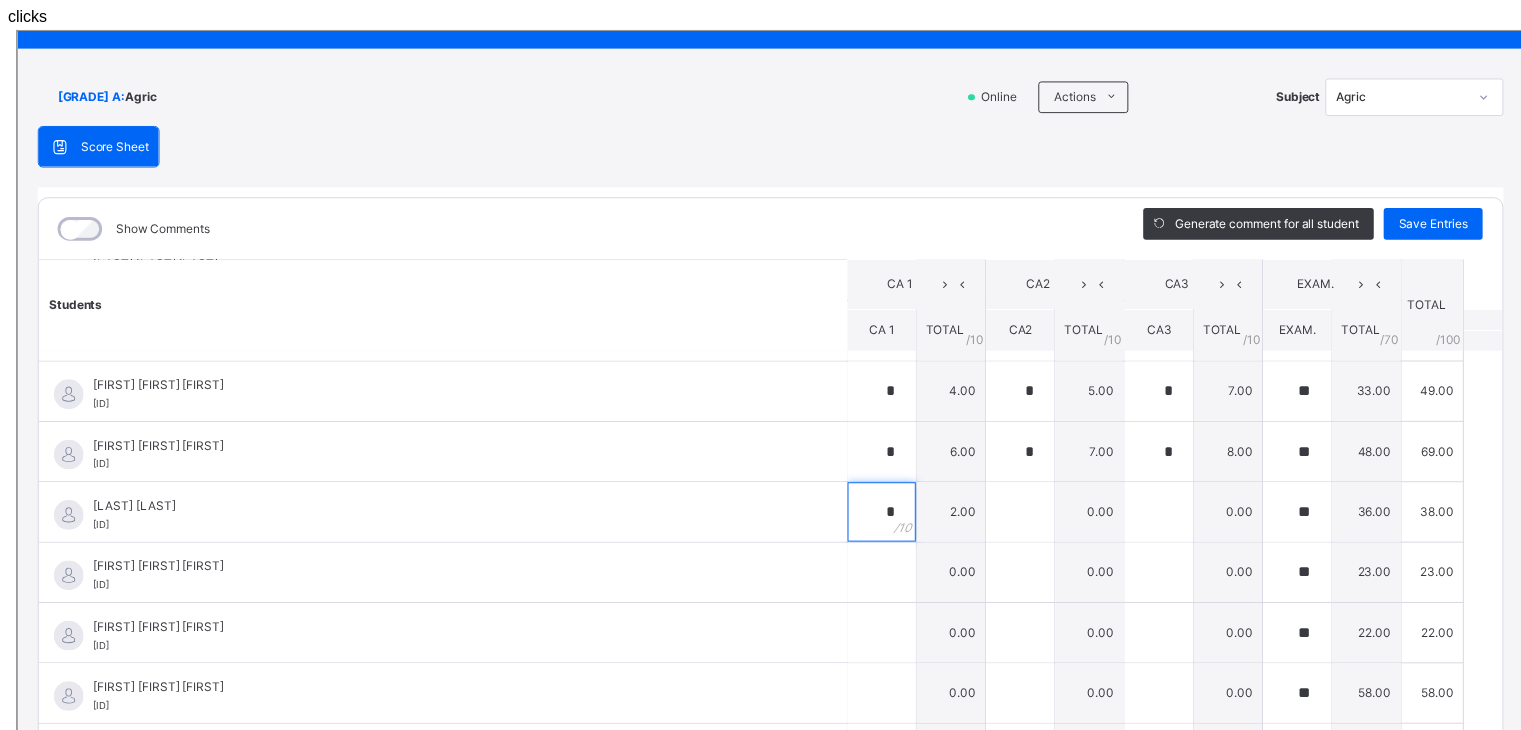 type on "*" 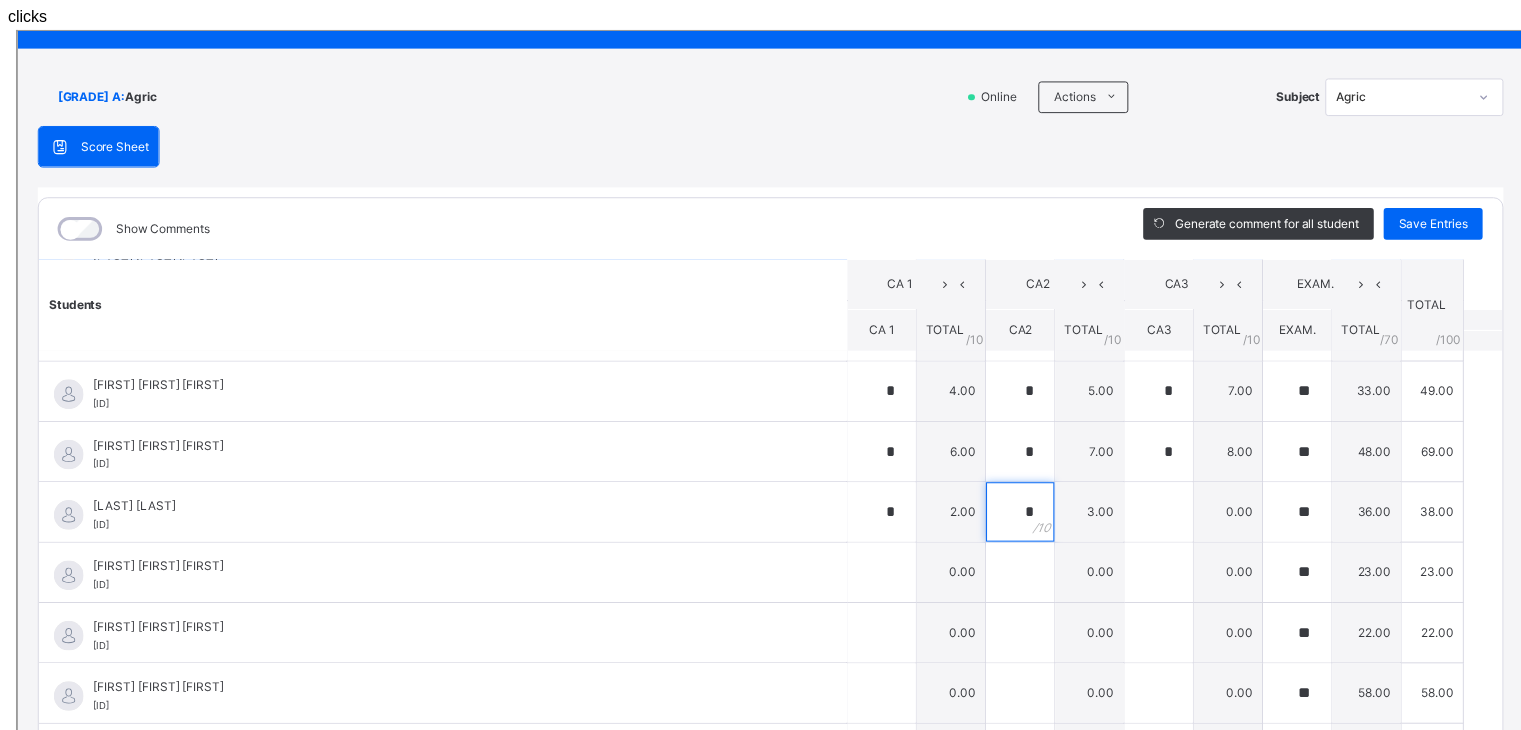 type on "*" 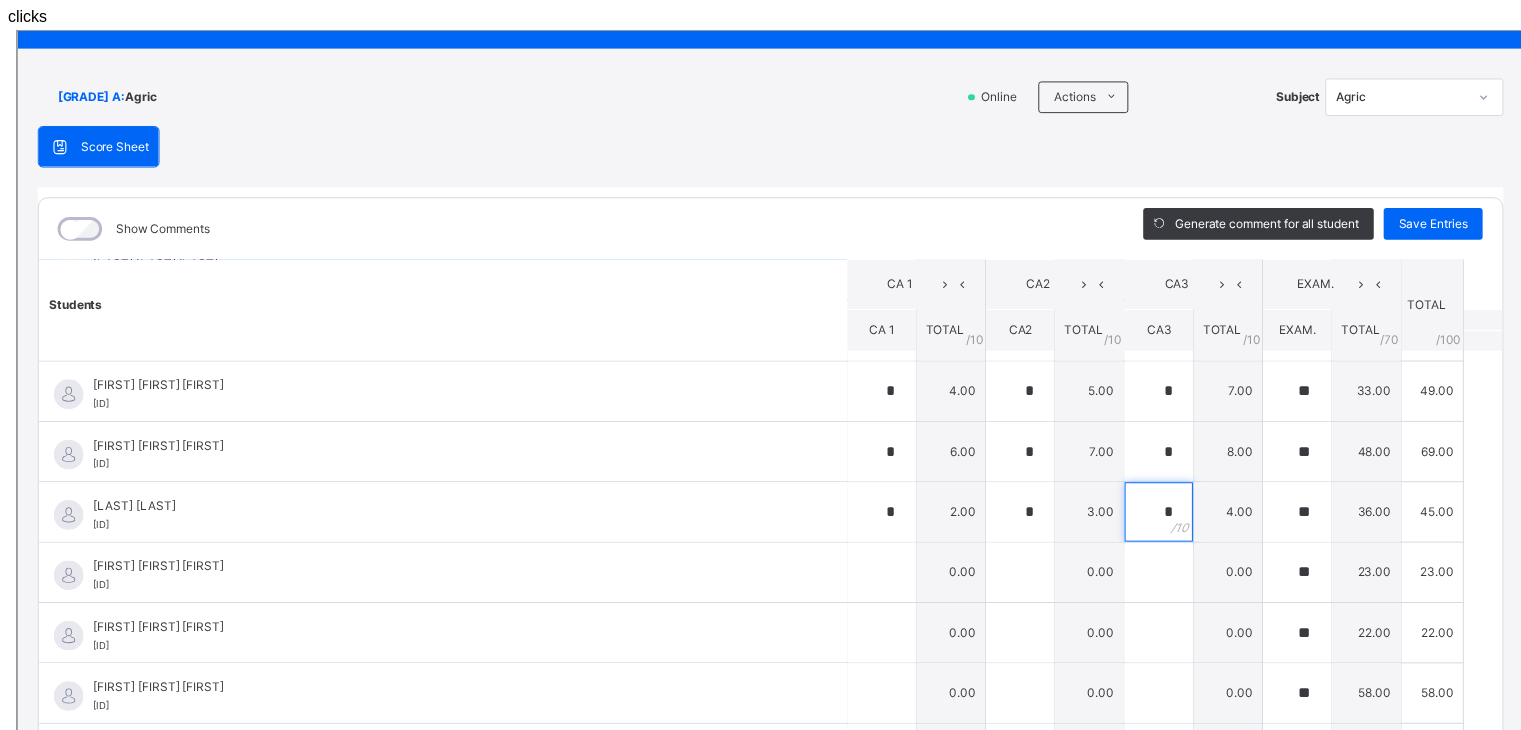 type on "*" 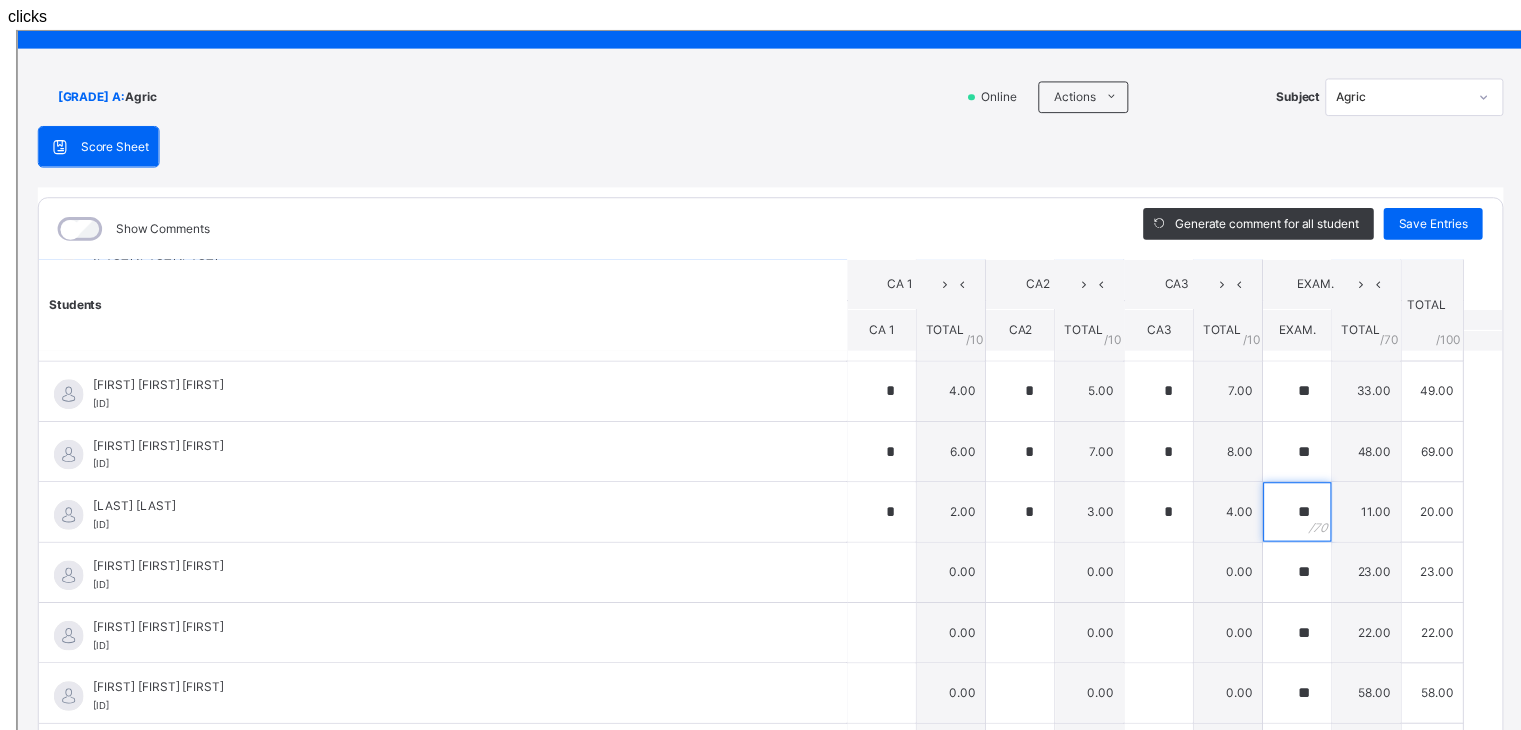 type on "**" 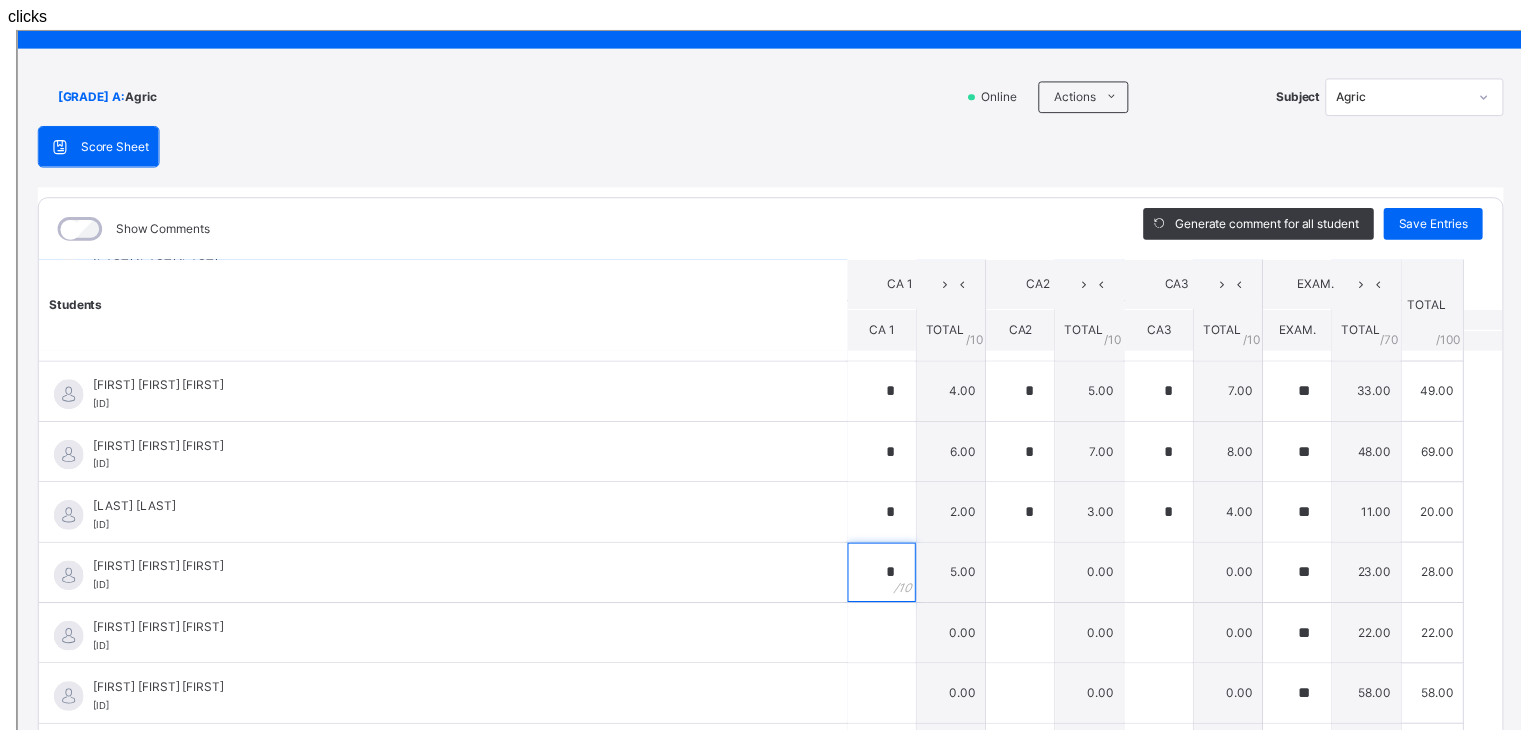 type on "*" 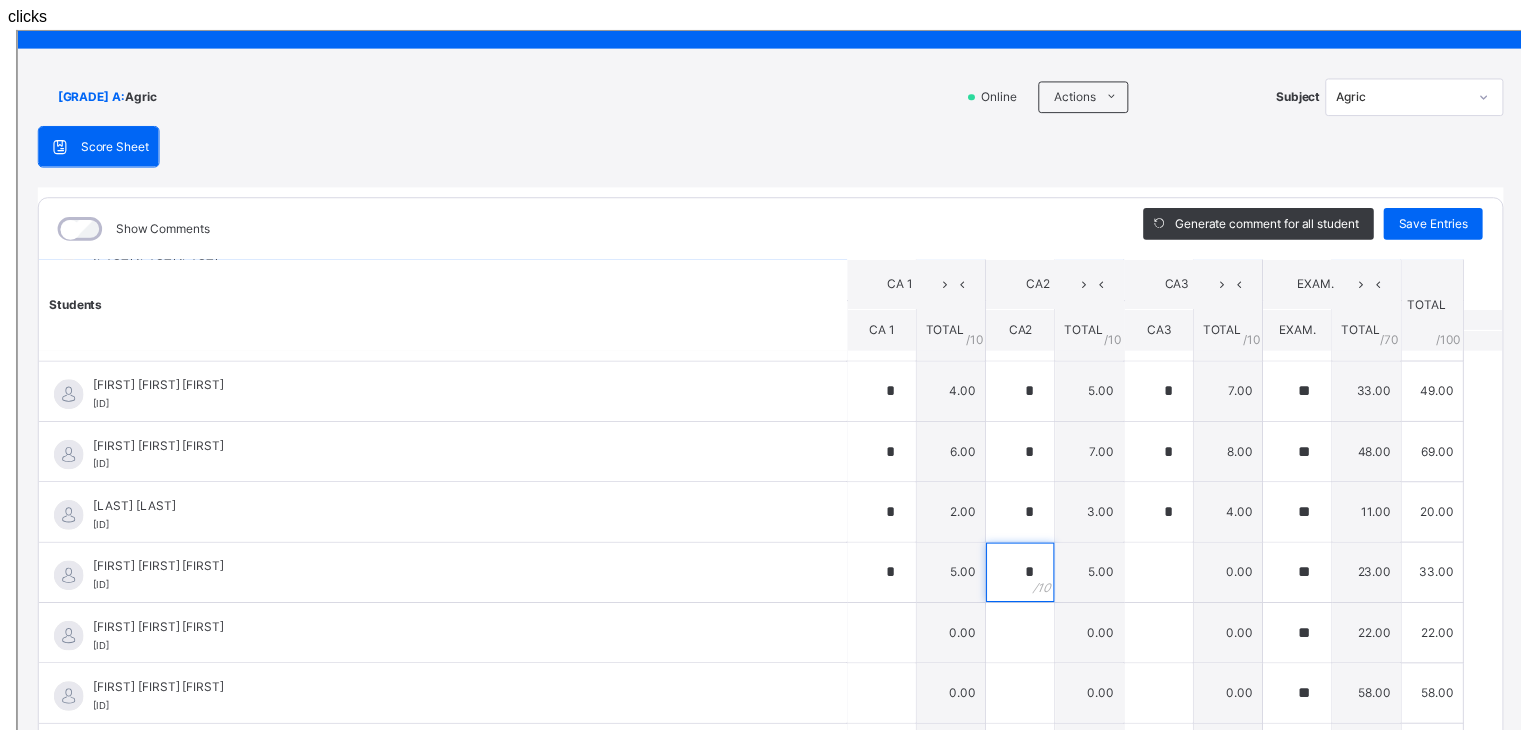 type on "*" 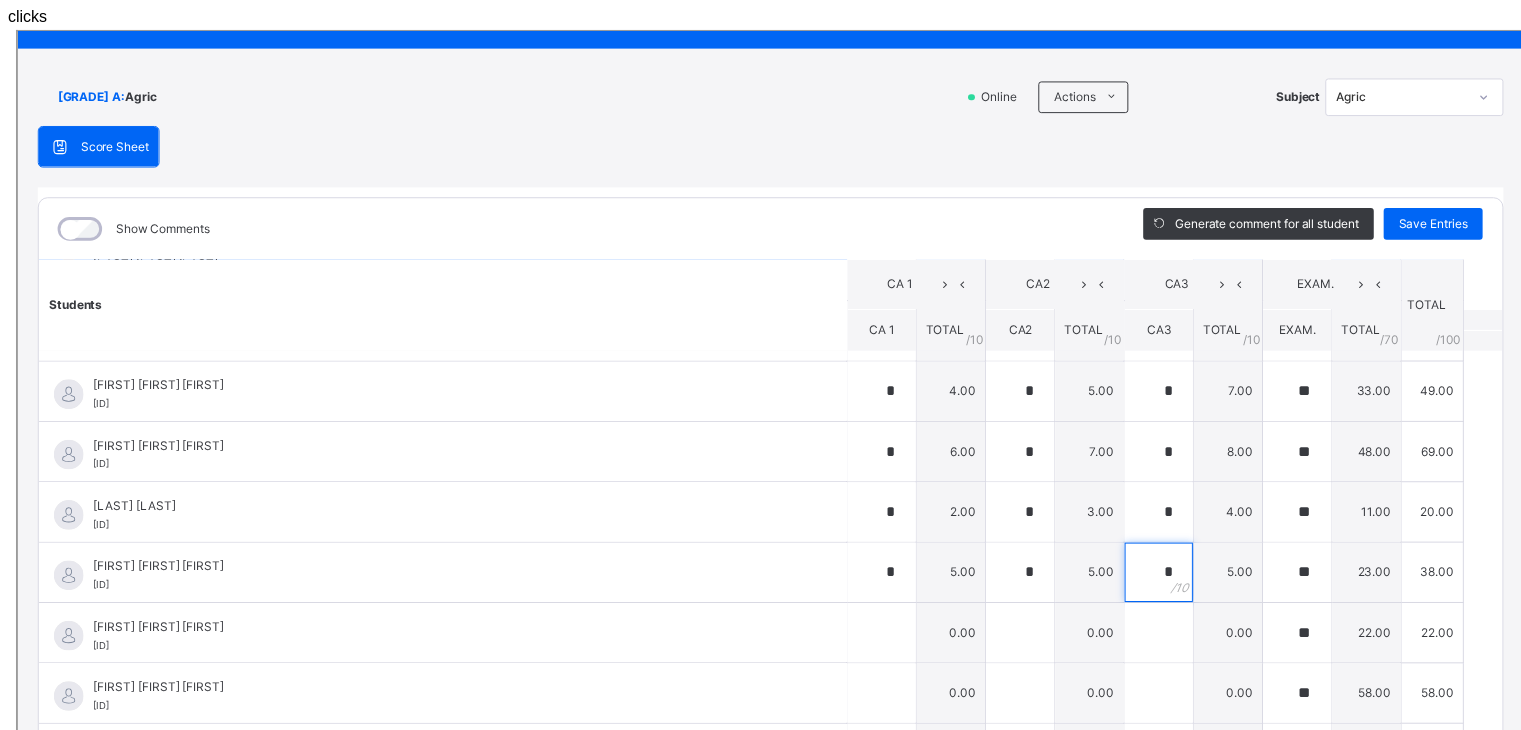 type on "*" 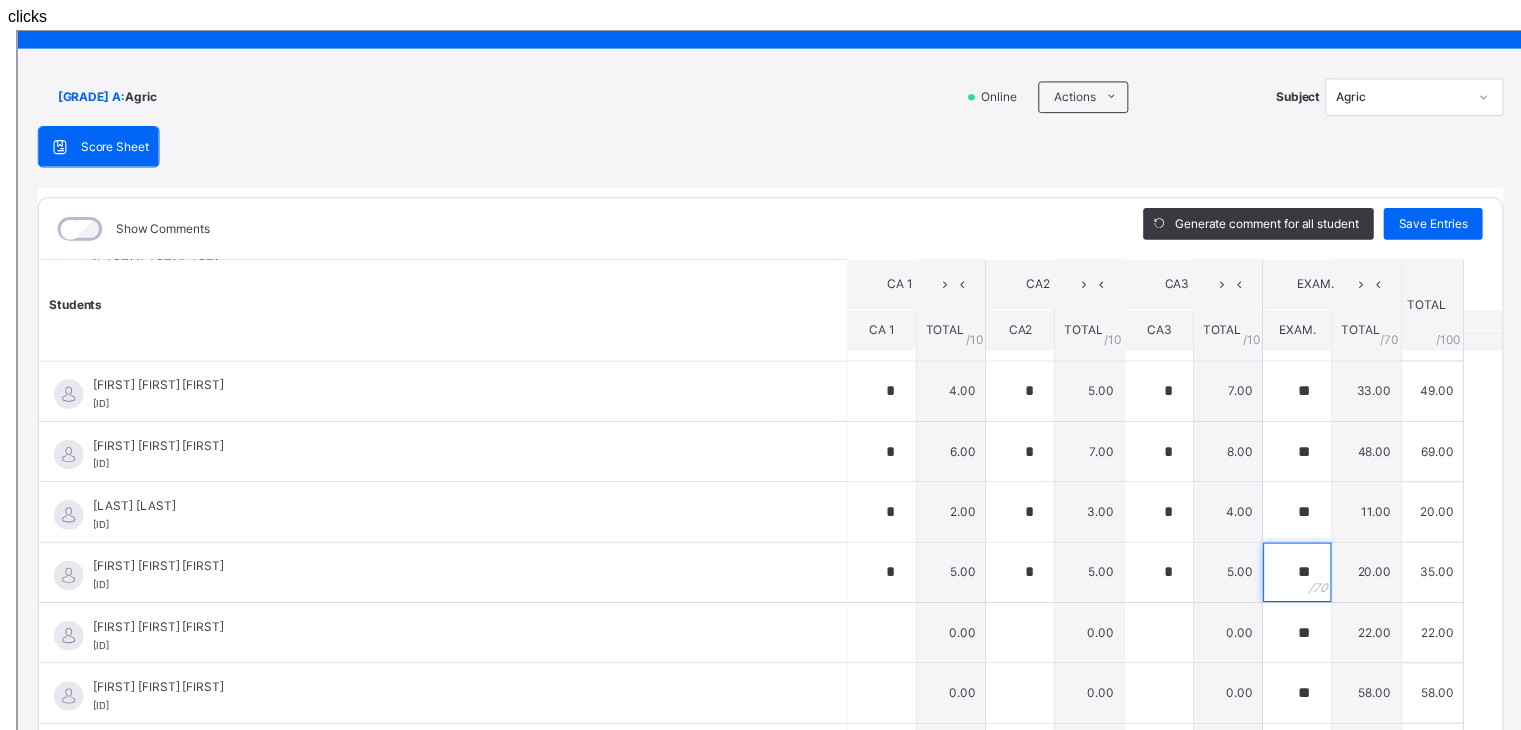 type on "**" 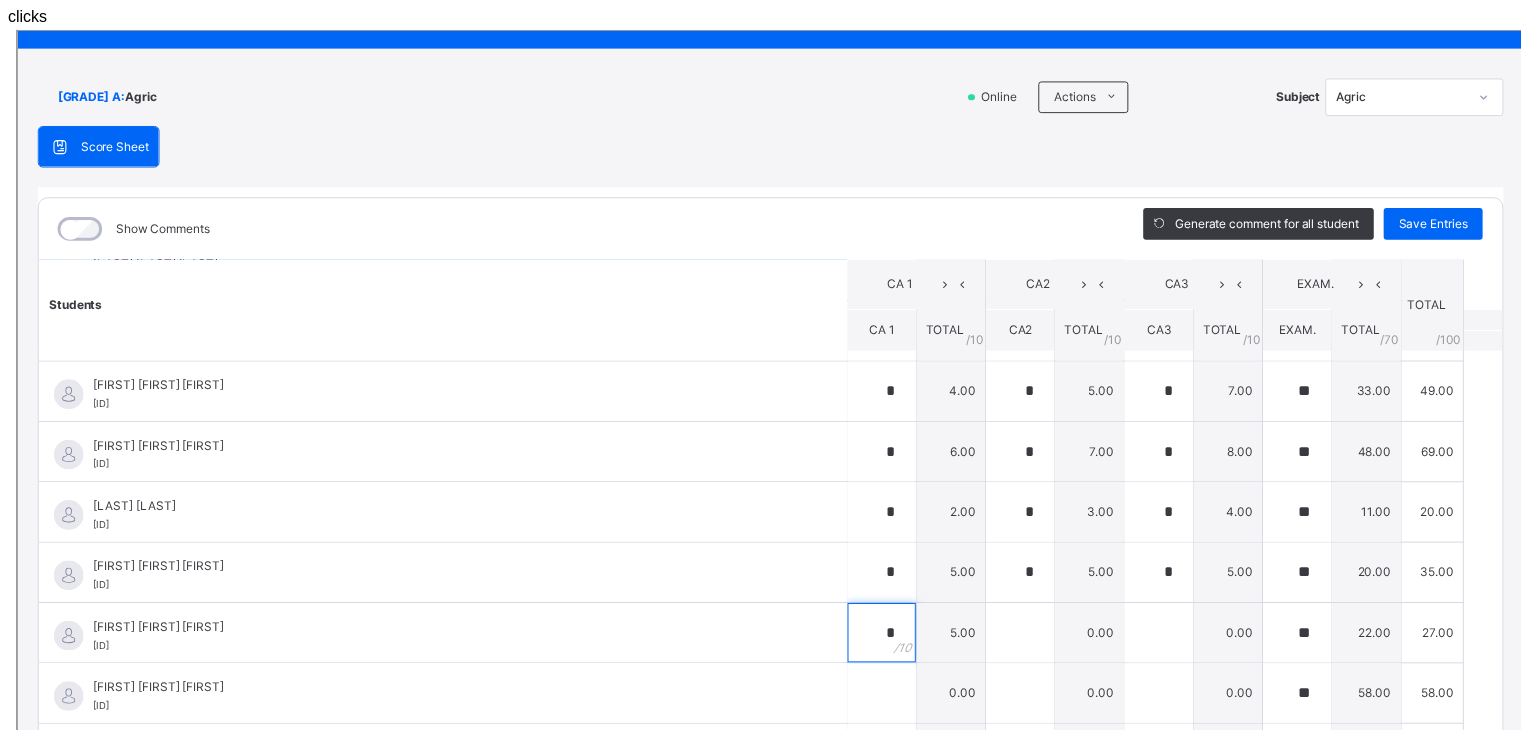 type on "*" 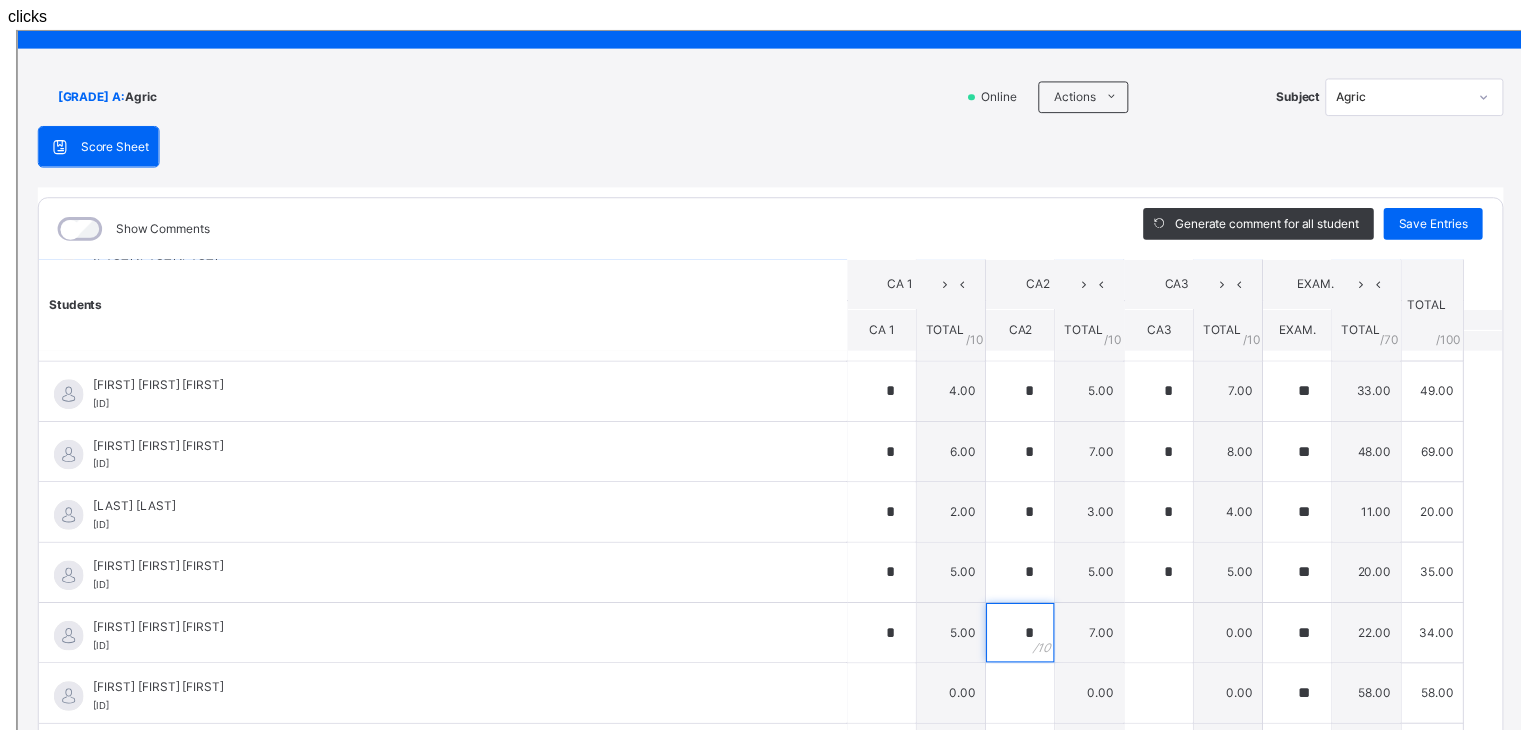 type on "*" 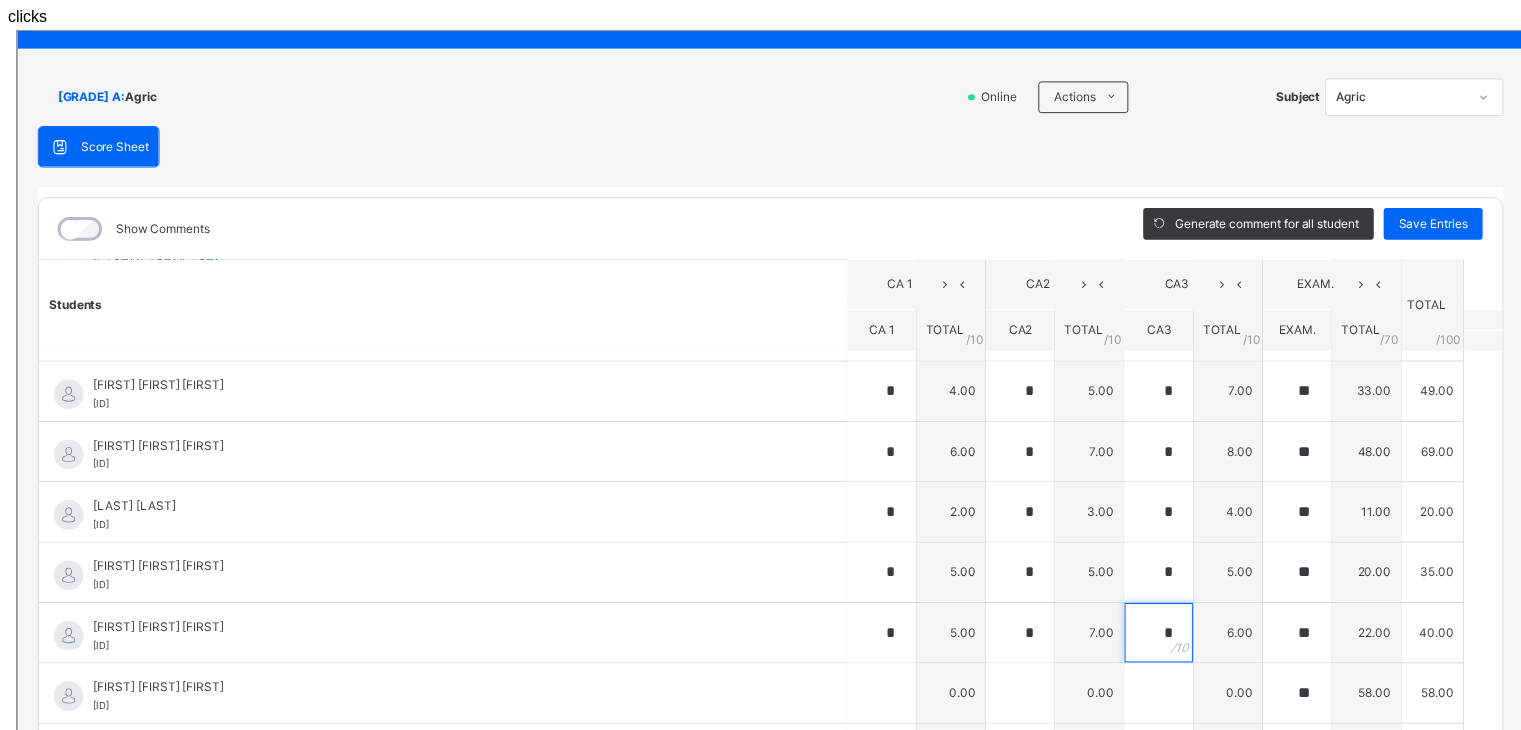 type on "*" 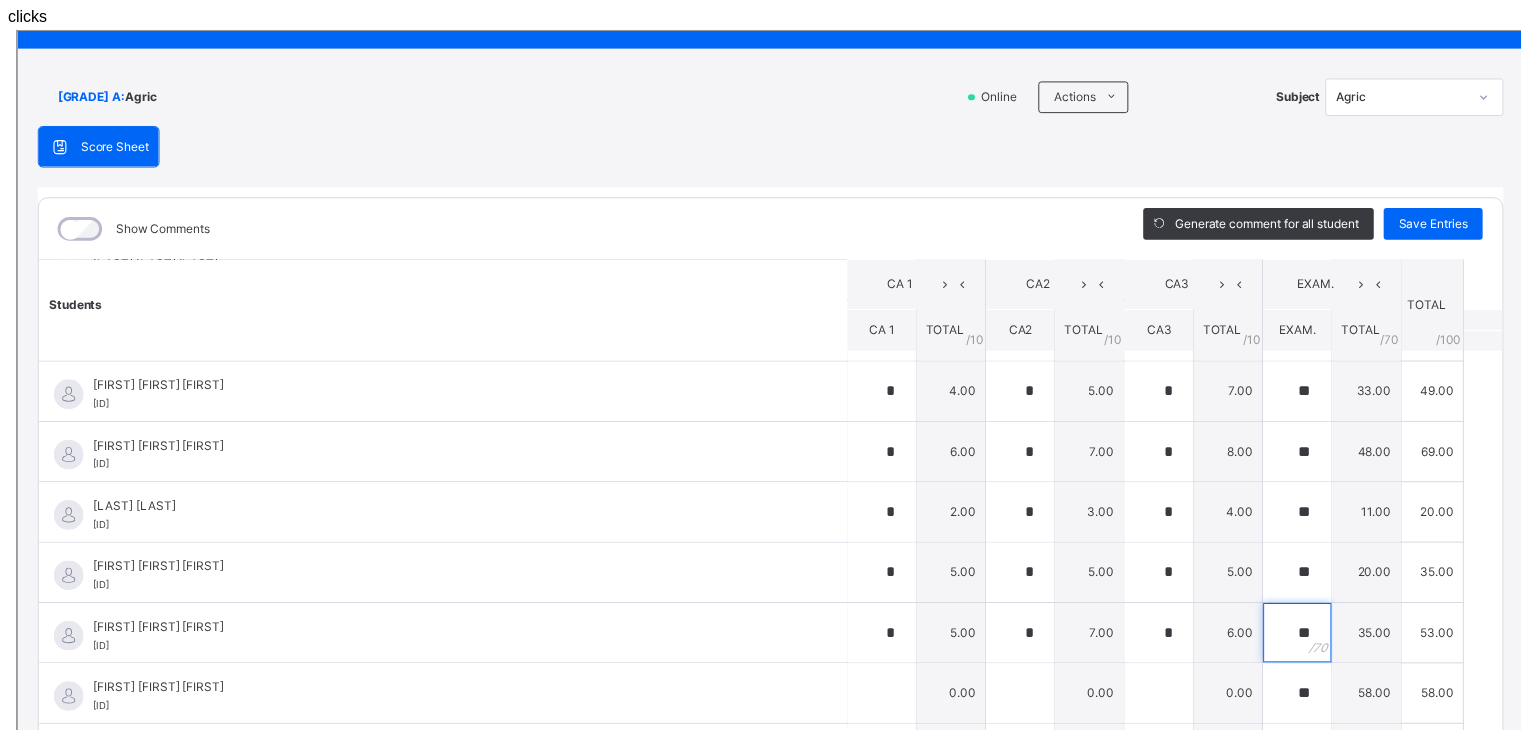 type on "**" 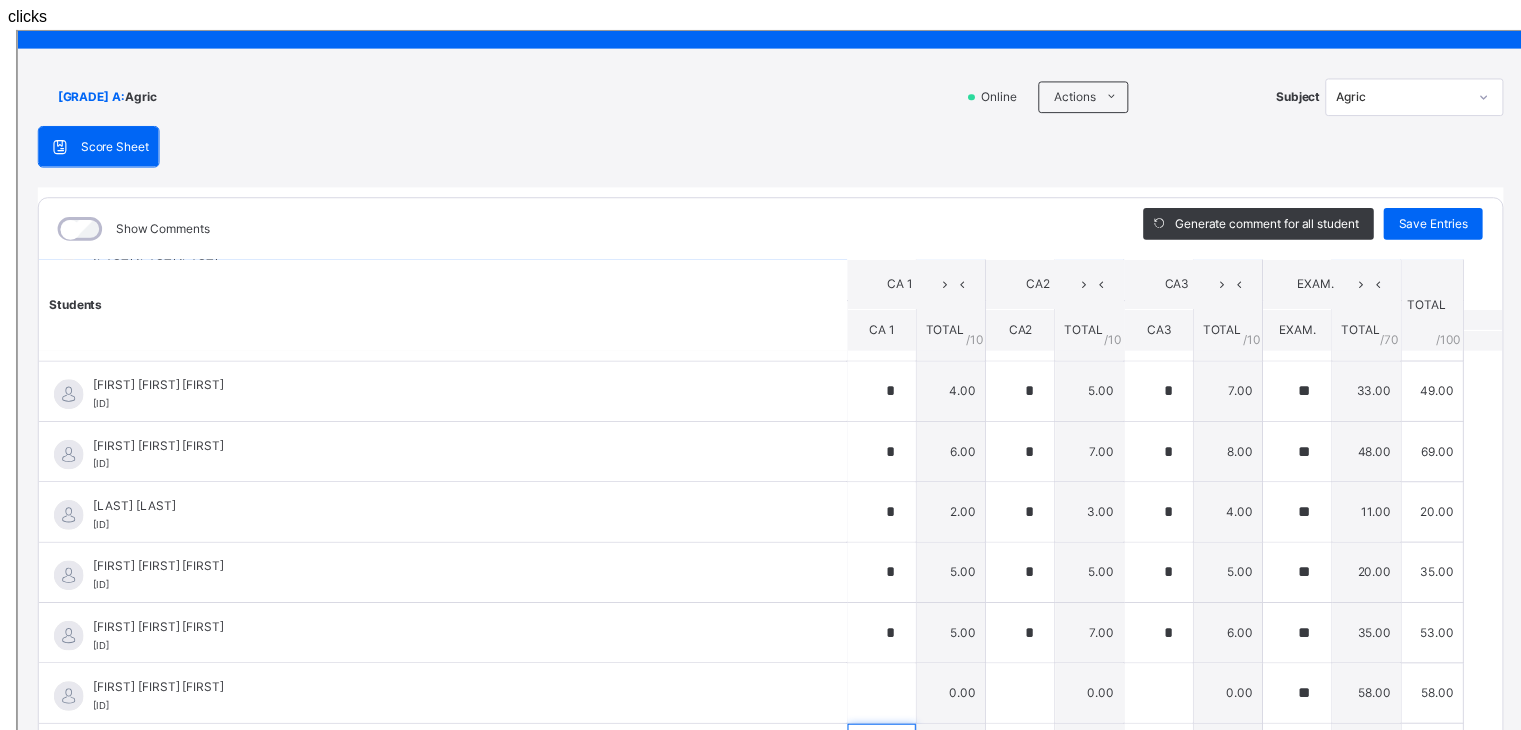 scroll, scrollTop: 929, scrollLeft: 0, axis: vertical 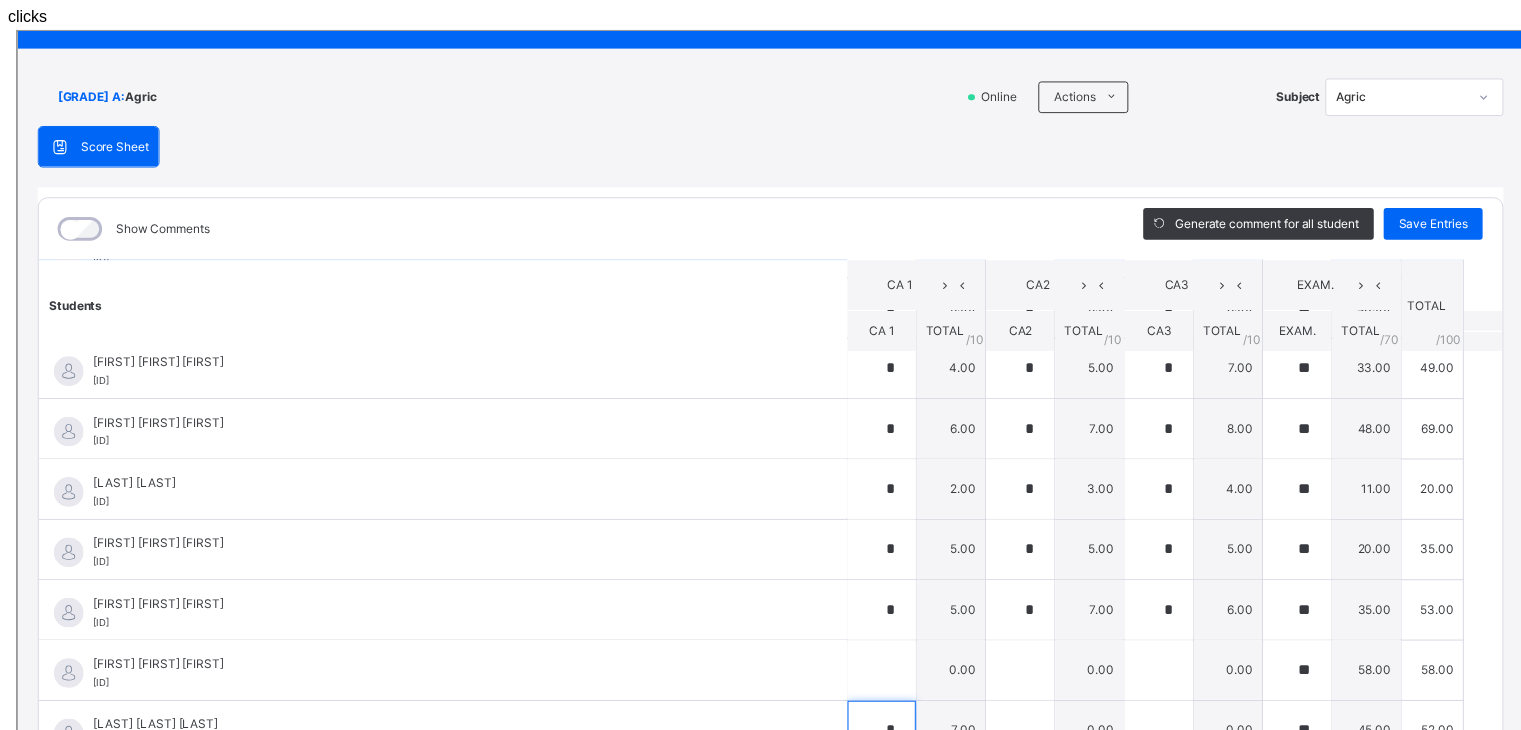 type on "*" 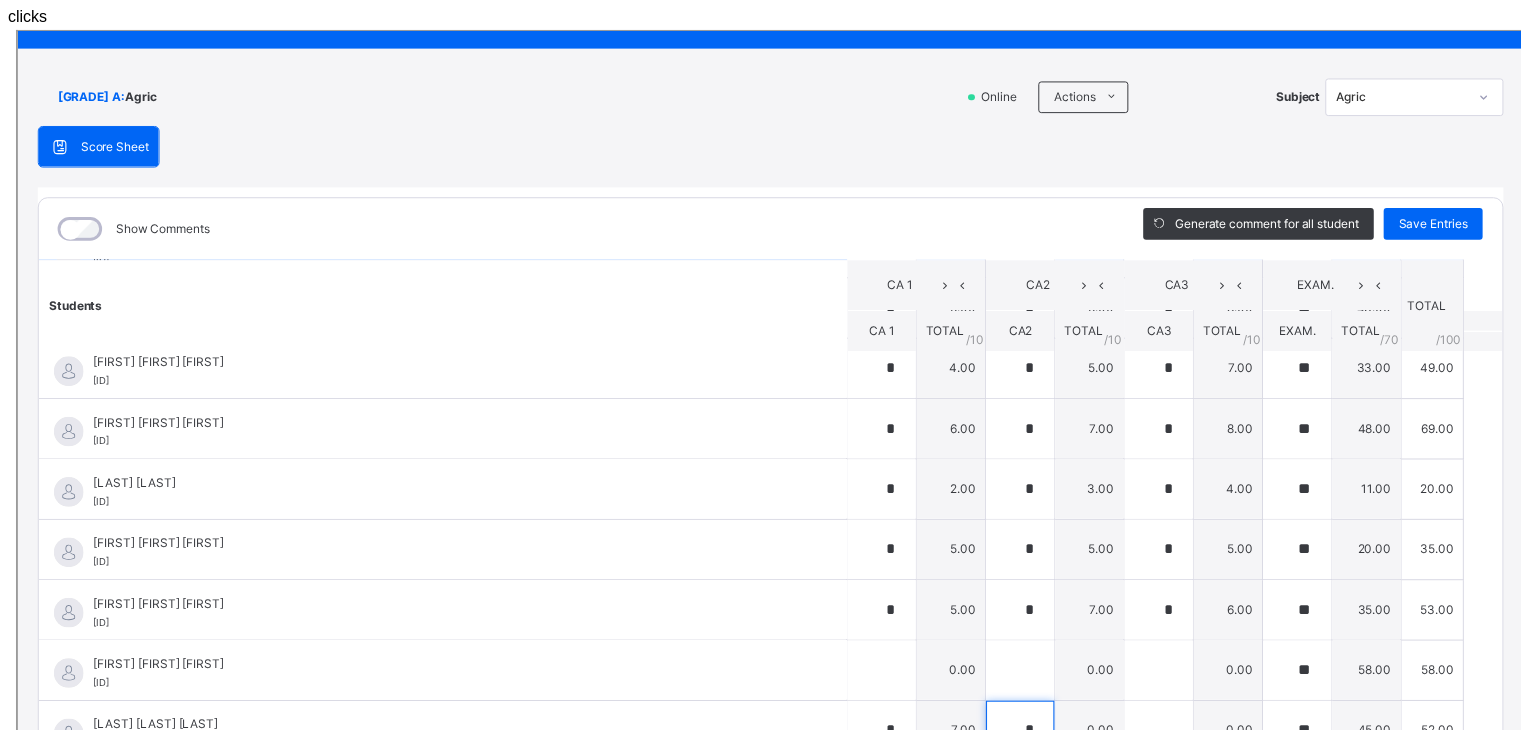type on "*" 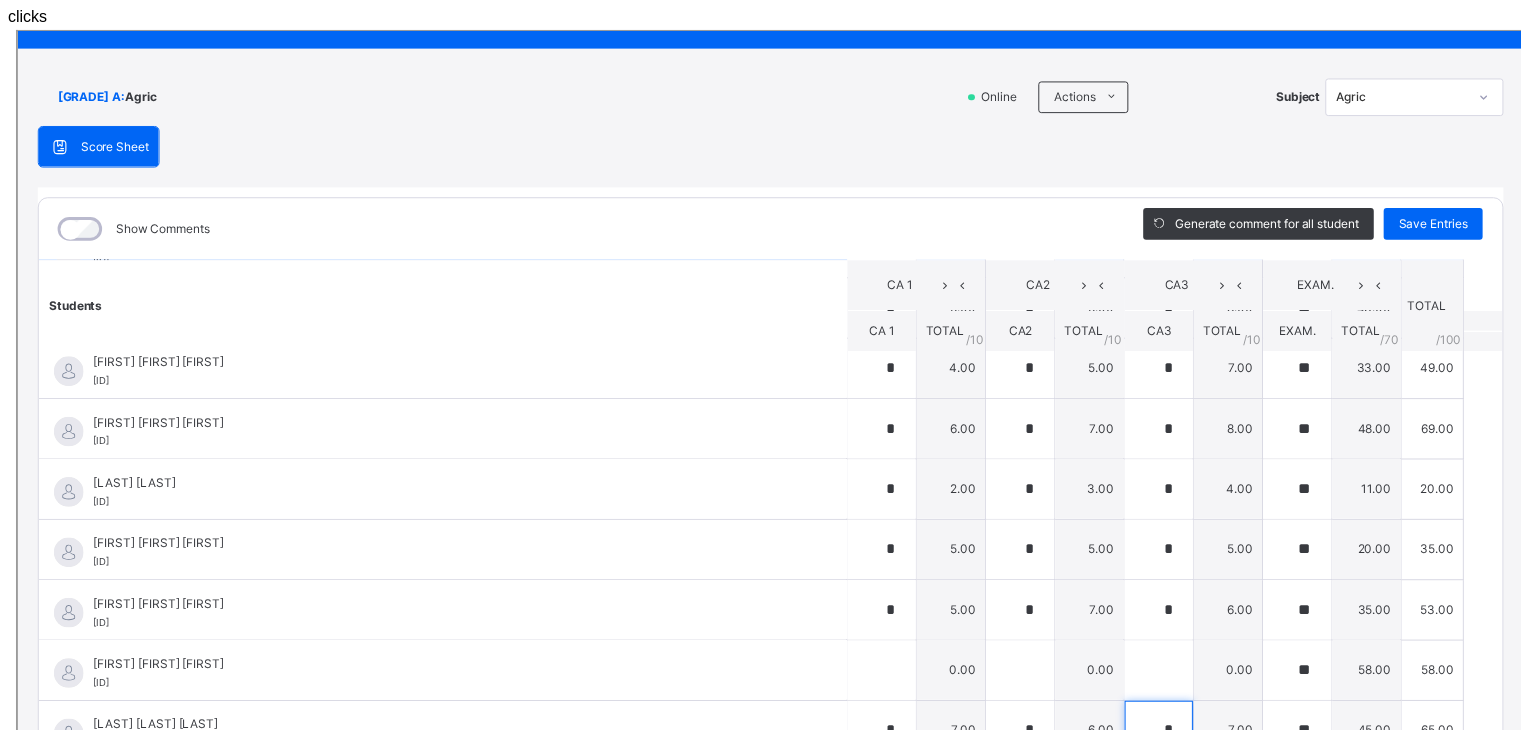 type on "*" 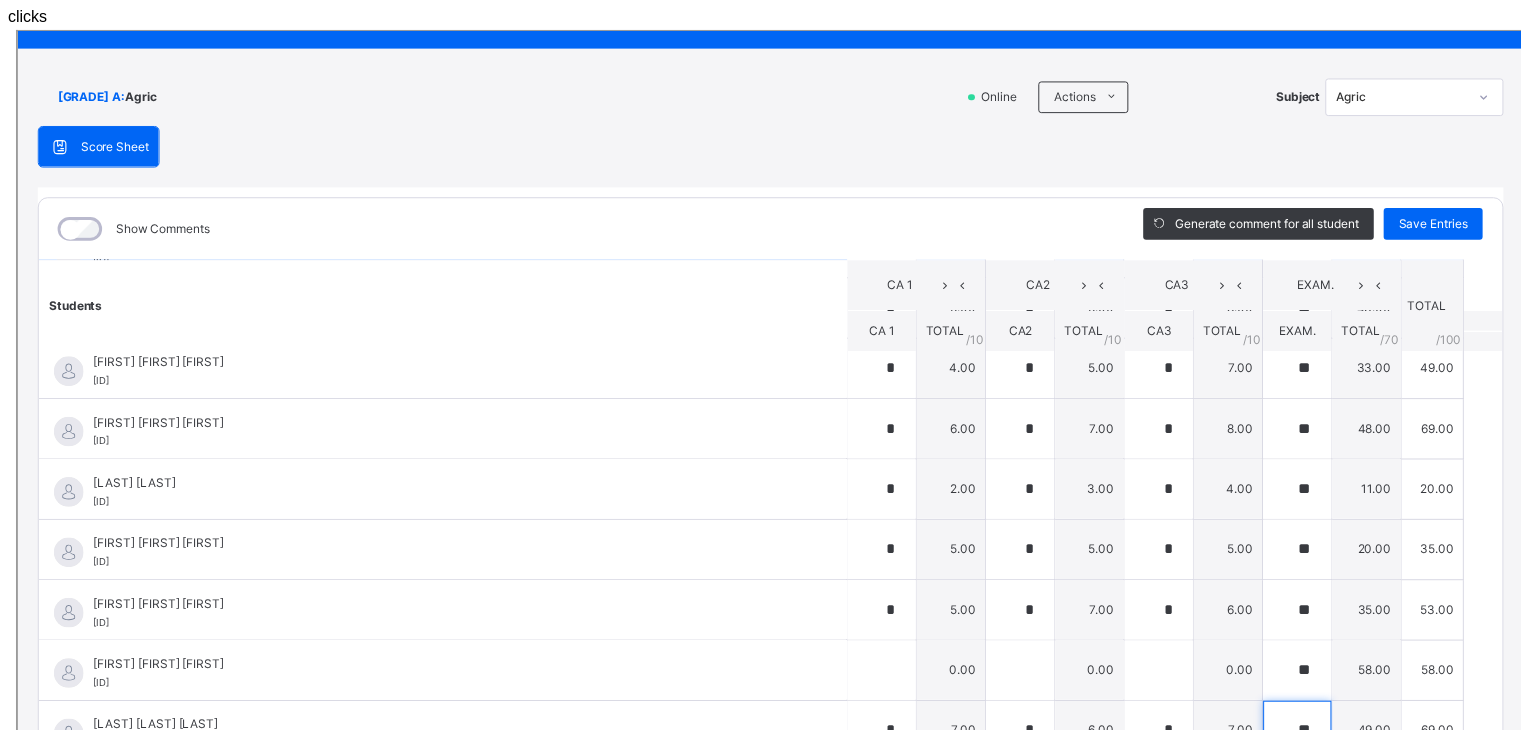 type on "**" 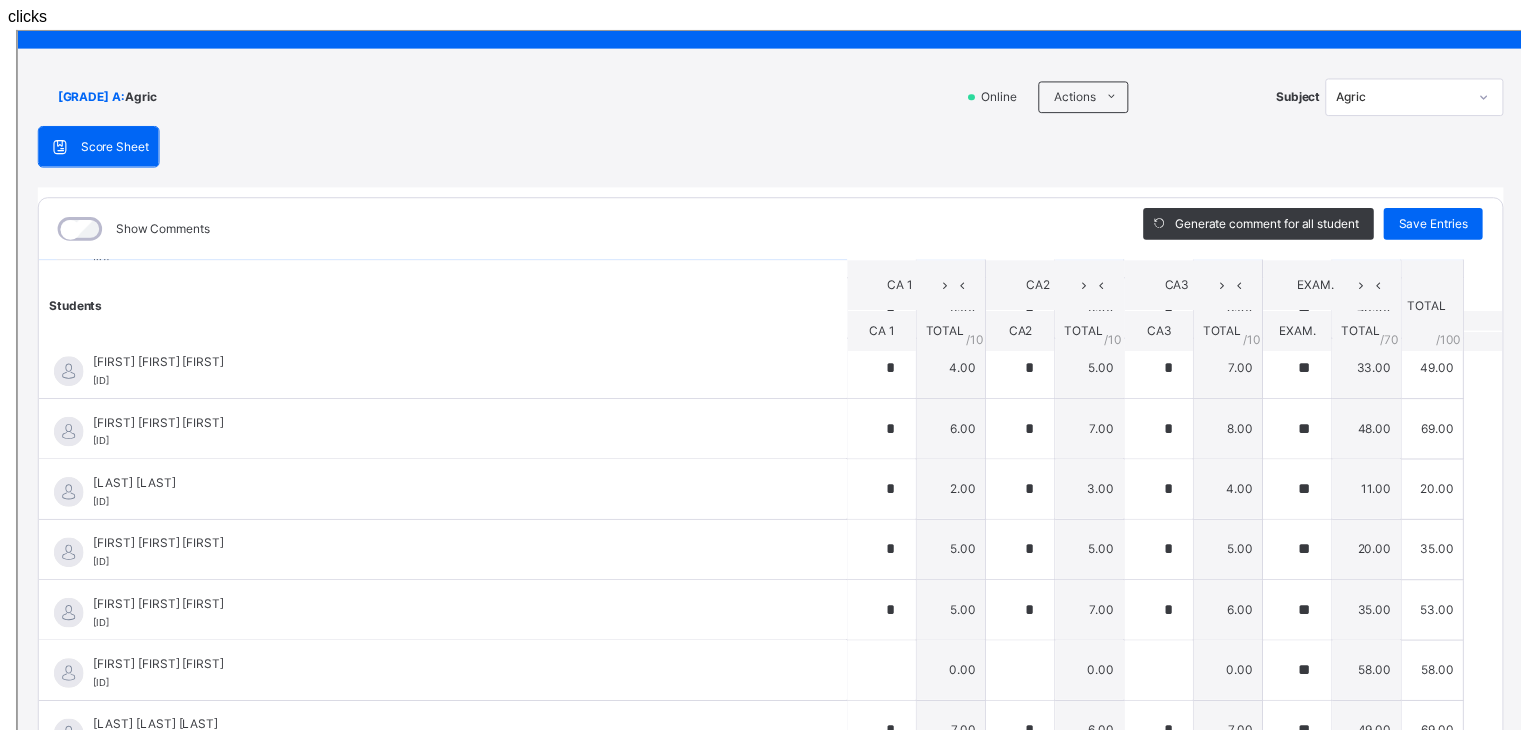 scroll, scrollTop: 1210, scrollLeft: 0, axis: vertical 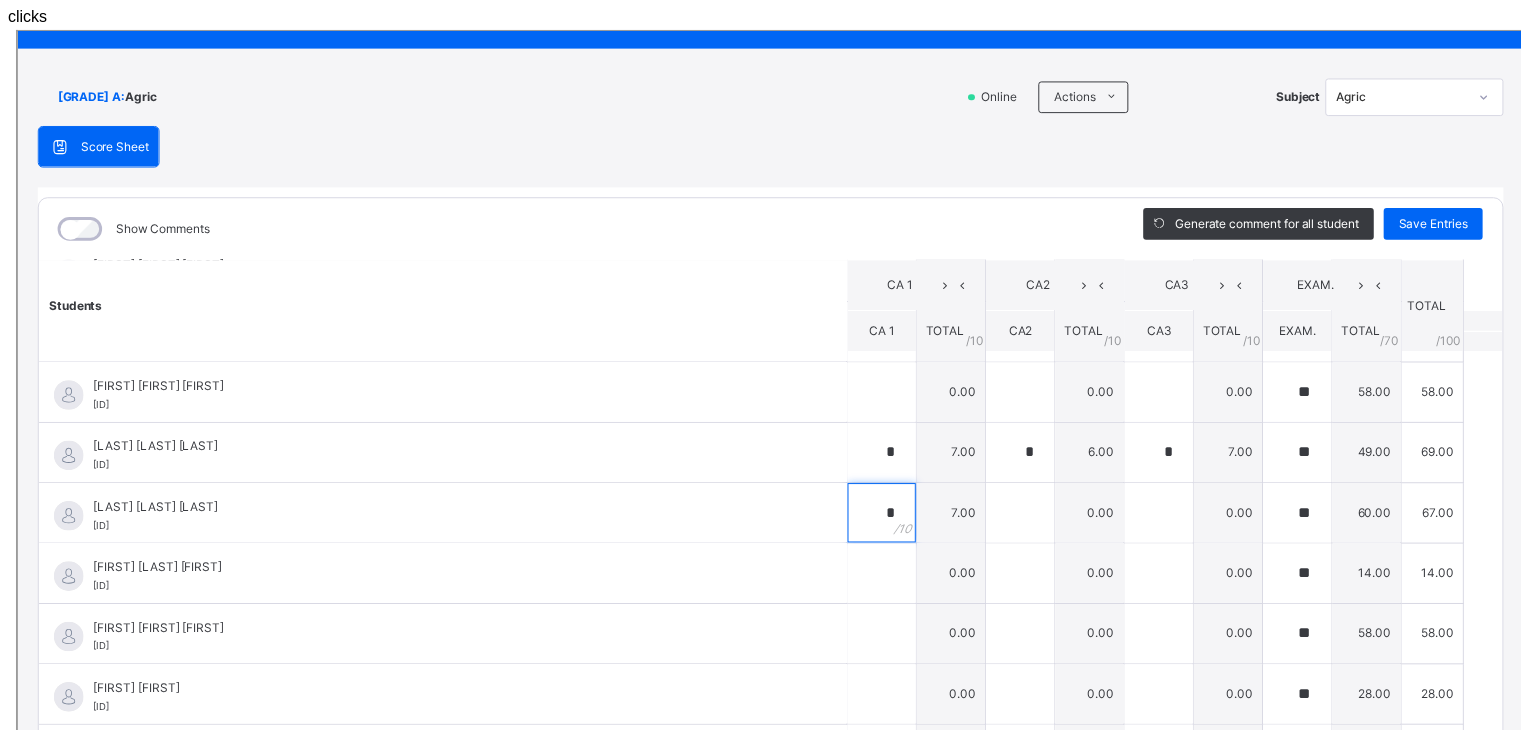 type on "*" 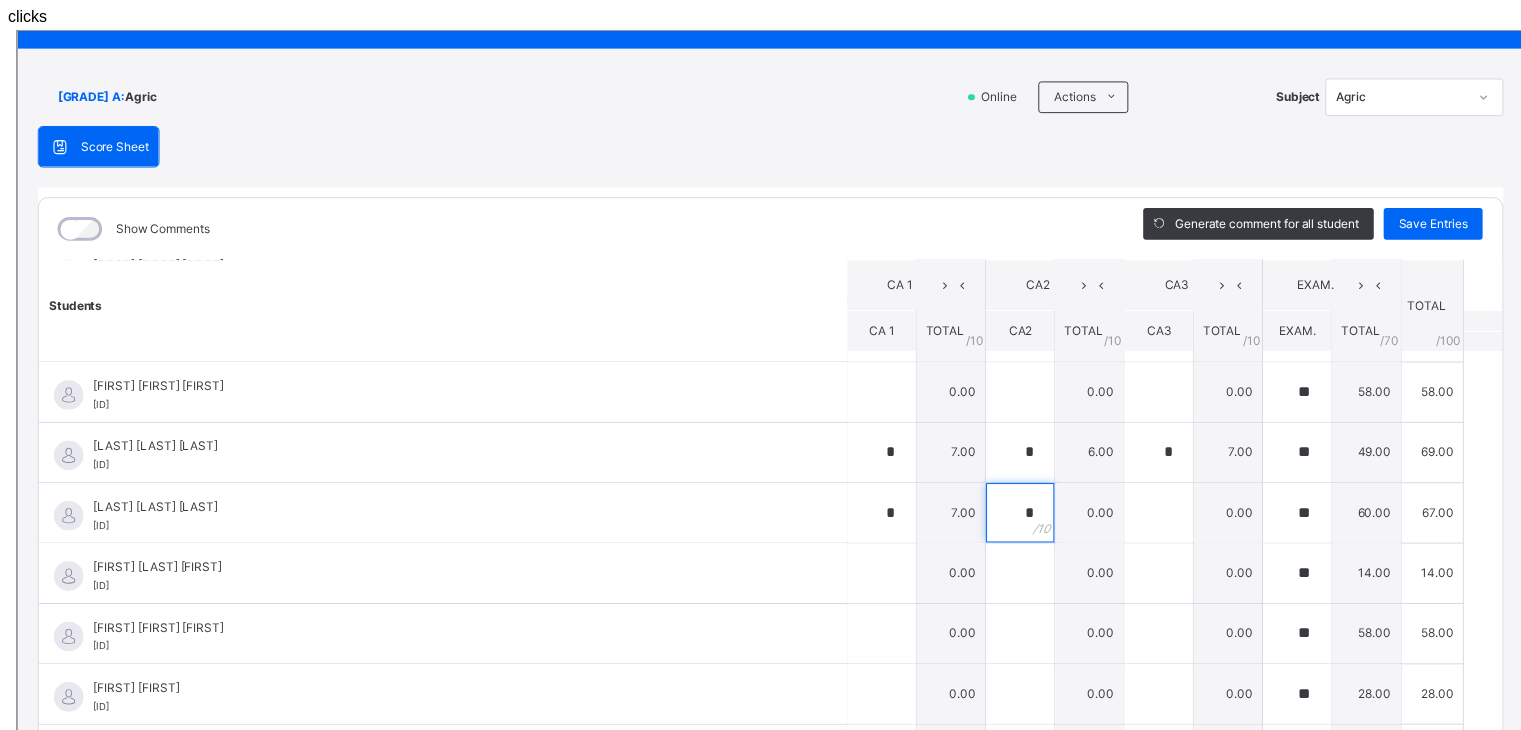 type on "*" 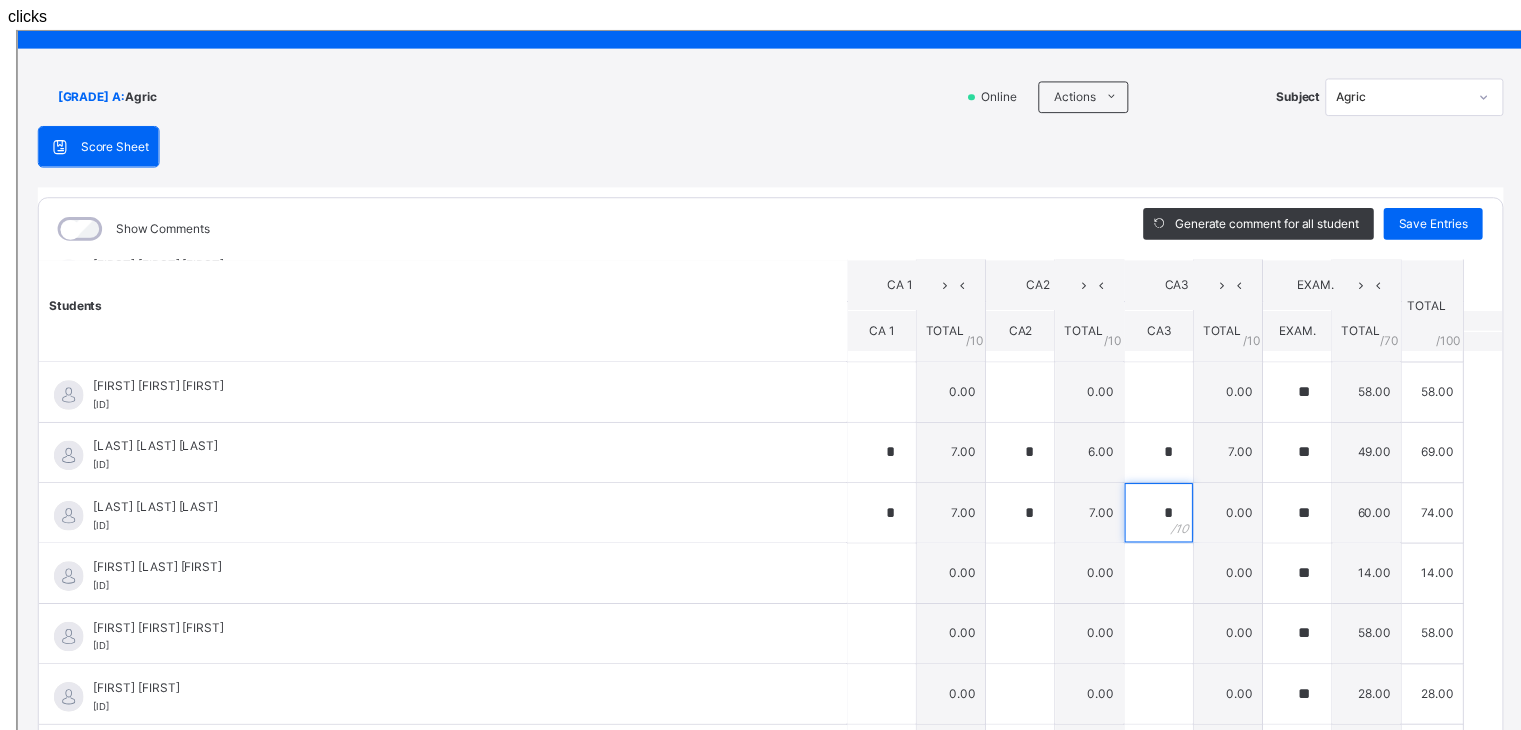 type on "*" 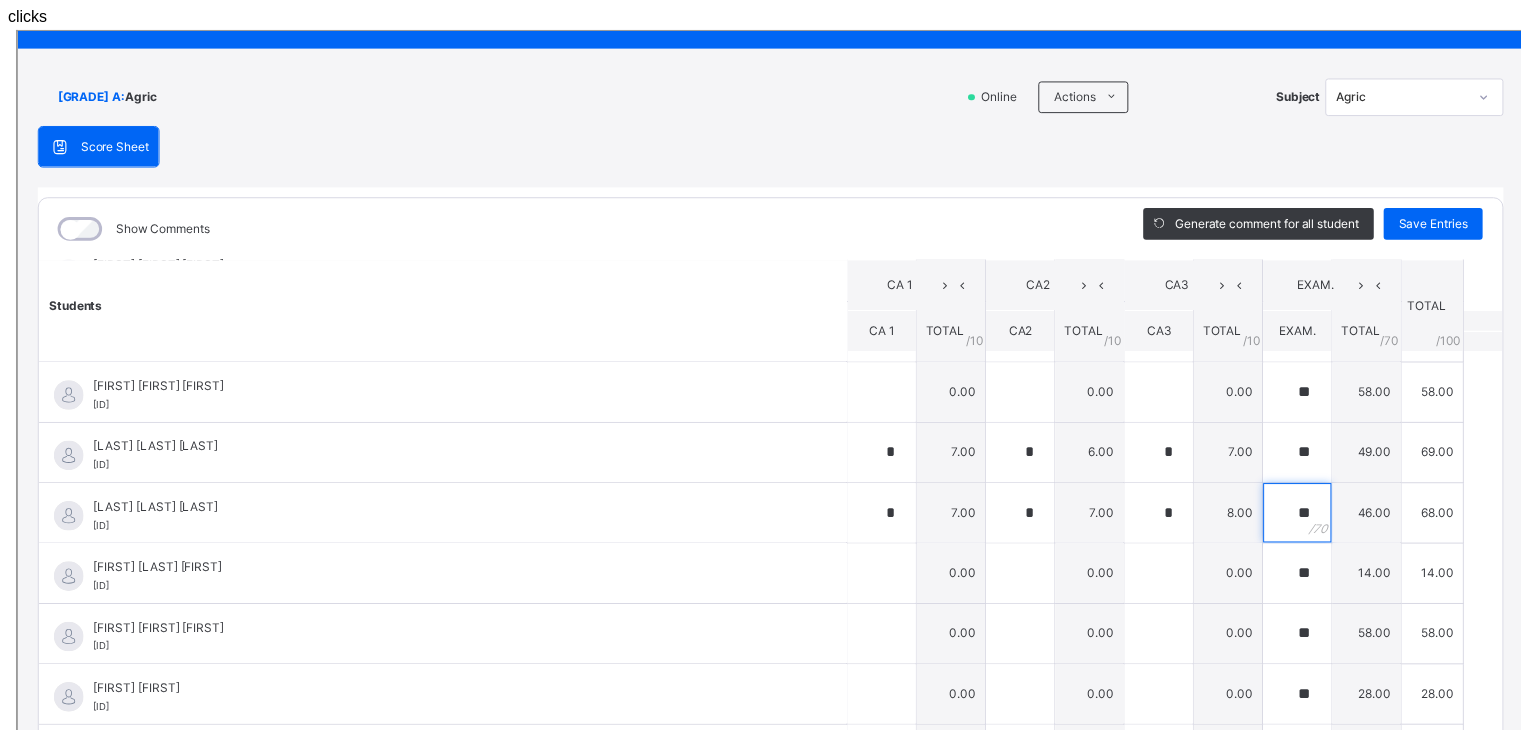 type on "**" 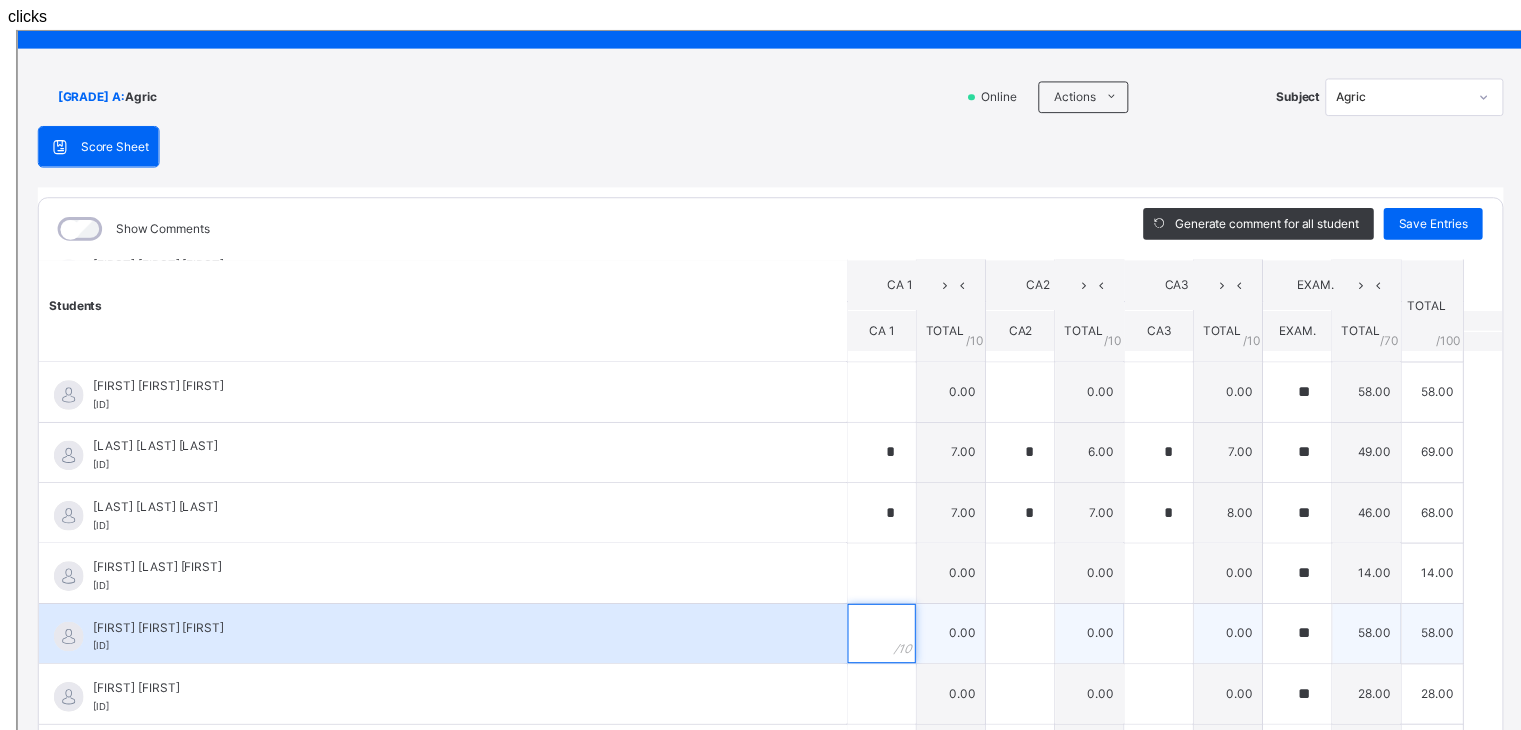 click at bounding box center [872, 608] 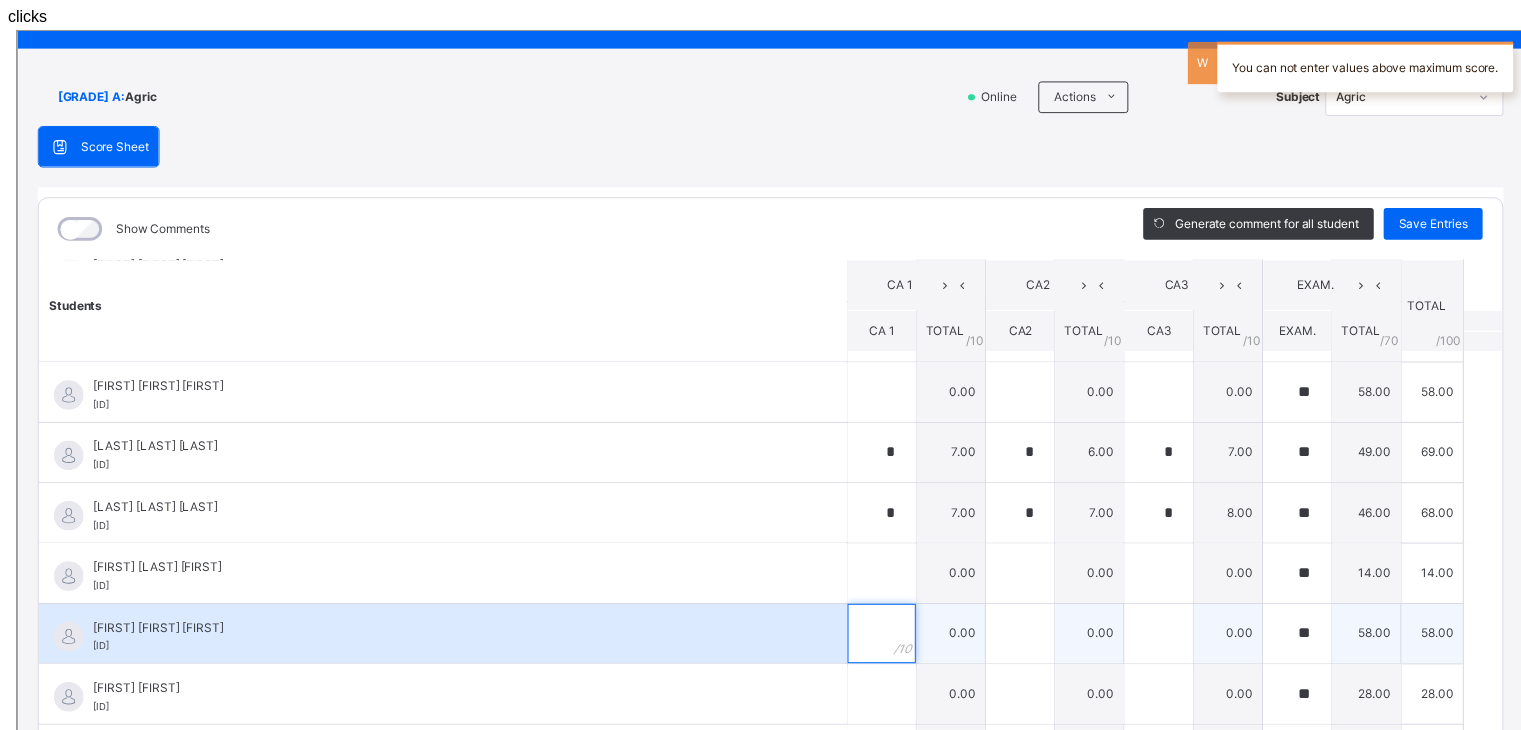 type on "*" 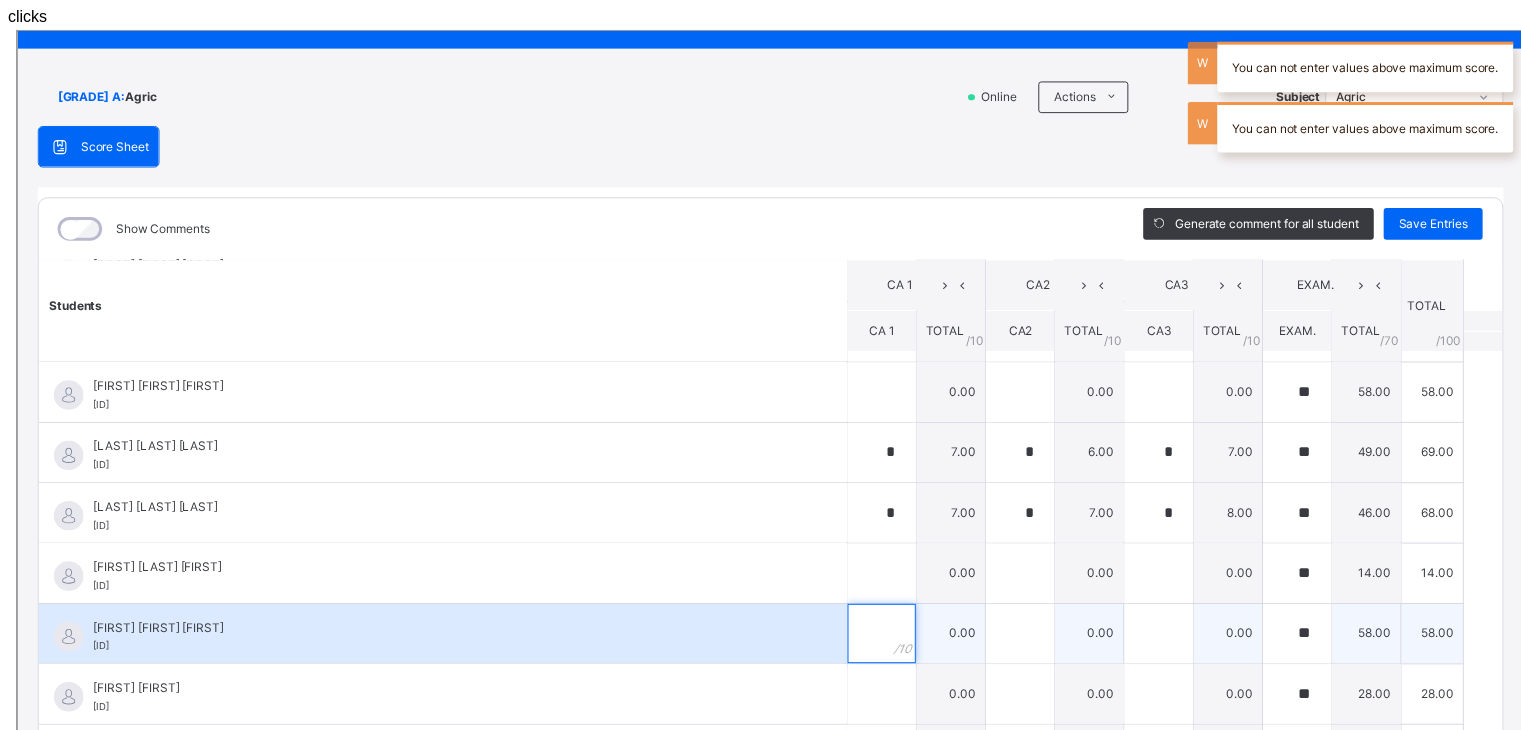 type on "*" 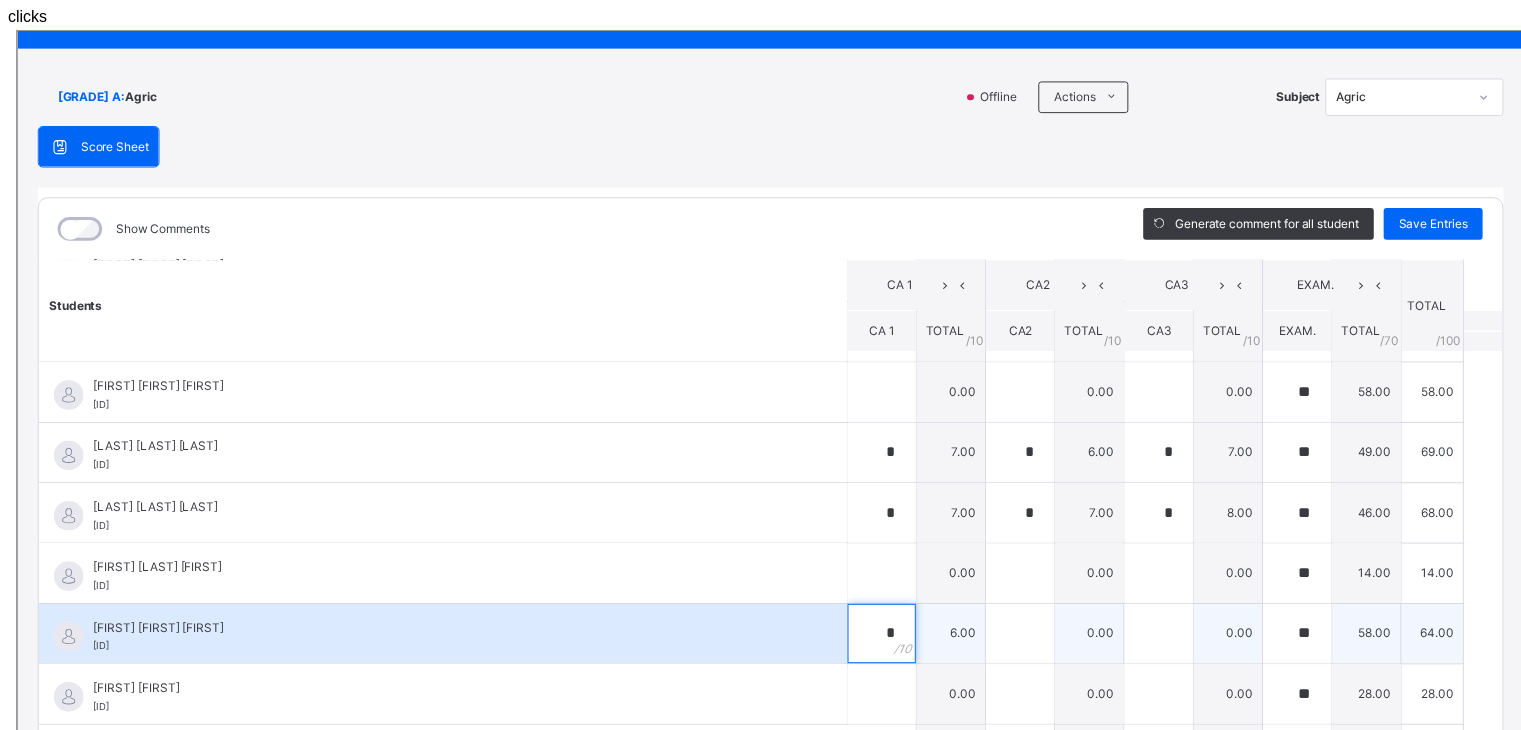 type on "*" 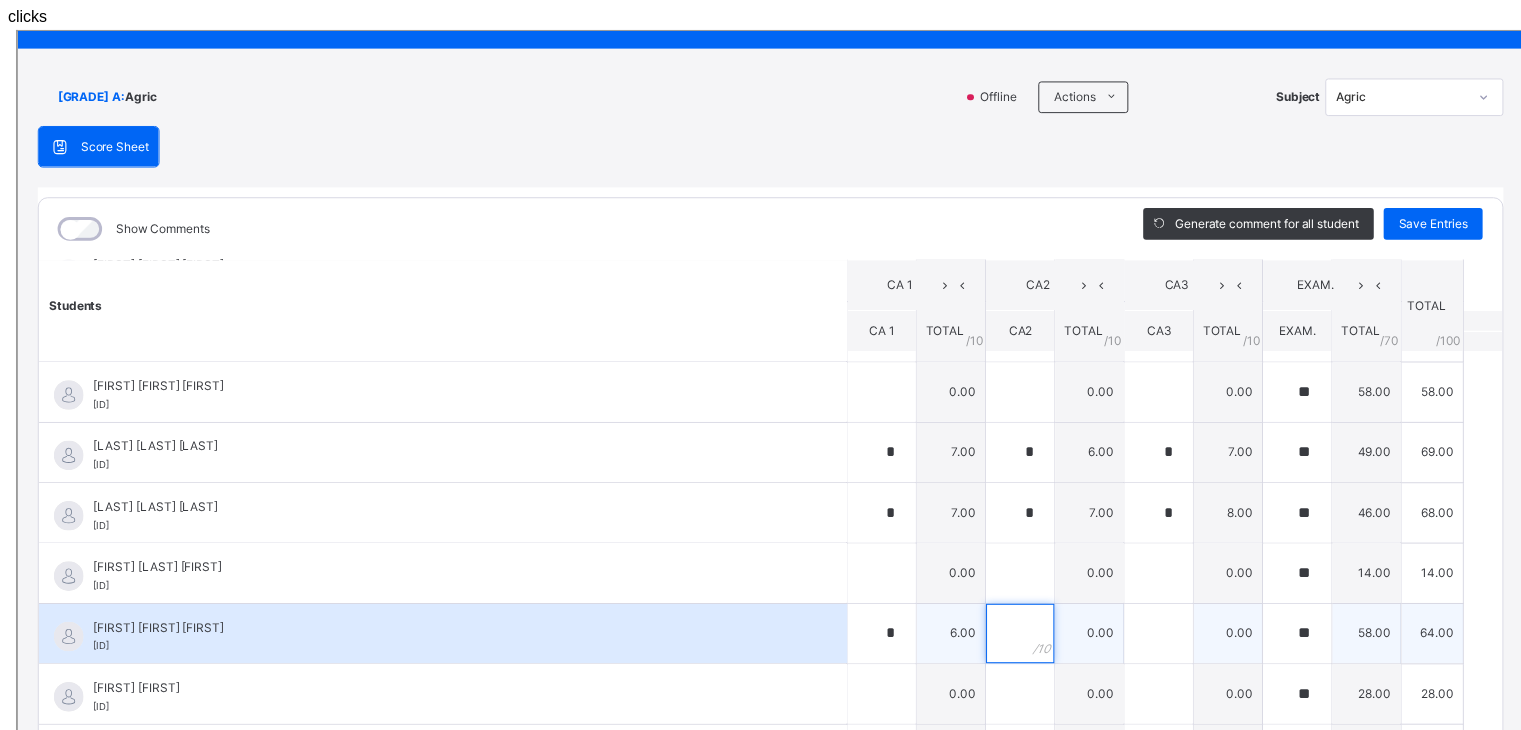 click at bounding box center [1012, 608] 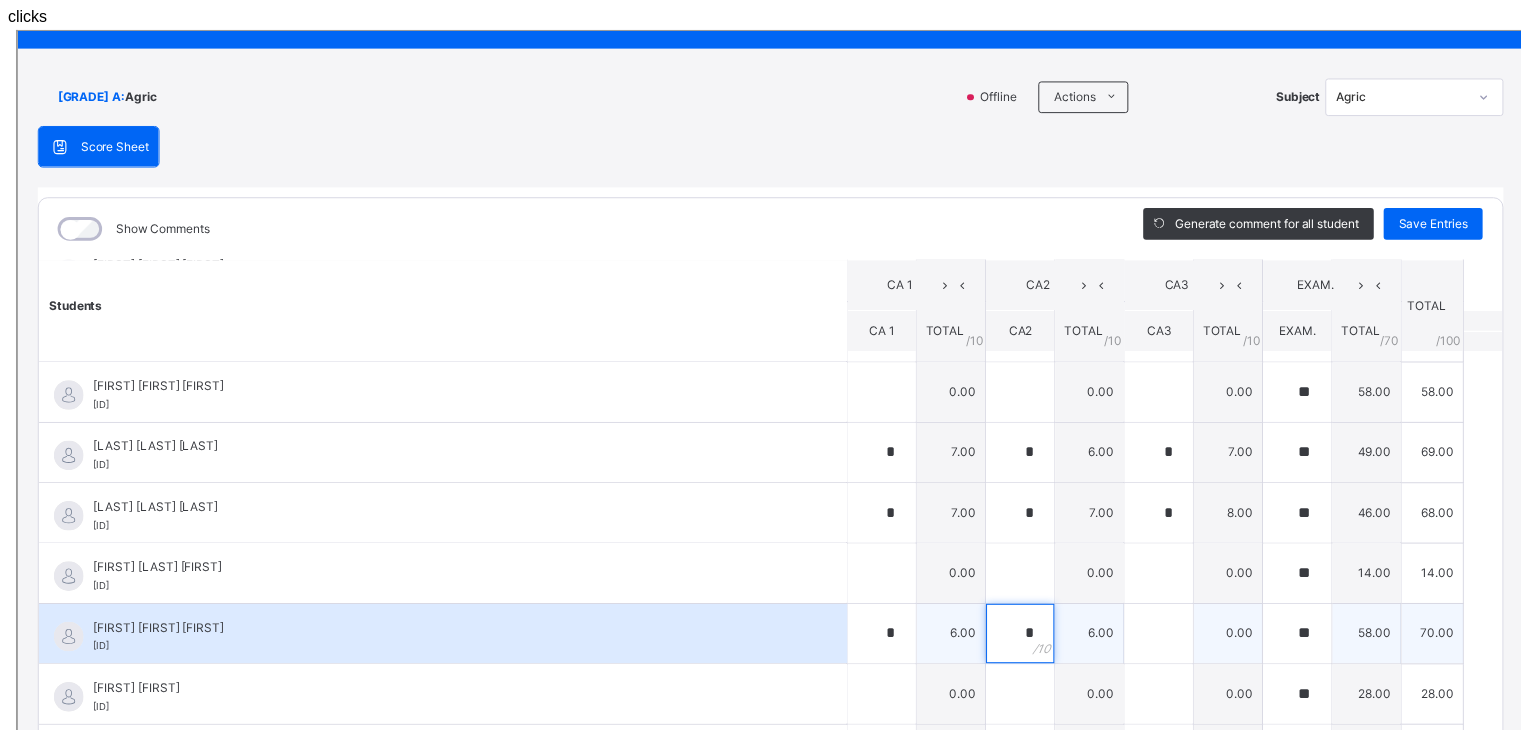 type on "*" 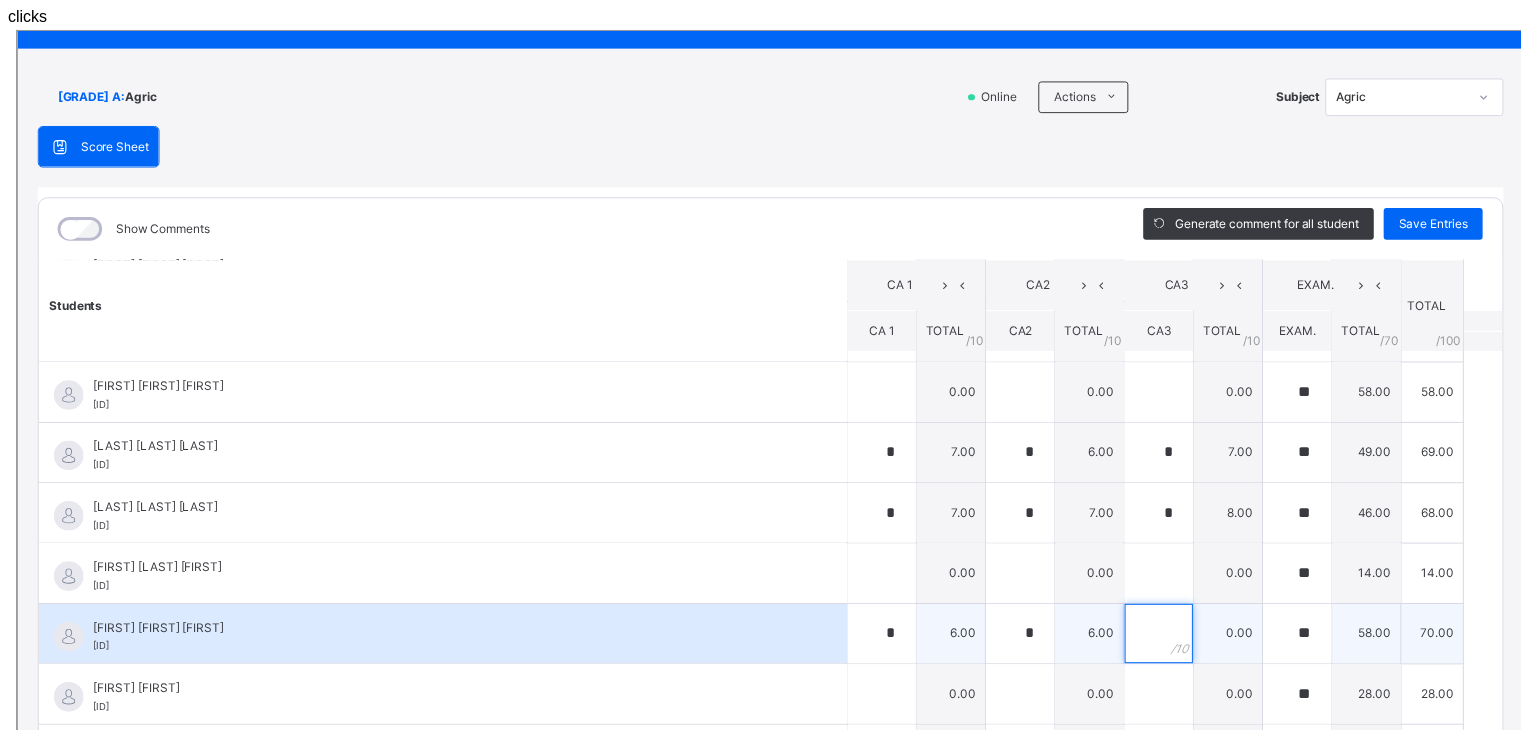 type on "*" 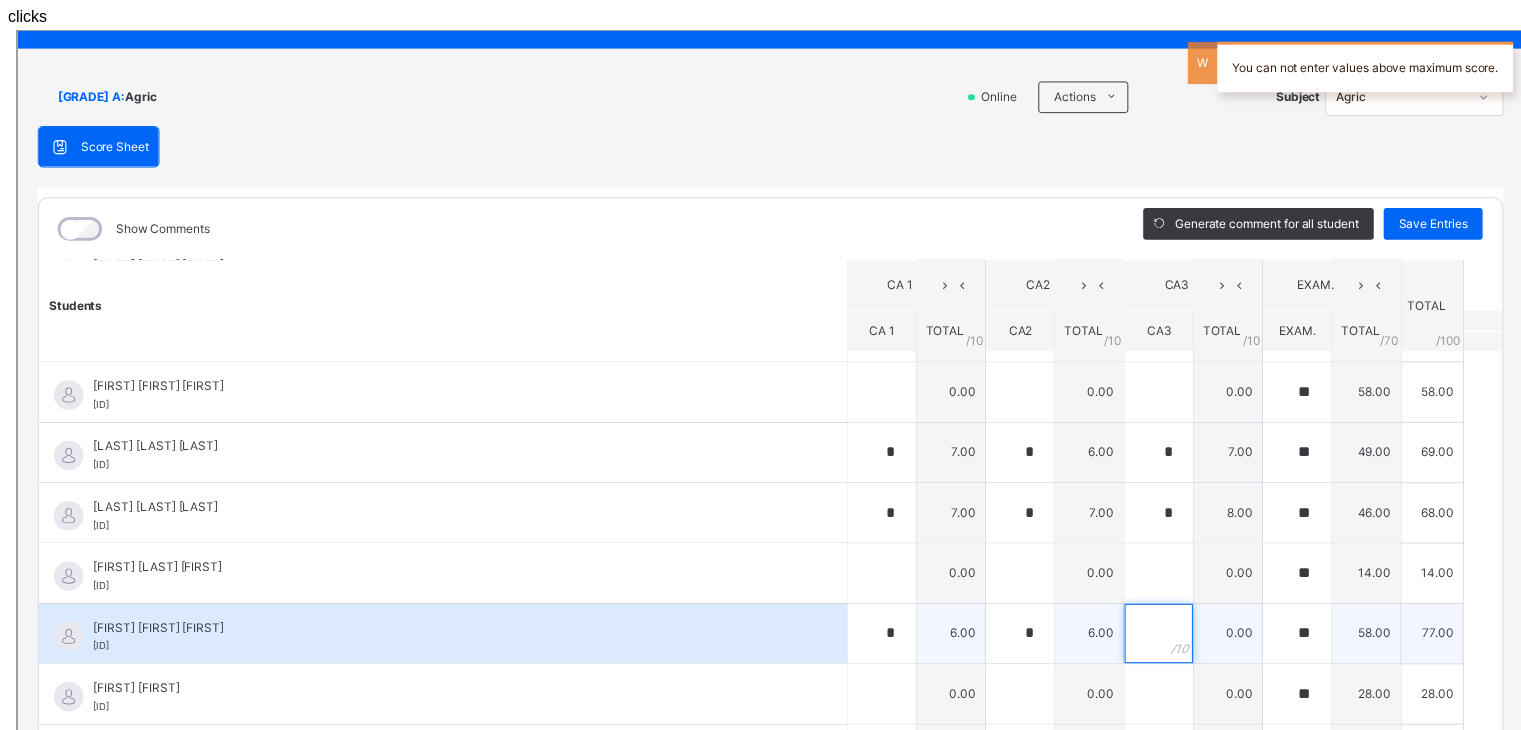 type on "*" 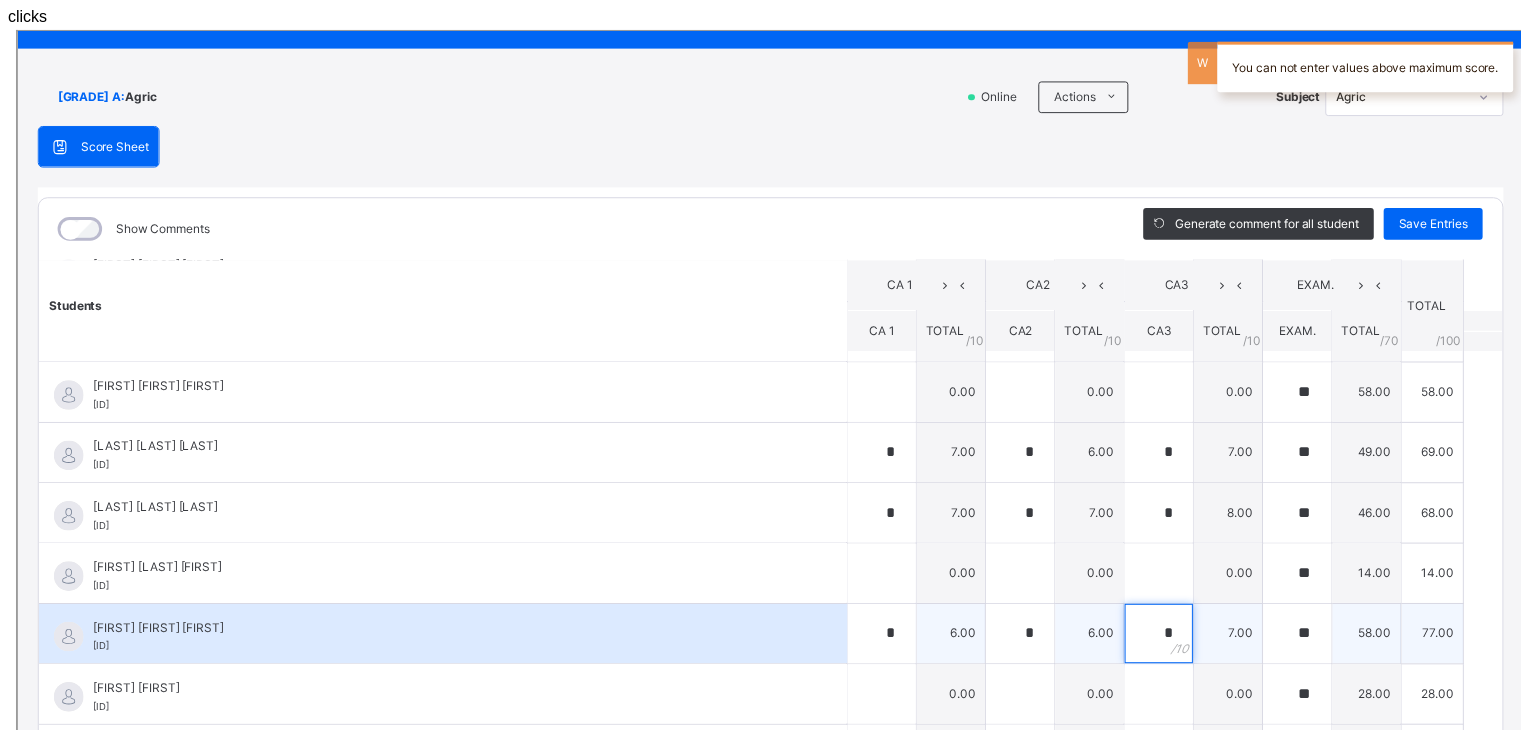 type on "*" 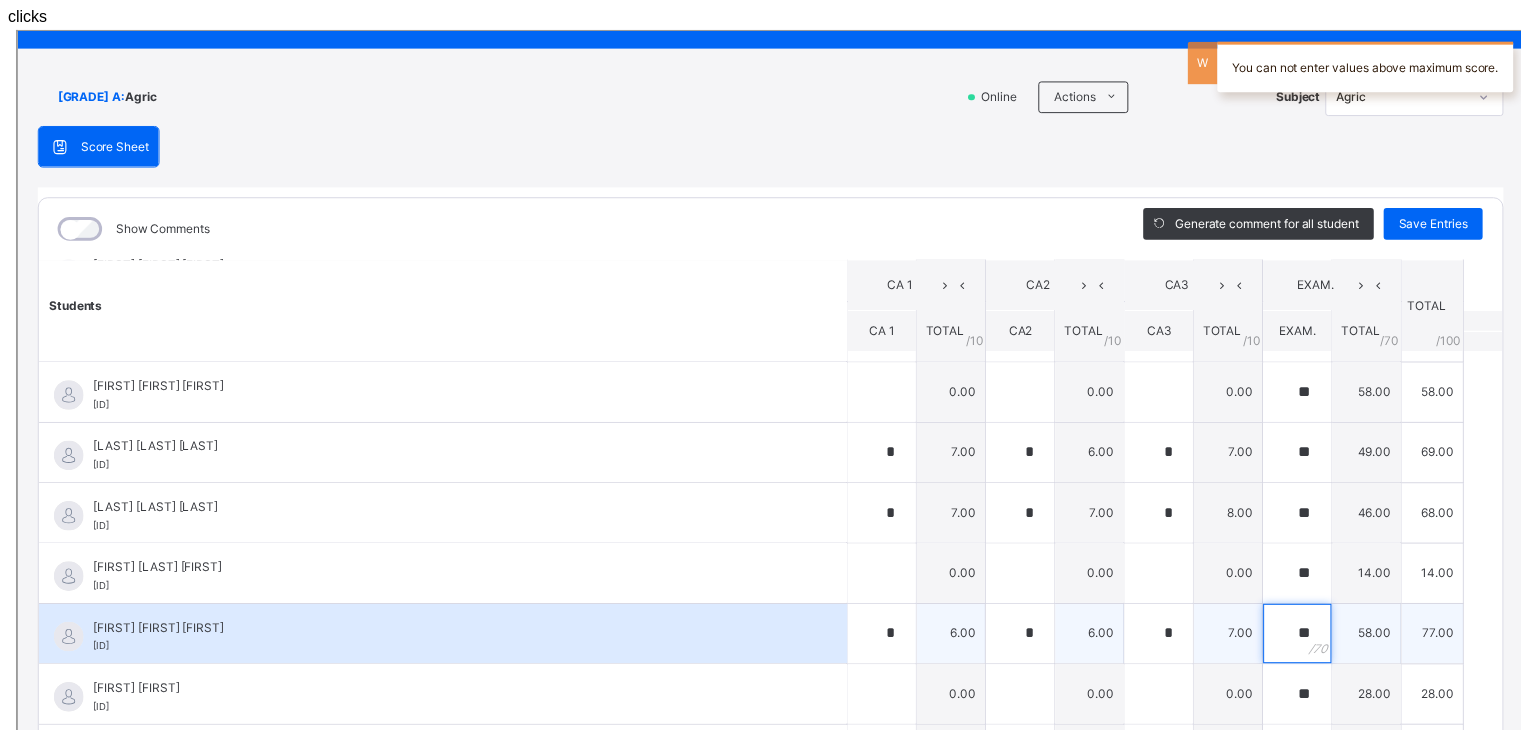 type on "*" 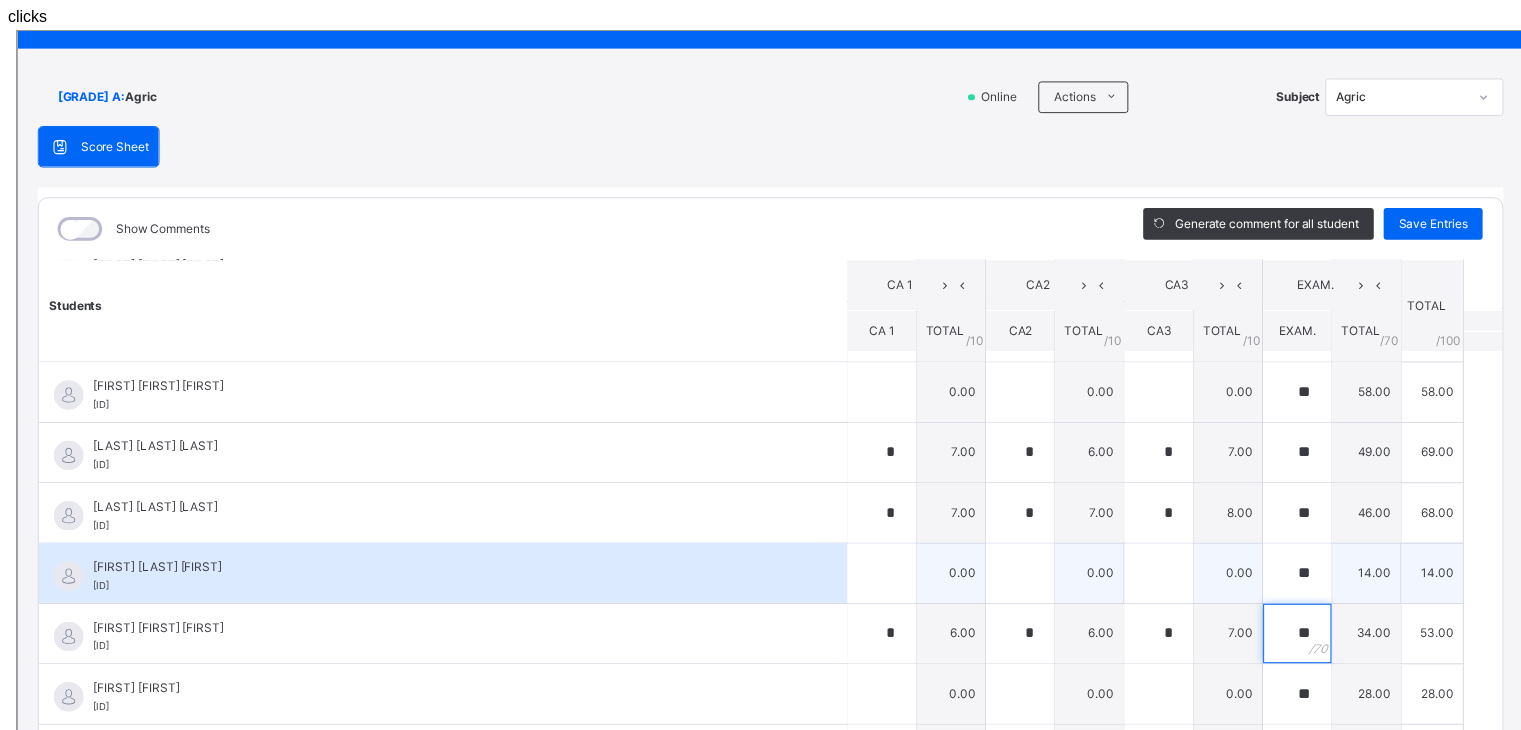 type on "**" 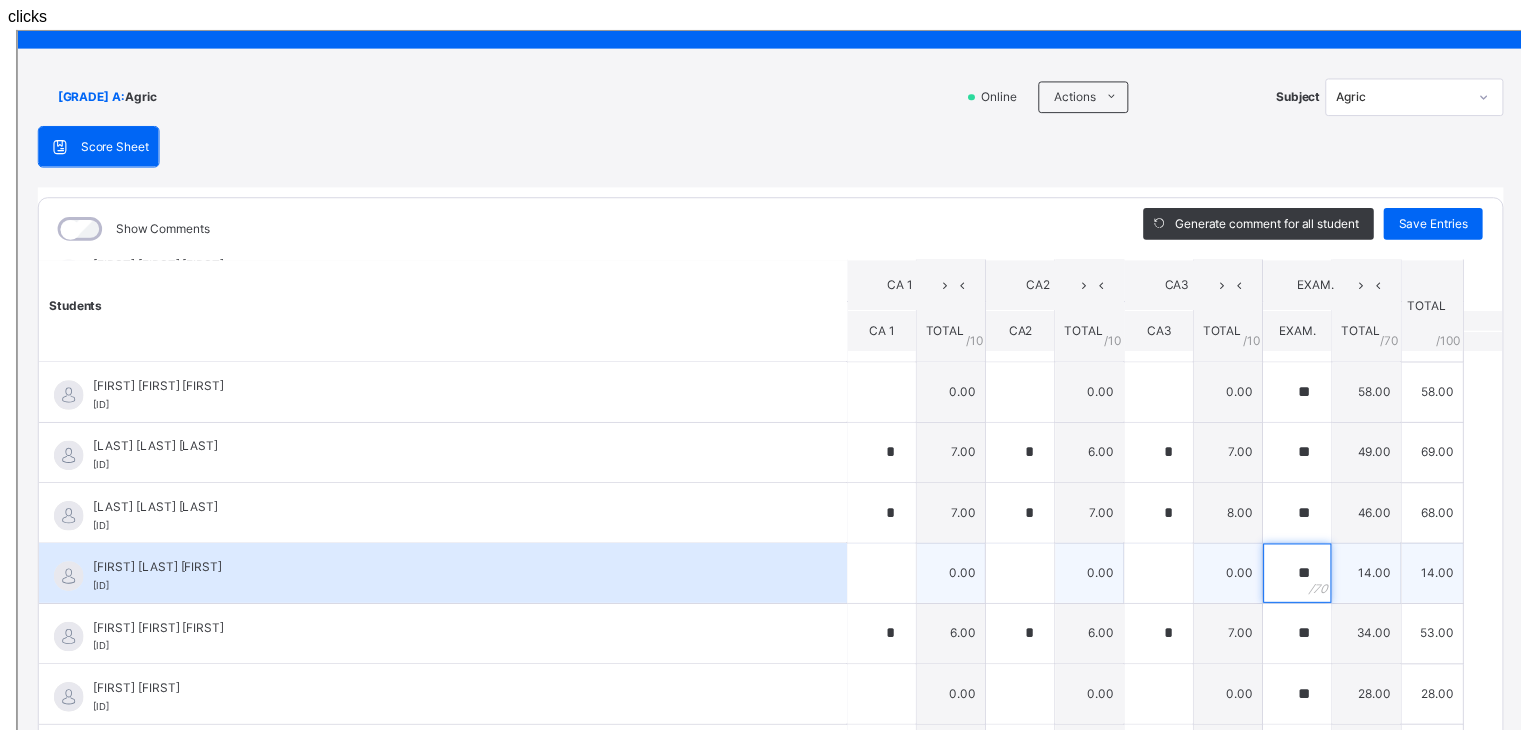 click on "**" at bounding box center (1292, 547) 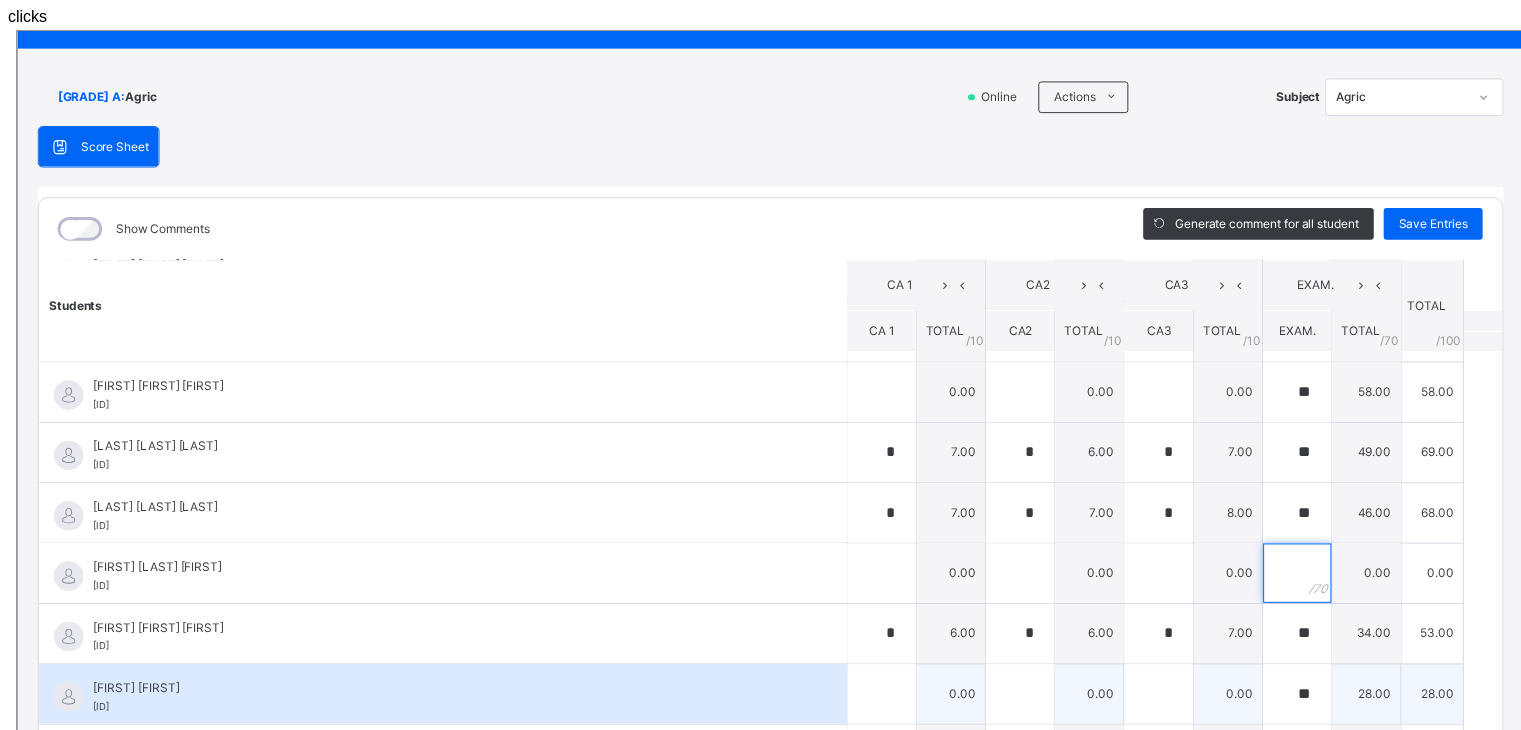 type 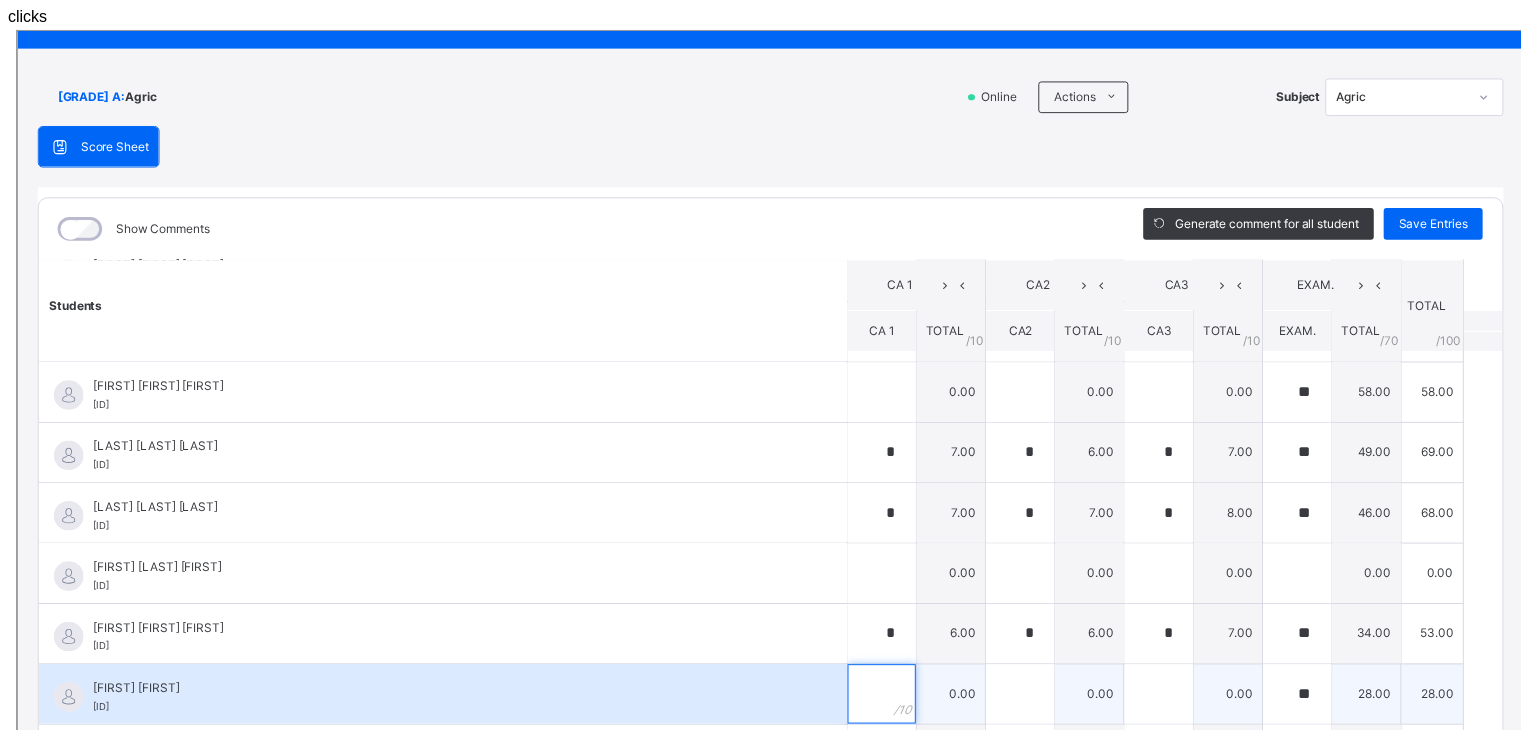 click at bounding box center [872, 669] 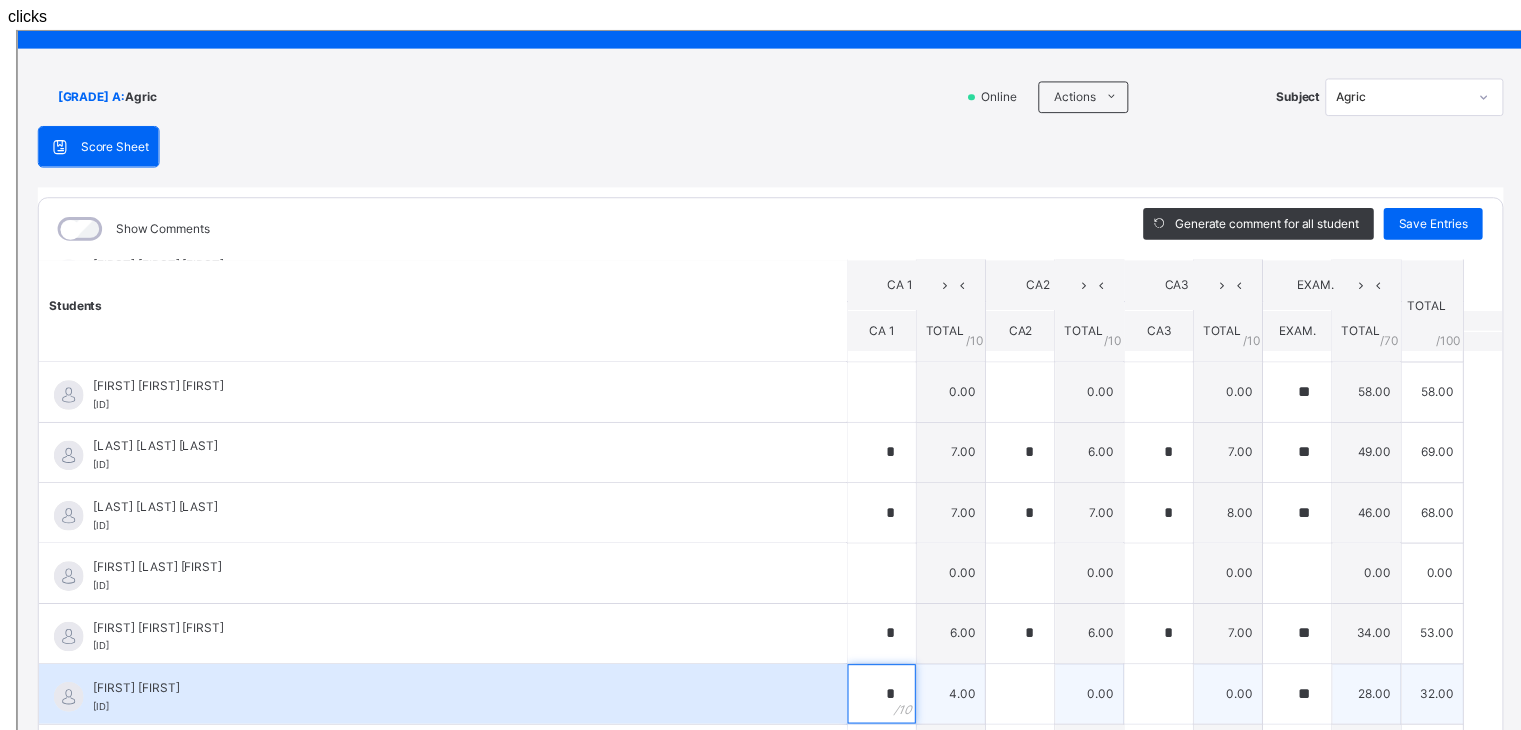 type on "*" 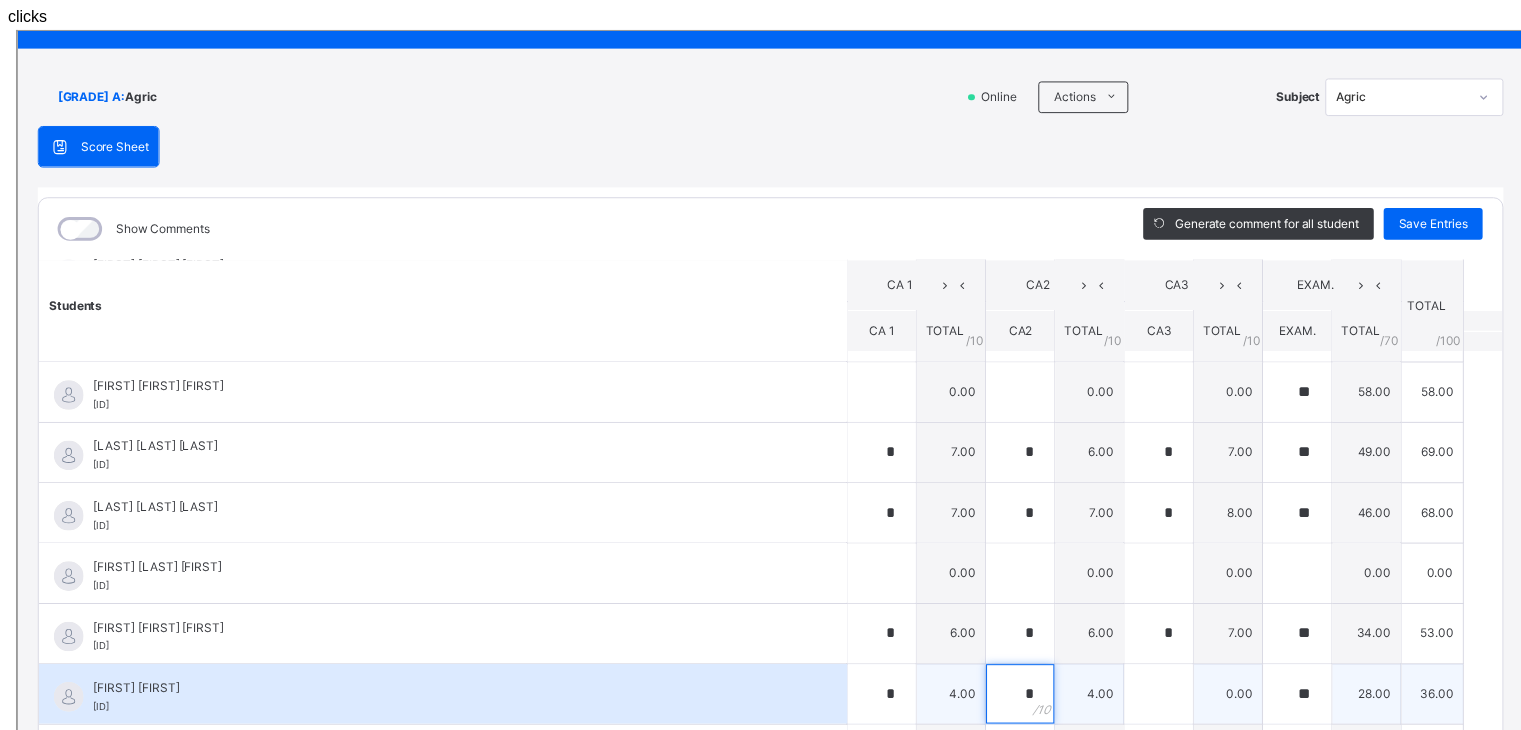 type on "*" 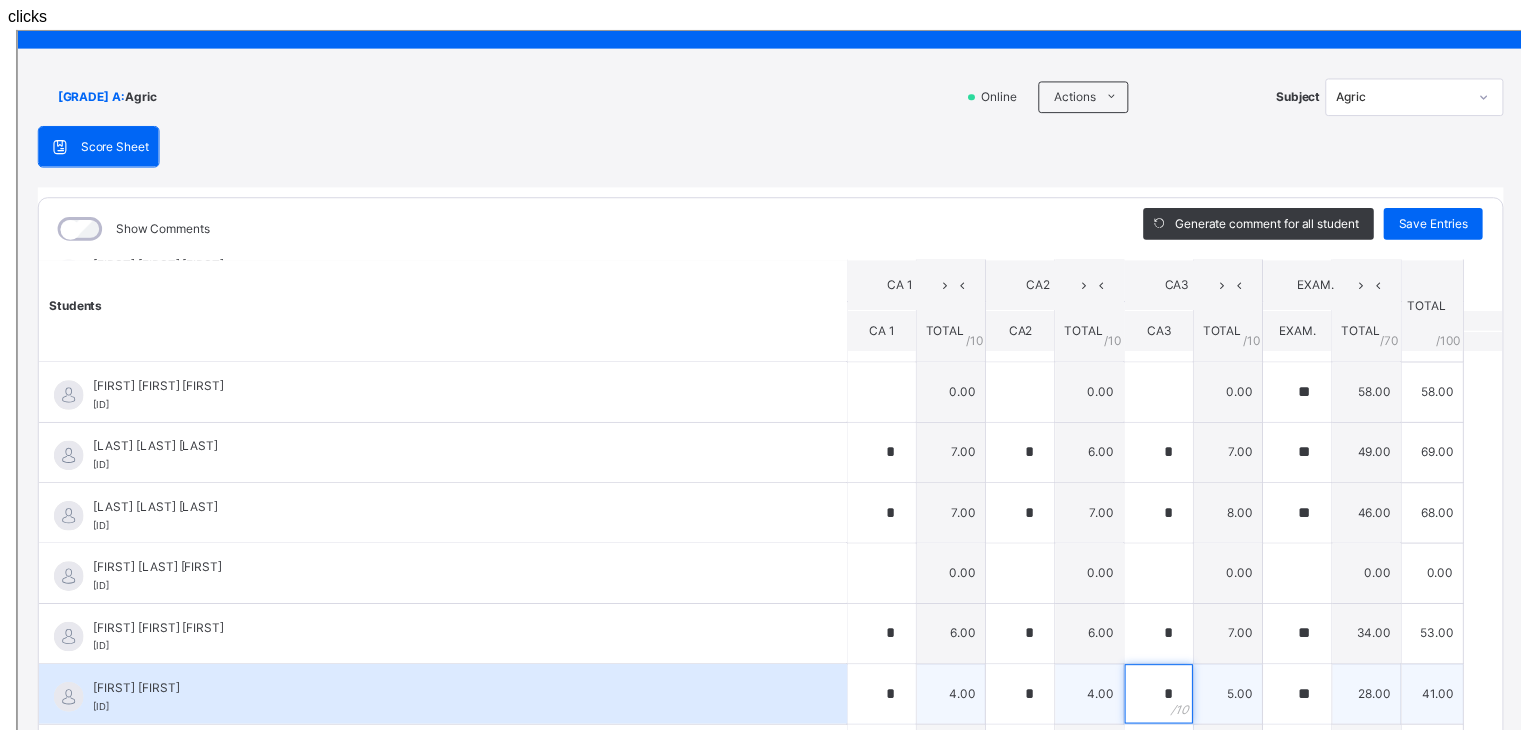 type on "*" 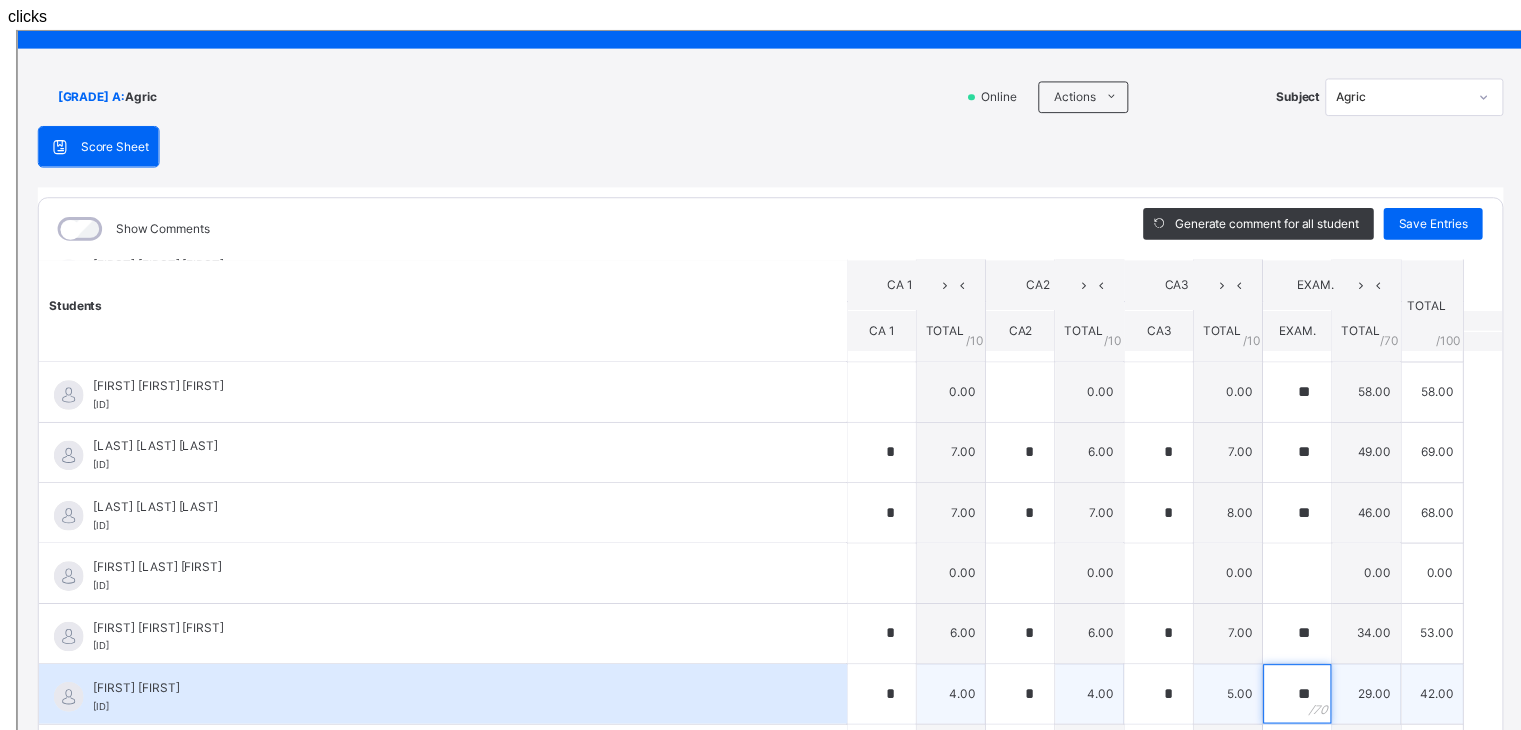 type on "**" 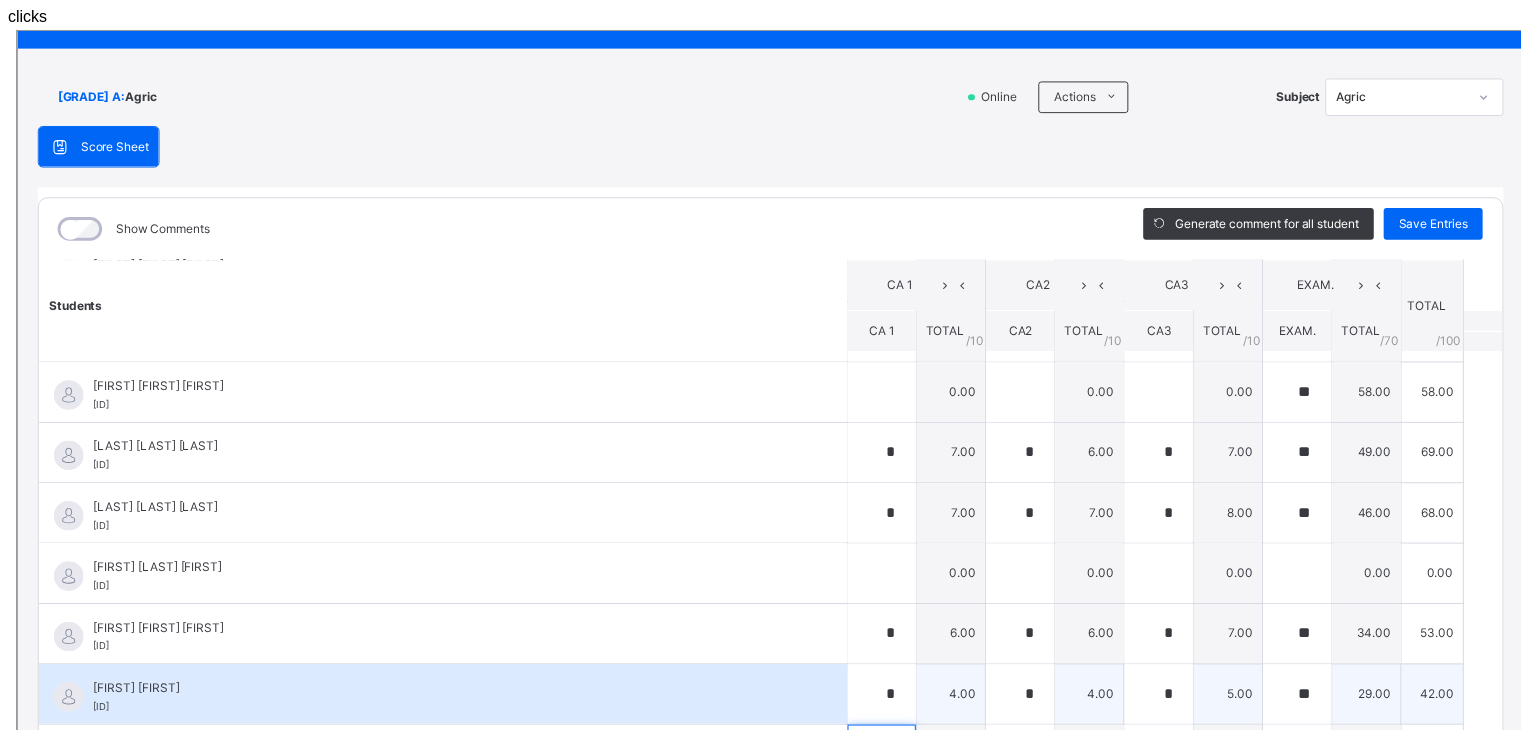 scroll, scrollTop: 1233, scrollLeft: 0, axis: vertical 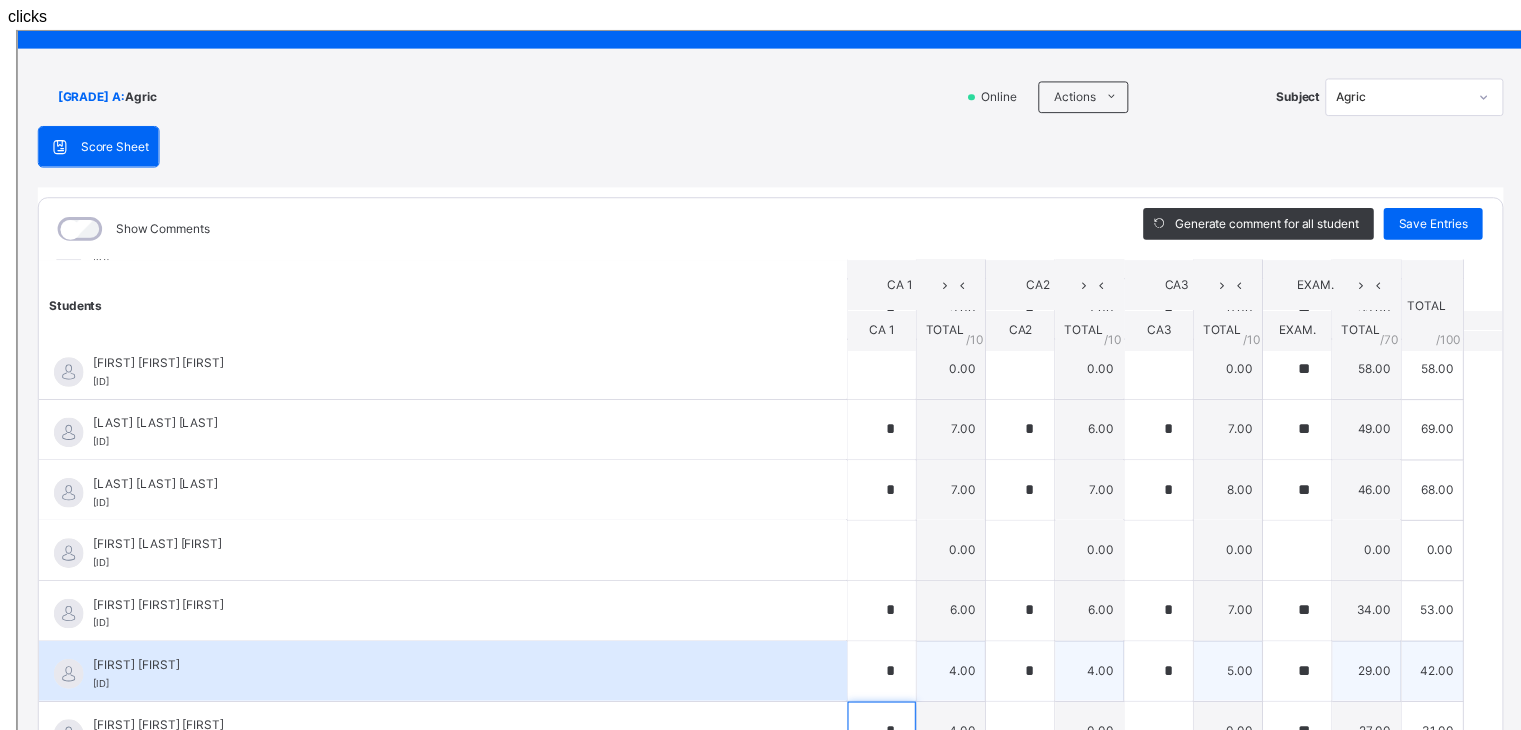 type on "*" 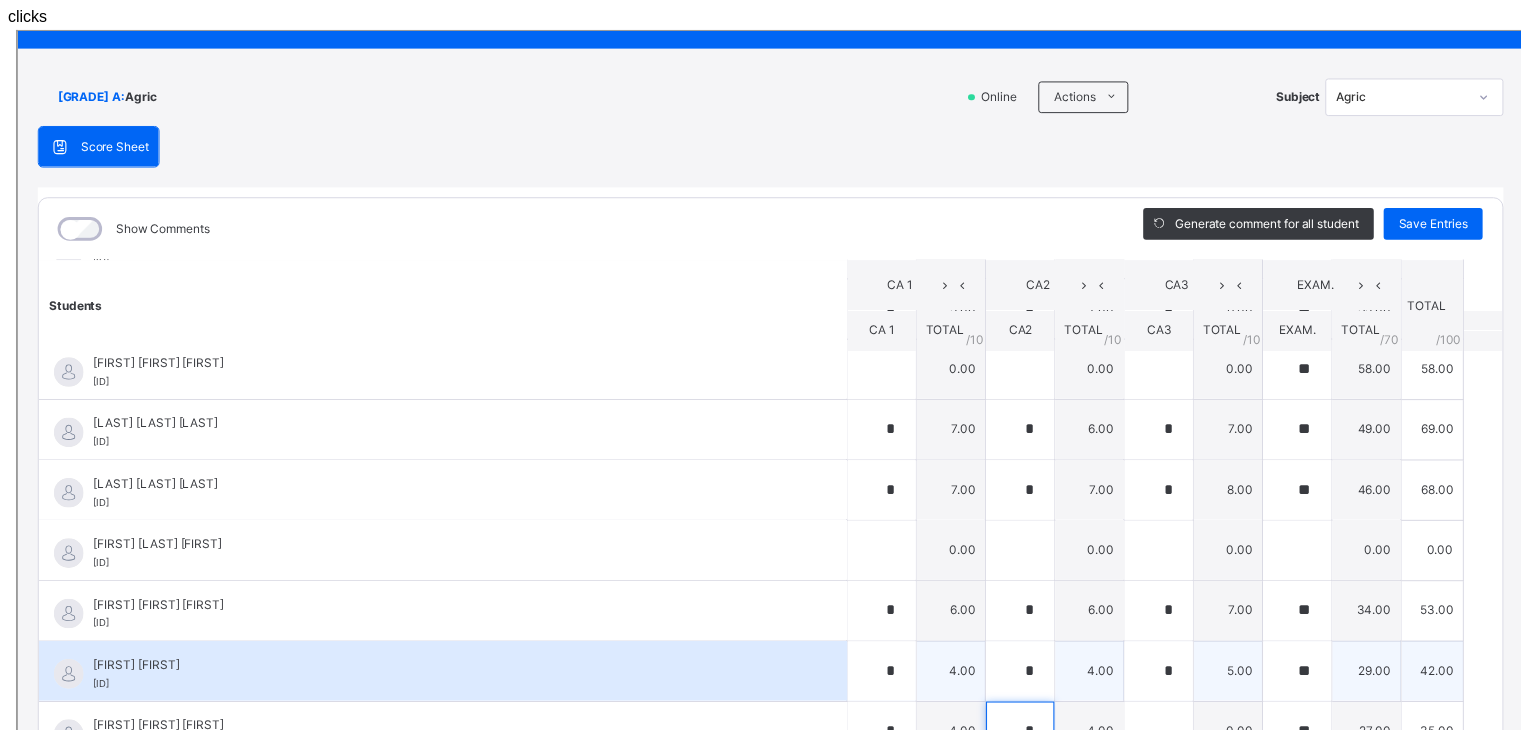 type on "*" 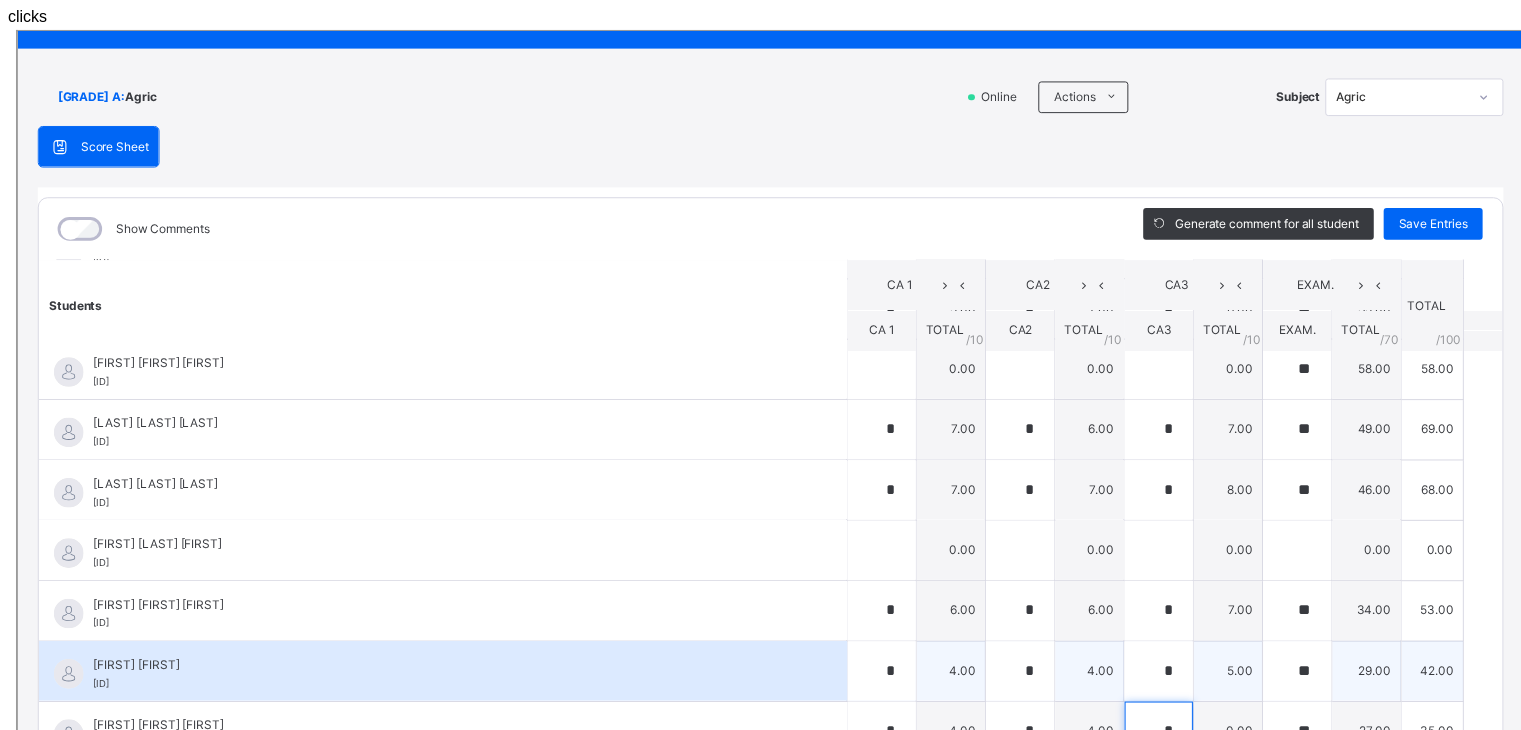 type on "*" 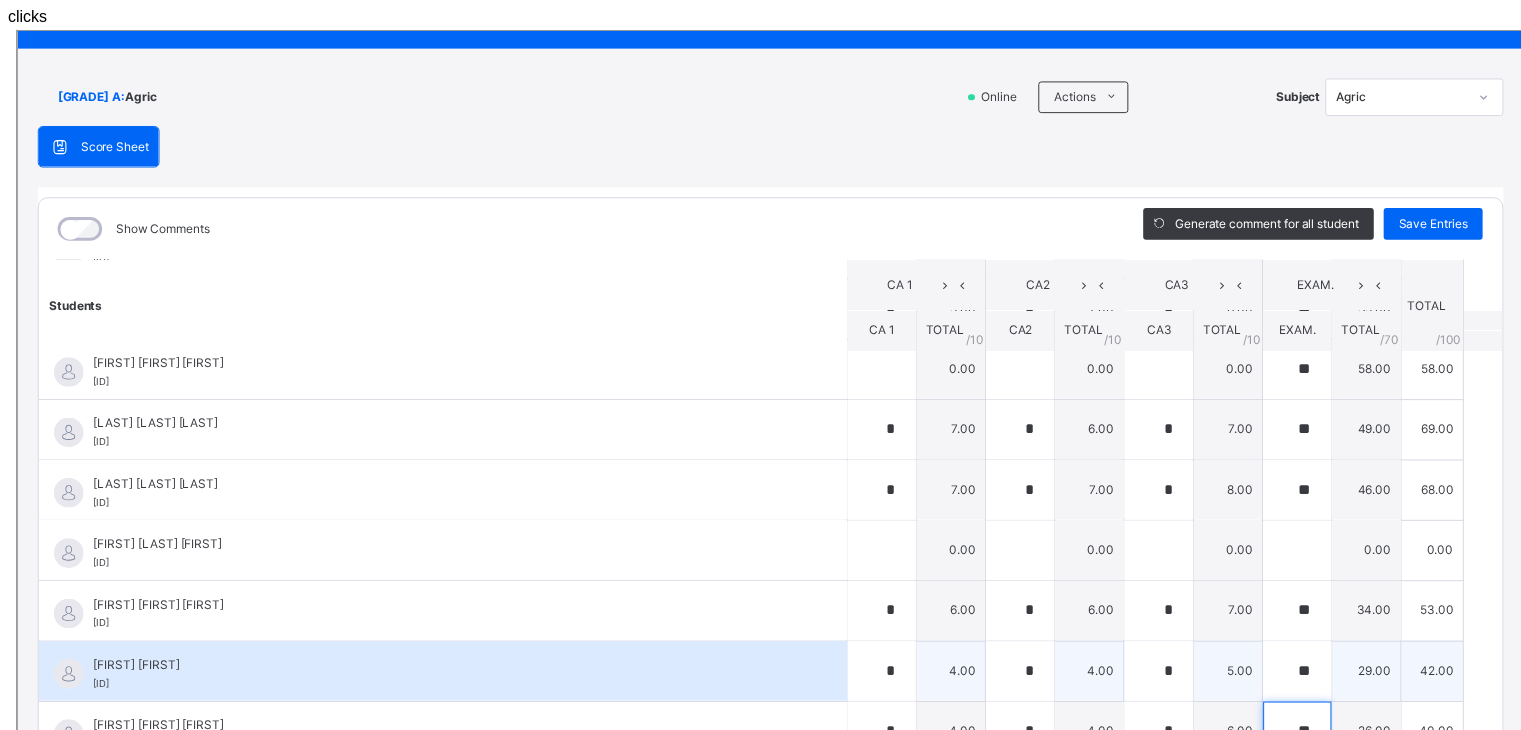 type on "**" 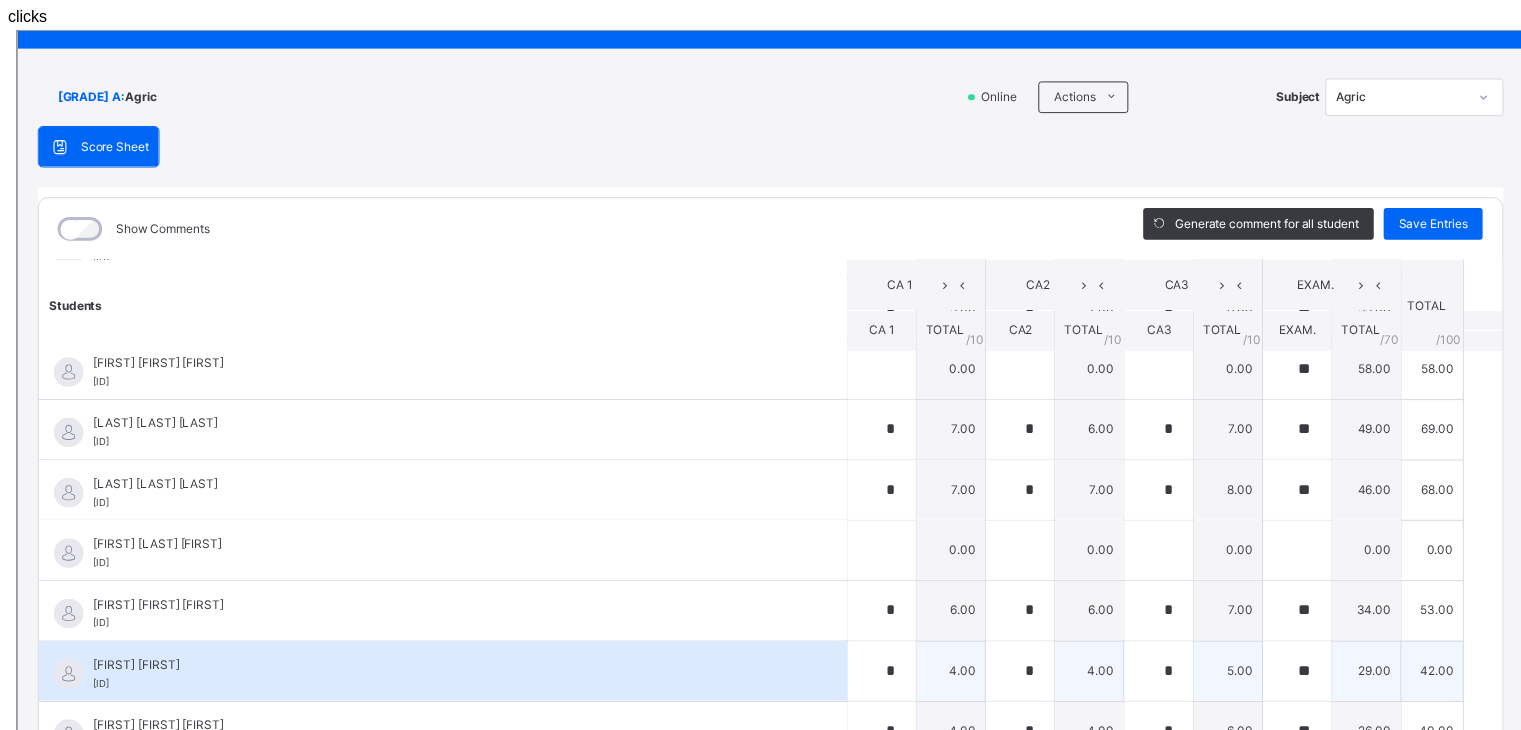 scroll, scrollTop: 1514, scrollLeft: 0, axis: vertical 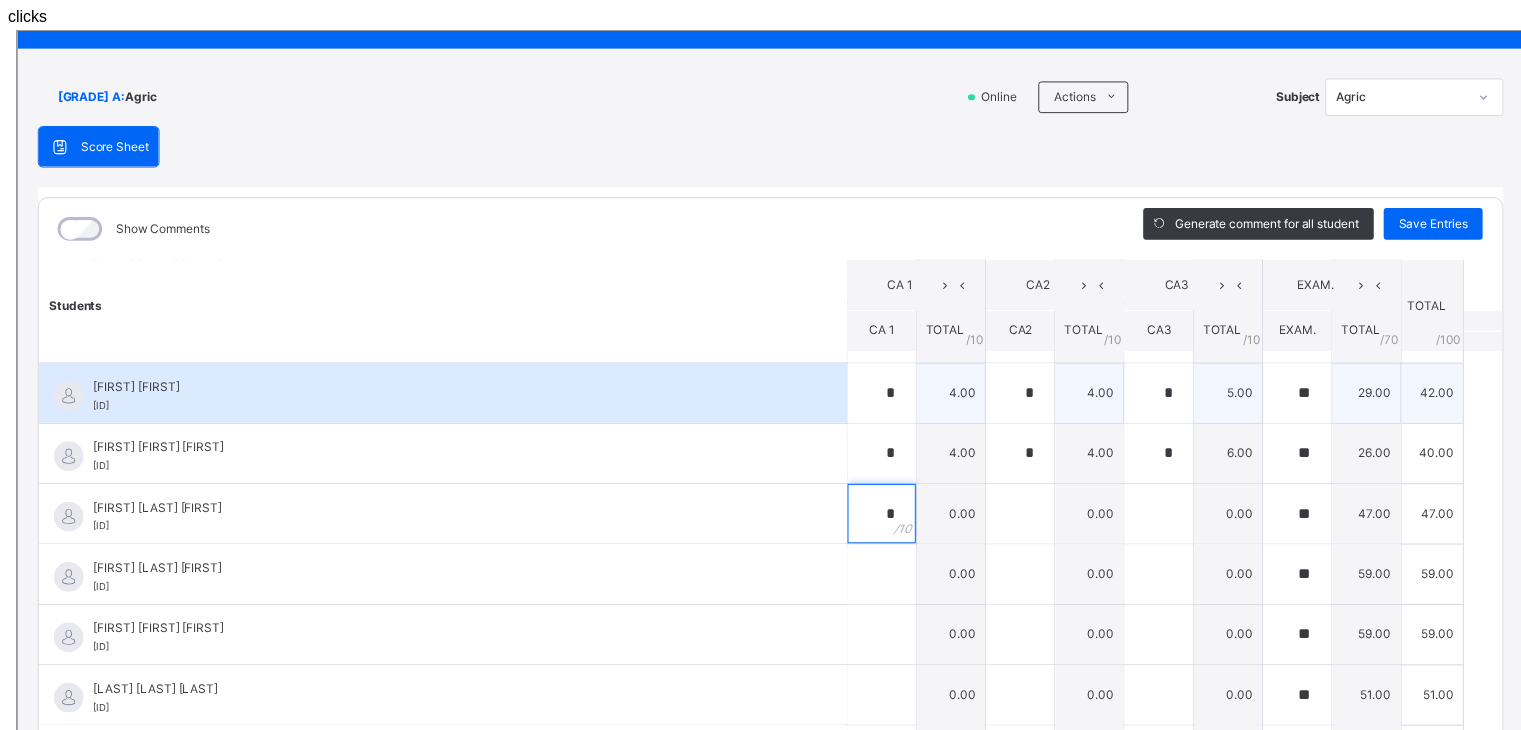 type on "*" 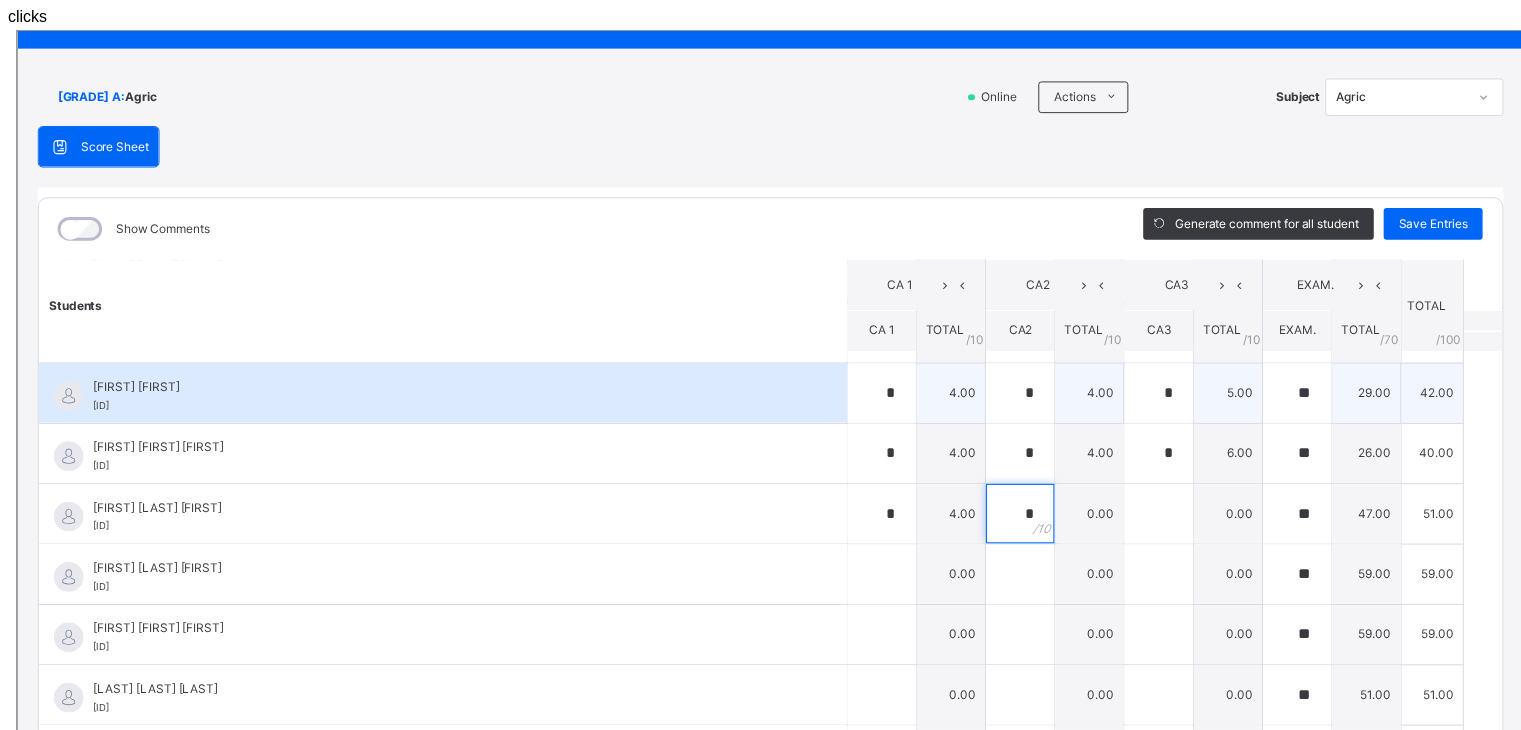 type on "*" 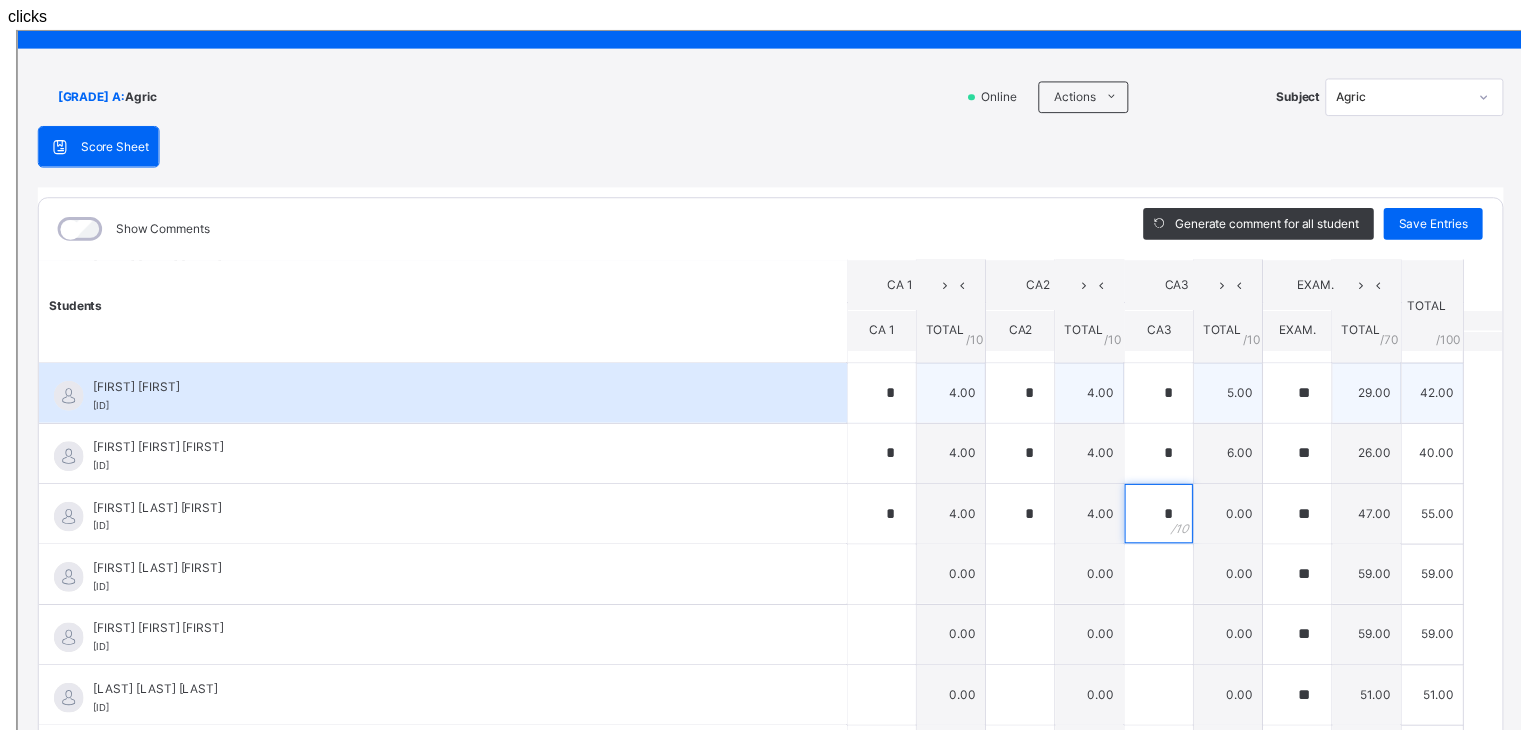 type on "*" 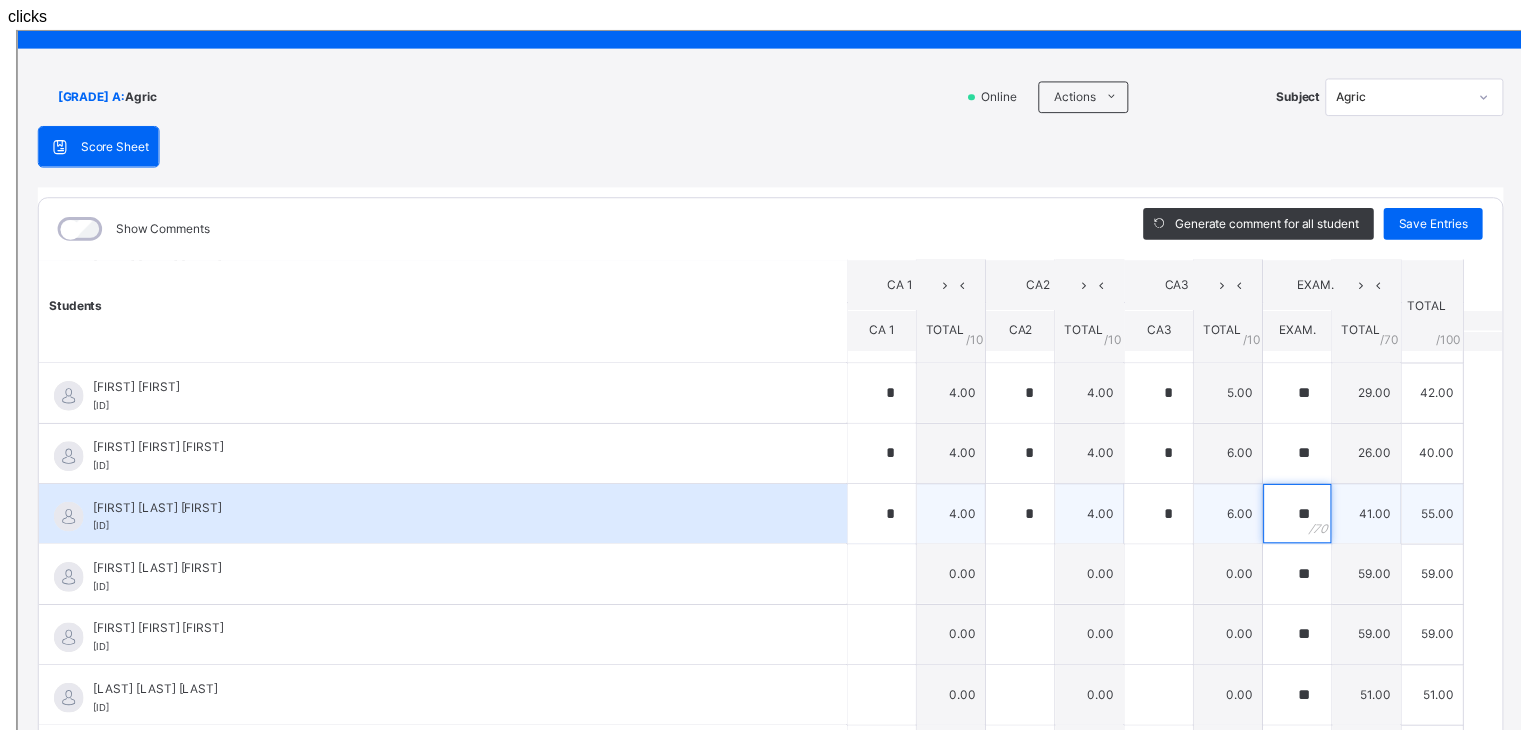 type on "**" 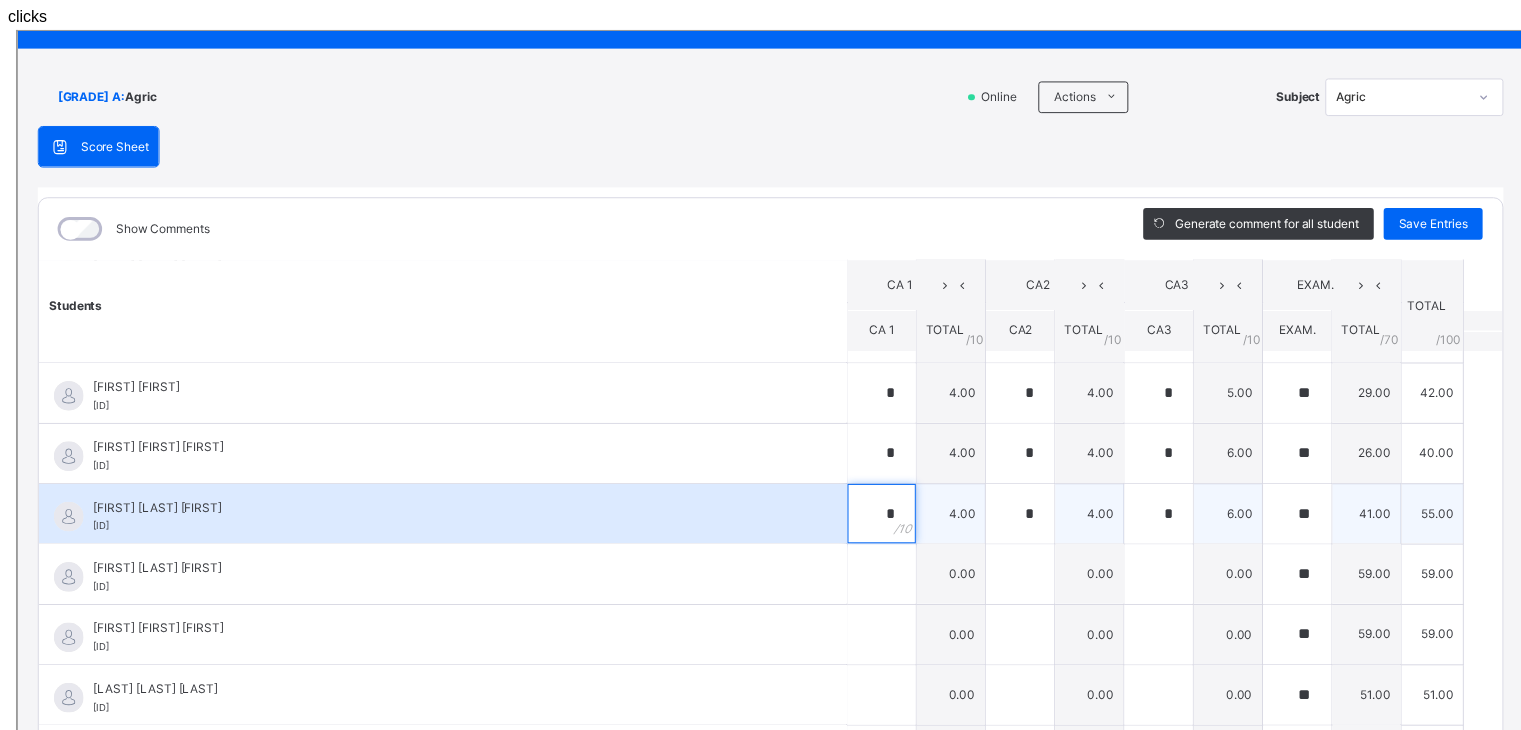 click on "*" at bounding box center (872, 487) 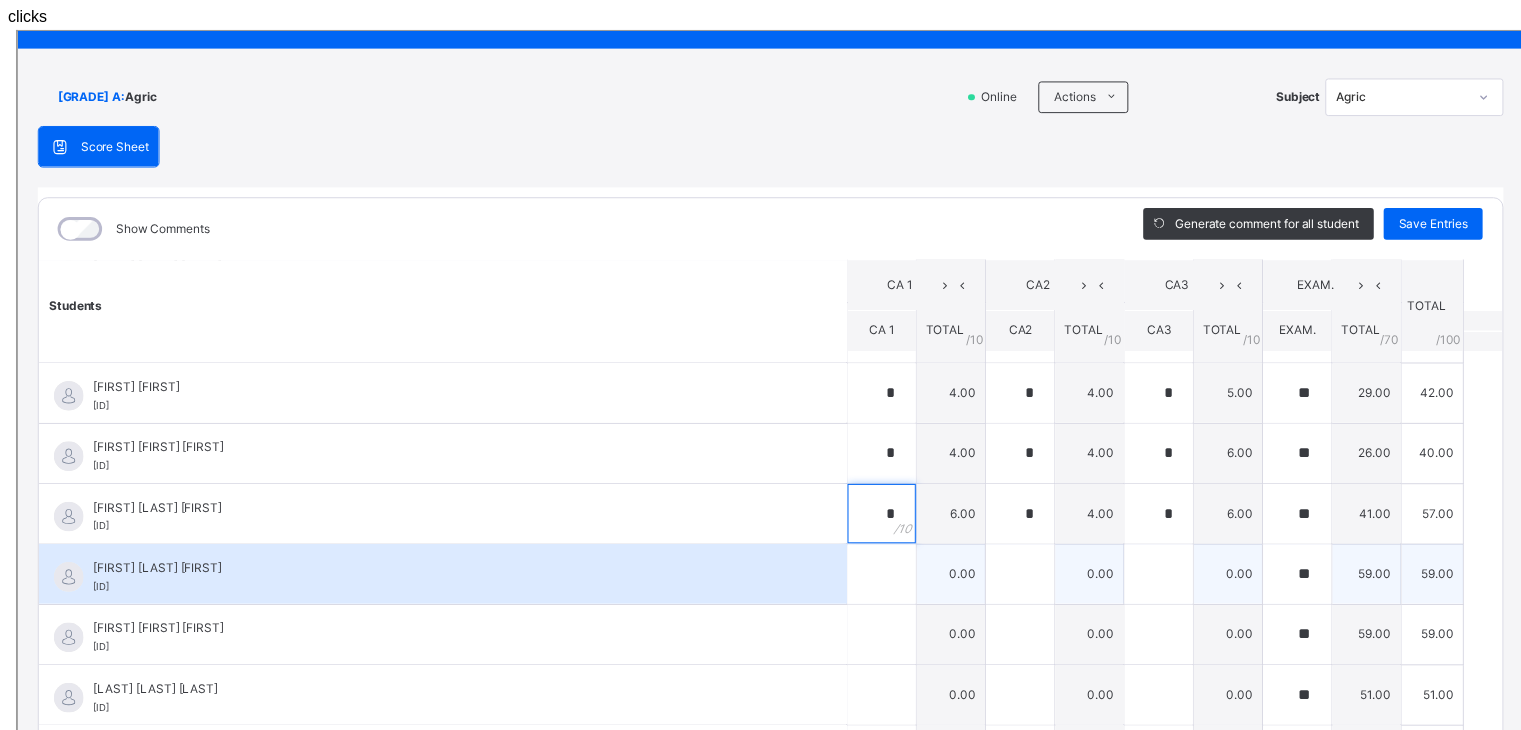 type on "*" 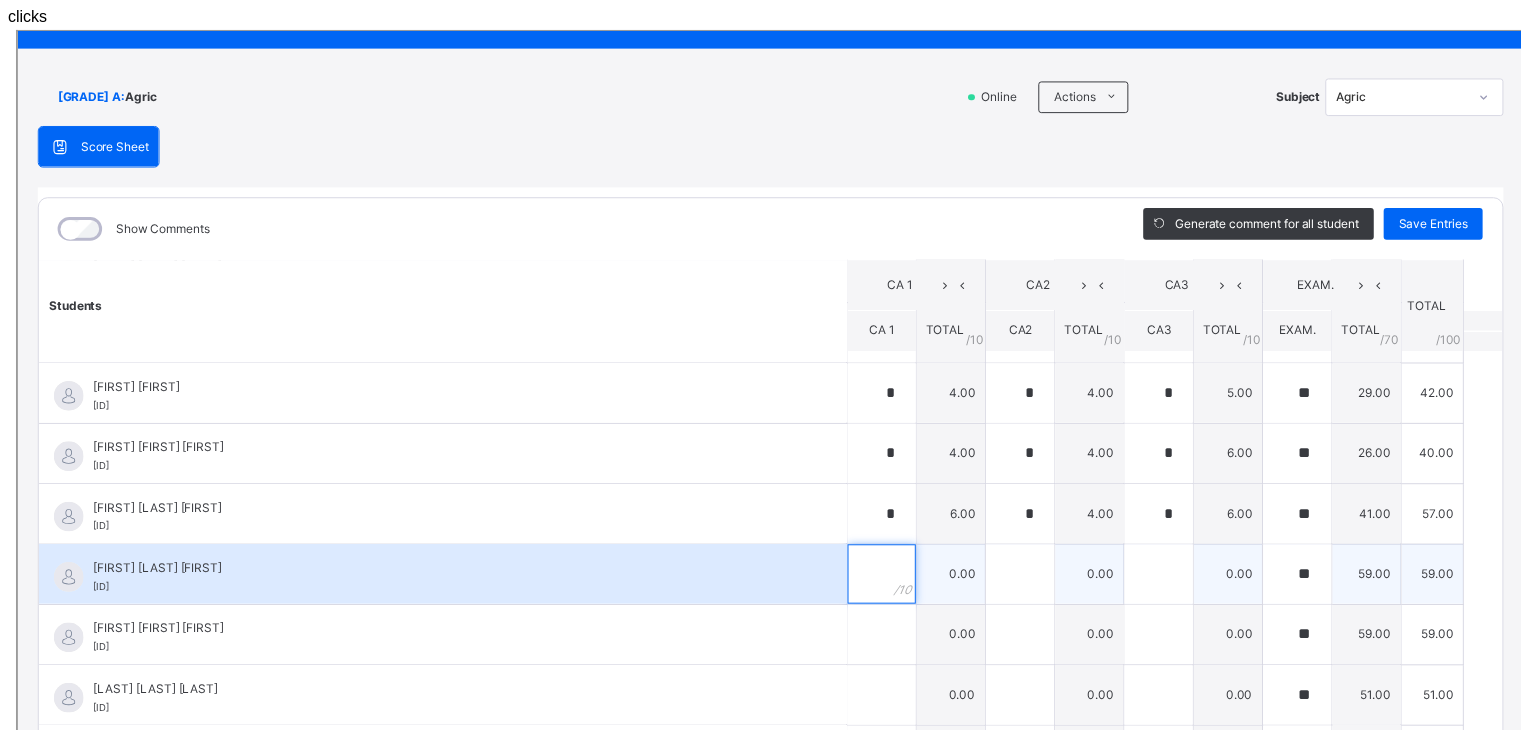 click at bounding box center (872, 548) 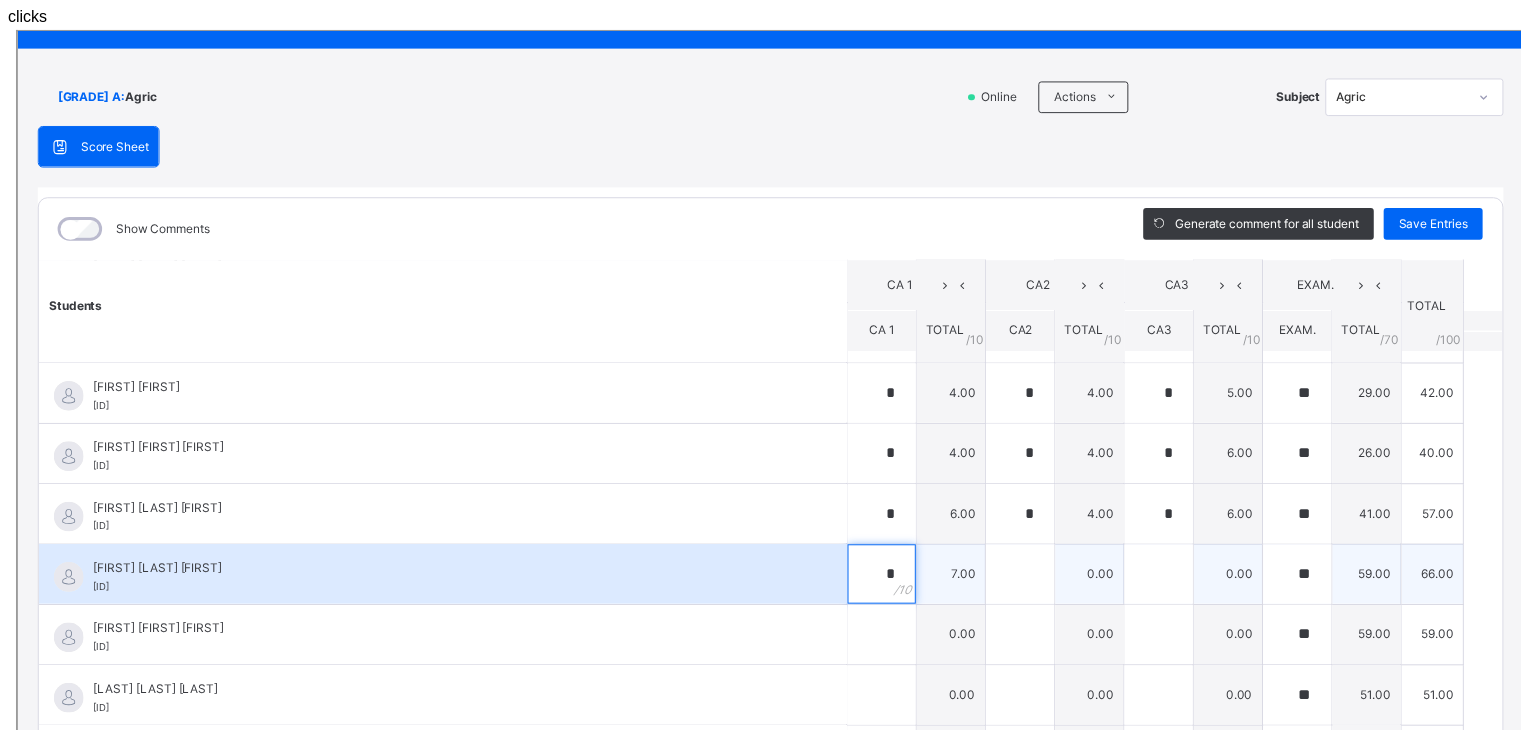 type on "*" 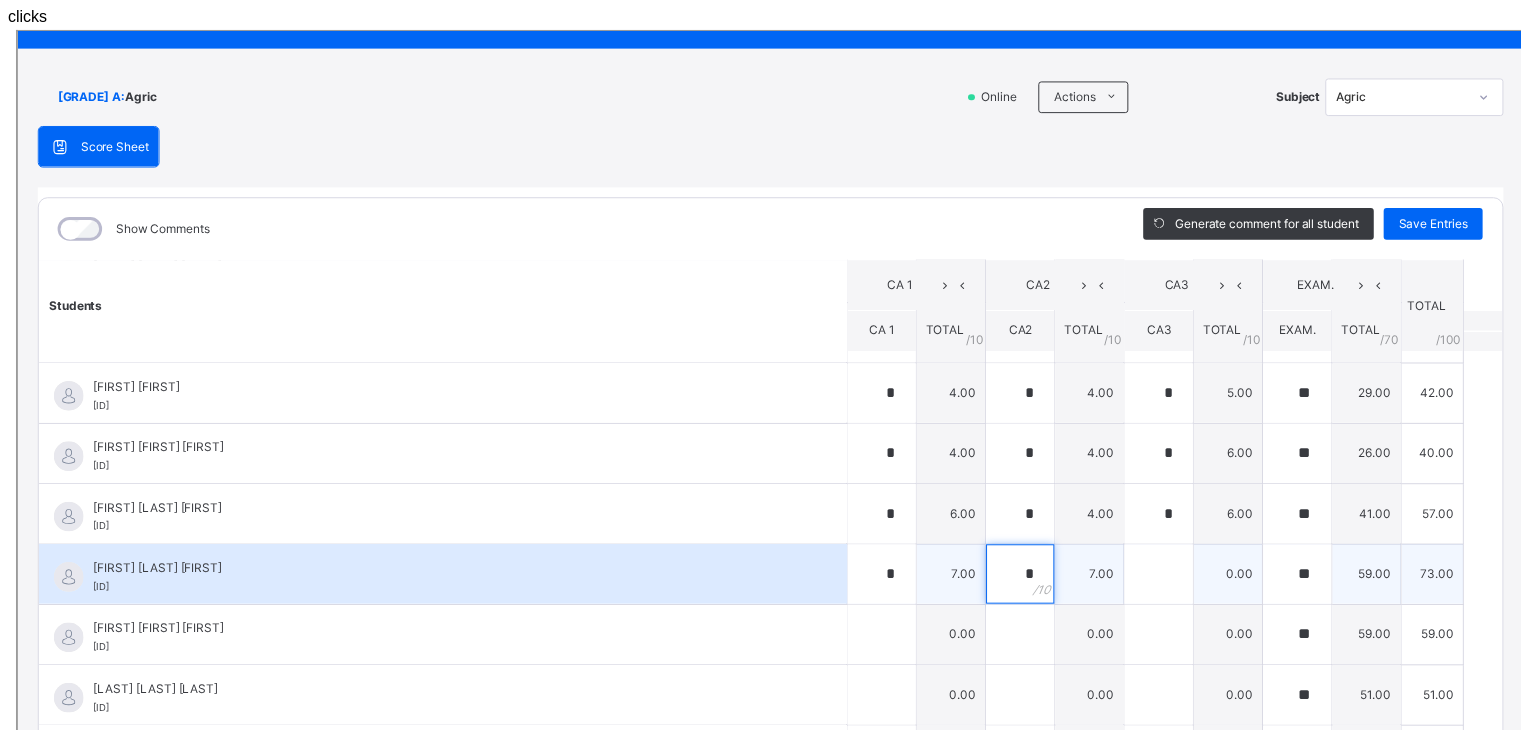 type on "*" 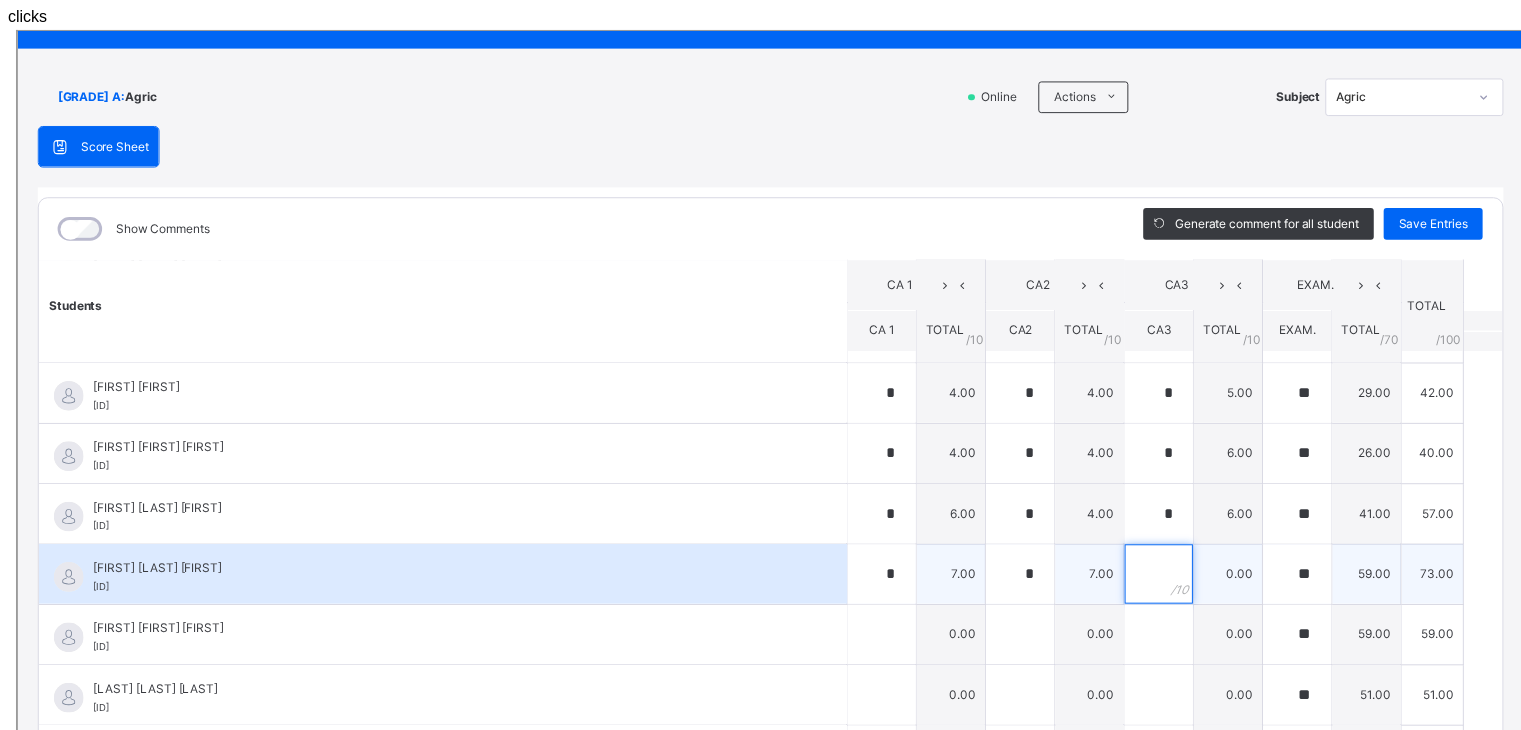 type on "*" 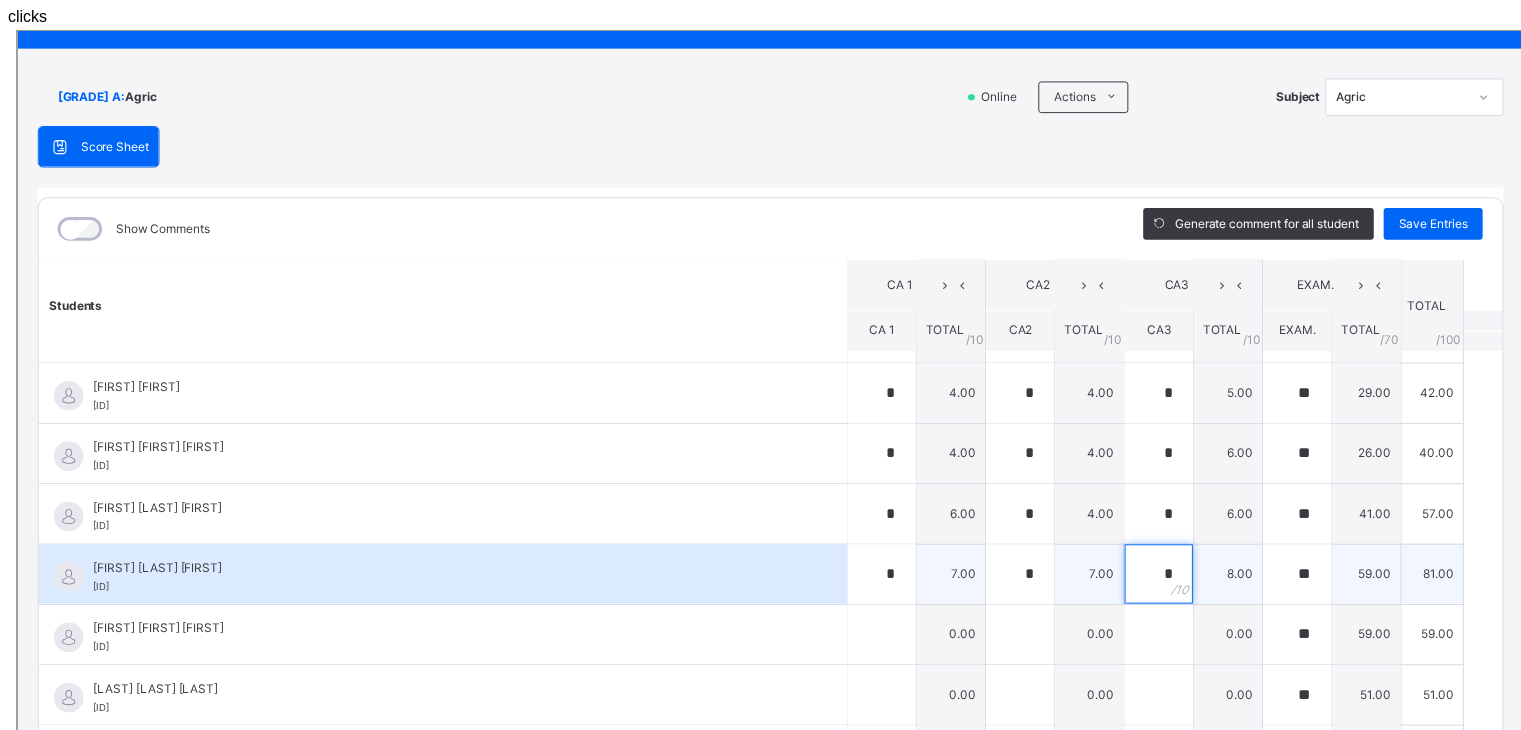 type on "*" 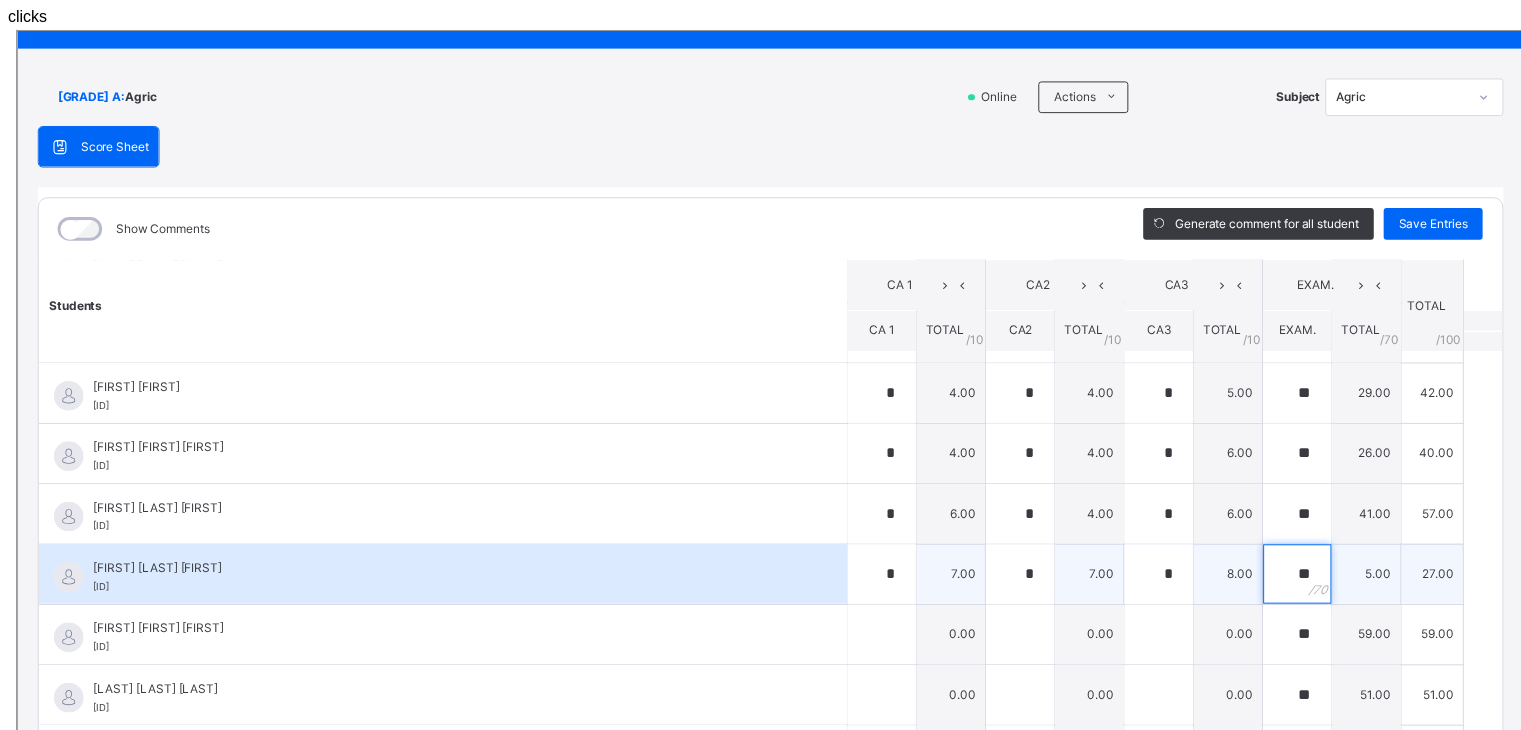 type on "**" 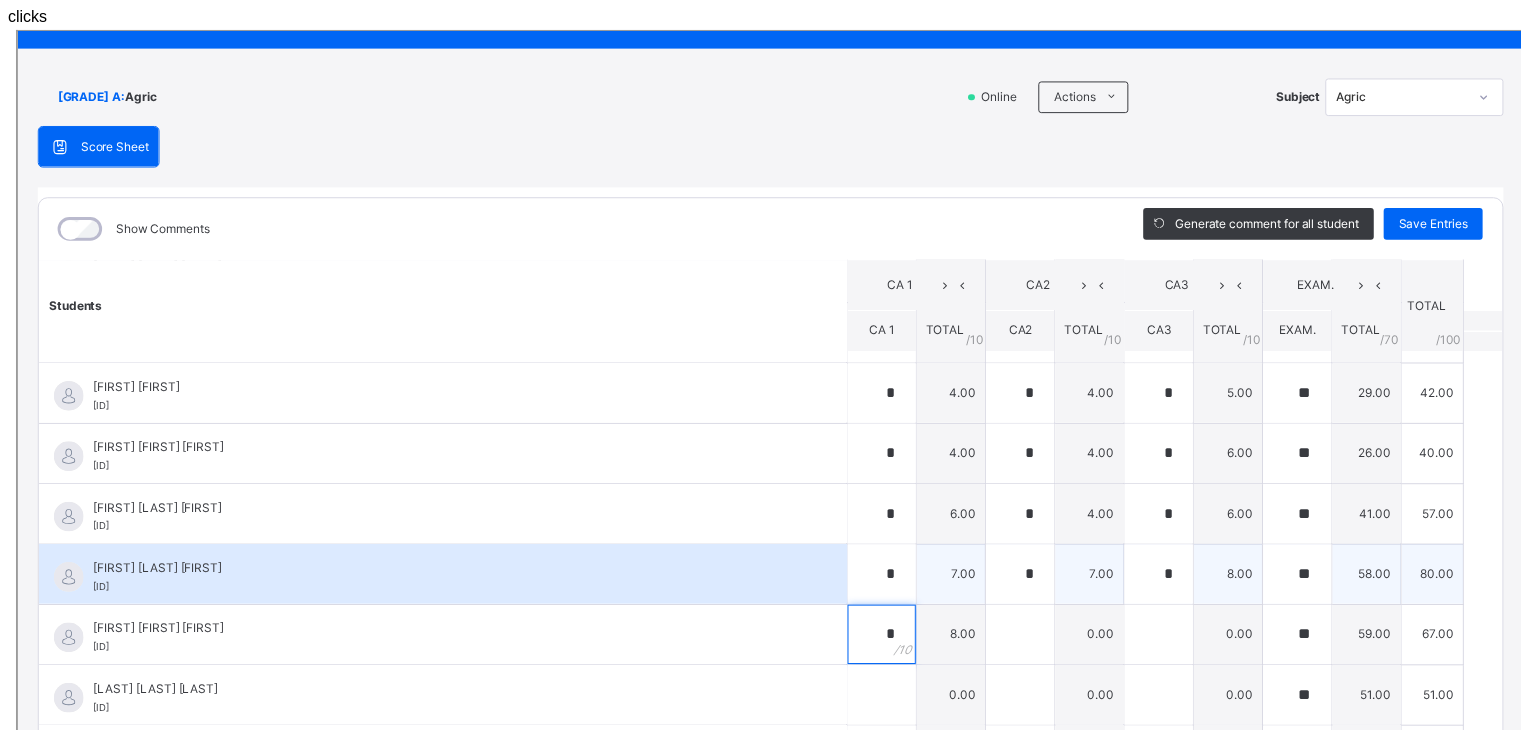 type on "*" 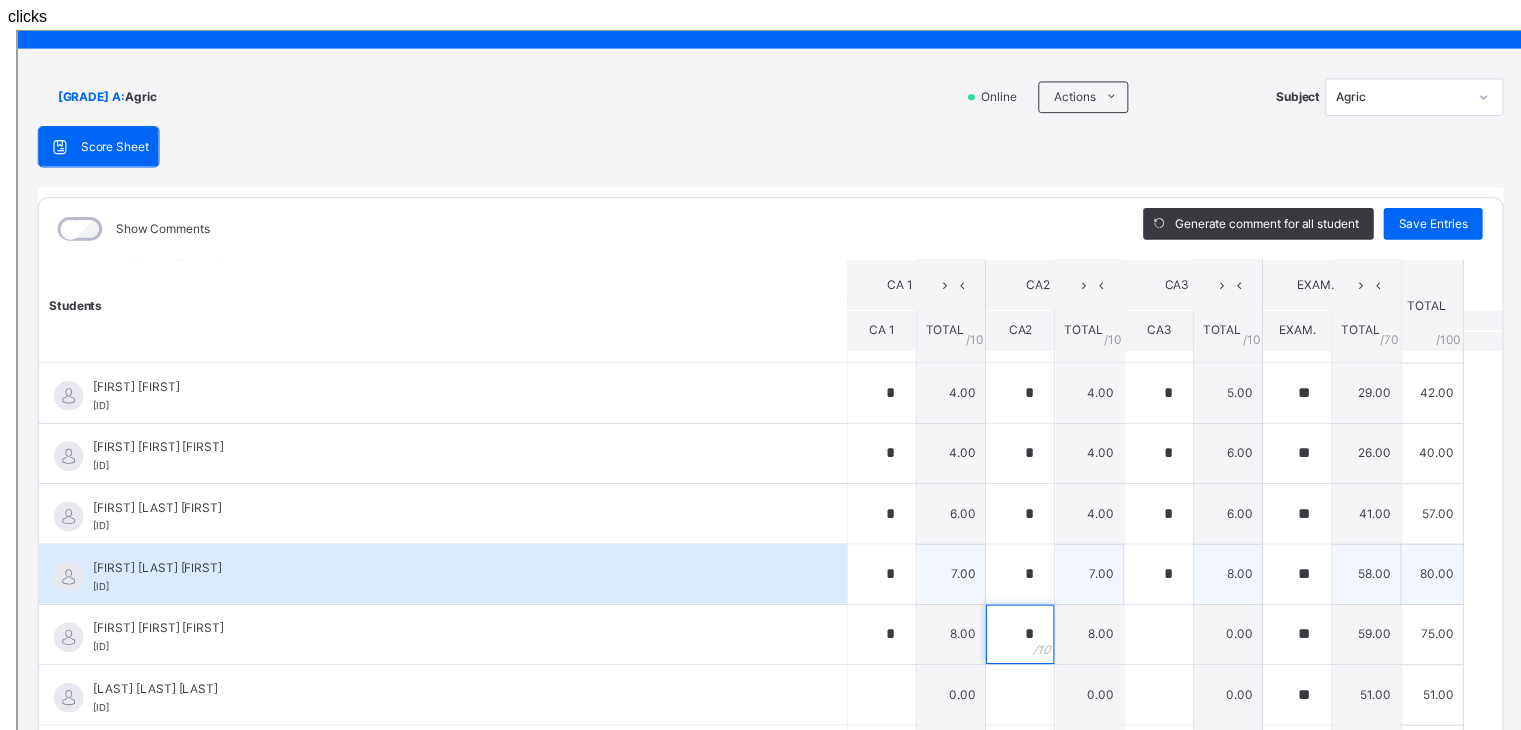 type on "*" 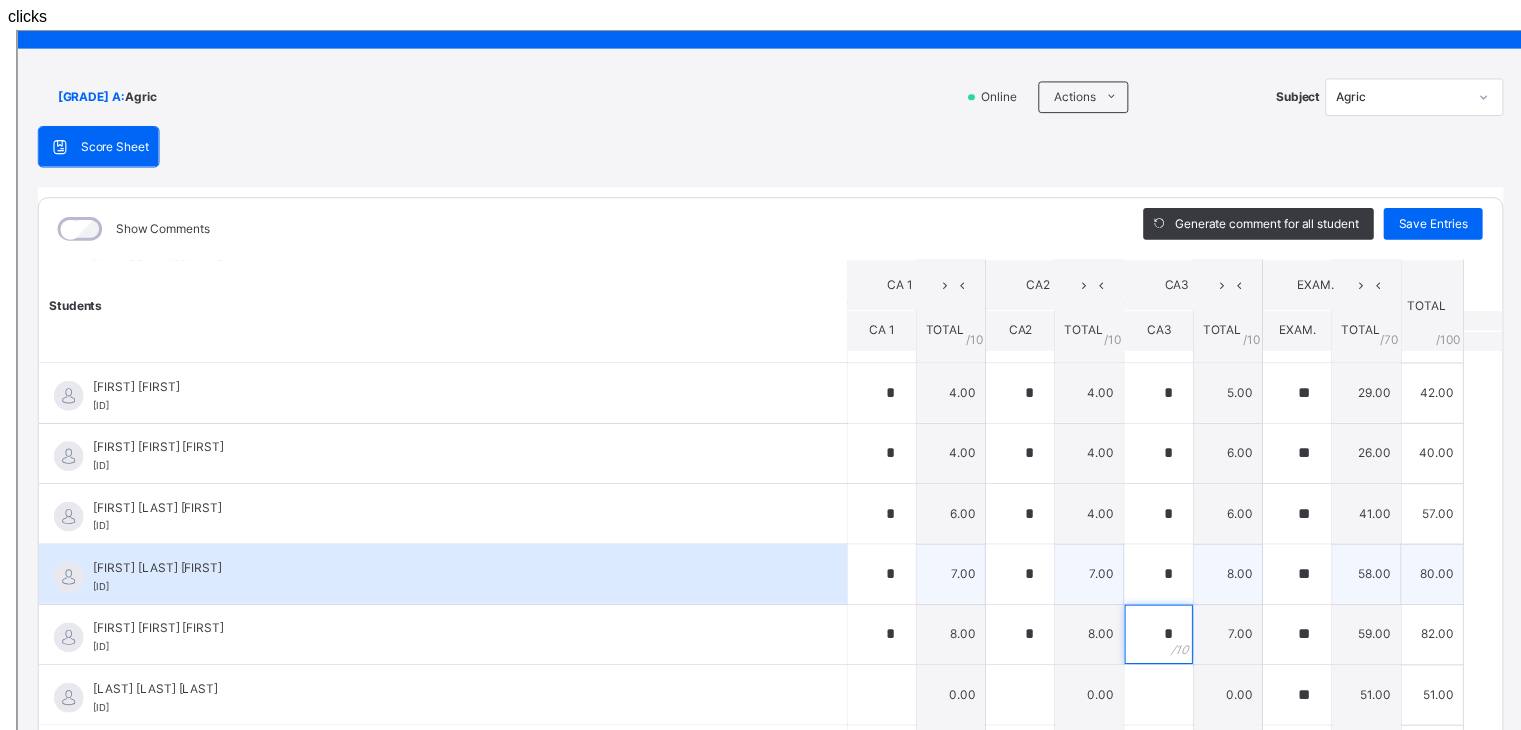 type on "*" 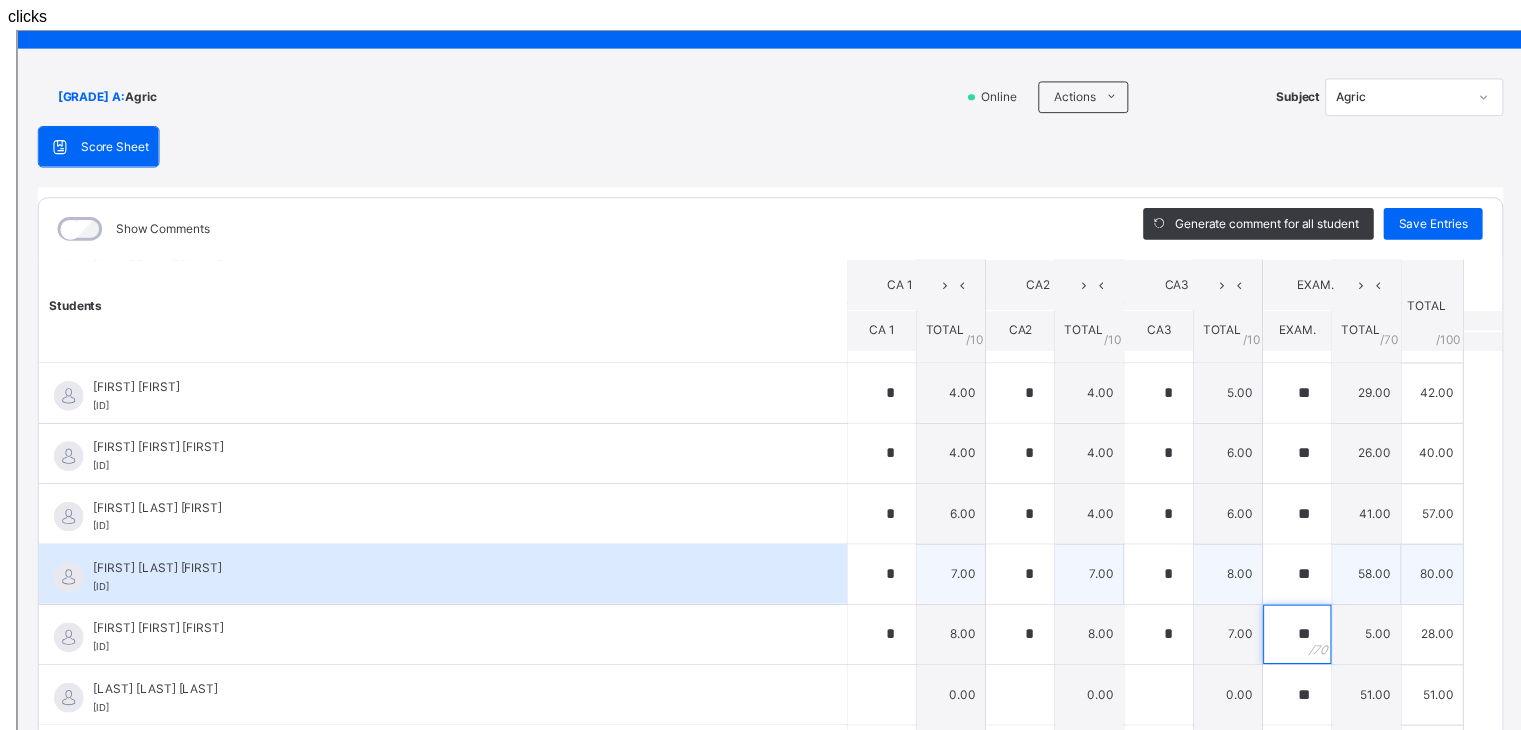 type on "**" 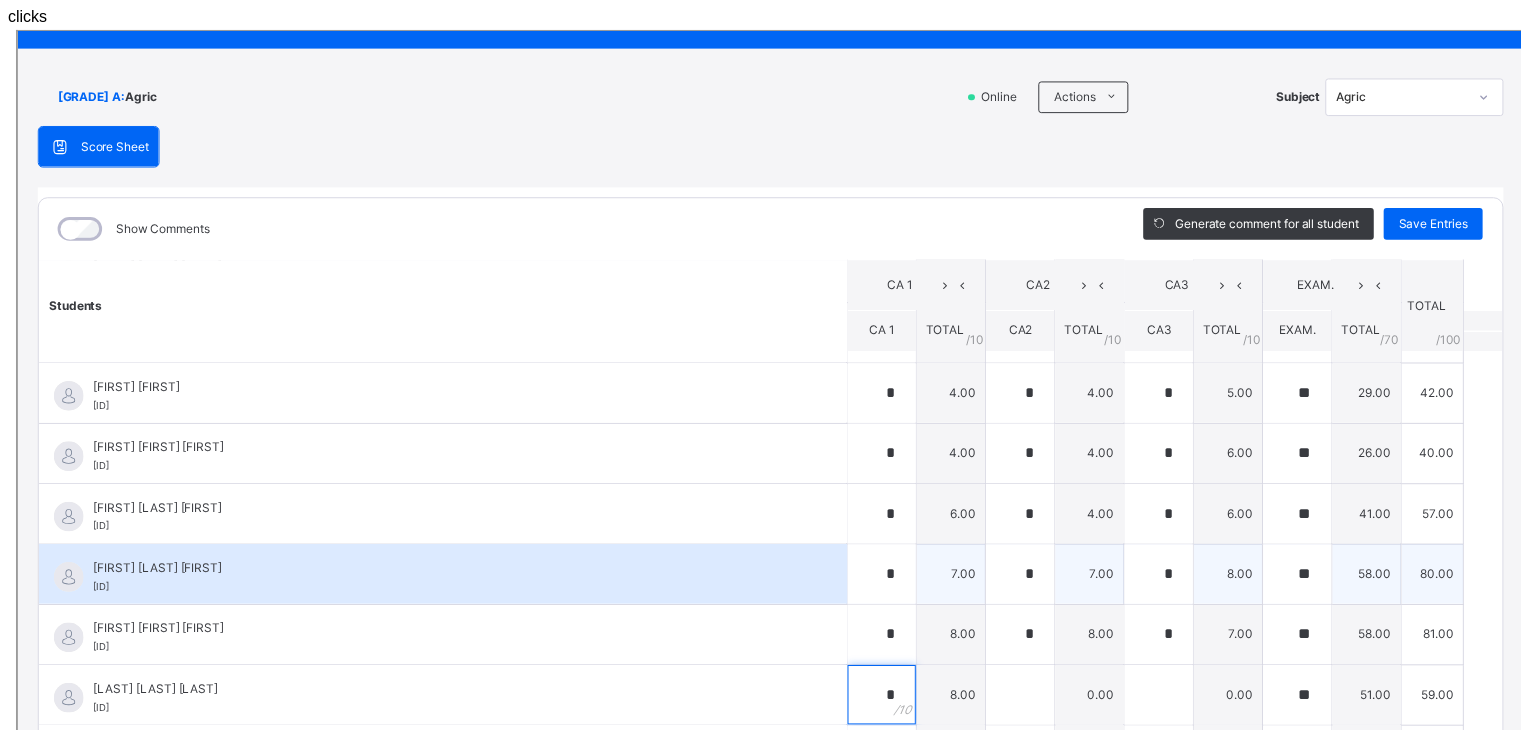 type on "*" 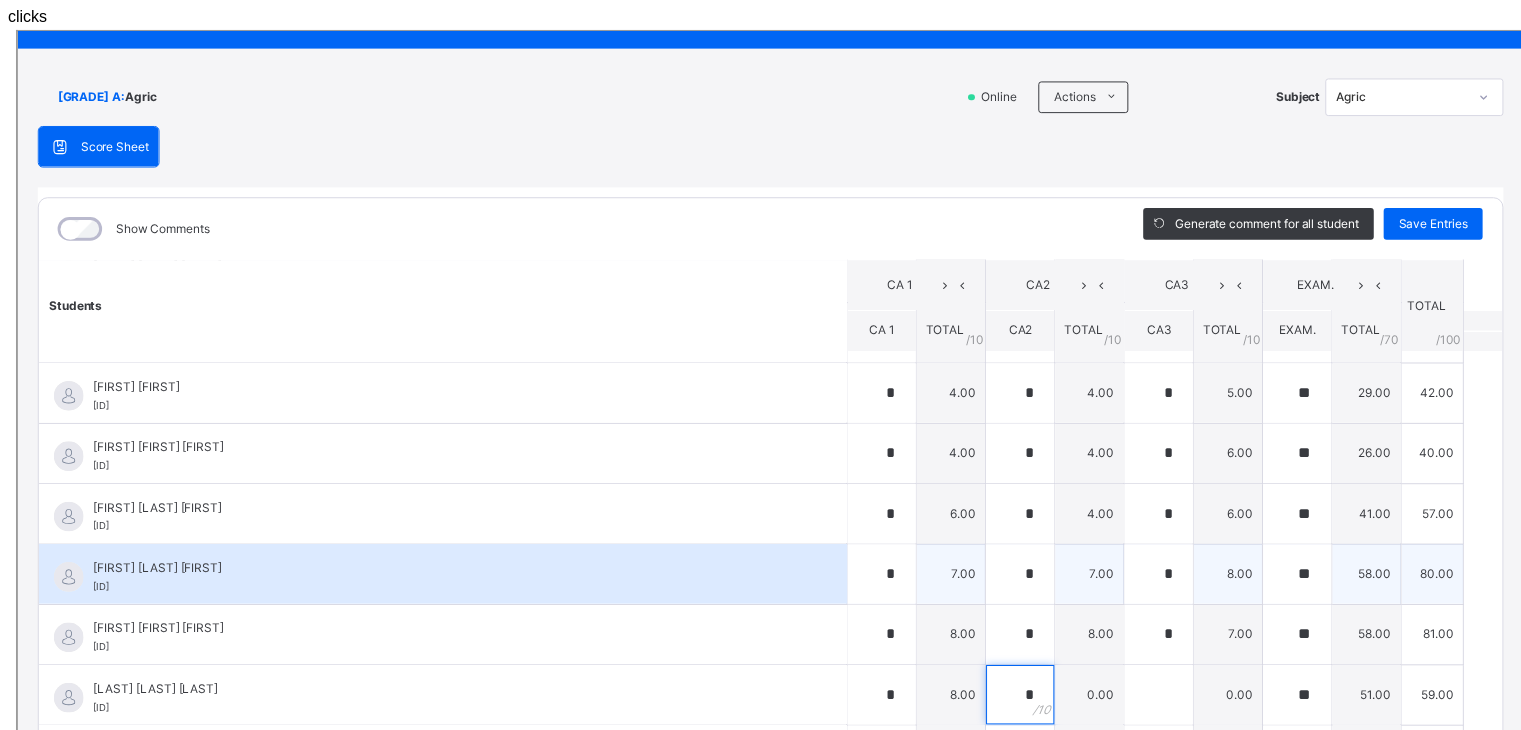 type on "*" 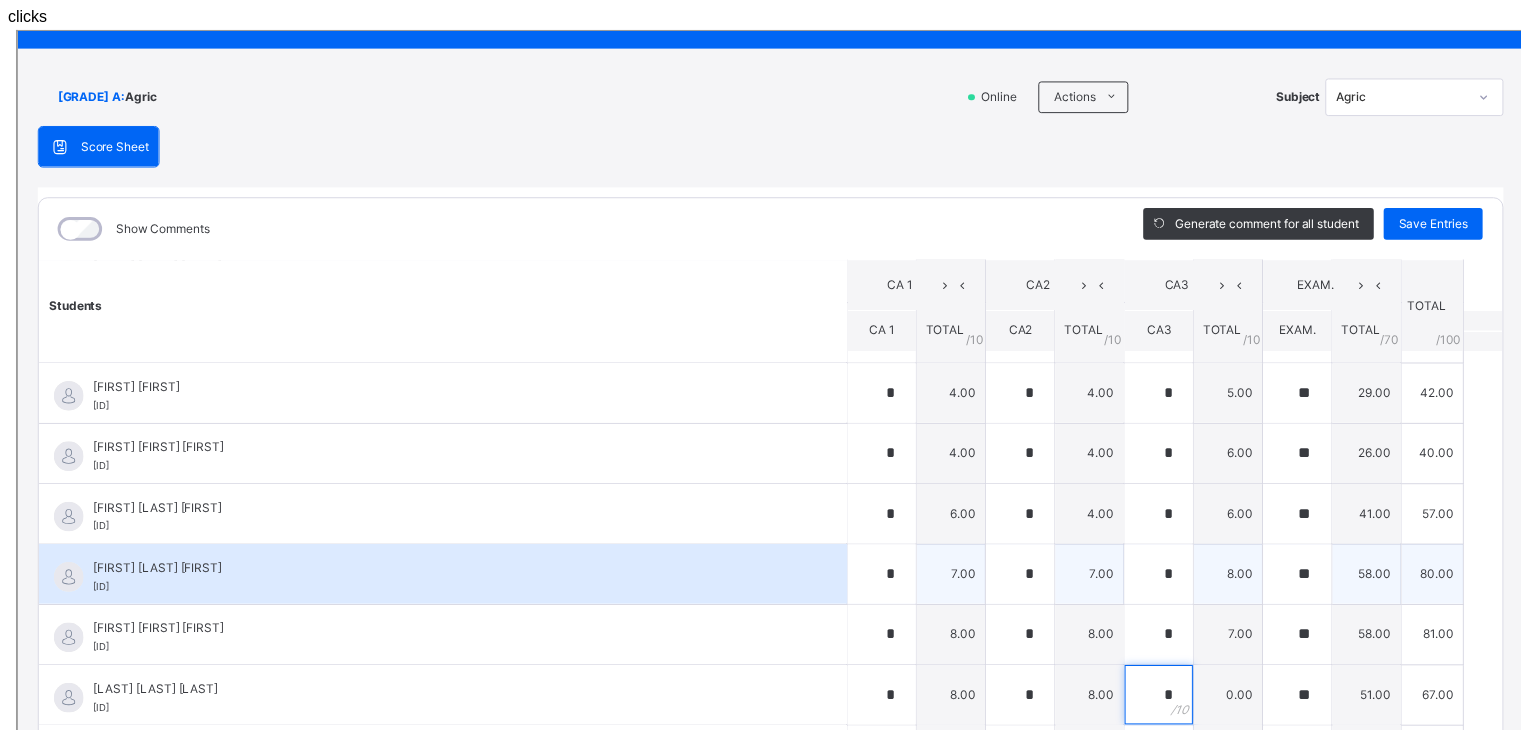 type on "*" 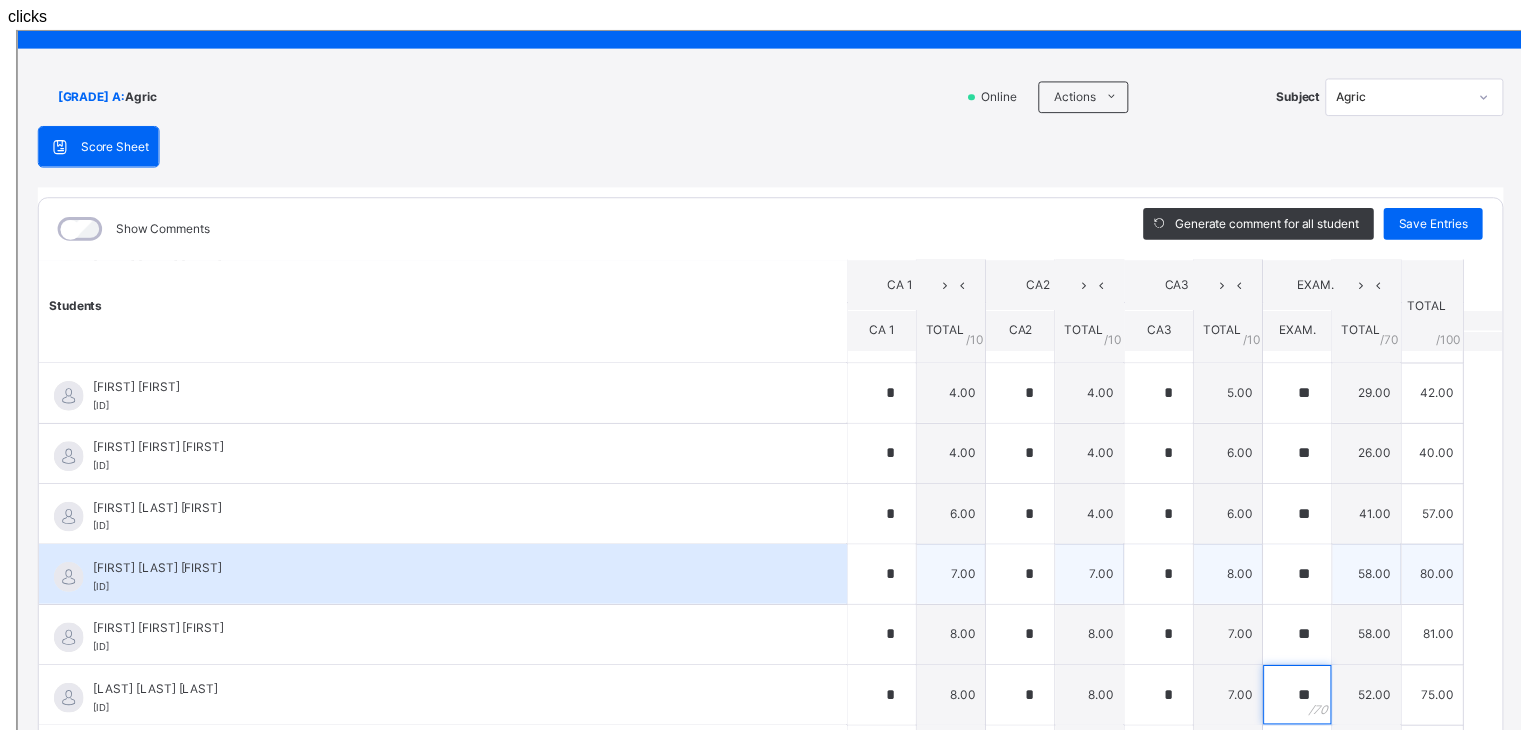 type on "**" 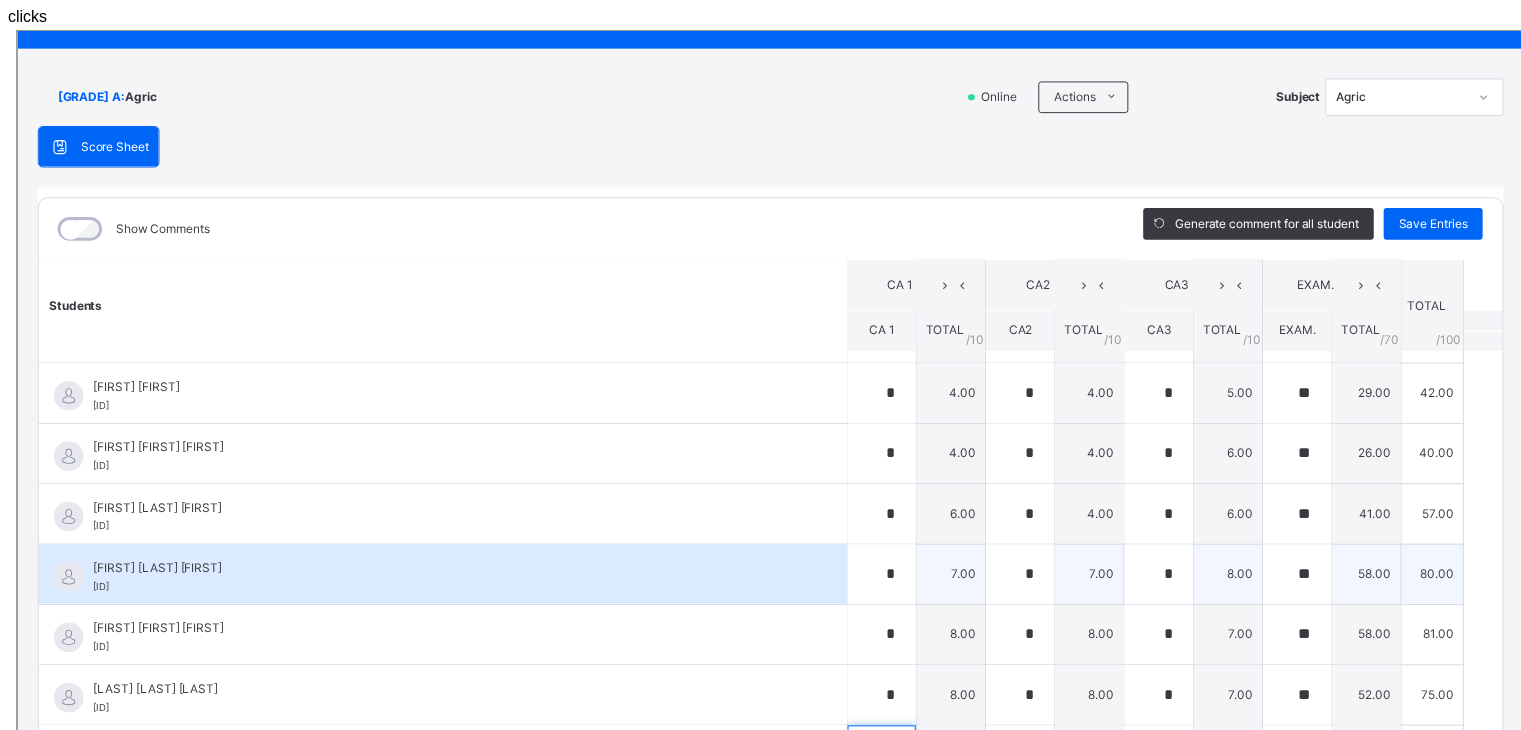scroll, scrollTop: 1537, scrollLeft: 0, axis: vertical 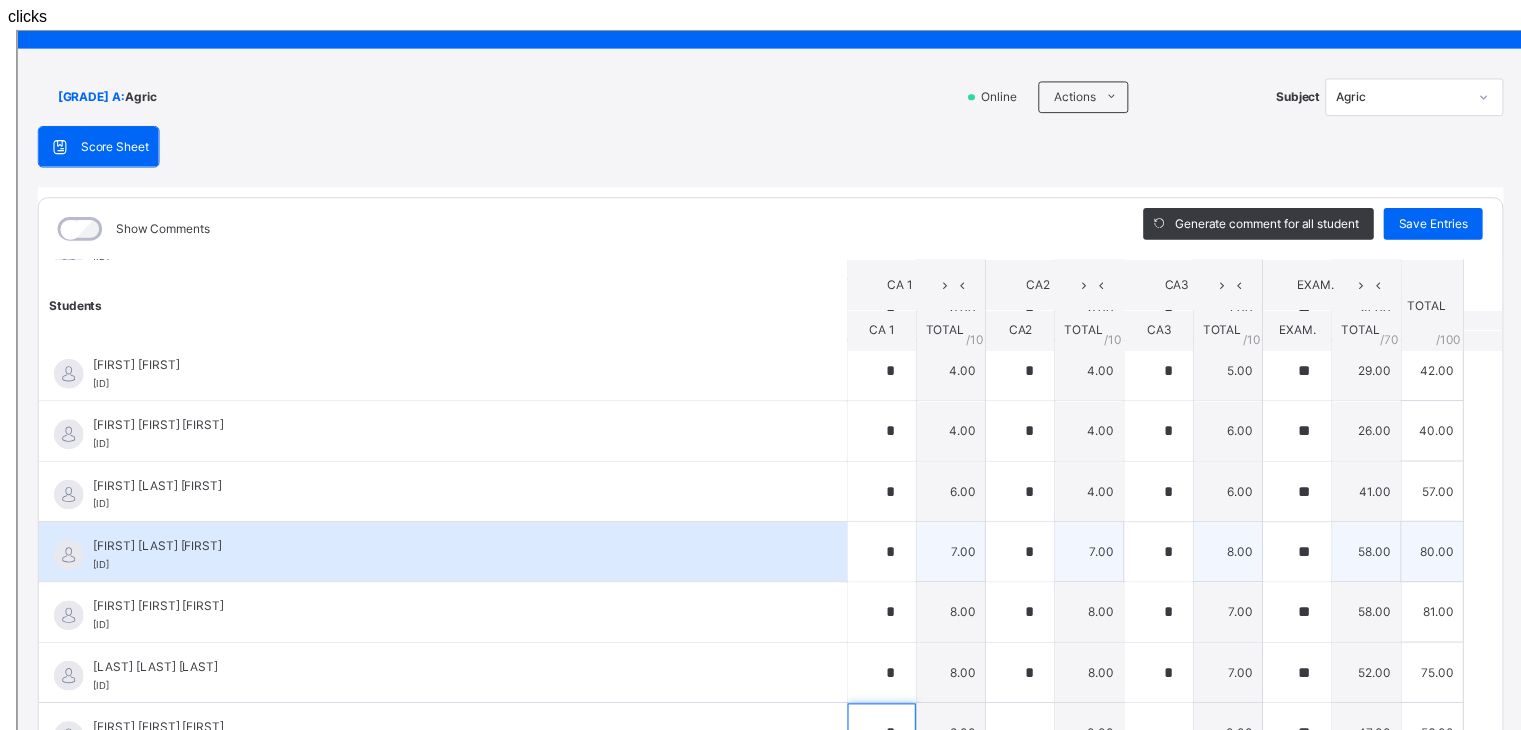 type on "*" 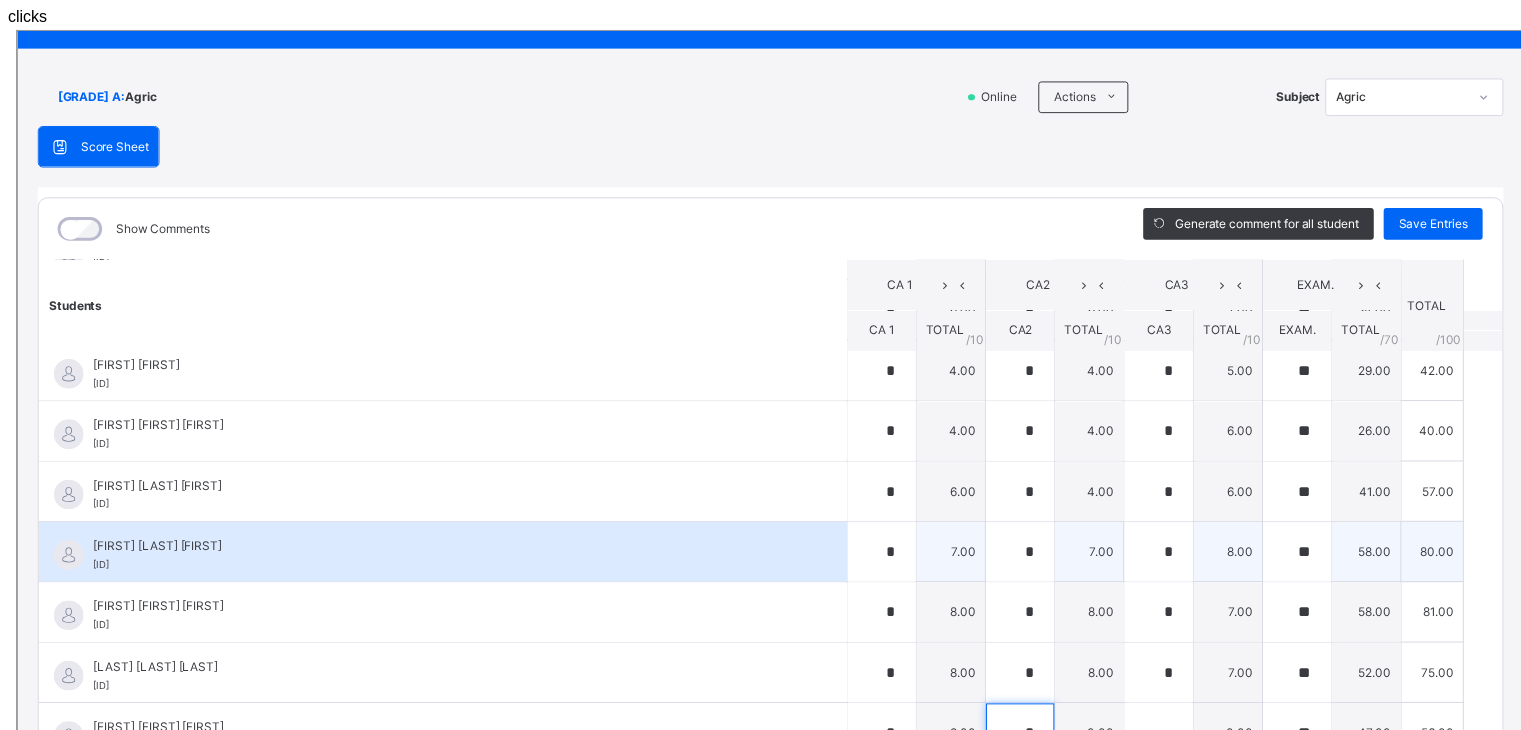 type on "*" 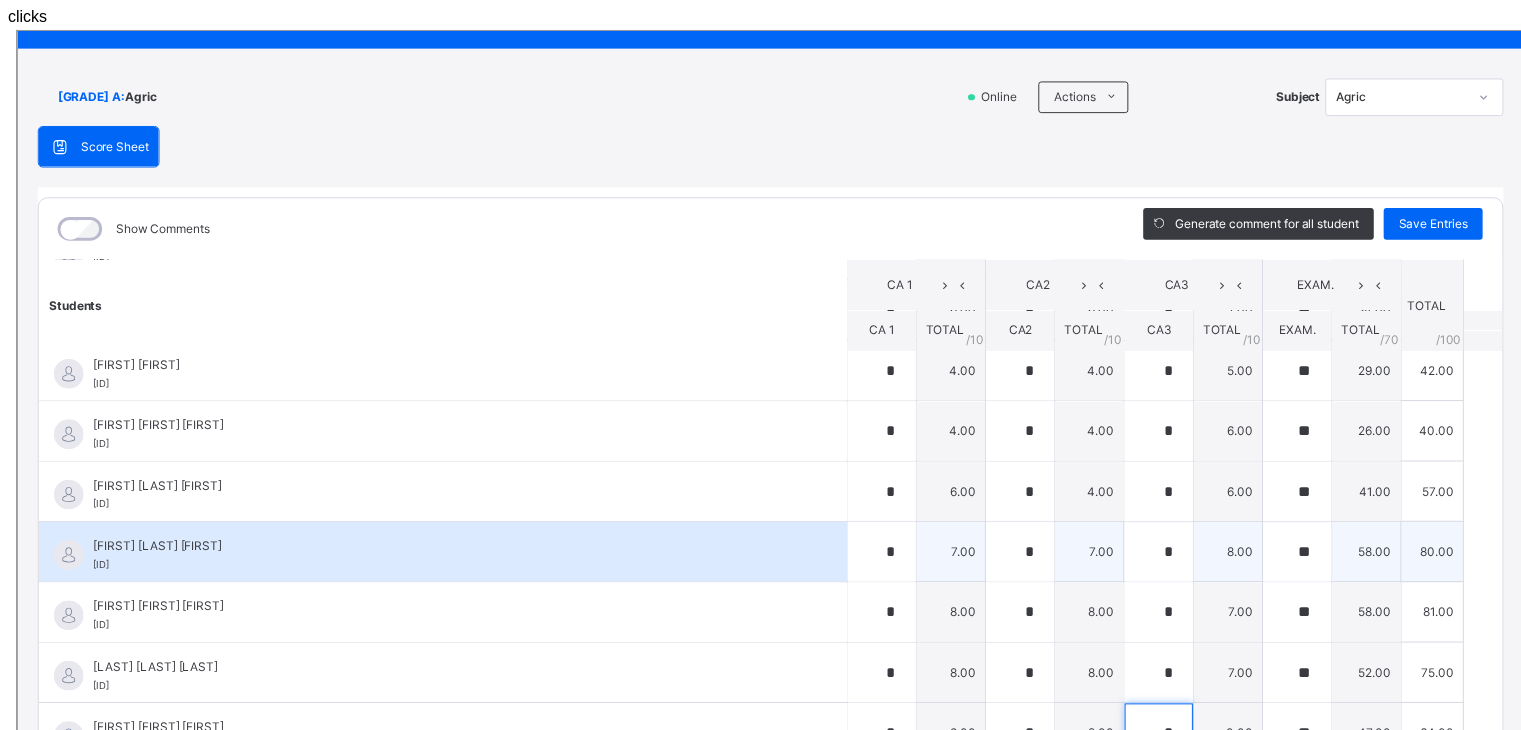 type on "*" 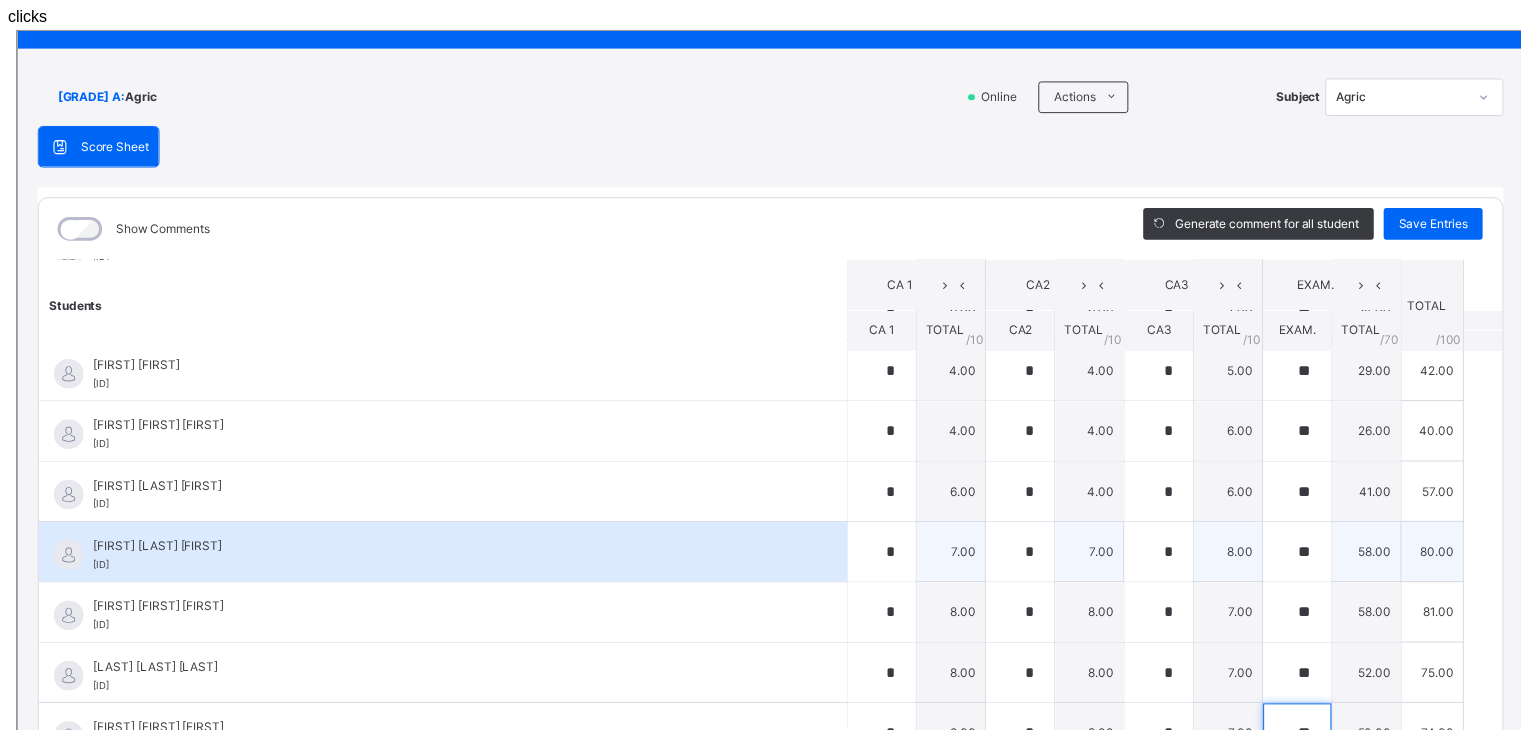 type on "**" 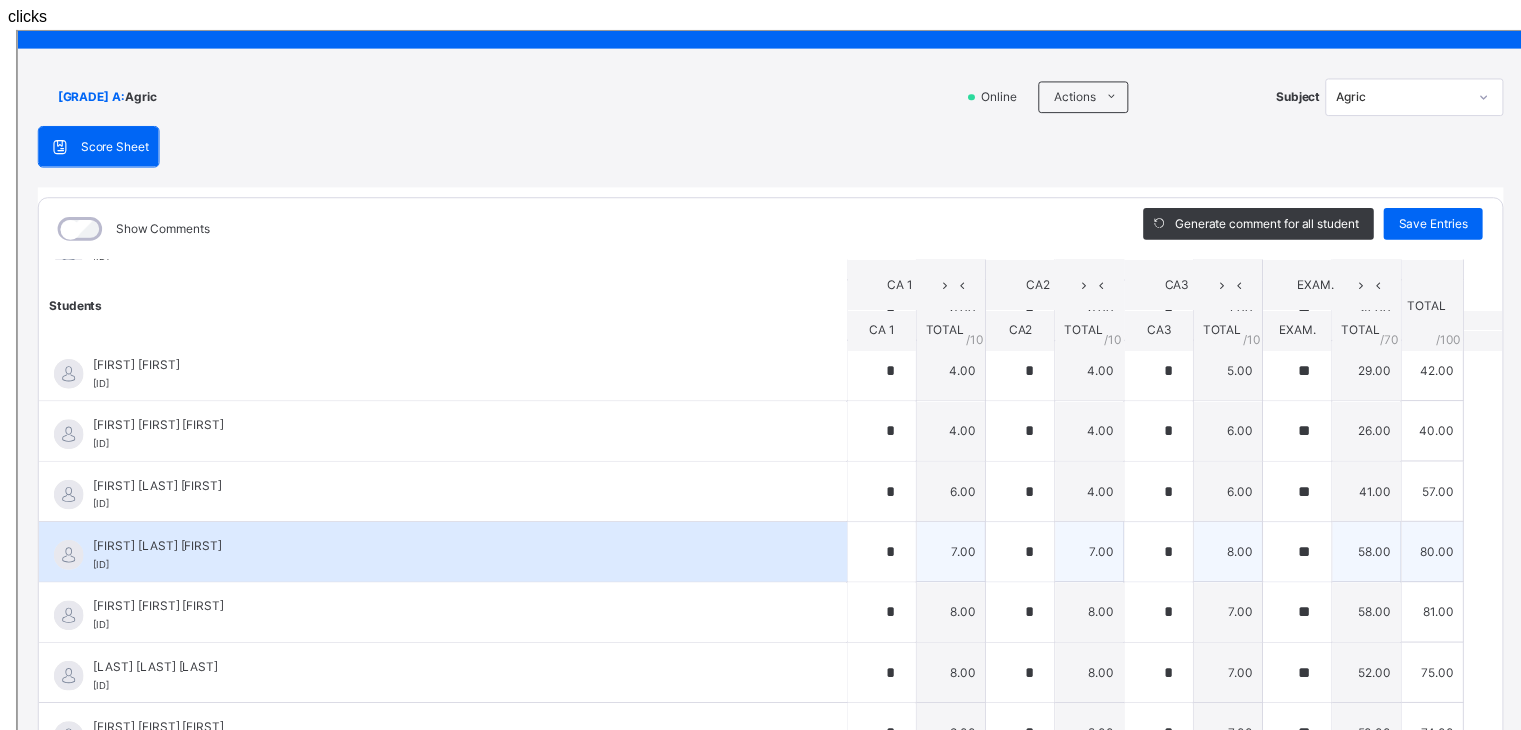 scroll, scrollTop: 1818, scrollLeft: 0, axis: vertical 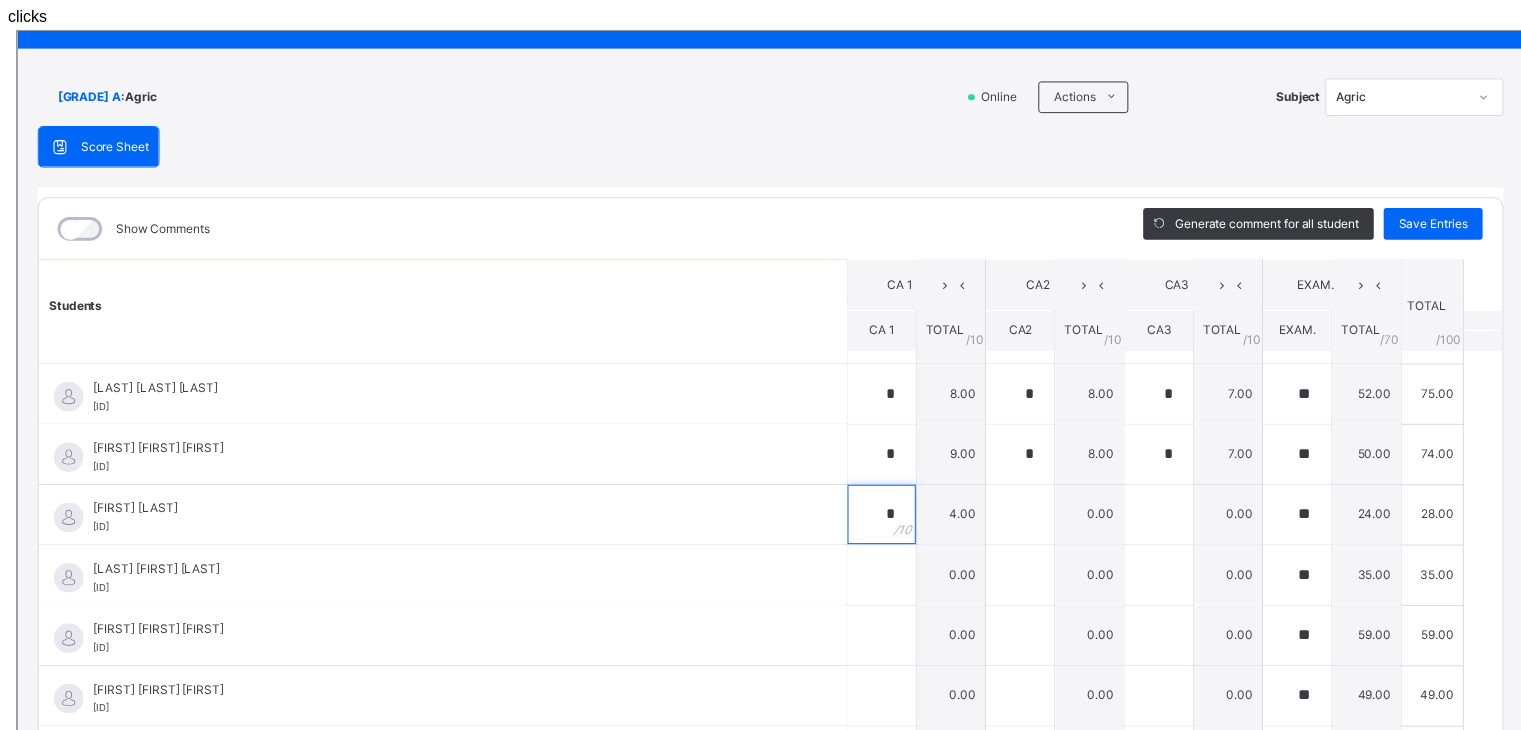 type on "*" 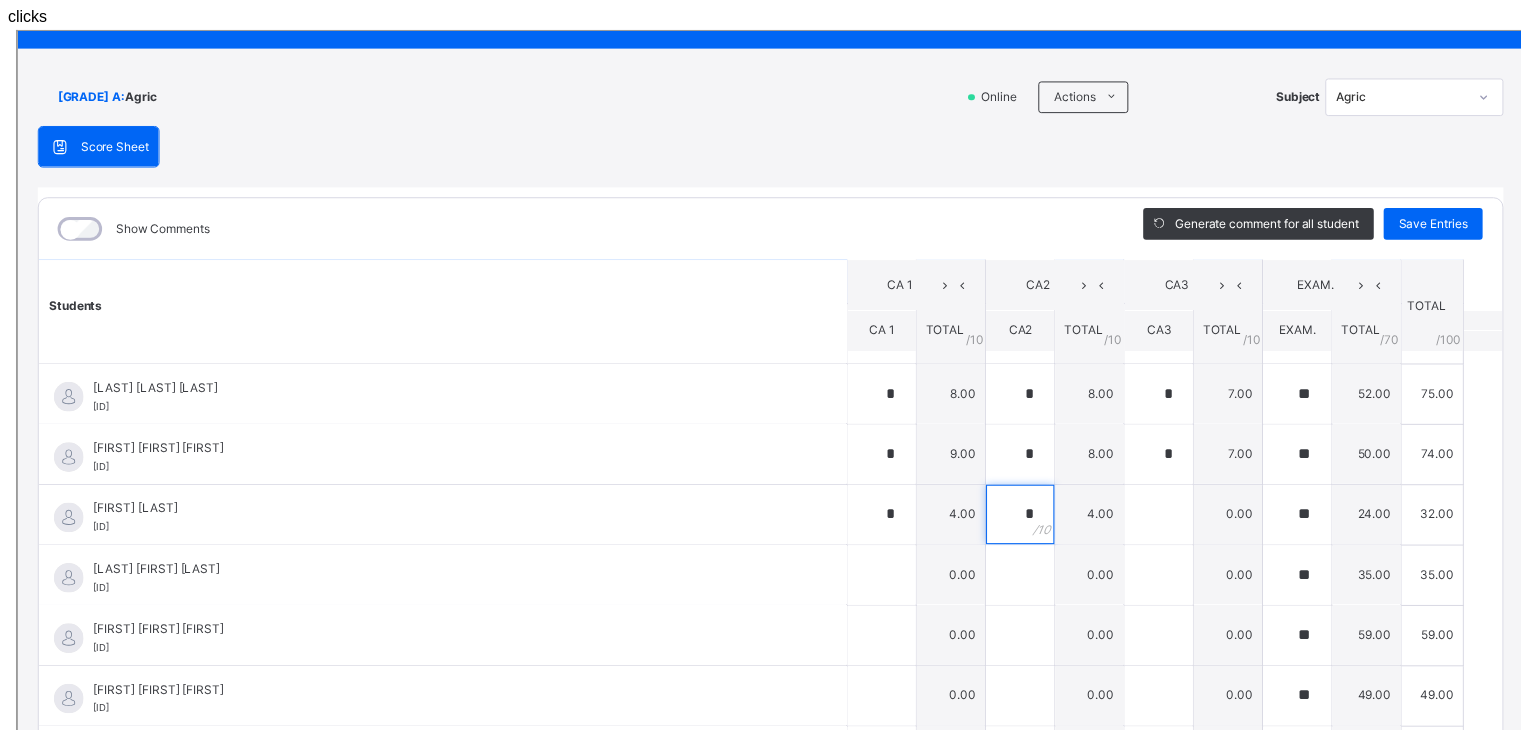 type on "*" 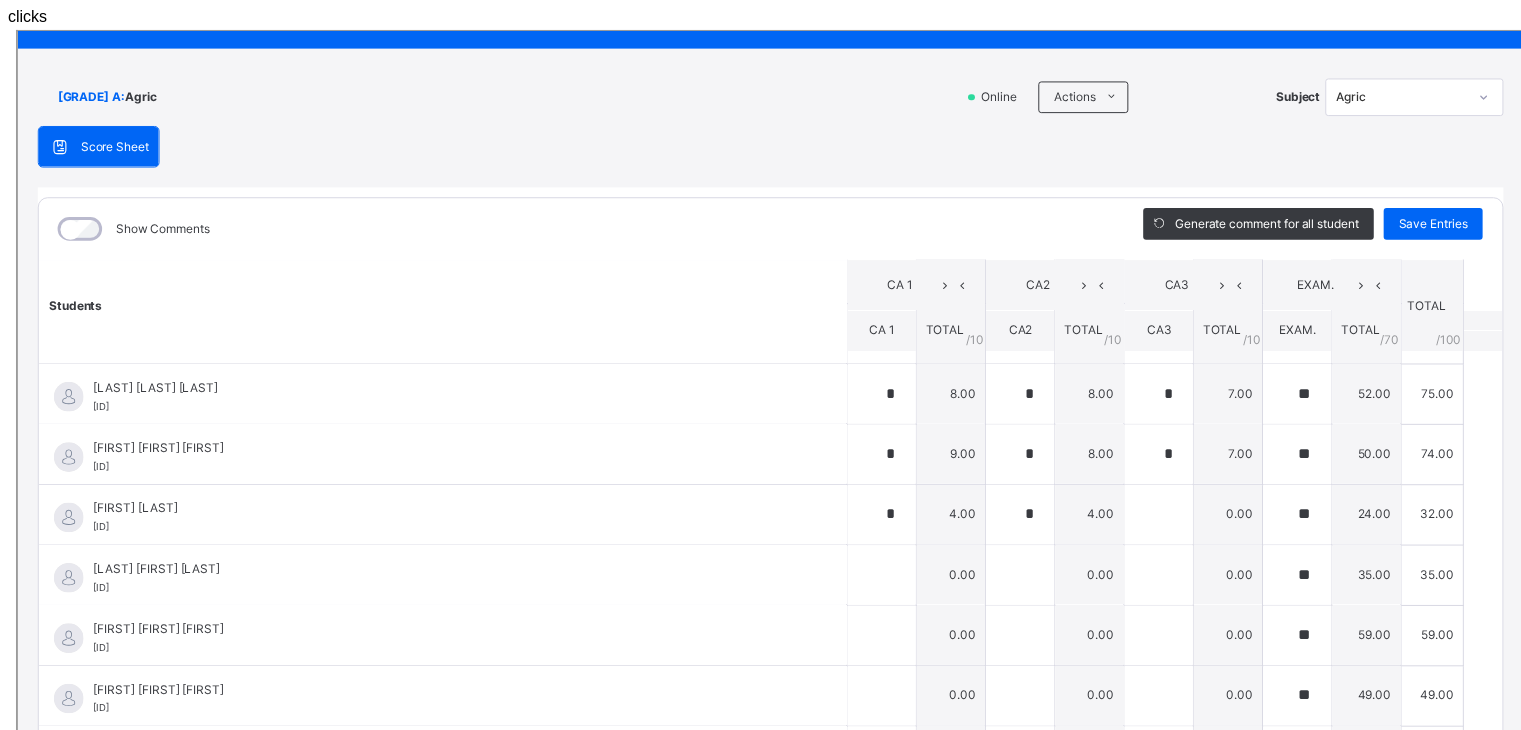 click on "Agric" at bounding box center (1398, 66) 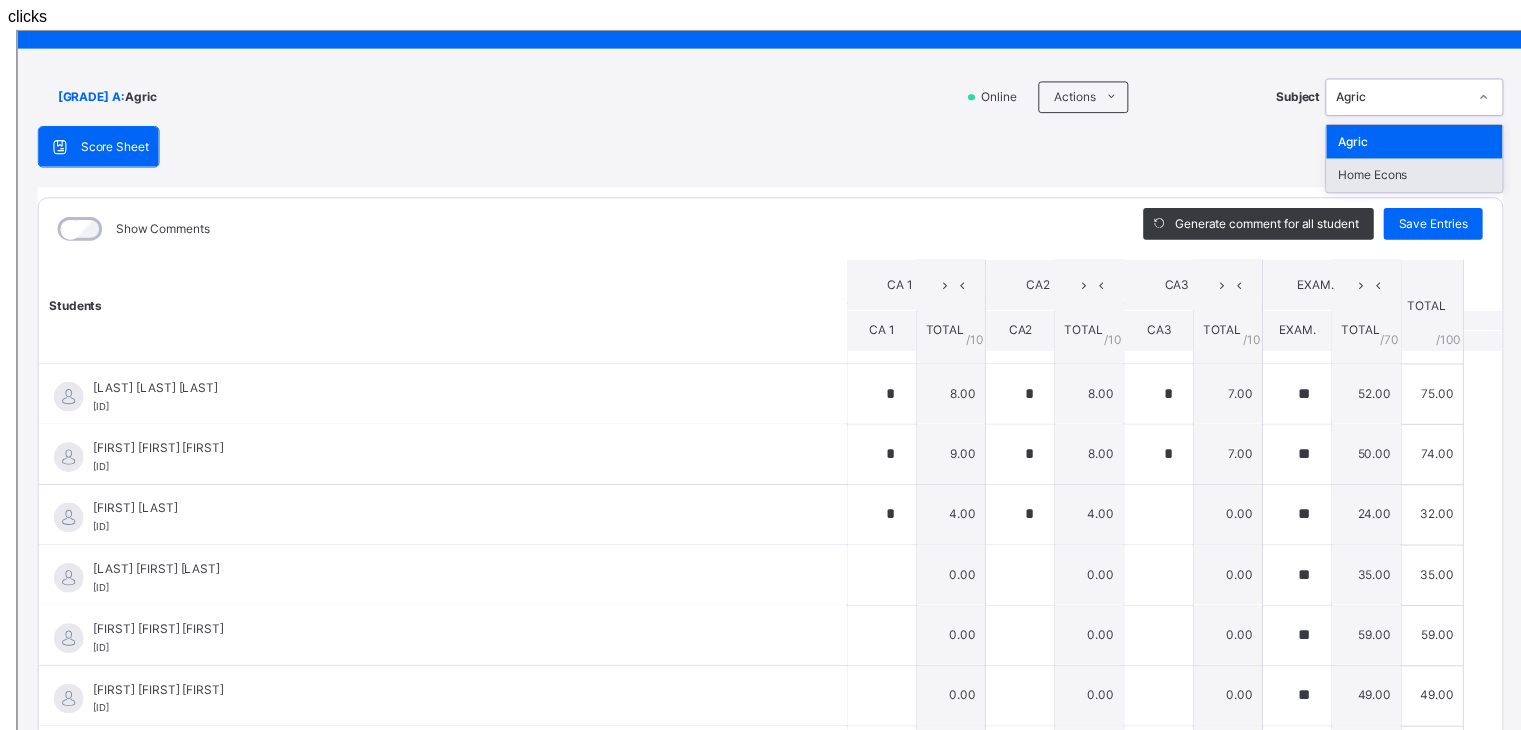 click on "Home Econs" at bounding box center [1411, 145] 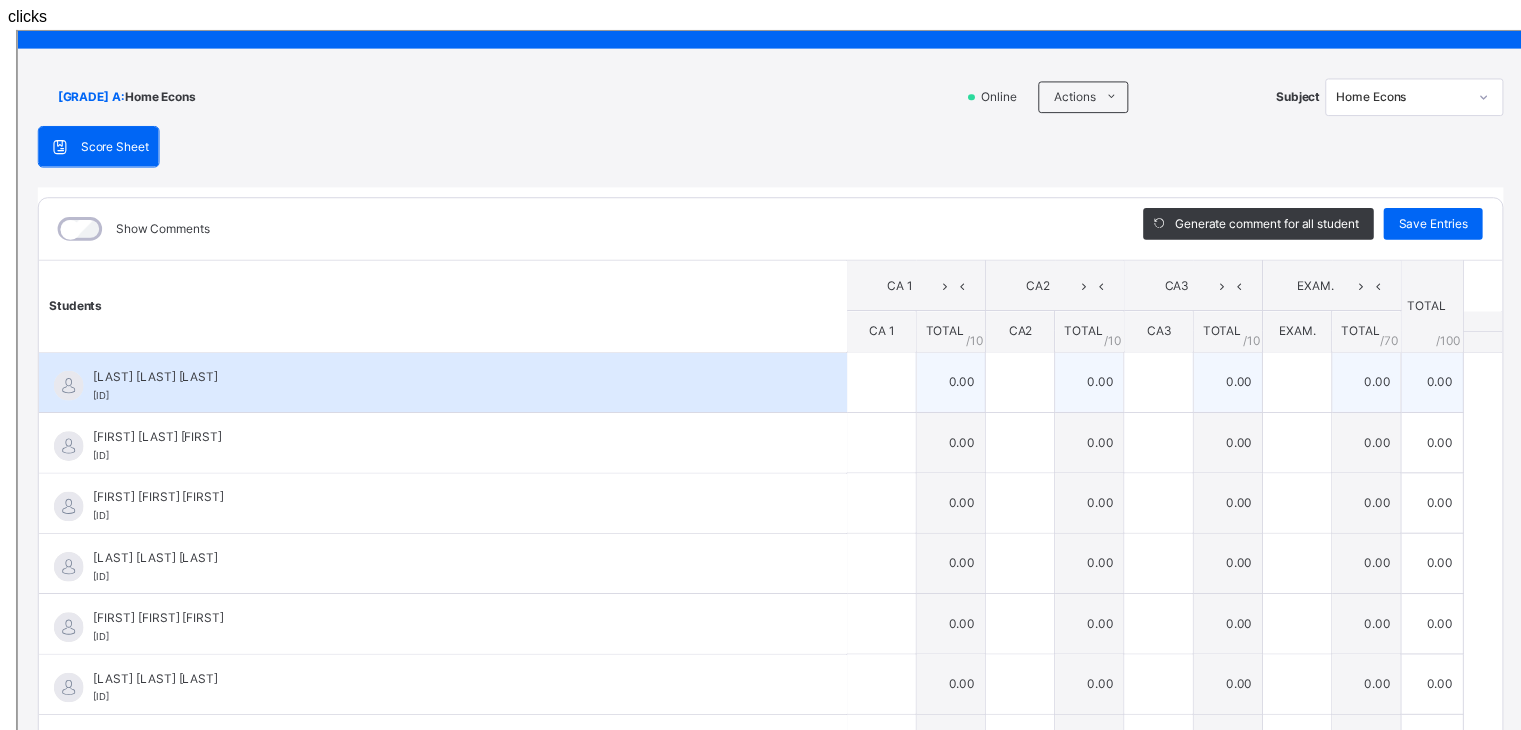 drag, startPoint x: 1381, startPoint y: 133, endPoint x: 760, endPoint y: 336, distance: 653.3376 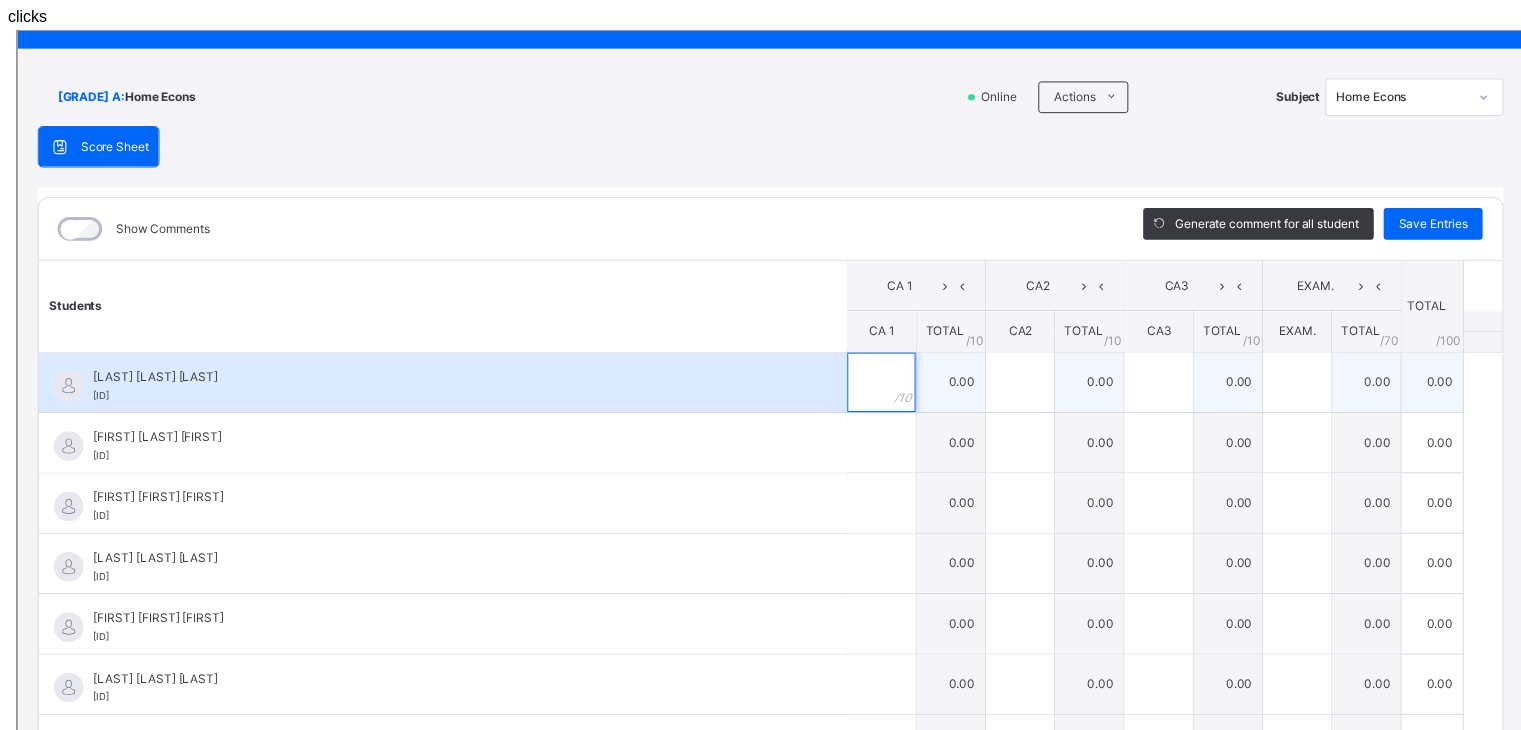 click at bounding box center (872, 354) 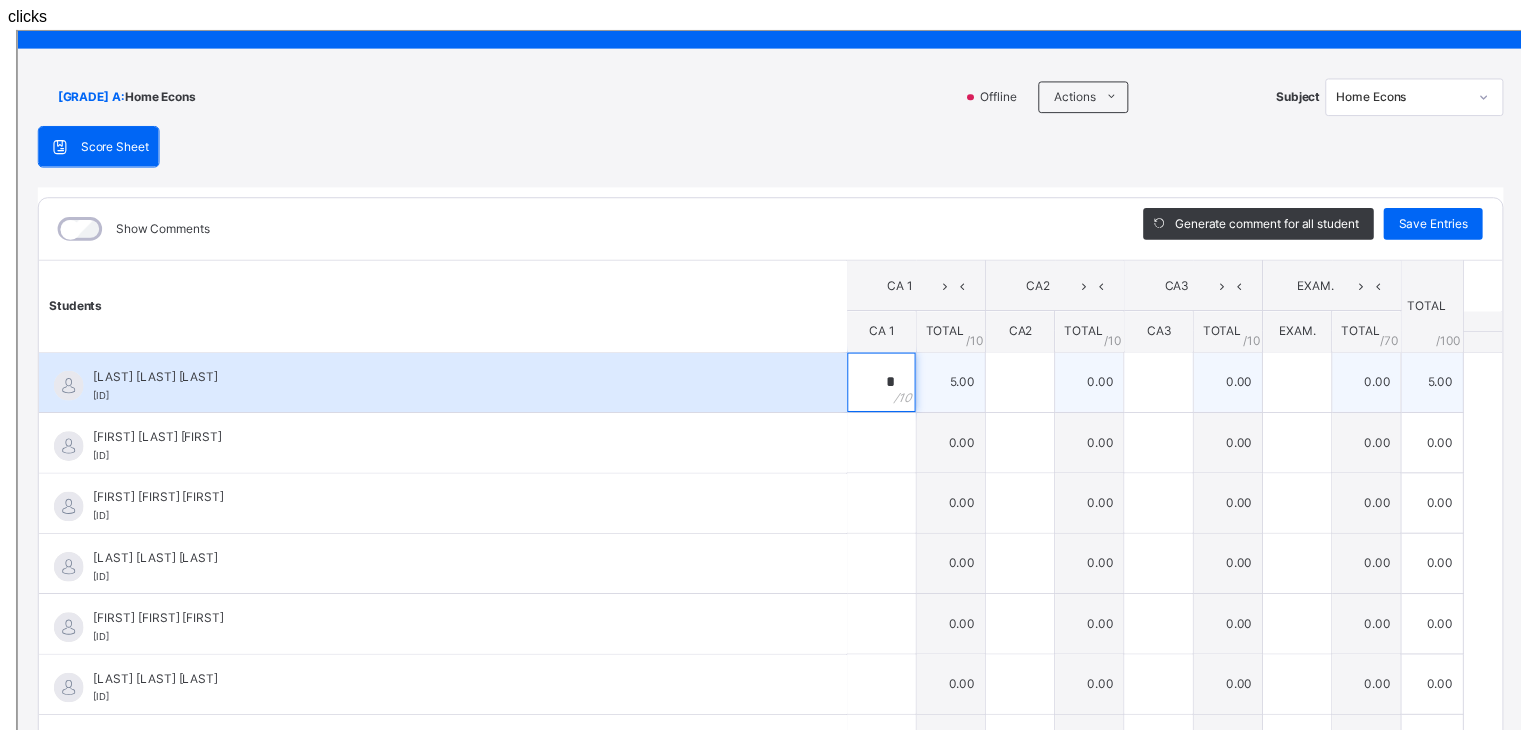 type on "*" 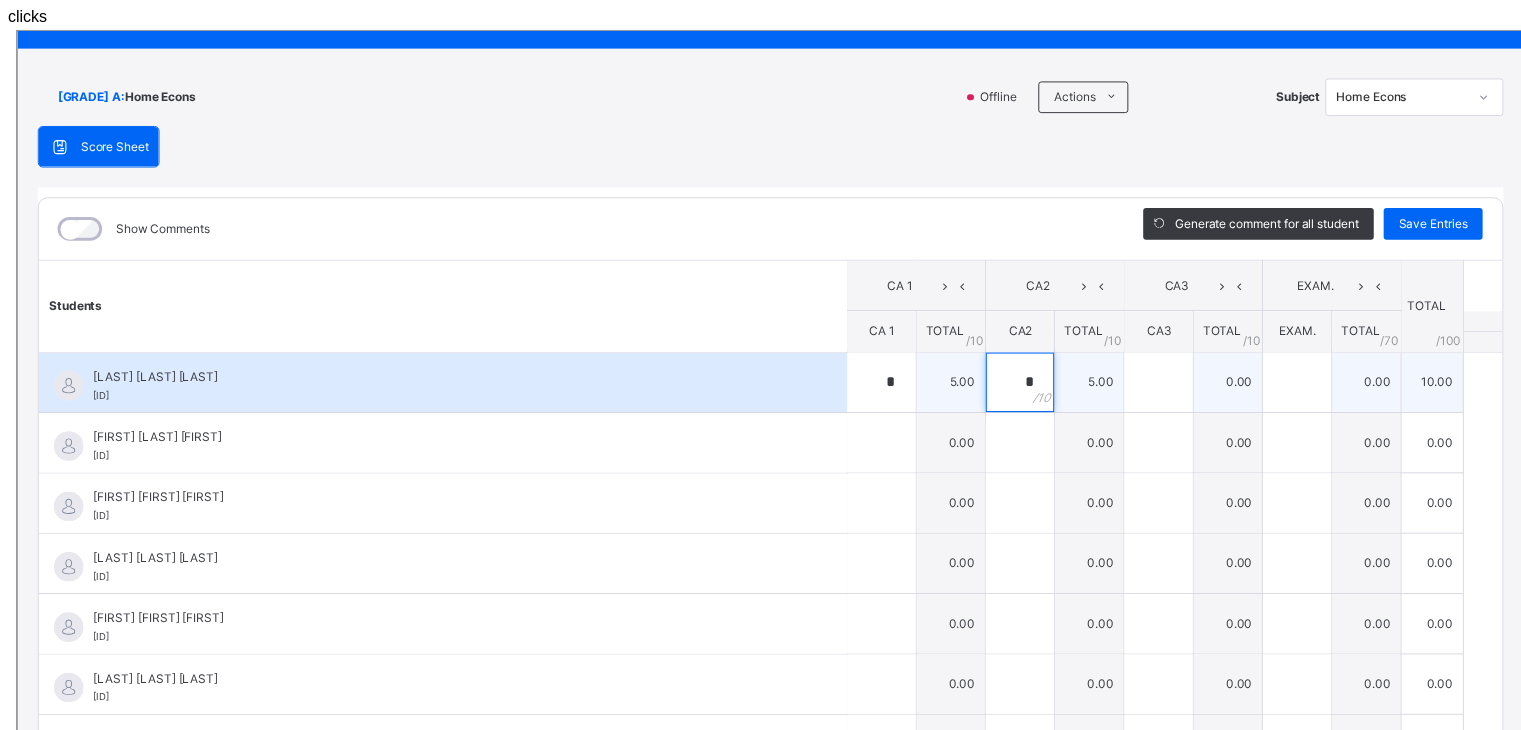 type on "*" 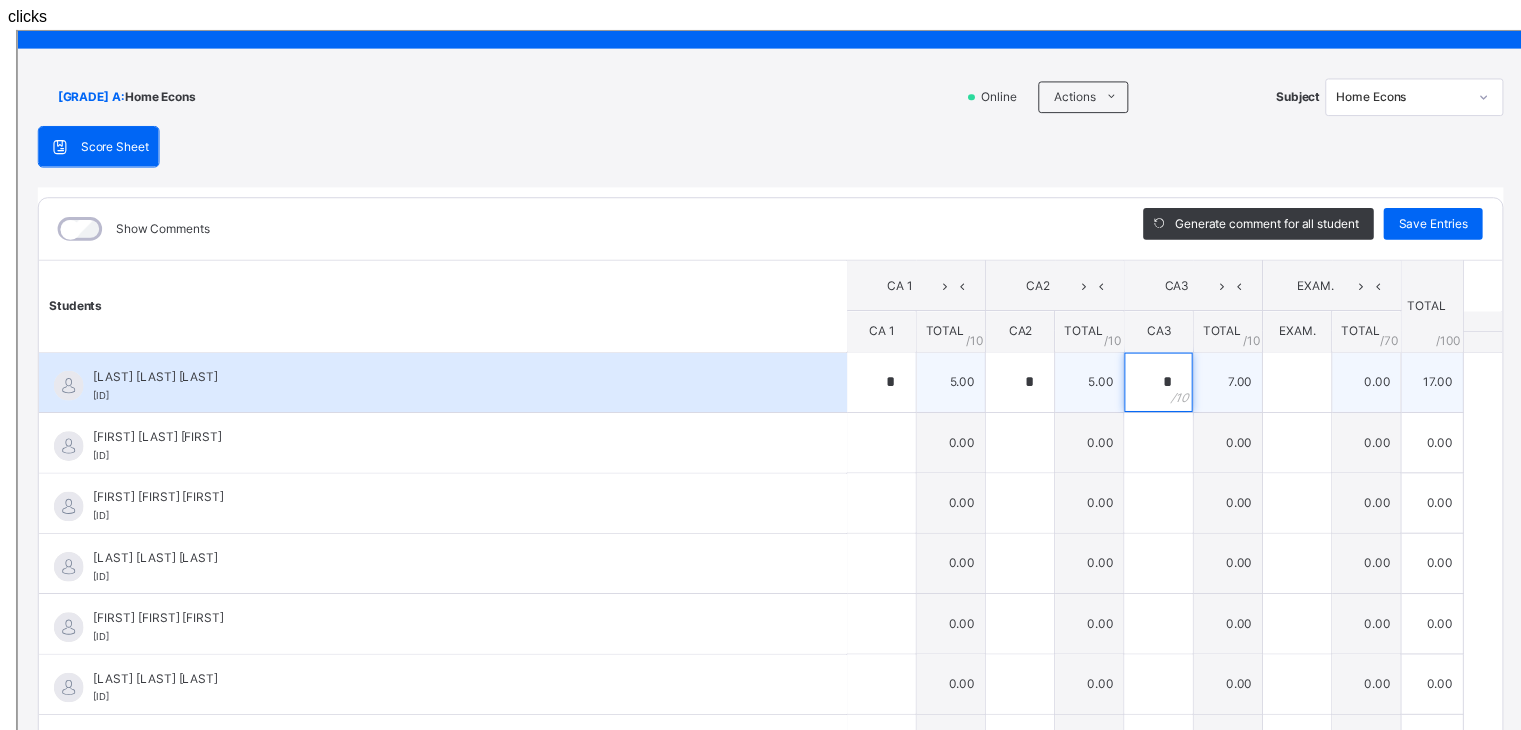 type on "*" 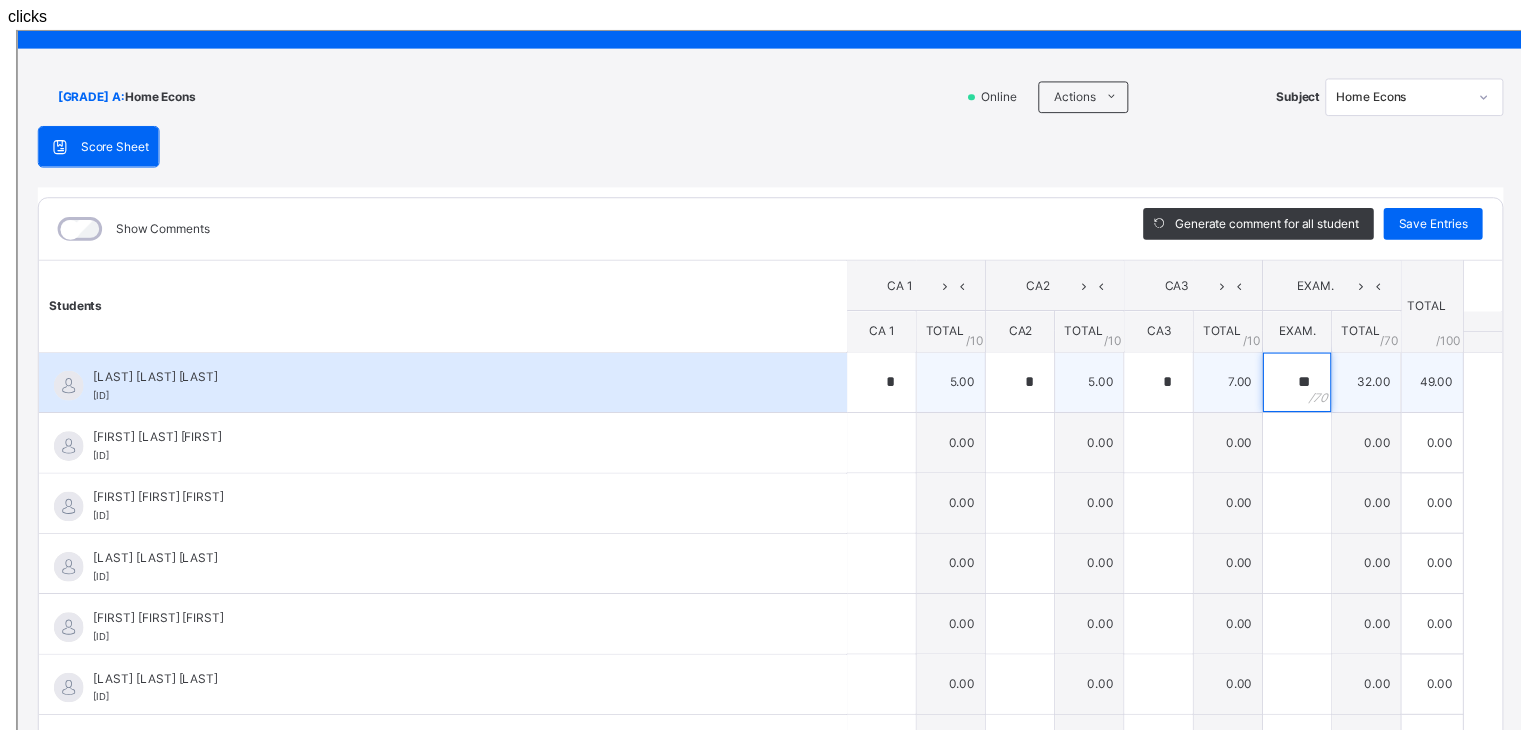 type on "**" 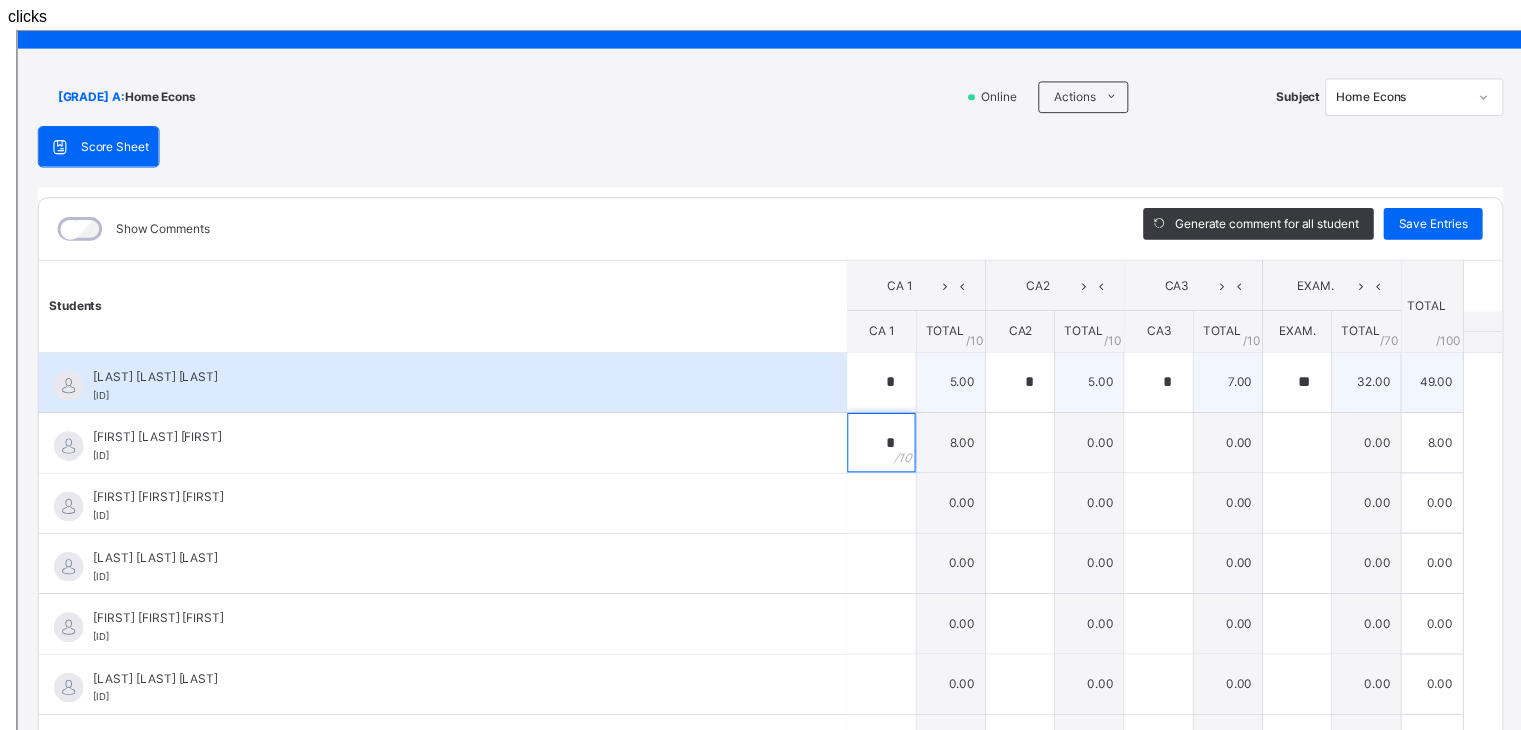type on "*" 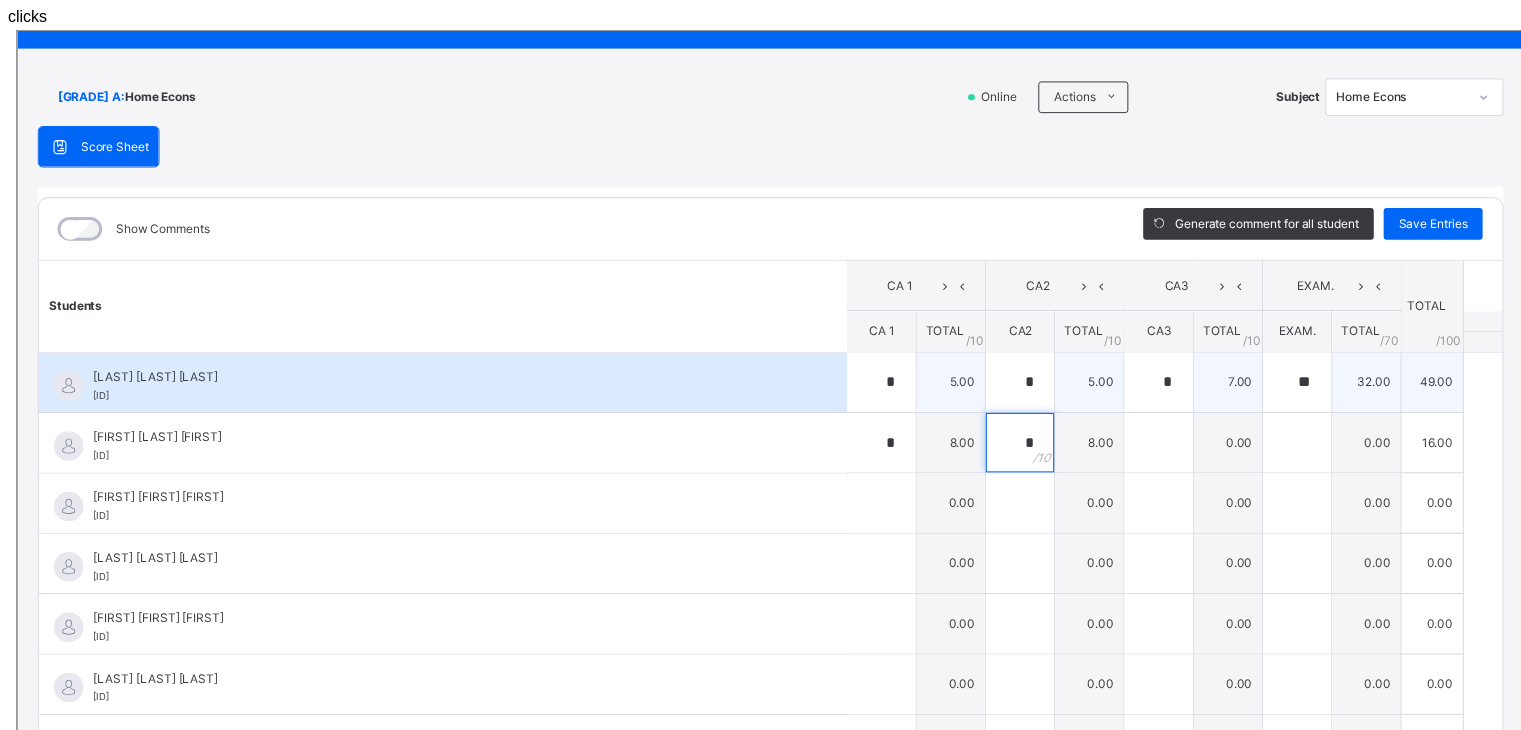 type on "*" 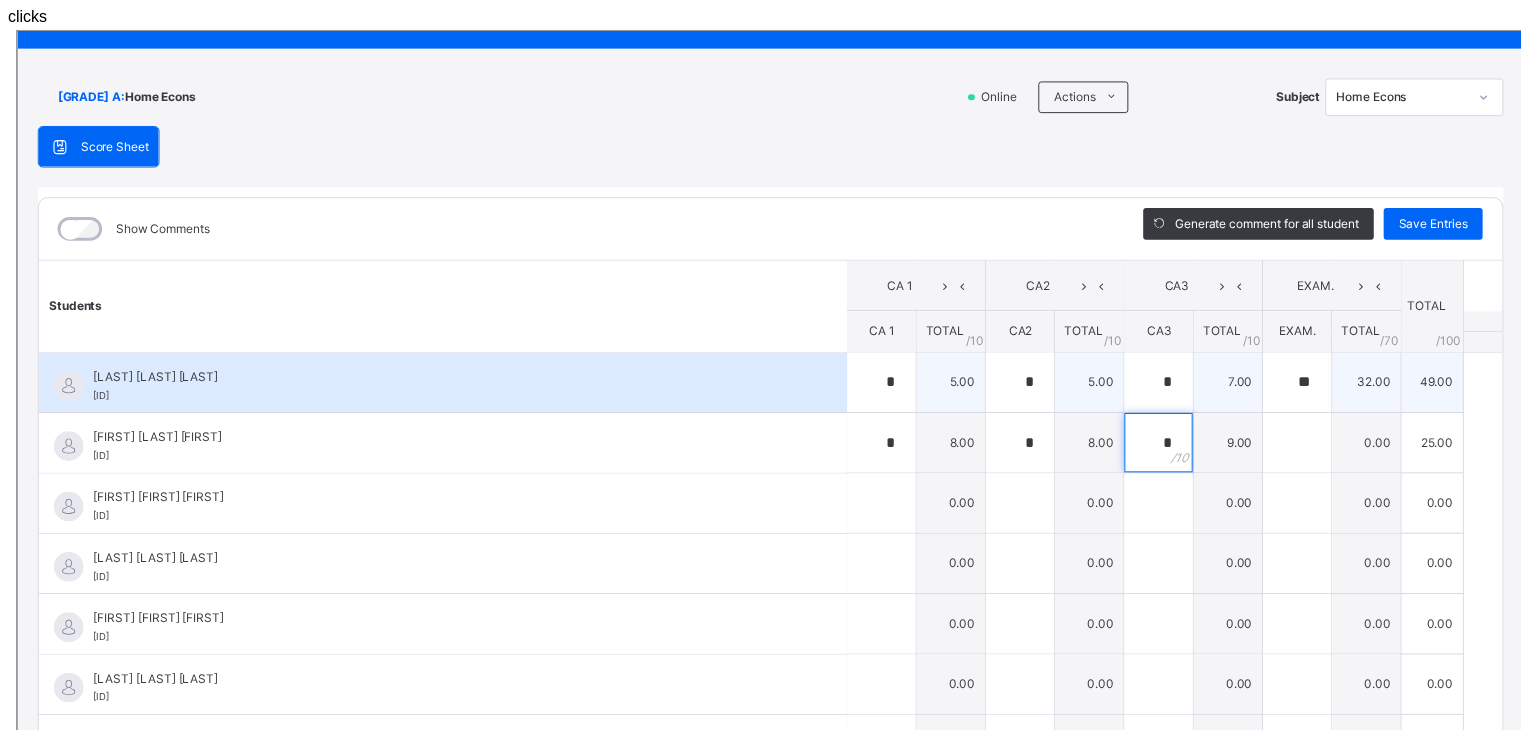 type on "*" 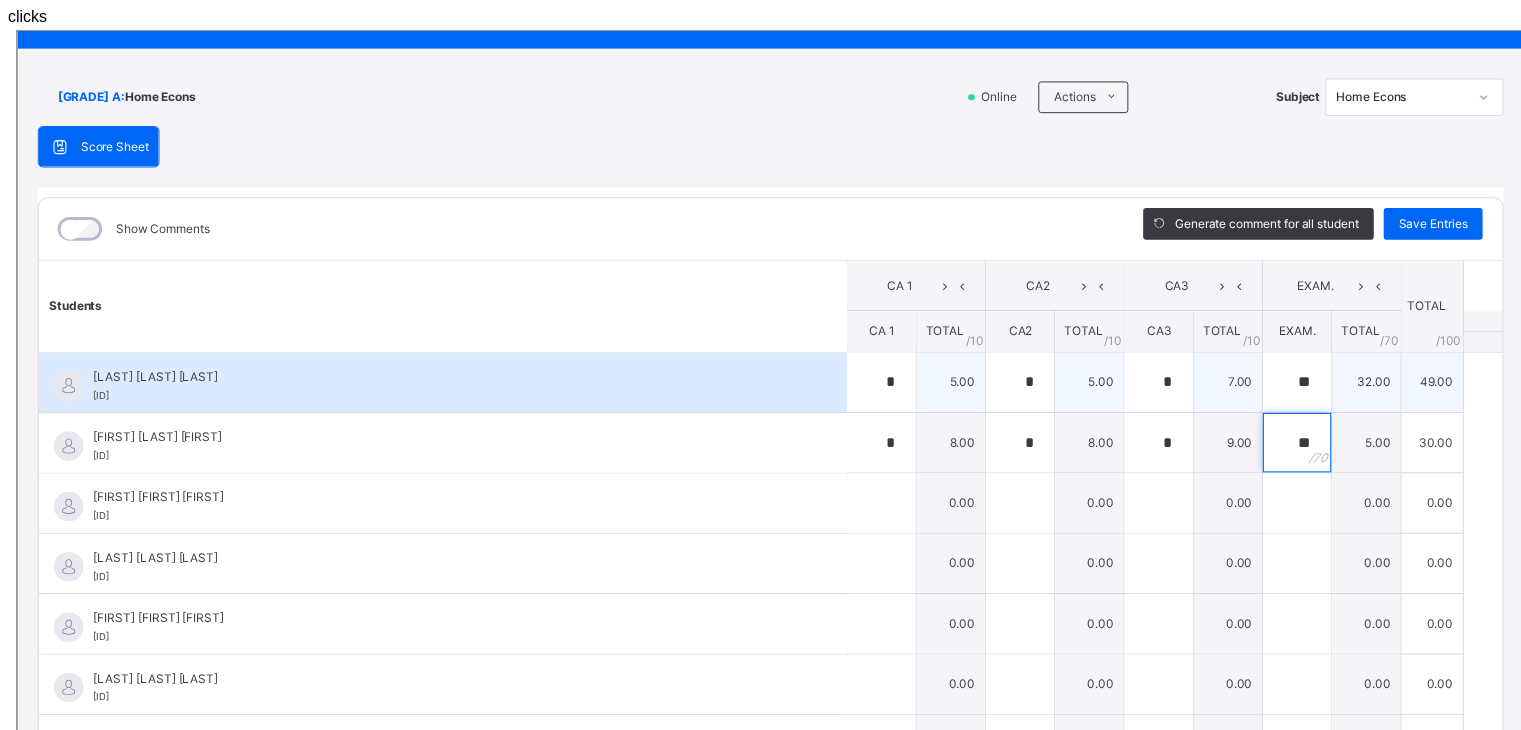type on "**" 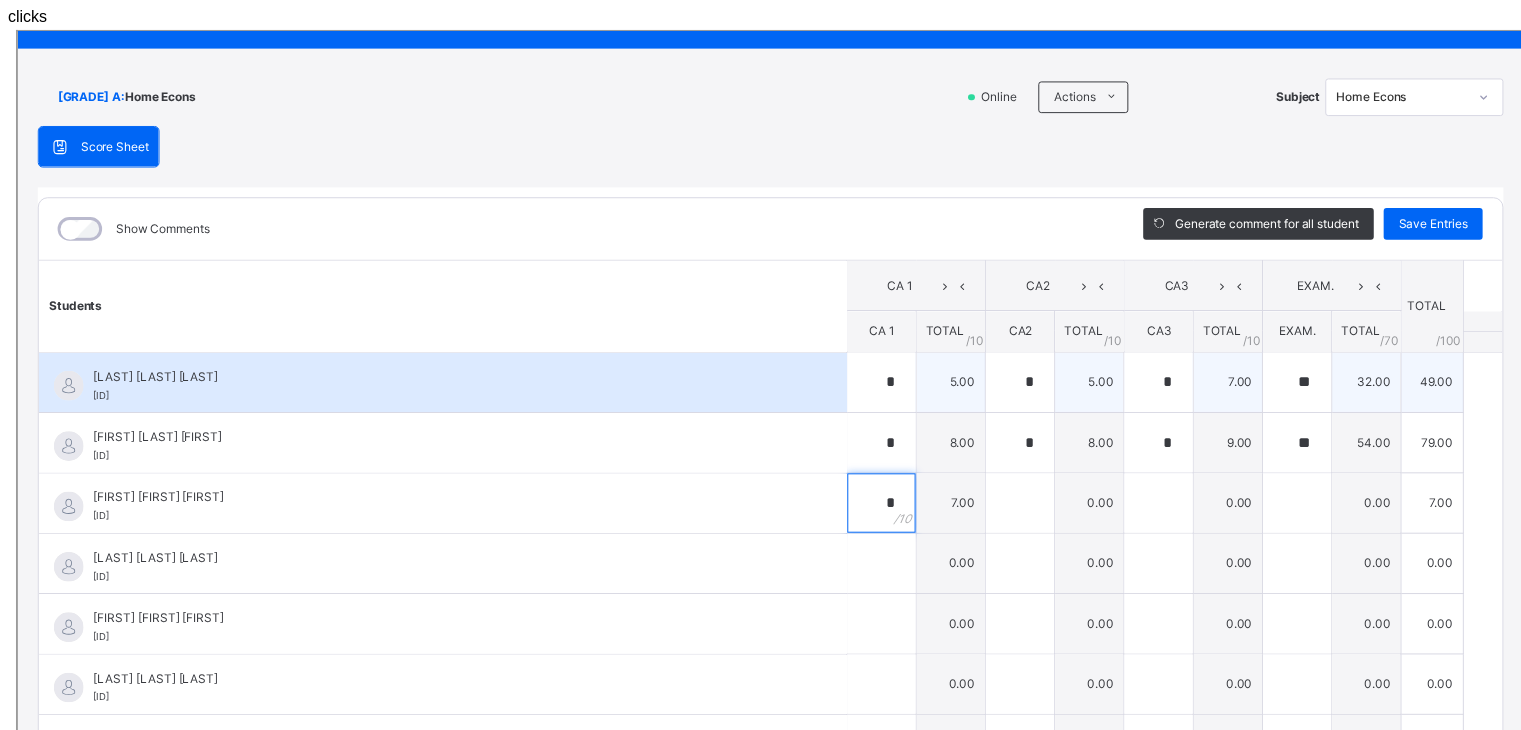 type on "*" 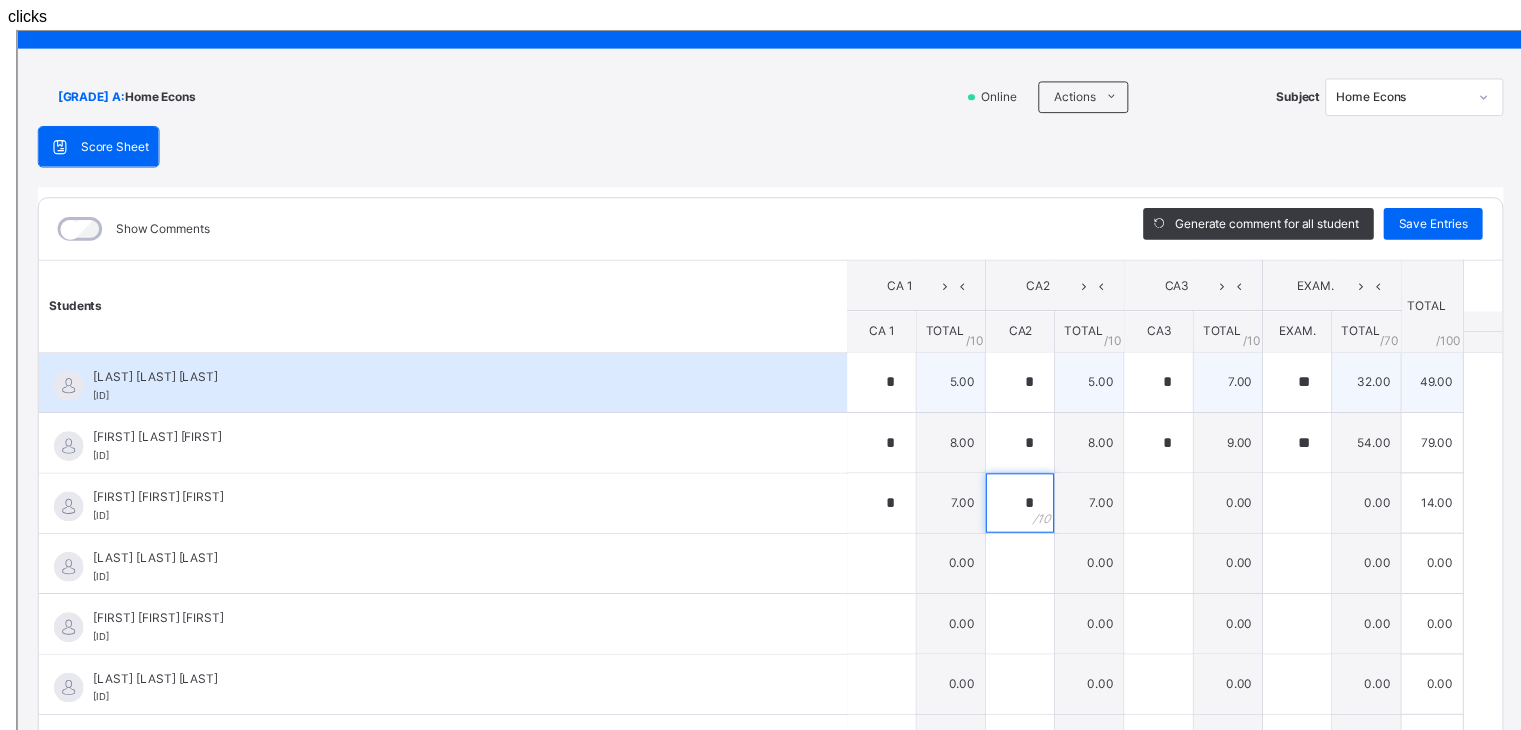 type on "*" 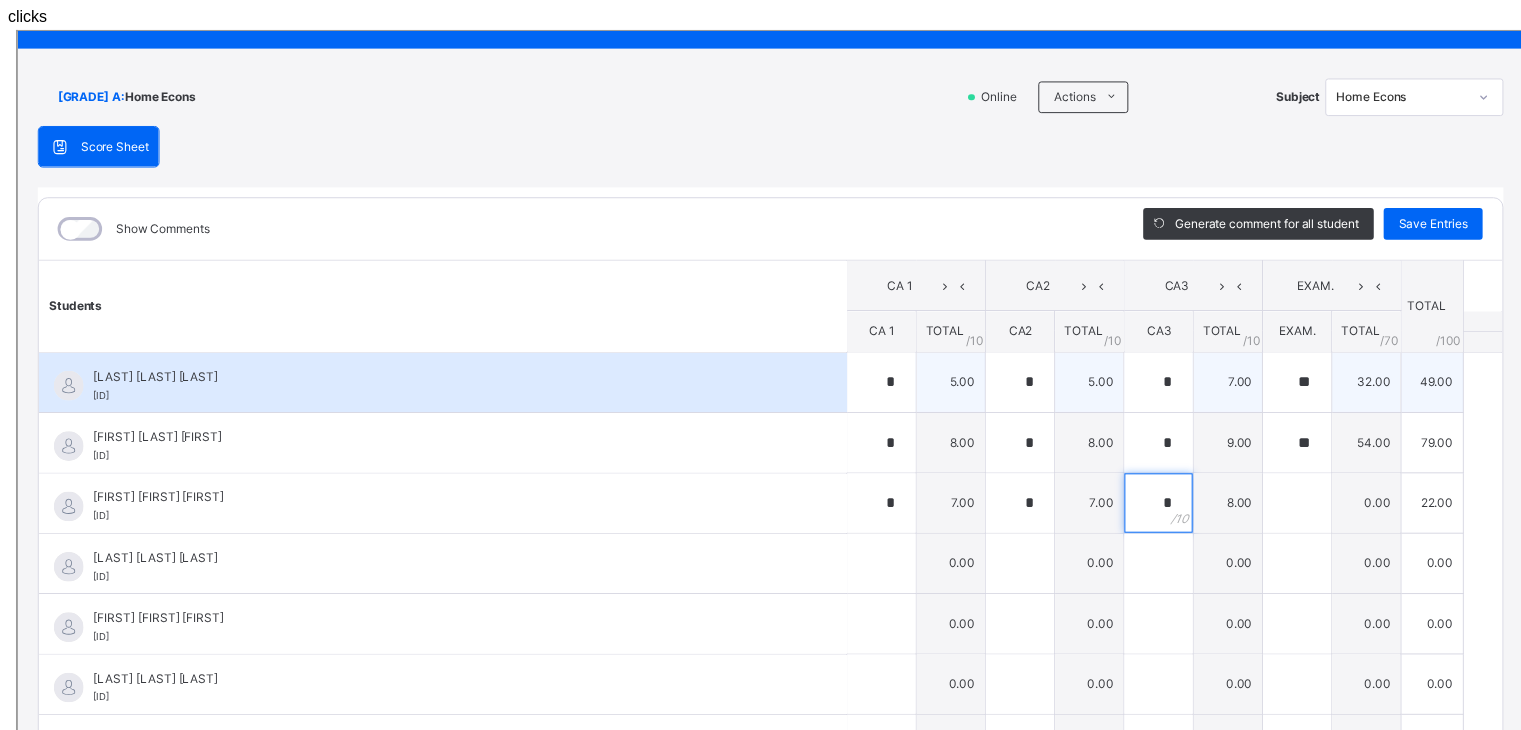 type on "*" 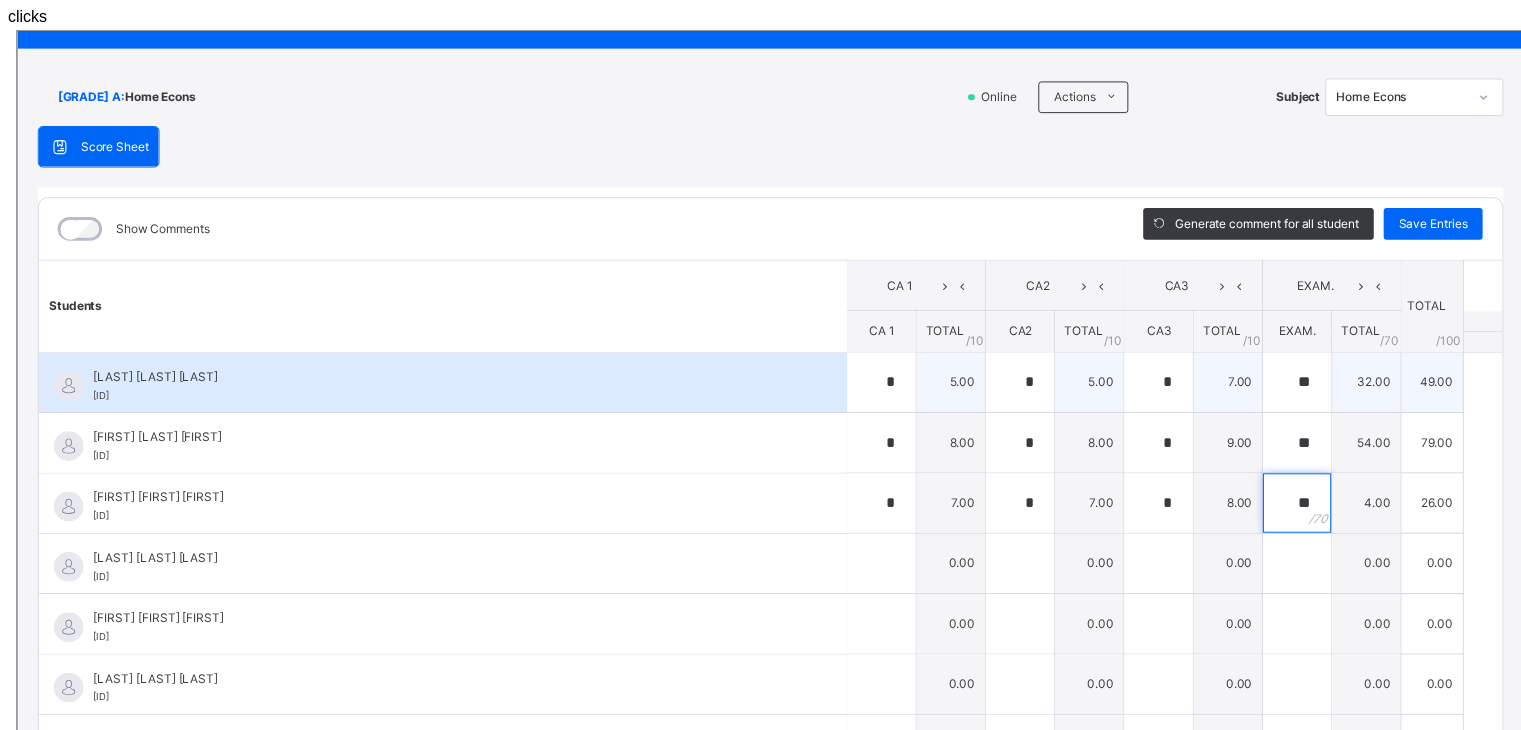 type on "**" 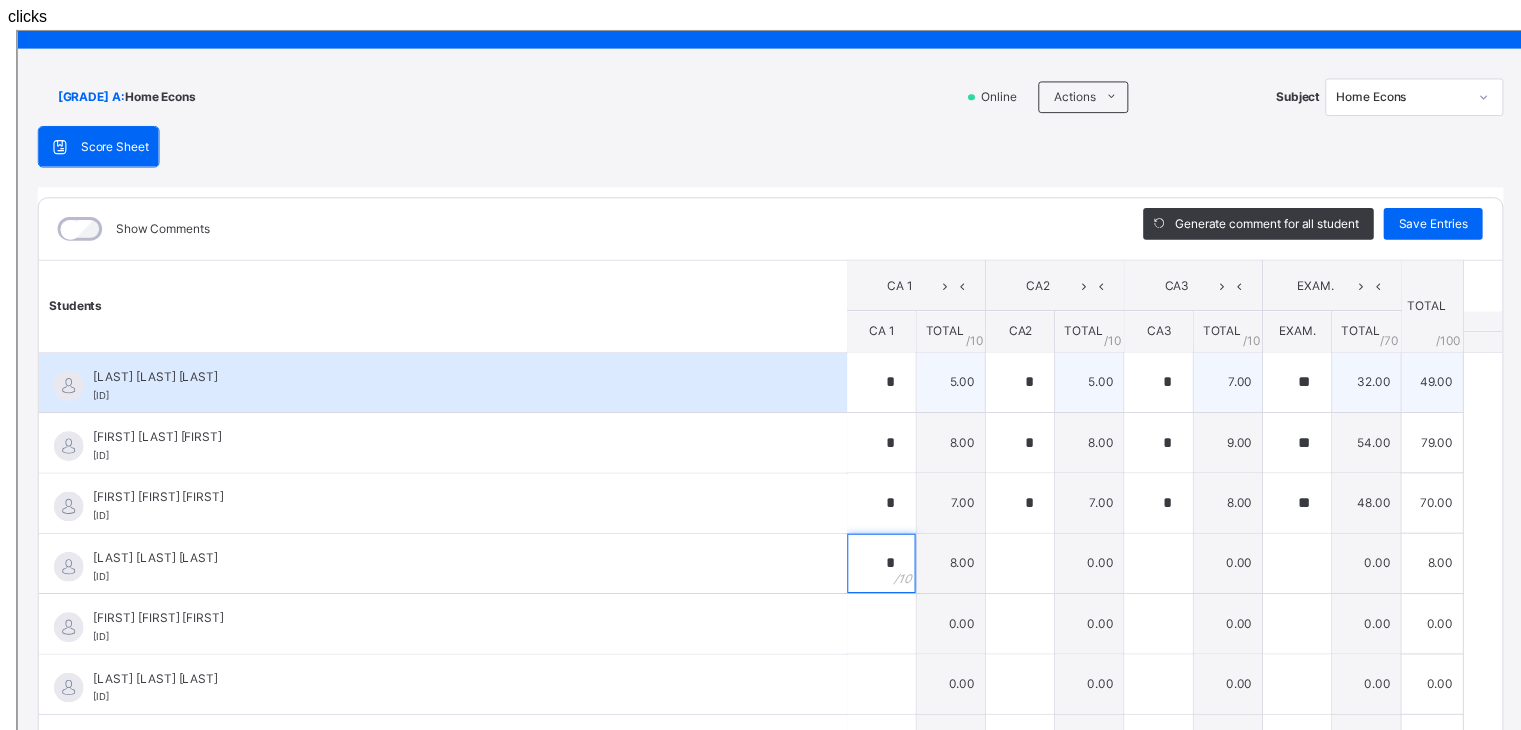 type on "*" 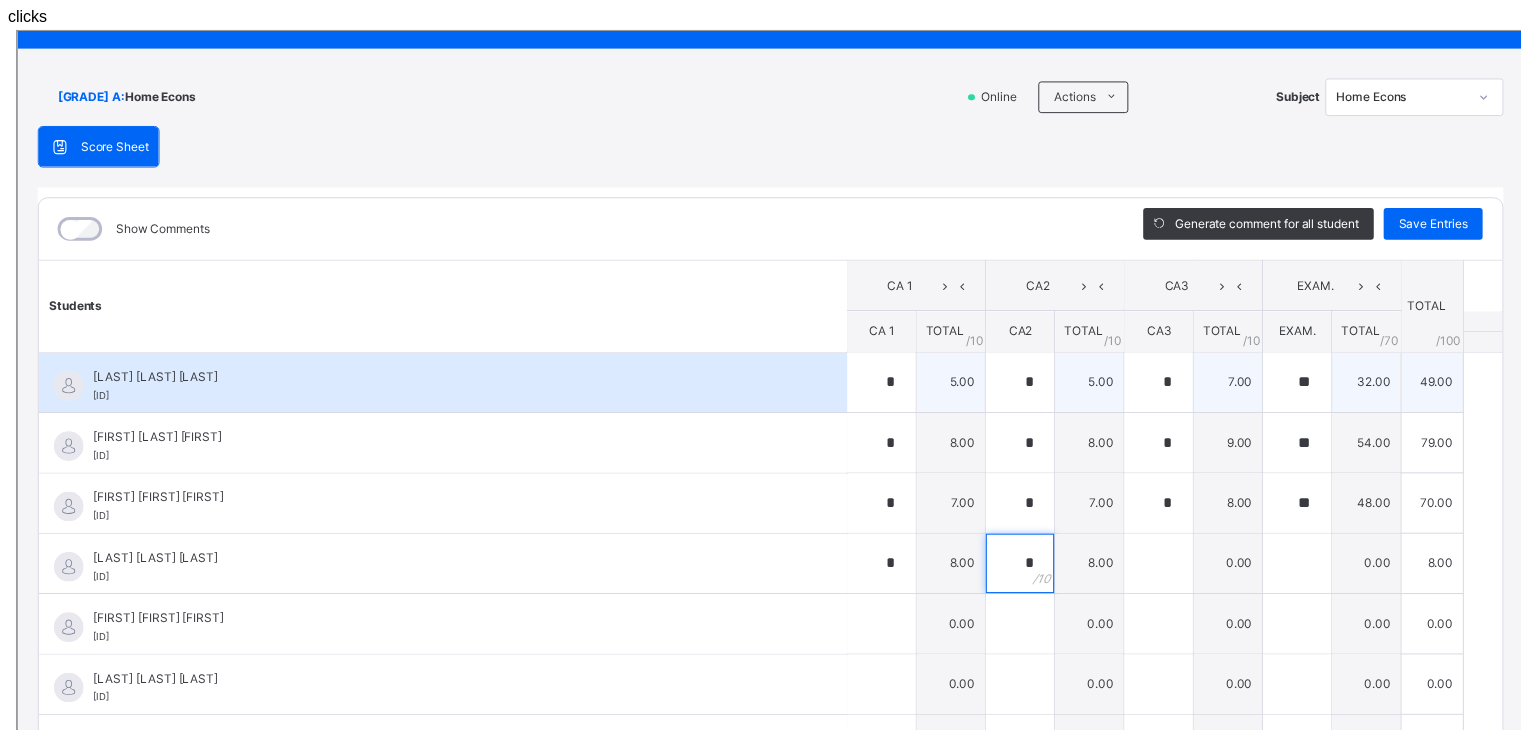 type on "*" 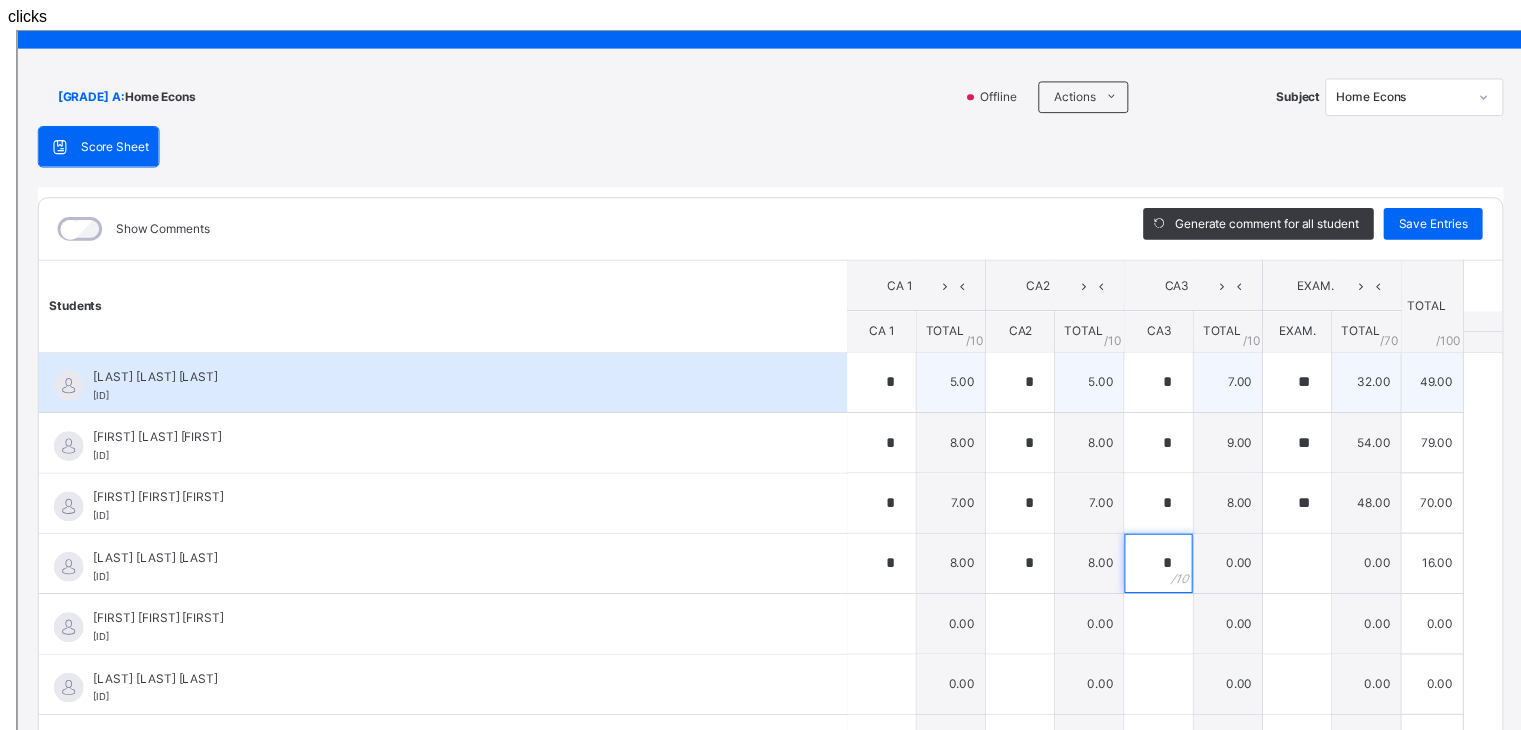type on "*" 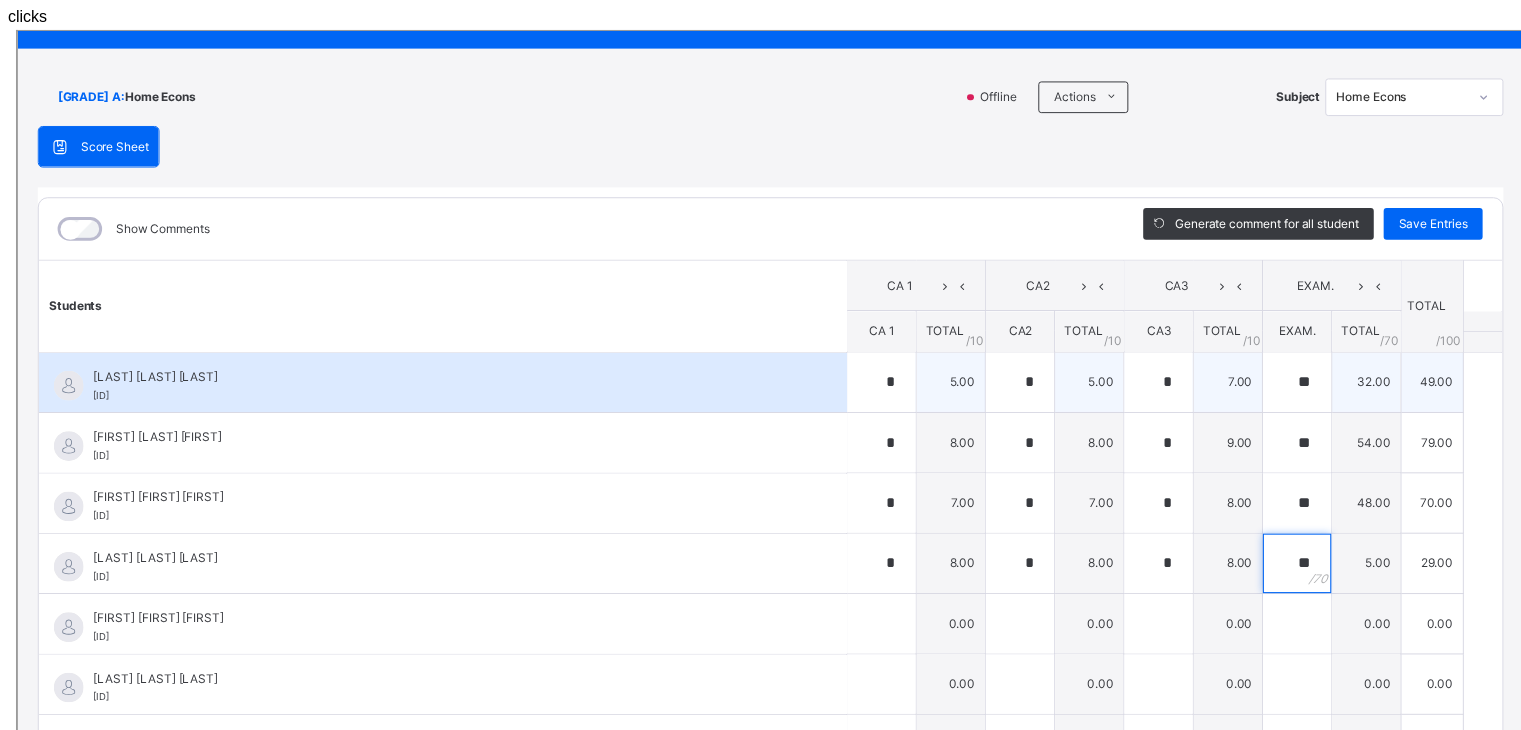 type on "**" 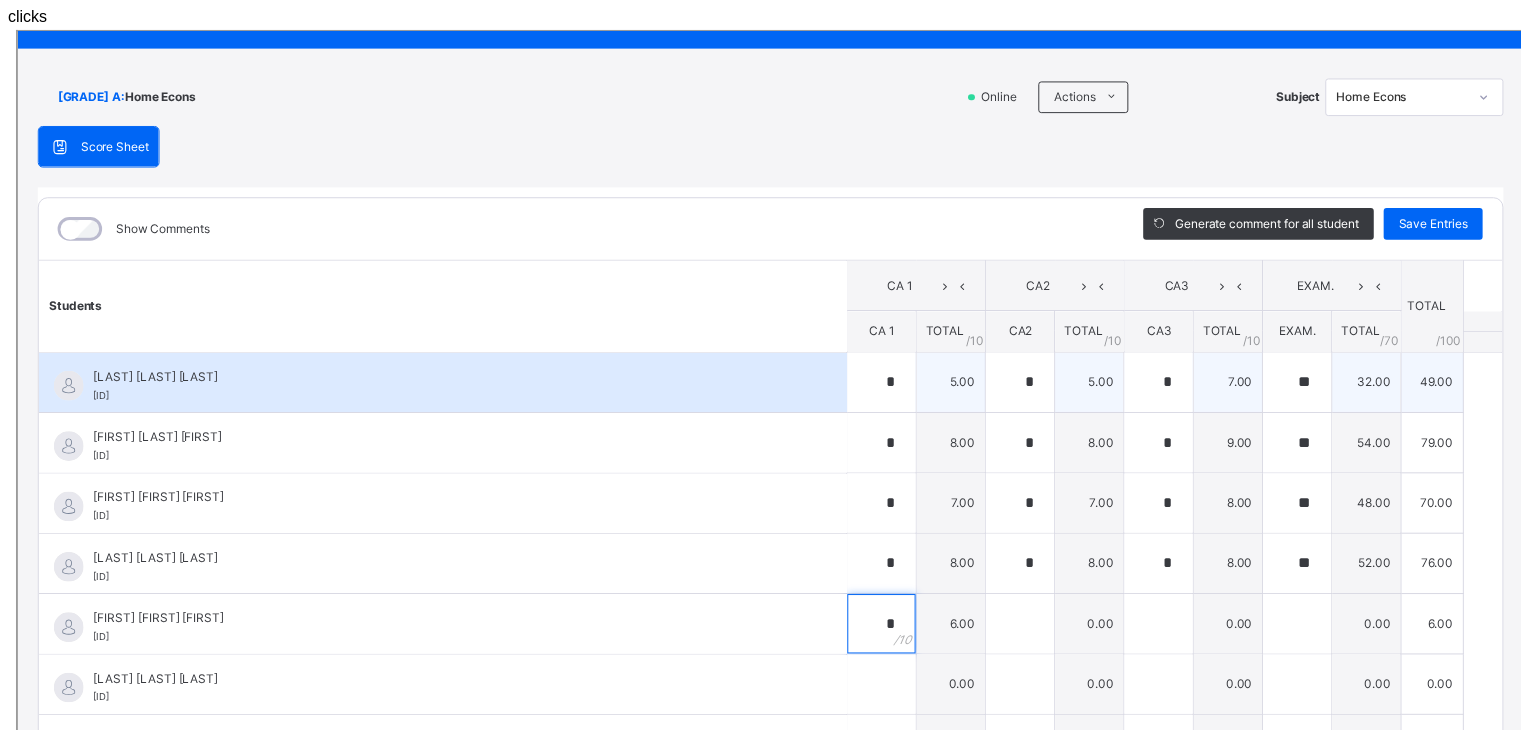 type on "*" 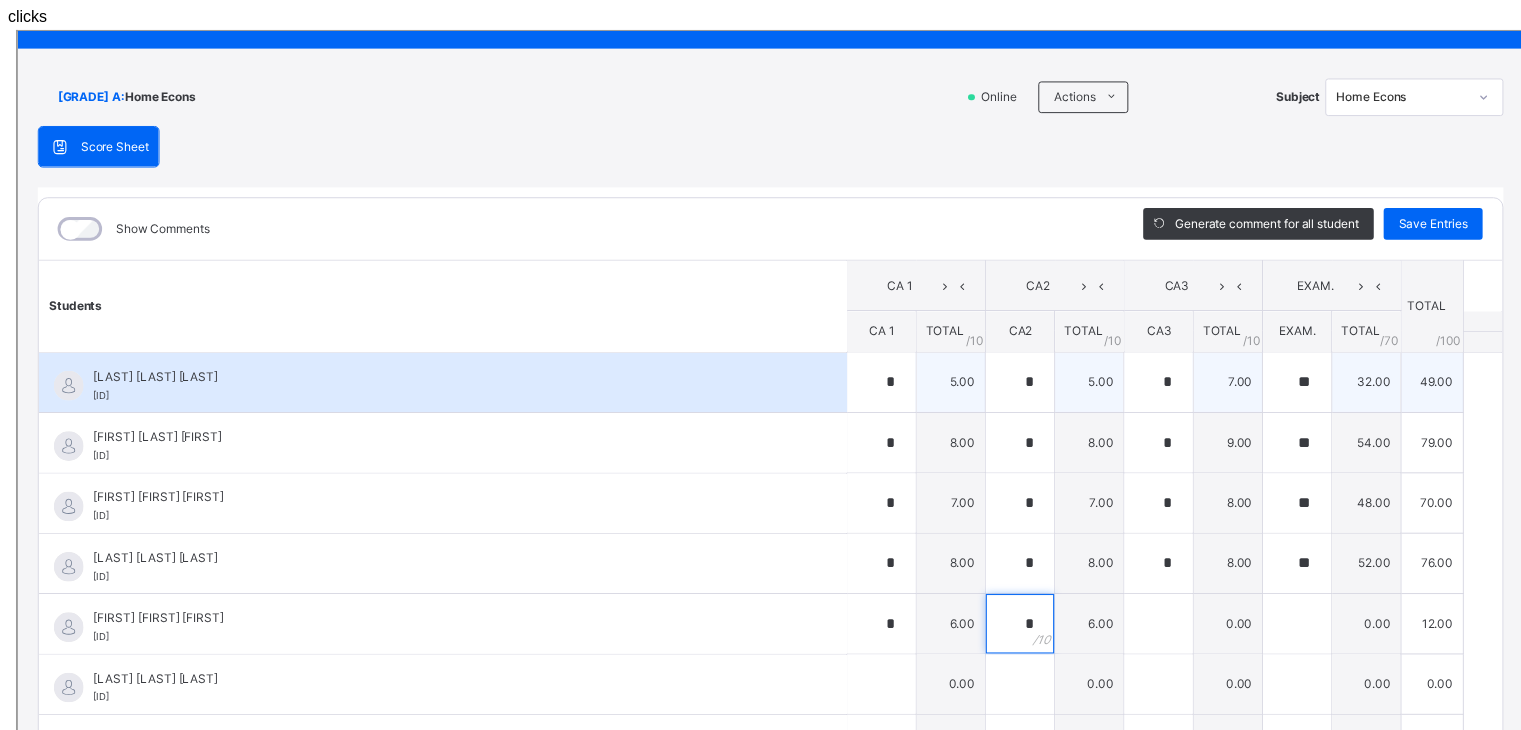 type on "*" 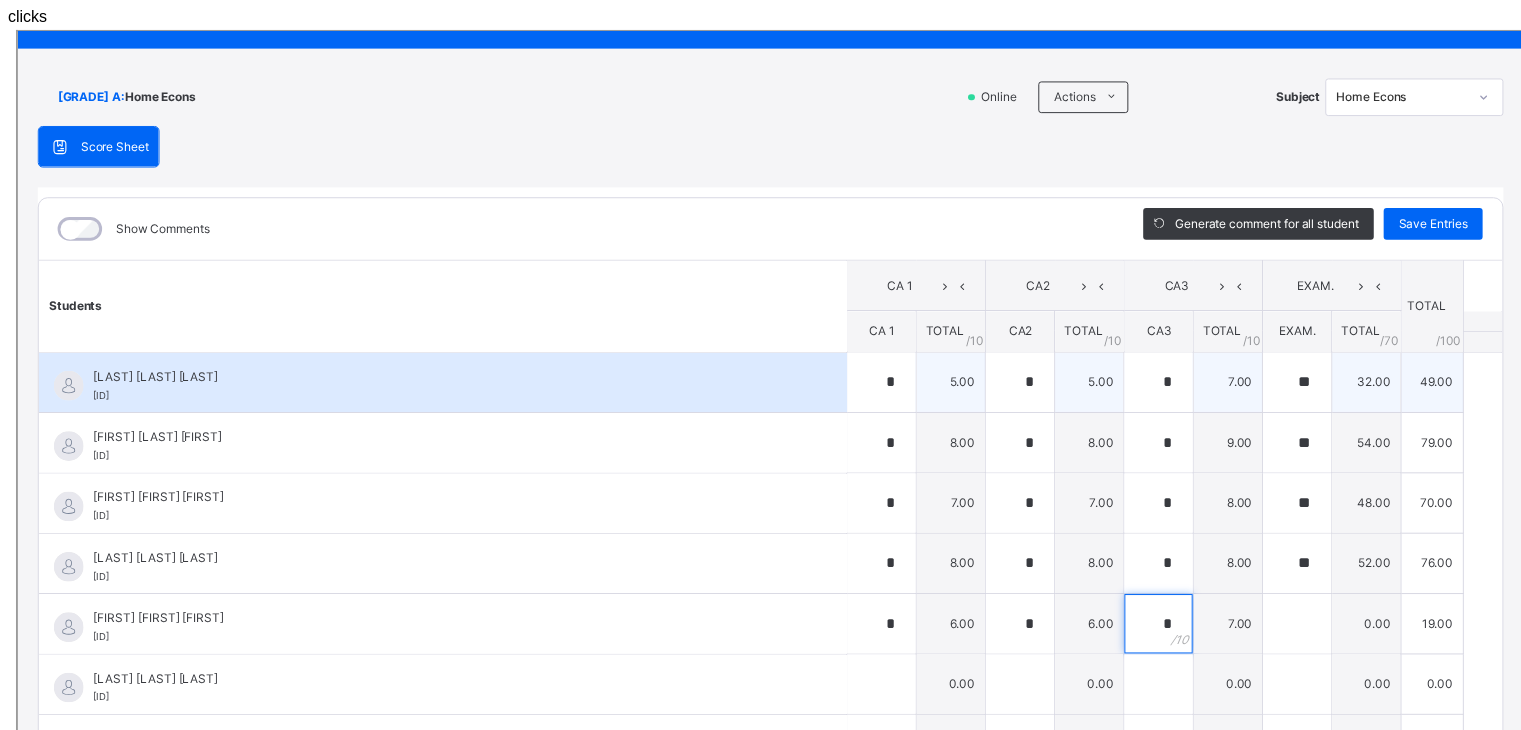 type on "*" 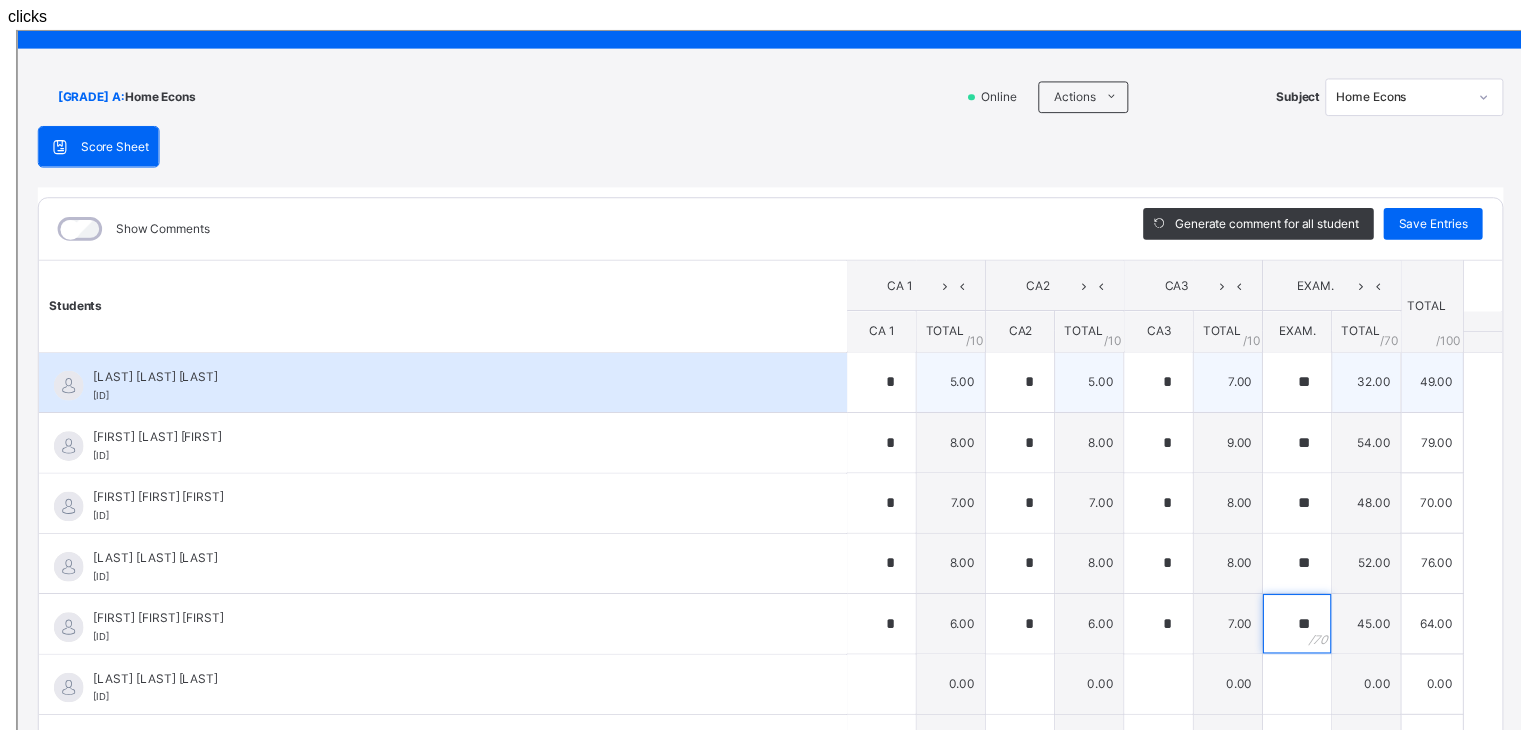 type on "**" 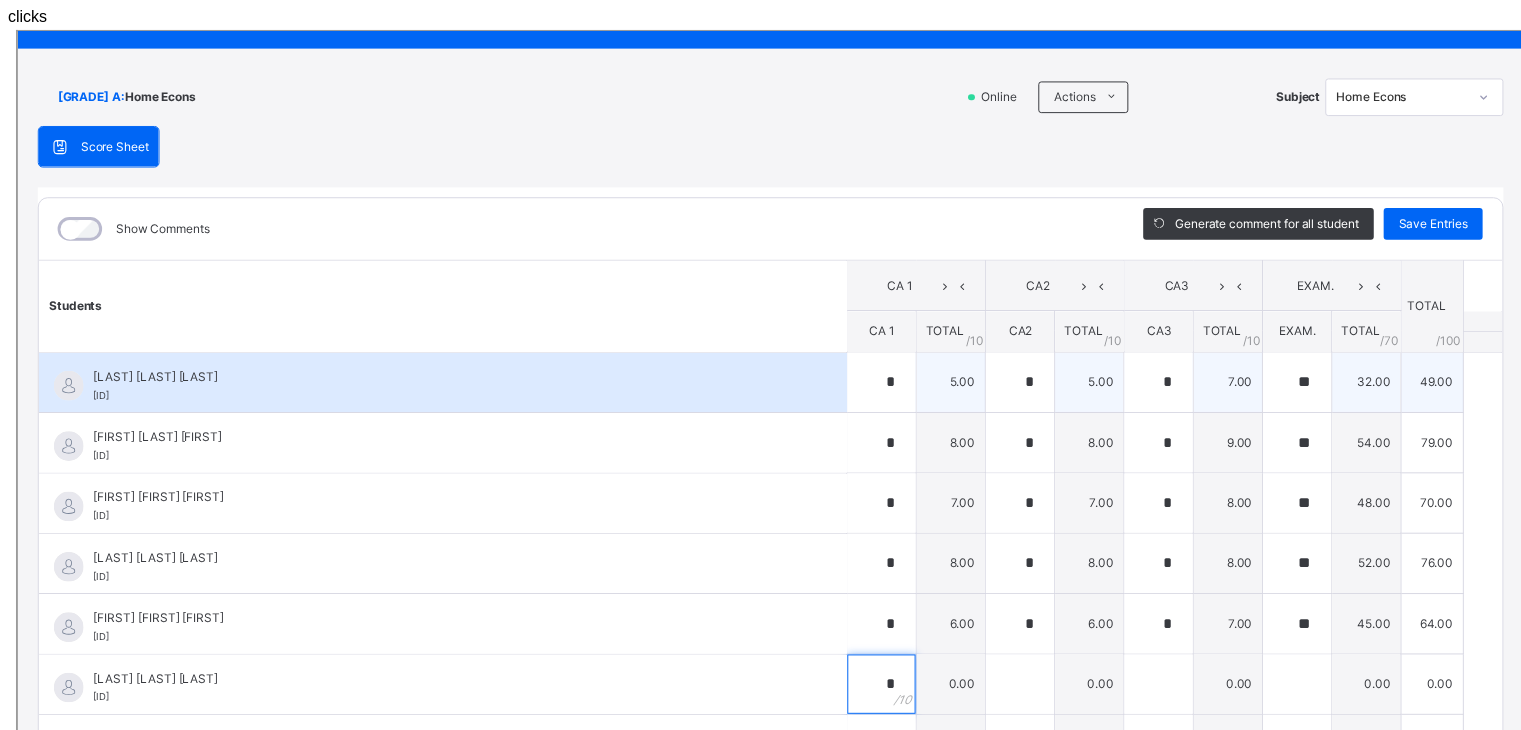 type on "*" 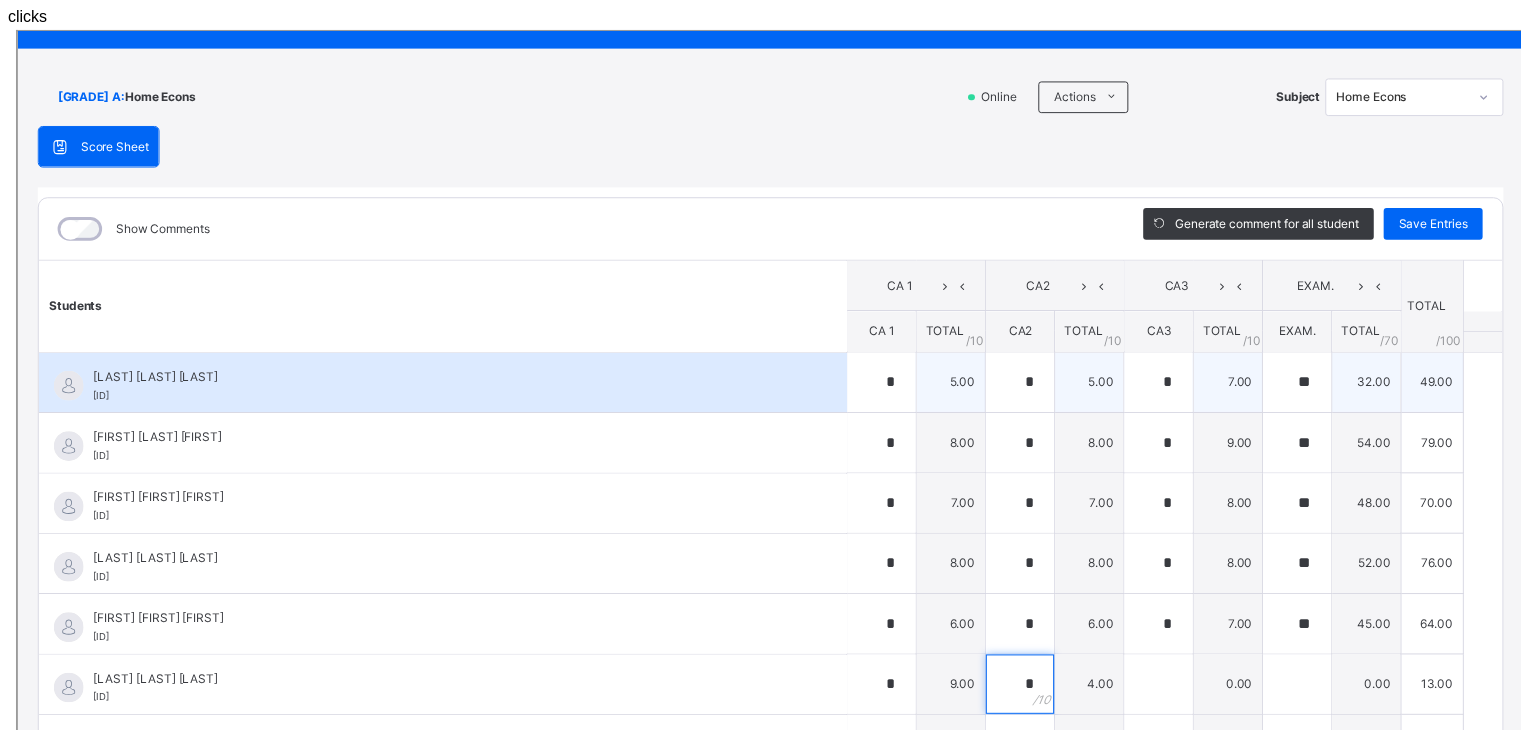 type on "*" 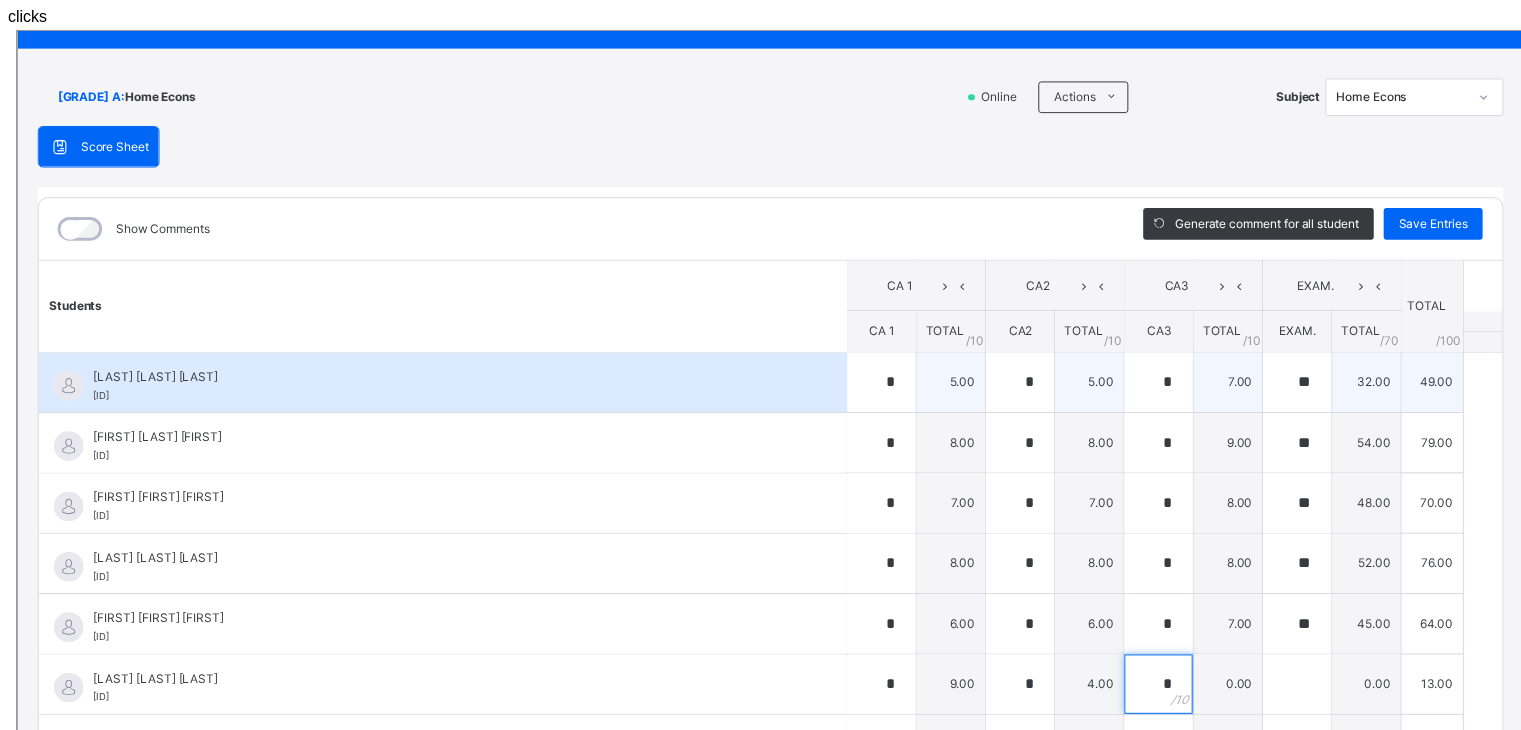 type on "*" 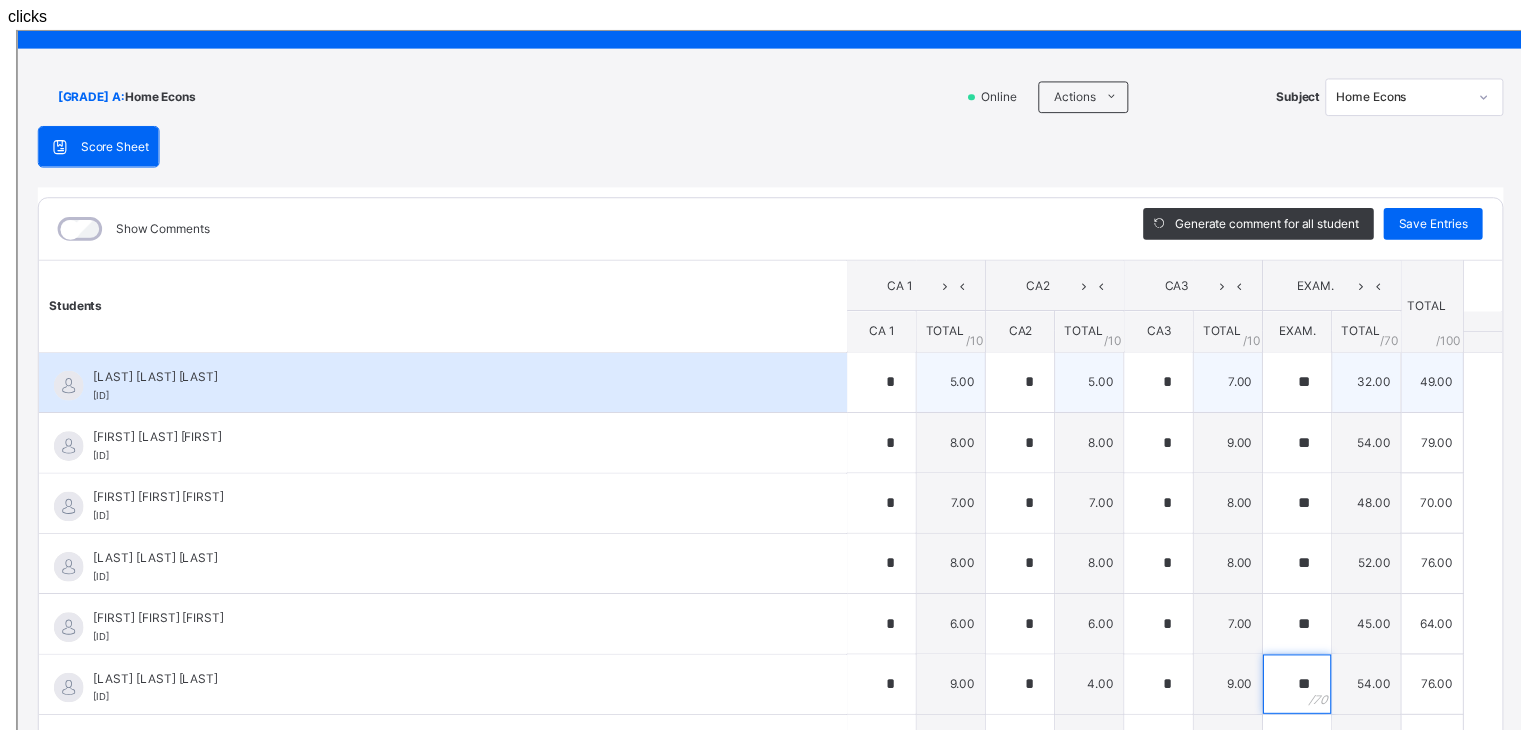 type on "**" 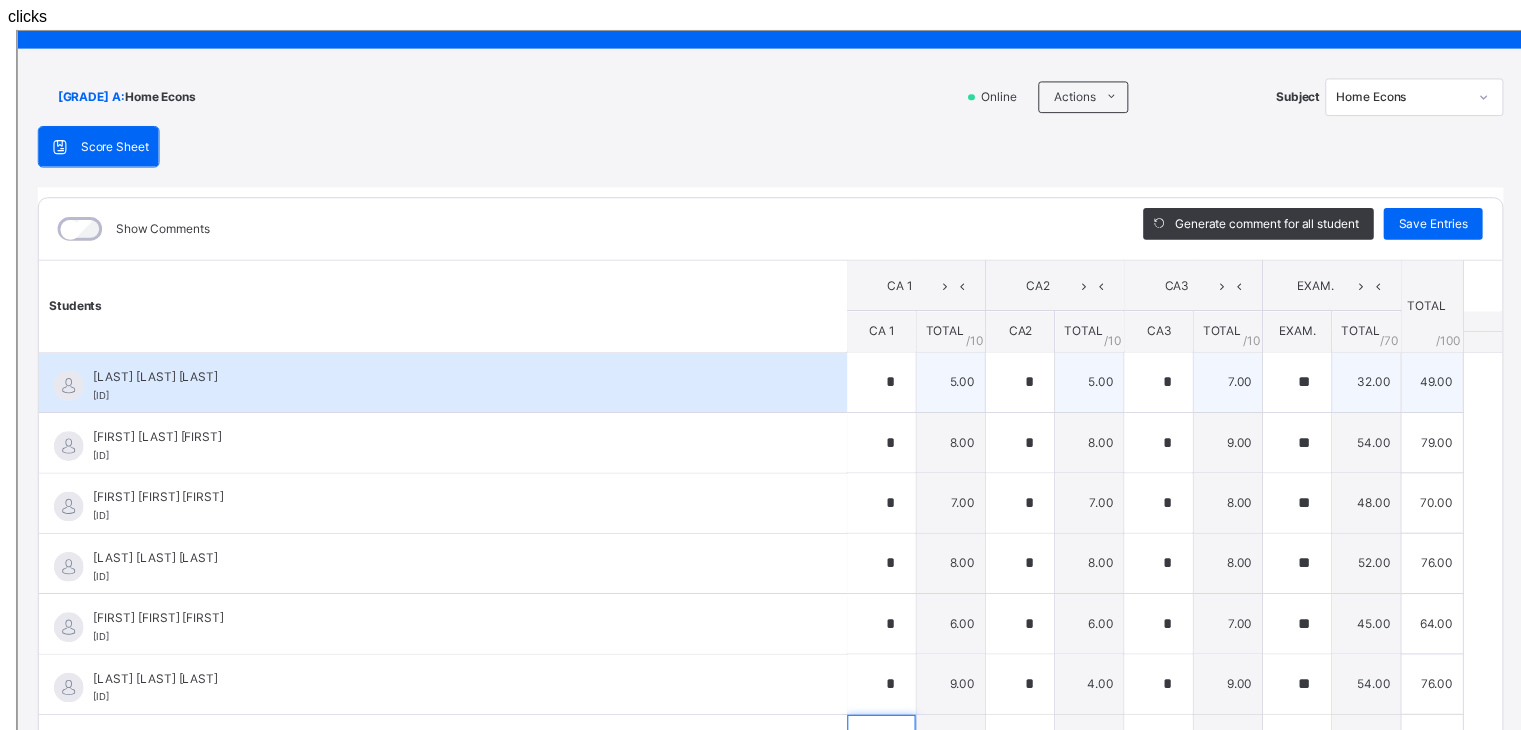 scroll, scrollTop: 17, scrollLeft: 0, axis: vertical 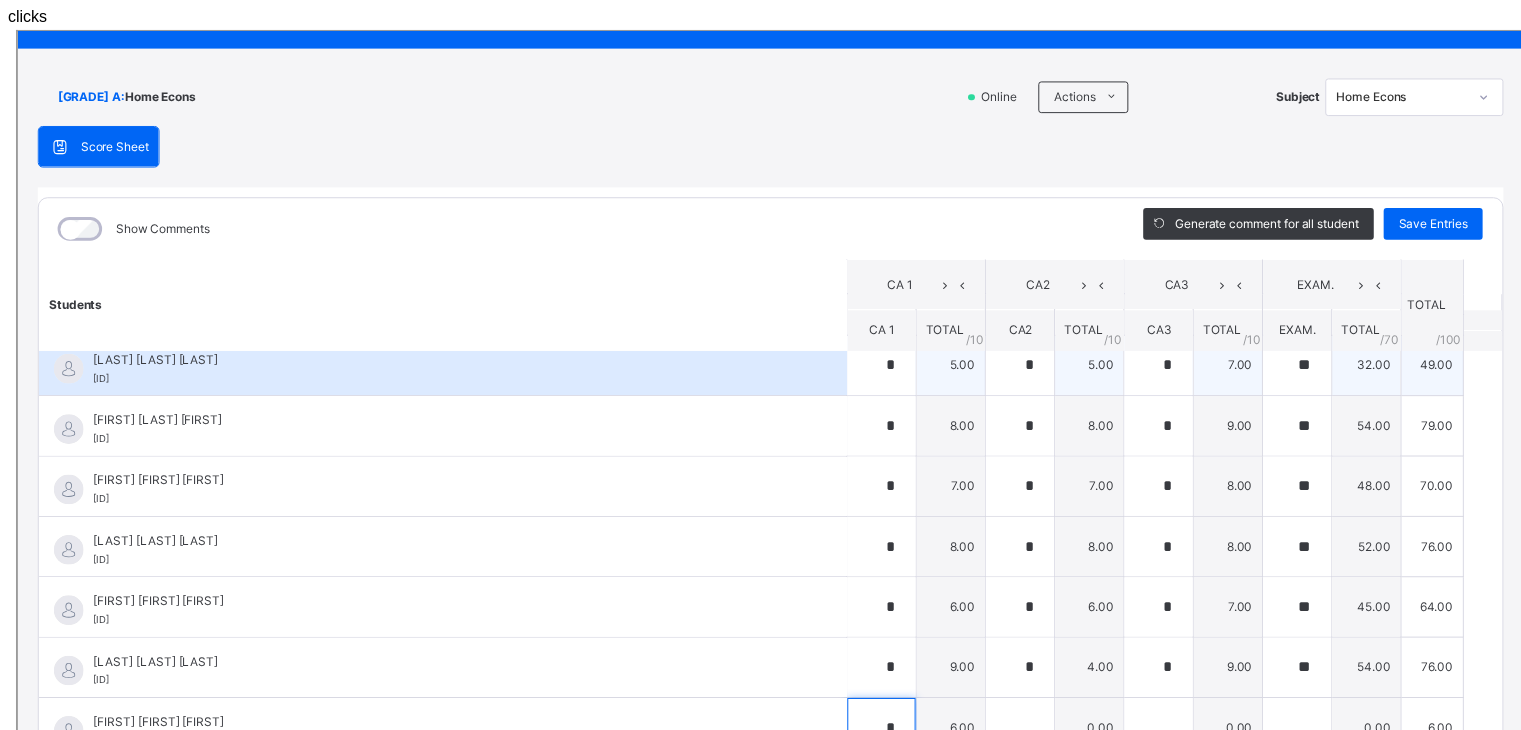 type on "*" 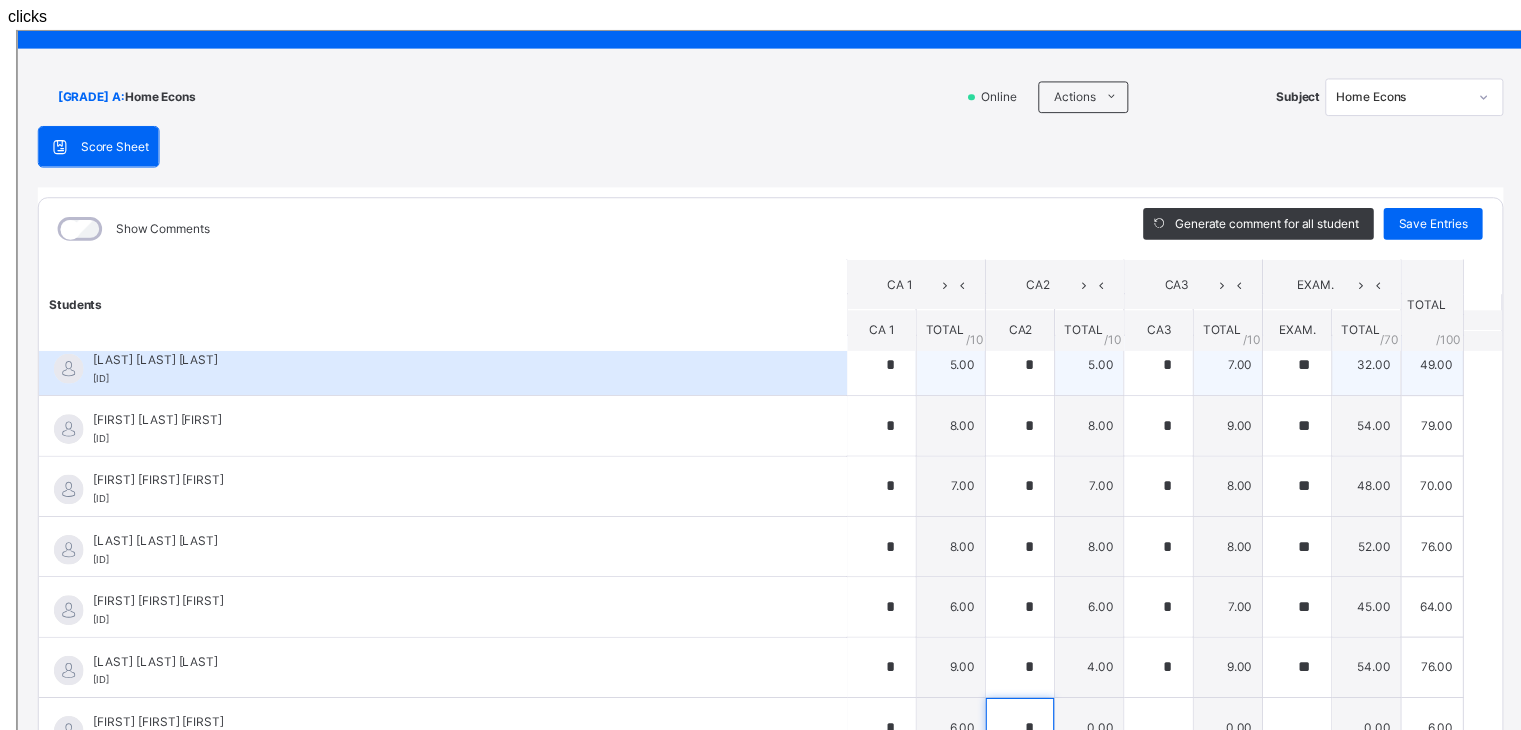 type on "*" 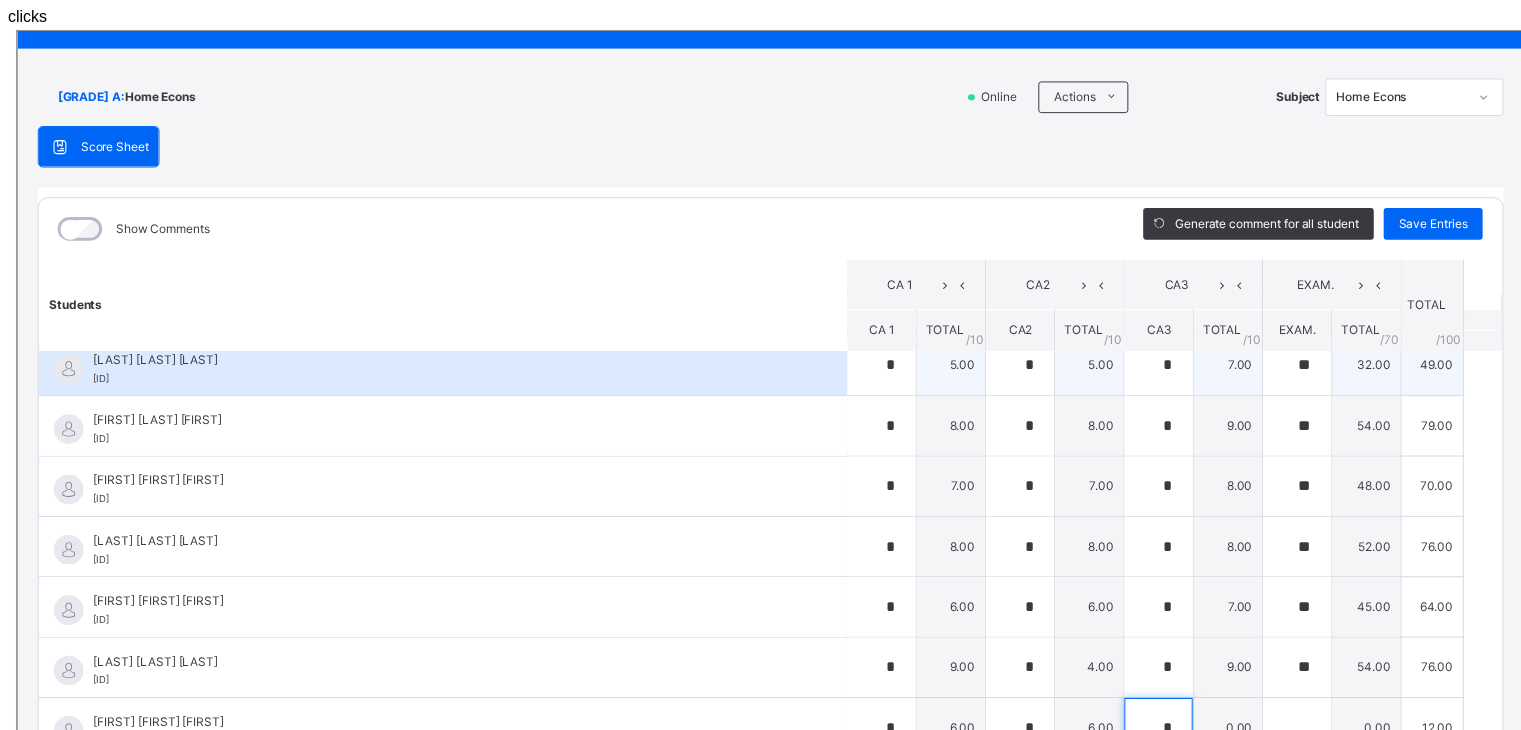 type on "*" 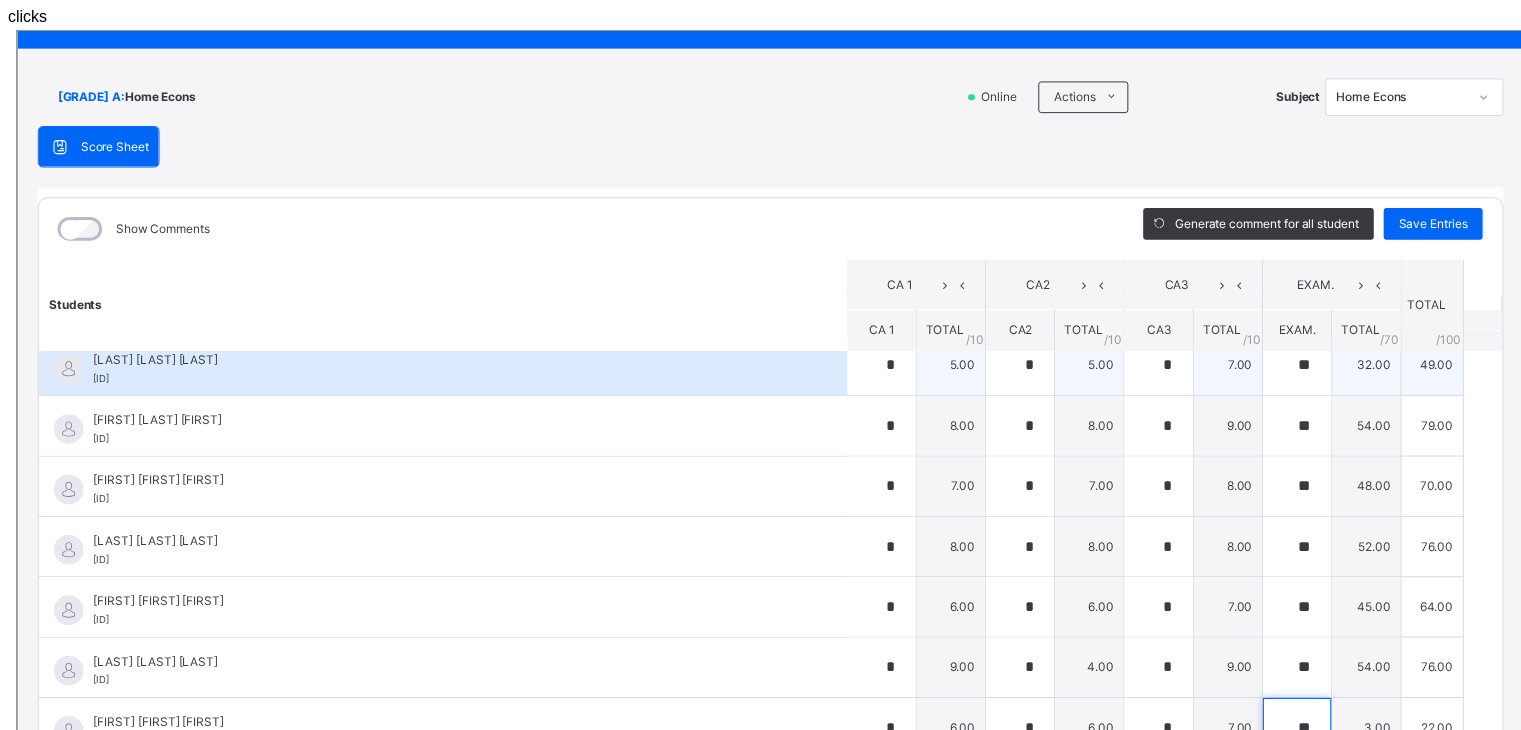 type on "**" 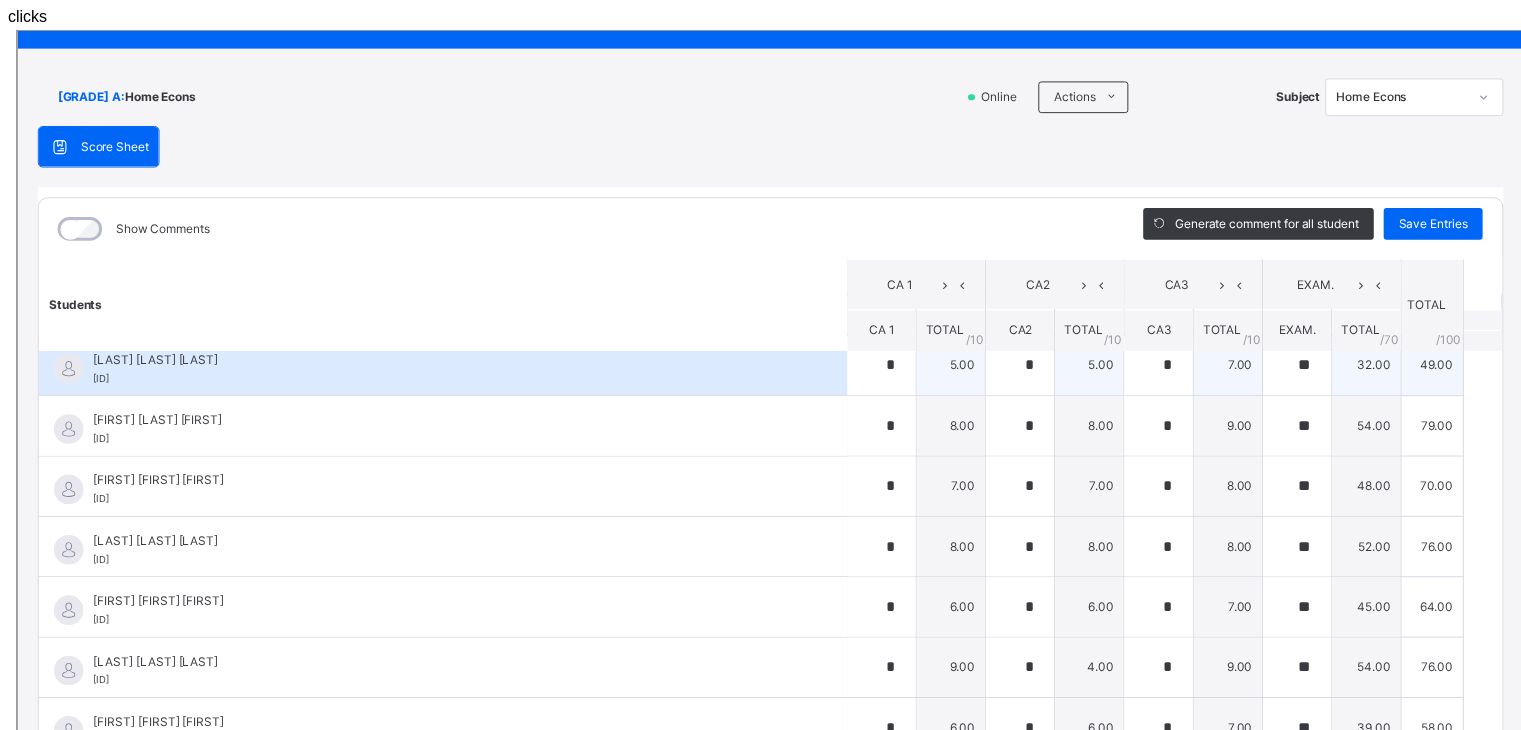 scroll, scrollTop: 298, scrollLeft: 0, axis: vertical 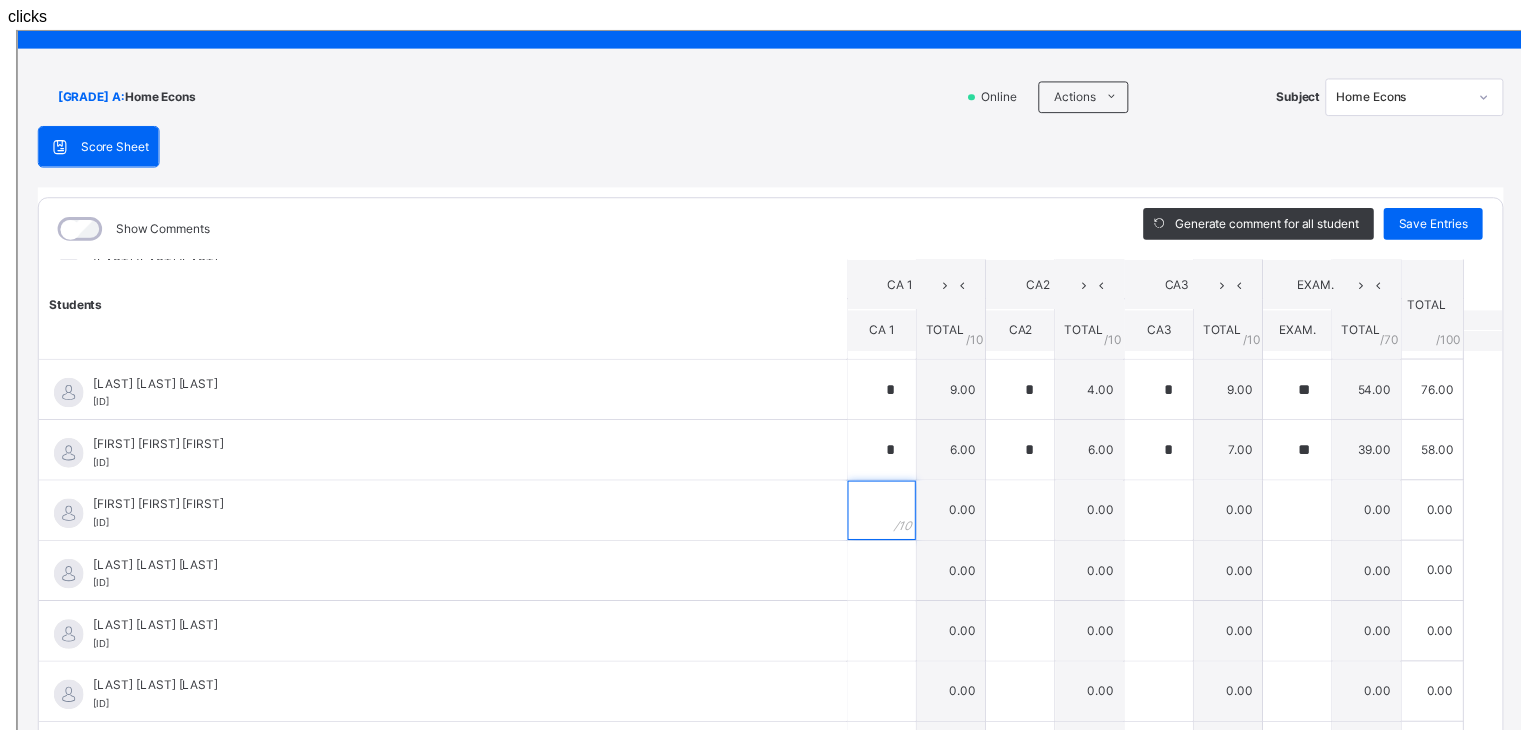 type on "*" 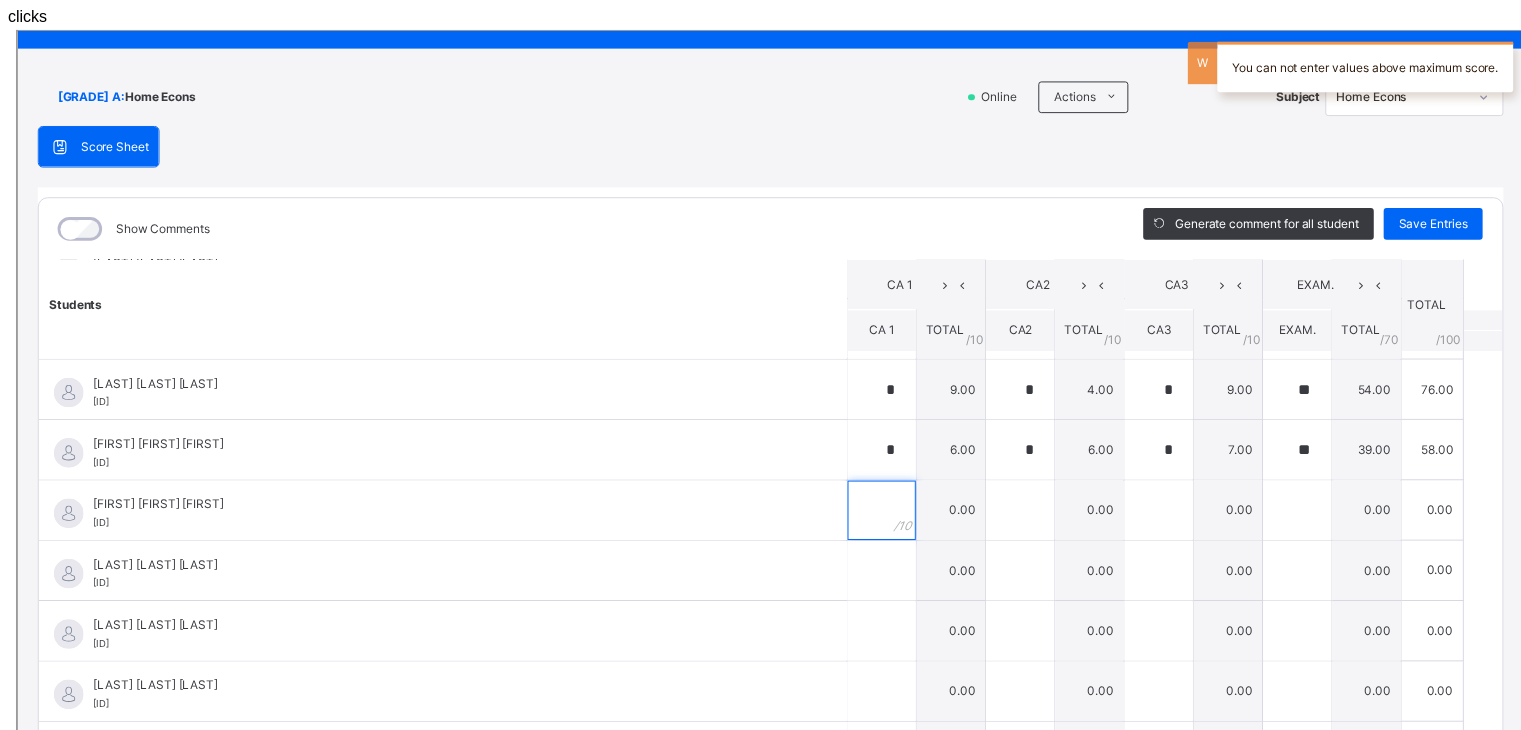 type on "*" 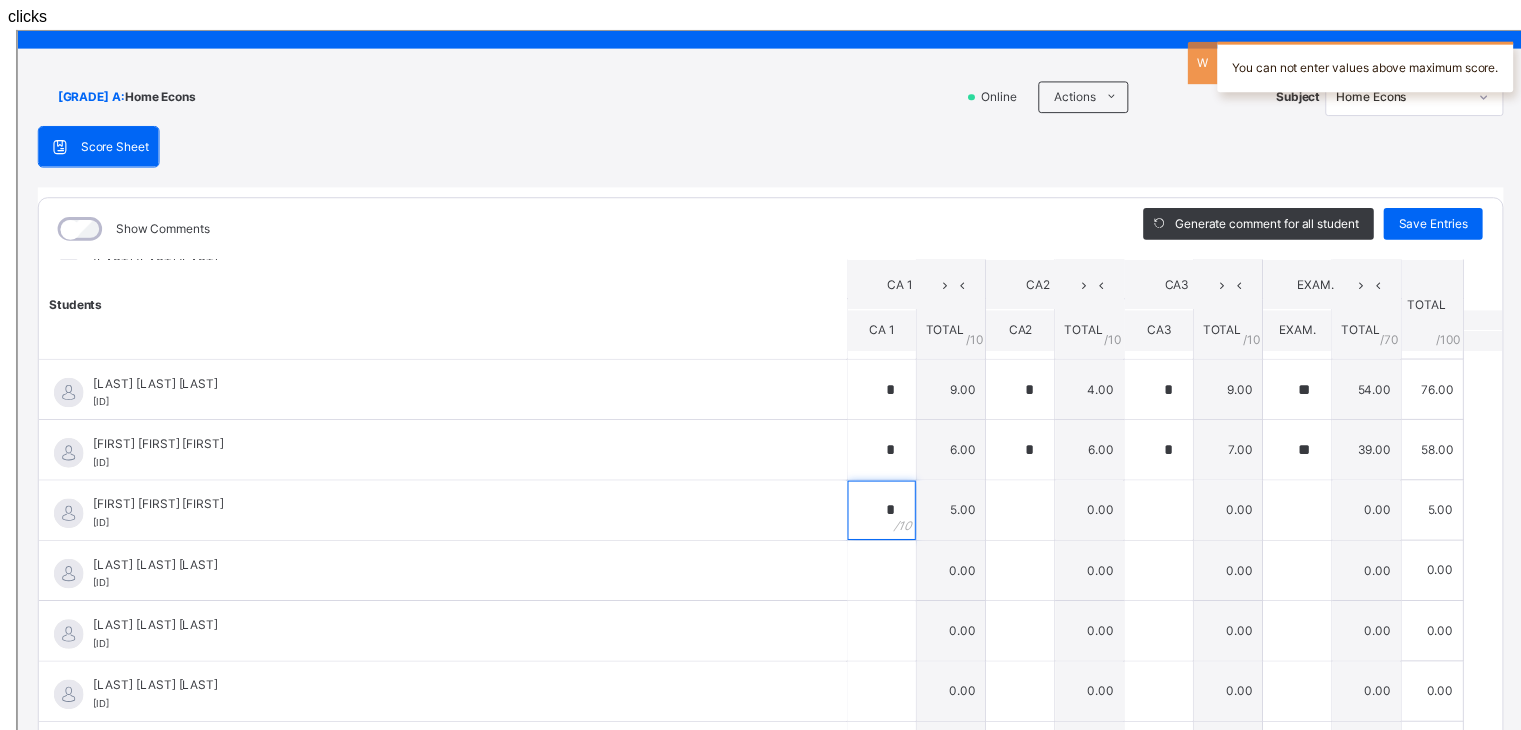 type on "*" 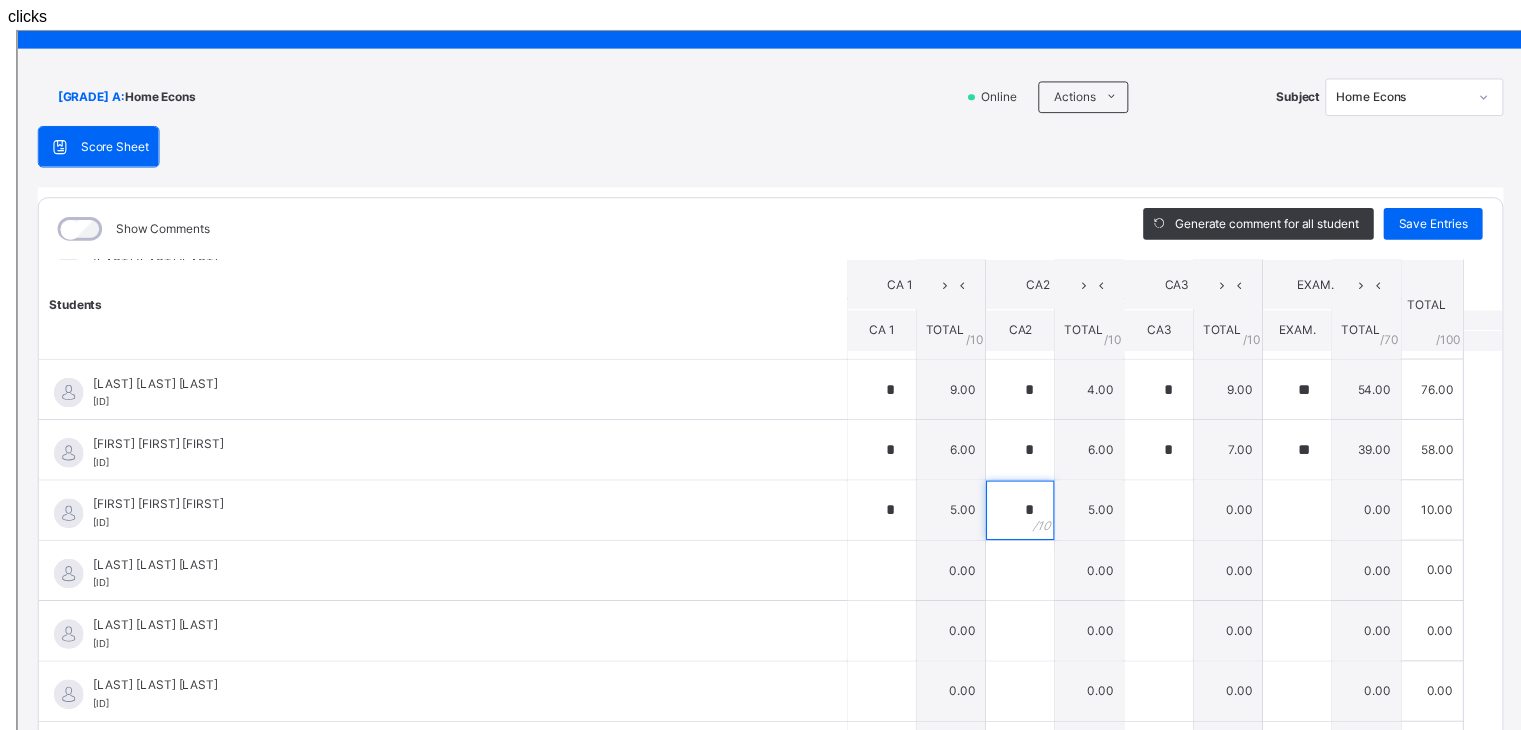 type on "*" 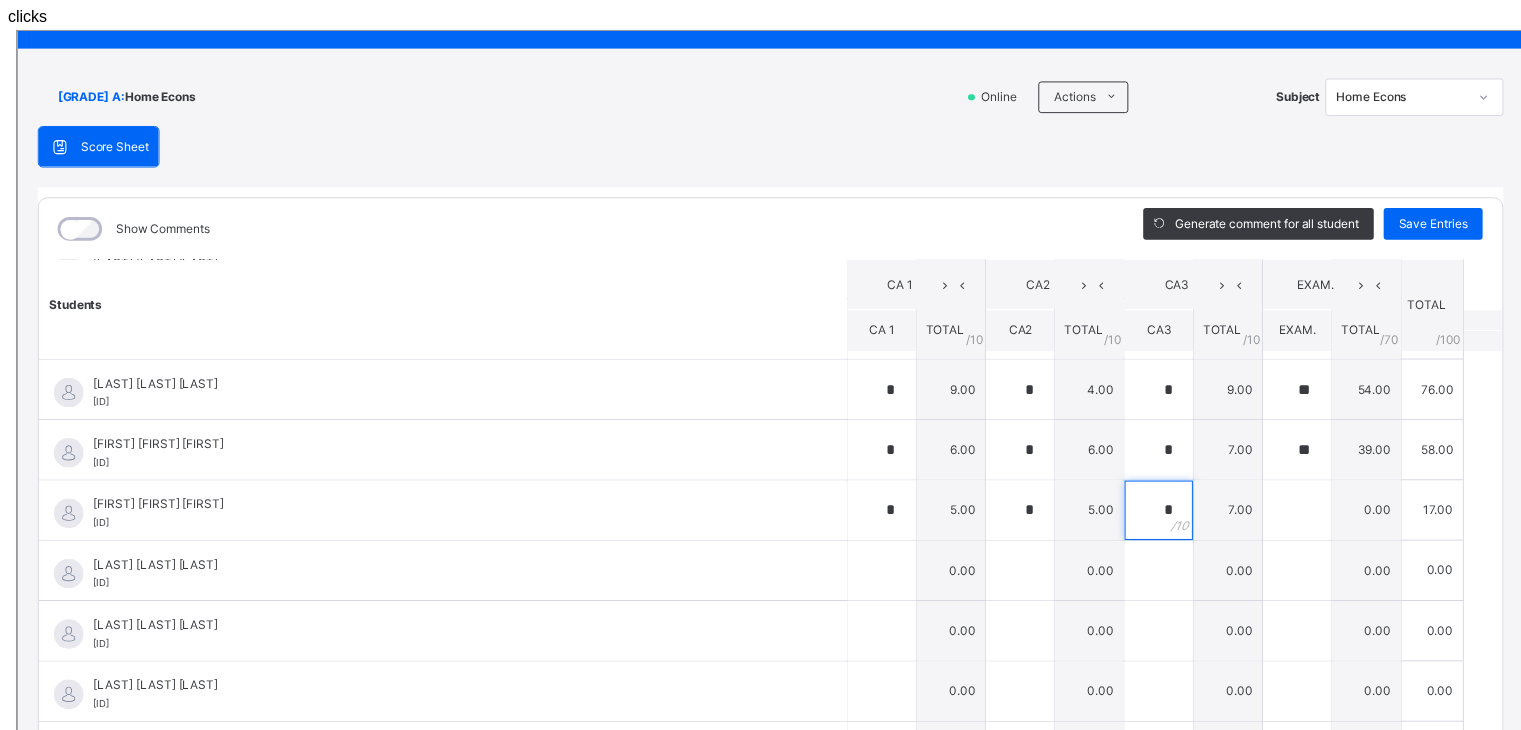 type on "*" 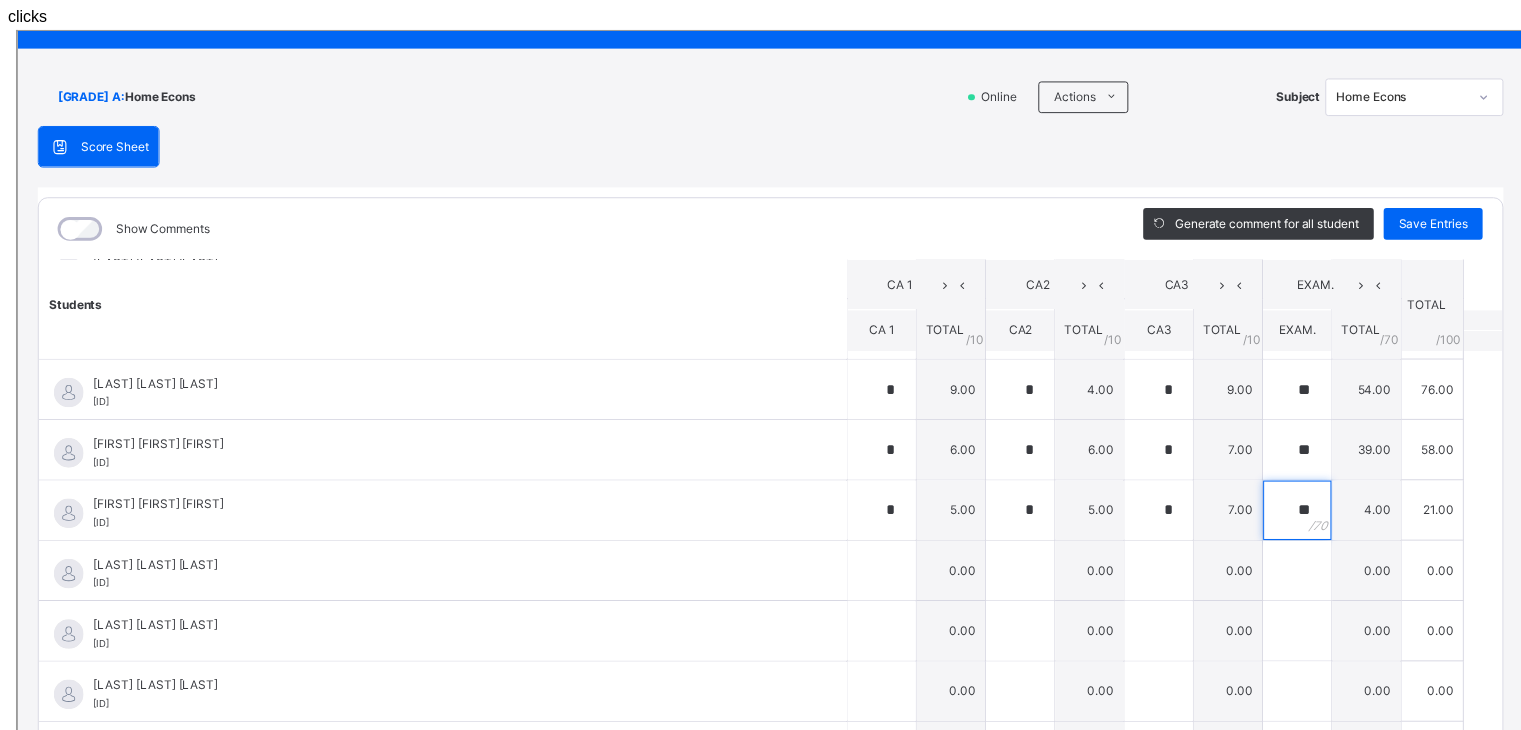 type on "**" 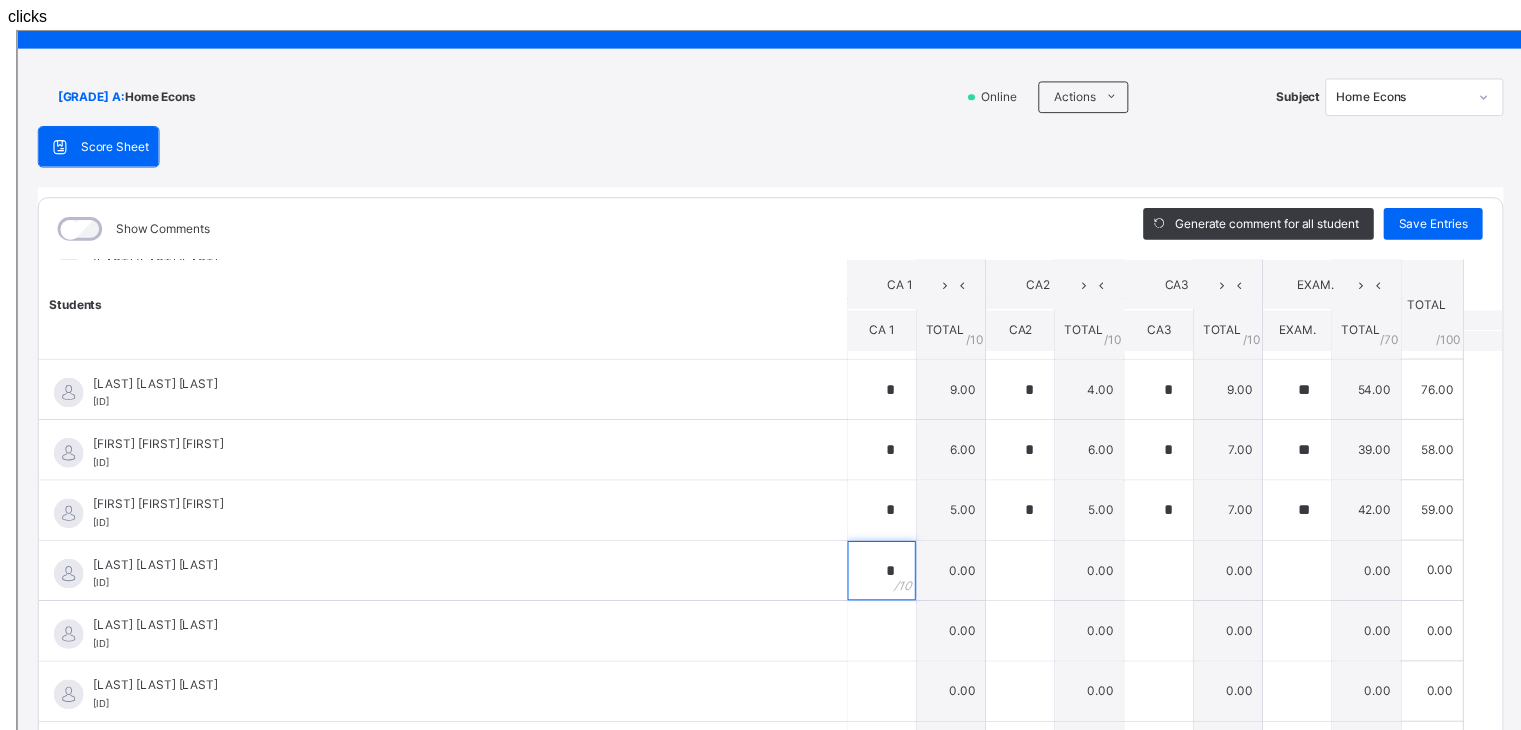 type on "*" 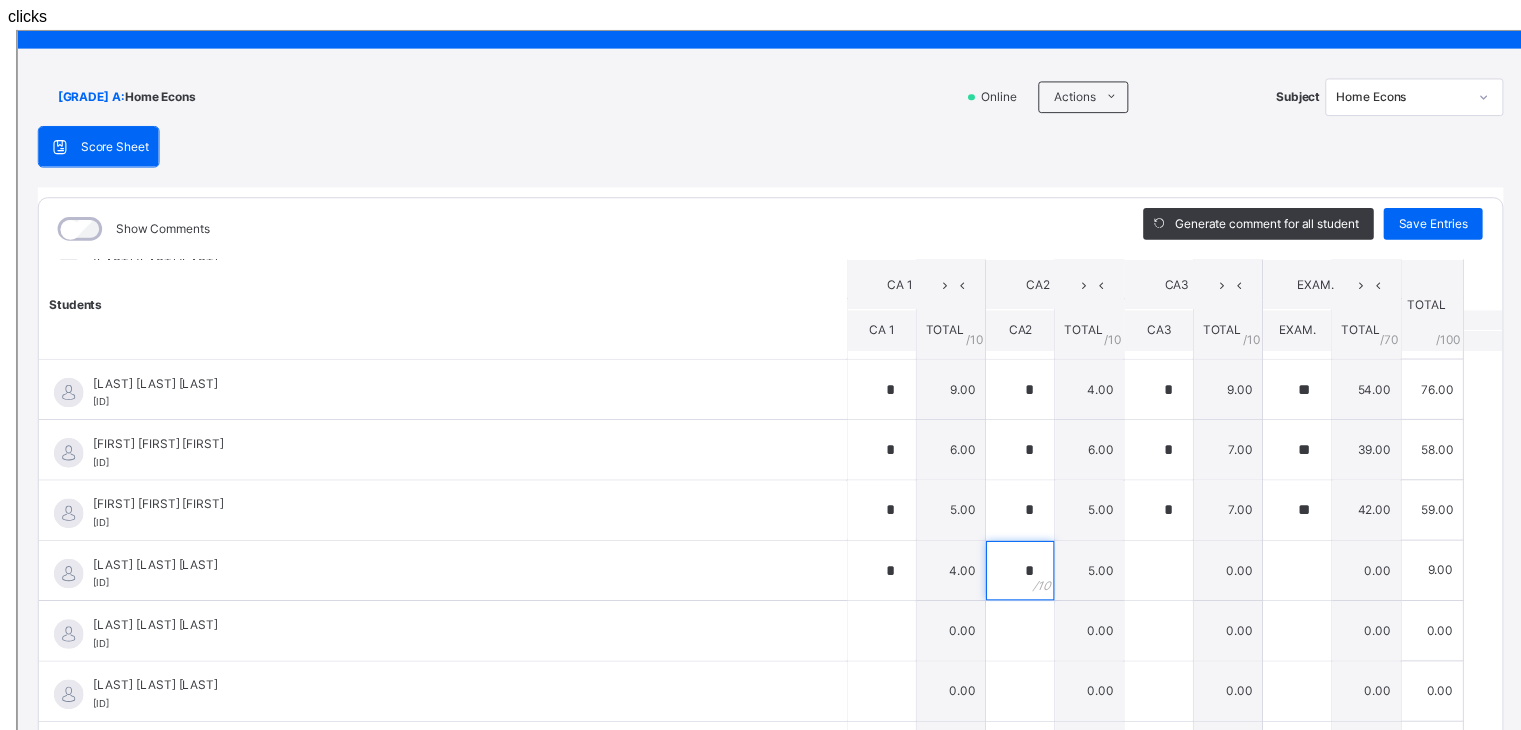 type on "*" 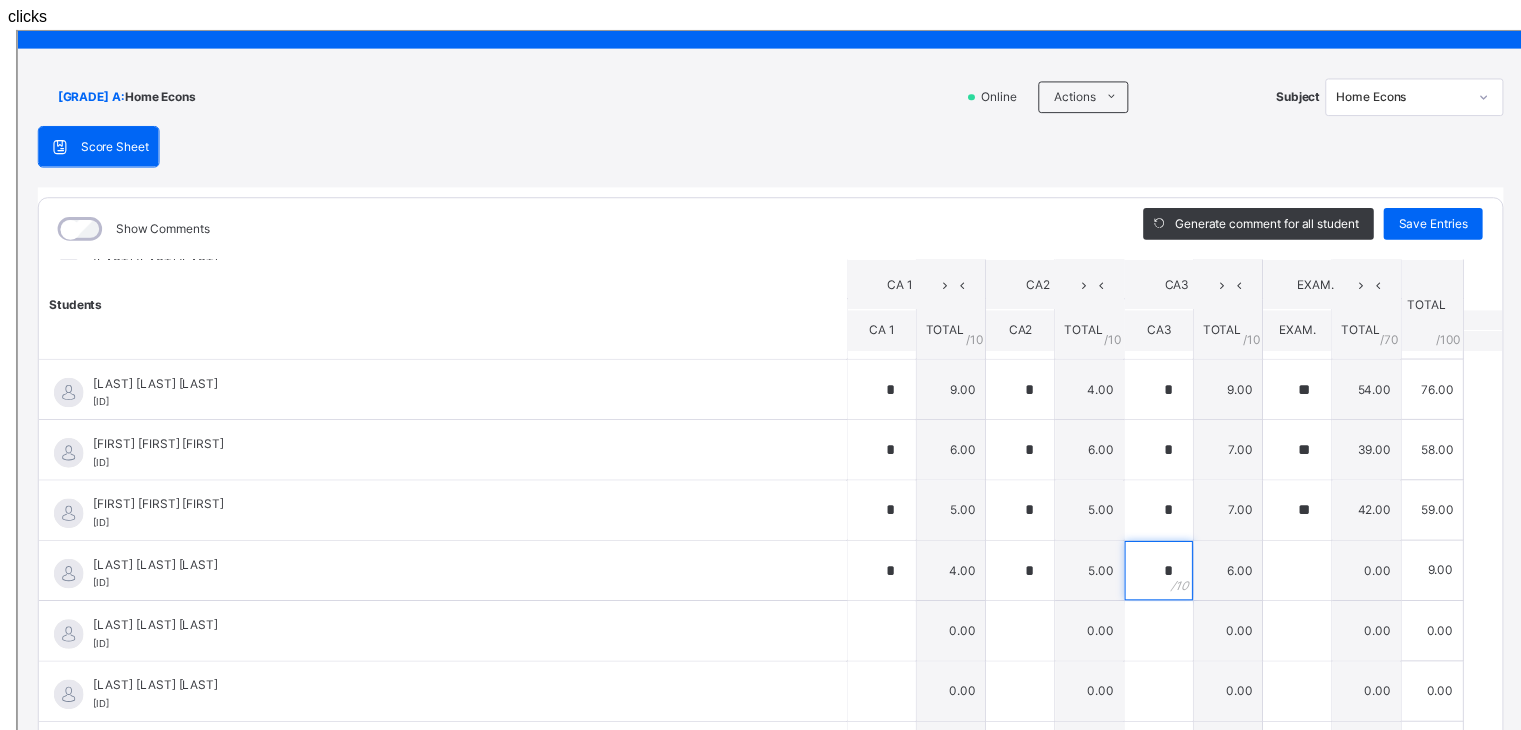 type on "*" 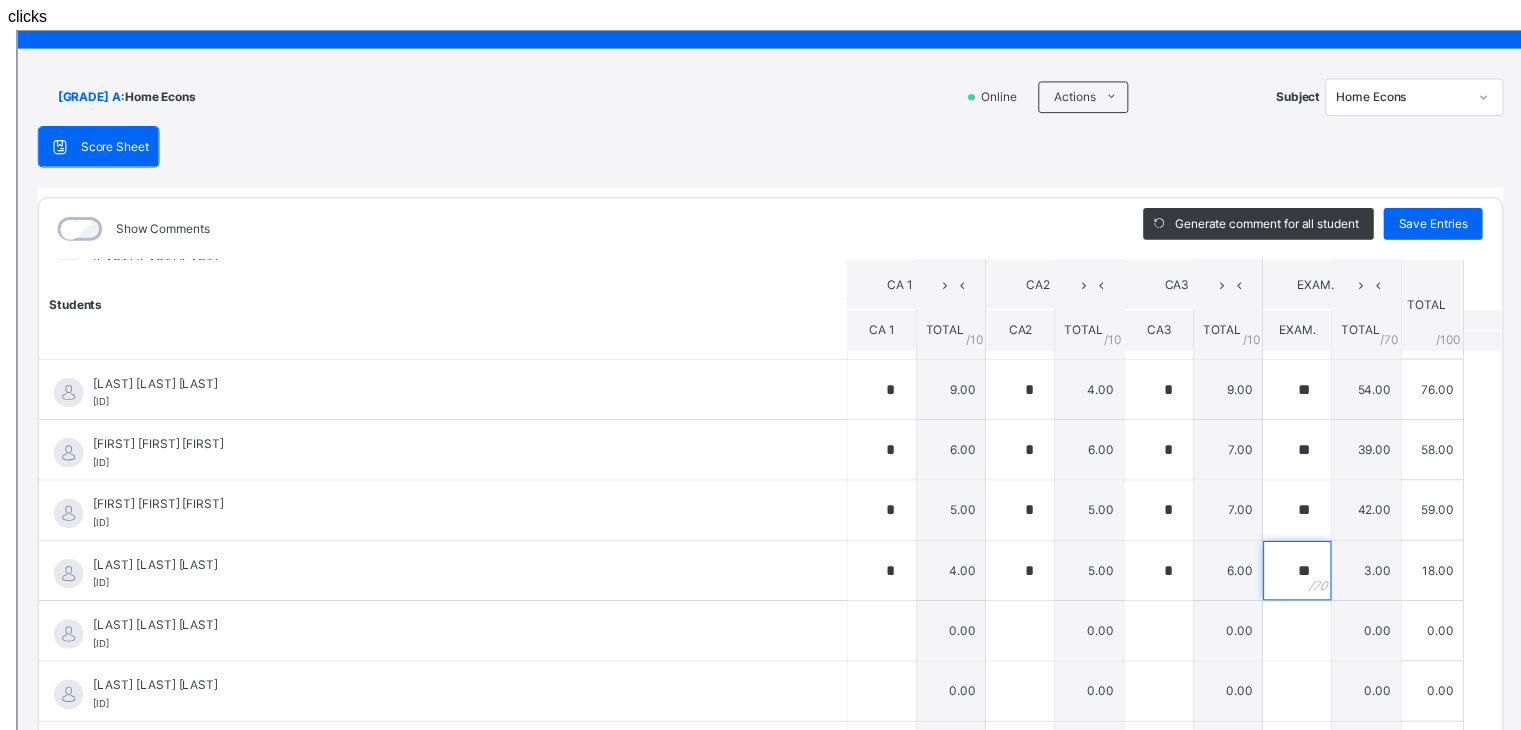 type on "**" 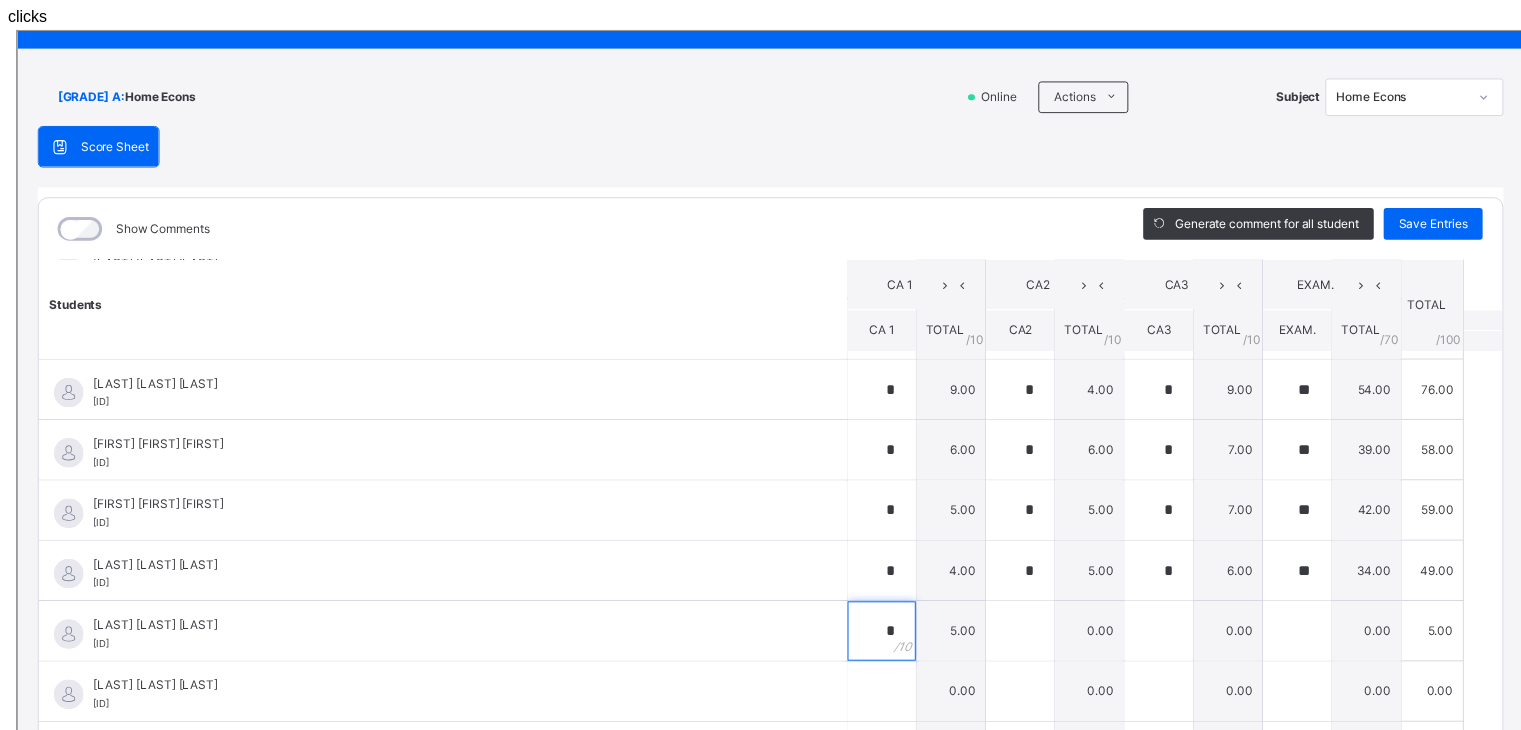 type on "*" 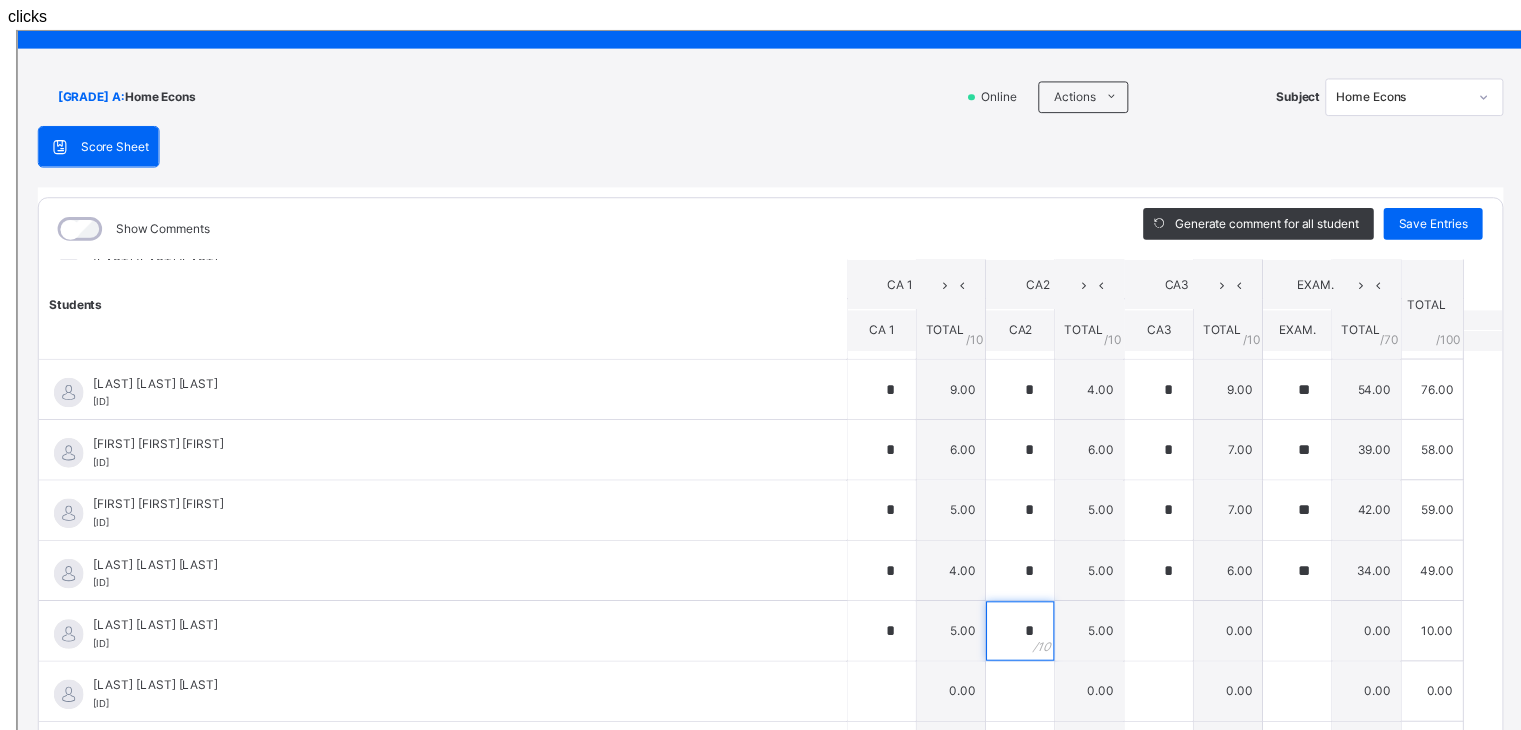 type on "*" 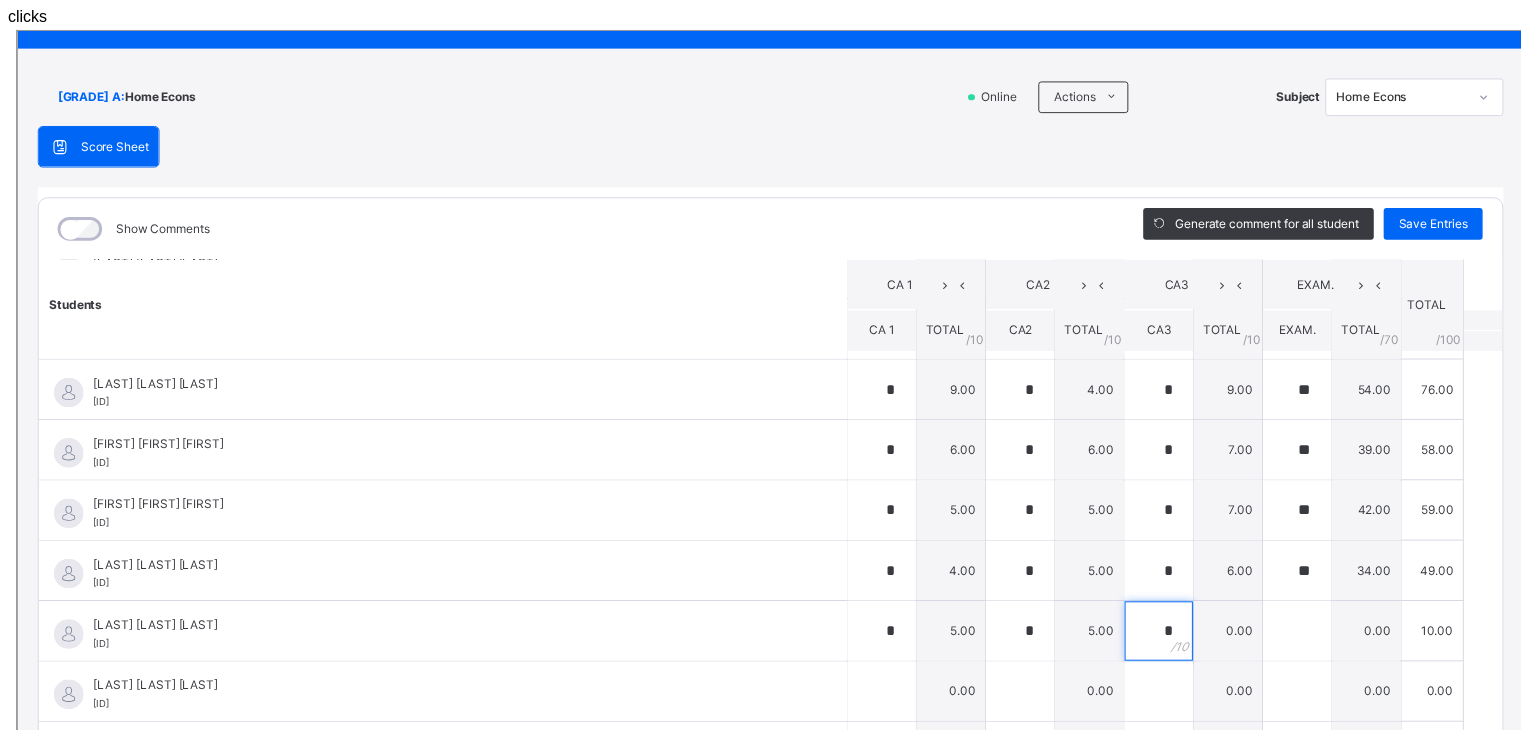 type on "*" 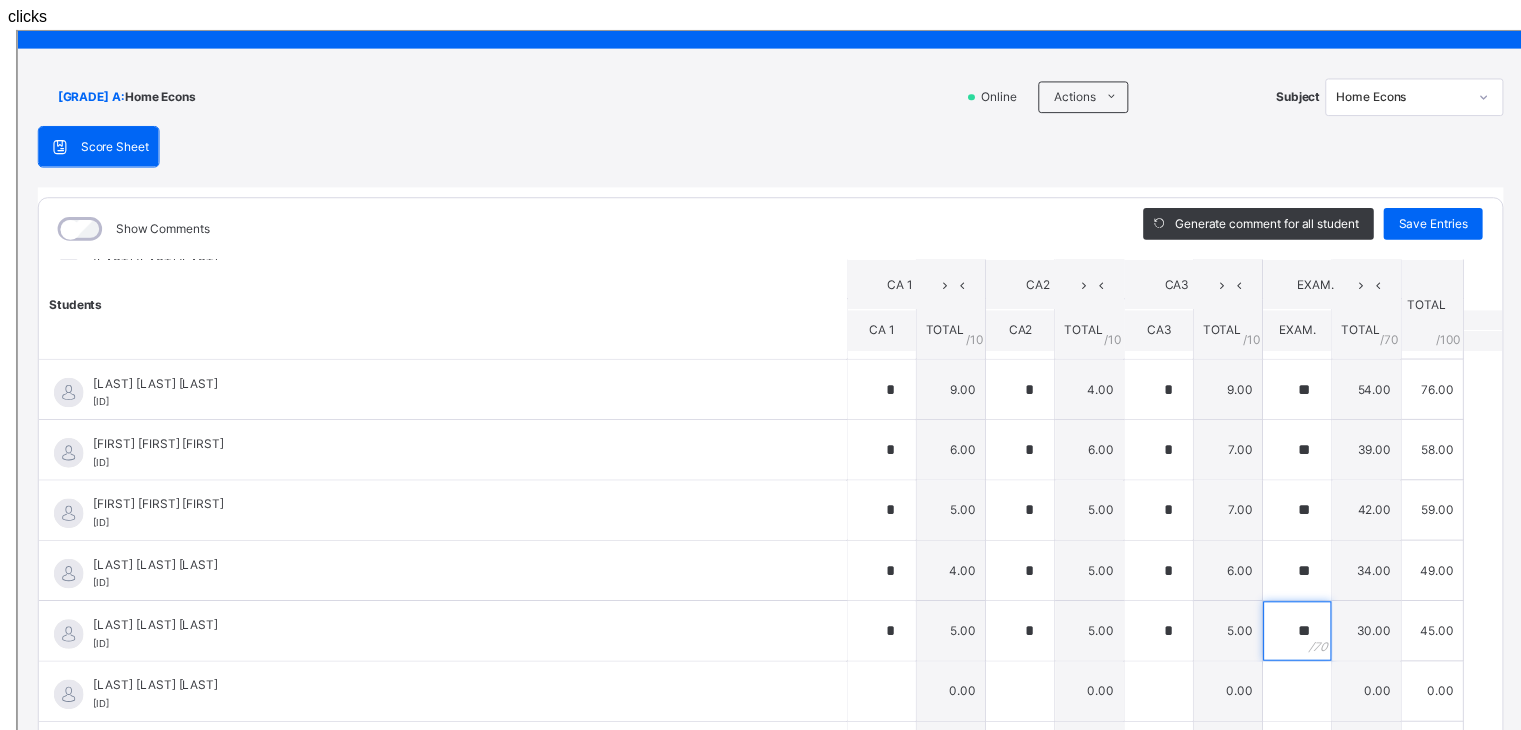 type on "**" 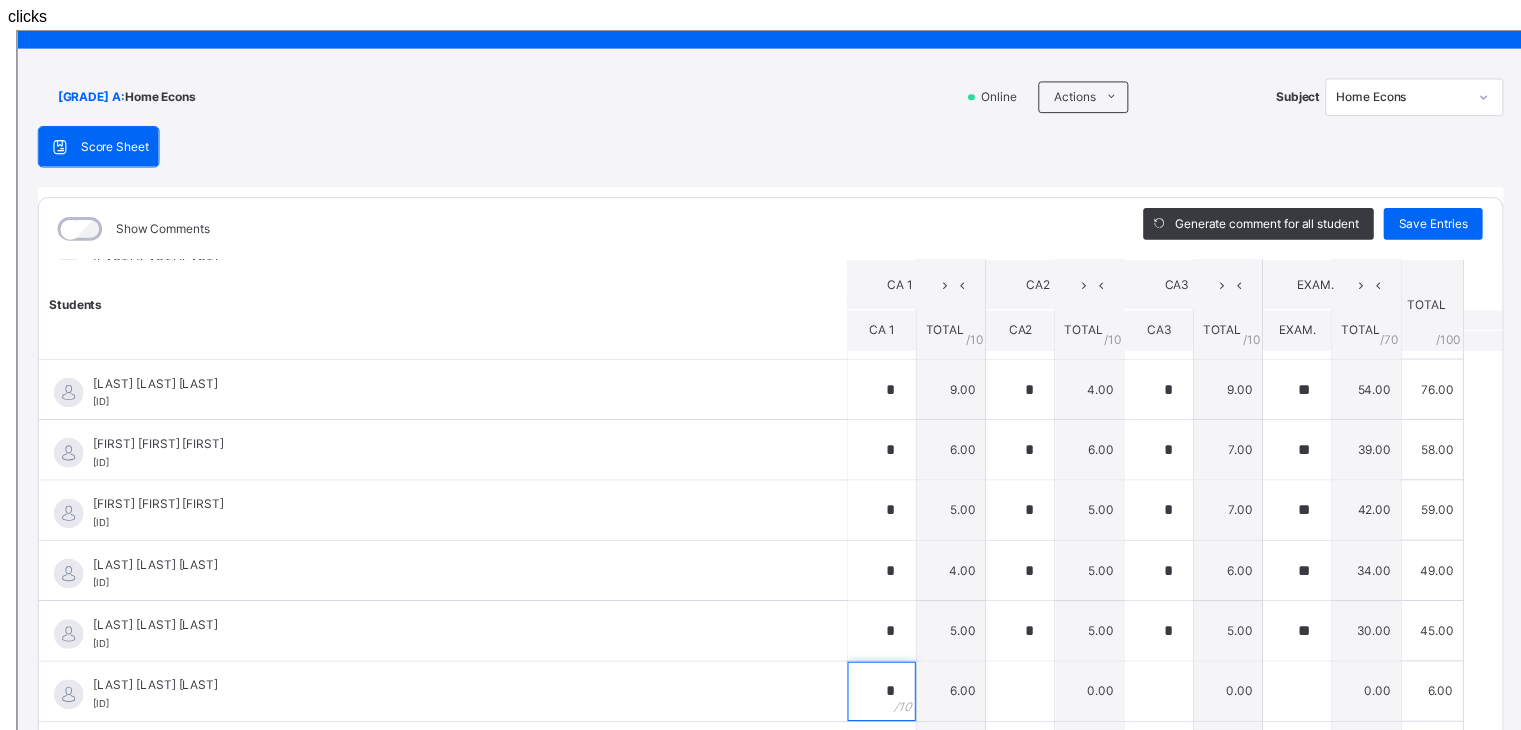 type on "*" 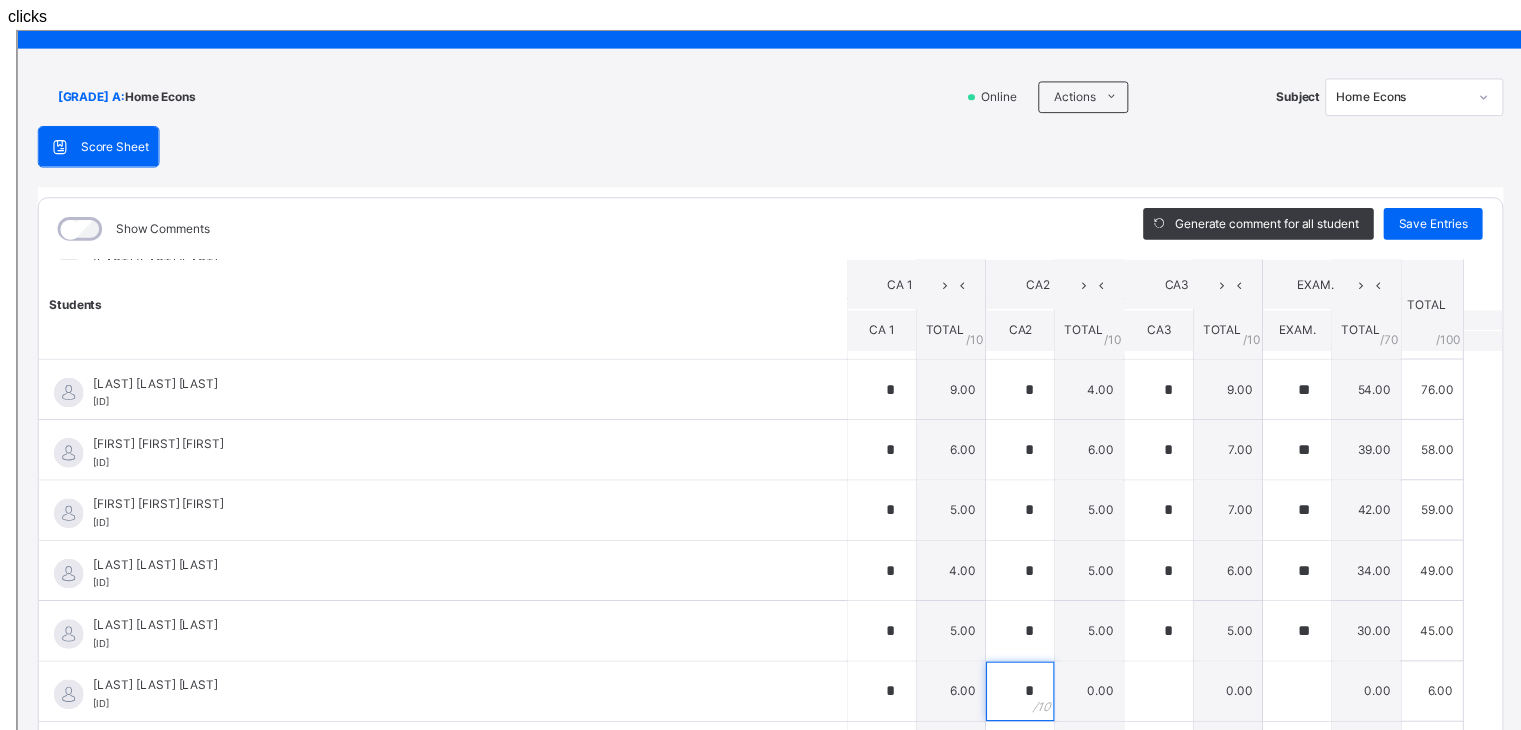 type on "*" 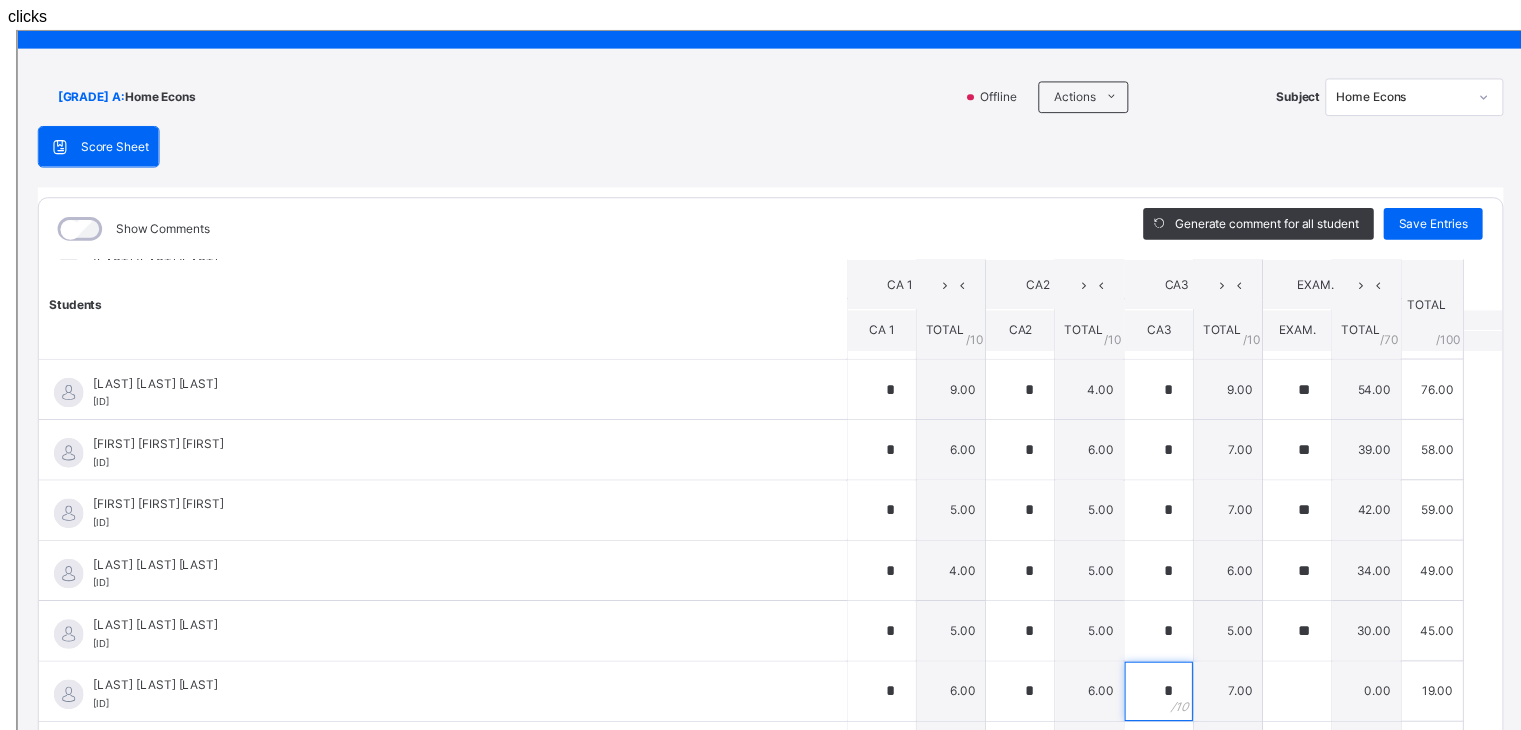 type on "*" 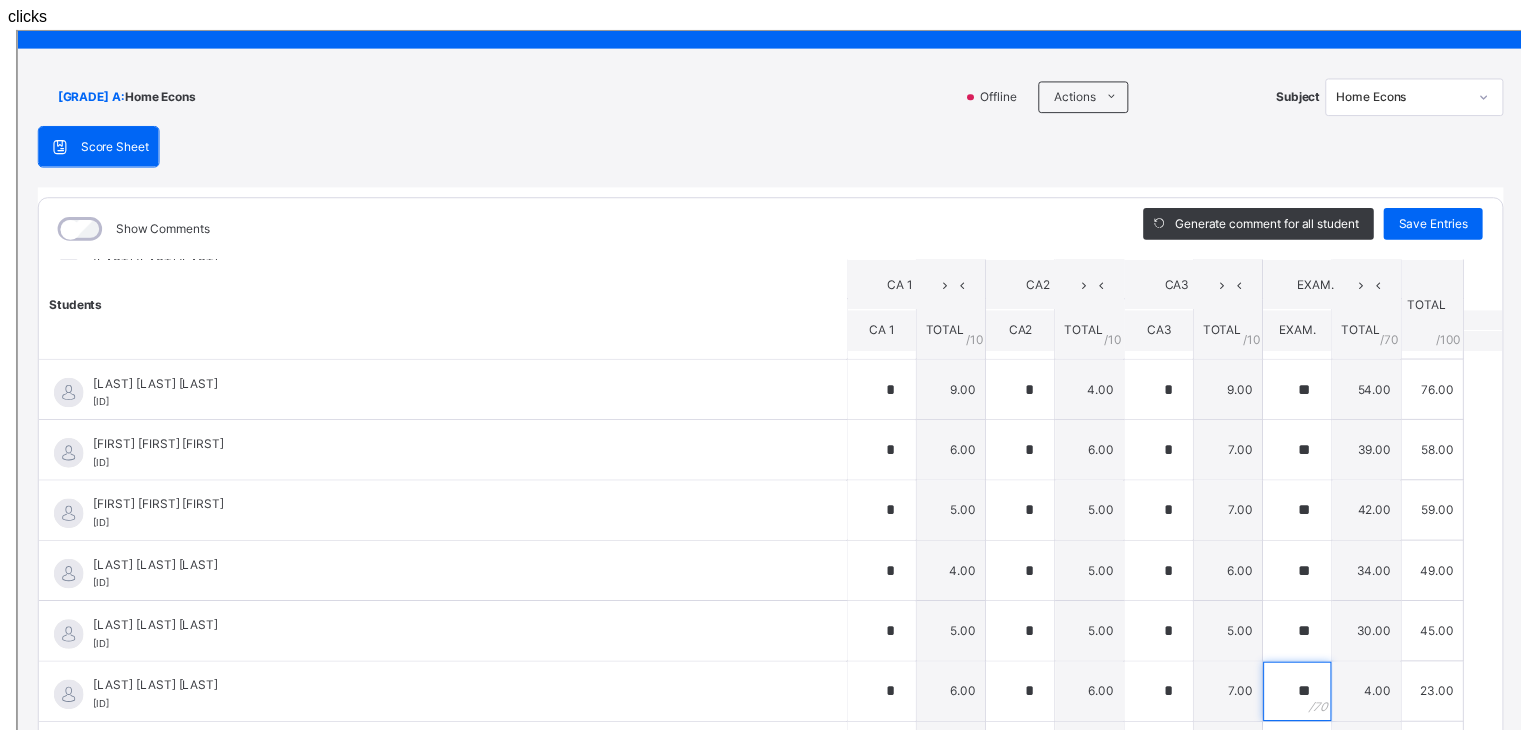 type on "**" 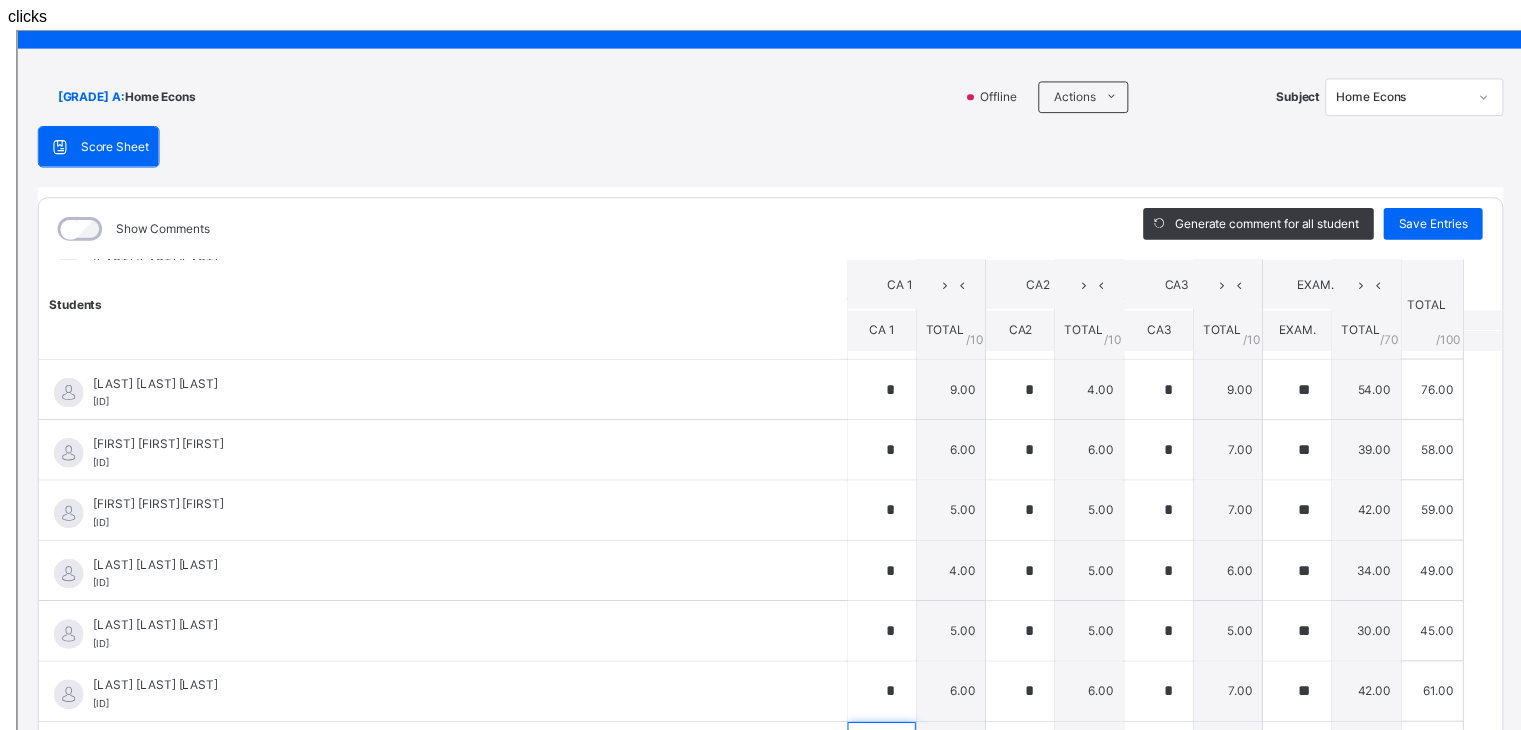 scroll, scrollTop: 321, scrollLeft: 0, axis: vertical 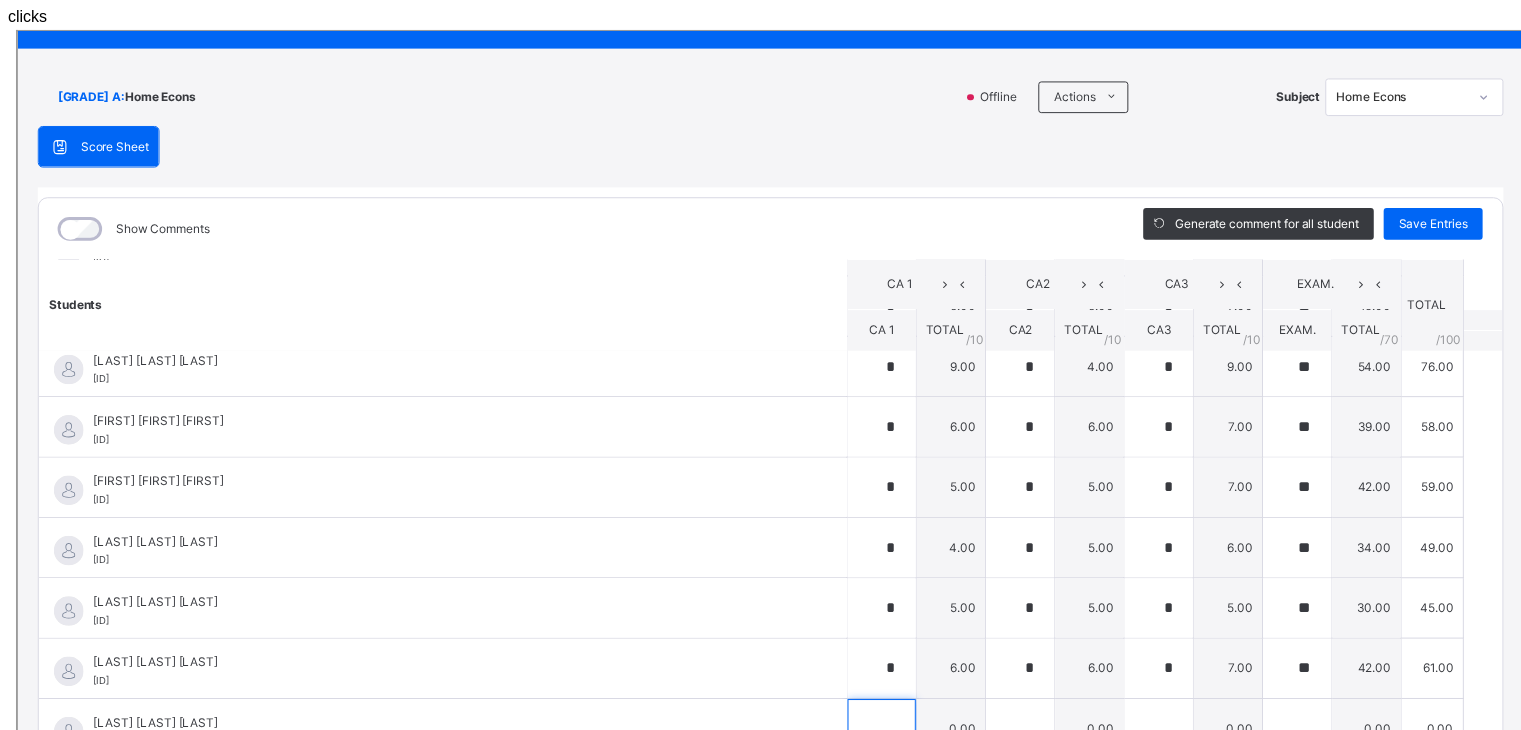 type on "*" 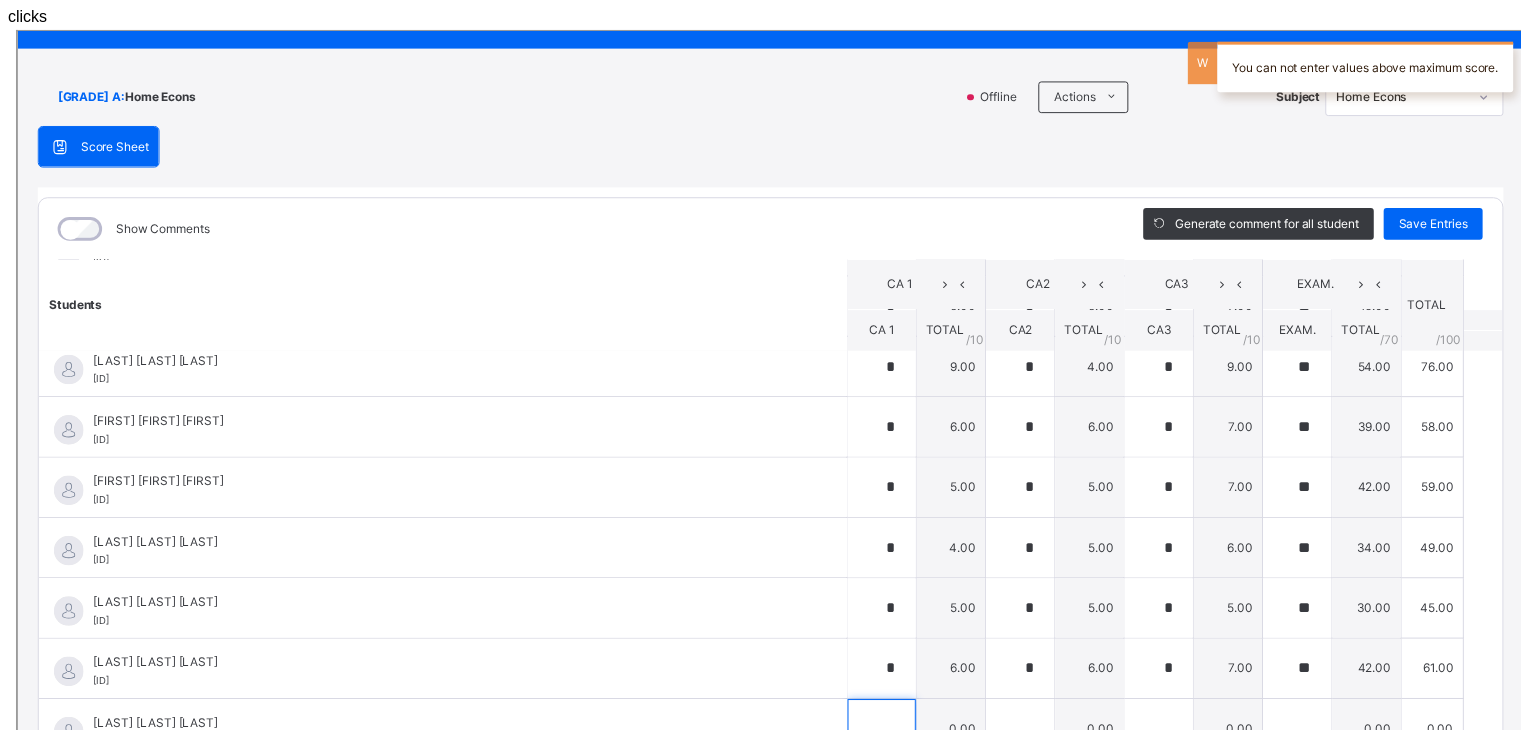 type on "*" 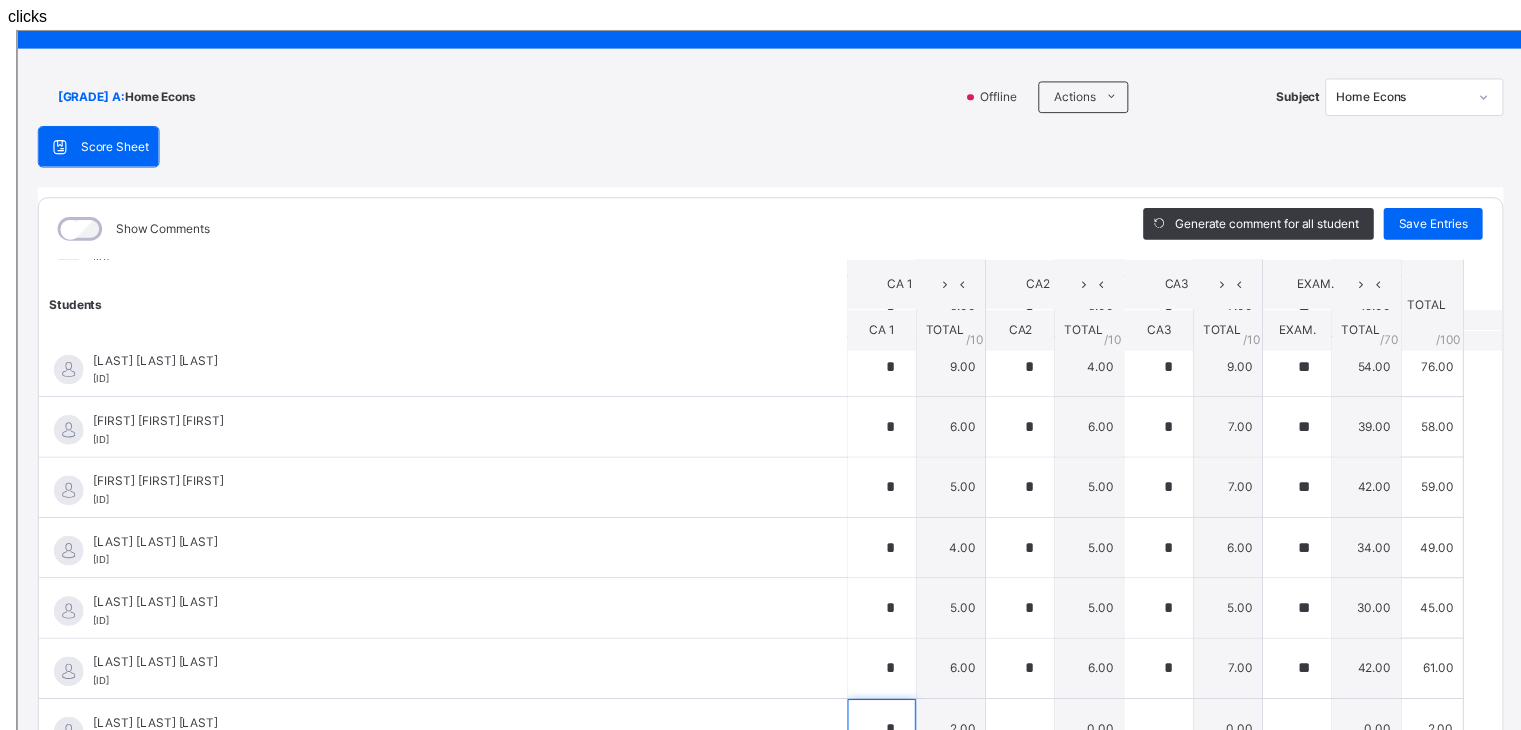 type on "*" 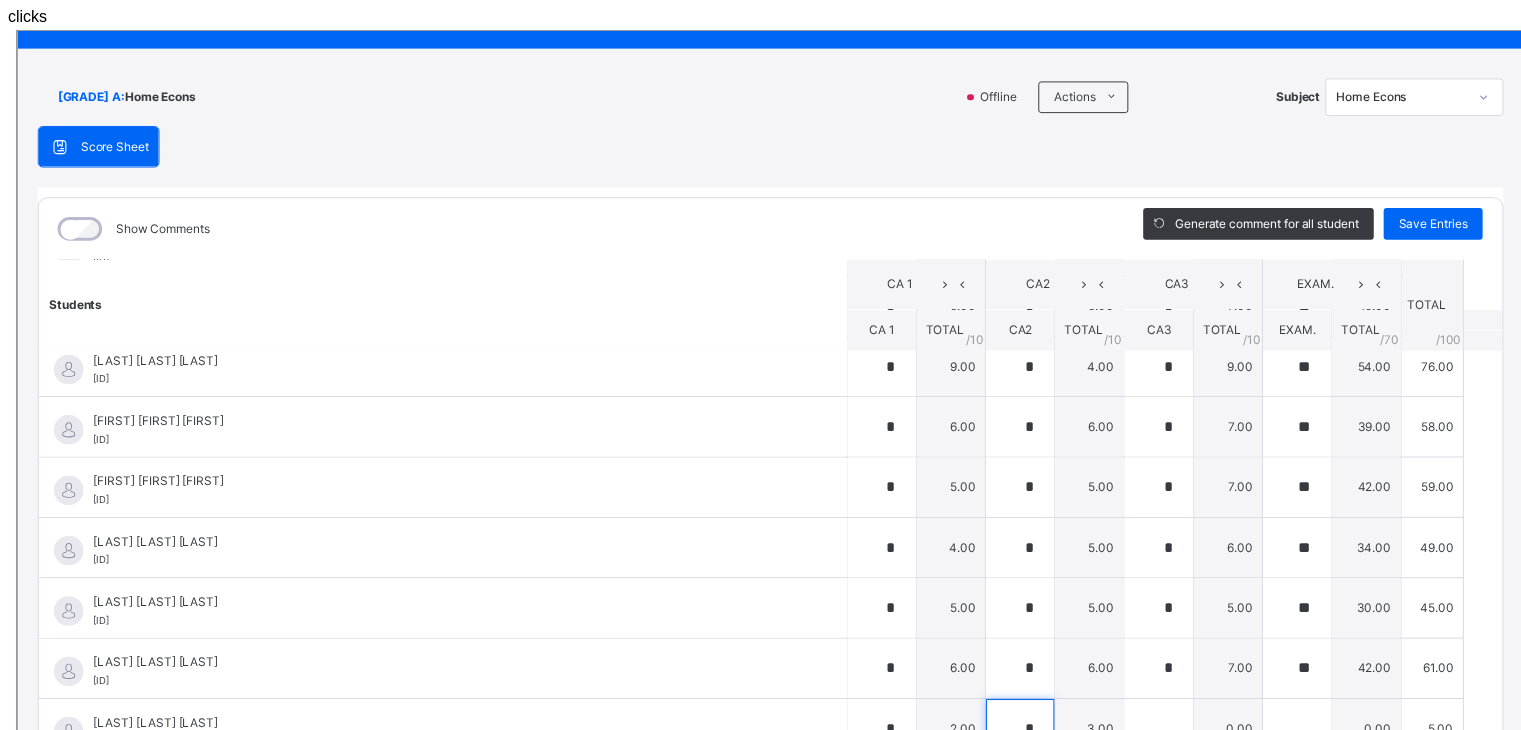 type on "*" 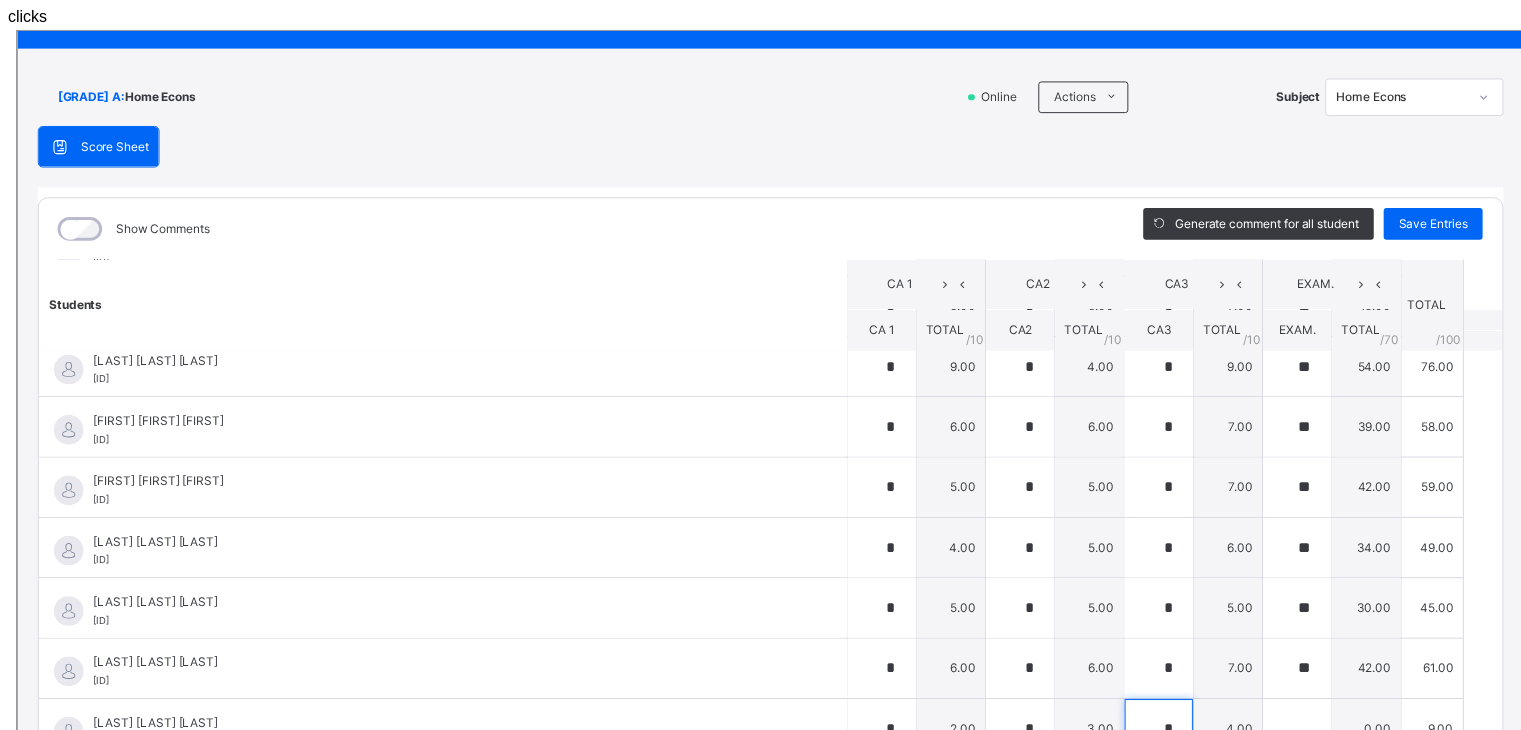 type on "*" 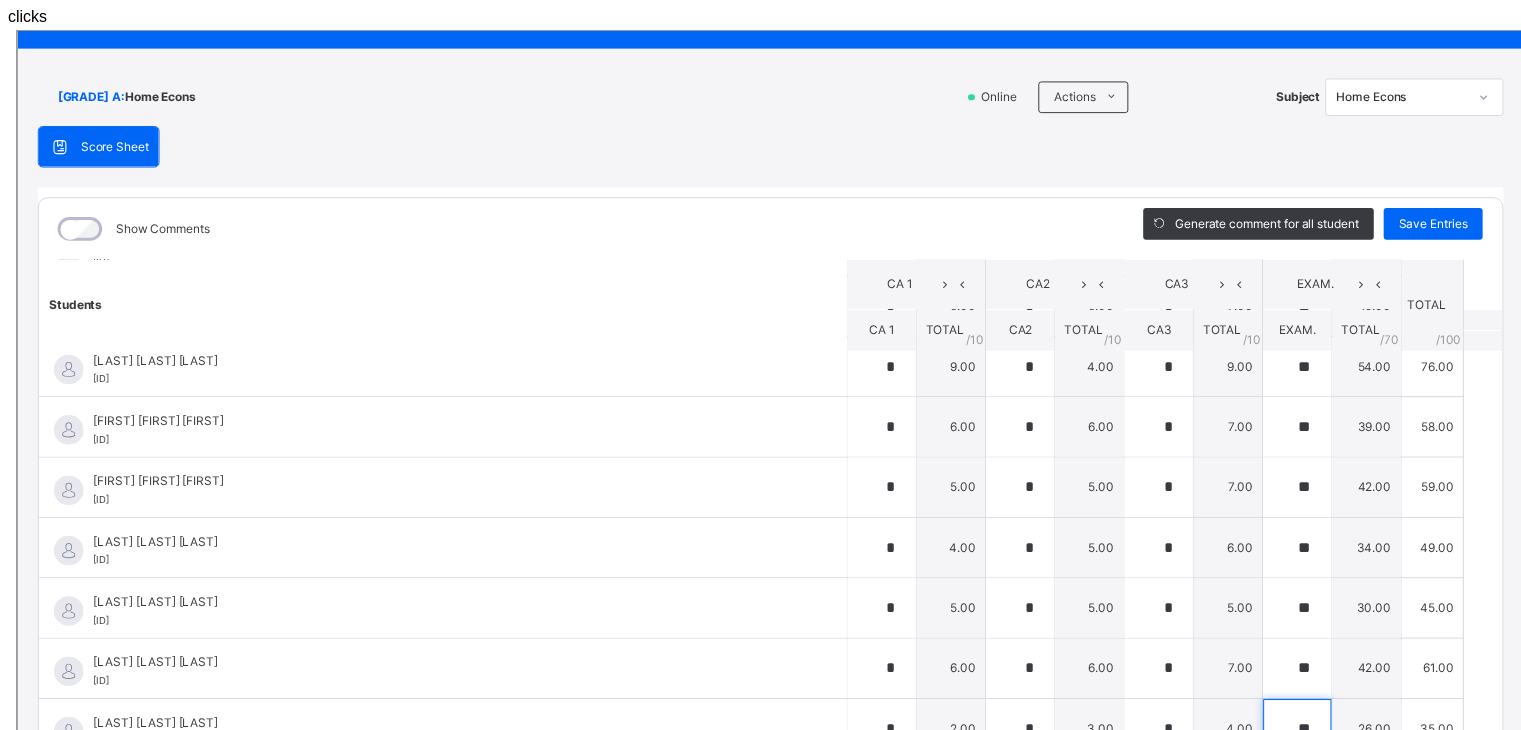 type on "**" 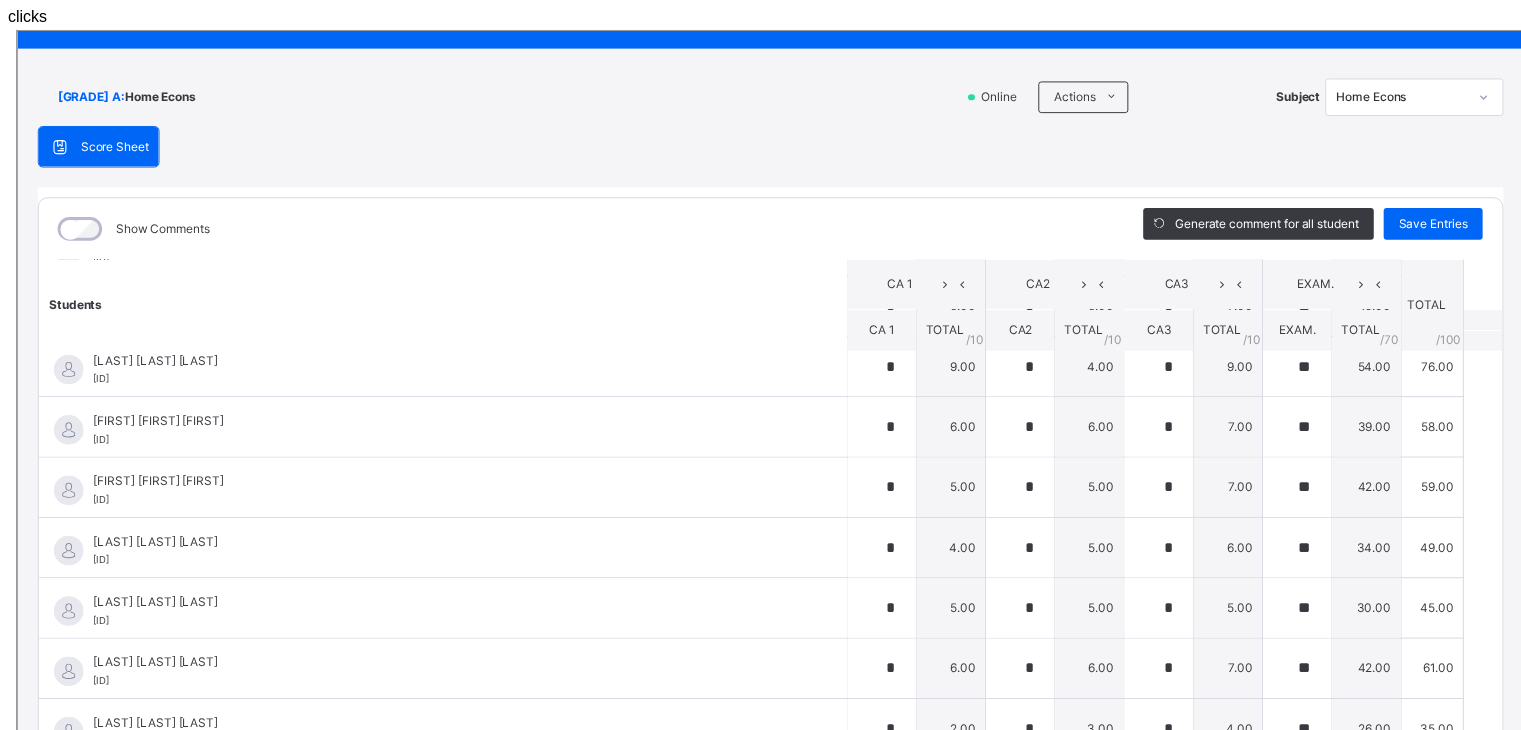scroll, scrollTop: 602, scrollLeft: 0, axis: vertical 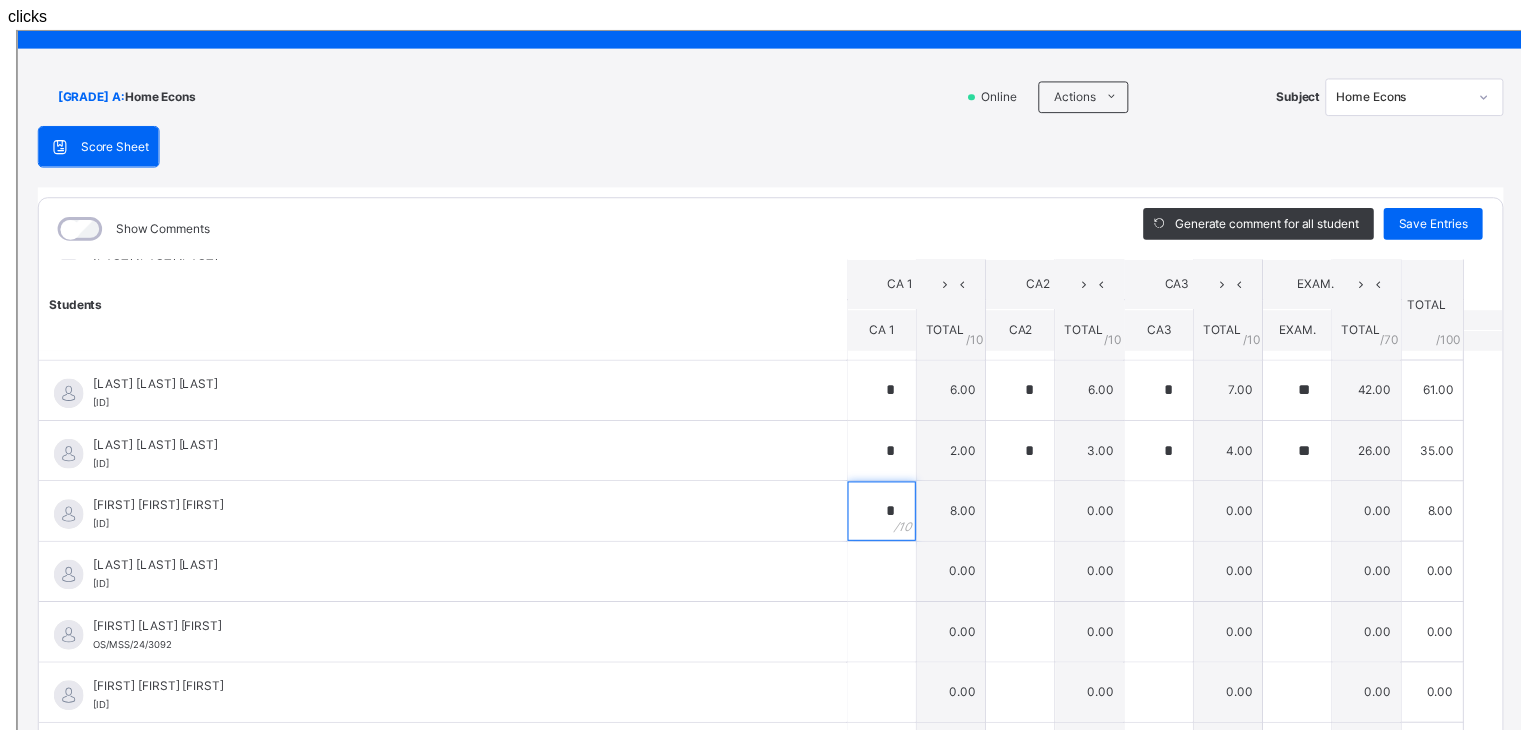 type on "*" 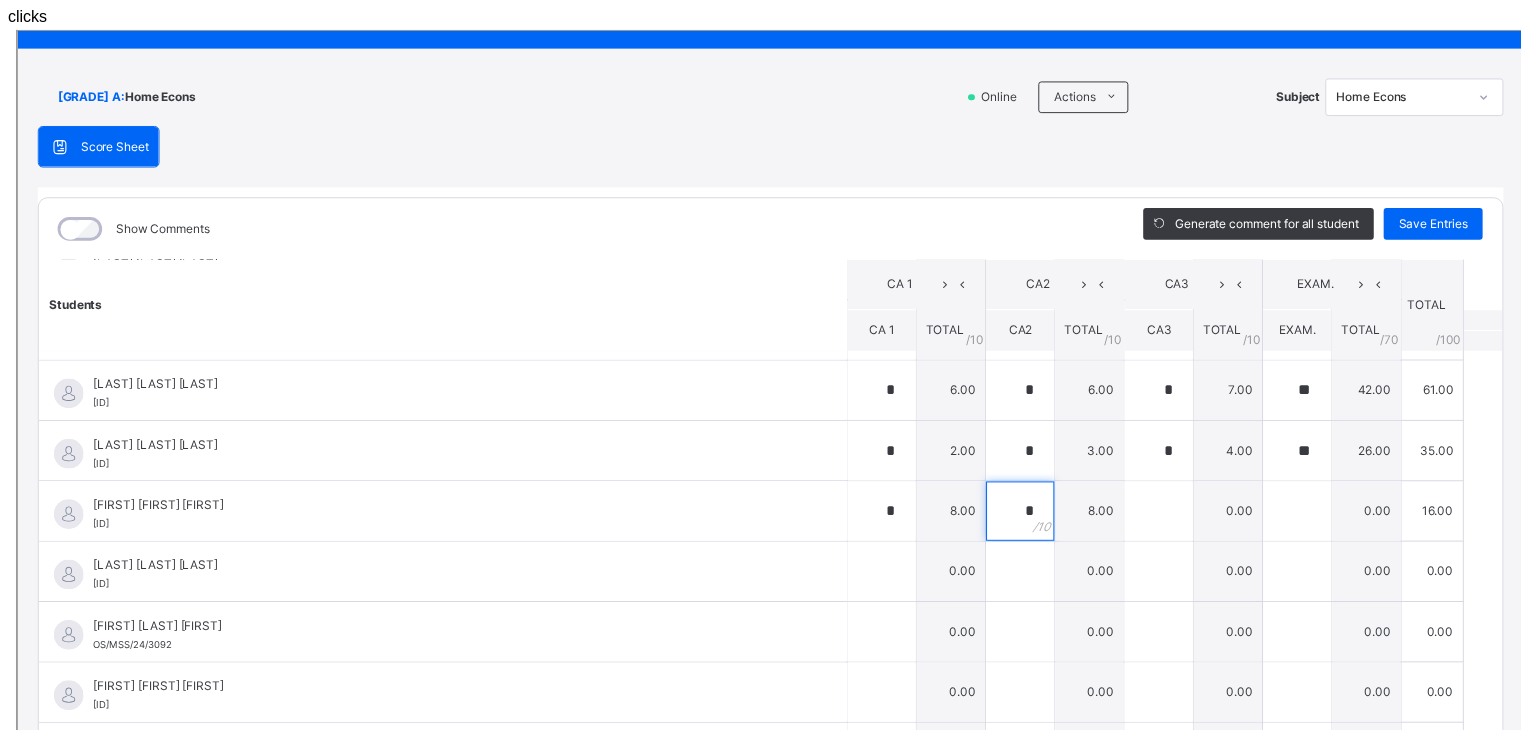 type on "*" 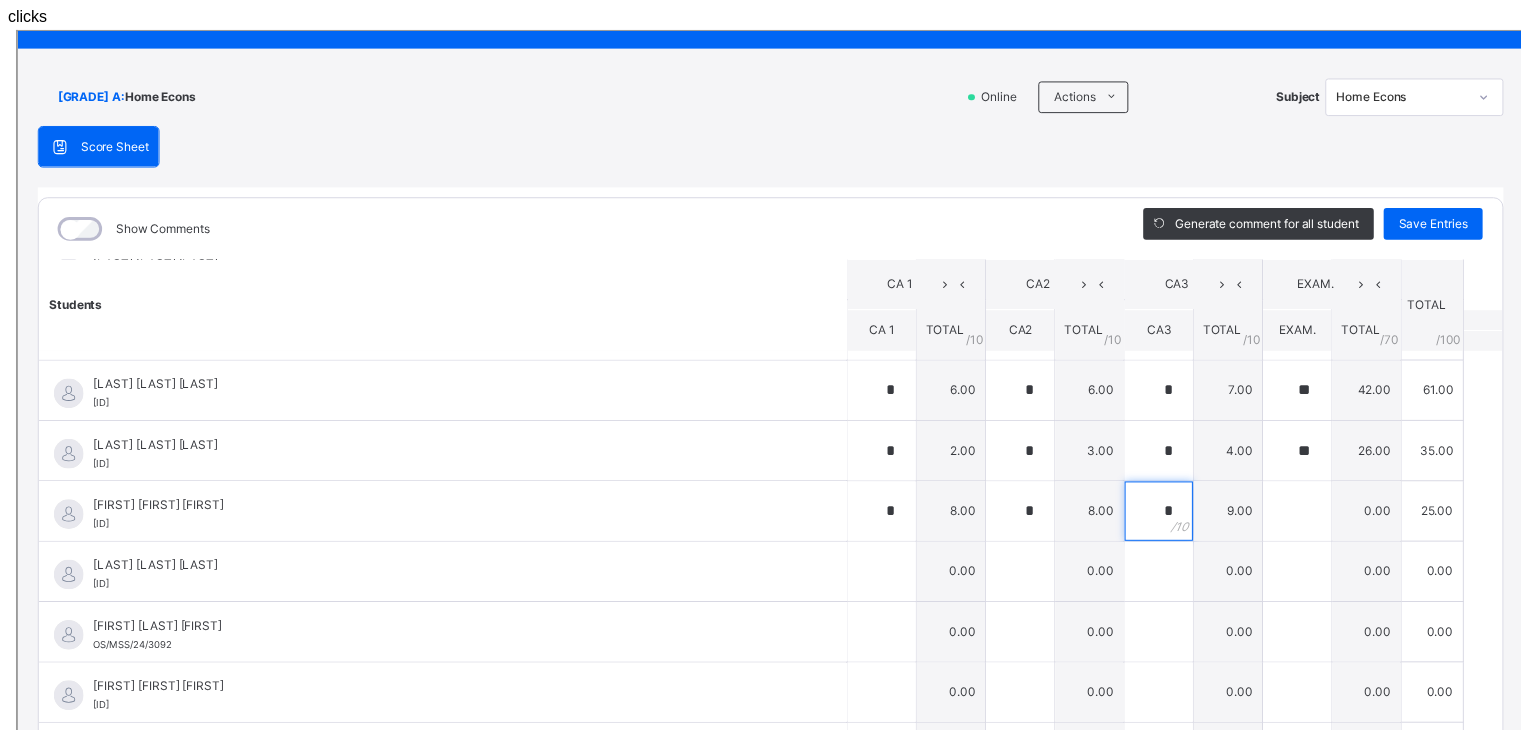 type on "*" 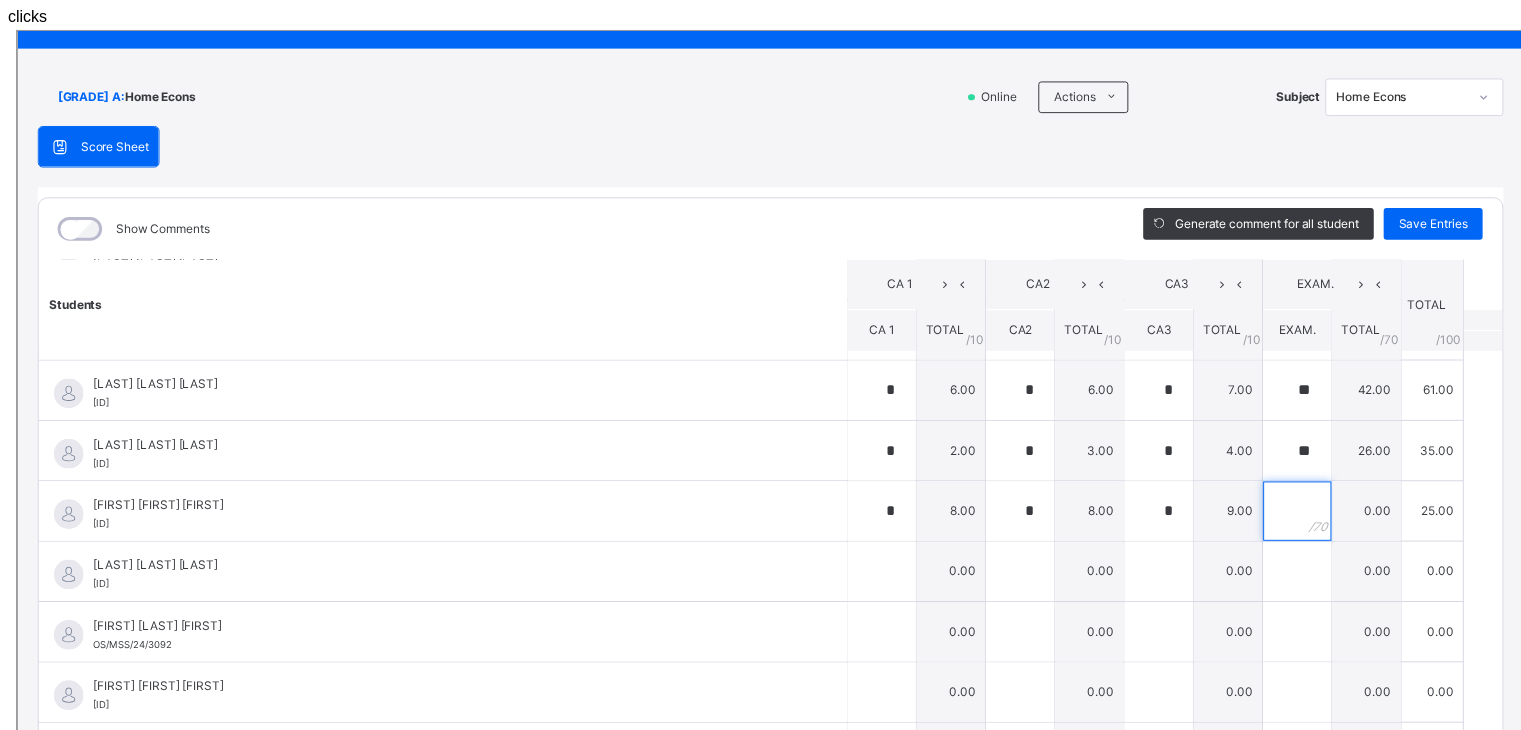 type on "*" 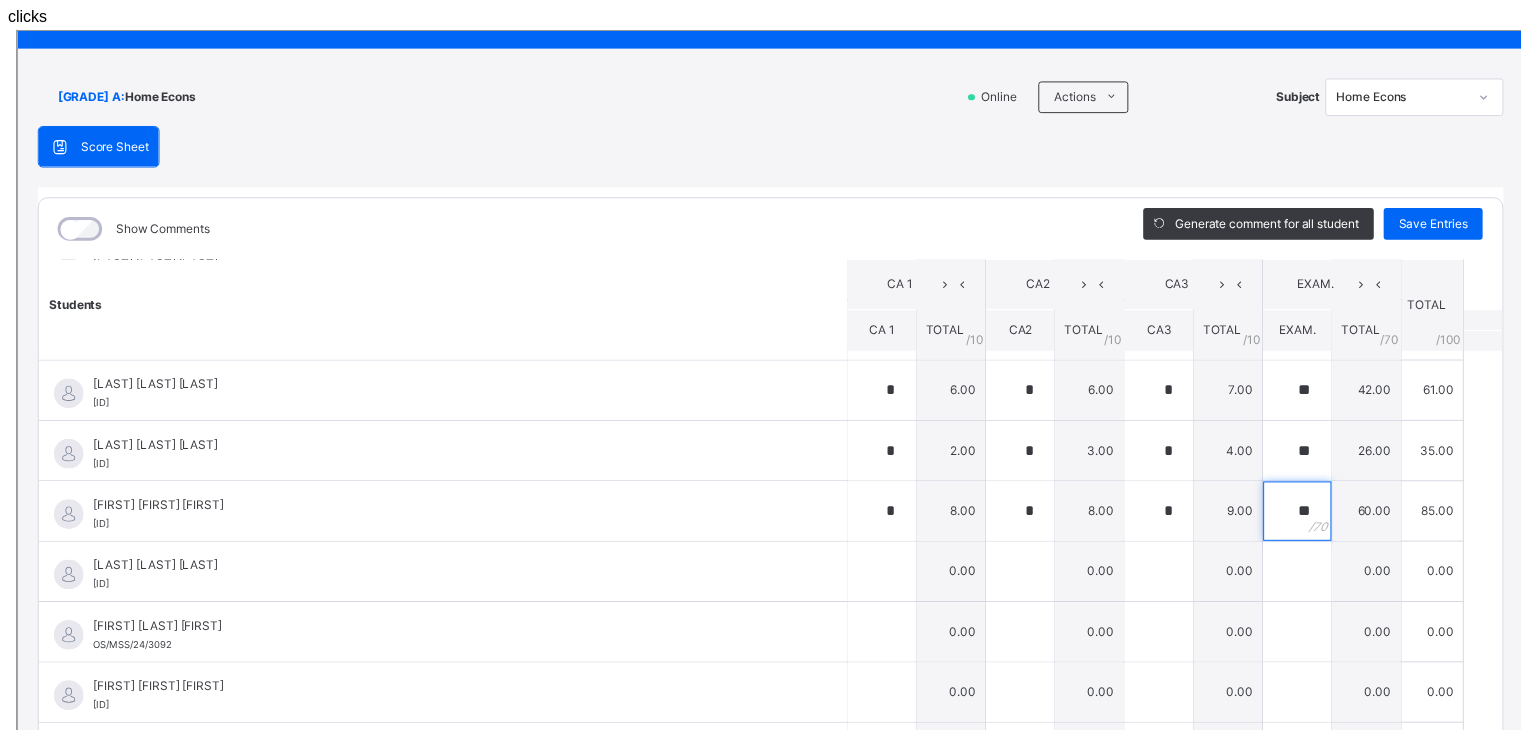 type on "**" 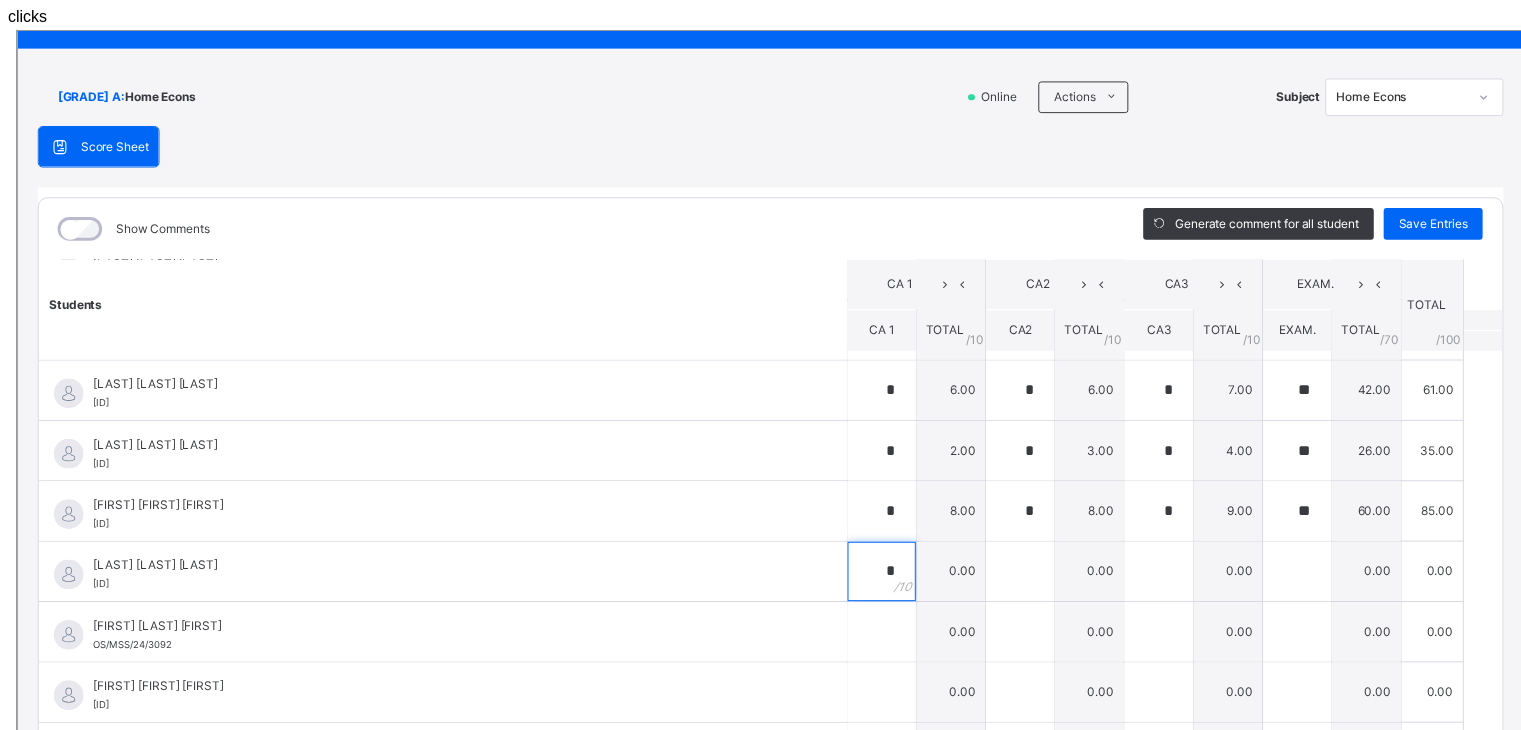 type on "*" 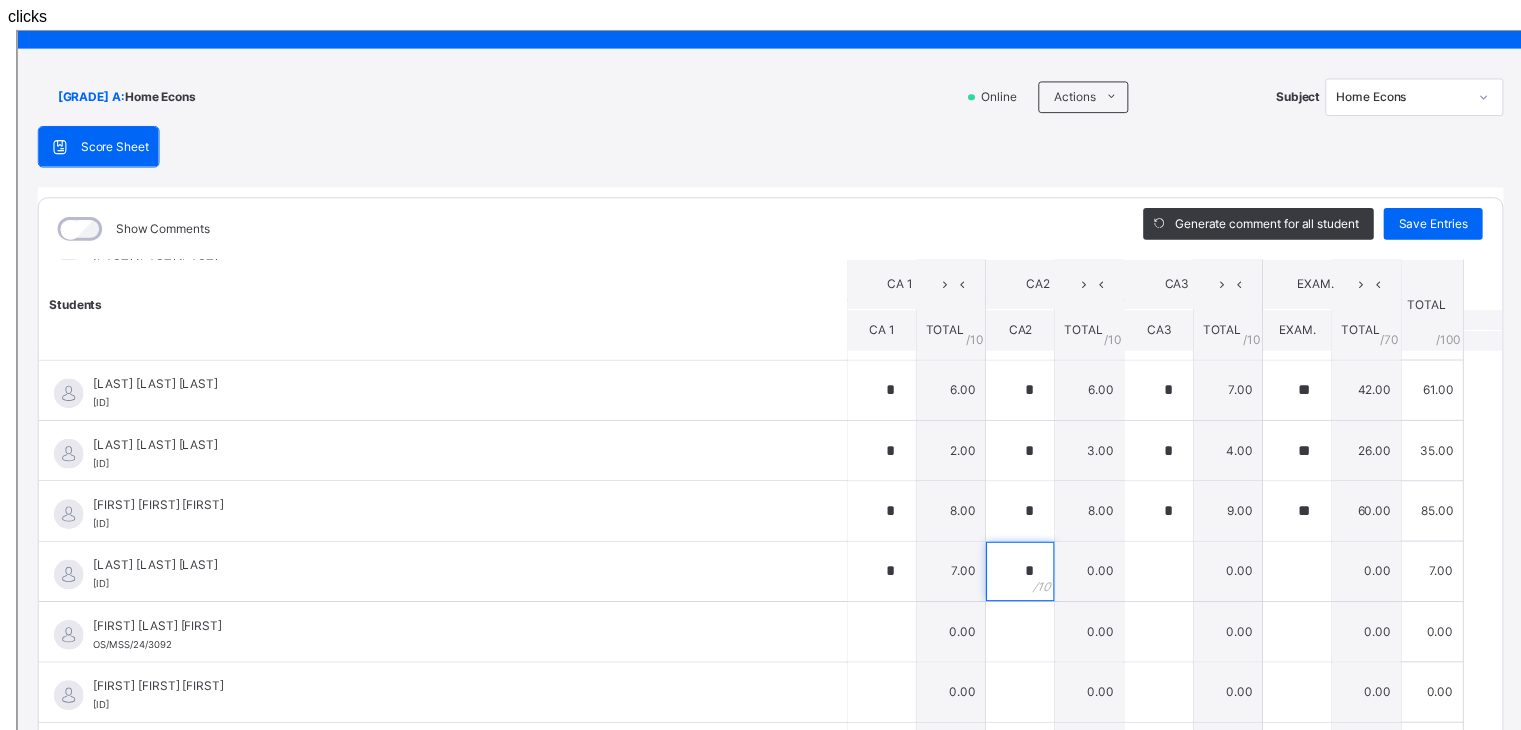 type on "*" 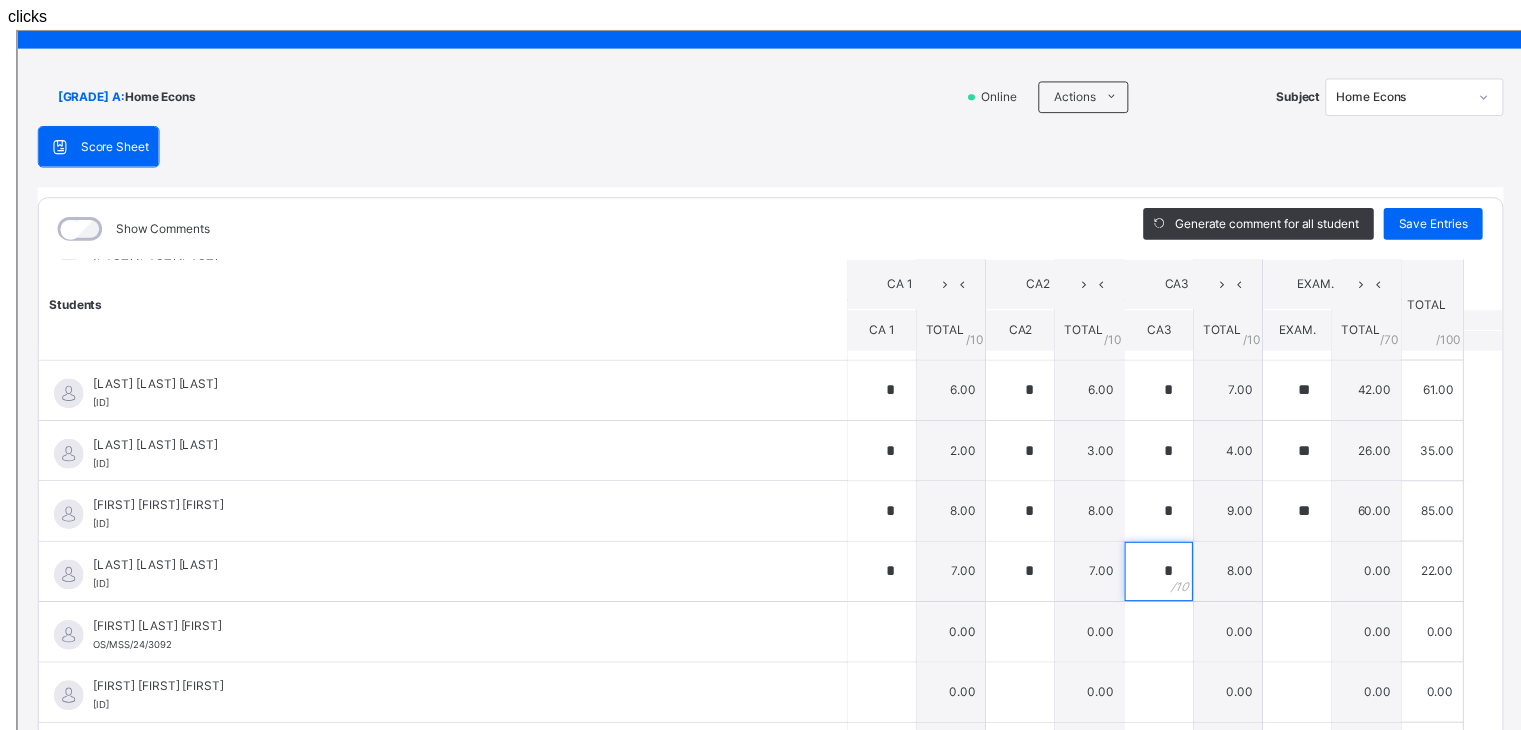 type on "*" 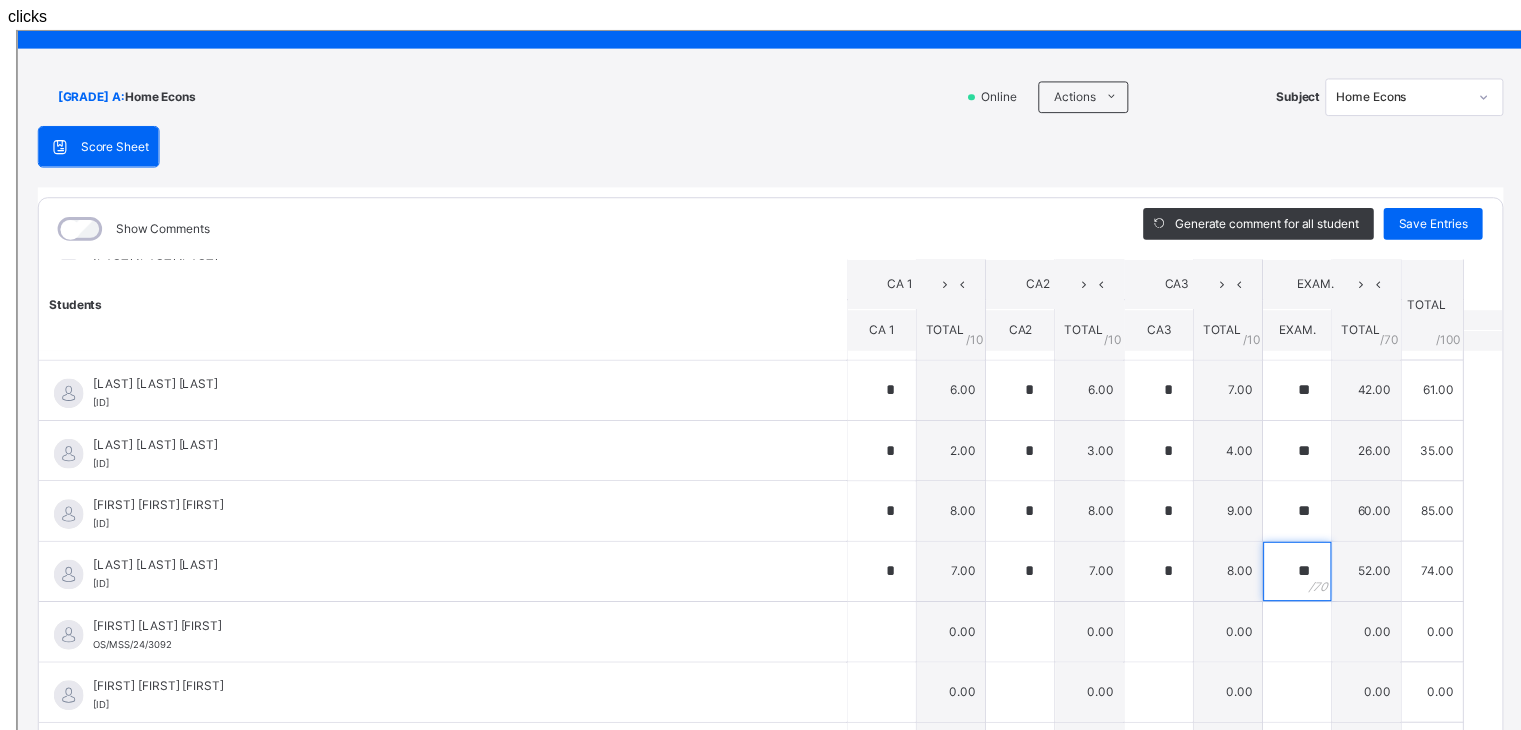 type on "**" 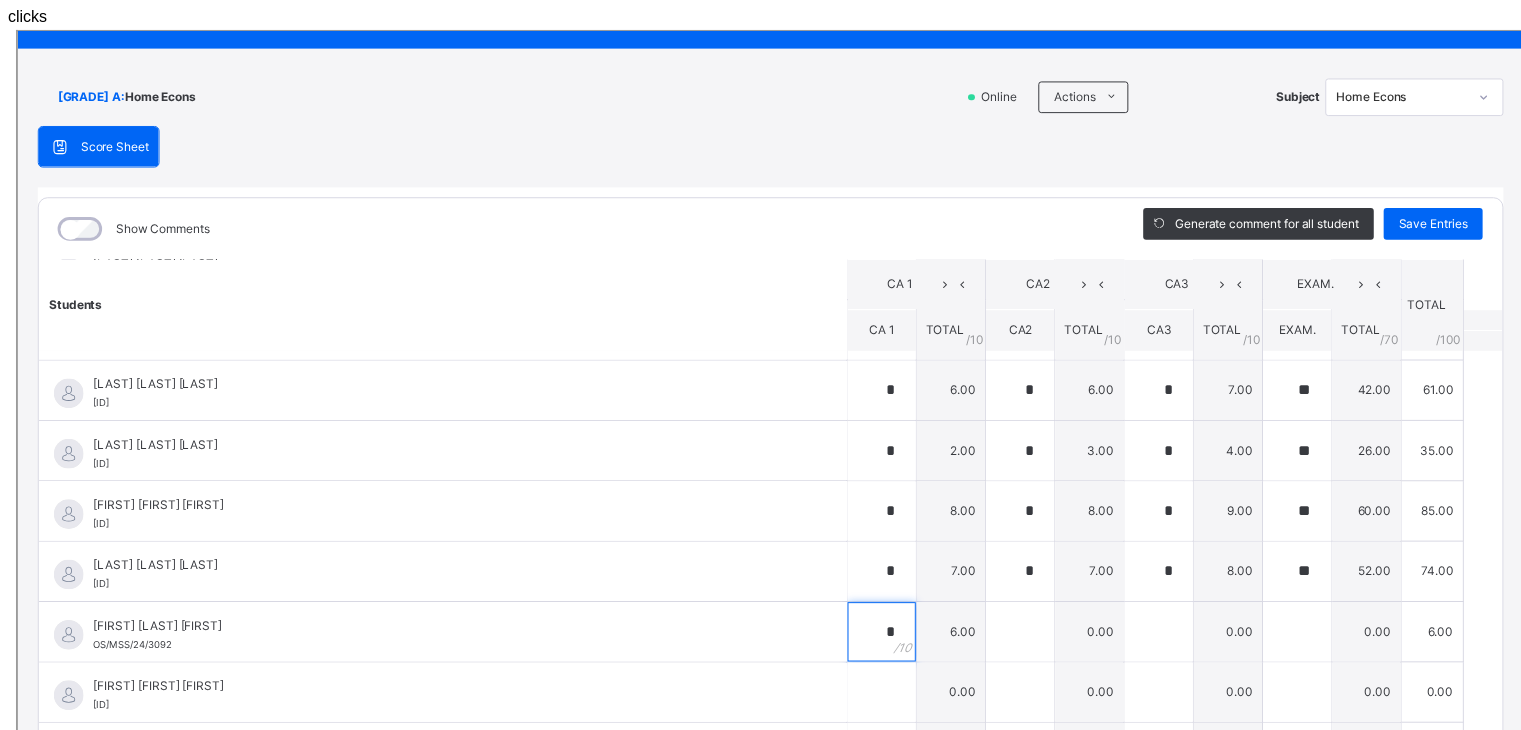 type on "*" 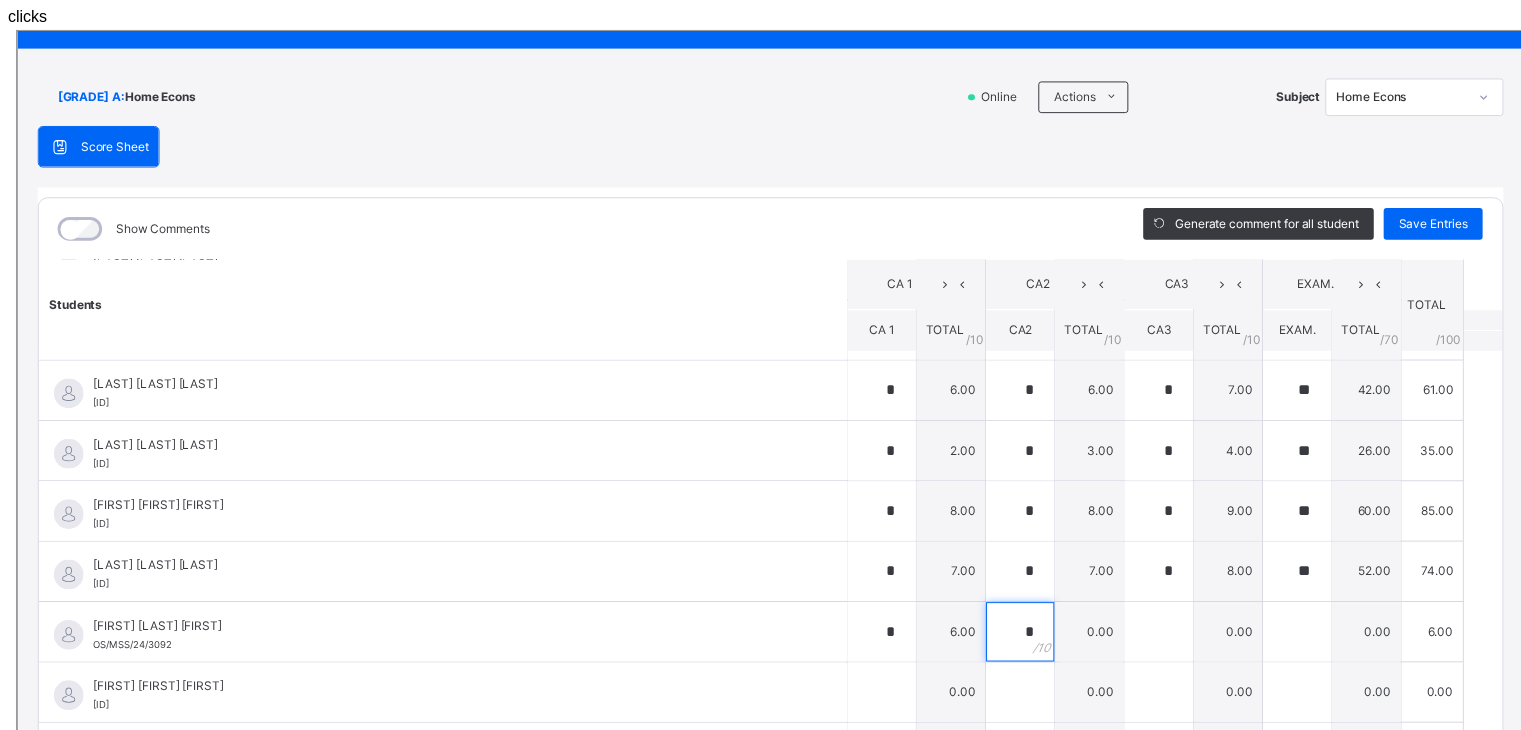 type on "*" 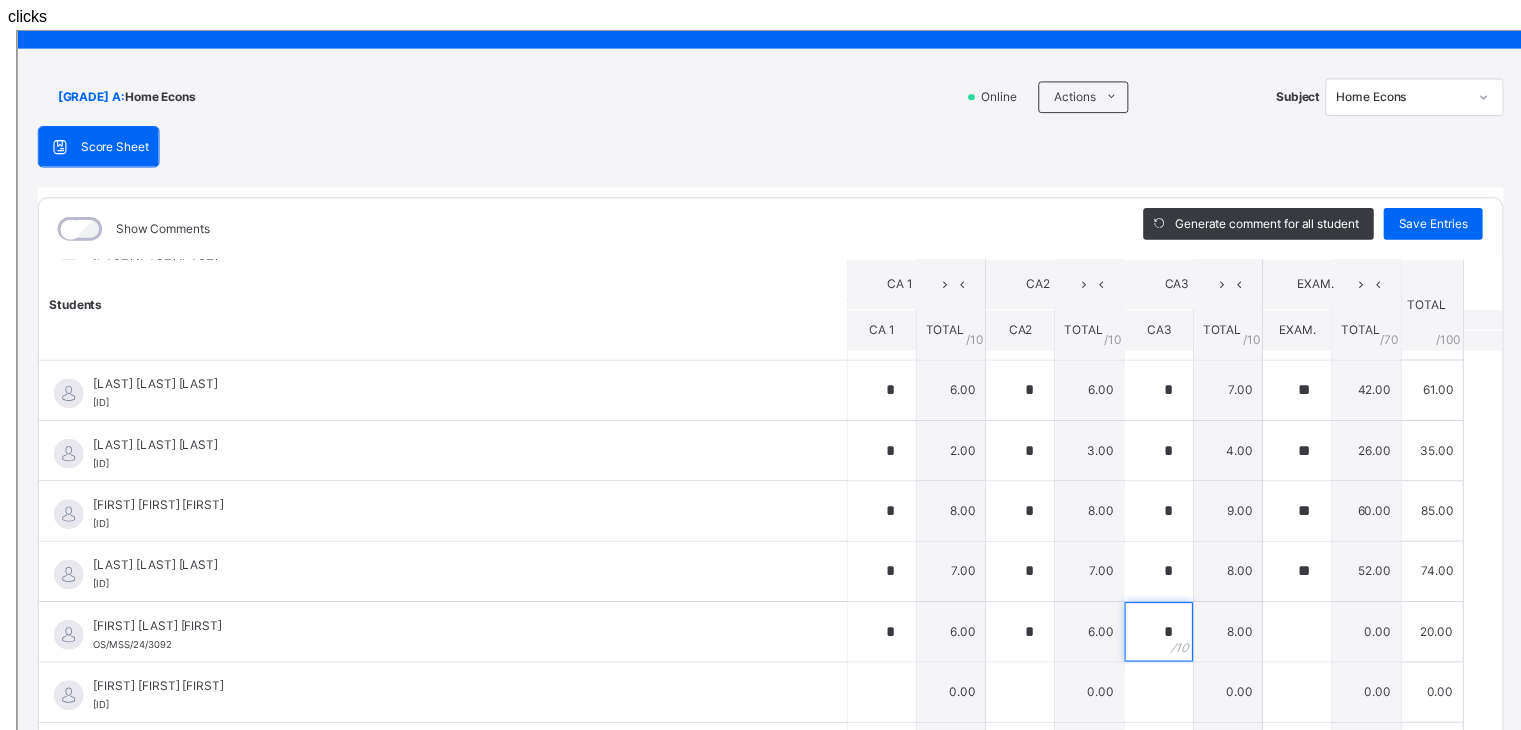 type on "*" 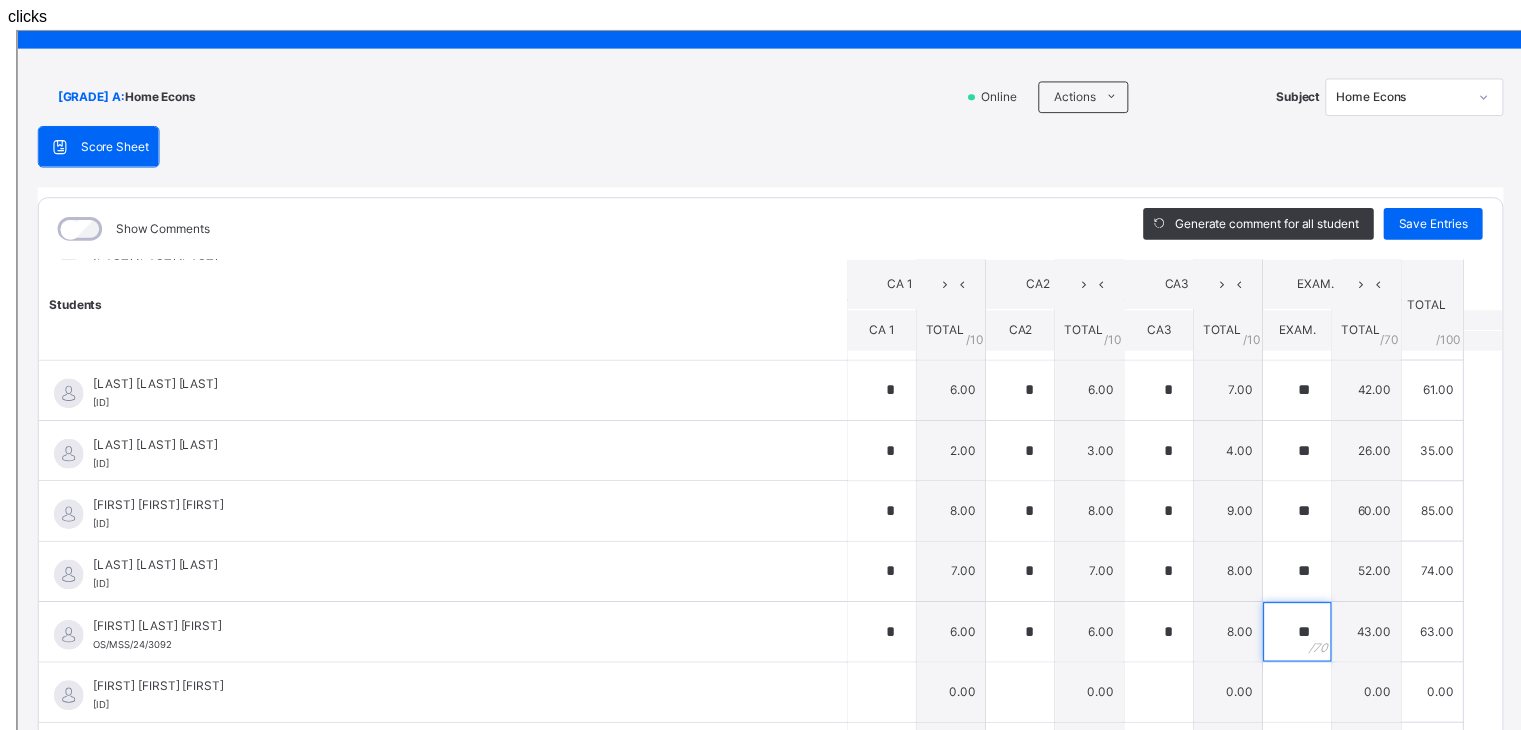 type on "**" 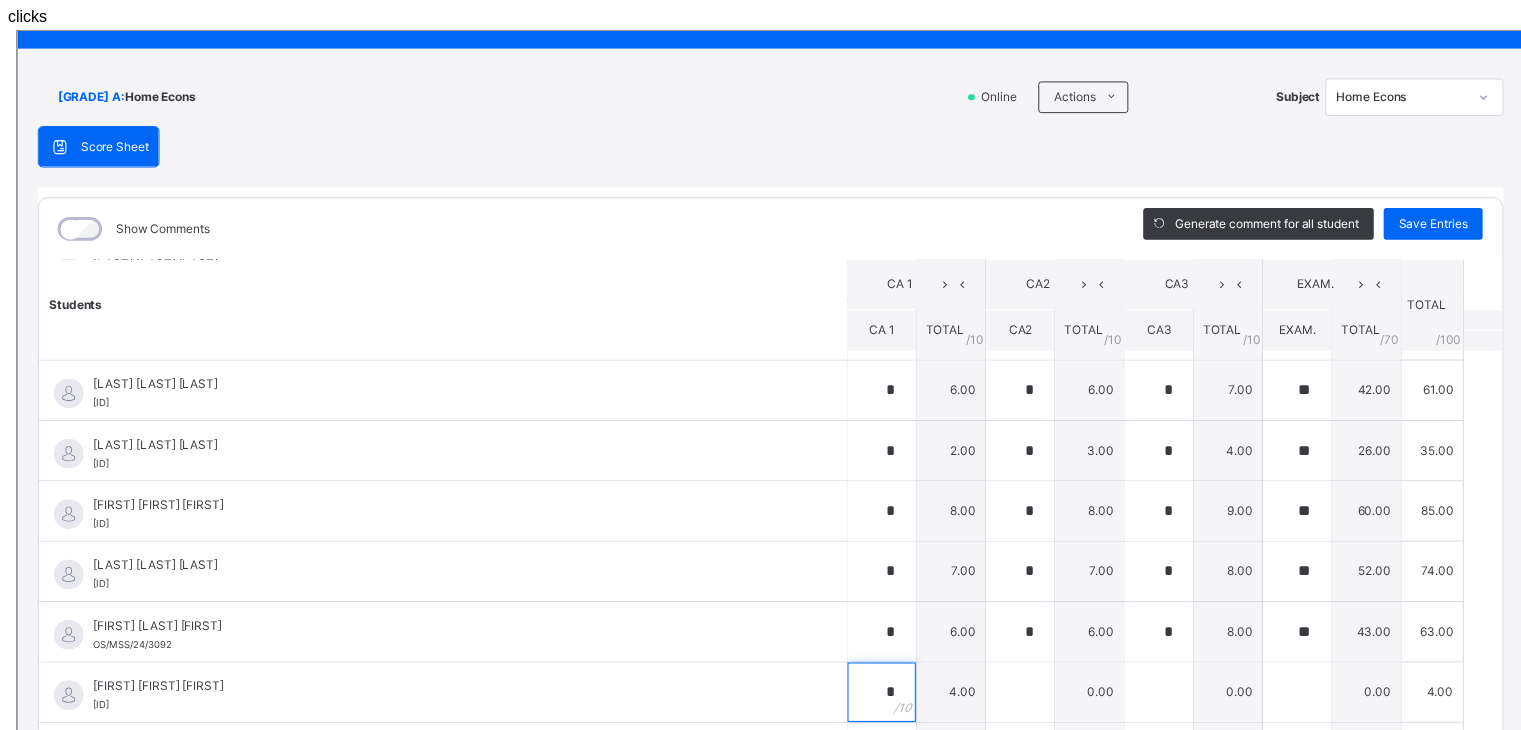 type 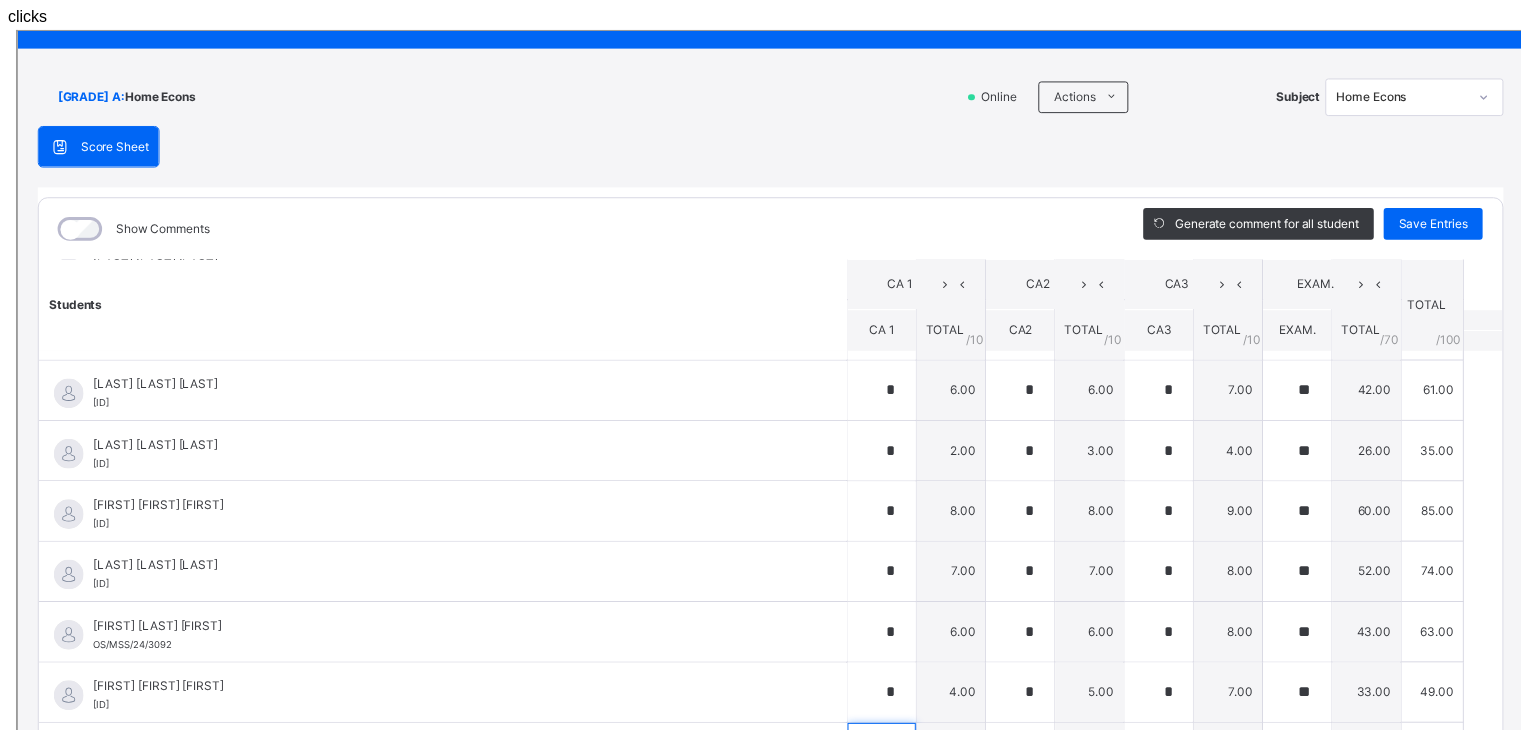 scroll, scrollTop: 625, scrollLeft: 0, axis: vertical 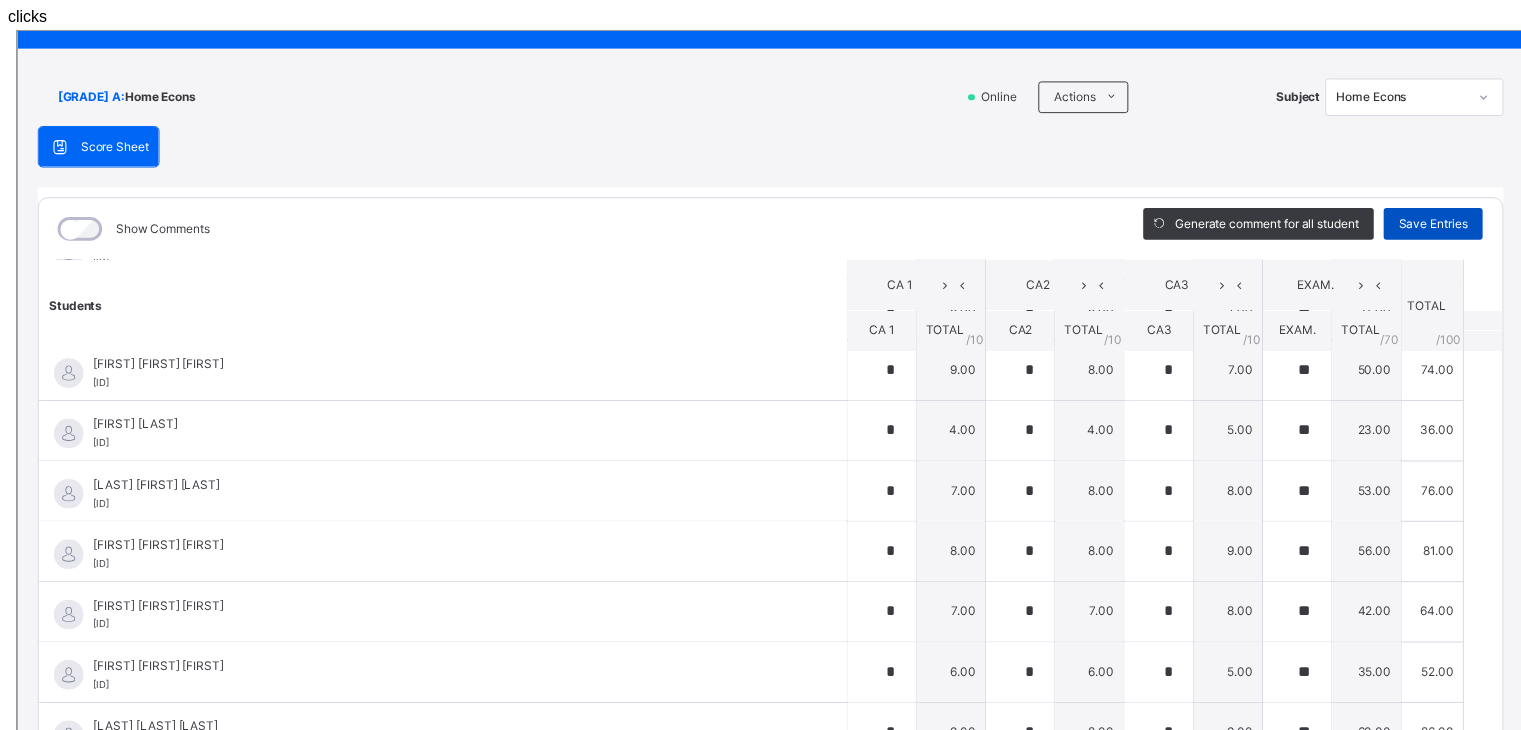 click on "Save Entries" at bounding box center [1430, 194] 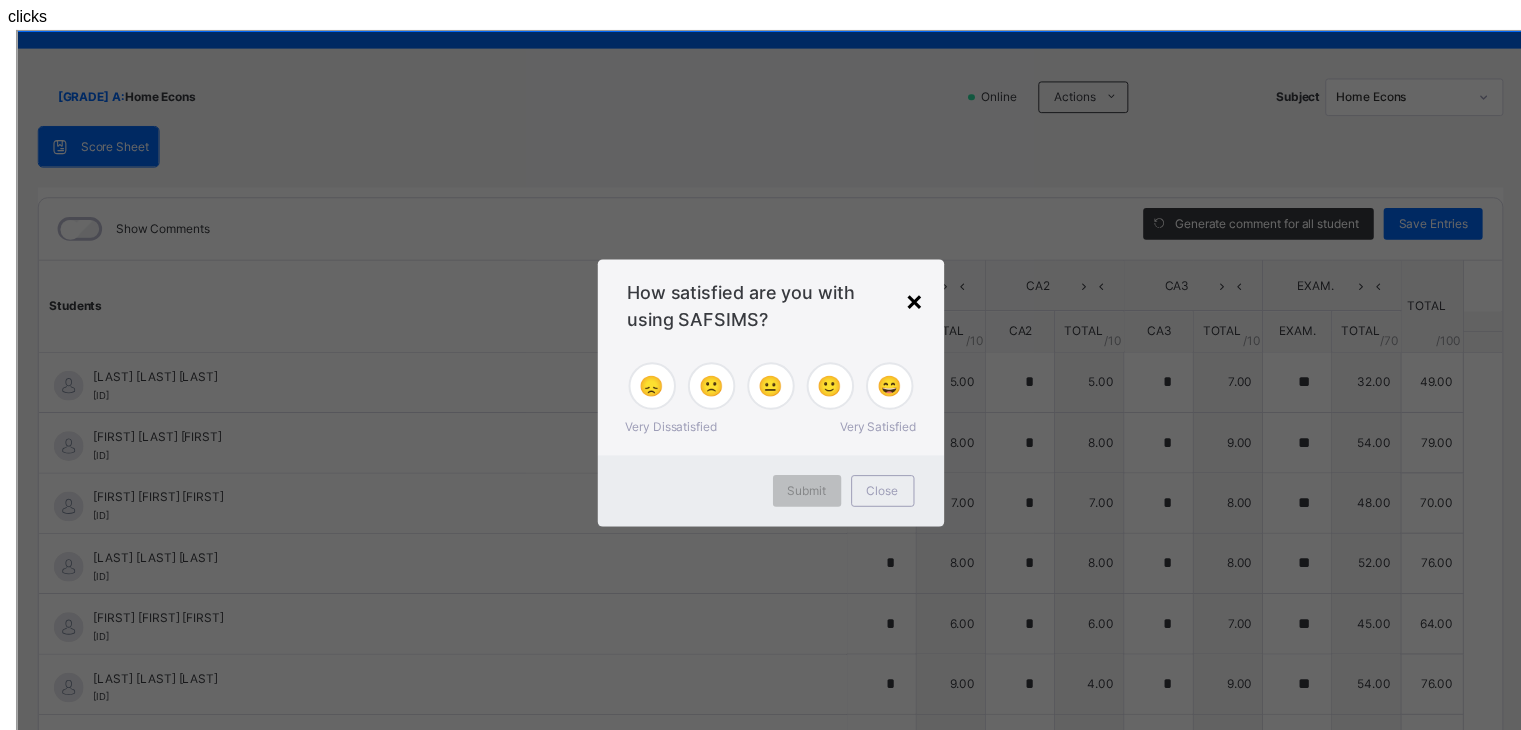 click on "×" at bounding box center [906, 271] 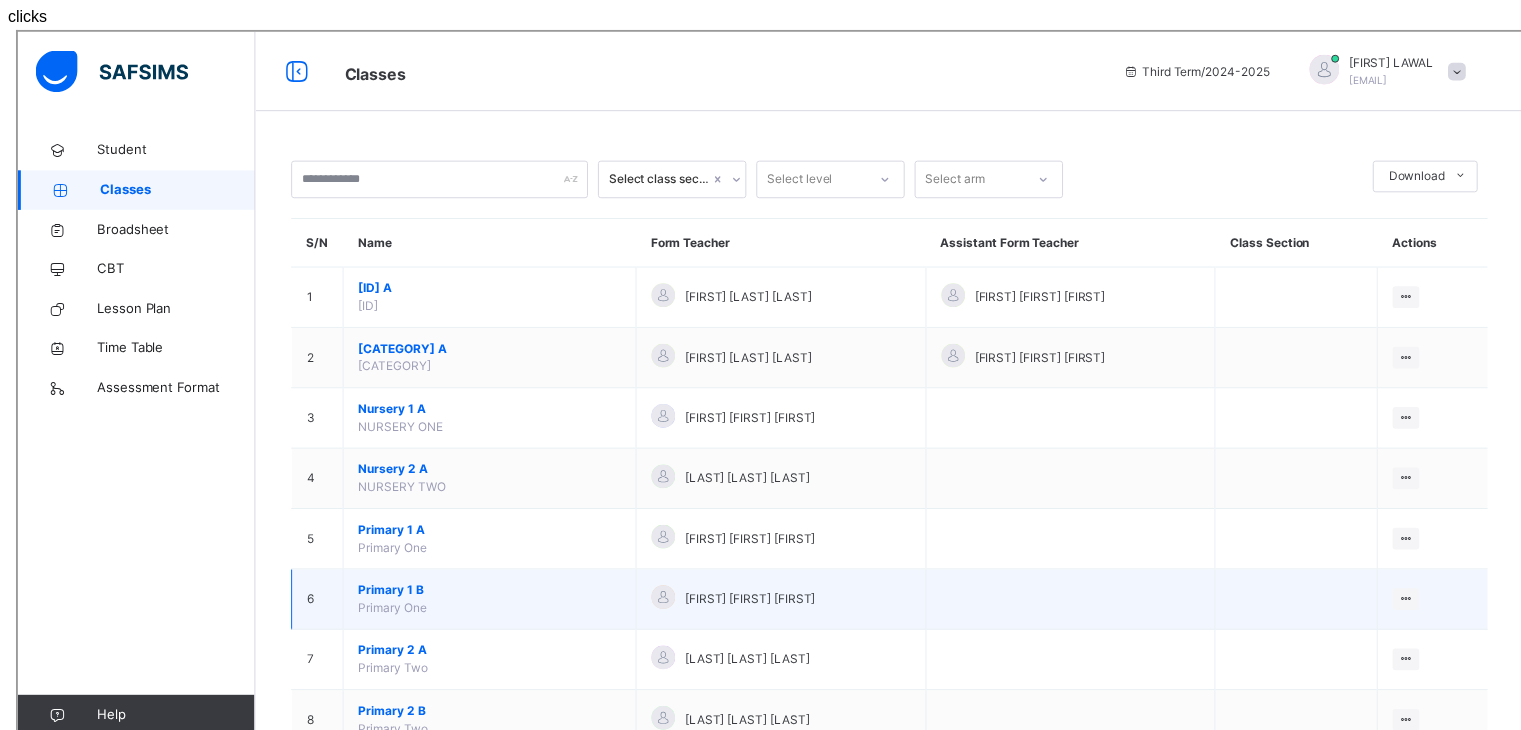 click on "Primary 1   B" at bounding box center (476, 564) 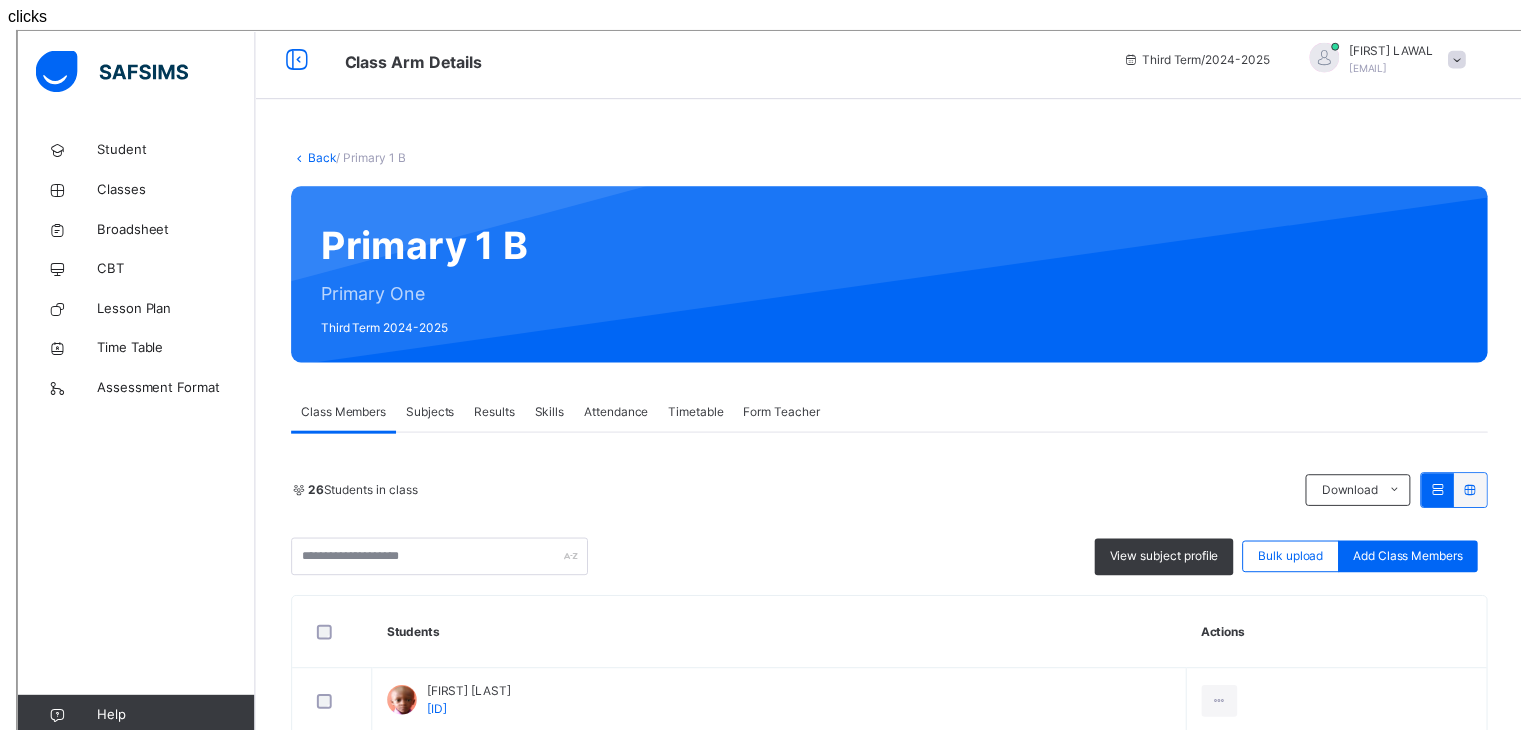 scroll, scrollTop: 0, scrollLeft: 0, axis: both 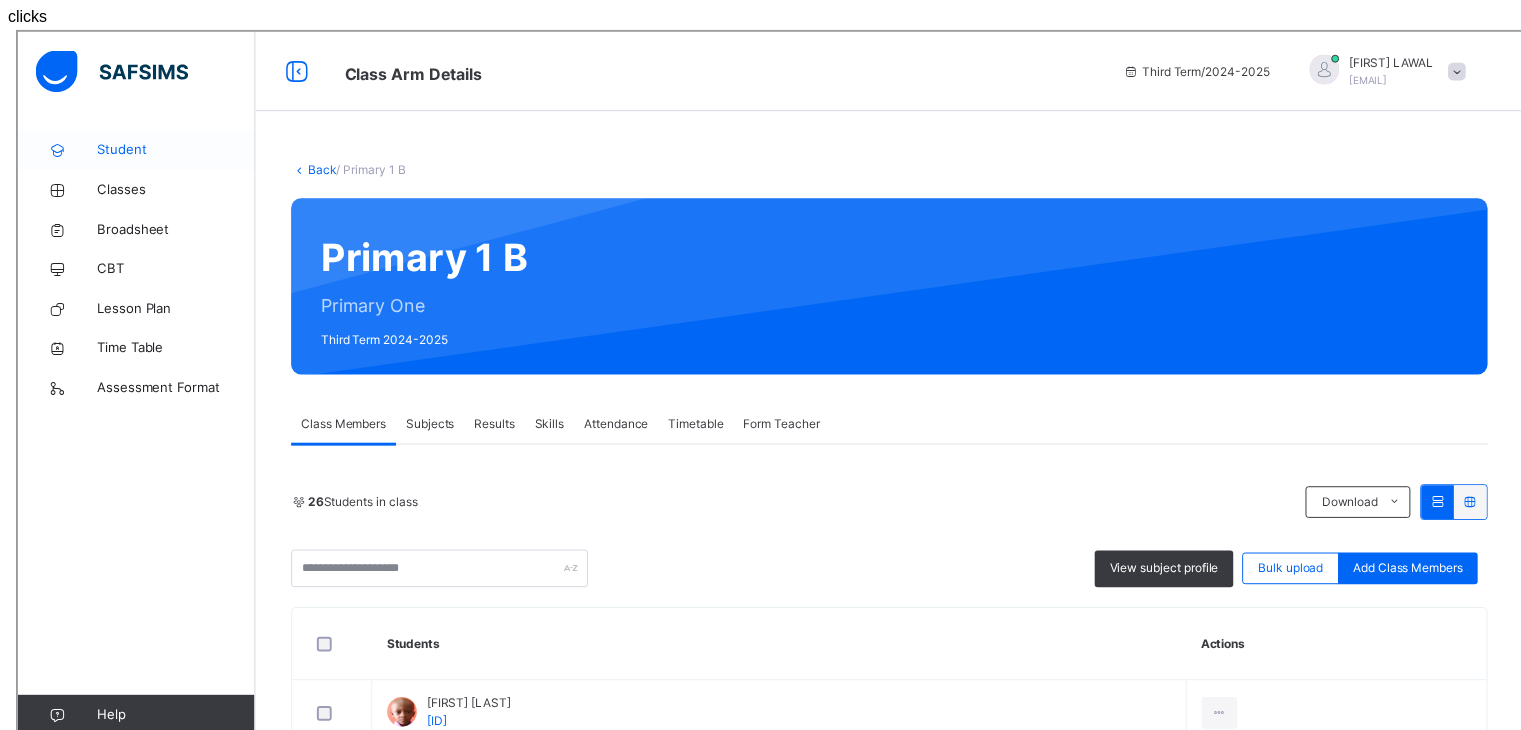 click on "Student" at bounding box center (120, 120) 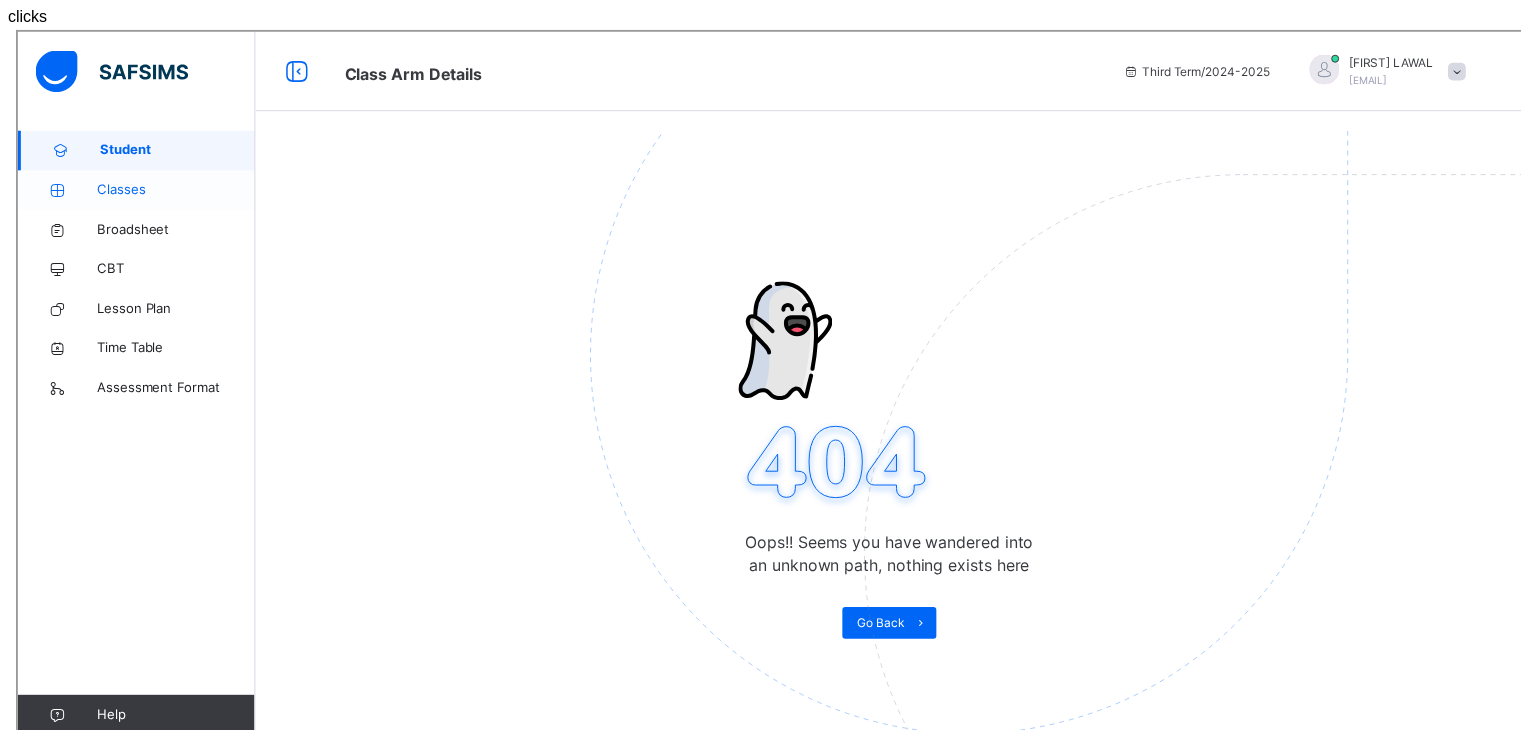 click on "Classes" at bounding box center (160, 160) 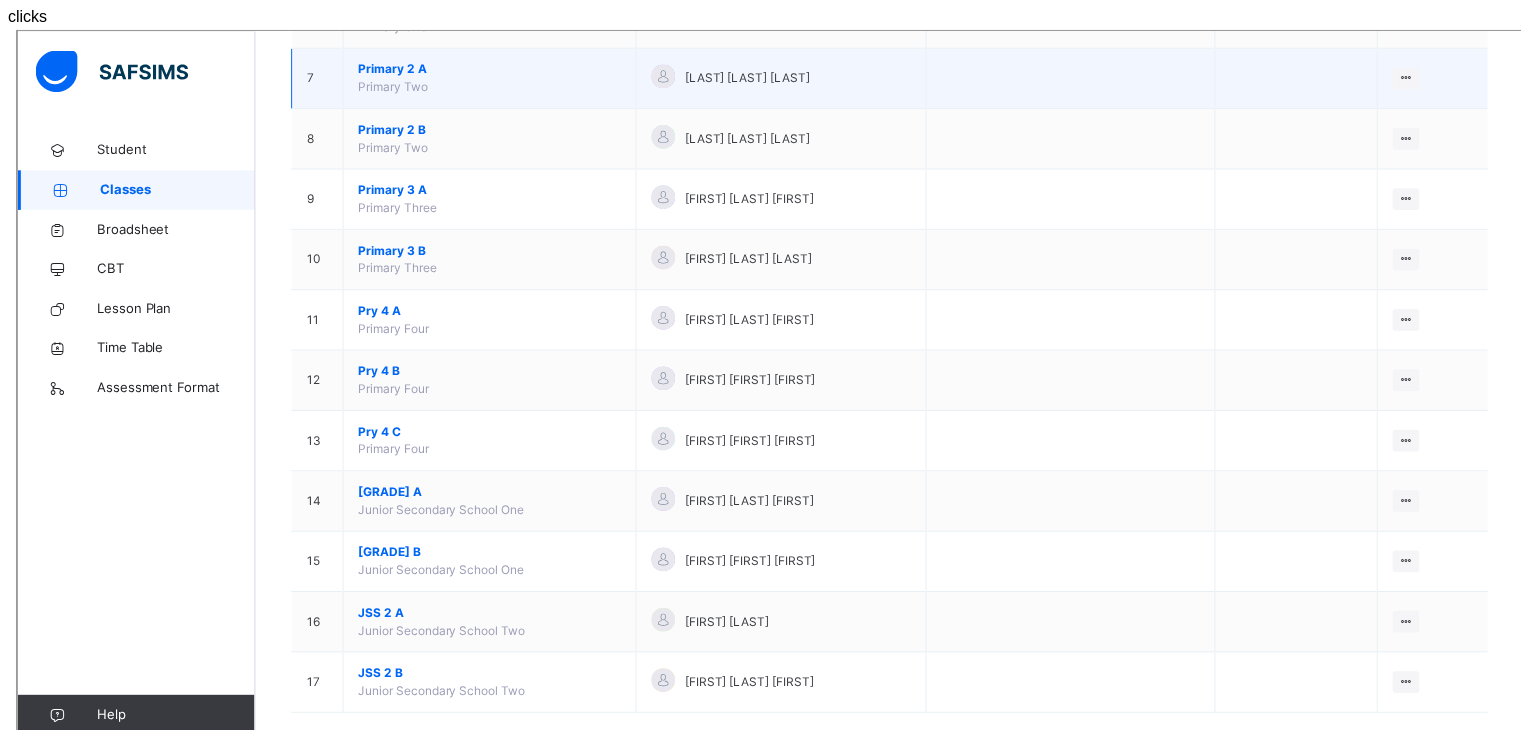 scroll, scrollTop: 592, scrollLeft: 0, axis: vertical 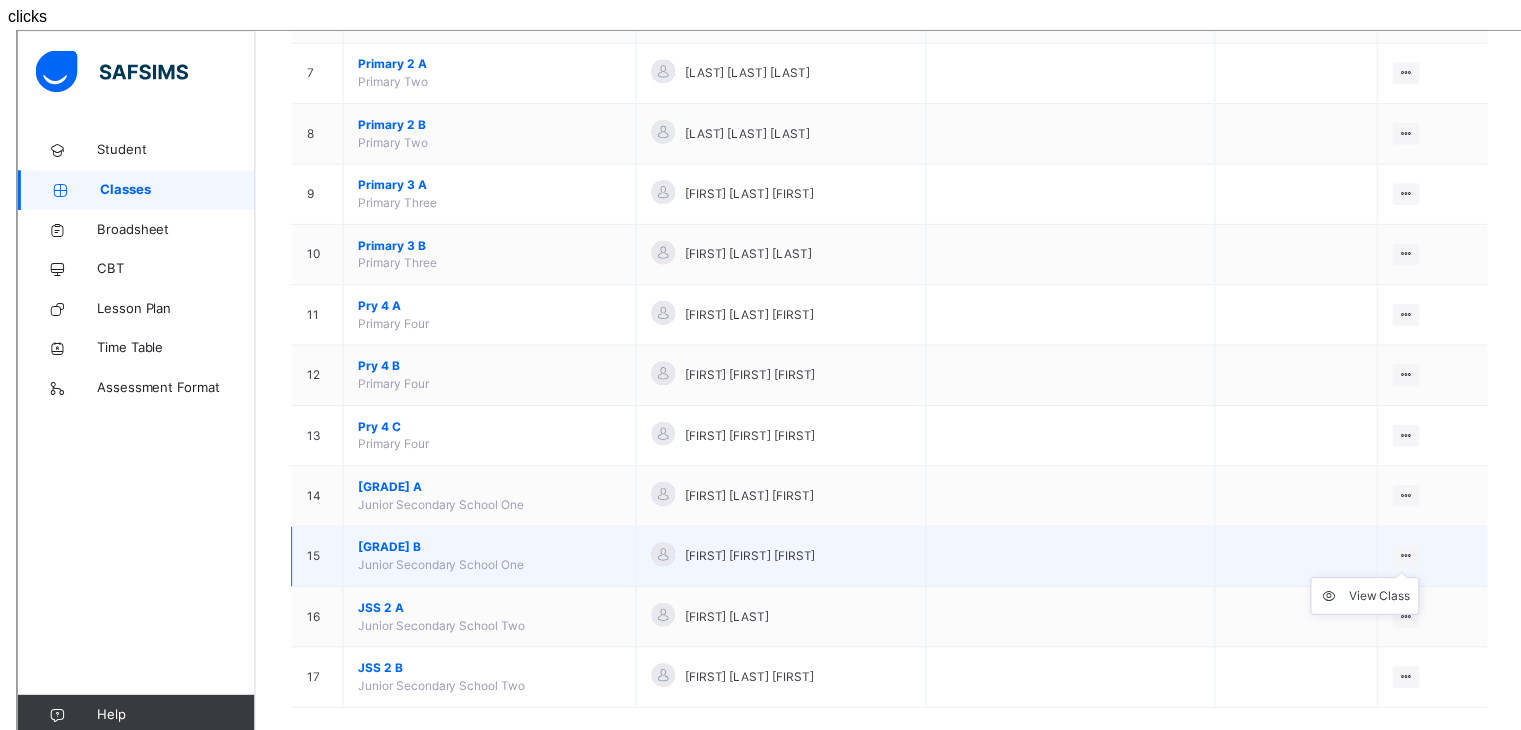 click at bounding box center (1402, 529) 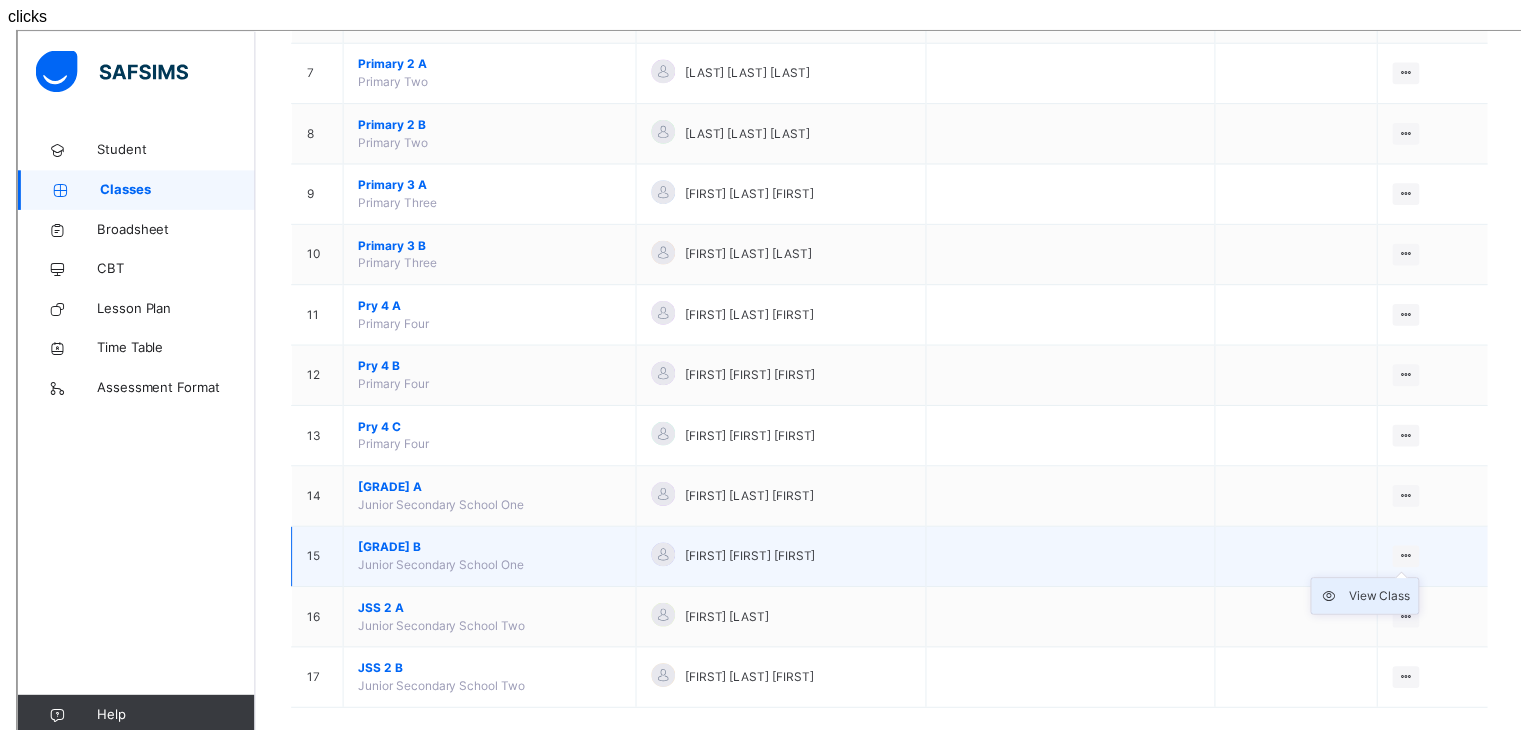 click on "View Class" at bounding box center [1361, 570] 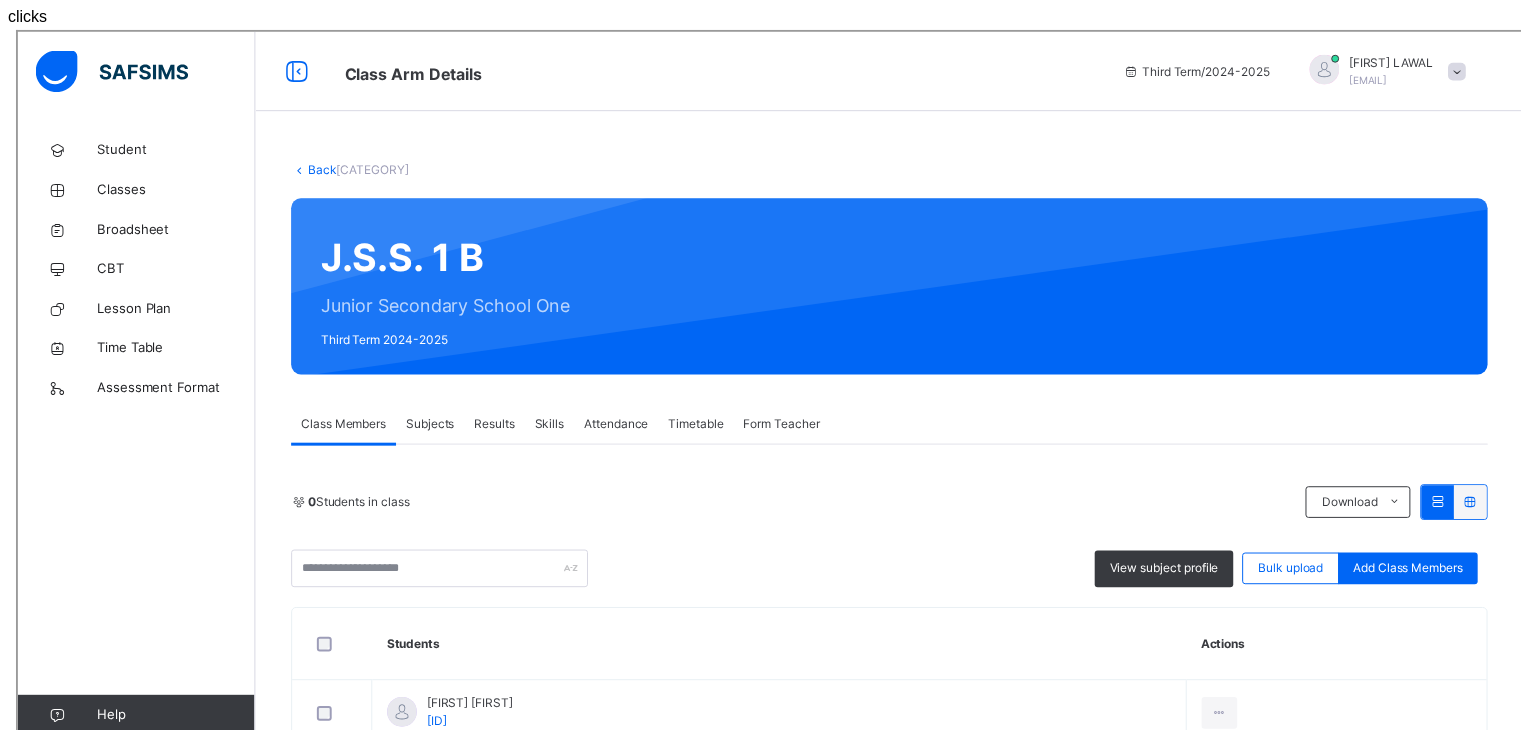 click on "Subjects" at bounding box center [416, 396] 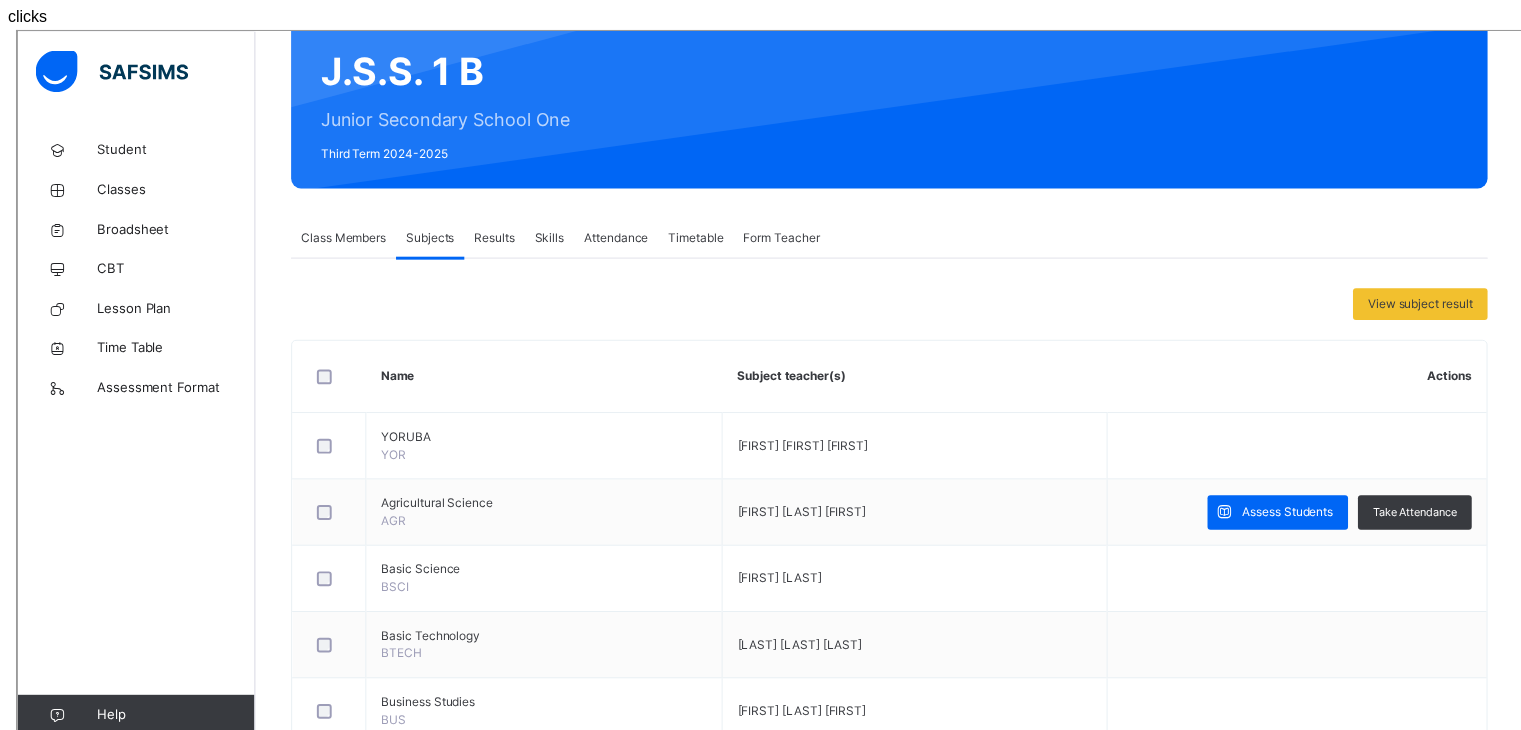 scroll, scrollTop: 680, scrollLeft: 0, axis: vertical 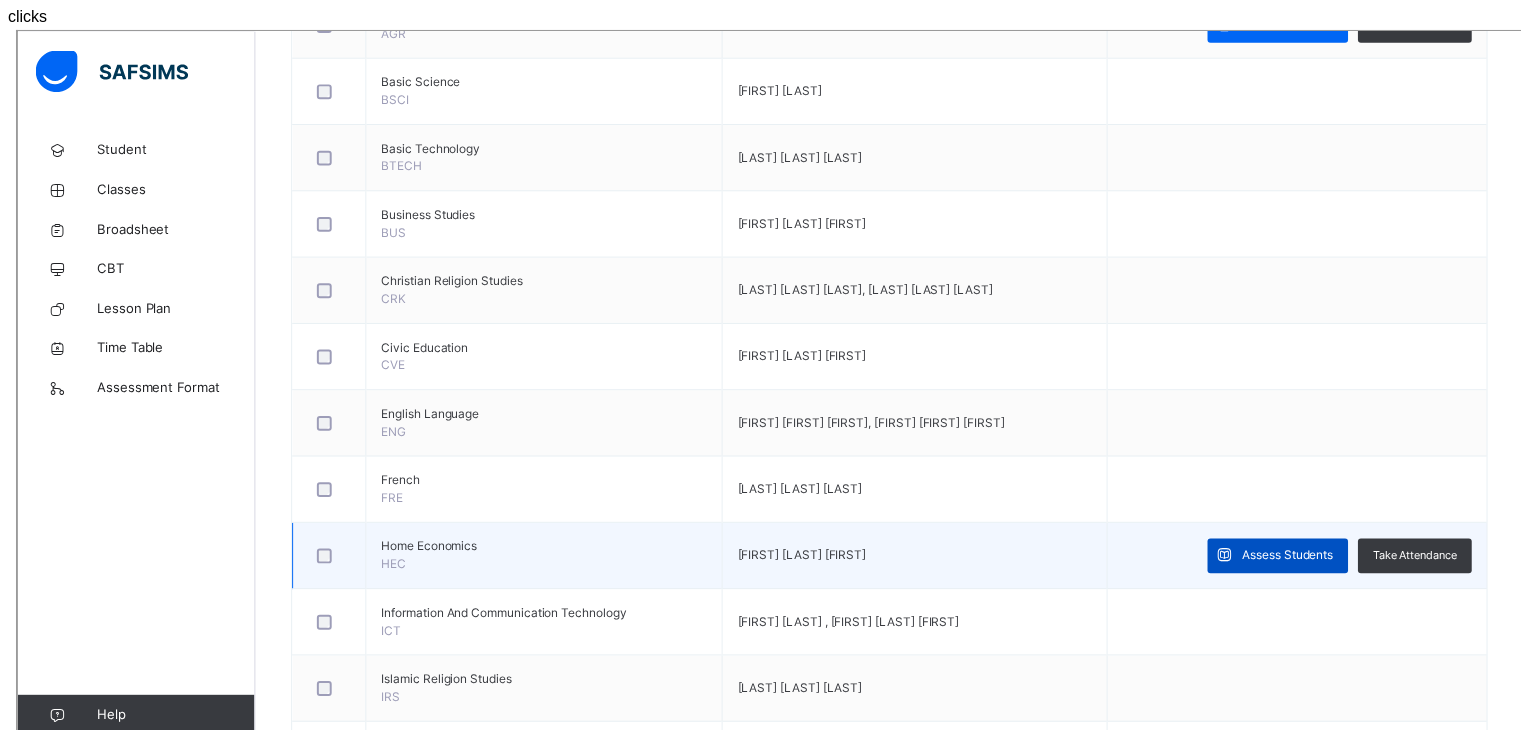 click on "Assess Students" at bounding box center [1283, 529] 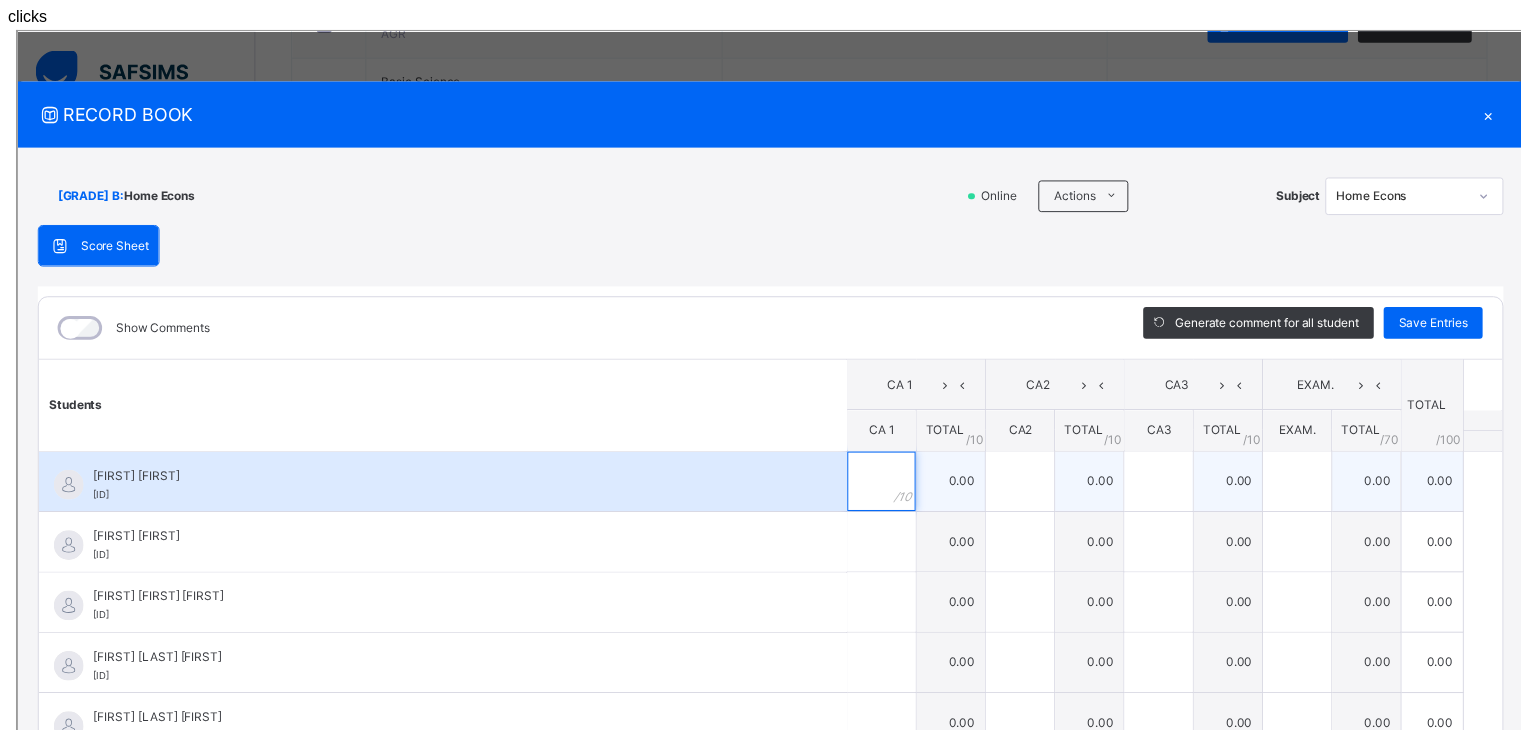 click at bounding box center (872, 454) 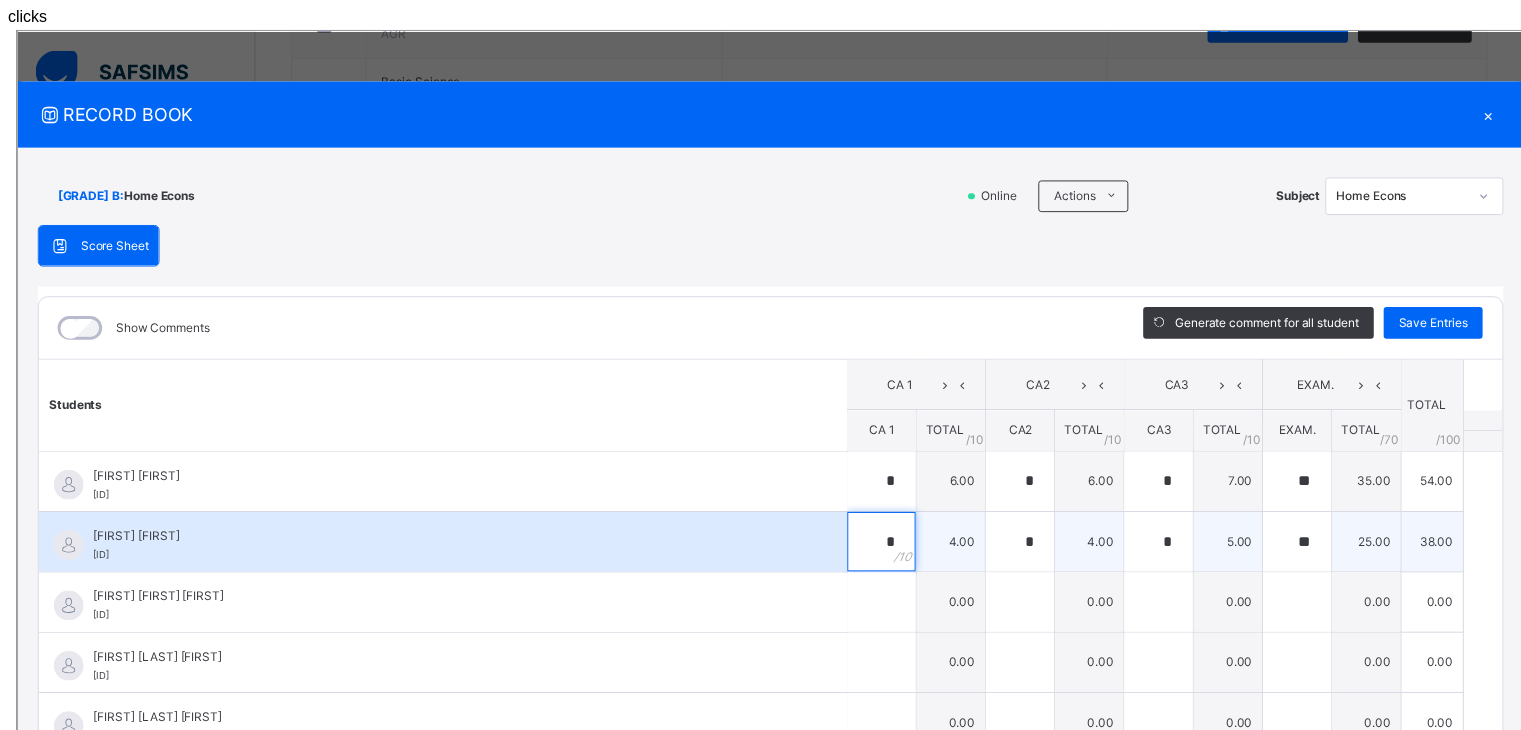 click on "*" at bounding box center (872, 515) 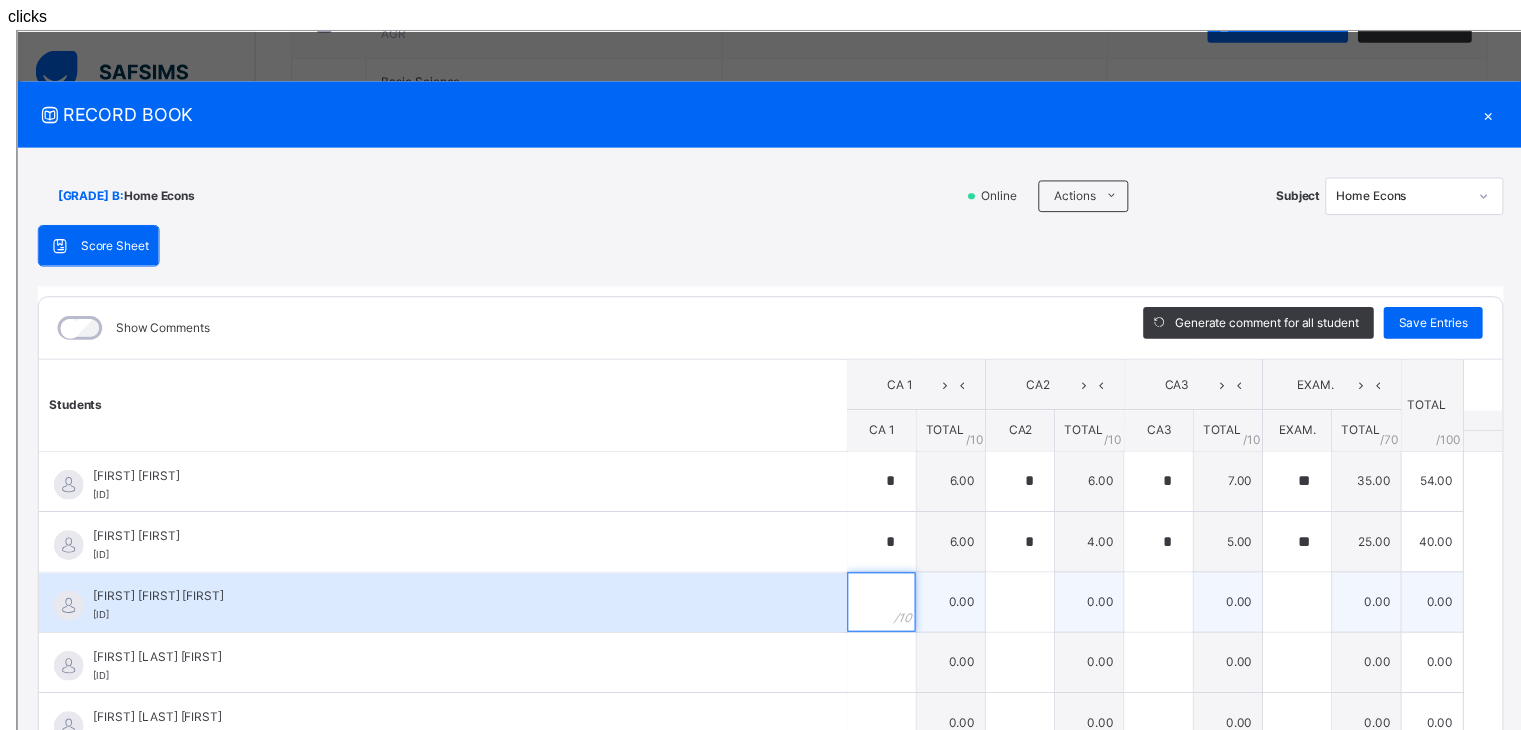 click at bounding box center [872, 576] 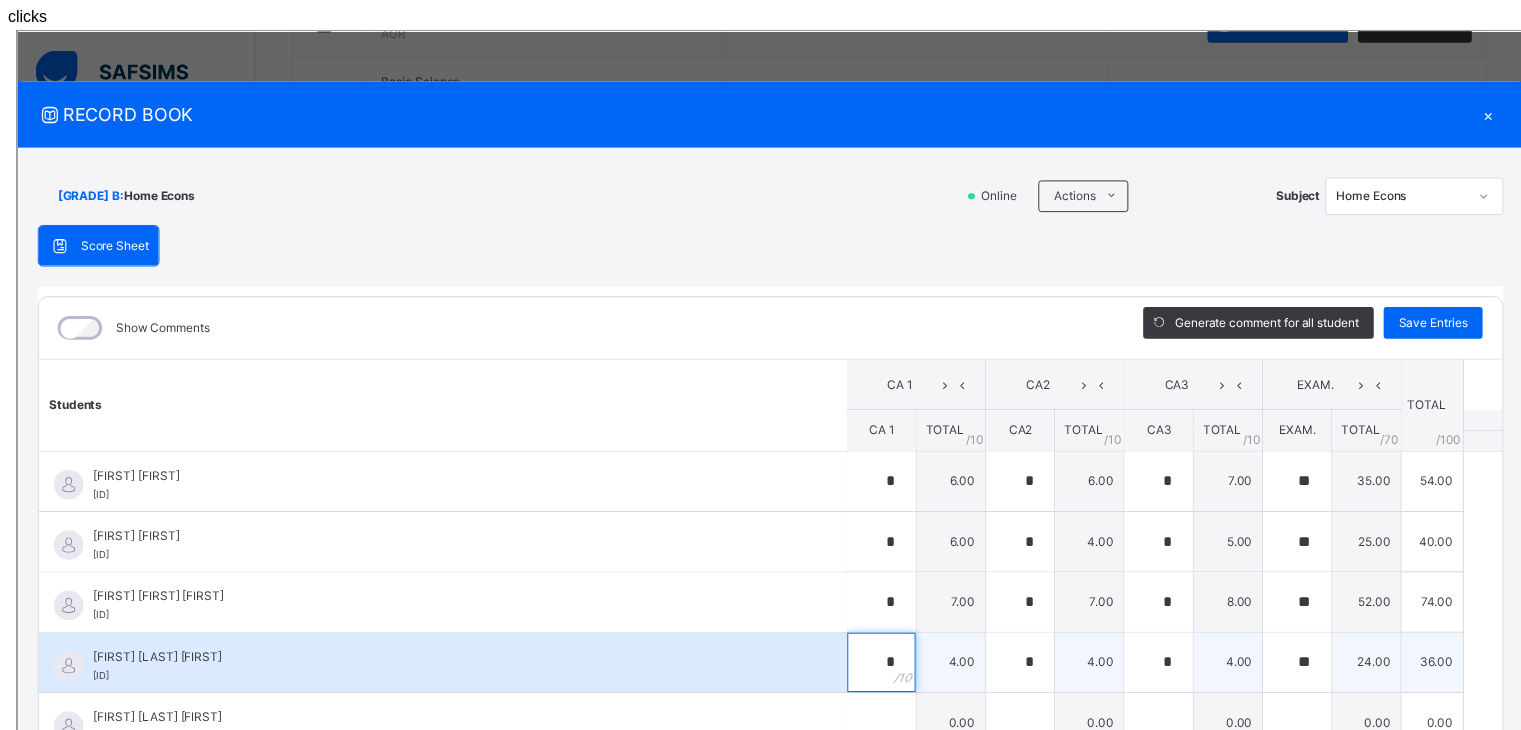 click on "*" at bounding box center (872, 637) 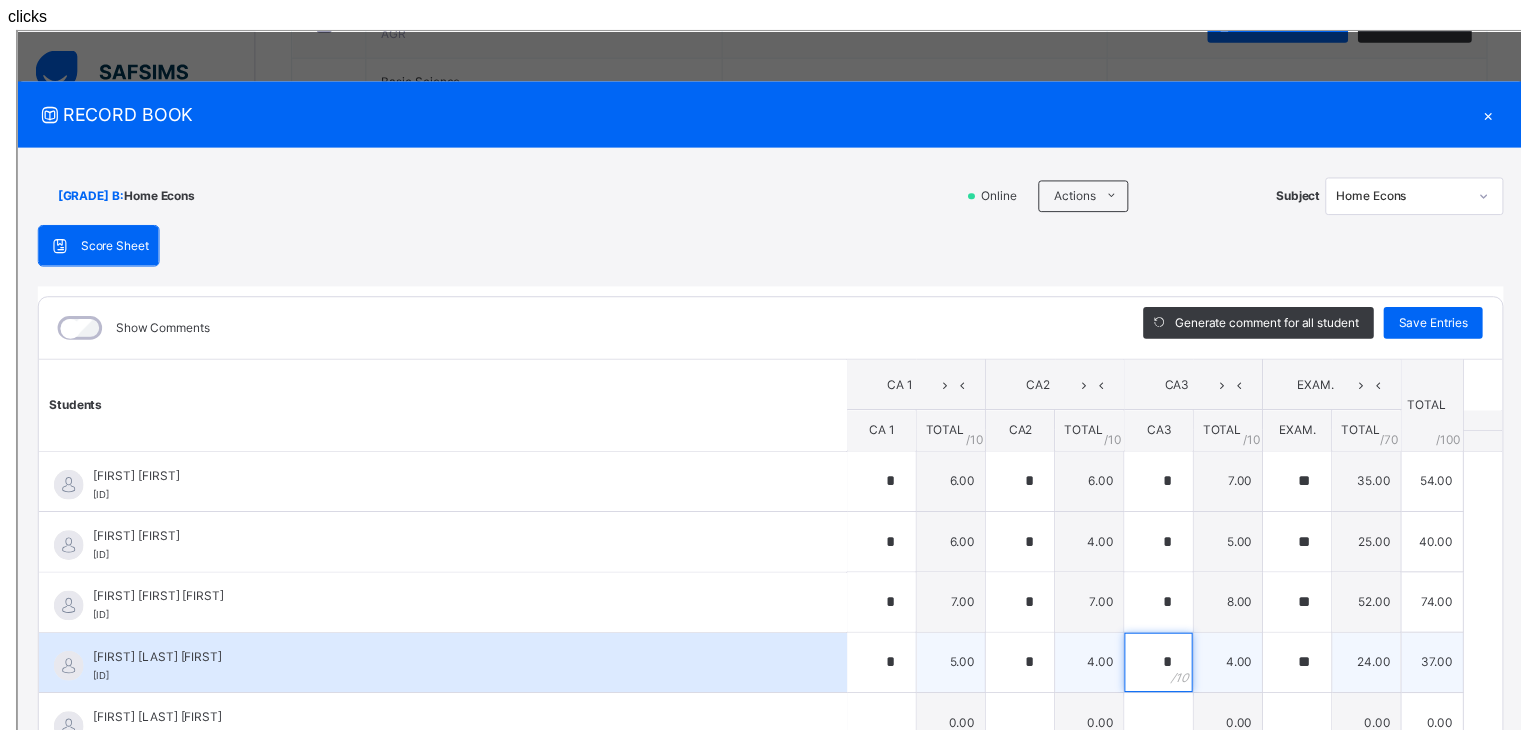 click on "*" at bounding box center [1152, 637] 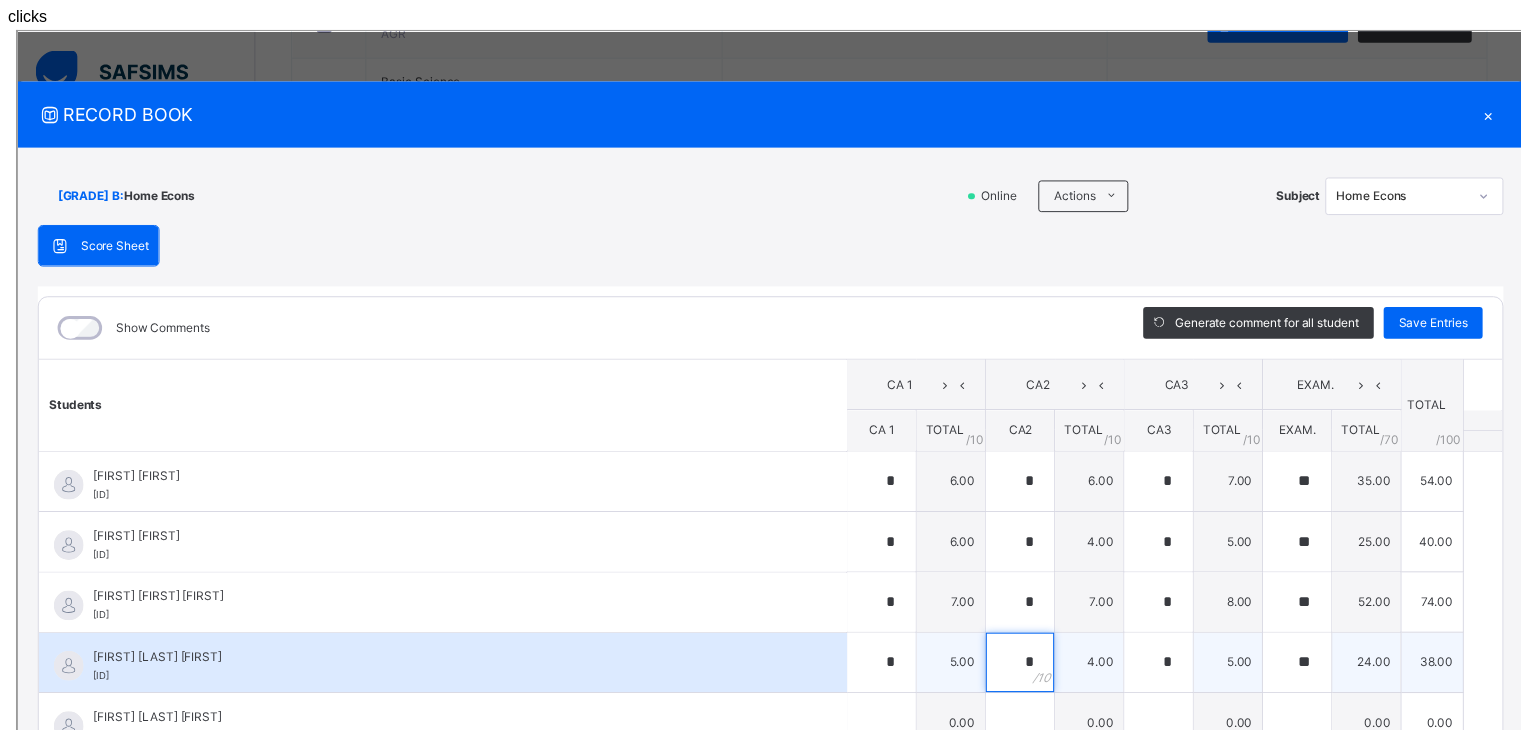 click on "*" at bounding box center (1012, 637) 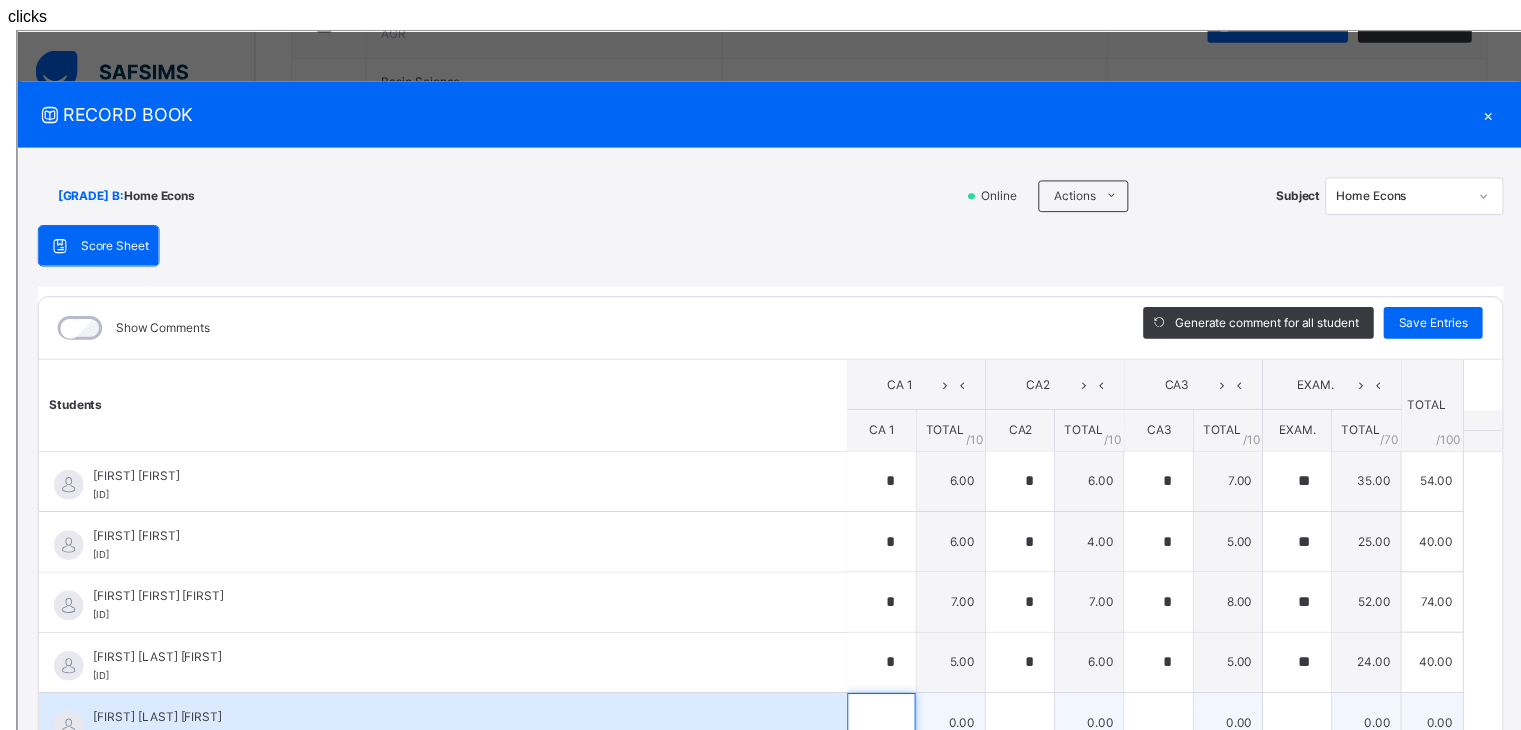 click at bounding box center (872, 698) 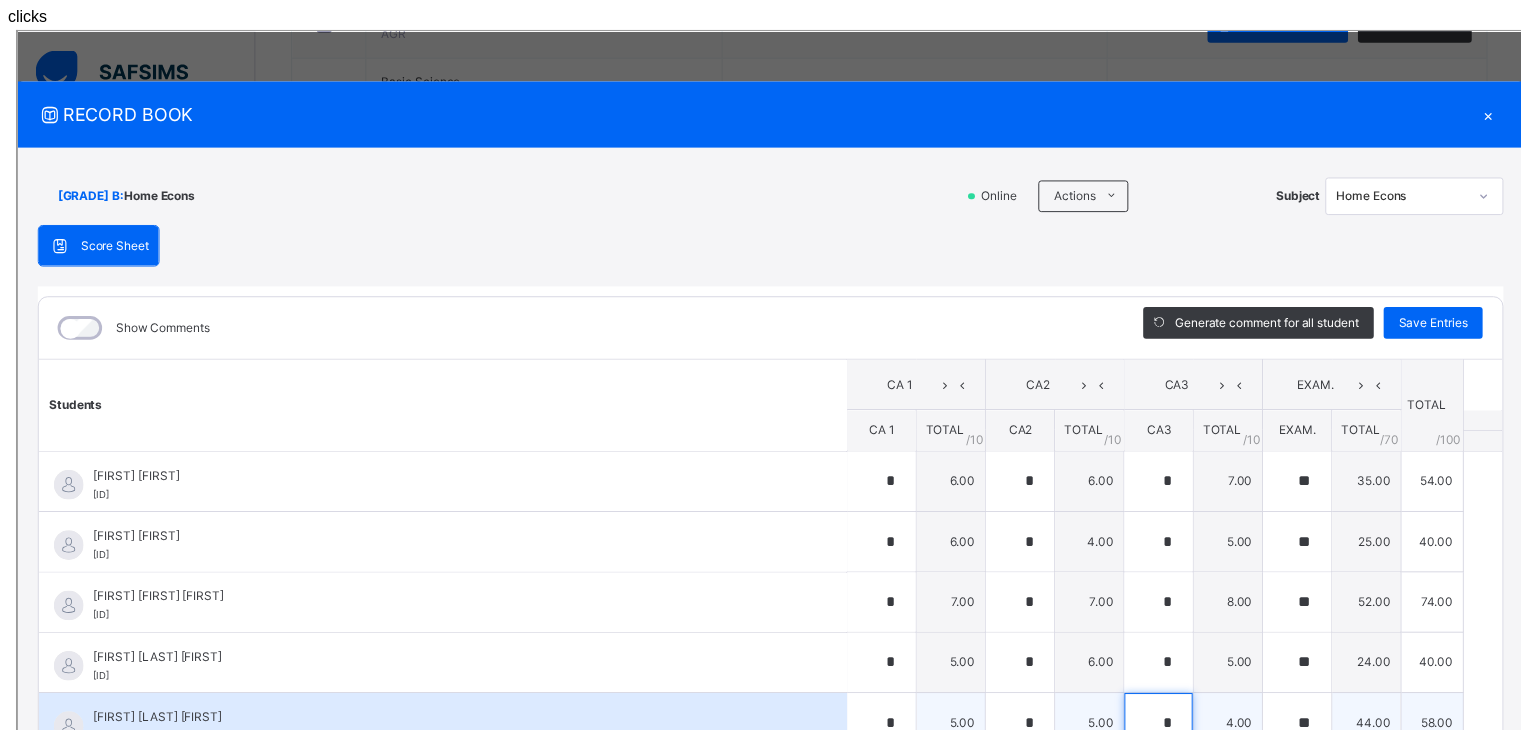 click on "*" at bounding box center [1152, 698] 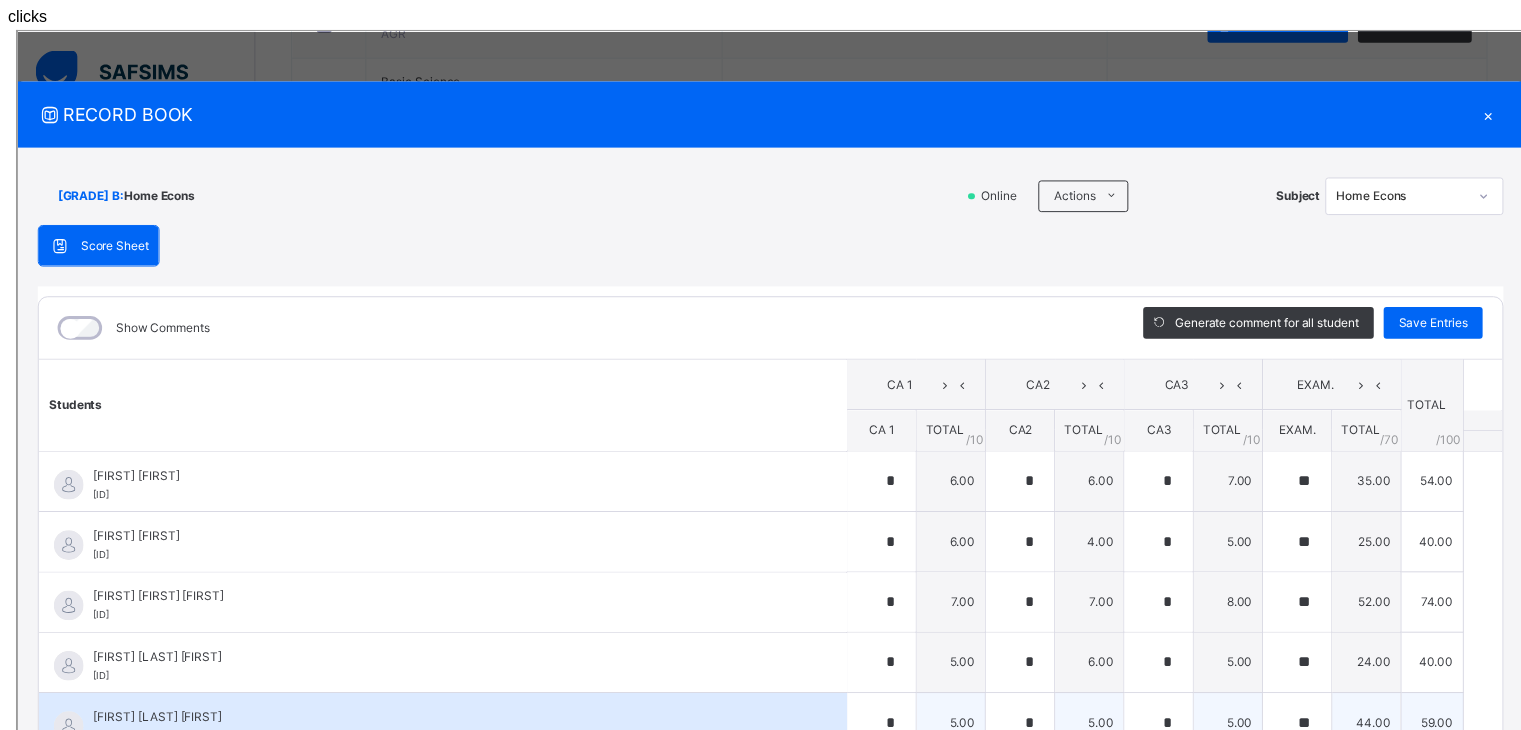 scroll, scrollTop: 56, scrollLeft: 0, axis: vertical 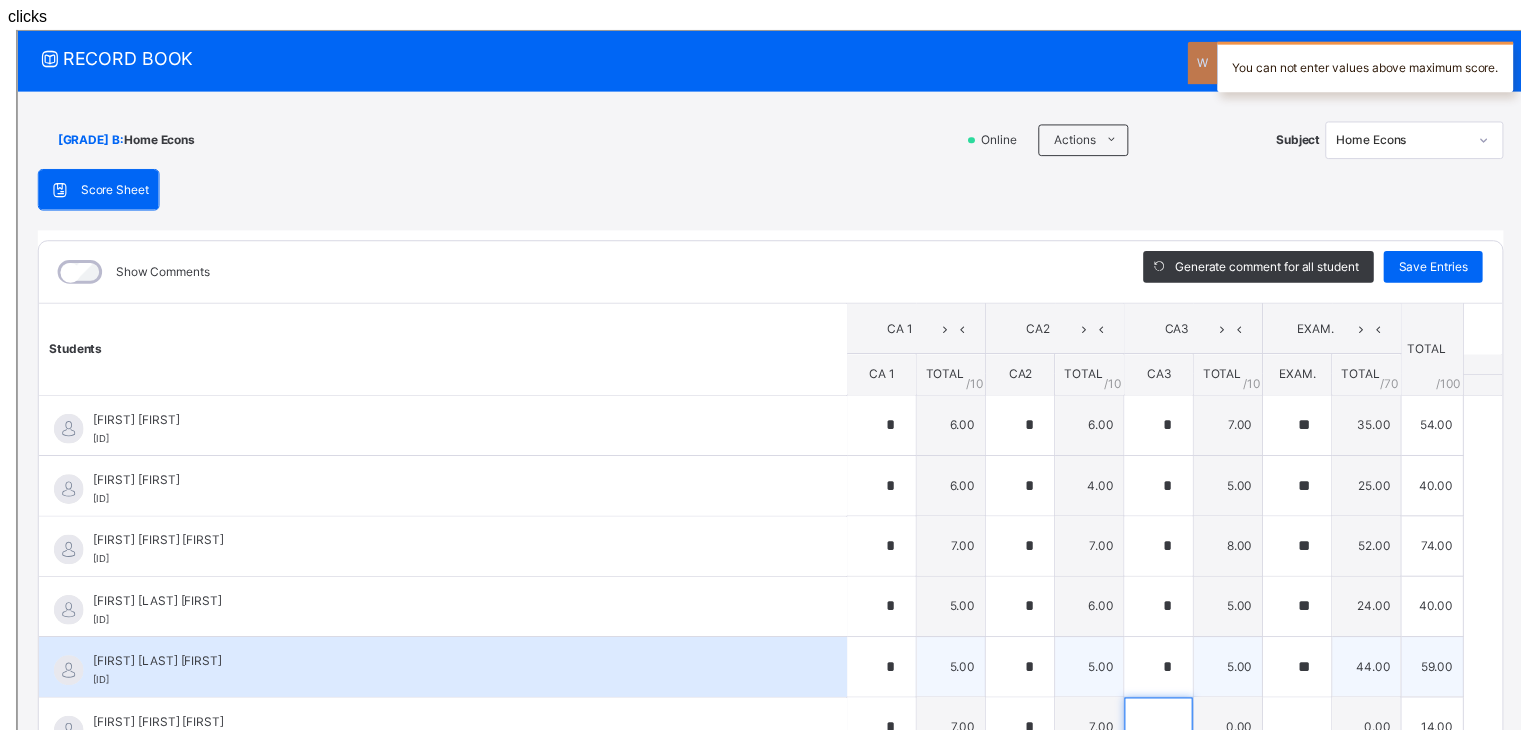 click at bounding box center [1152, 703] 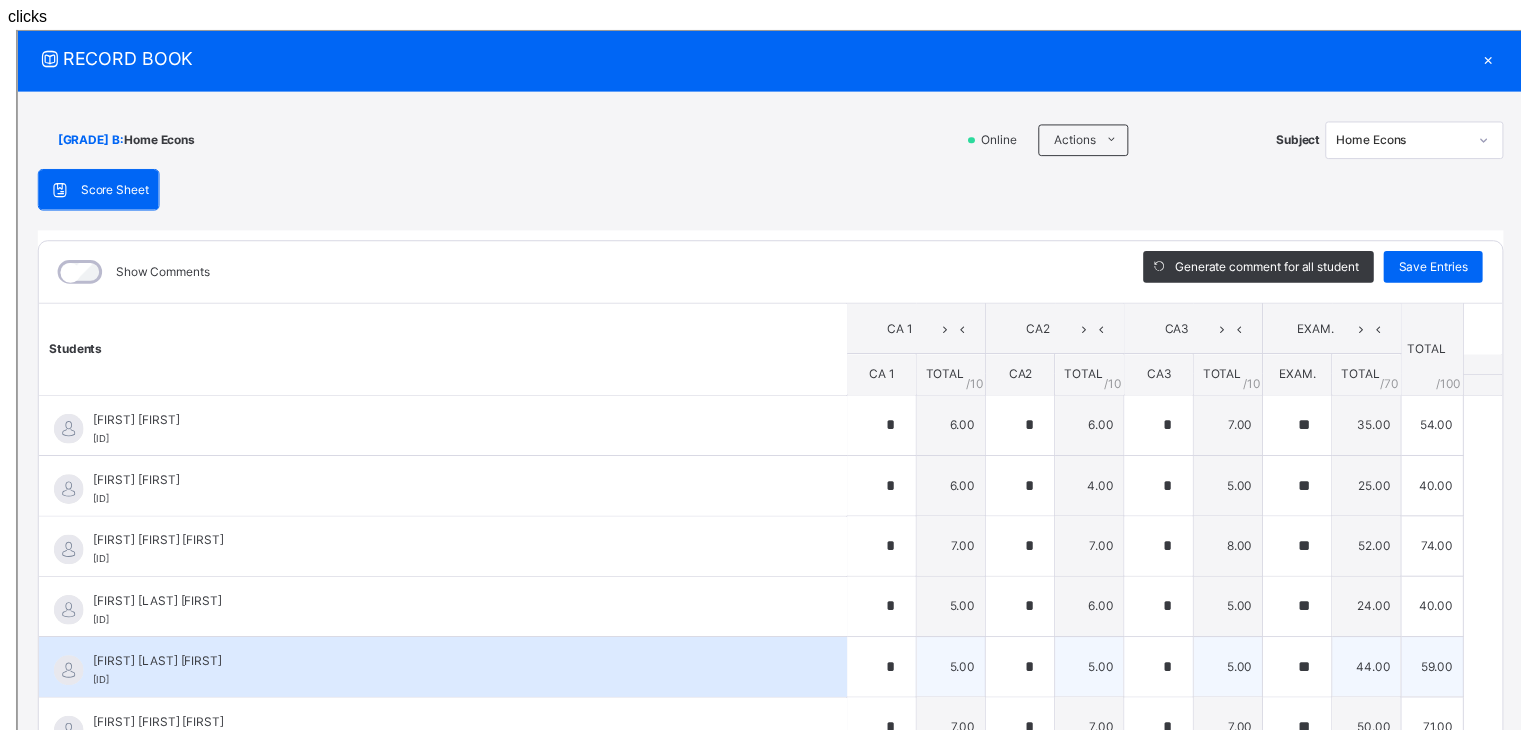 scroll, scrollTop: 17, scrollLeft: 0, axis: vertical 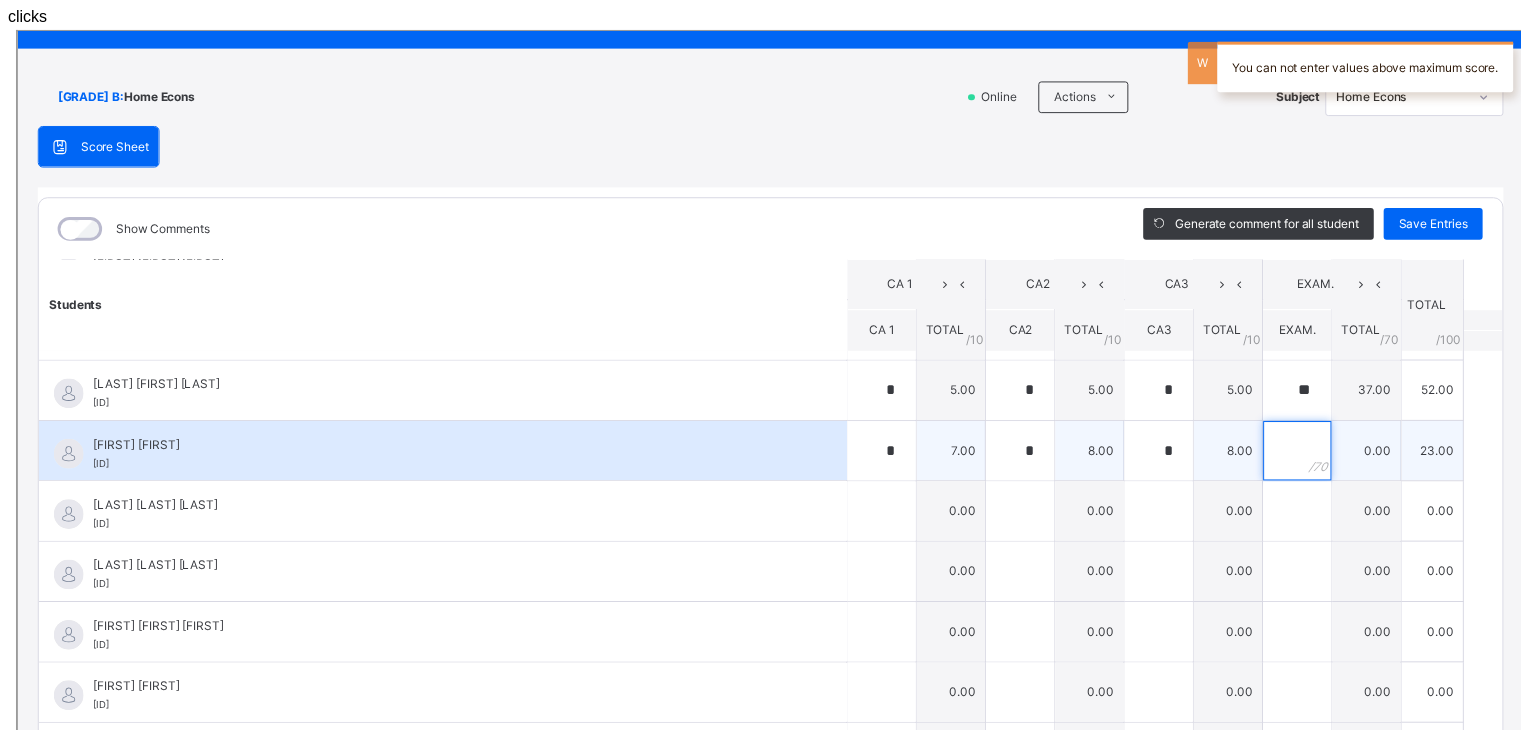 click at bounding box center [1292, 423] 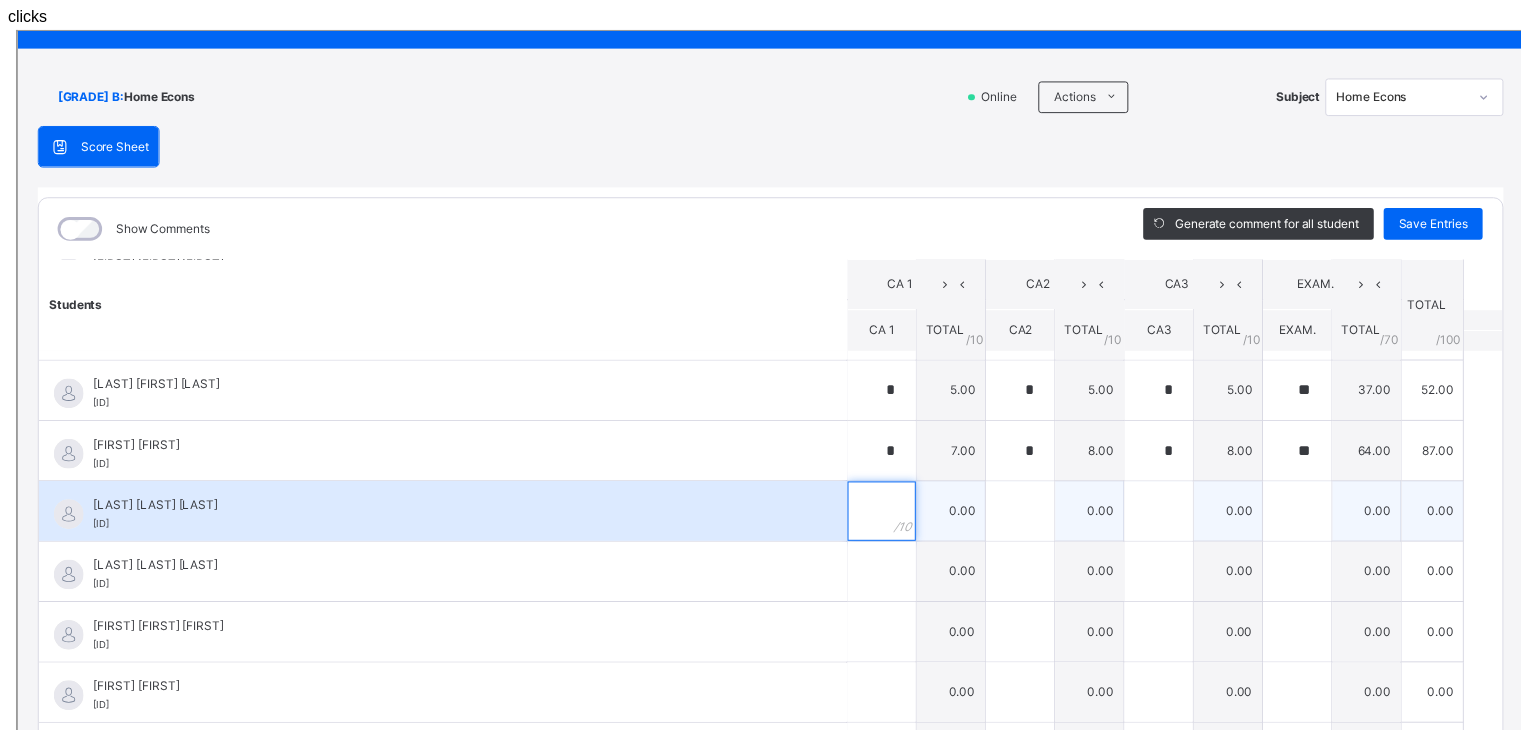 click at bounding box center [872, 484] 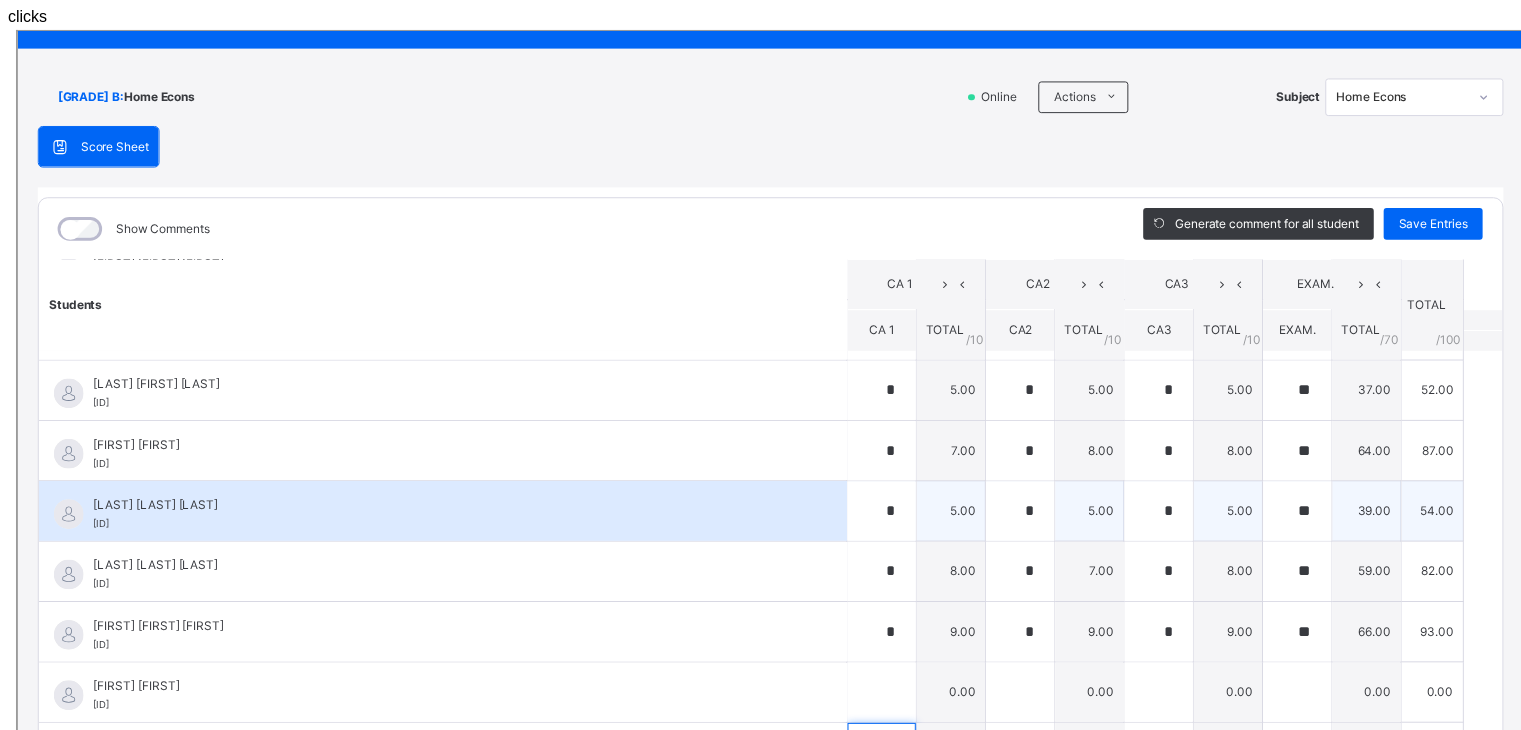 scroll, scrollTop: 625, scrollLeft: 0, axis: vertical 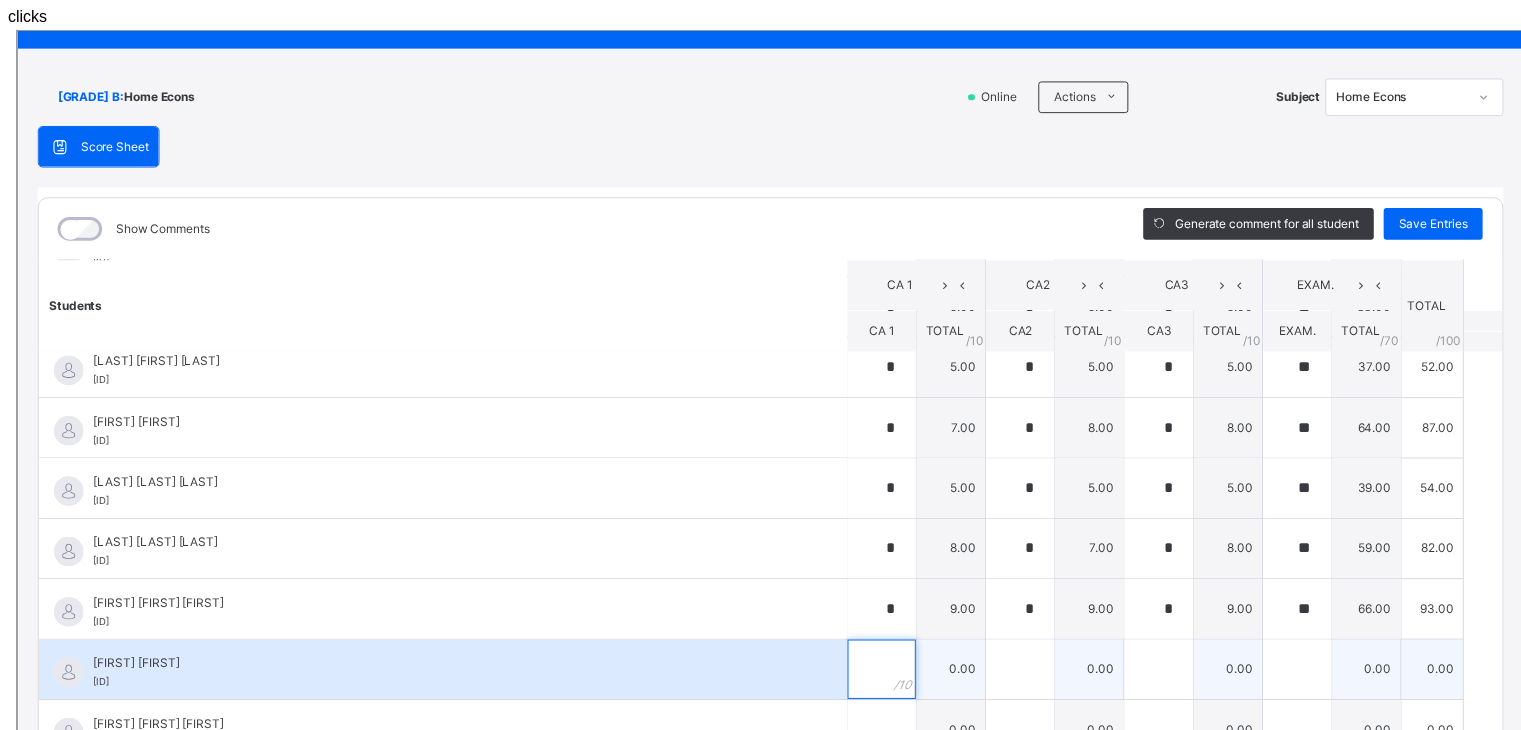 click at bounding box center [872, 644] 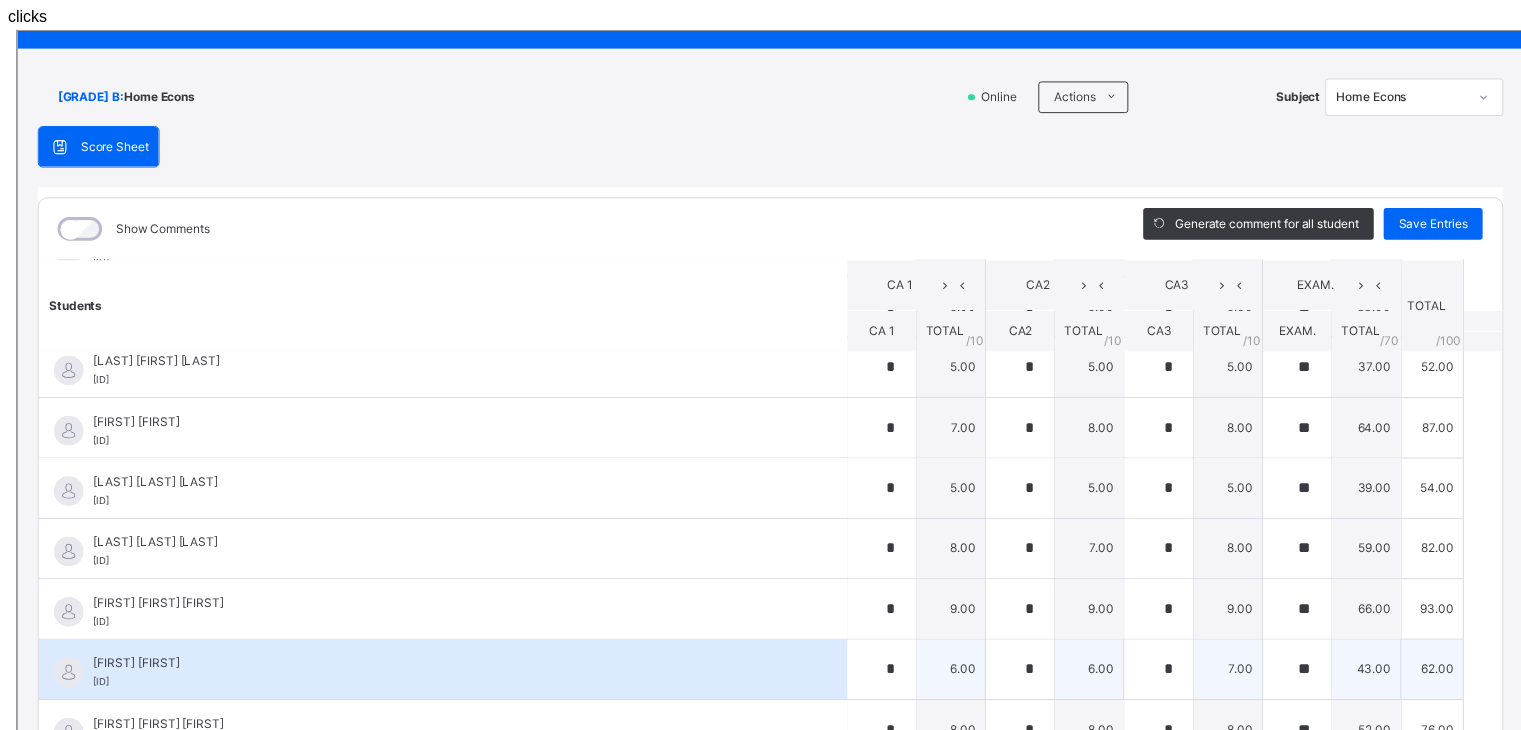 scroll, scrollTop: 906, scrollLeft: 0, axis: vertical 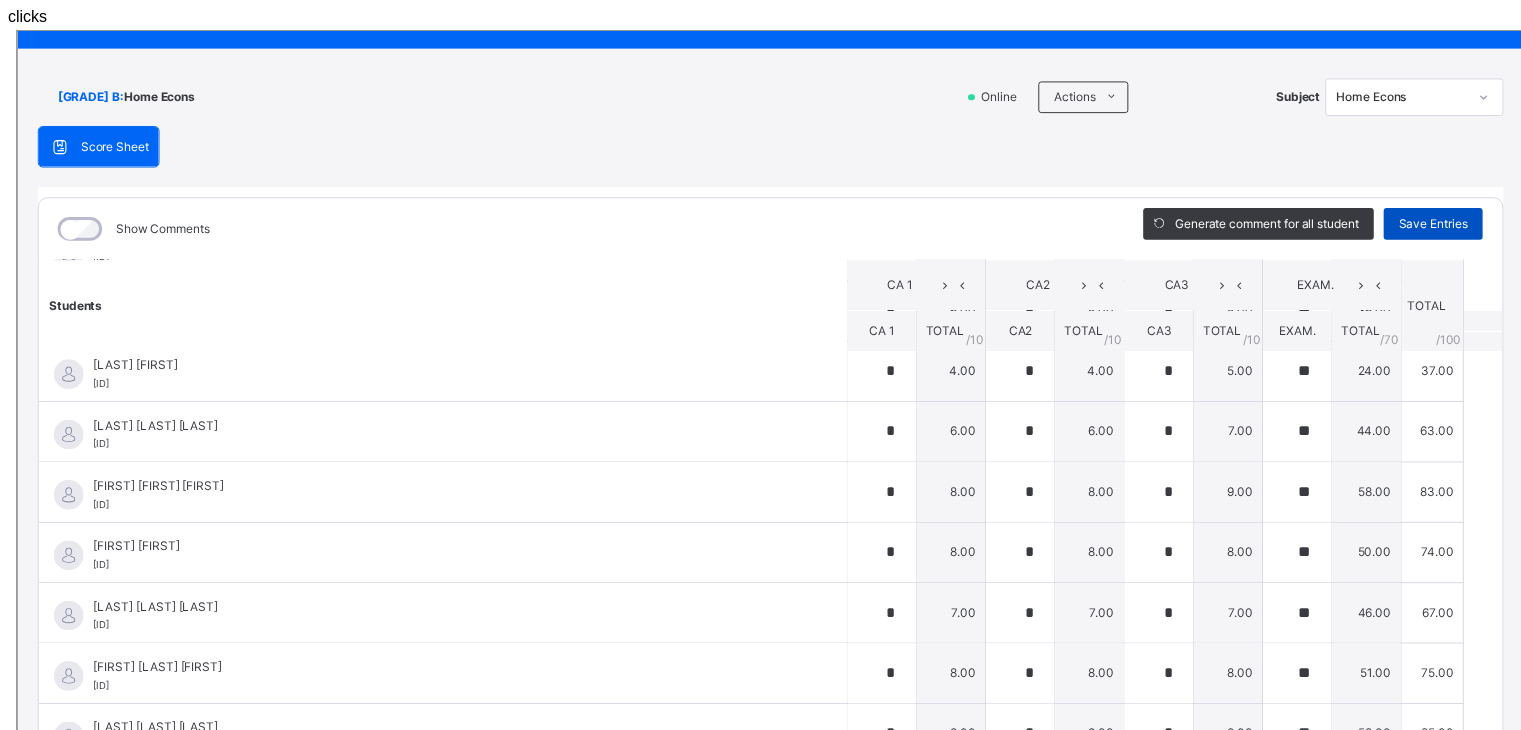 click on "Save Entries" at bounding box center [1430, 194] 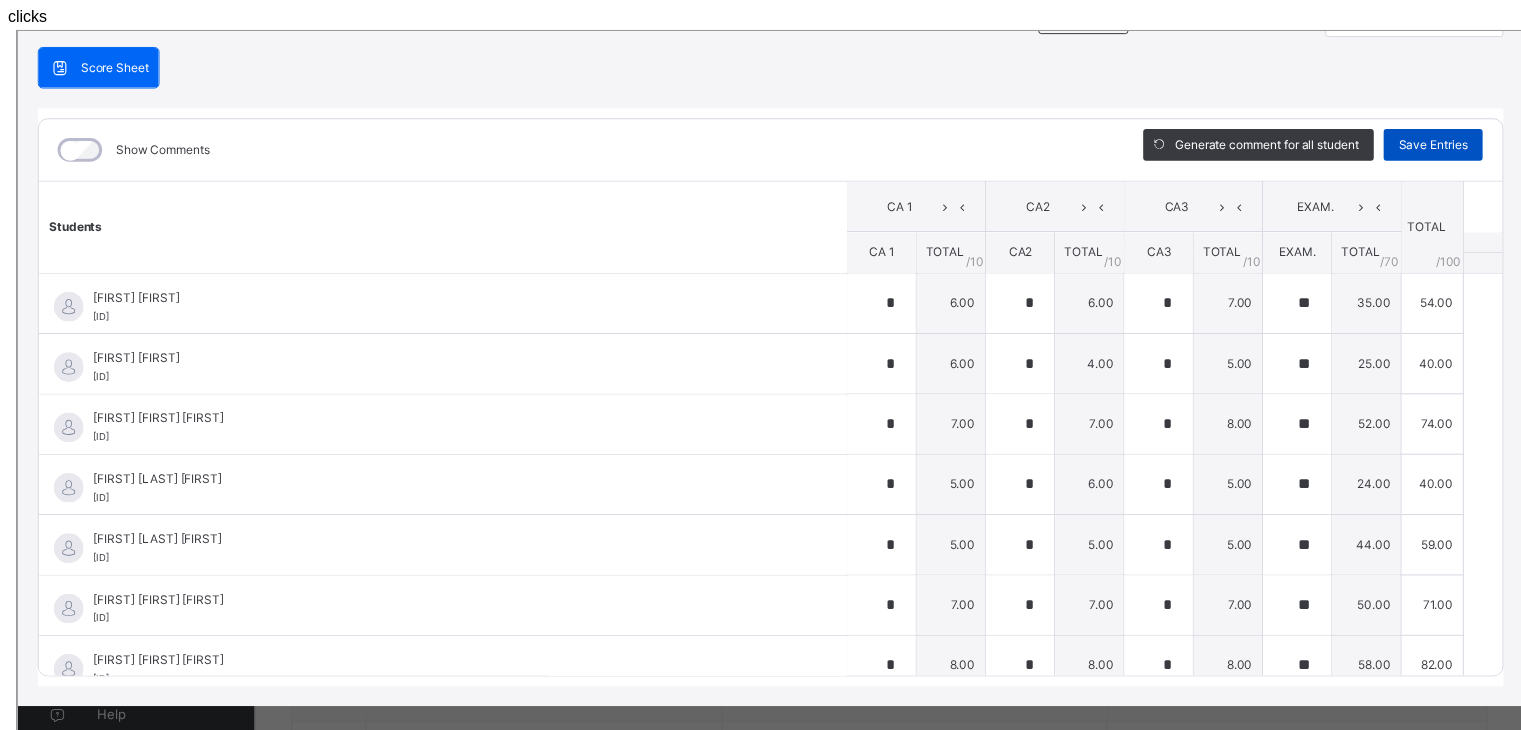 scroll, scrollTop: 180, scrollLeft: 0, axis: vertical 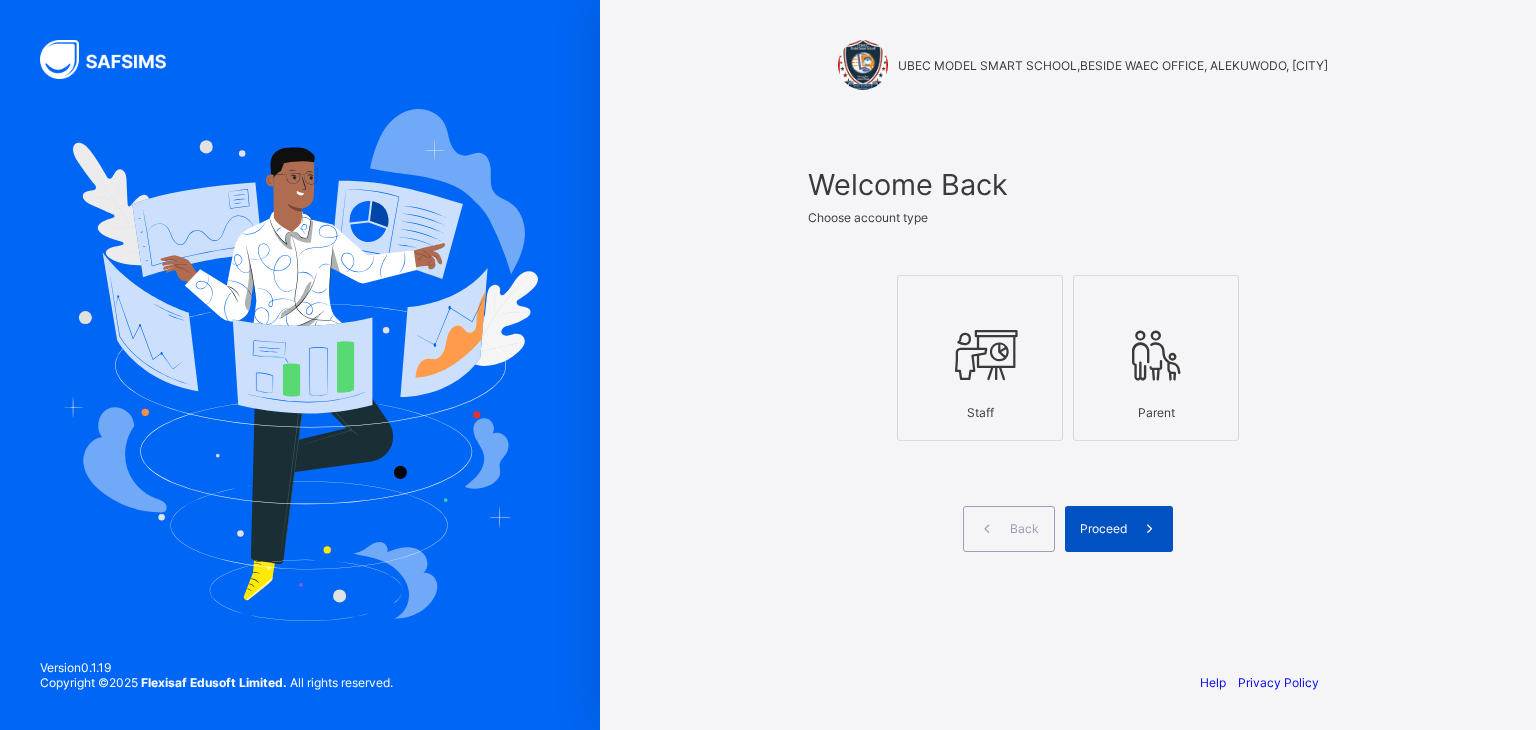 click at bounding box center (1150, 529) 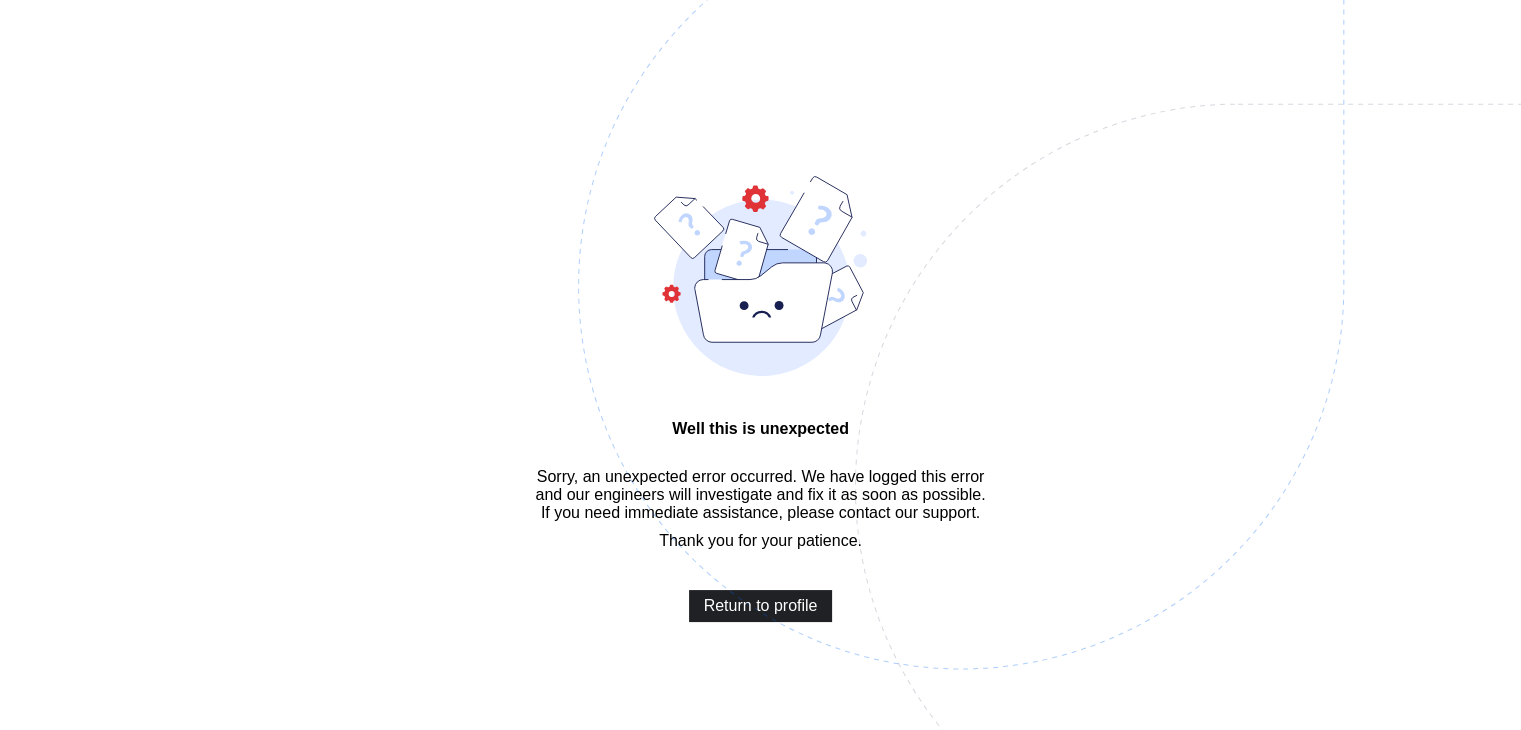 click on "Return to profile" at bounding box center (761, 606) 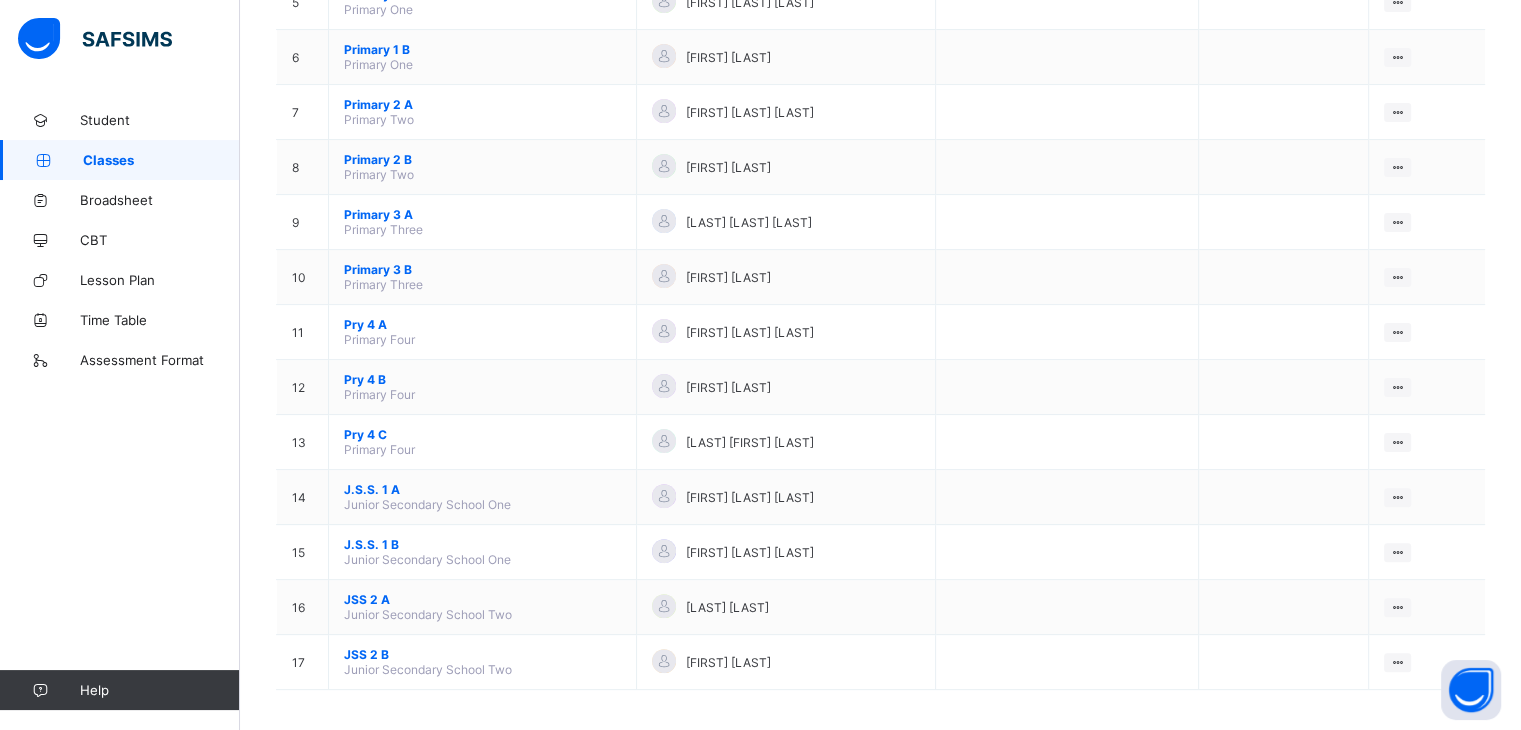 scroll, scrollTop: 493, scrollLeft: 0, axis: vertical 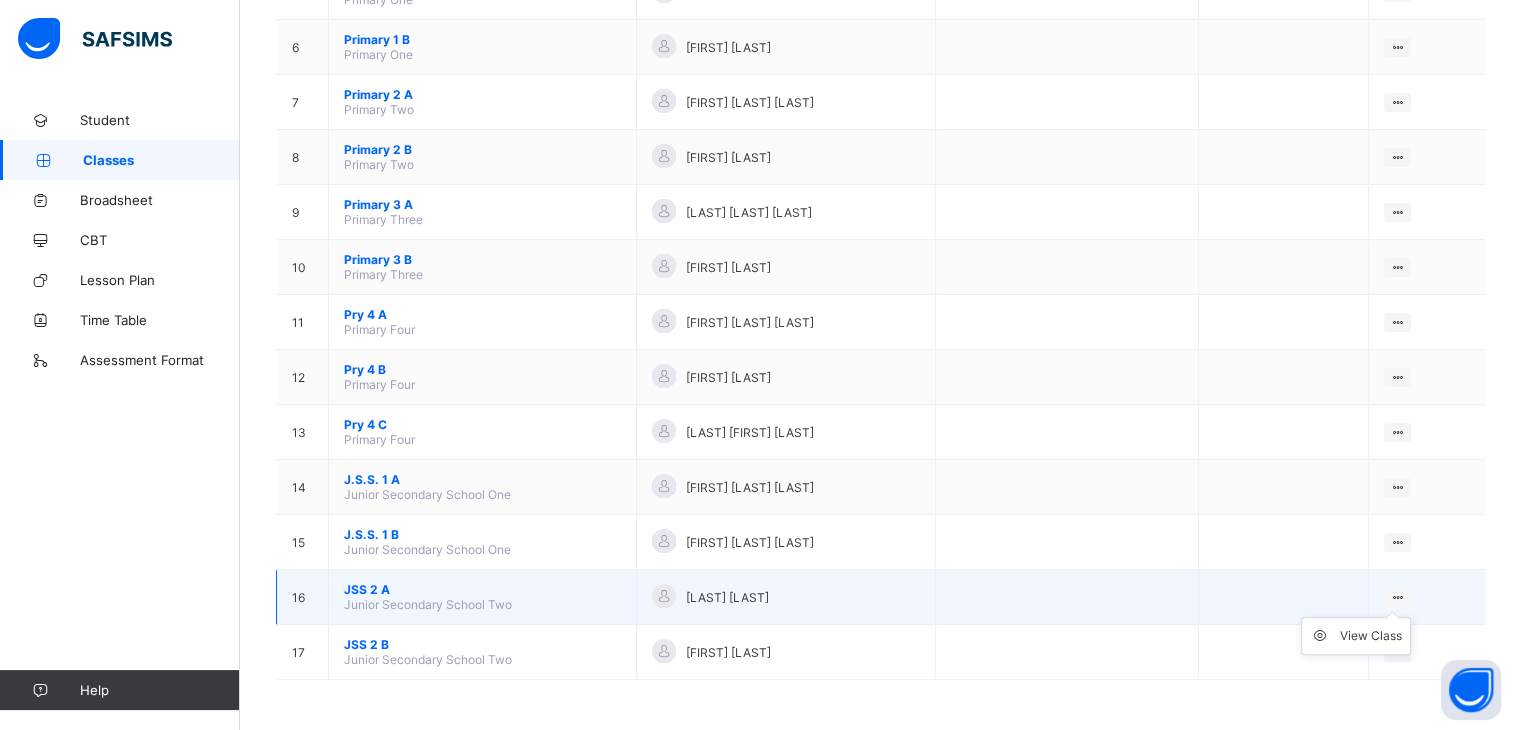 click at bounding box center [1397, 597] 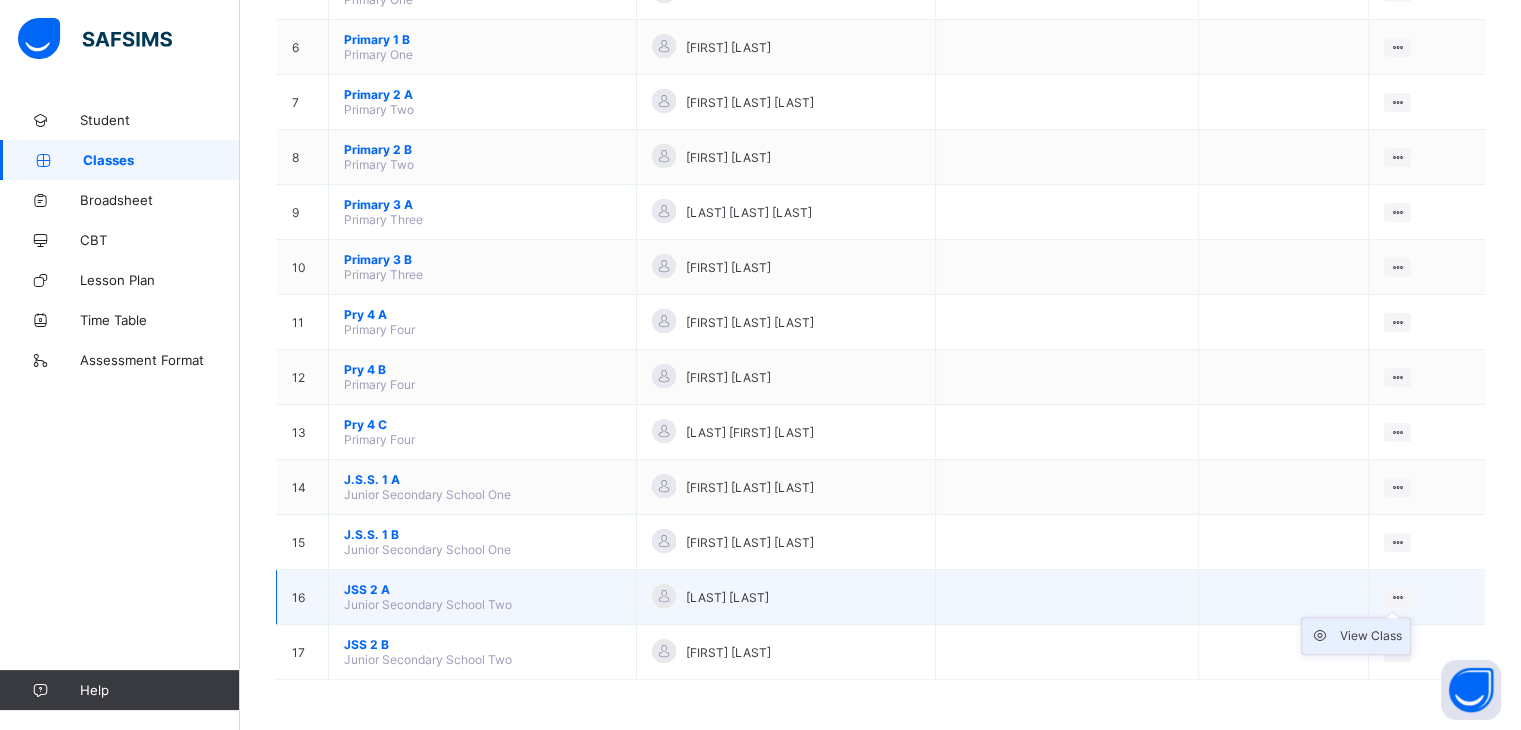 click on "View Class" at bounding box center [1371, 636] 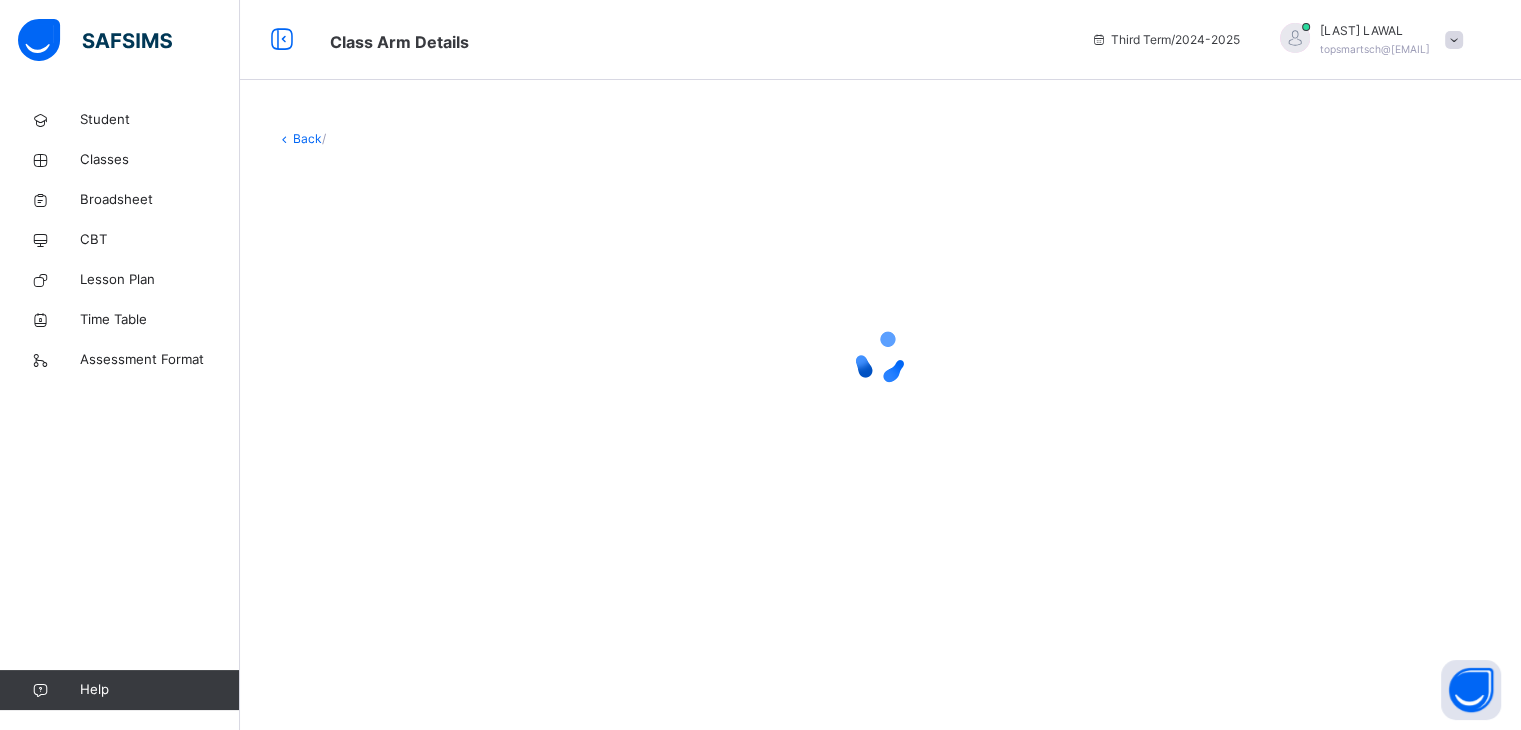 scroll, scrollTop: 0, scrollLeft: 0, axis: both 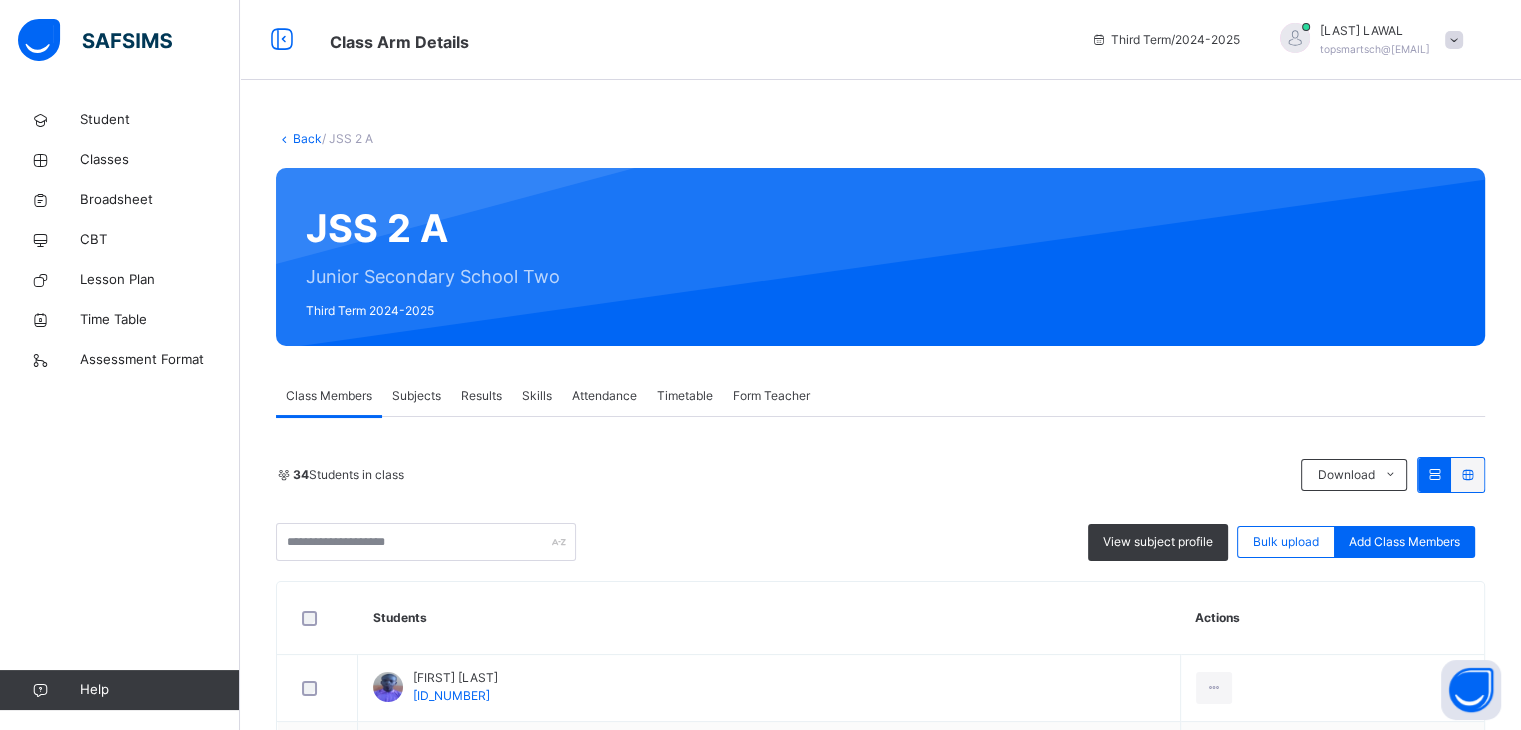 click on "Subjects" at bounding box center [416, 396] 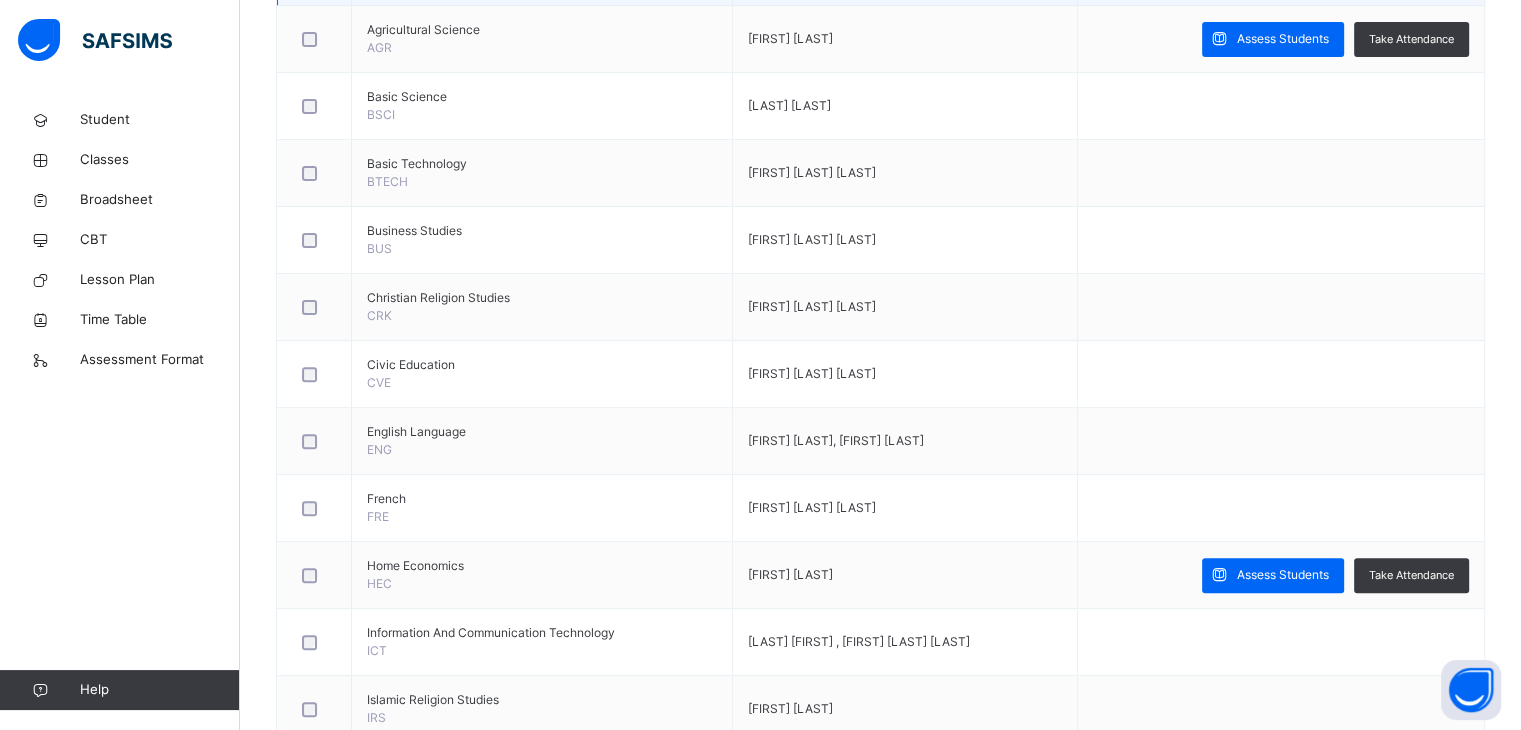 scroll, scrollTop: 640, scrollLeft: 0, axis: vertical 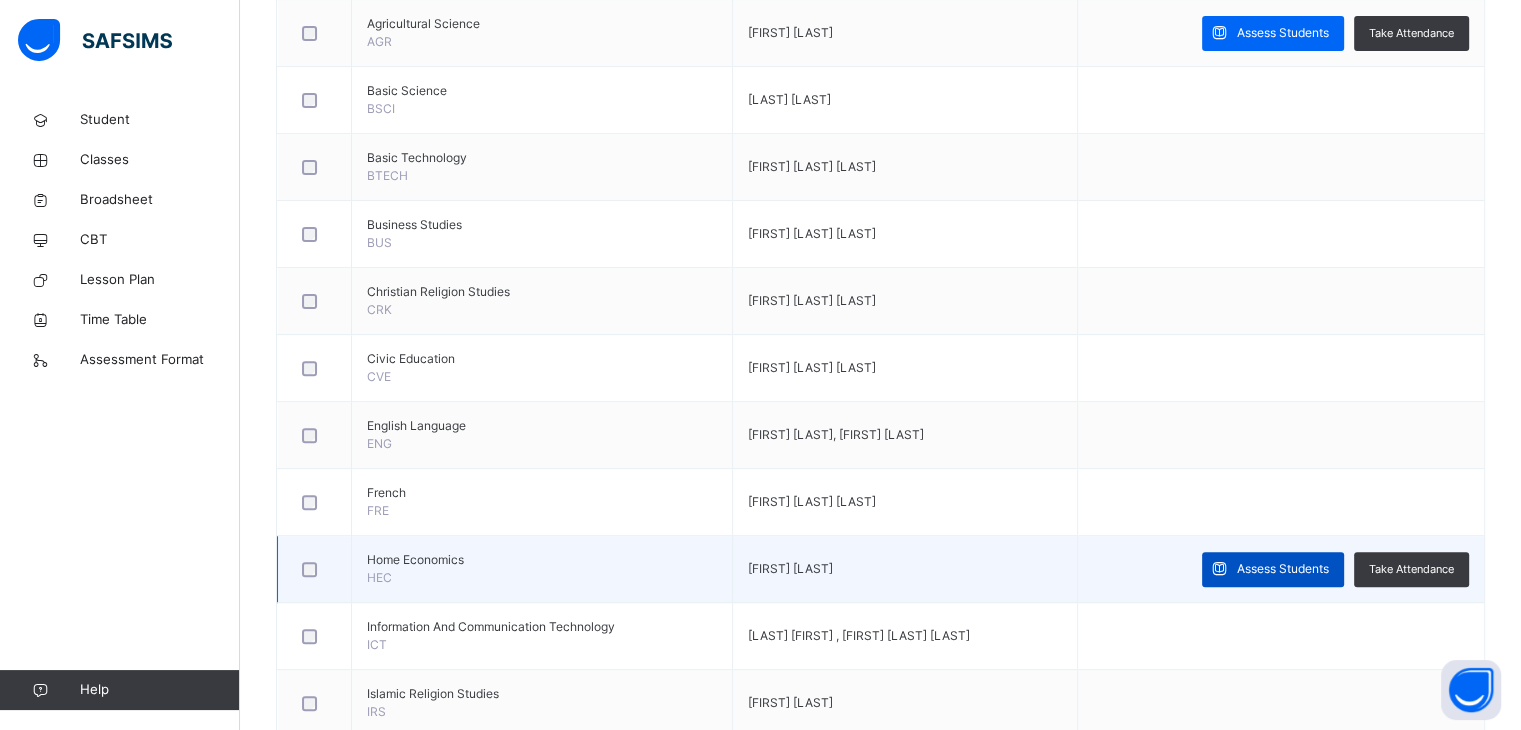 click on "Assess Students" at bounding box center (1273, 569) 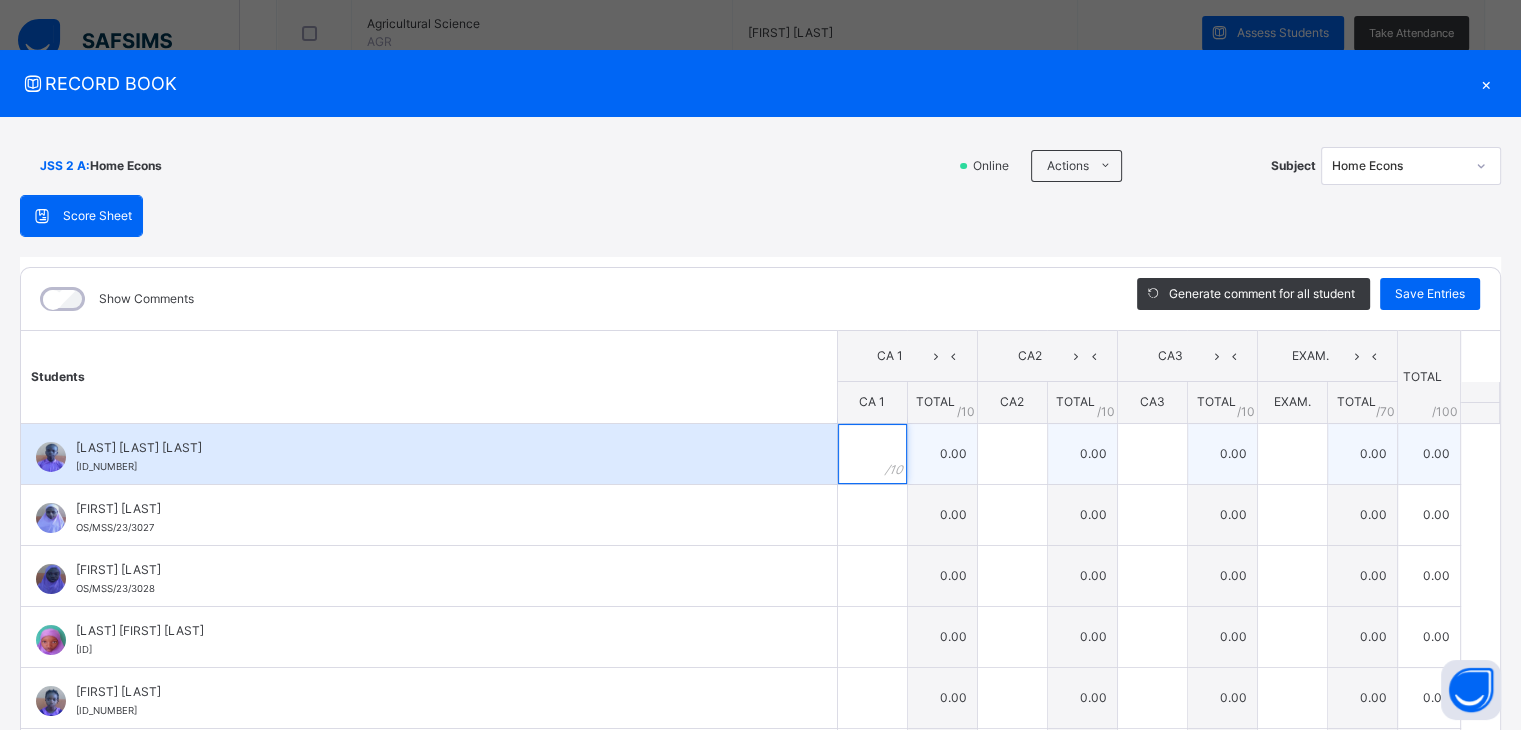 click at bounding box center [872, 454] 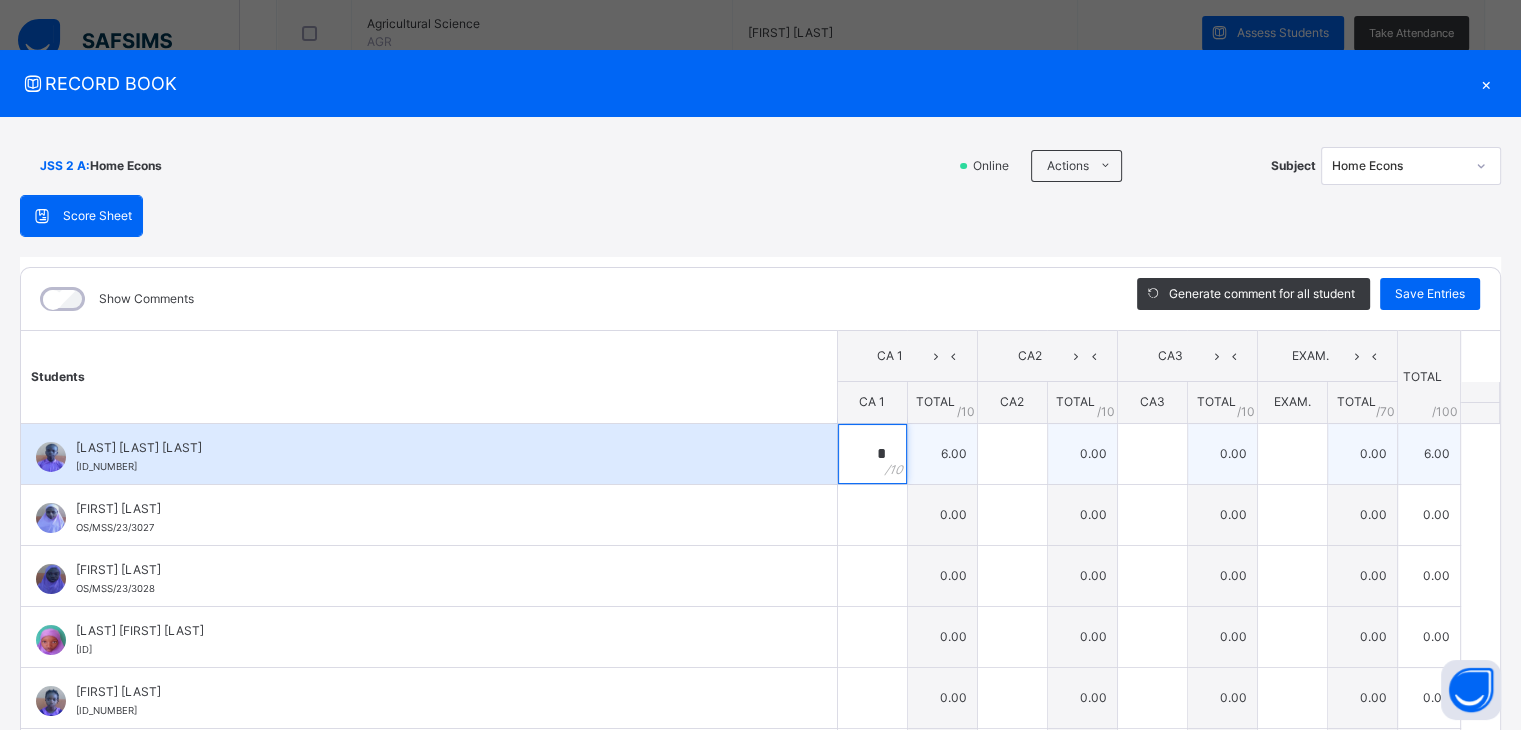 type on "*" 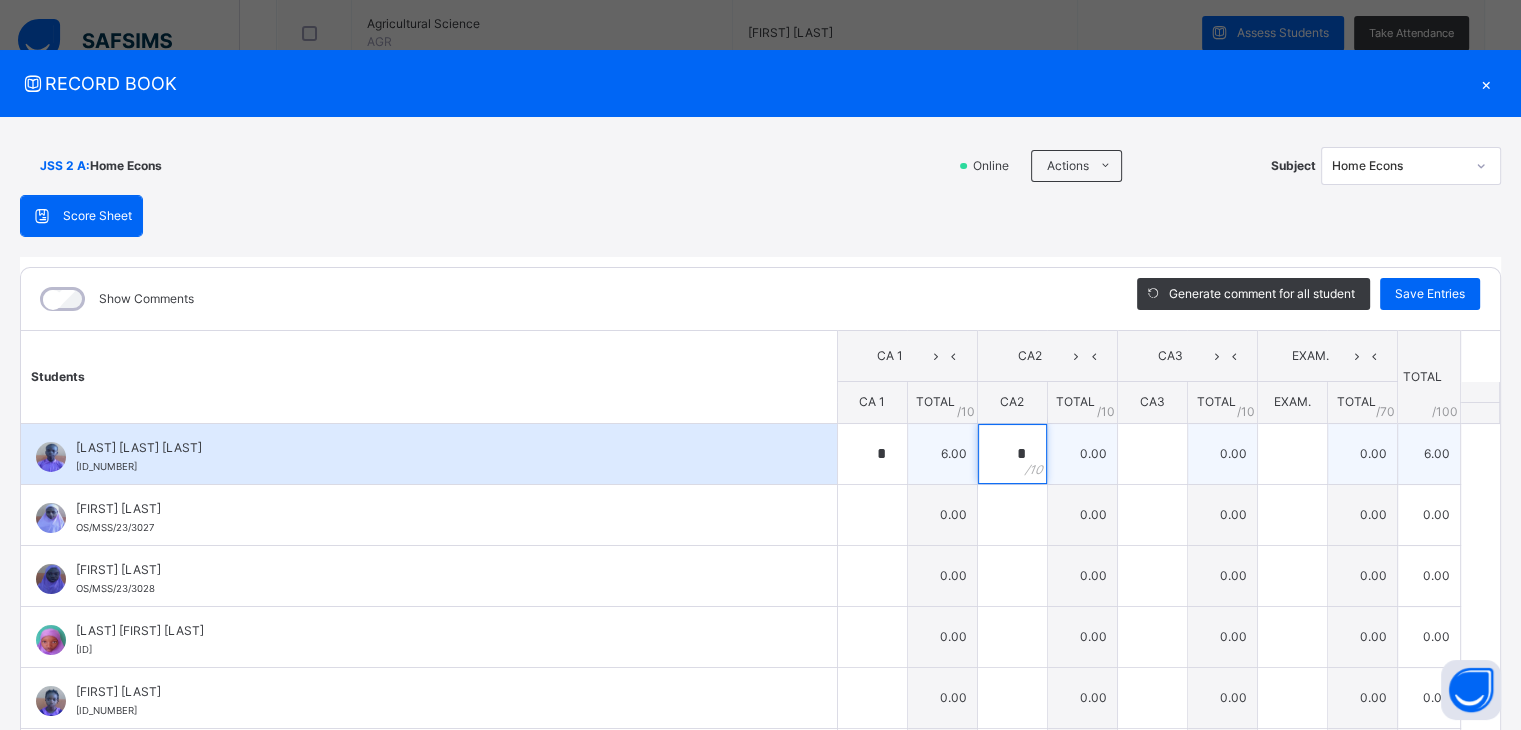type on "*" 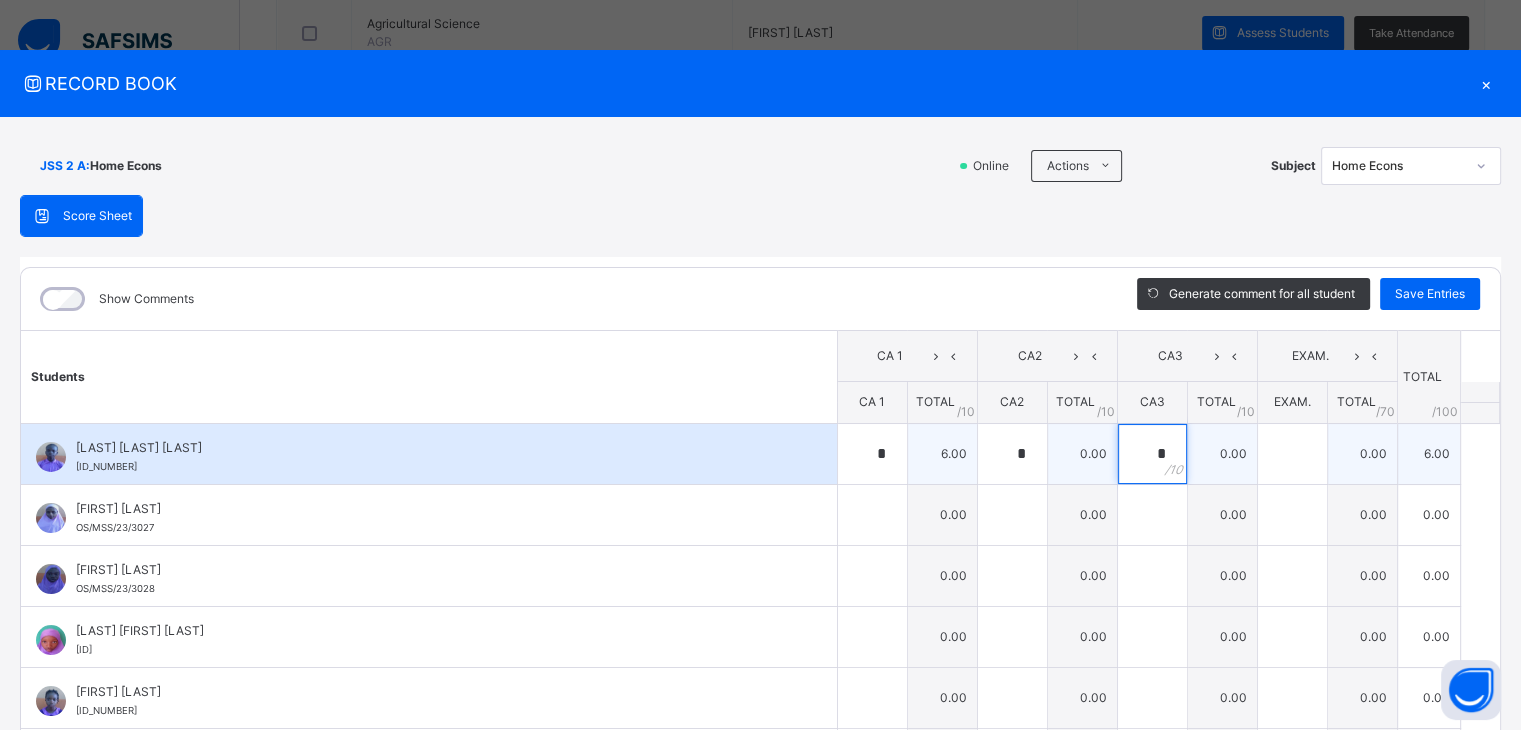 type on "*" 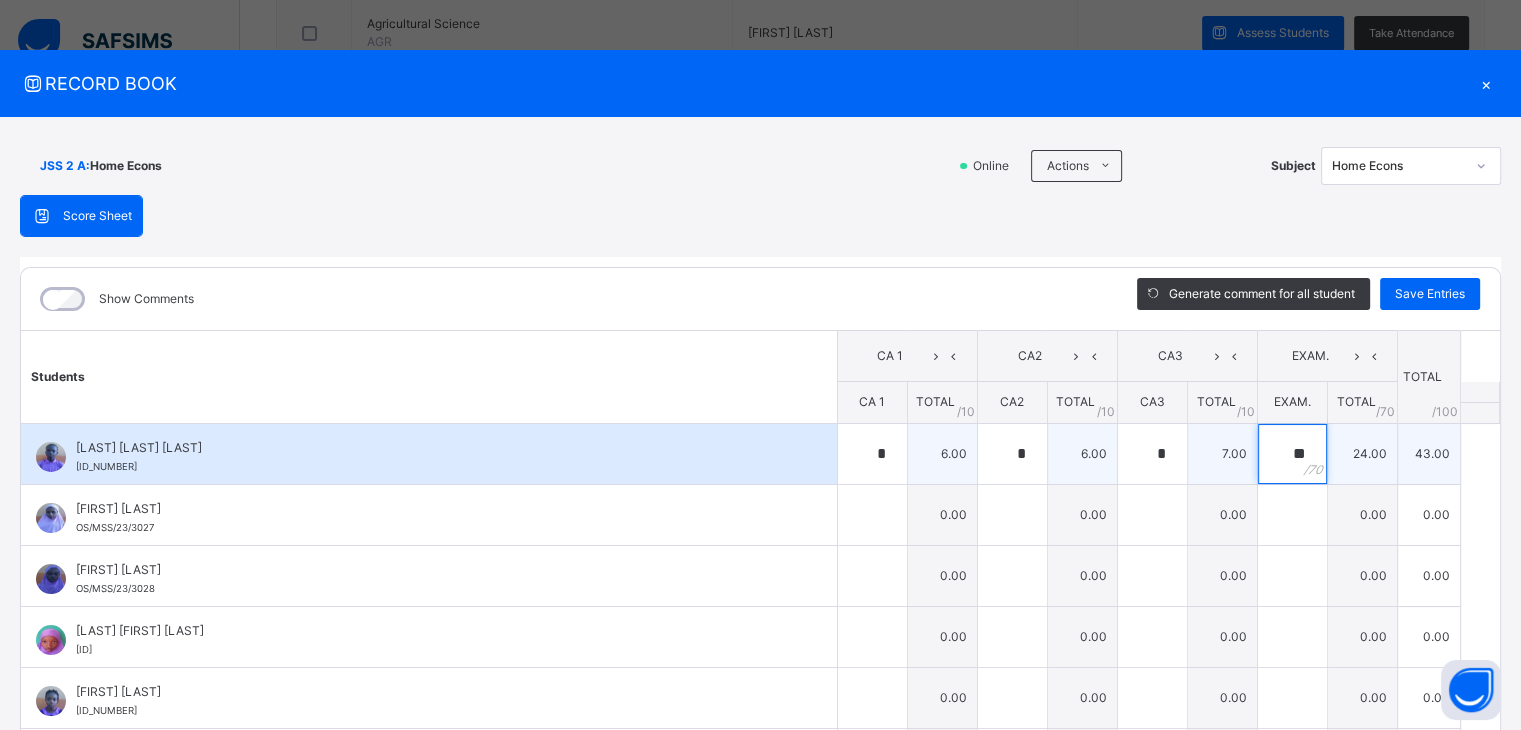click on "**" at bounding box center [1292, 454] 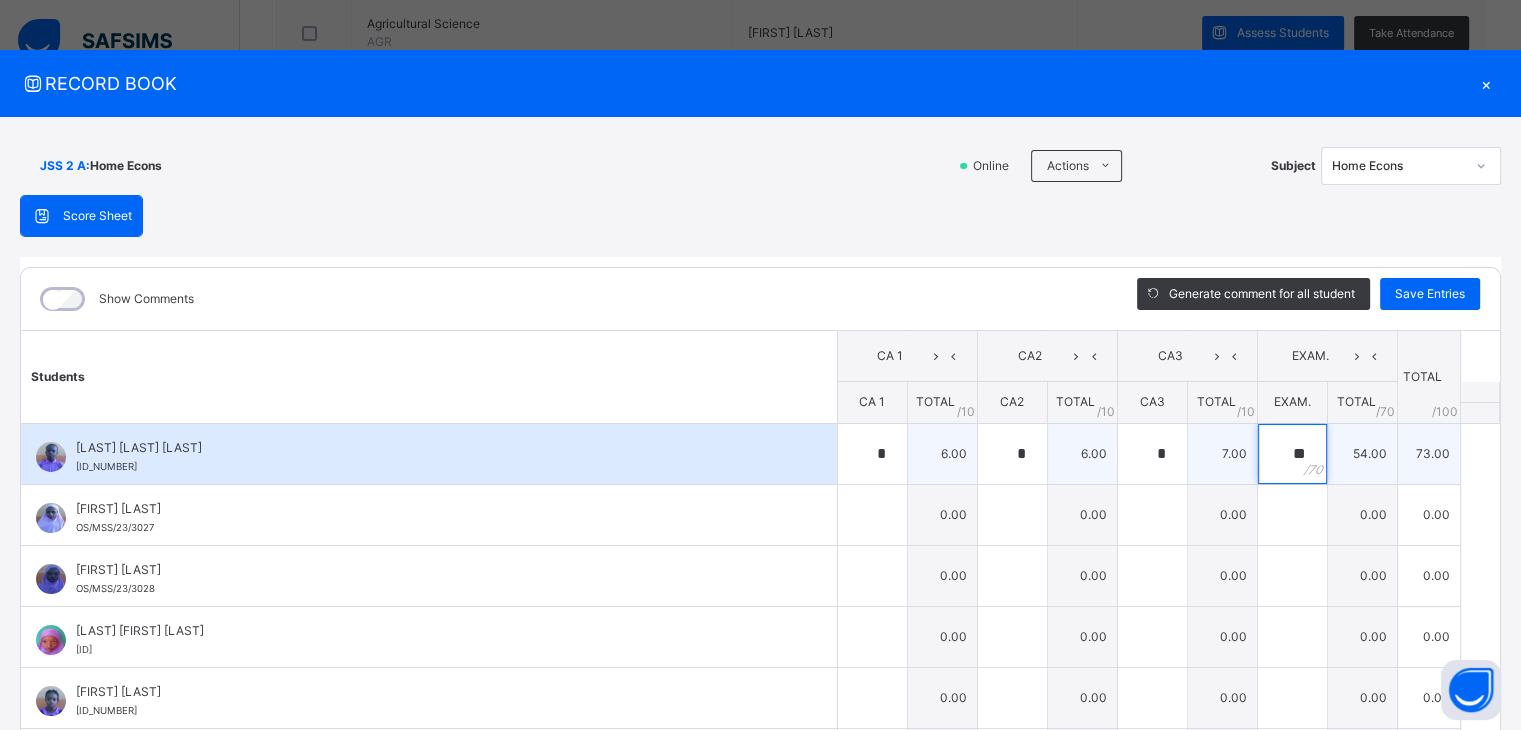 type on "**" 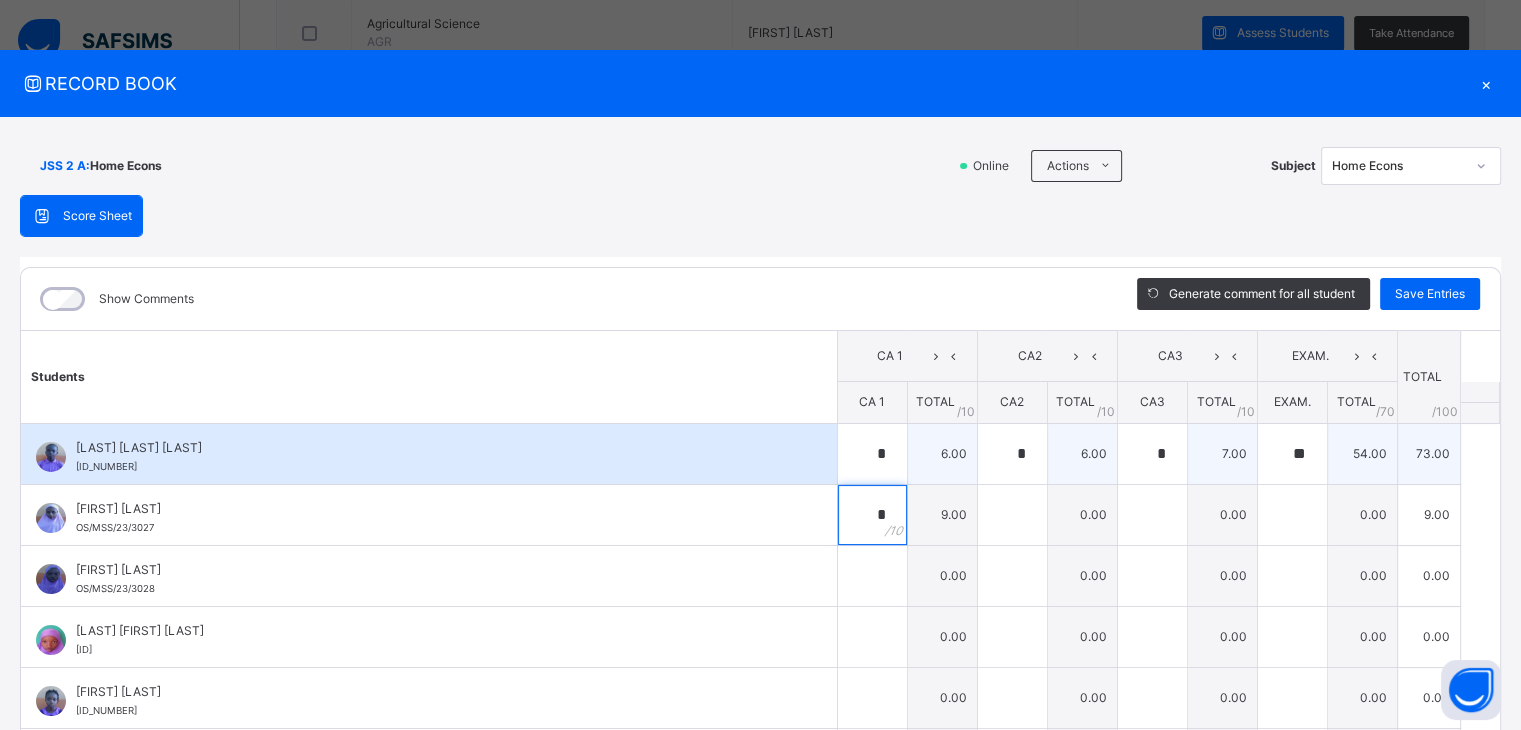 type on "*" 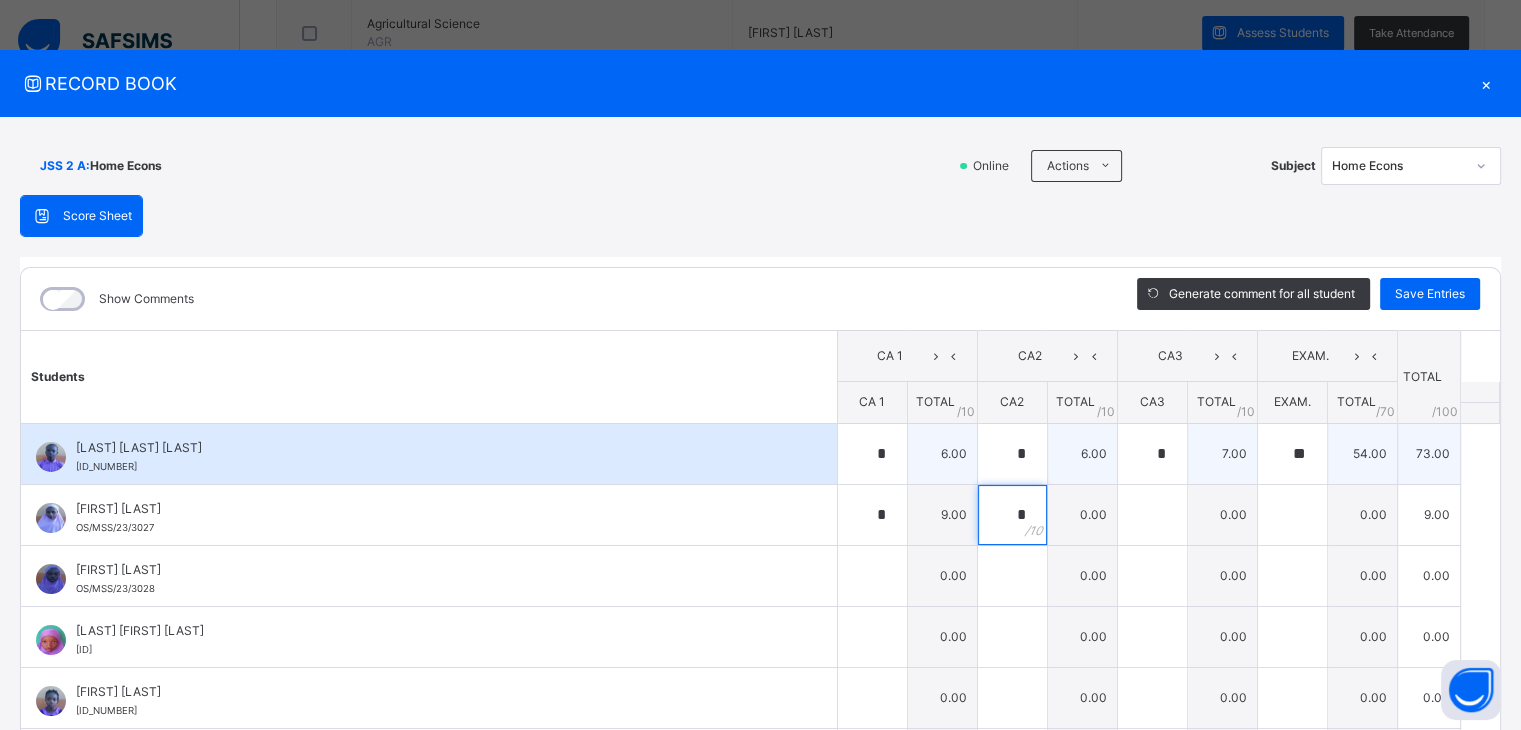 type on "*" 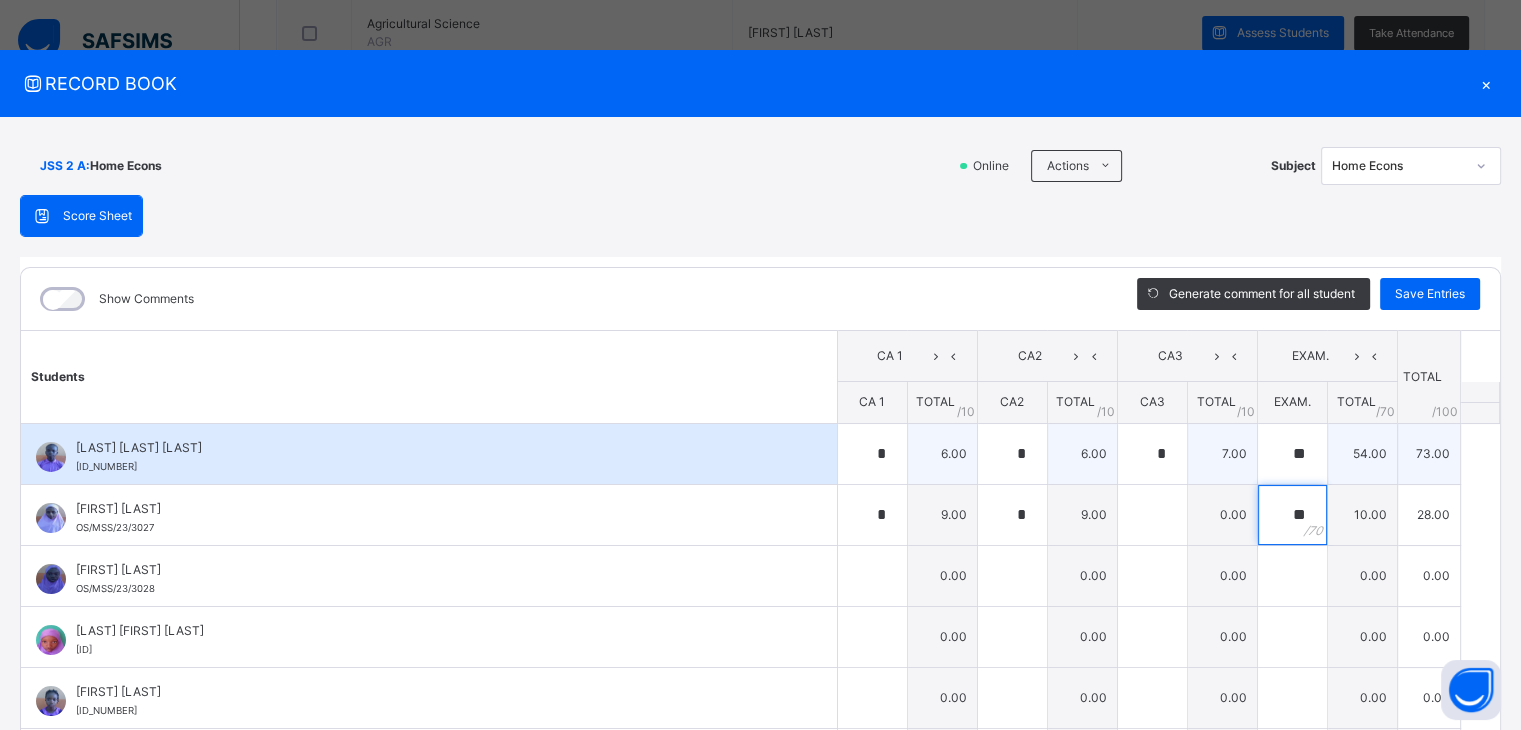 type on "**" 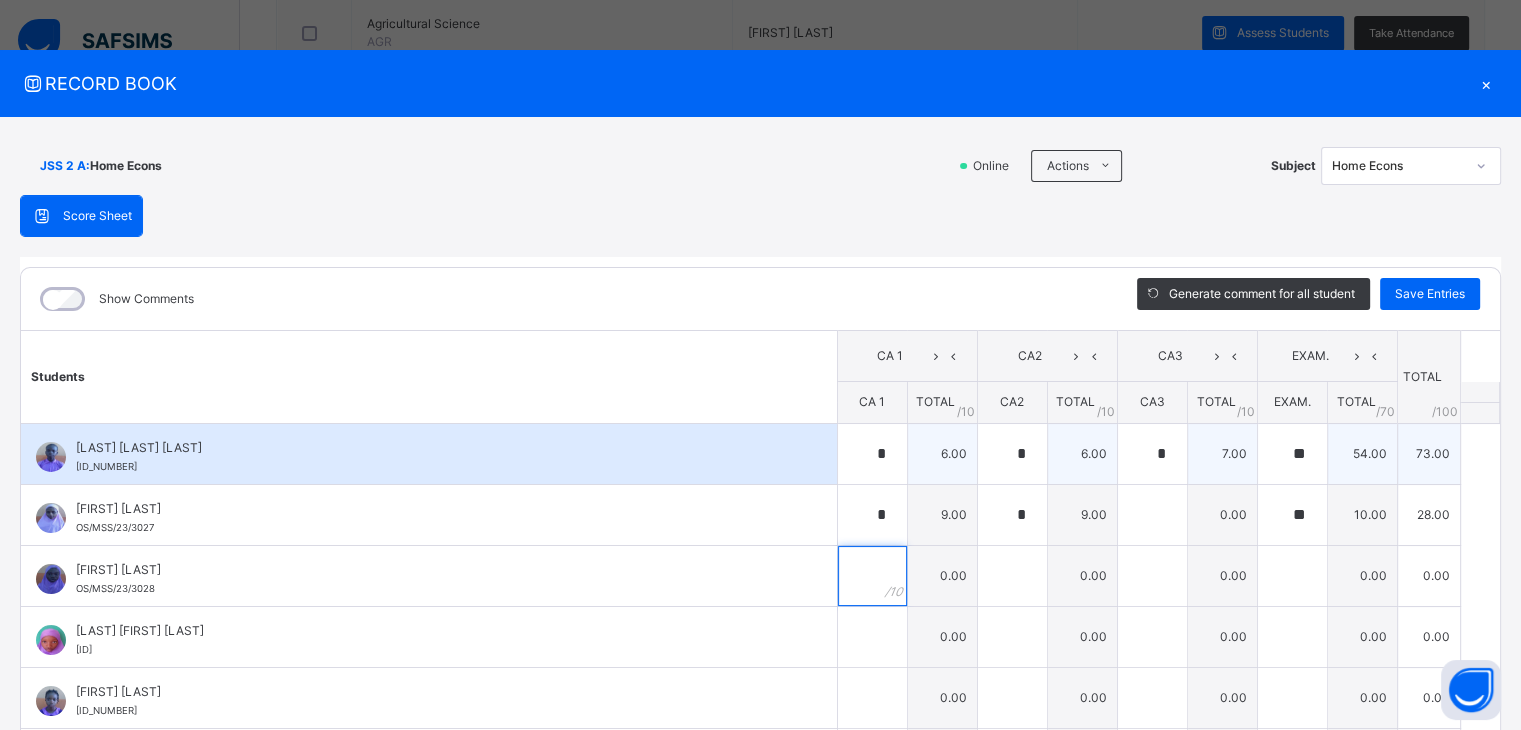type on "*" 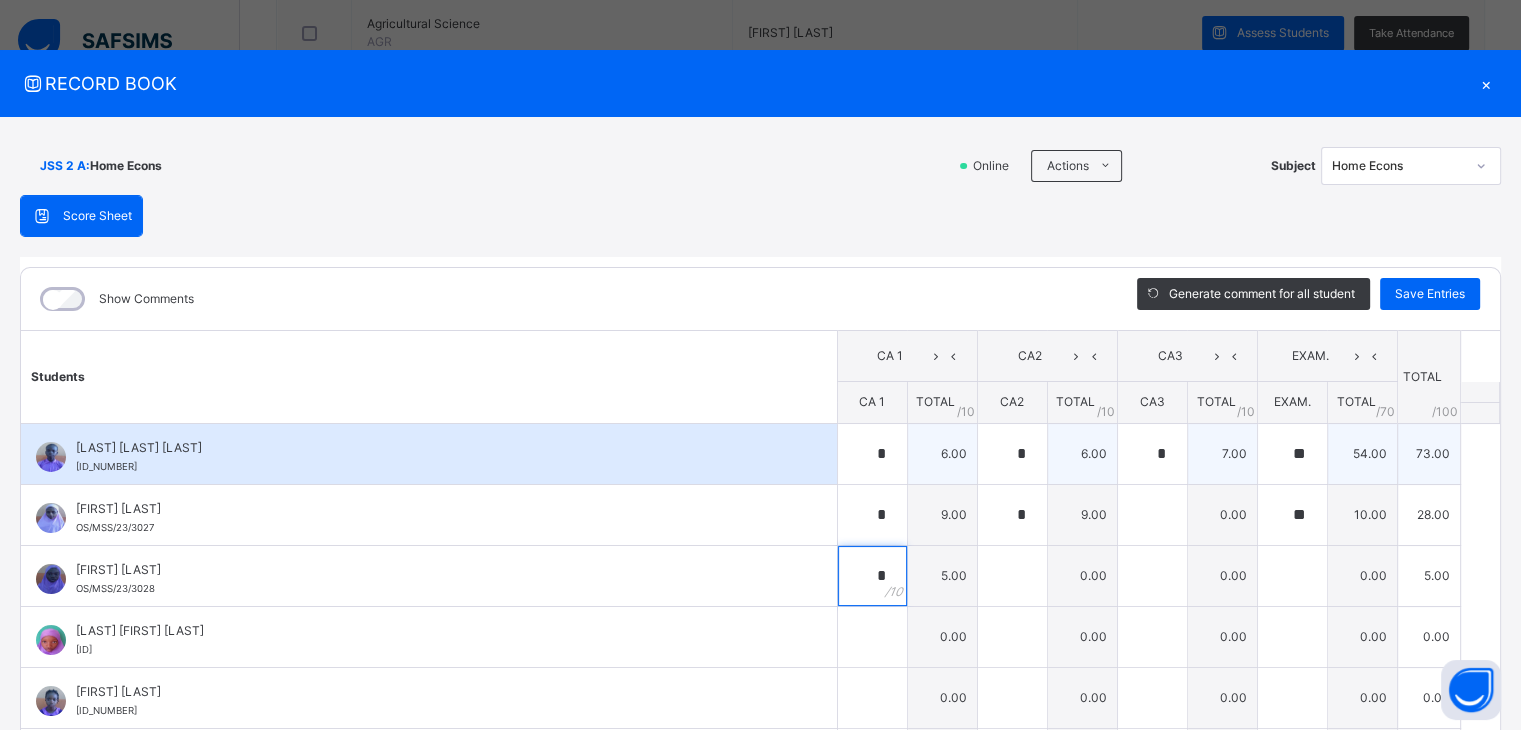 type 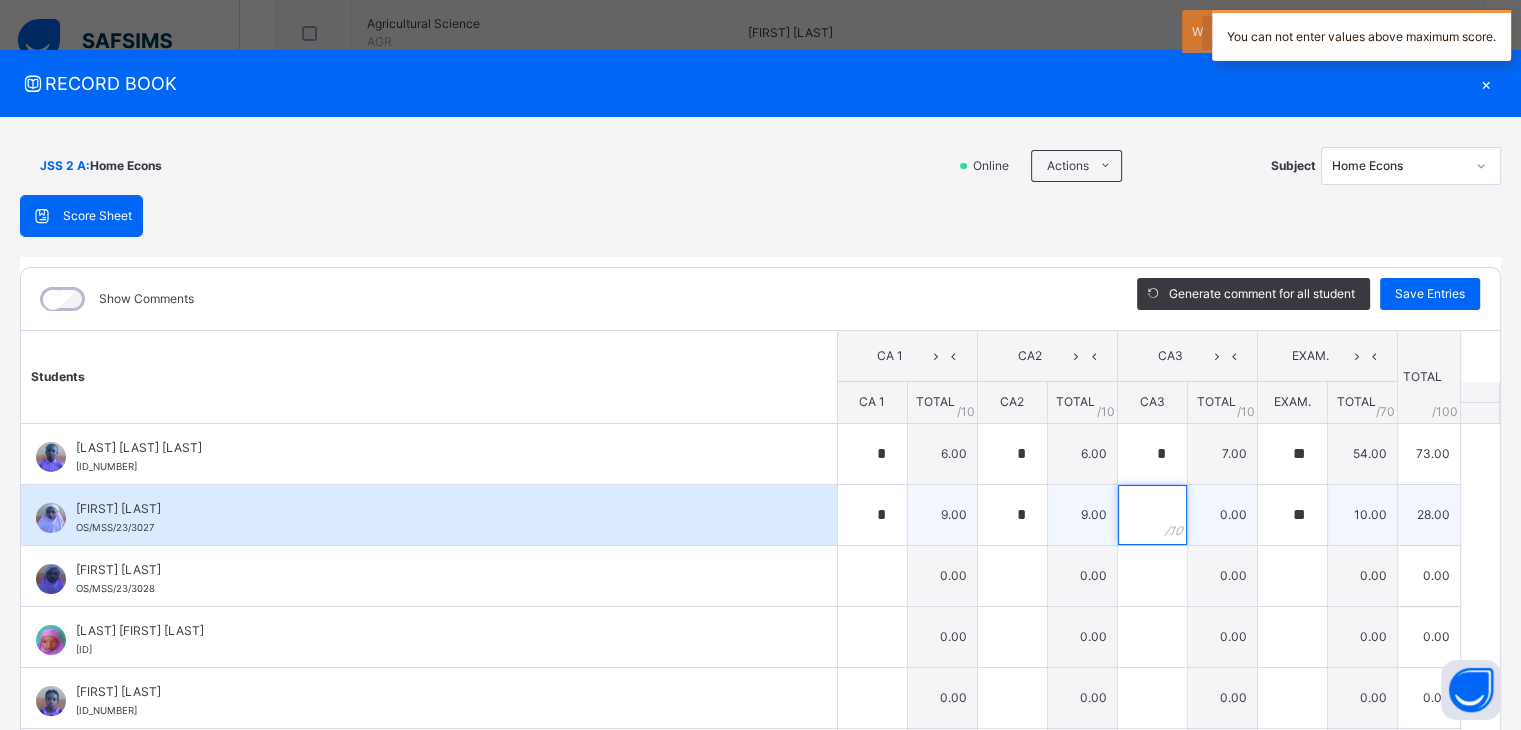 click at bounding box center (1152, 515) 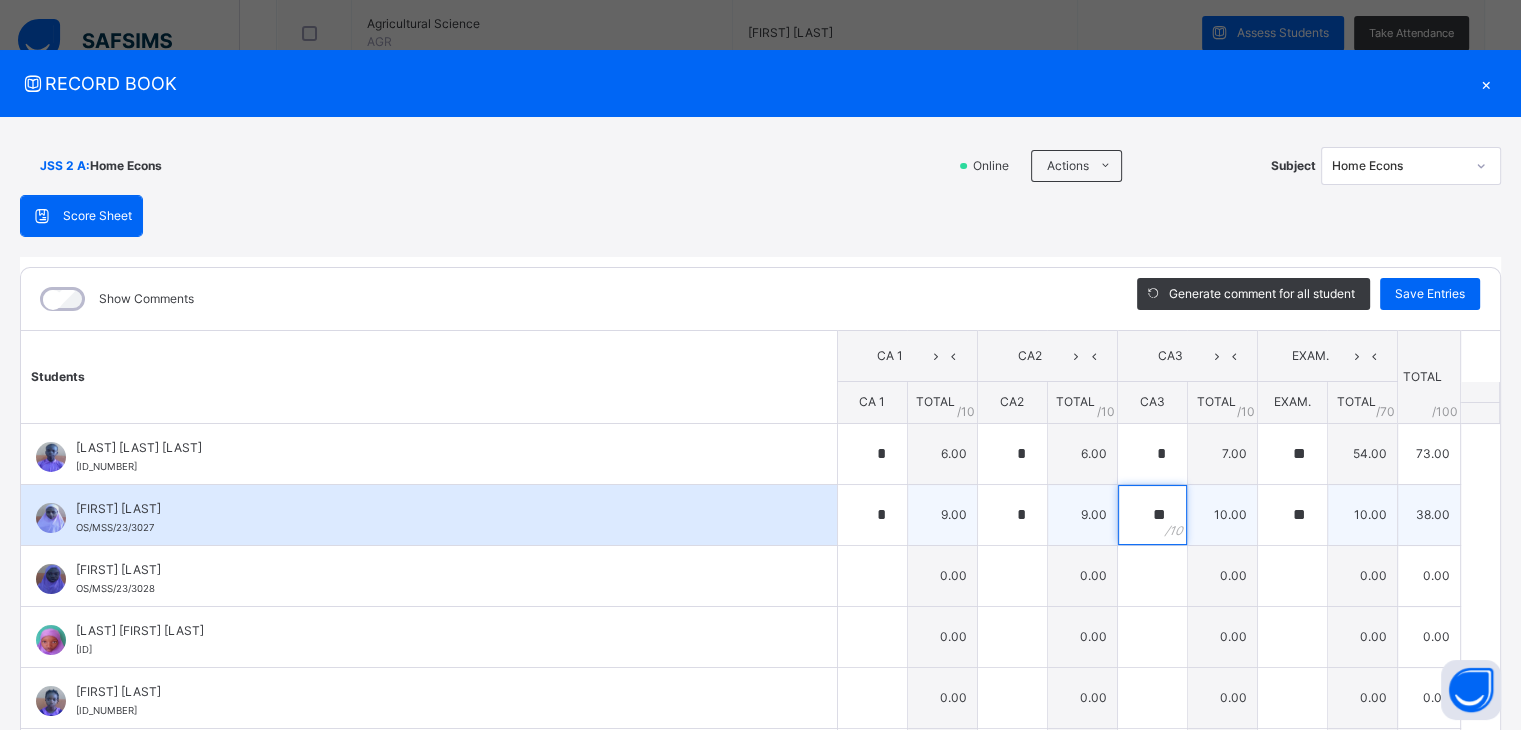 type on "**" 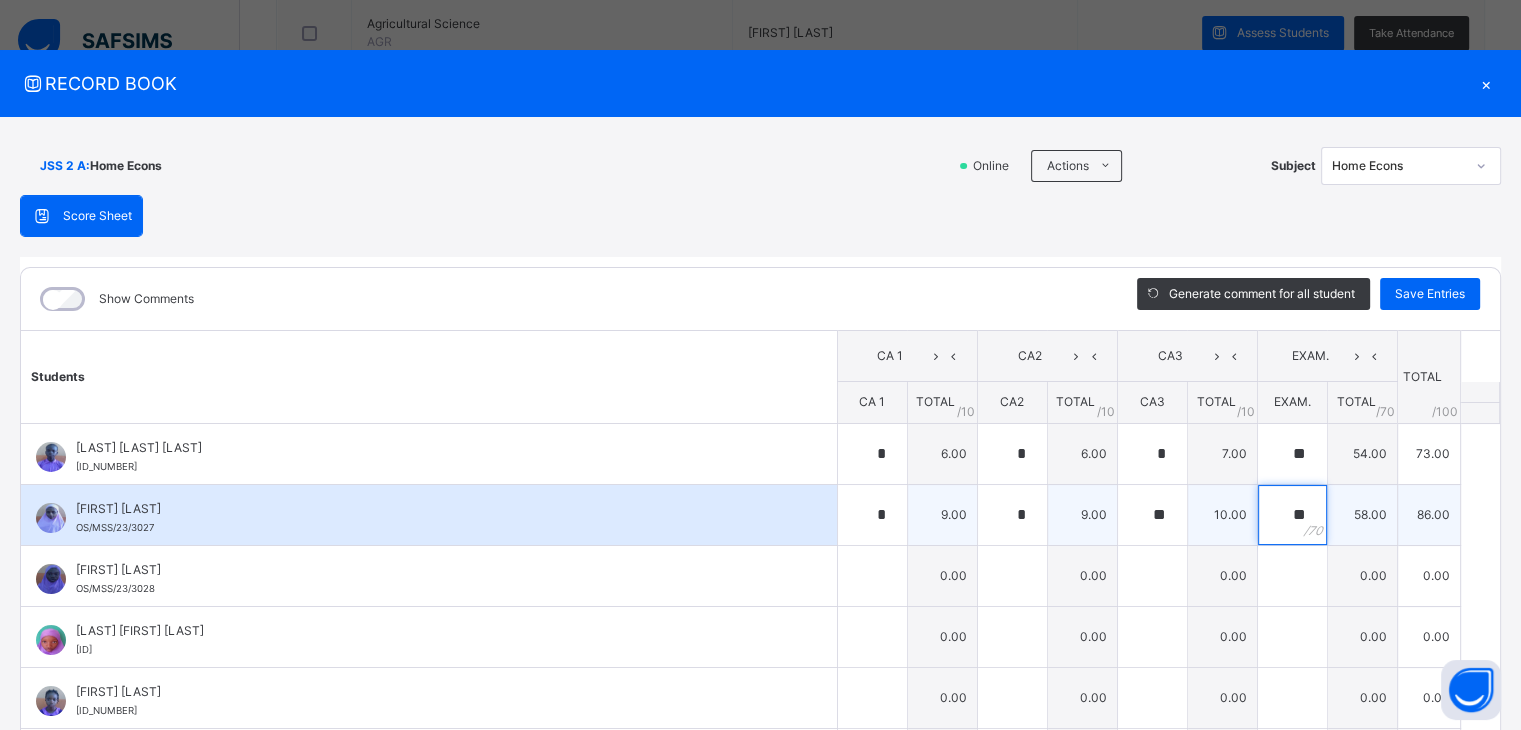 type on "**" 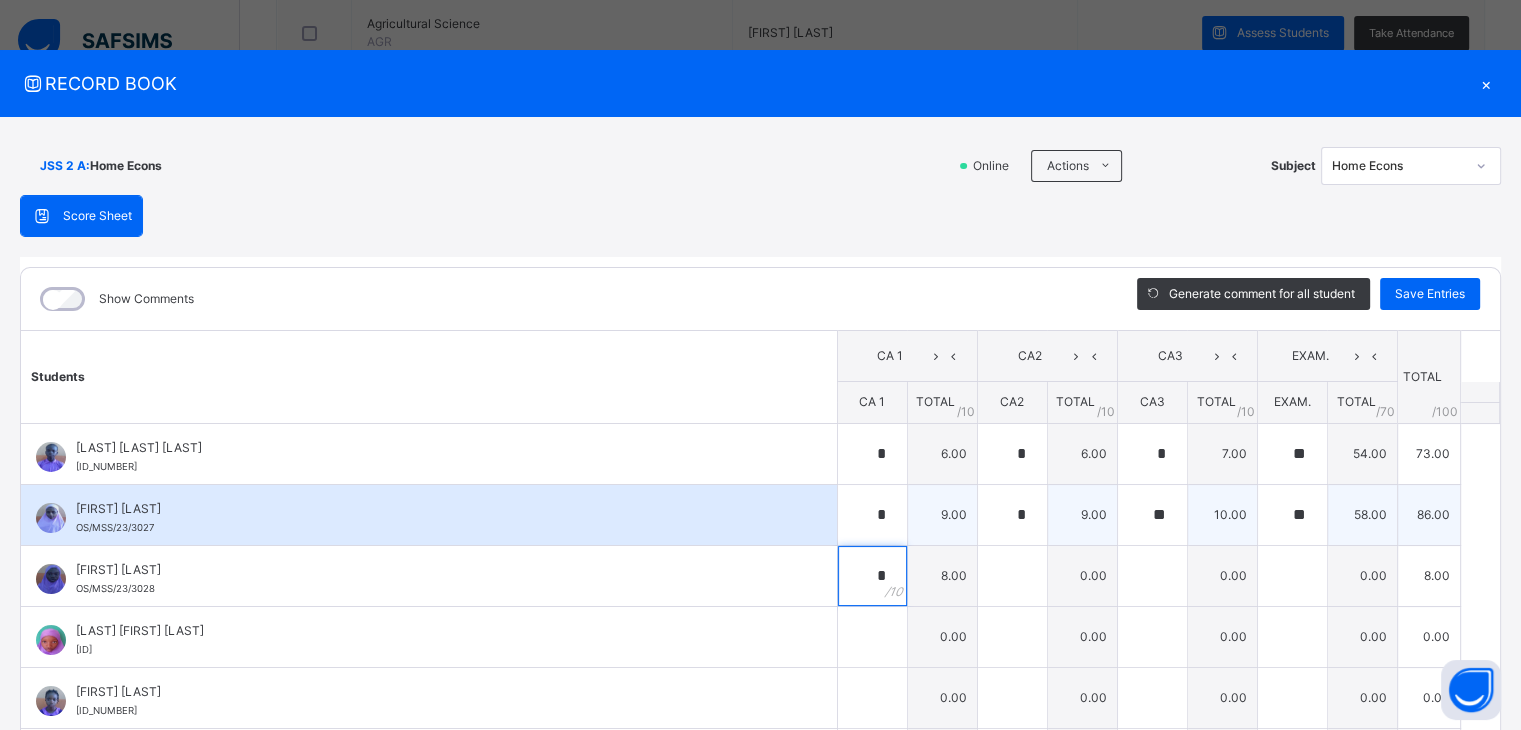type on "*" 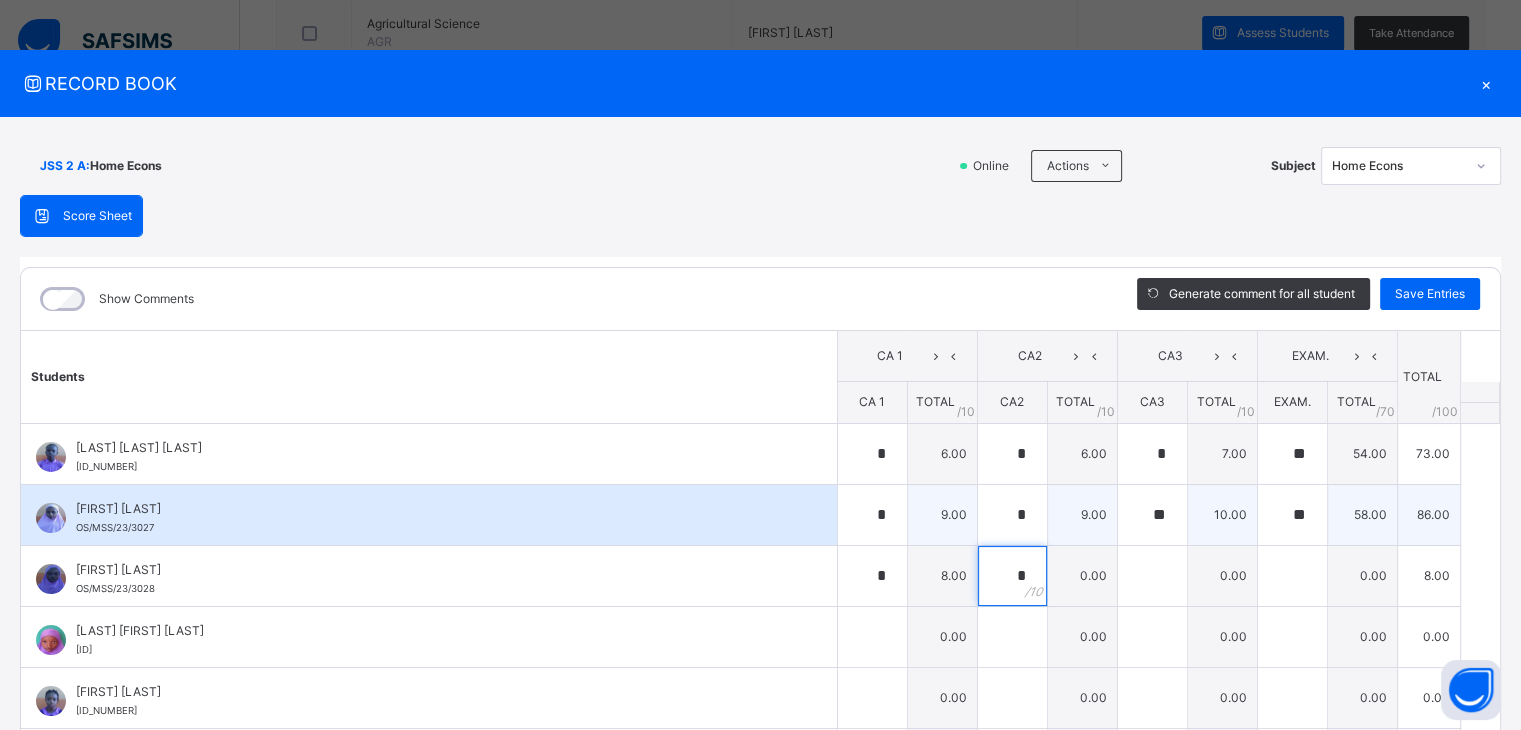 type on "*" 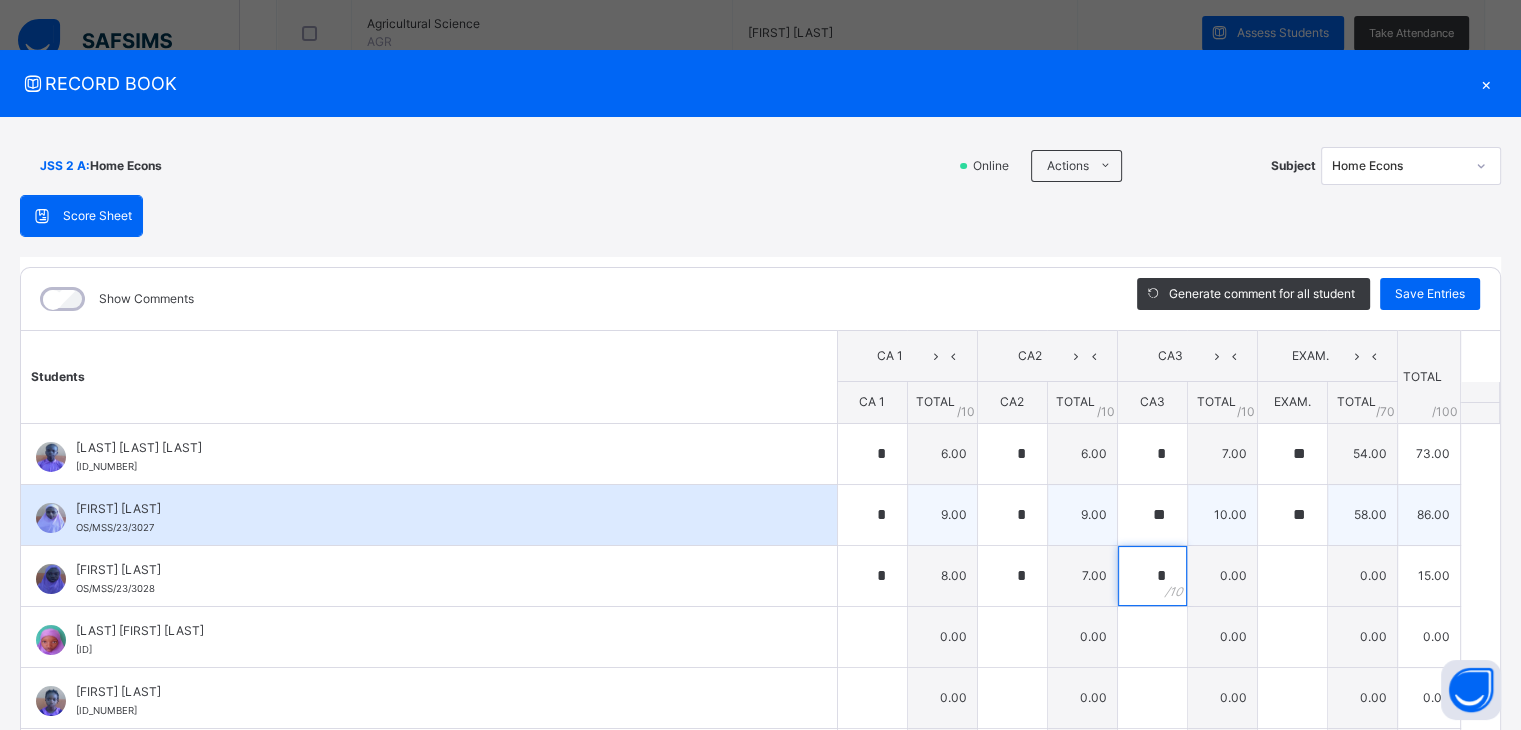 type on "*" 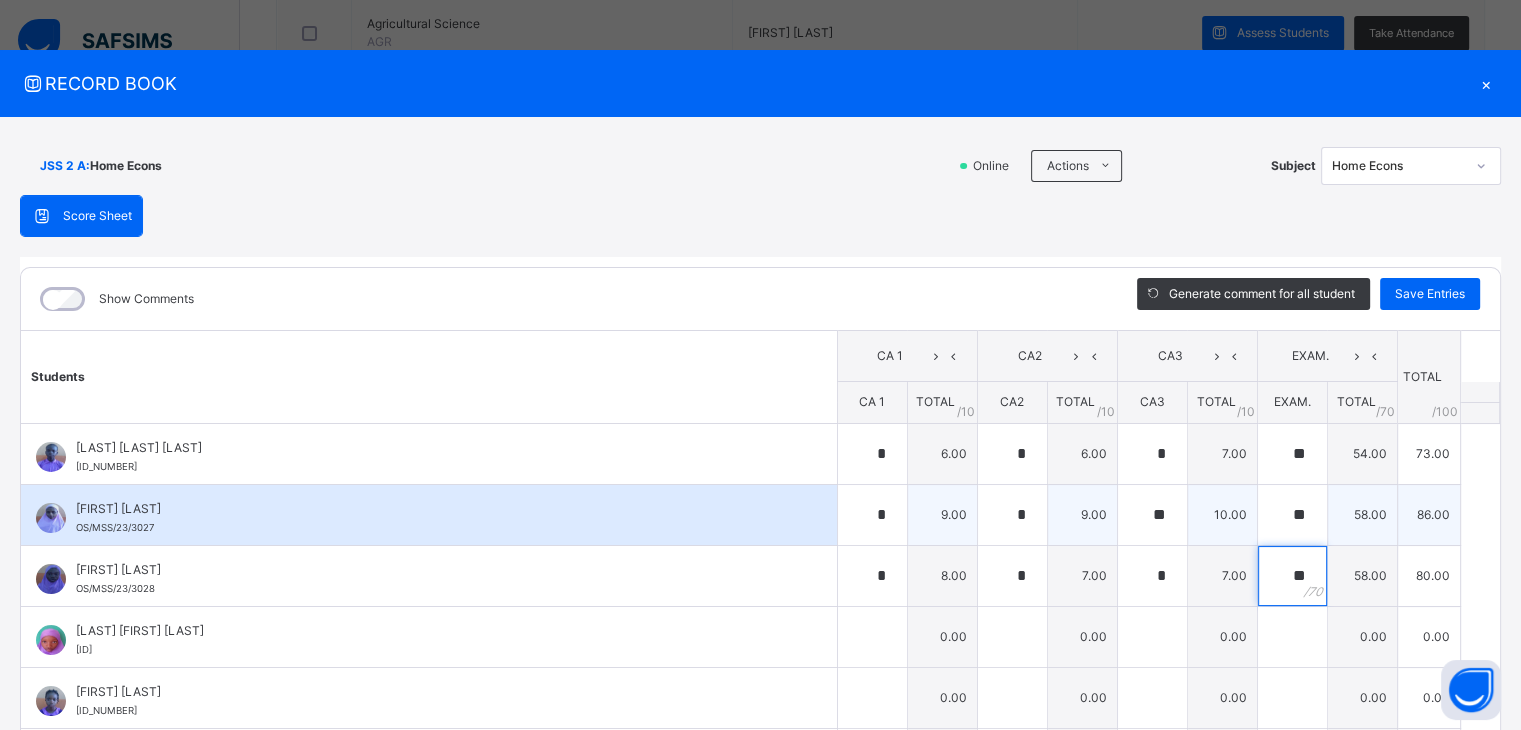 type on "**" 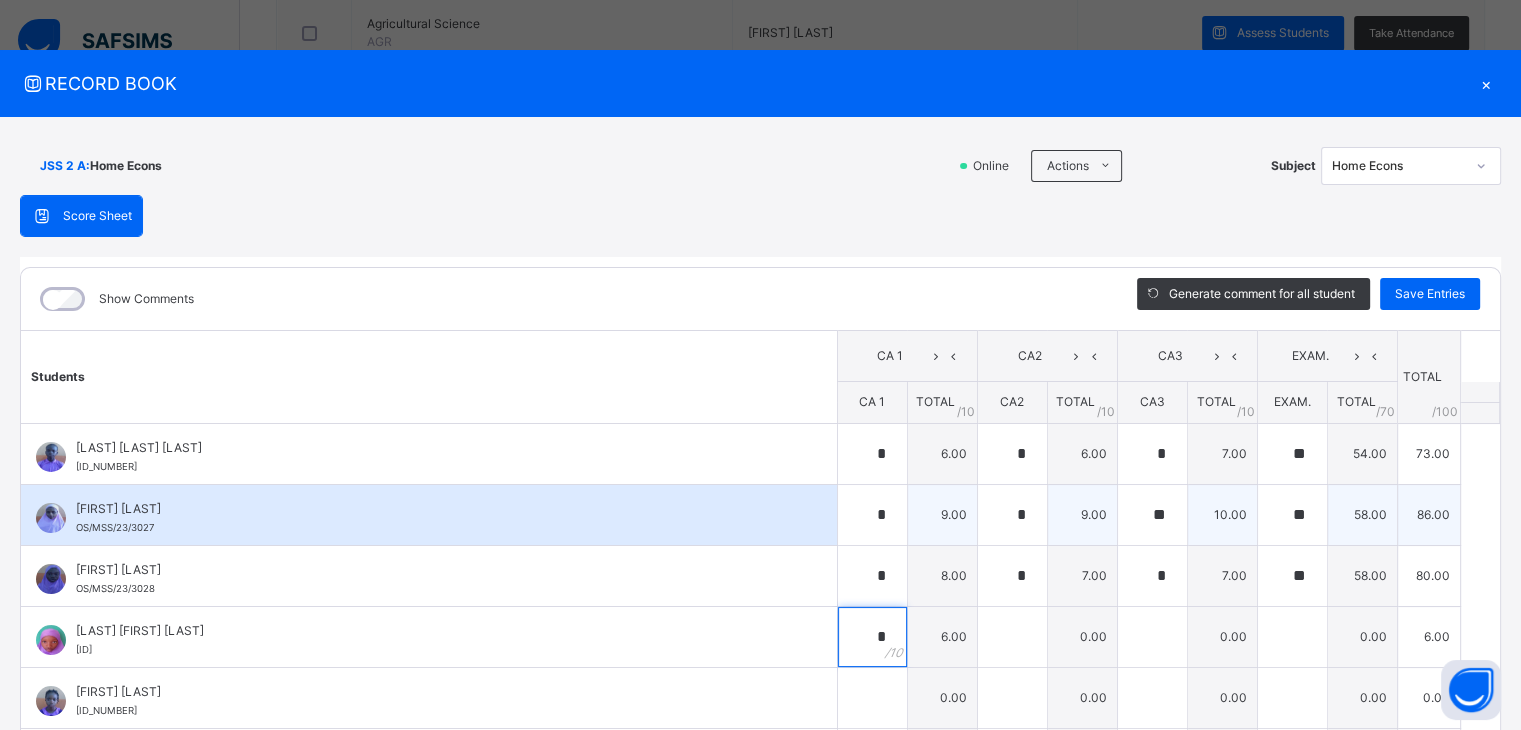 type on "*" 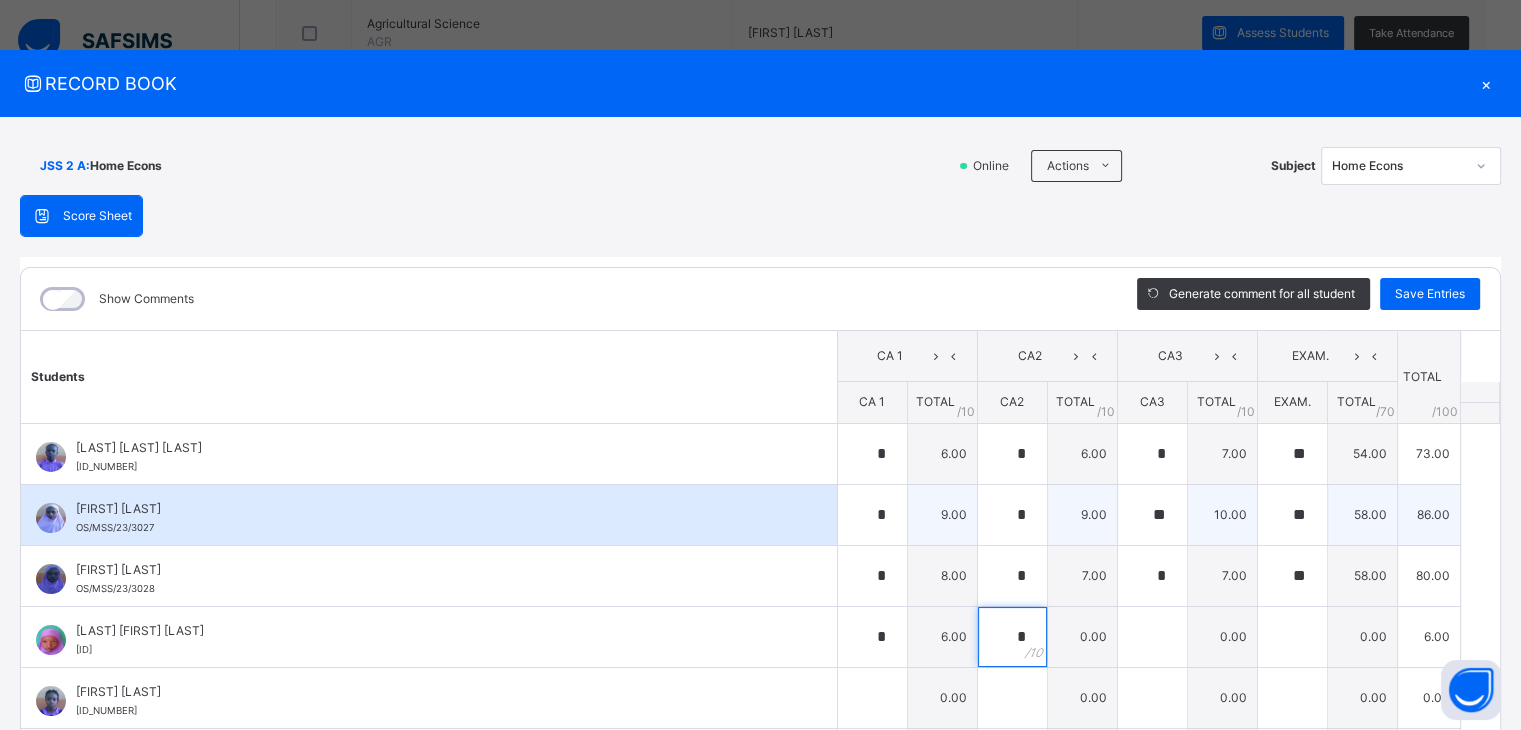 type on "*" 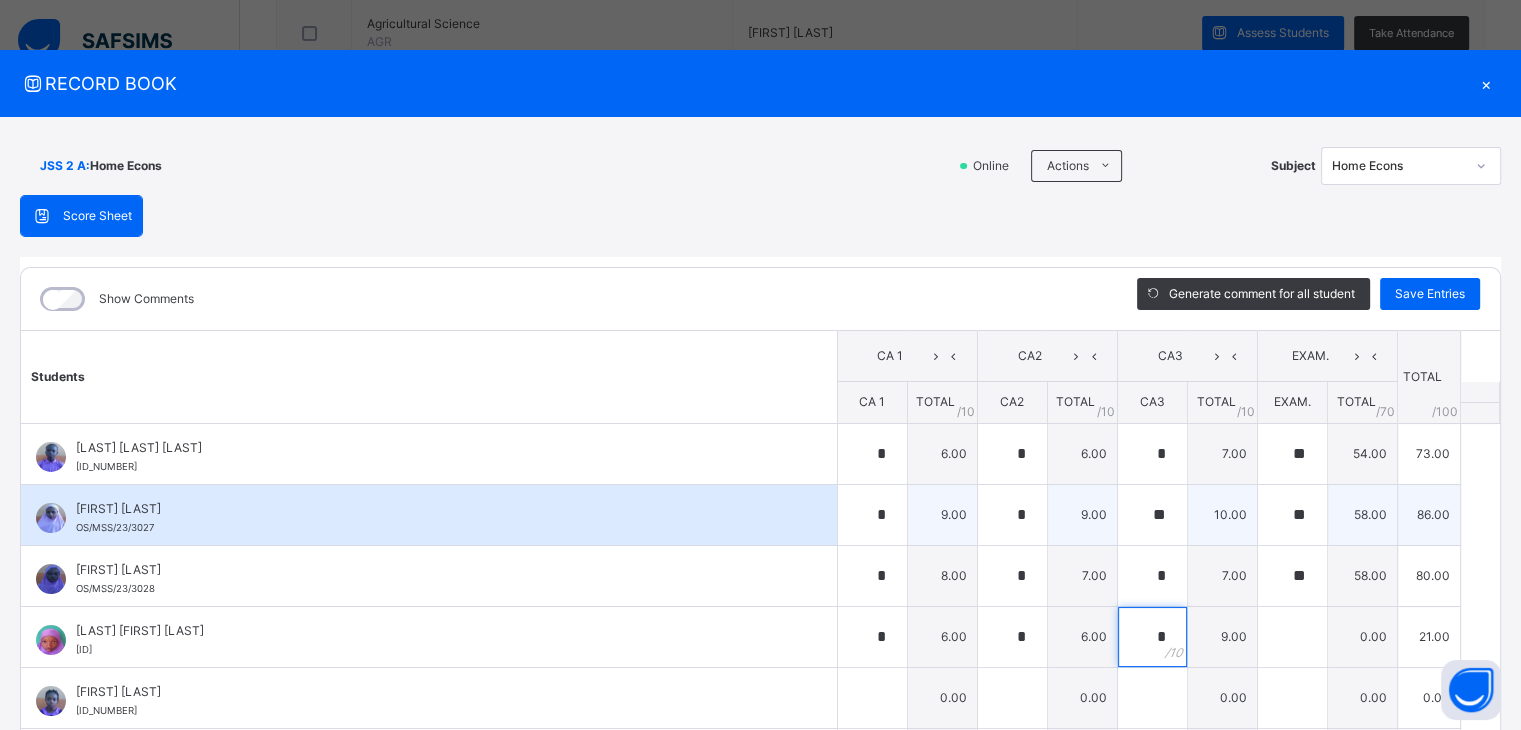 type on "*" 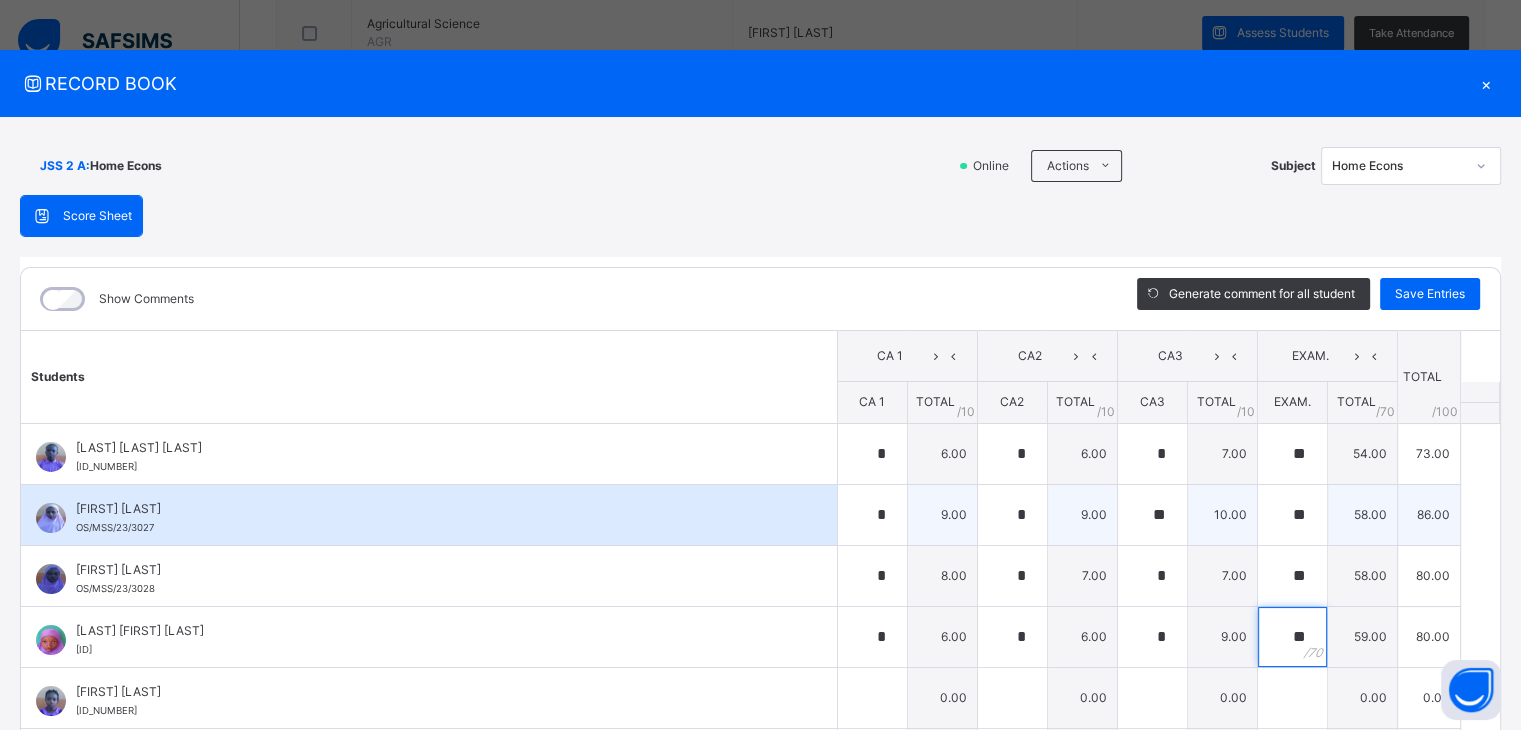 type on "**" 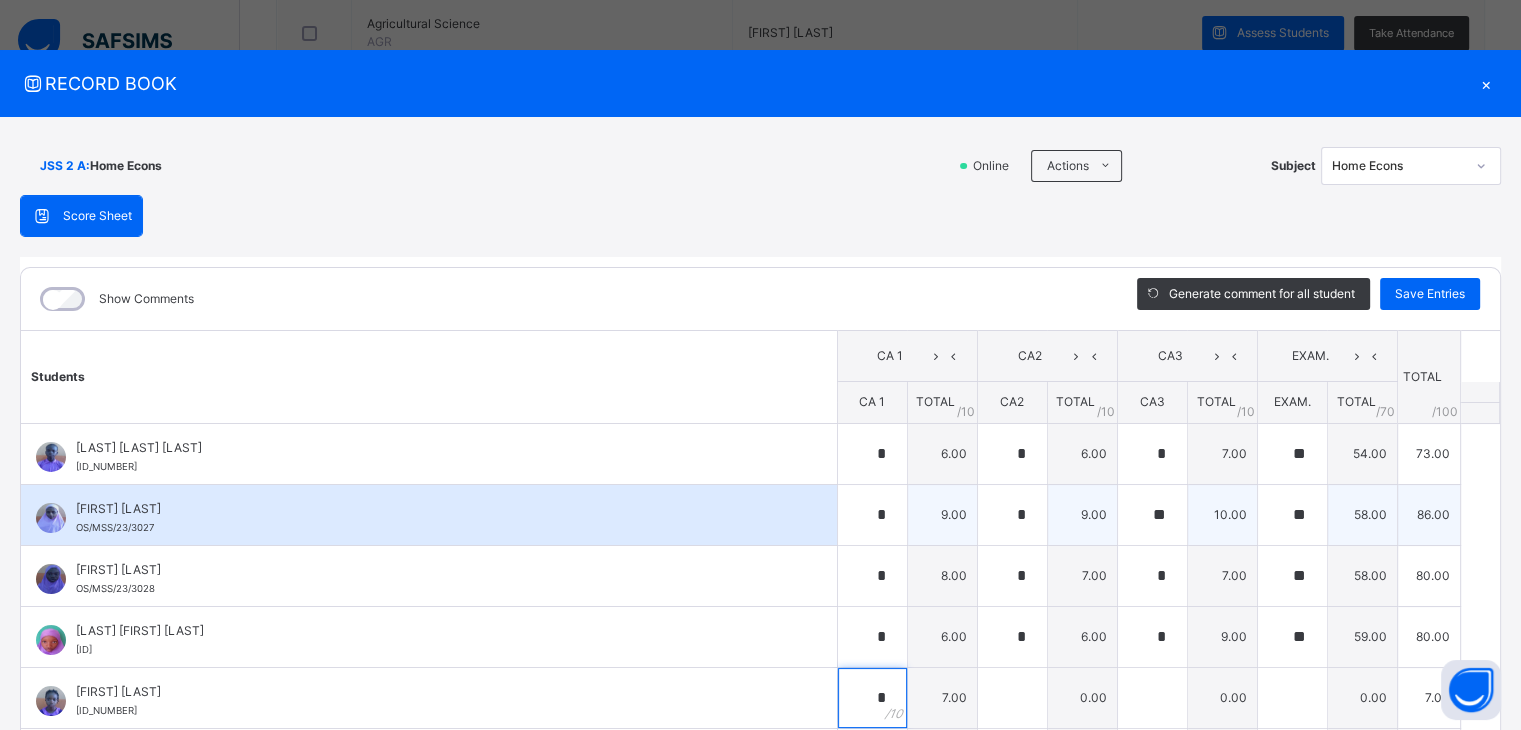 type on "*" 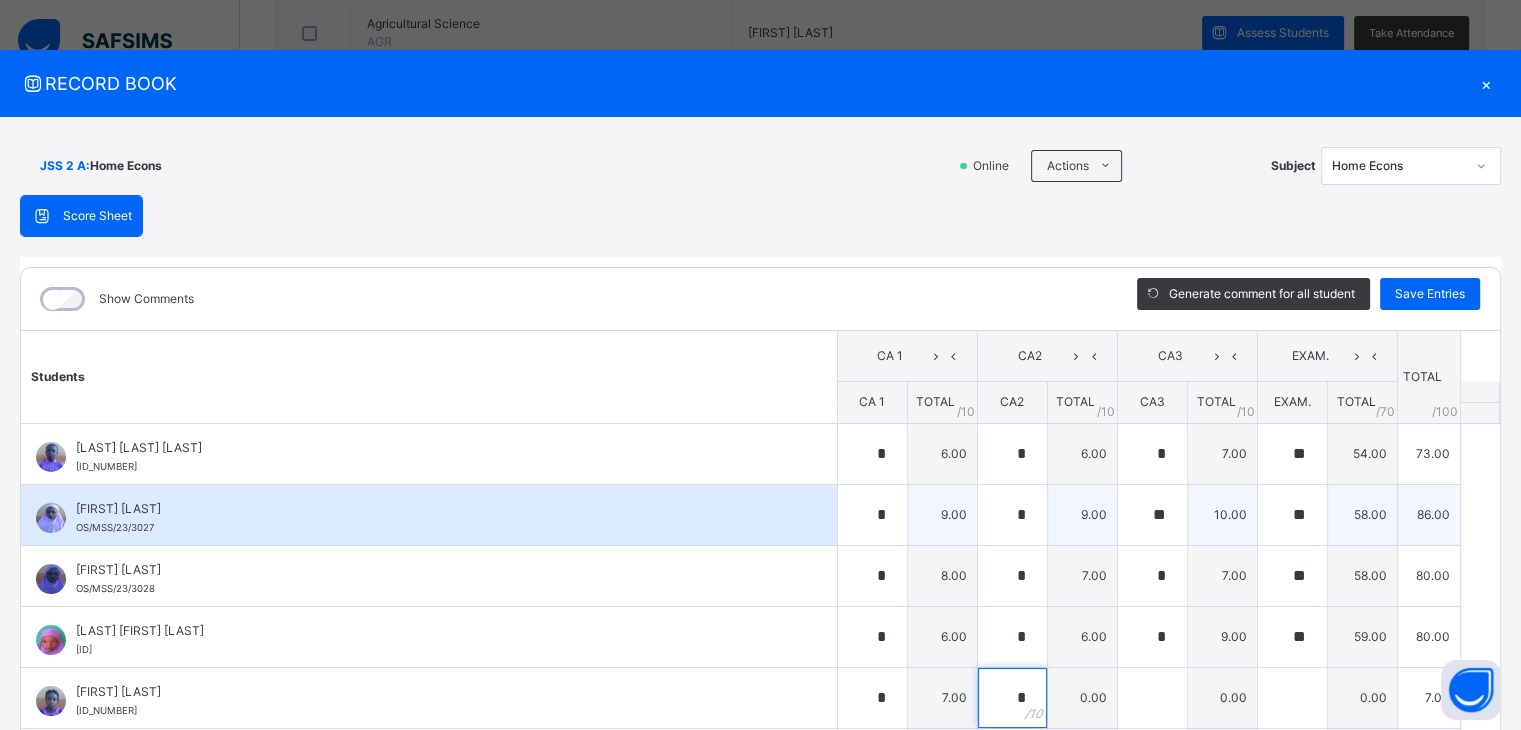 type on "*" 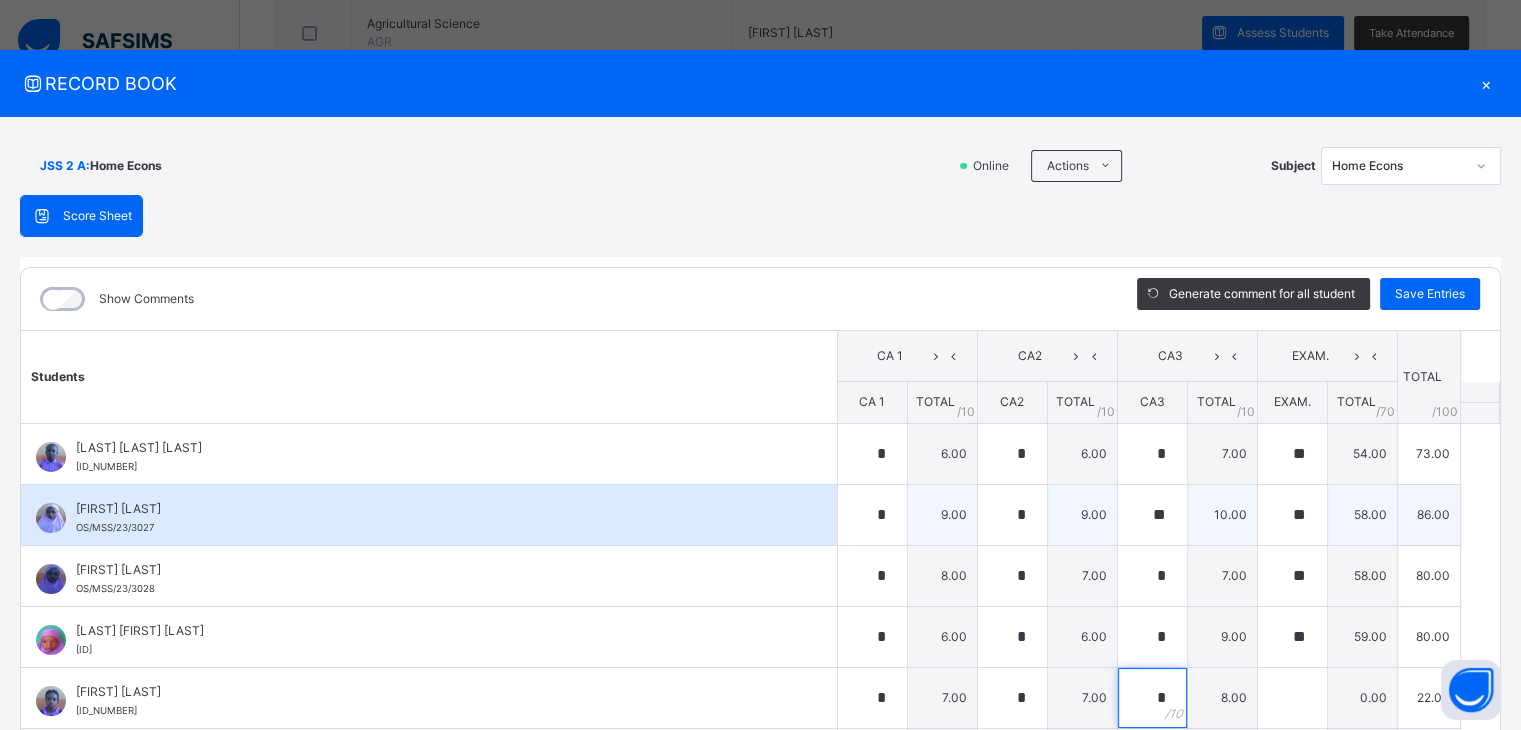 type on "*" 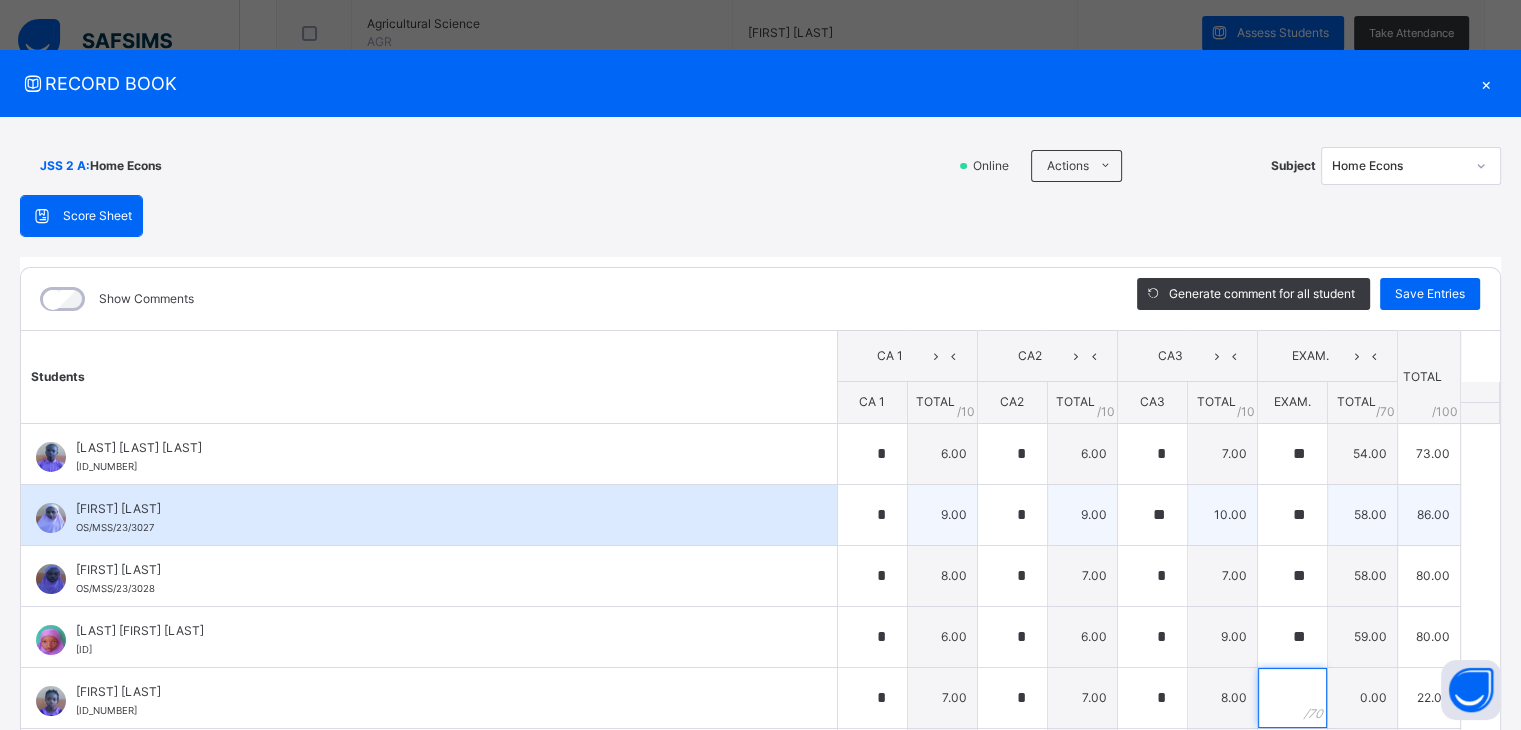 type on "*" 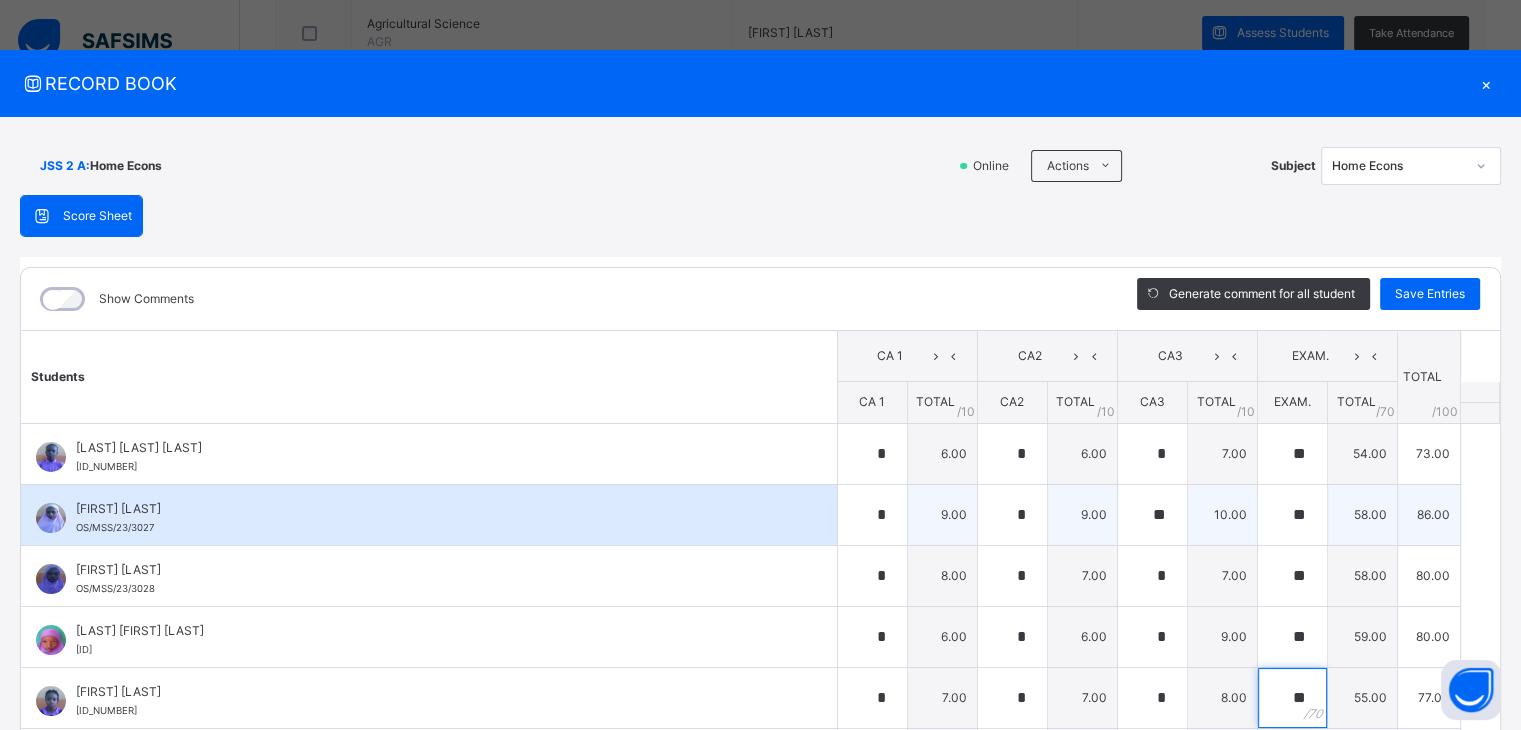 type on "**" 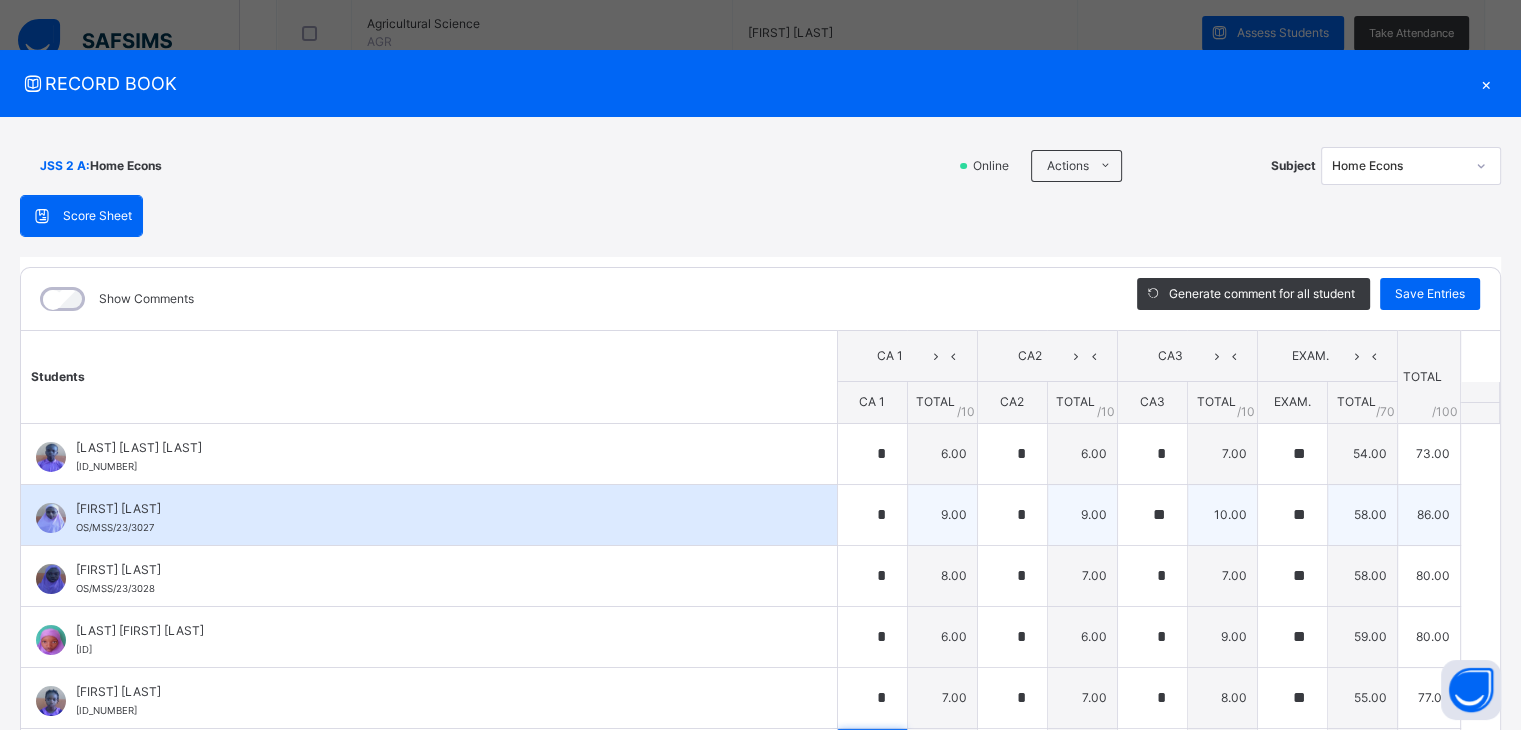 scroll, scrollTop: 56, scrollLeft: 0, axis: vertical 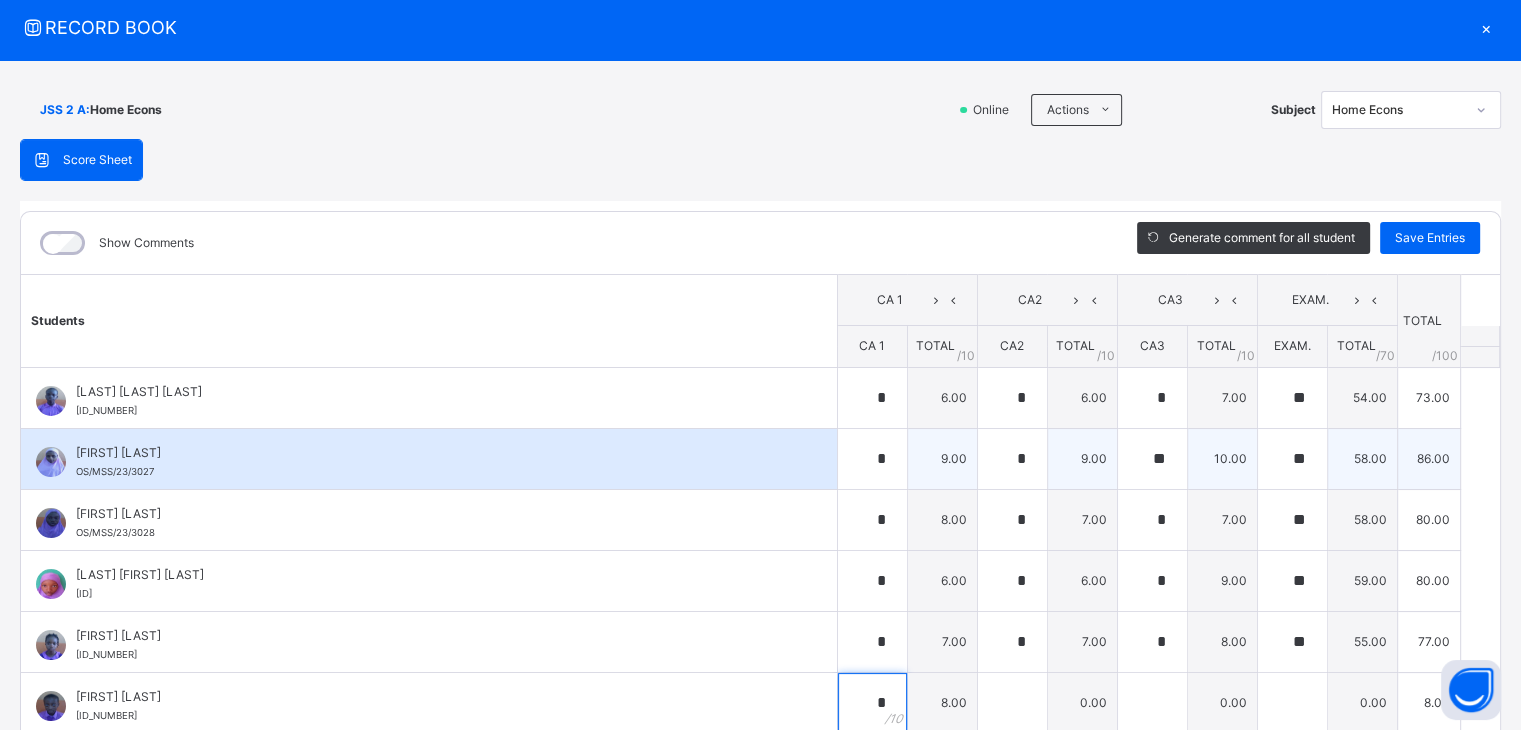 type on "*" 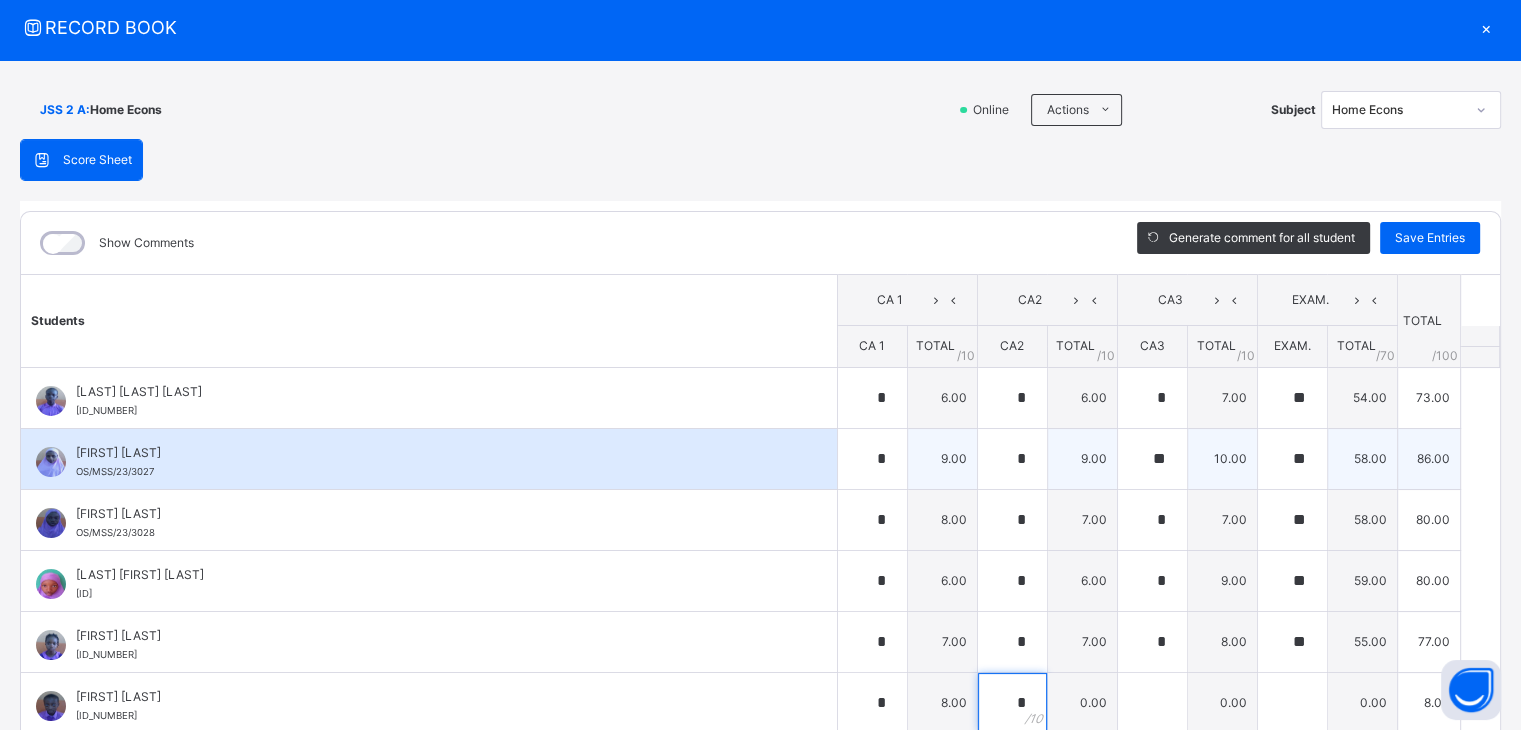 type on "*" 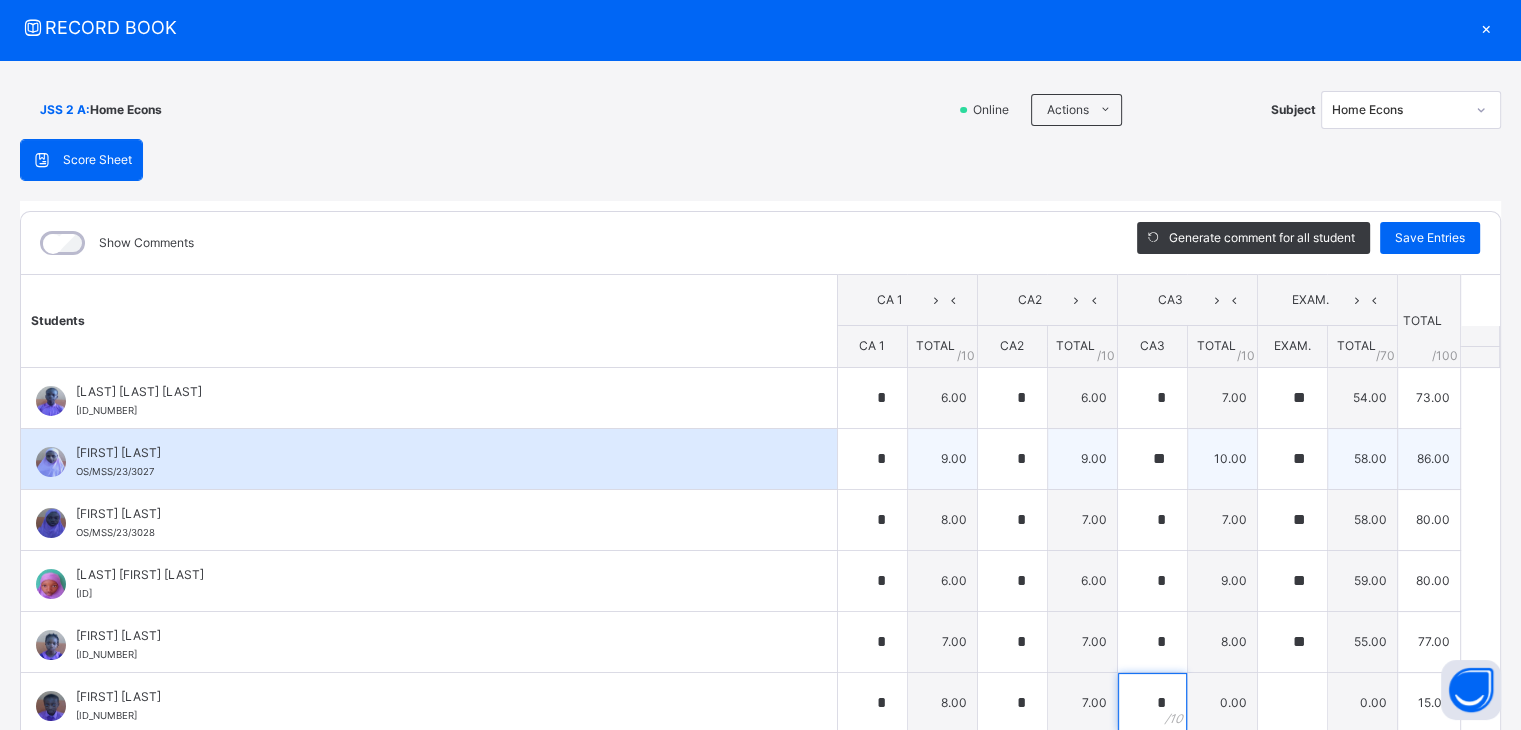 type on "*" 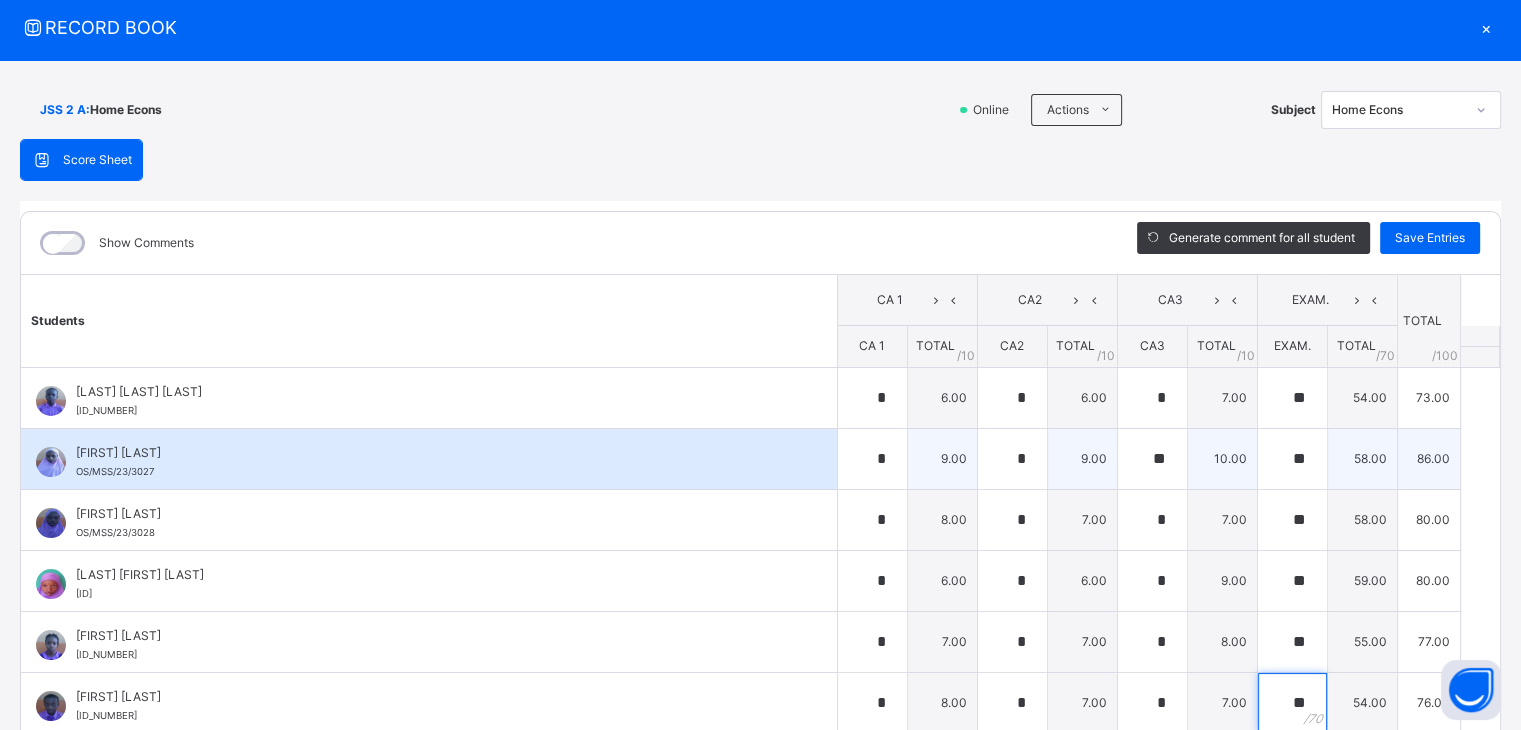 type on "**" 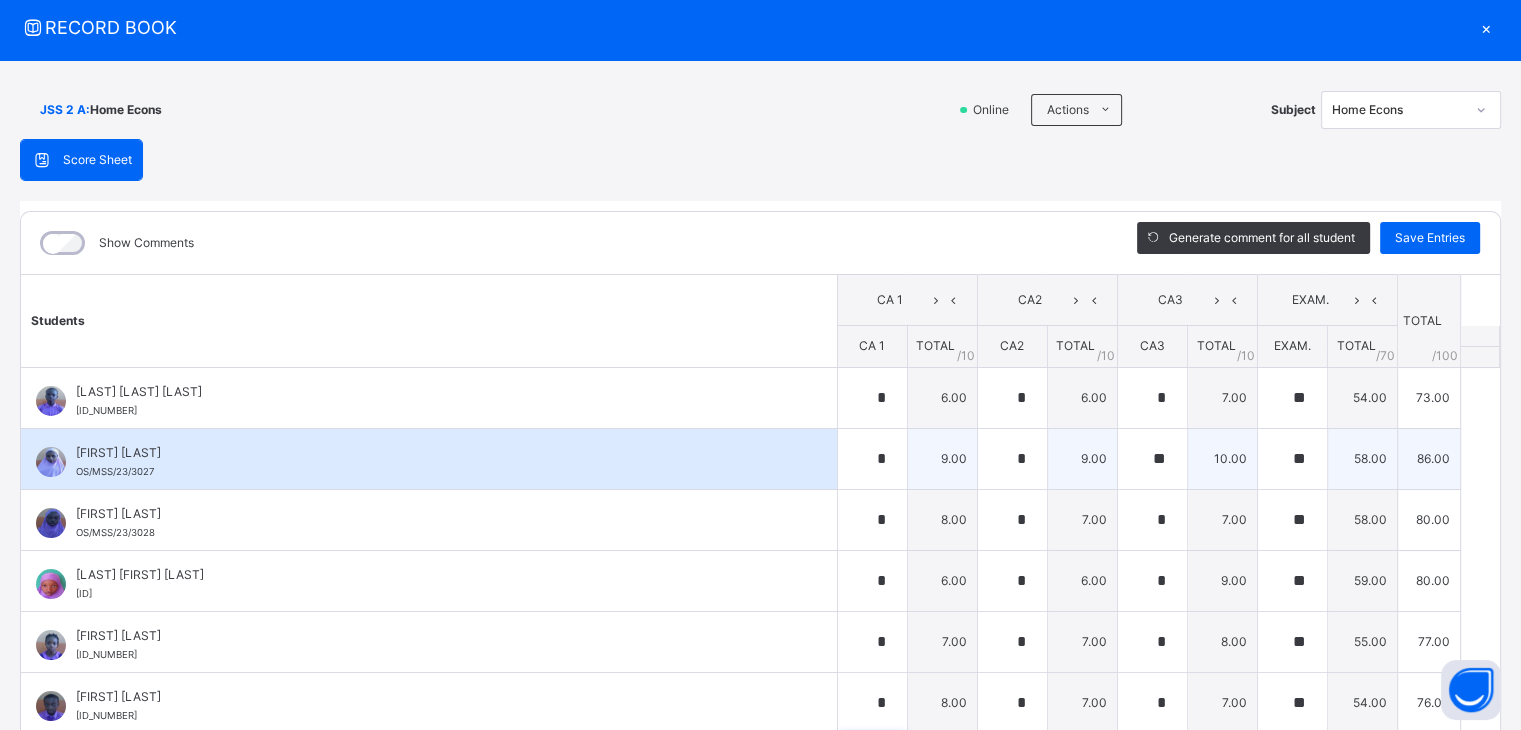 scroll, scrollTop: 17, scrollLeft: 0, axis: vertical 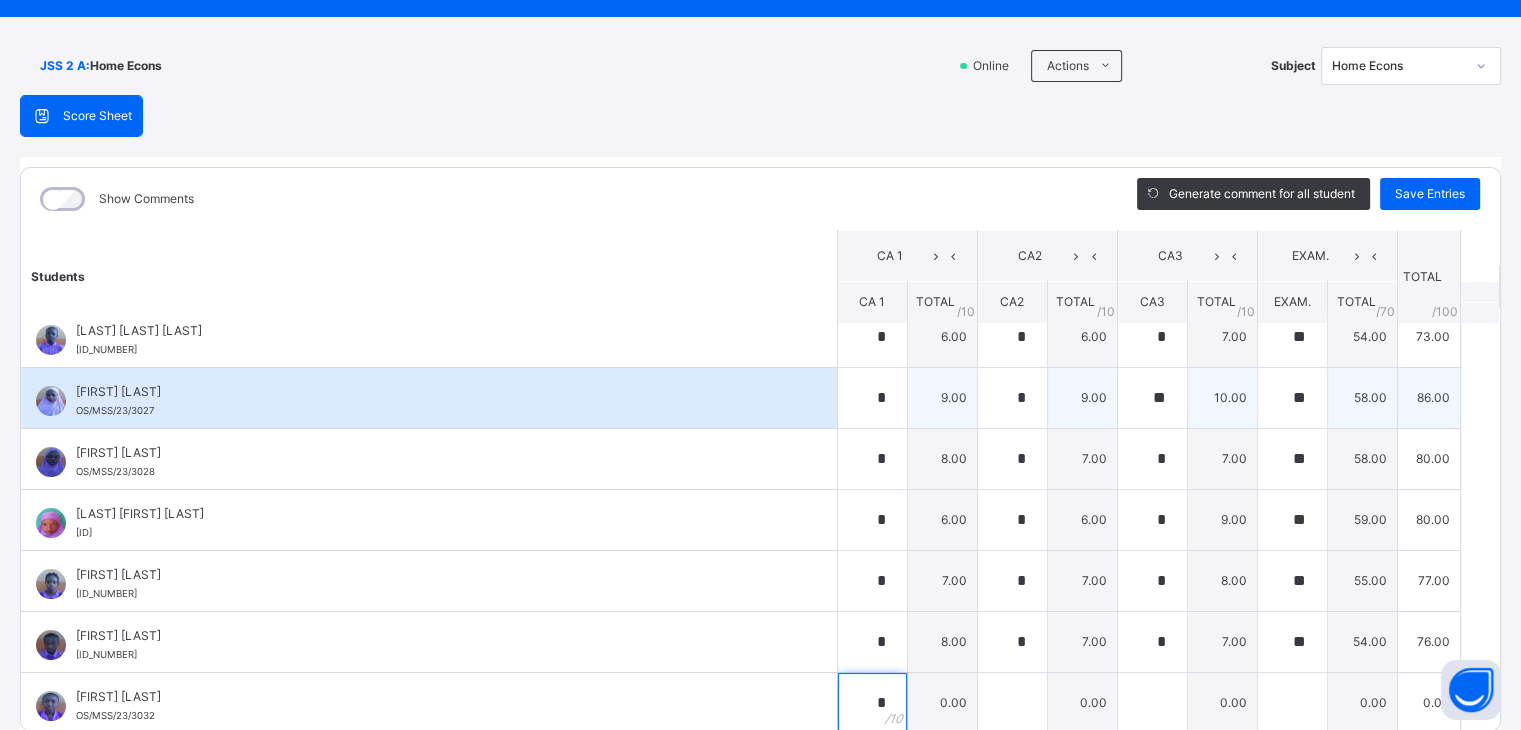type on "*" 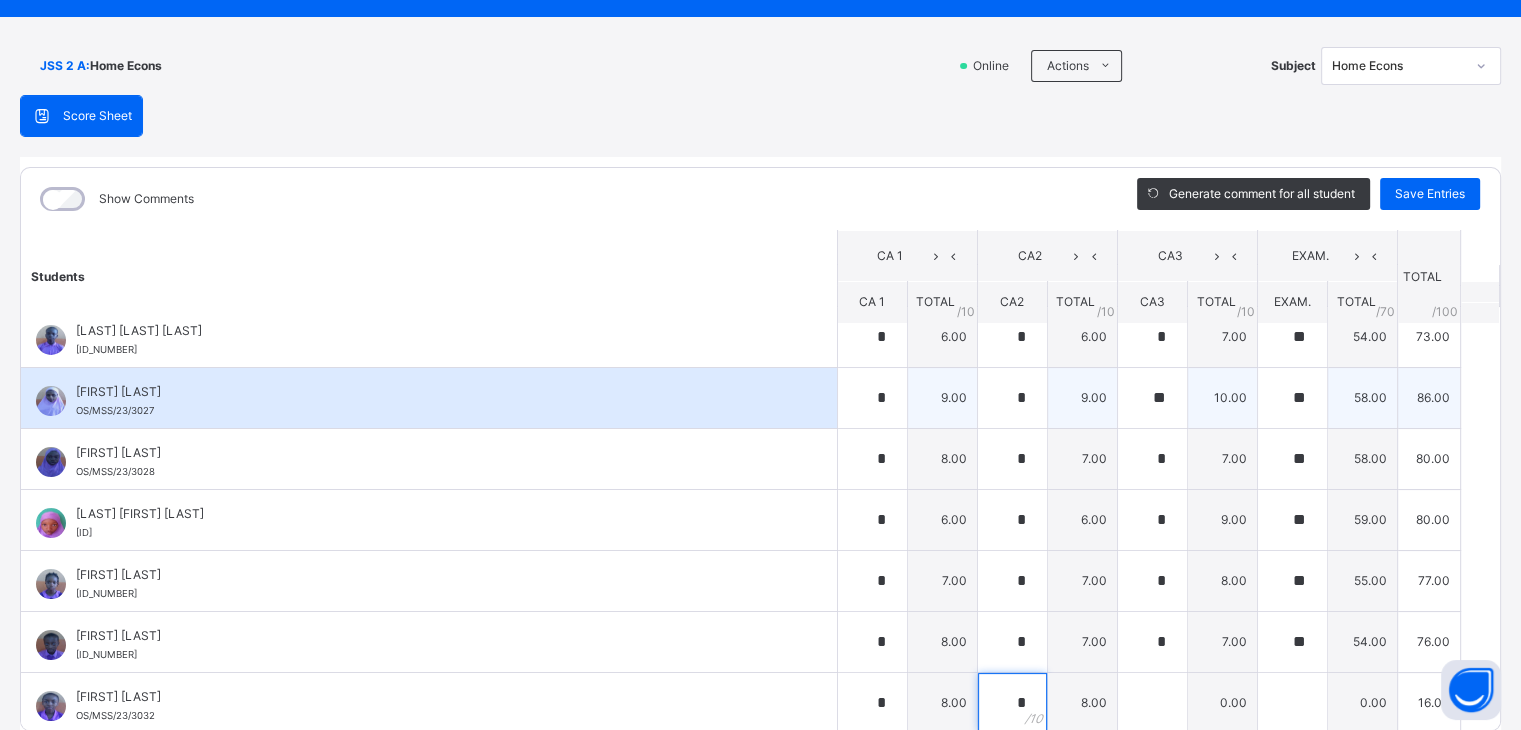 type on "*" 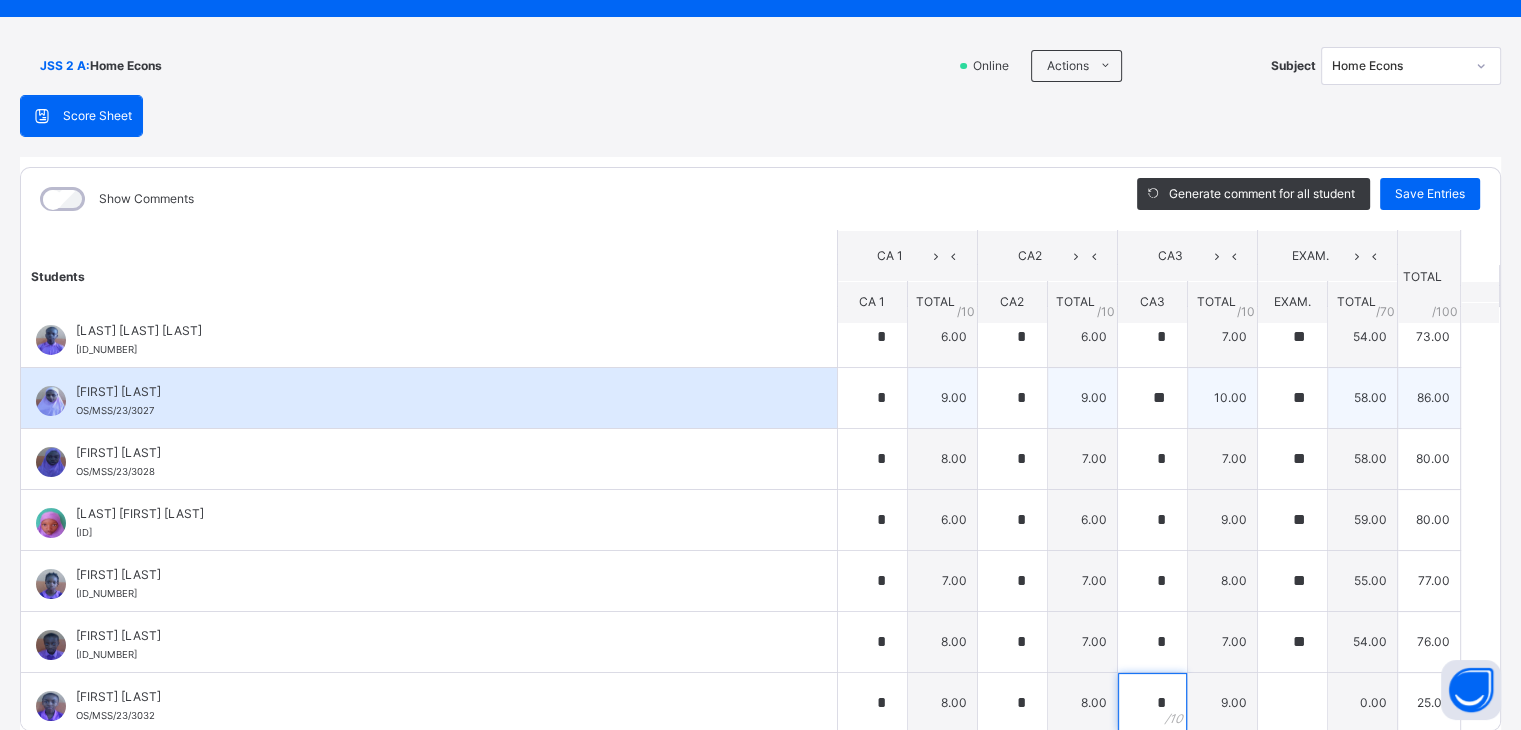 type on "*" 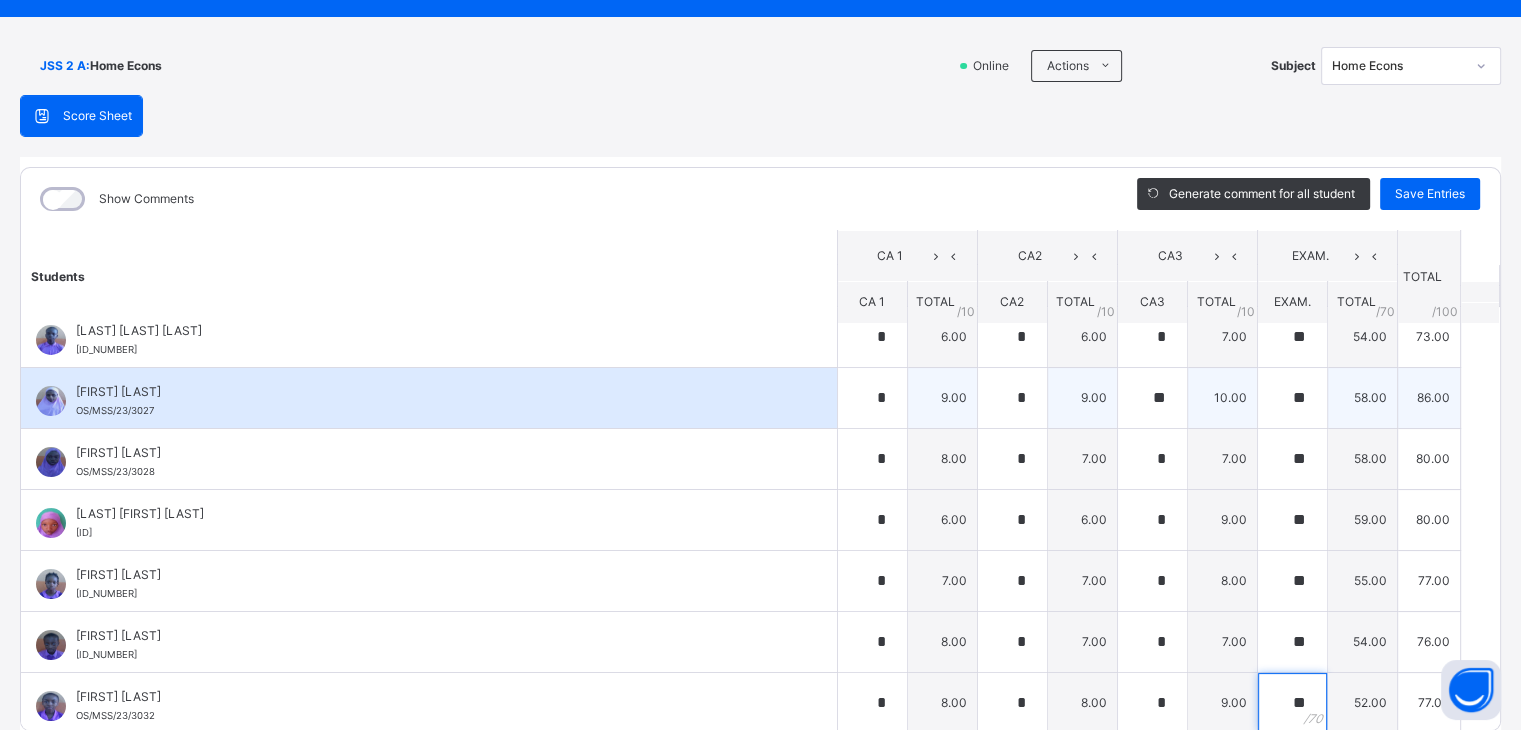 type on "**" 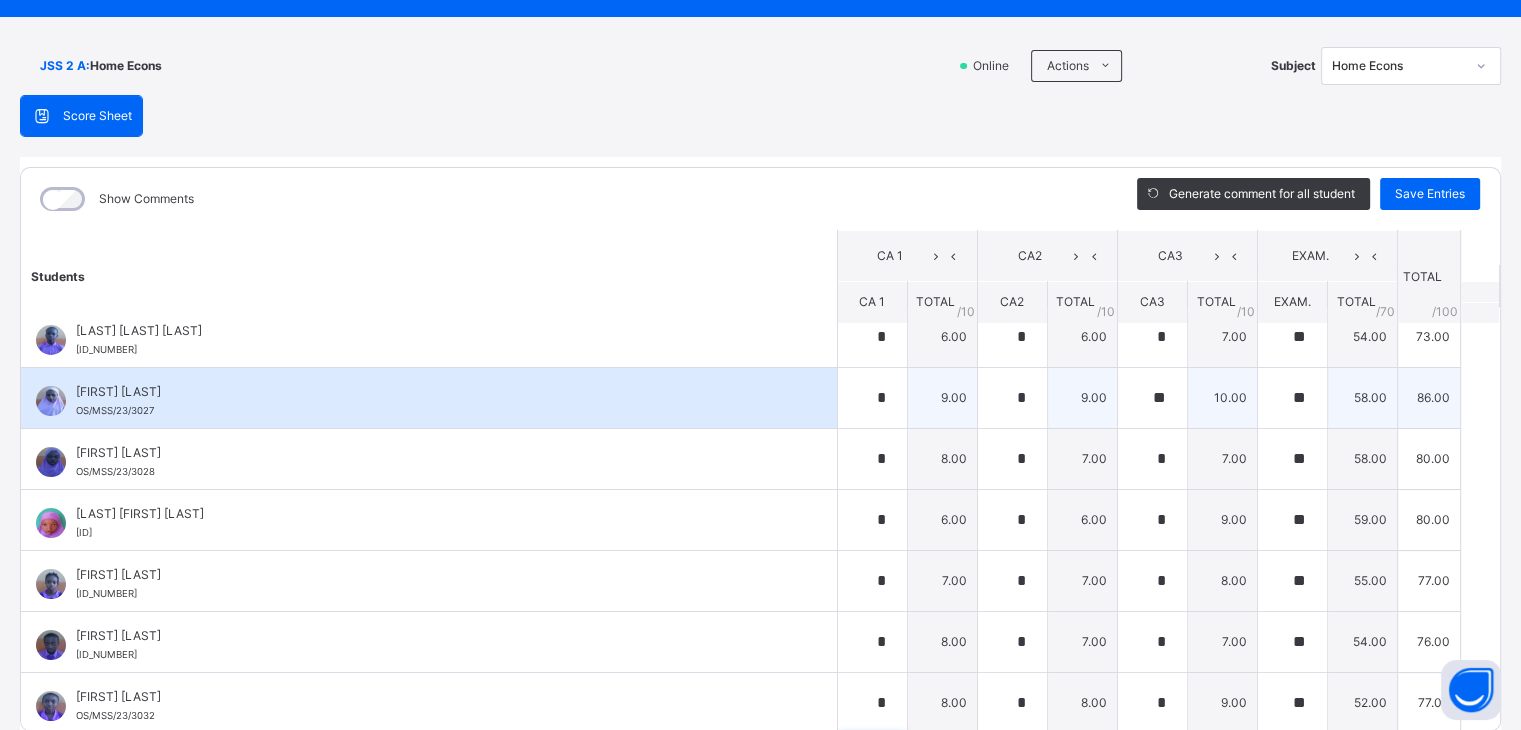 scroll, scrollTop: 298, scrollLeft: 0, axis: vertical 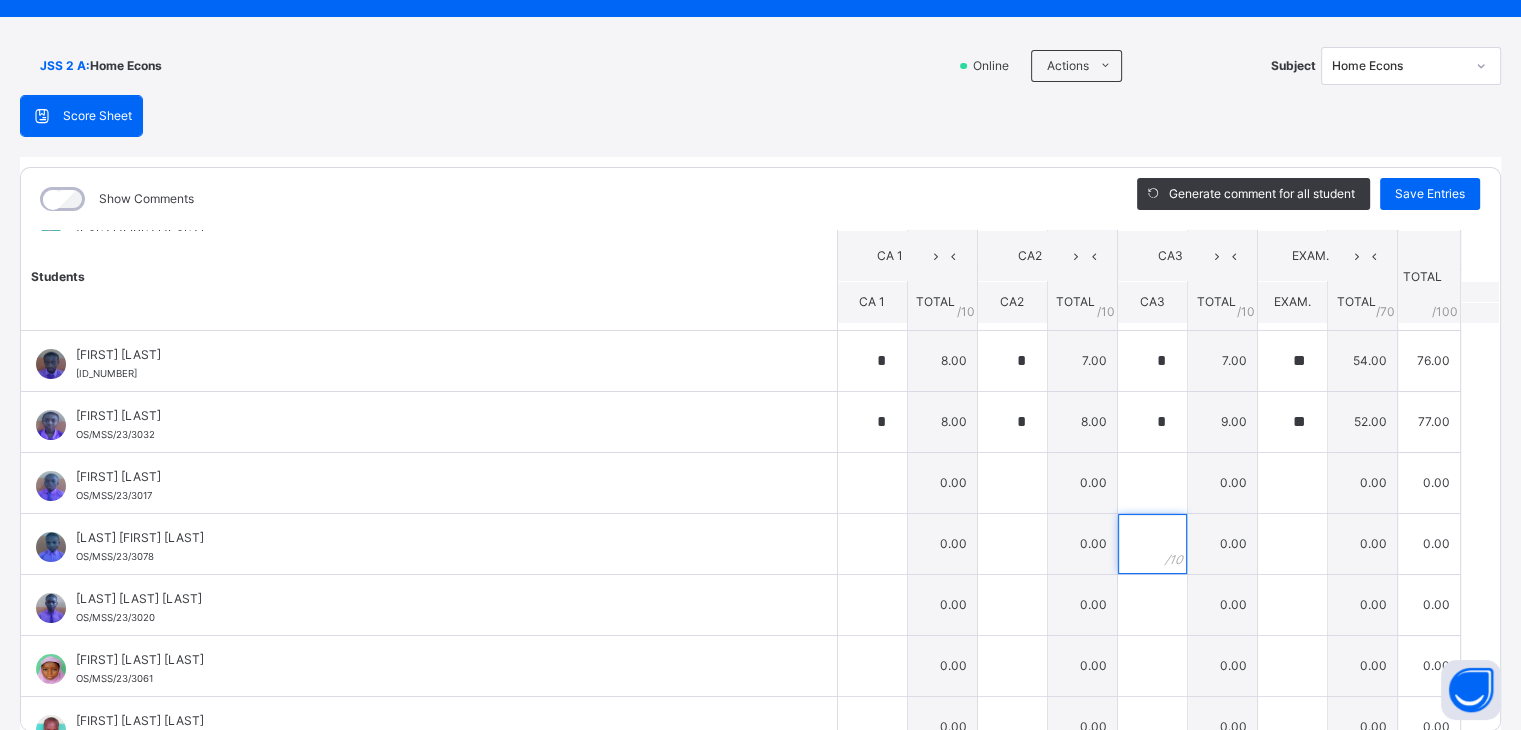 click at bounding box center [1152, 544] 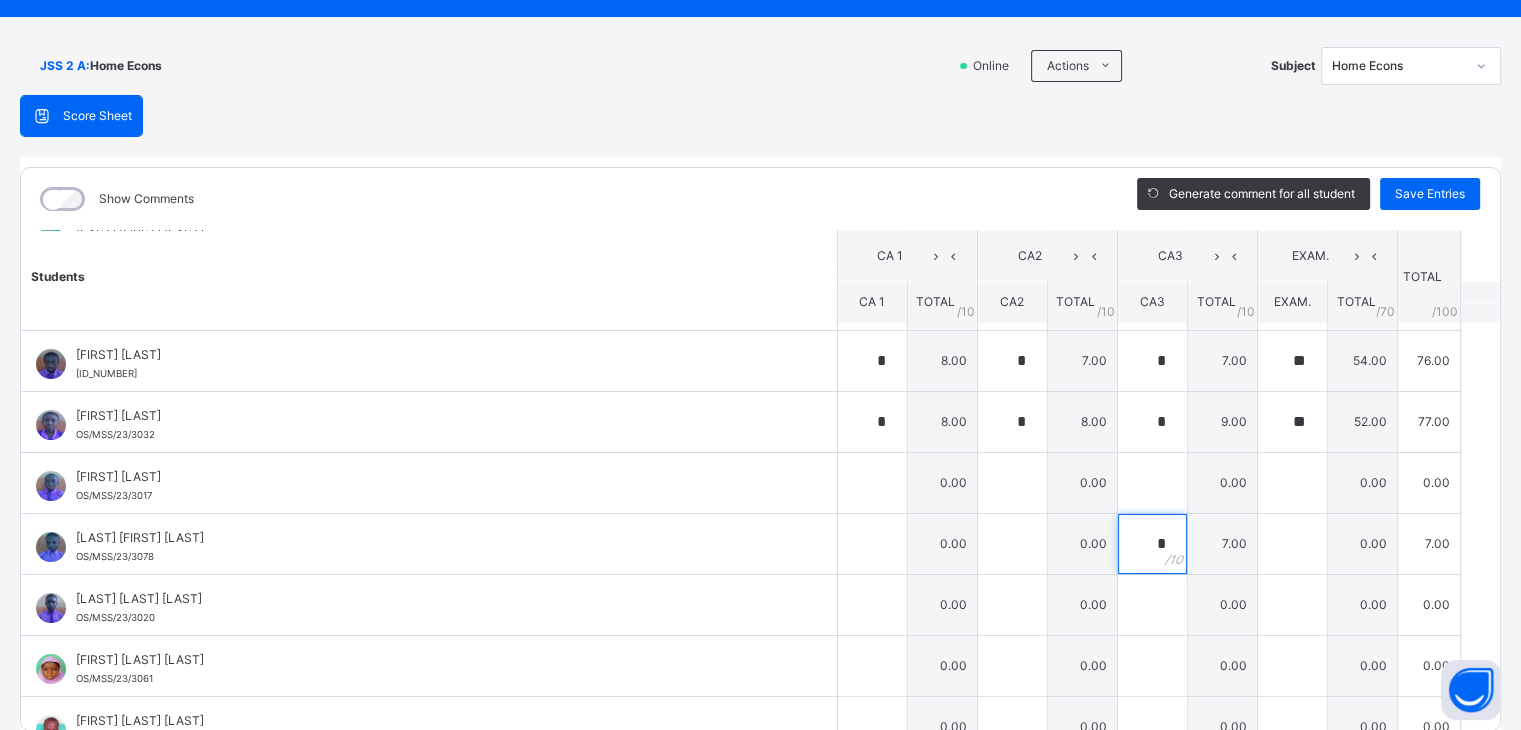 type on "*" 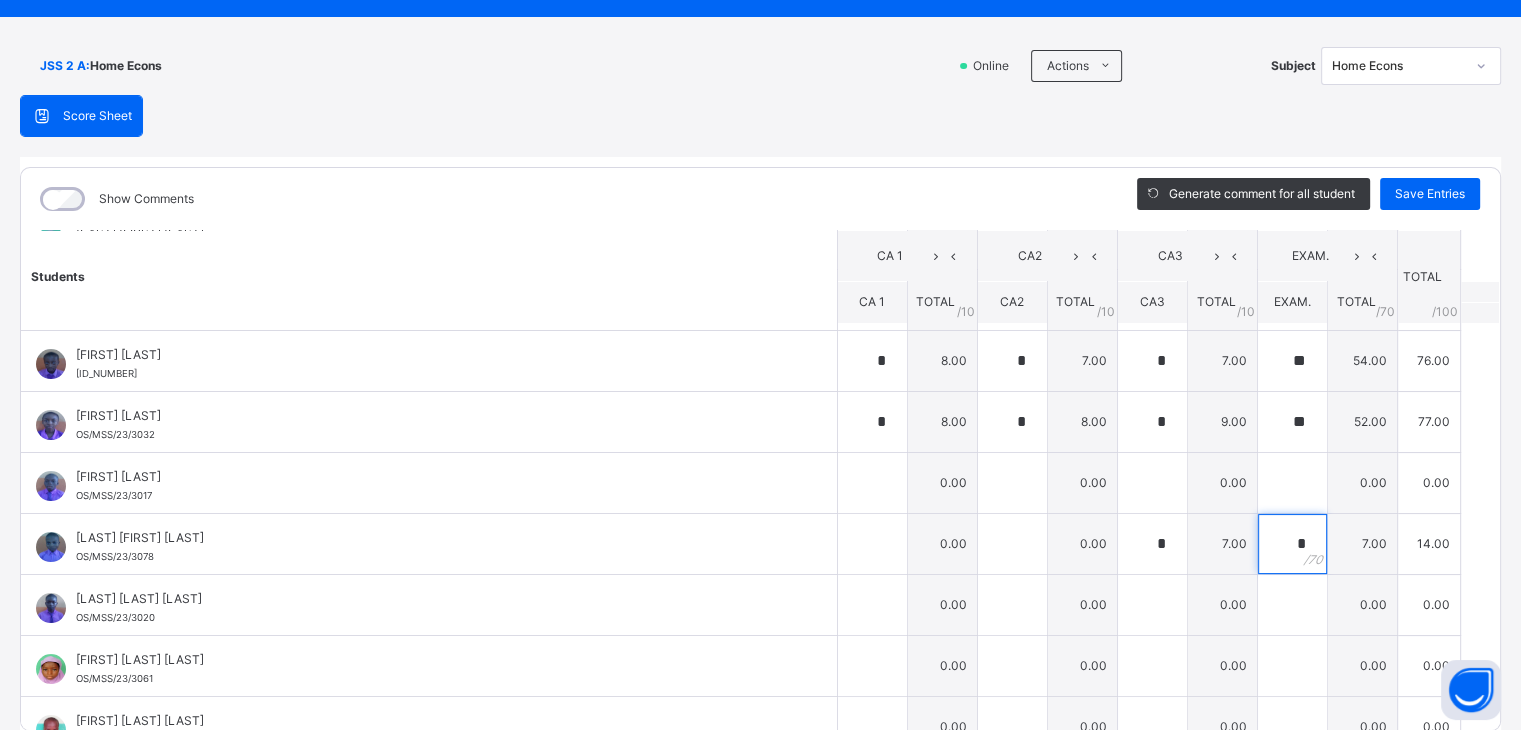 type on "*" 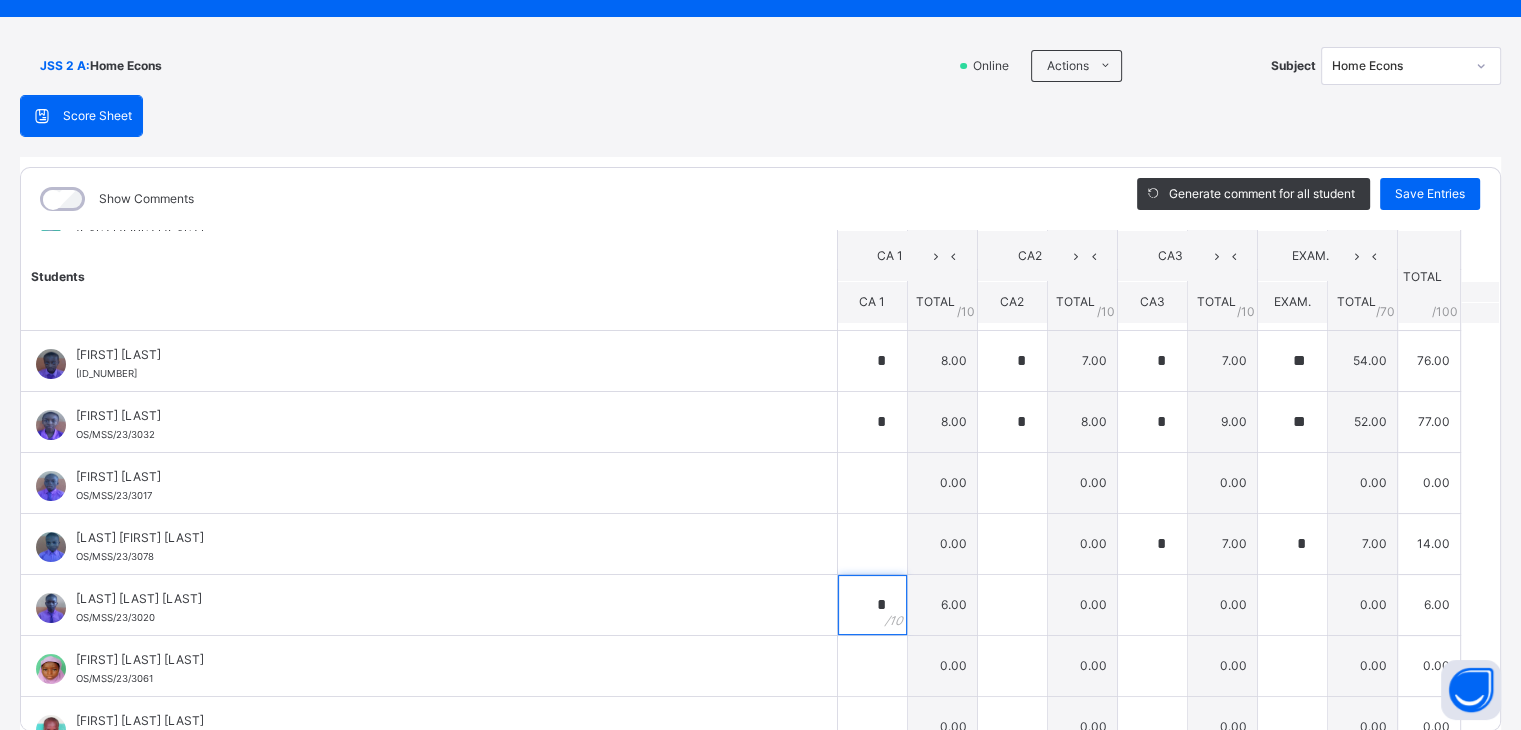 type on "*" 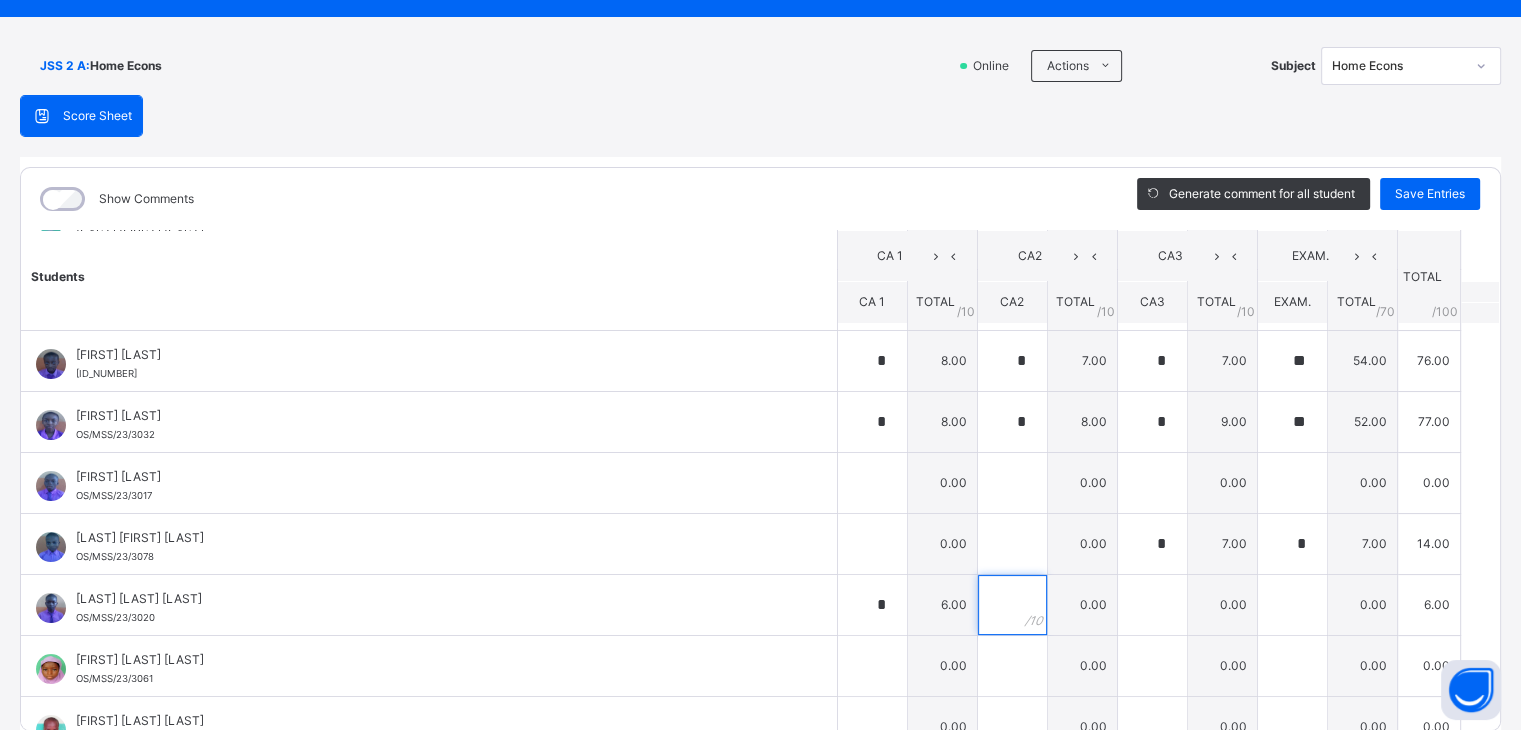 type on "*" 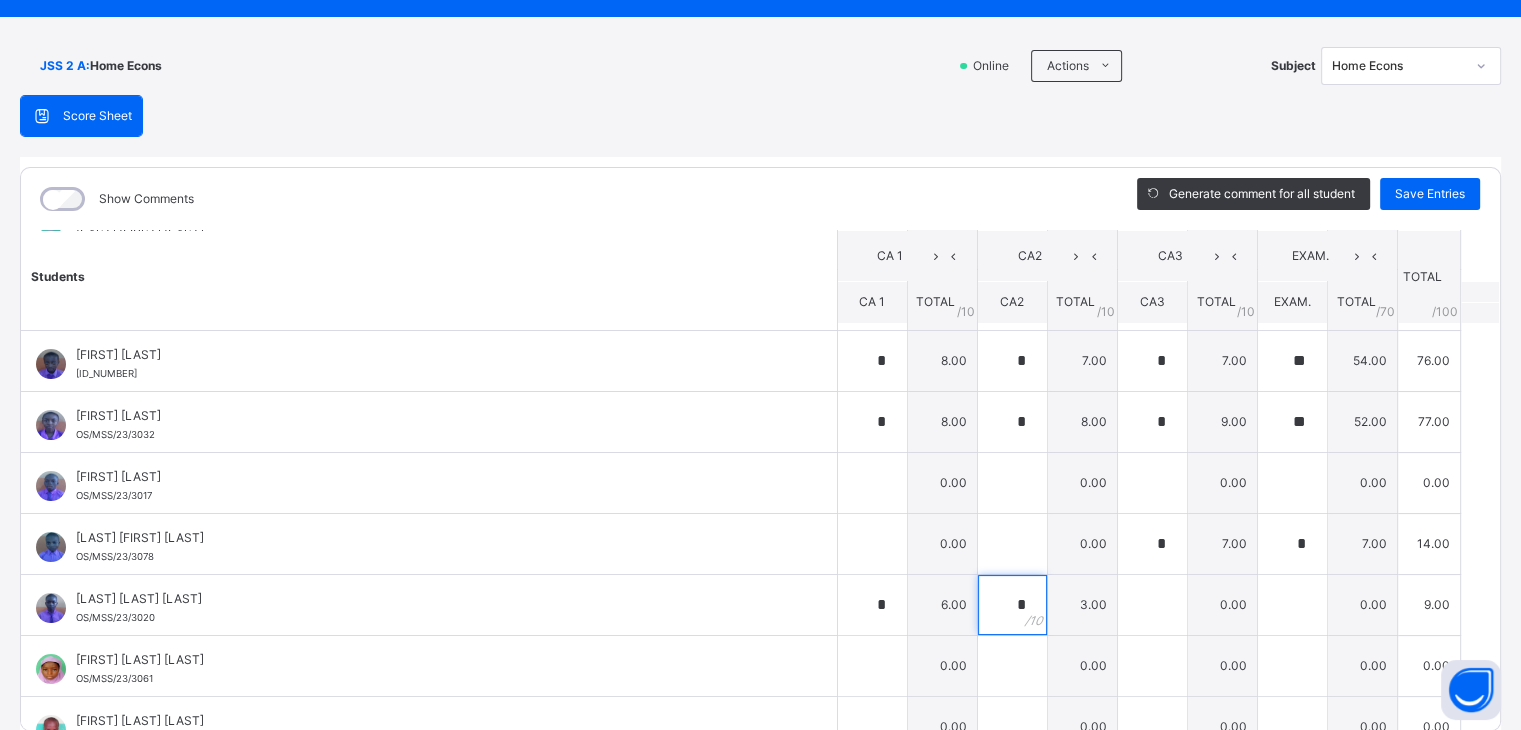 type 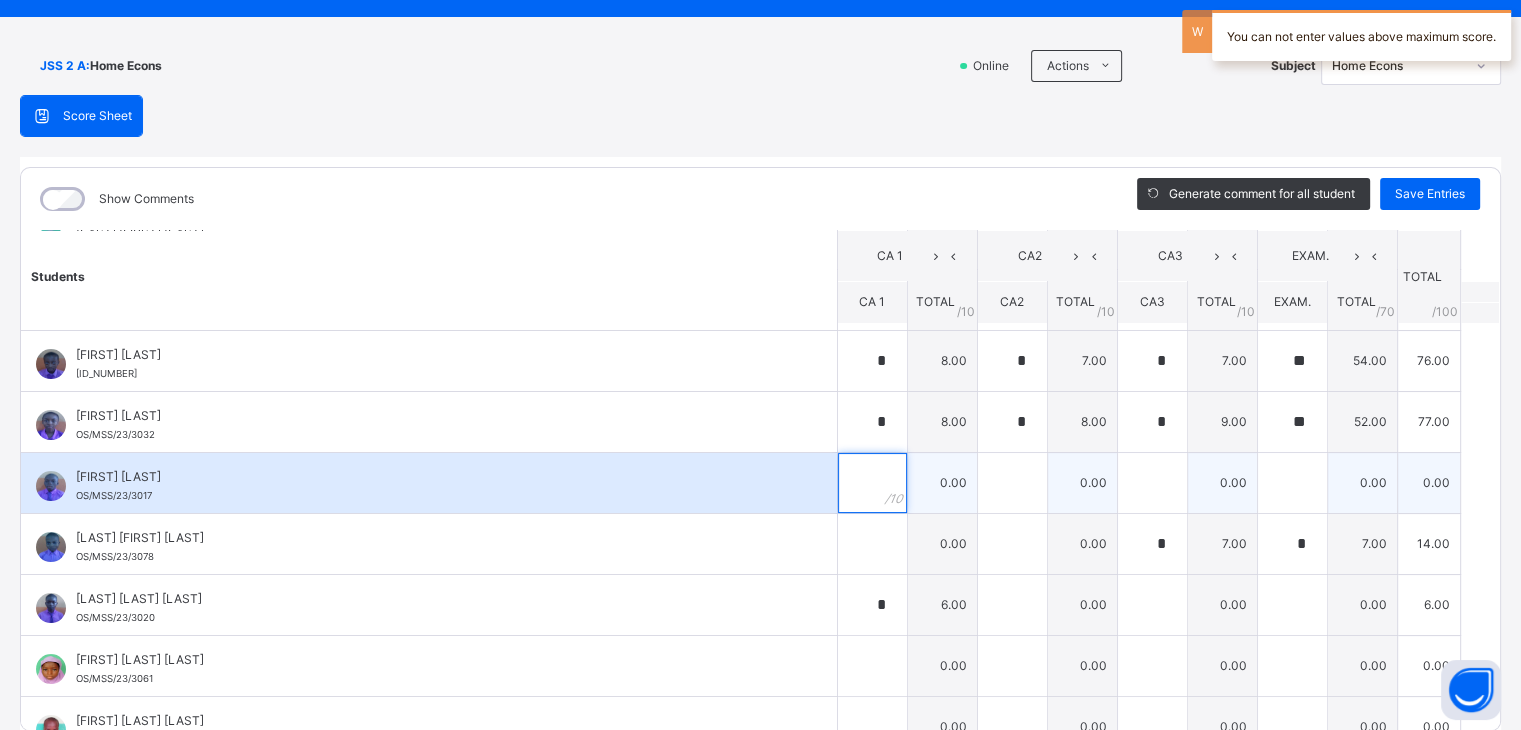 click at bounding box center (872, 483) 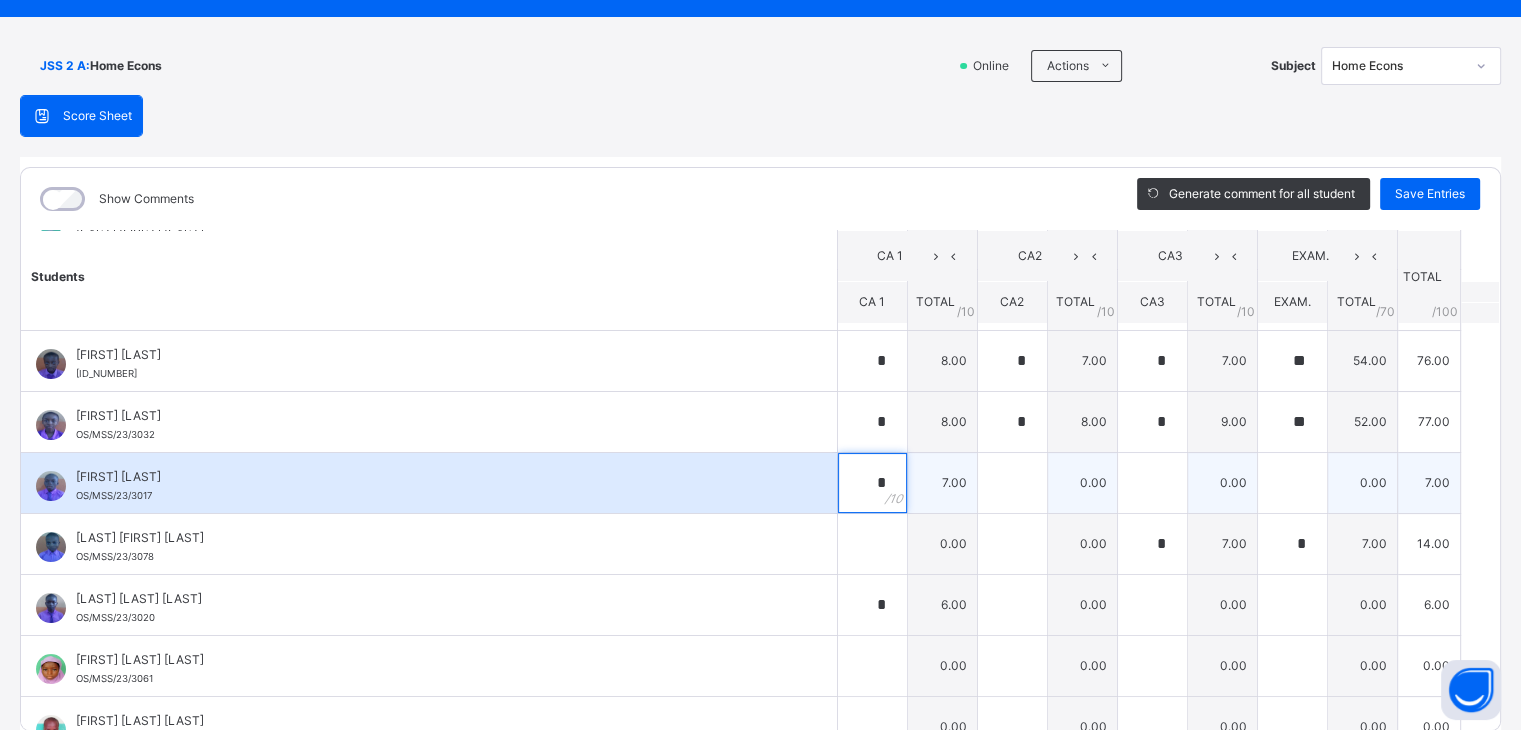 type on "*" 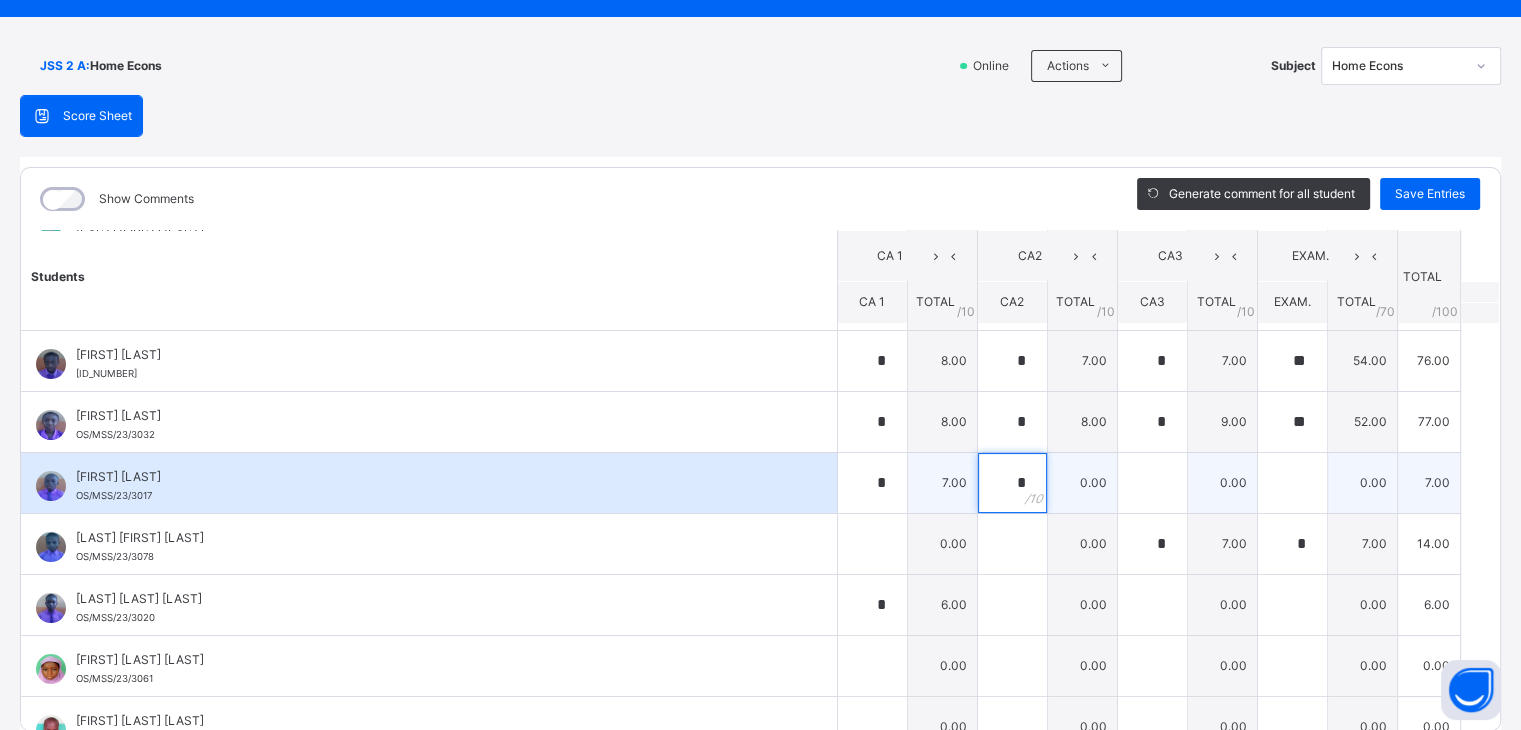 type on "*" 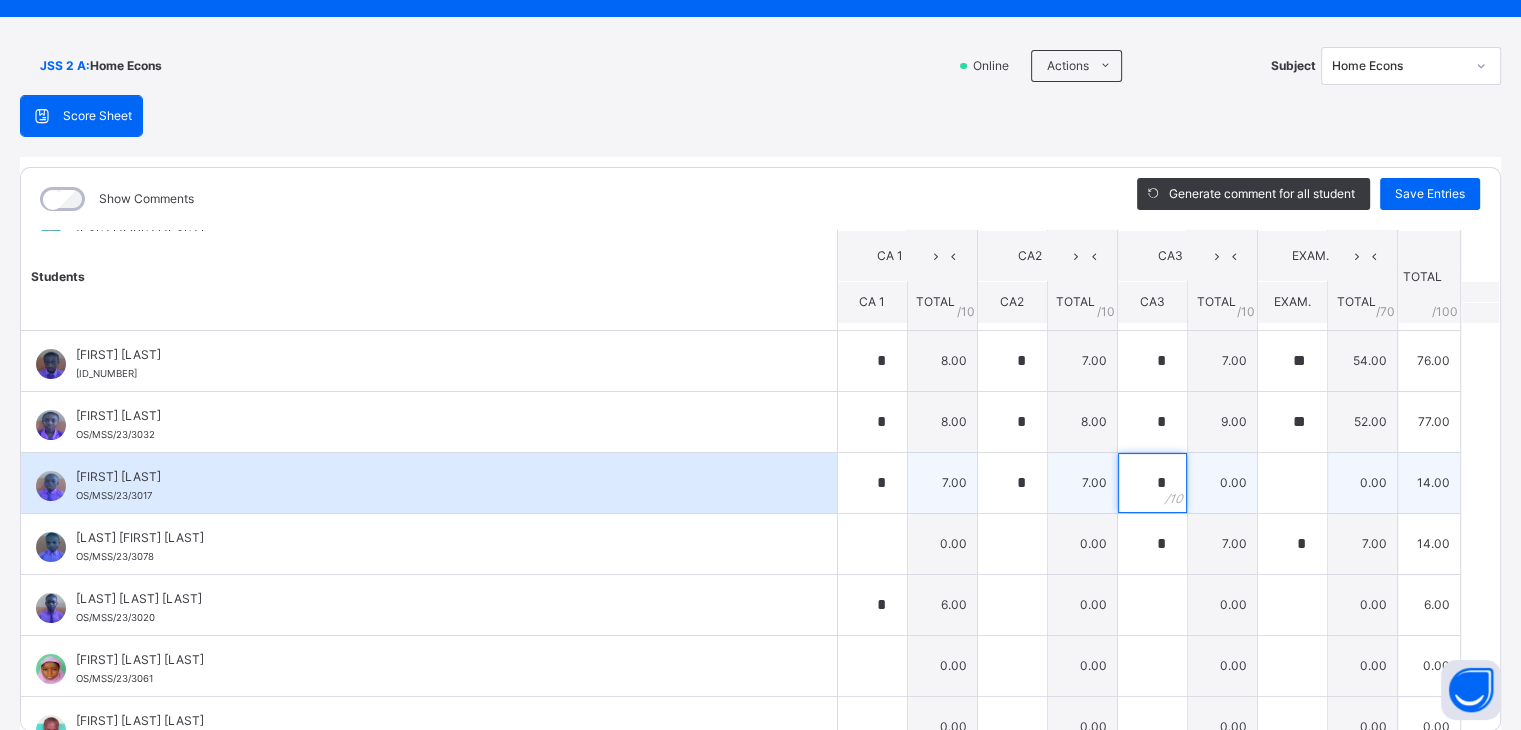 type on "*" 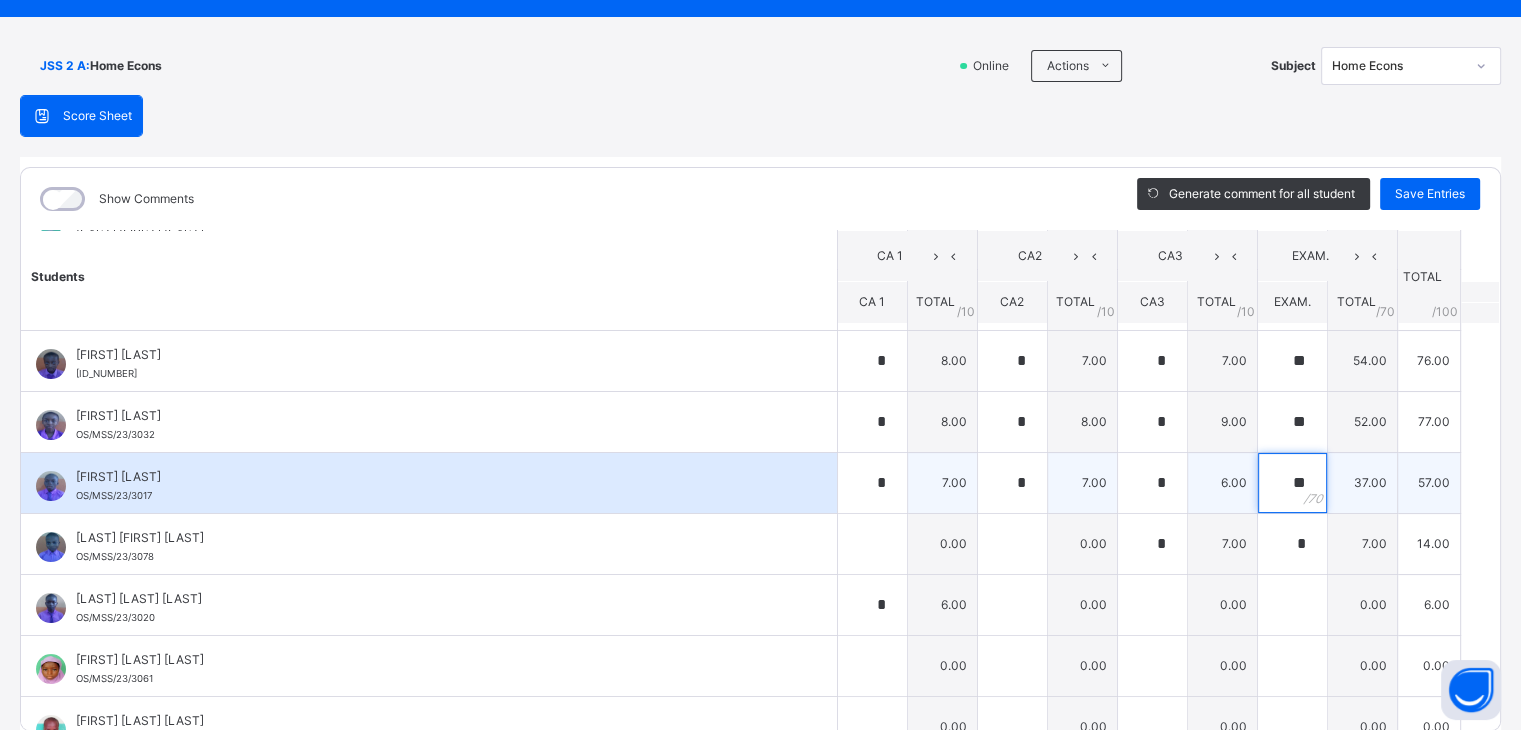 type on "**" 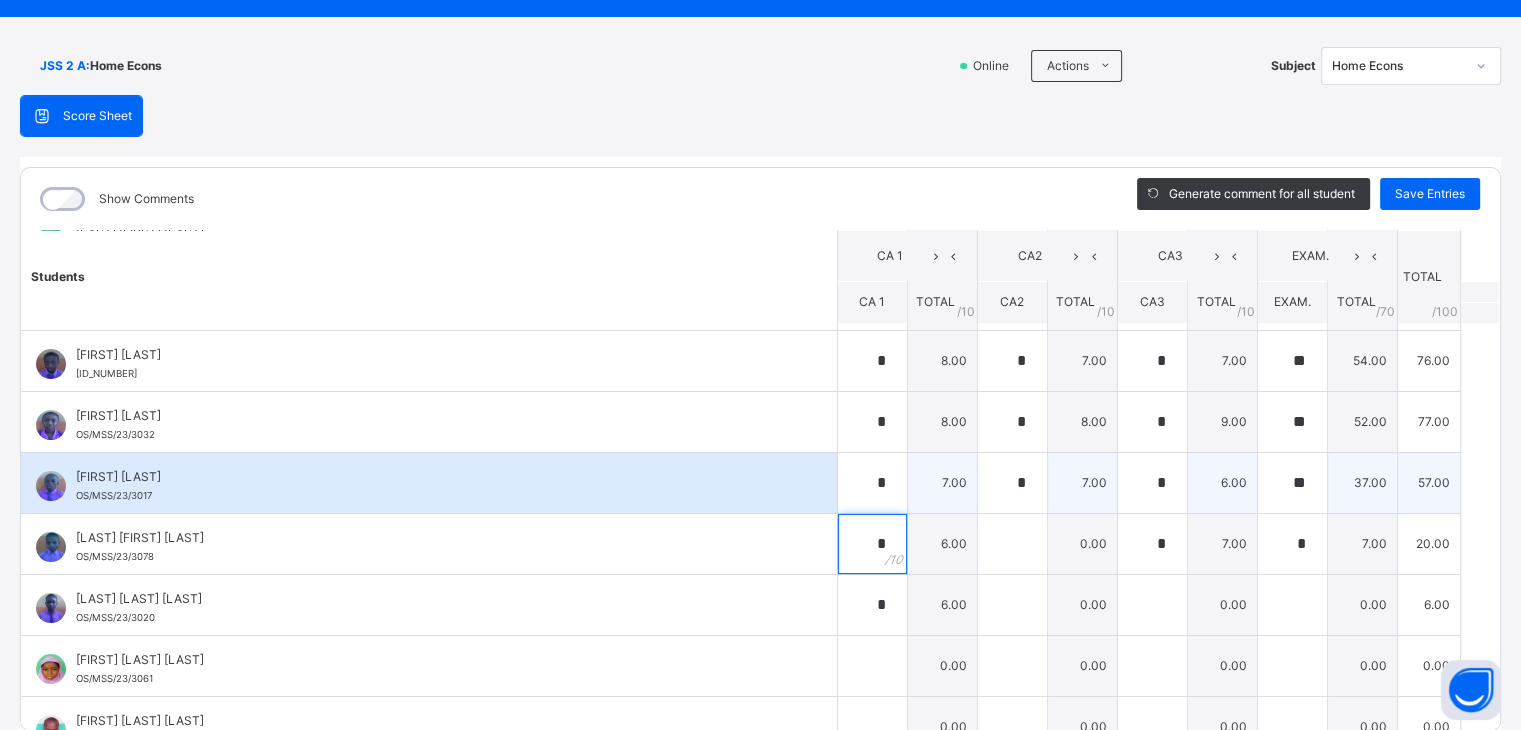 type on "*" 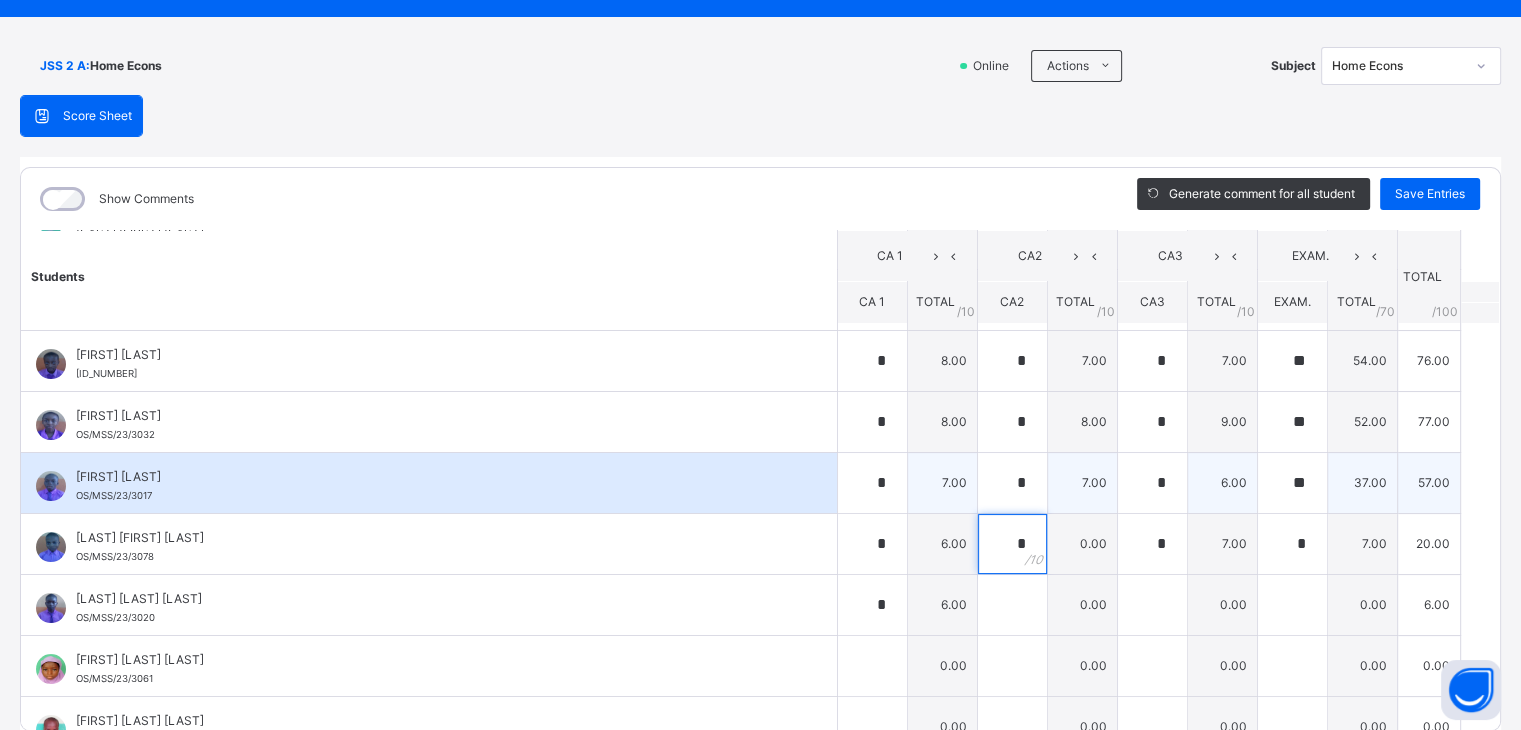 type on "*" 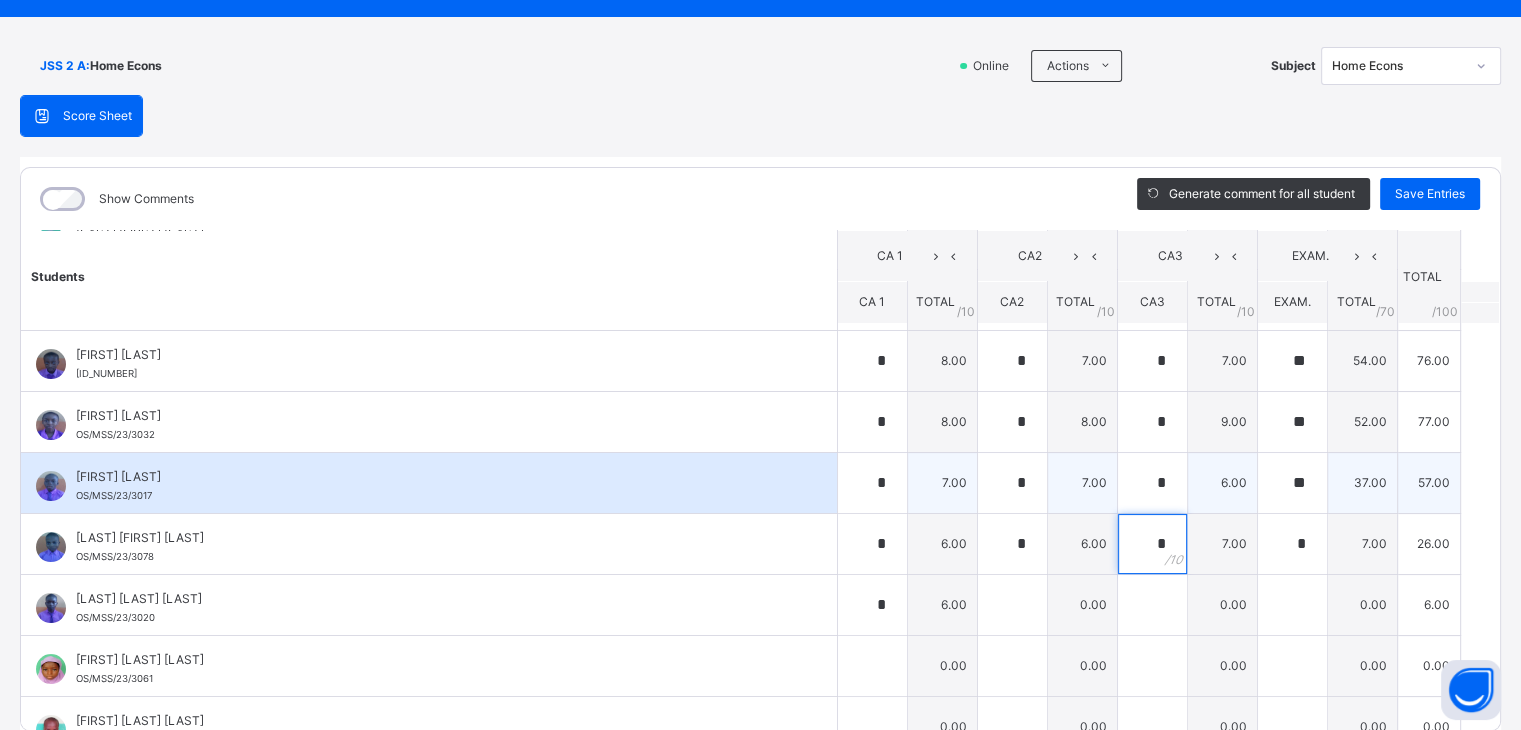 type on "*" 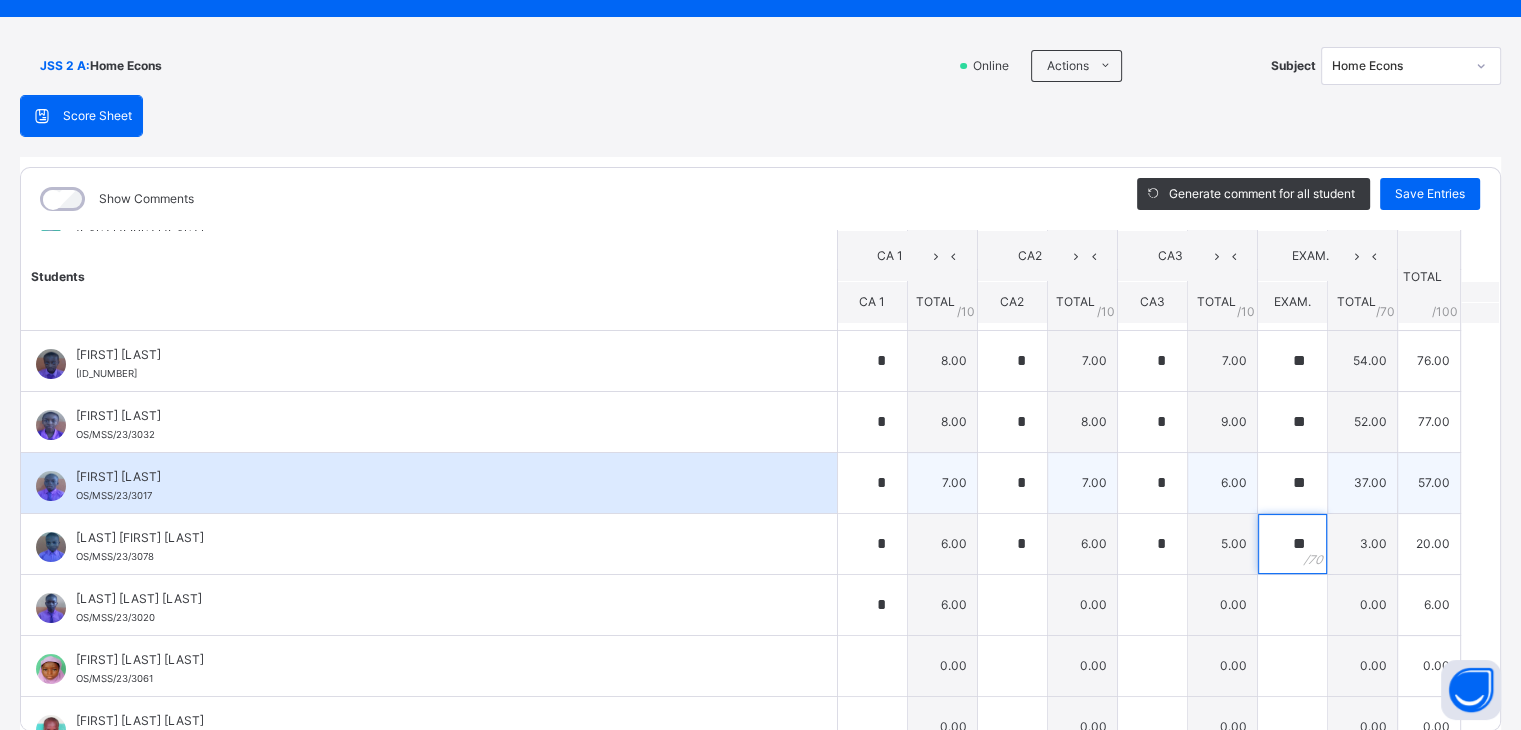 type on "**" 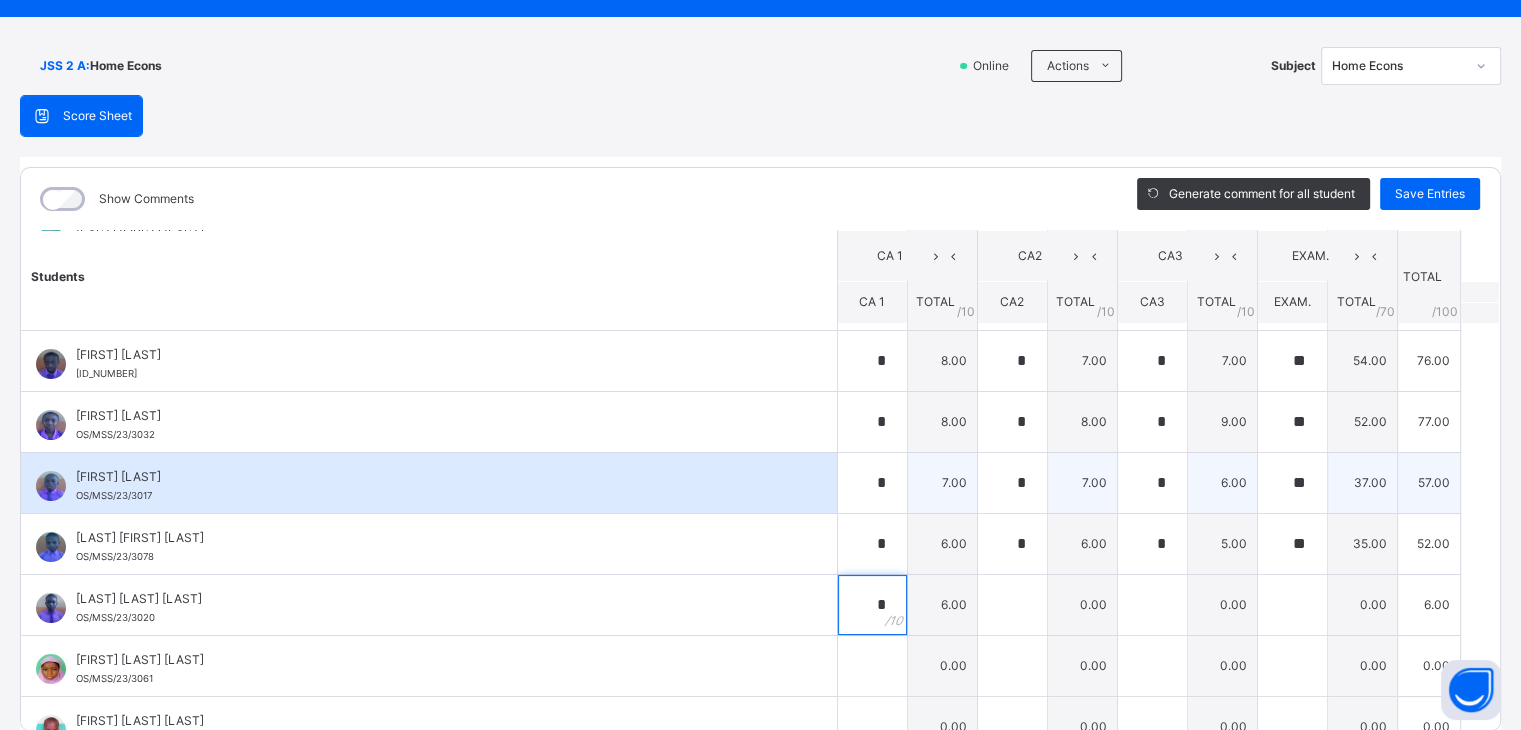 type on "*" 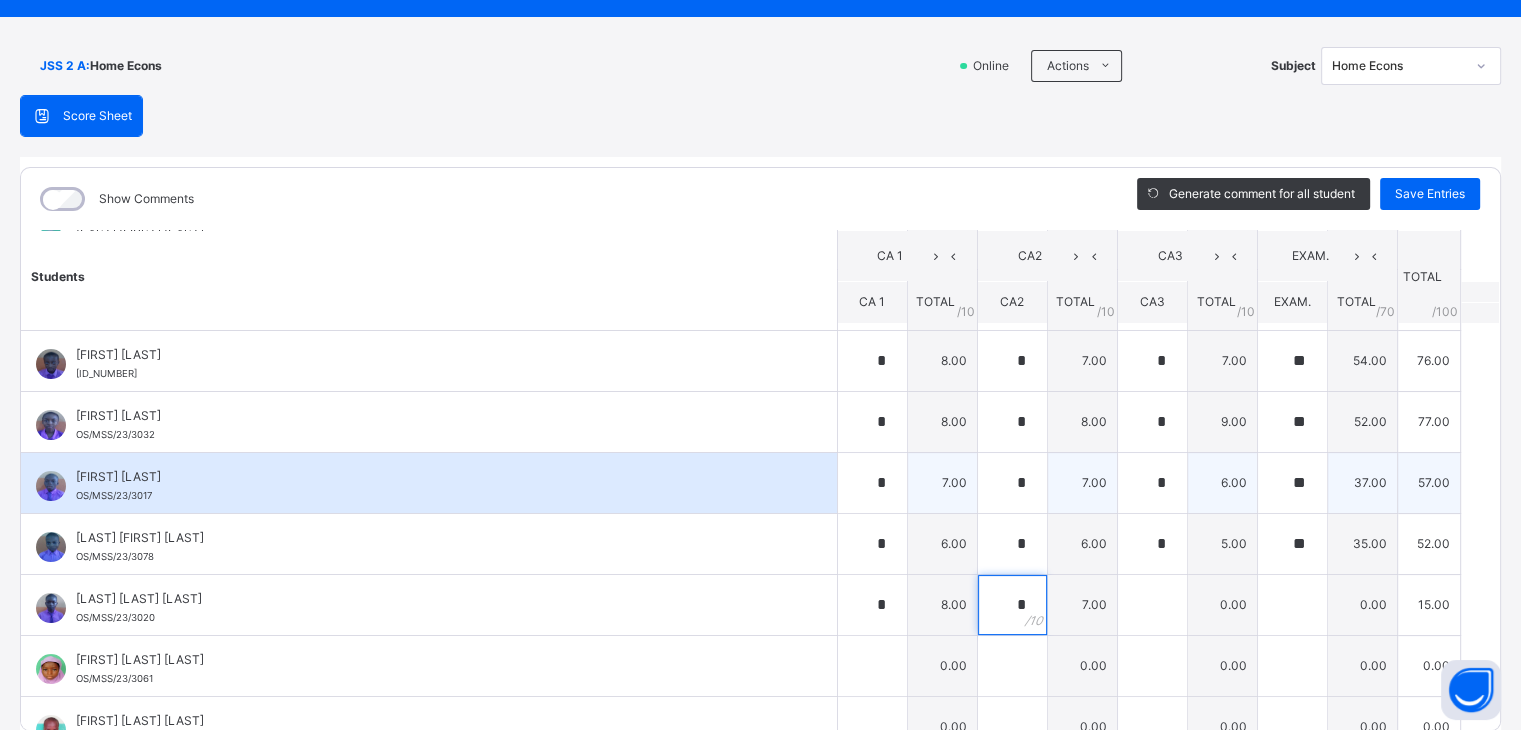 type on "*" 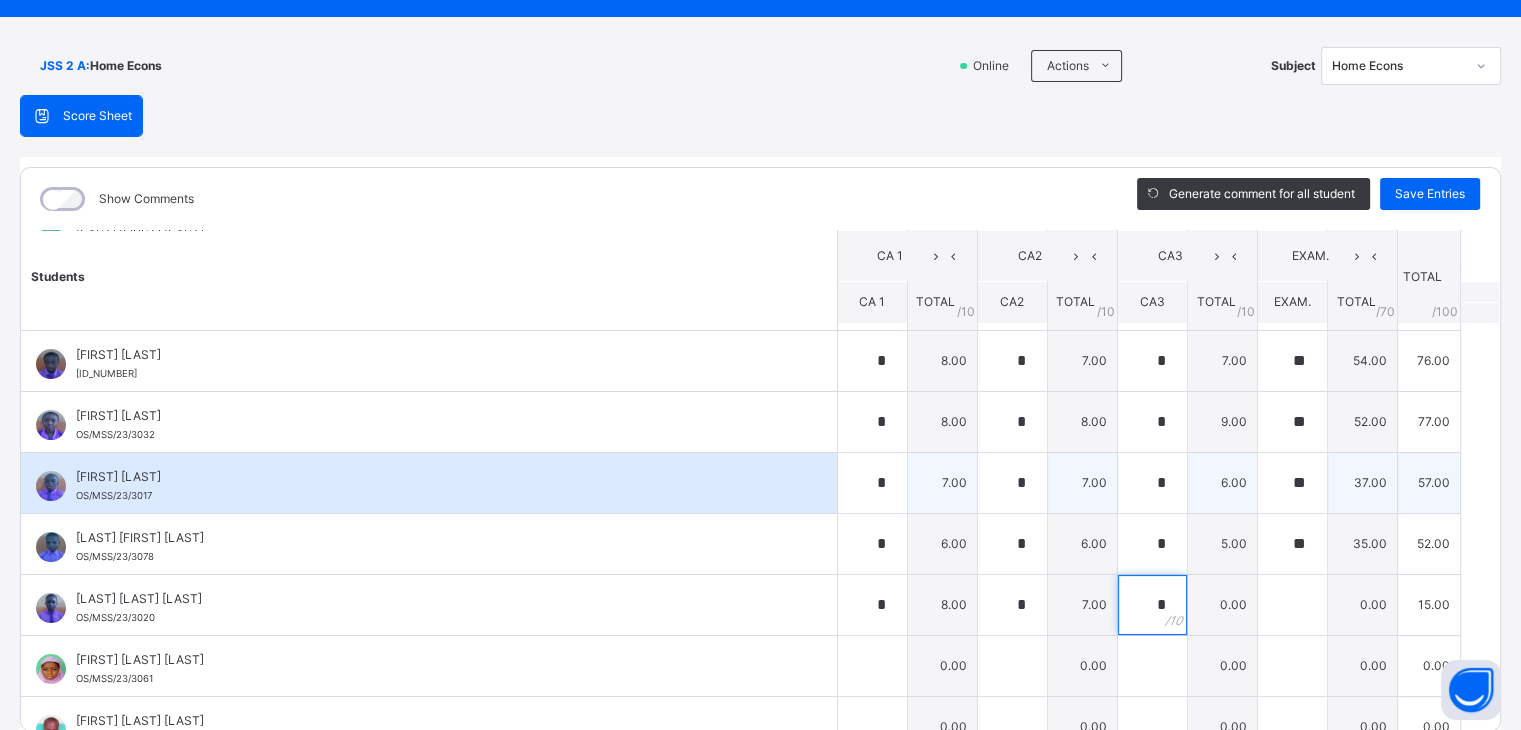 type on "*" 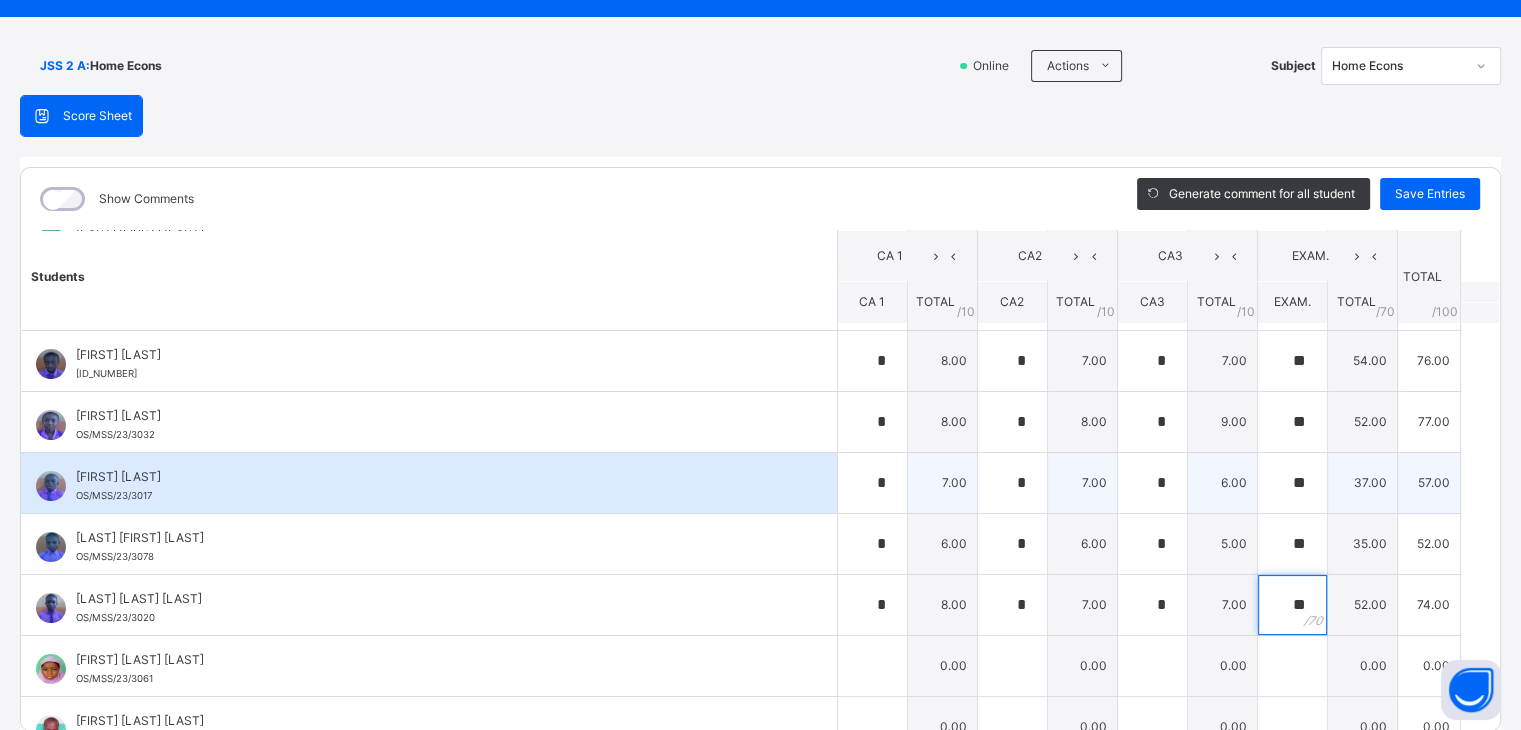 type on "**" 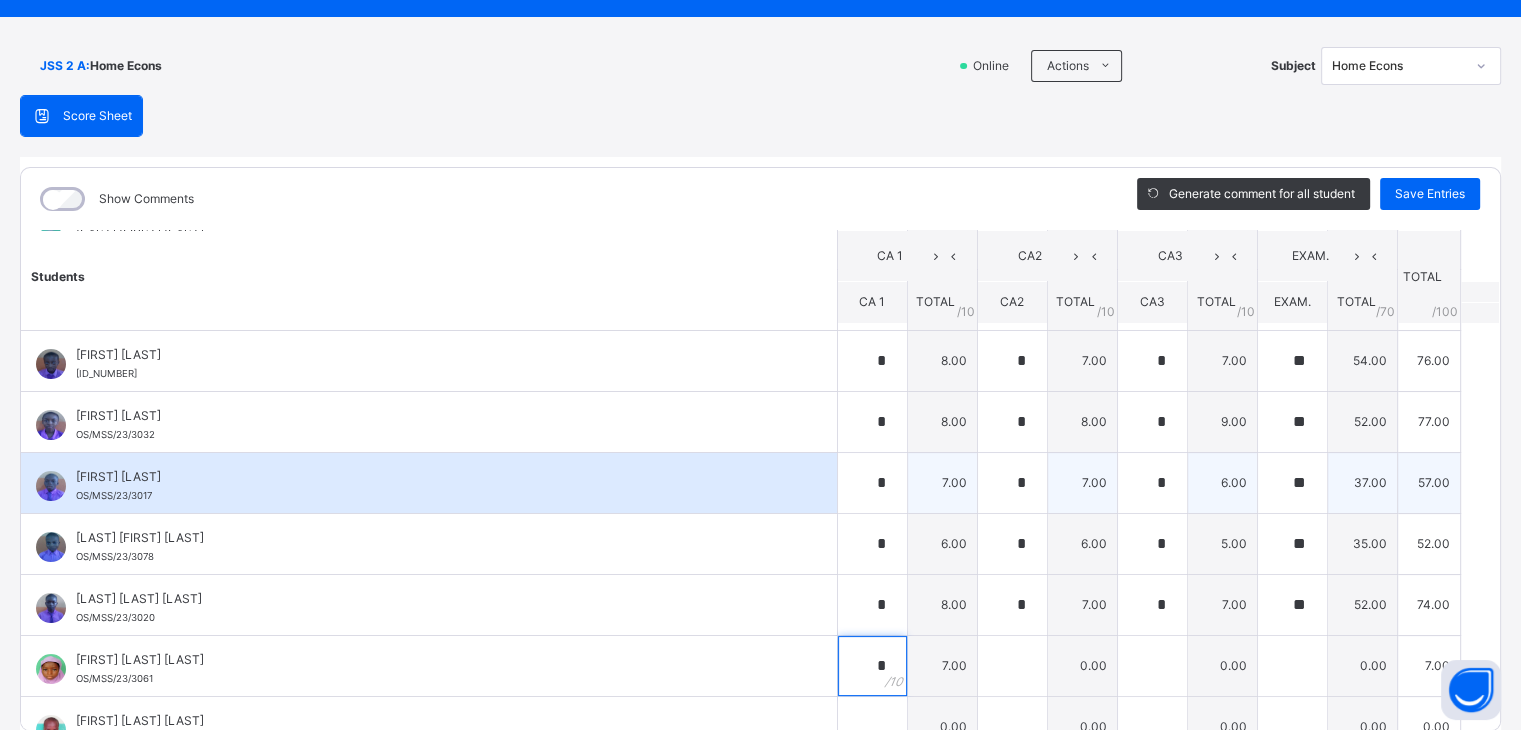 type on "*" 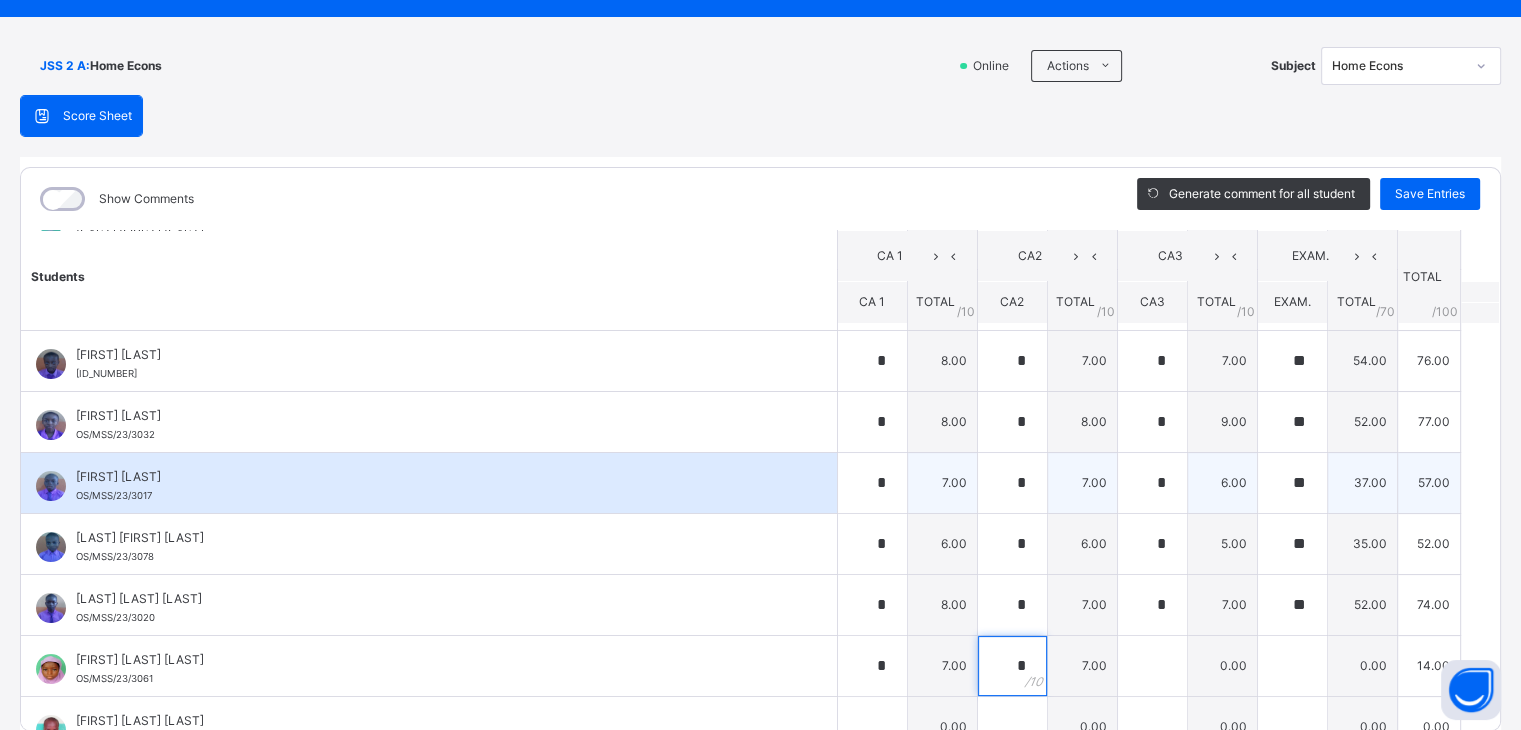 type on "*" 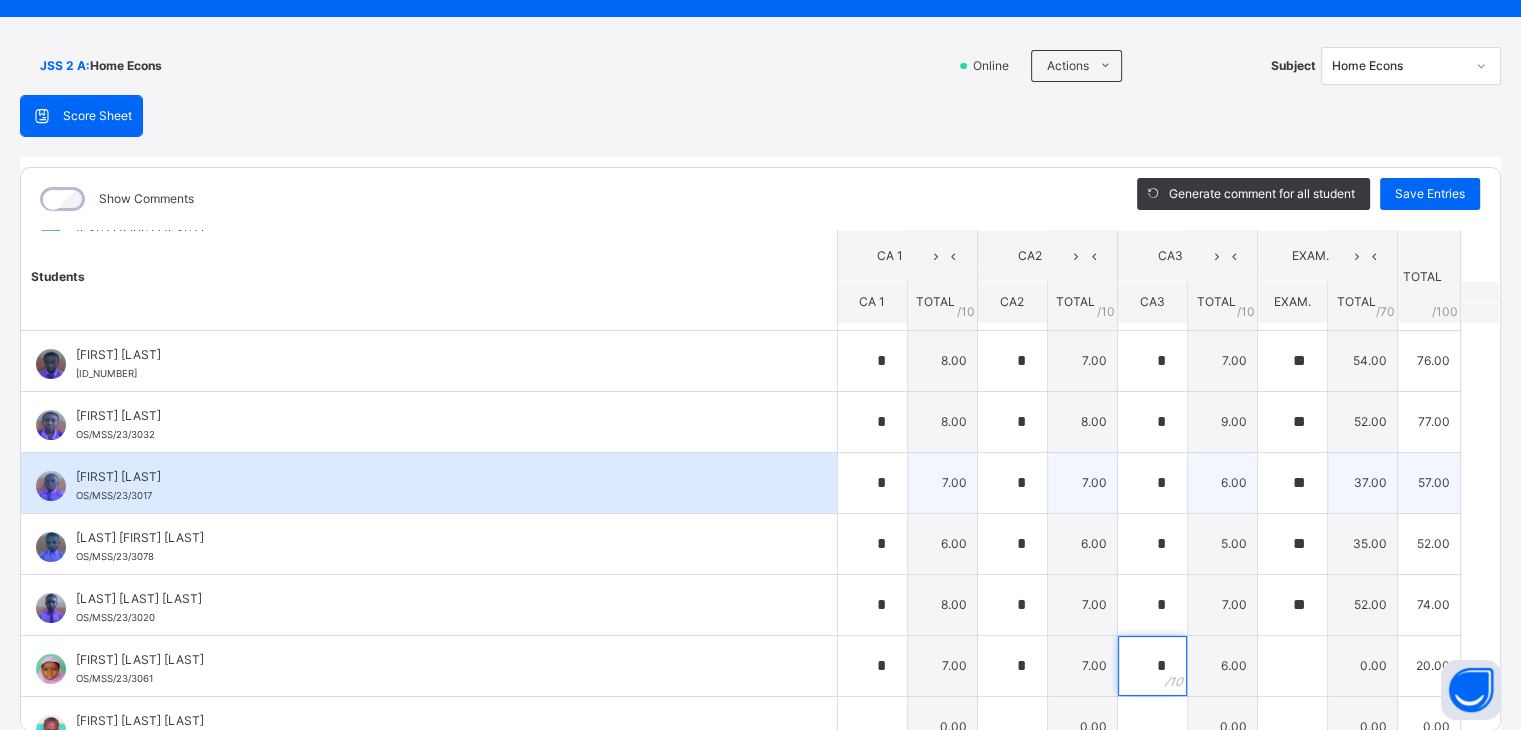 type on "*" 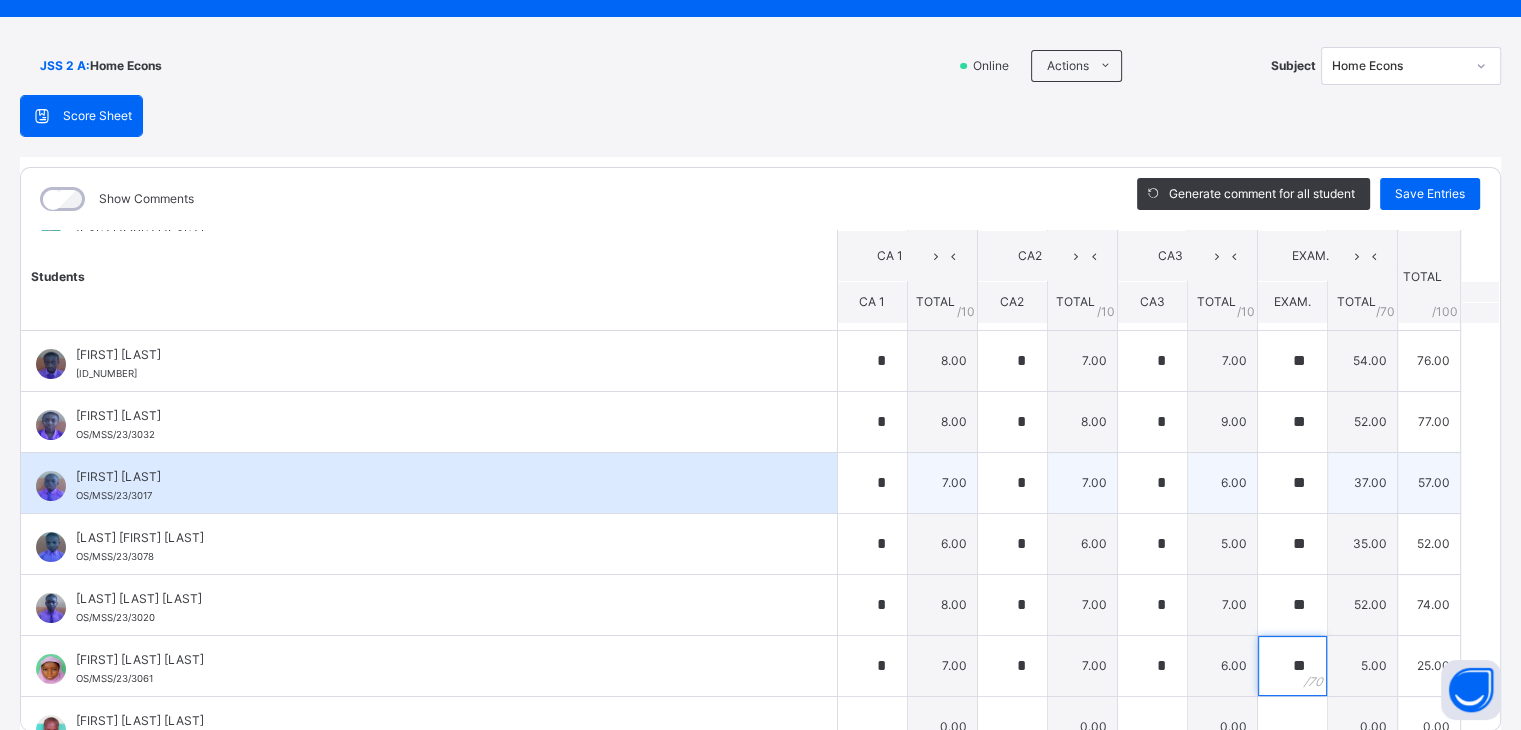 type on "**" 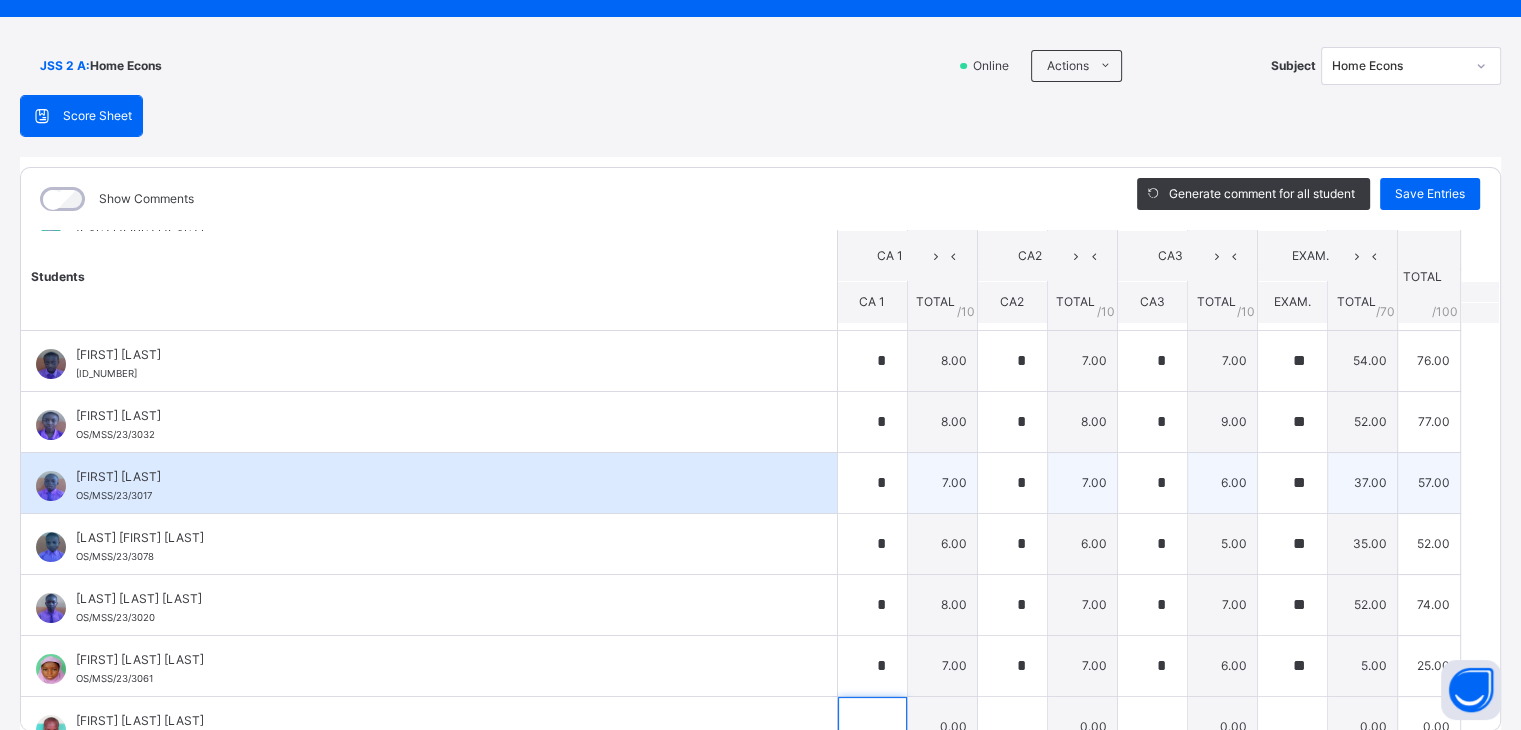 scroll, scrollTop: 321, scrollLeft: 0, axis: vertical 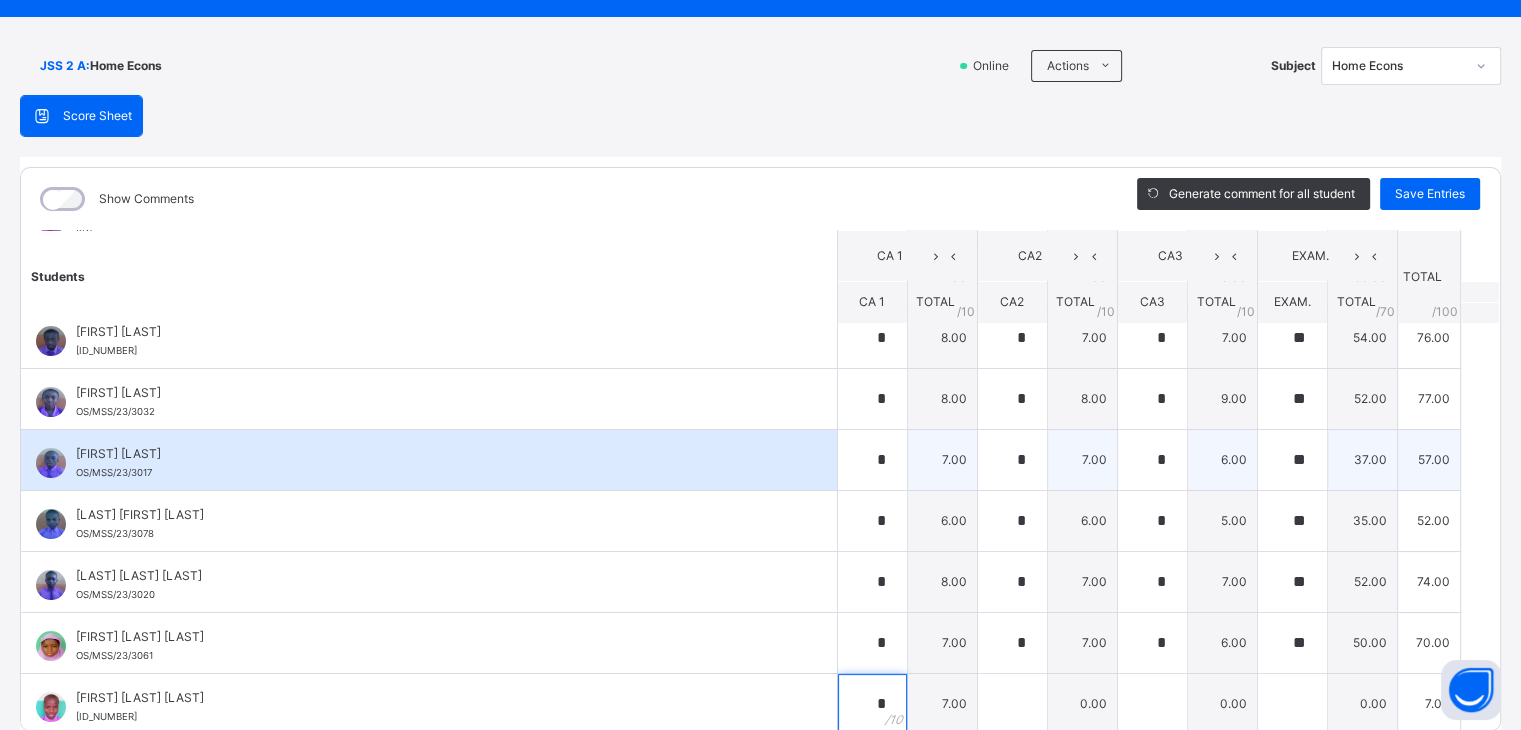 type on "*" 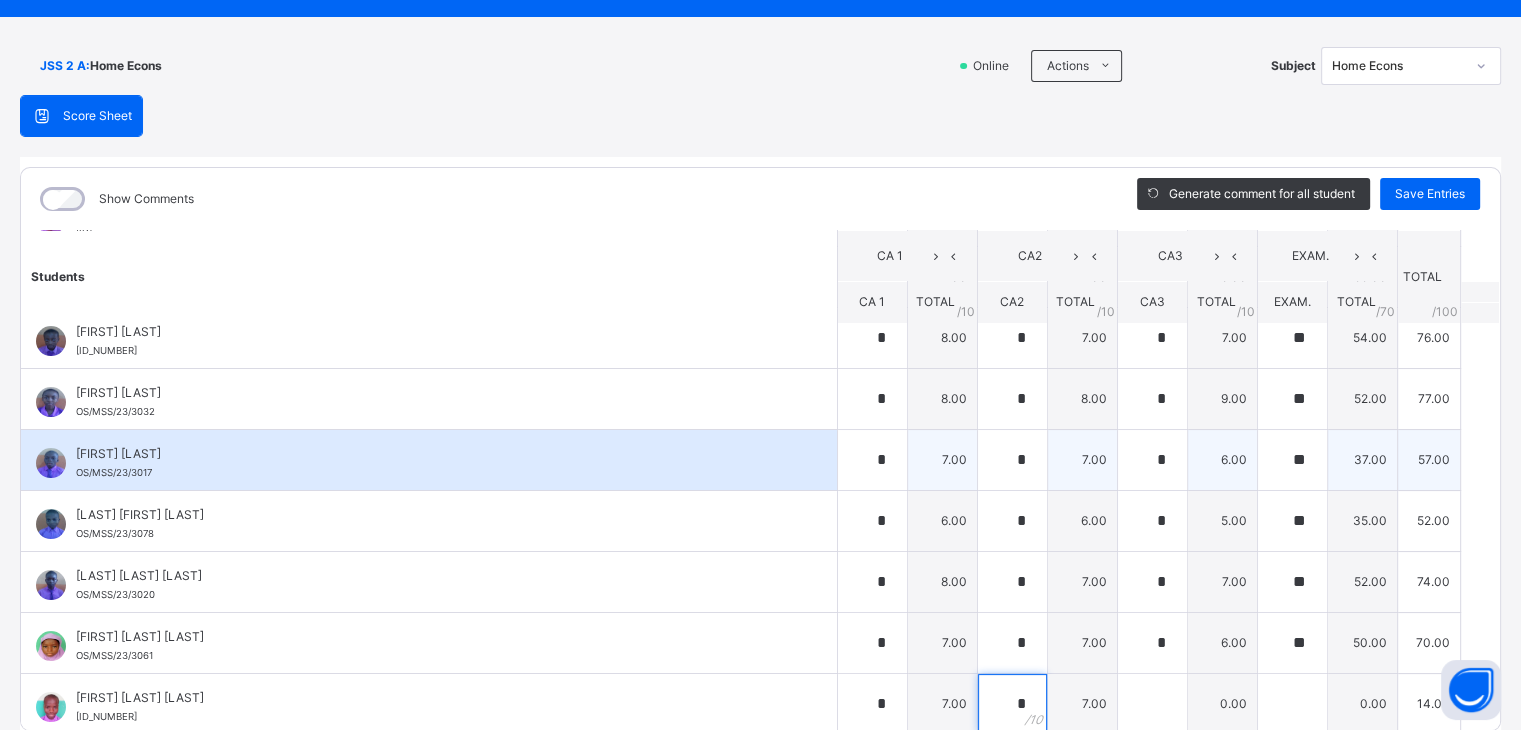 type on "*" 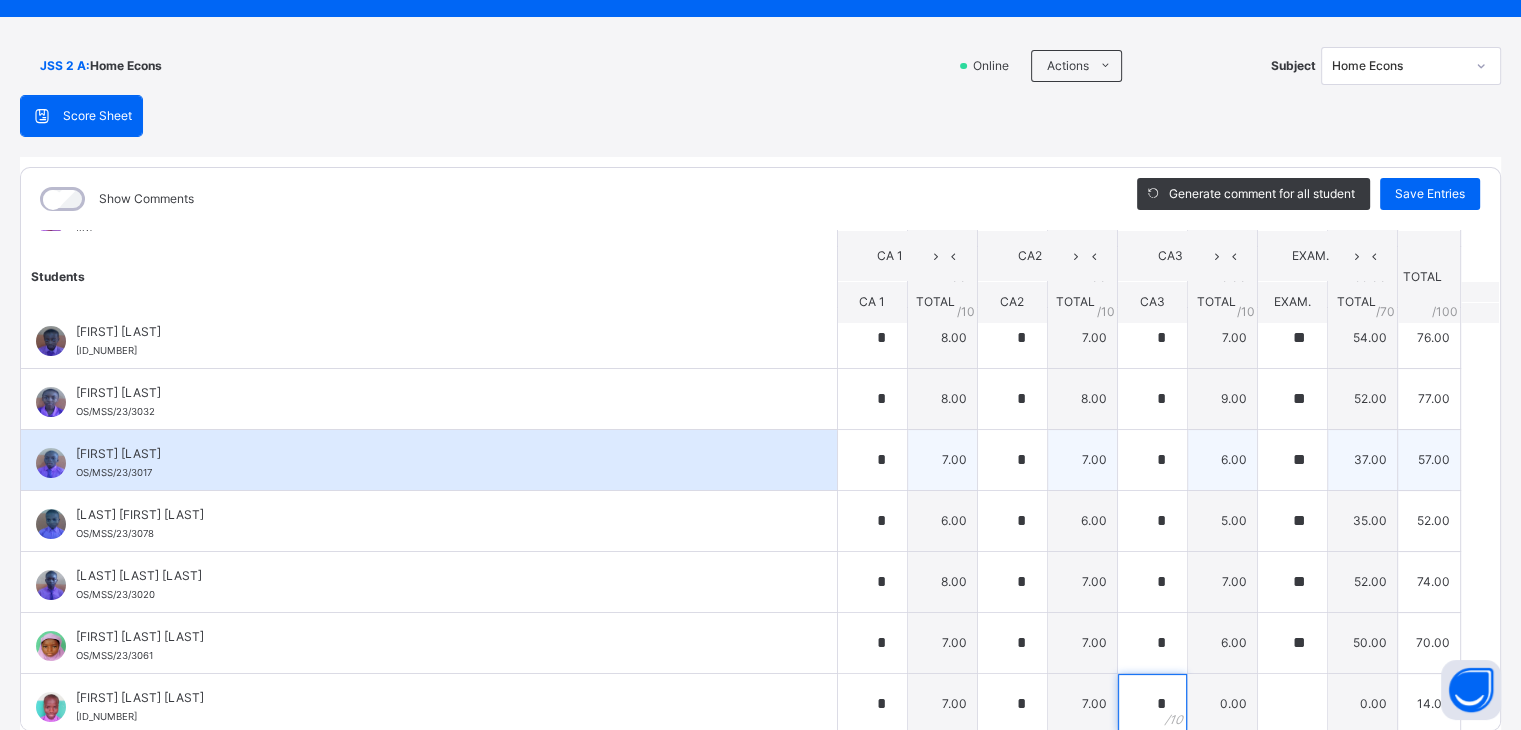 type on "*" 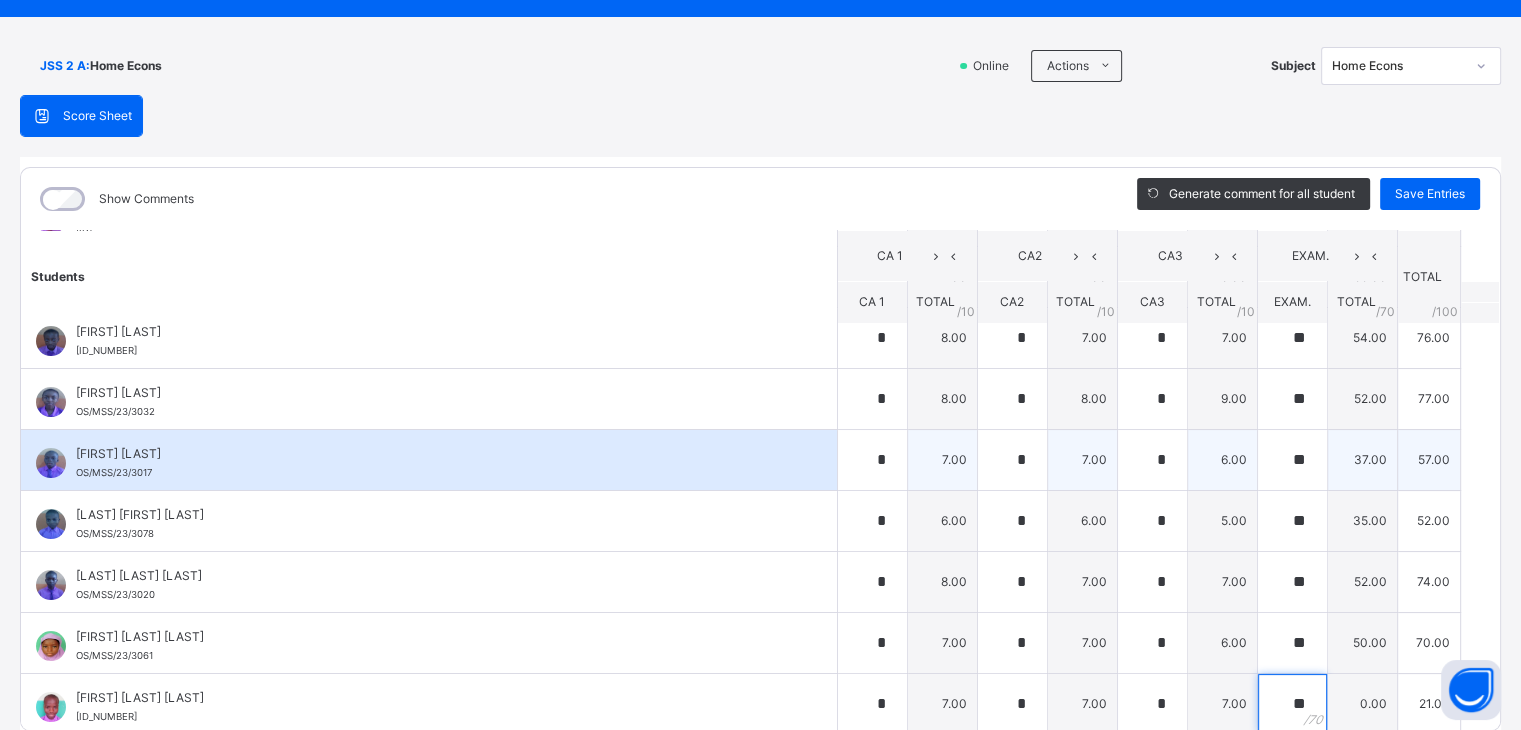 type on "**" 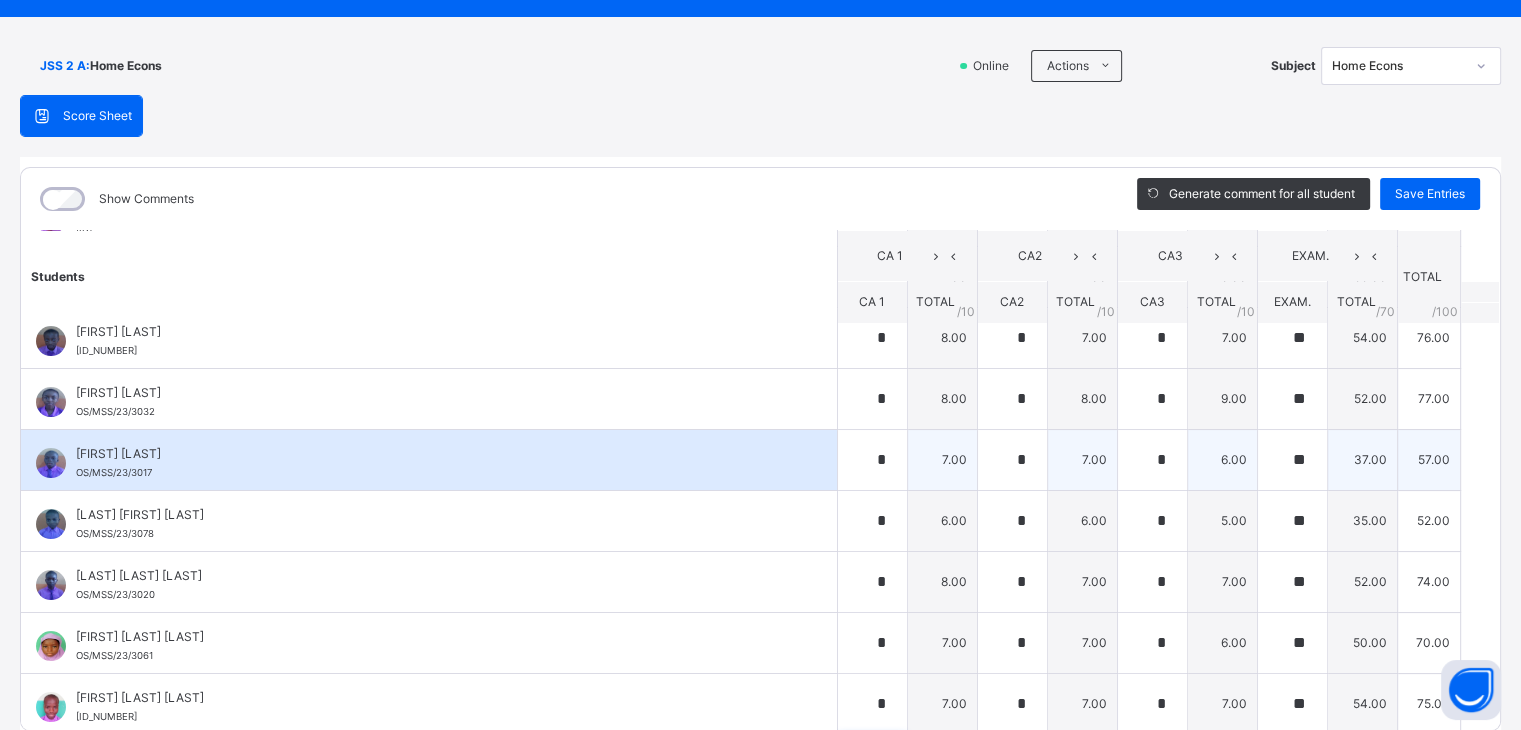 scroll, scrollTop: 602, scrollLeft: 0, axis: vertical 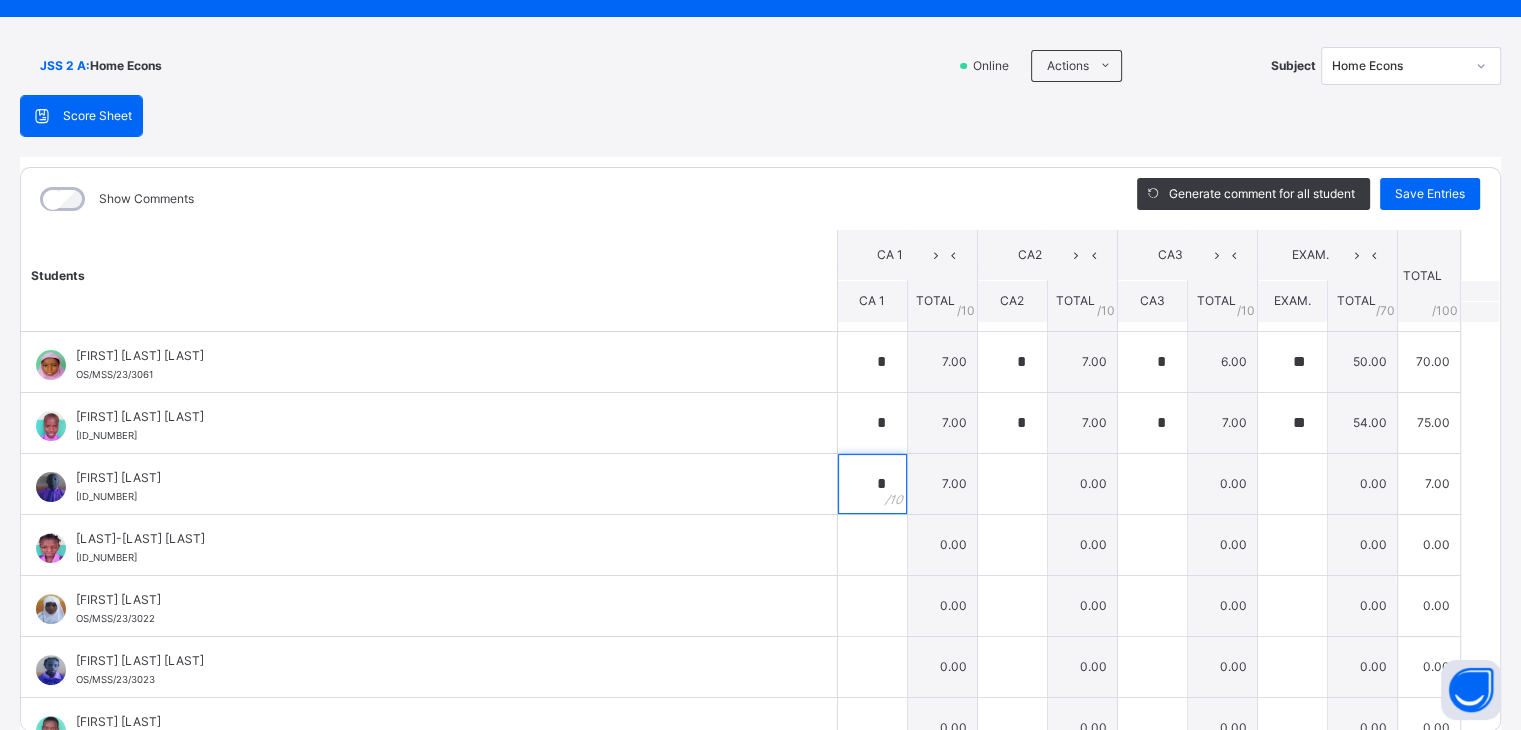 type on "*" 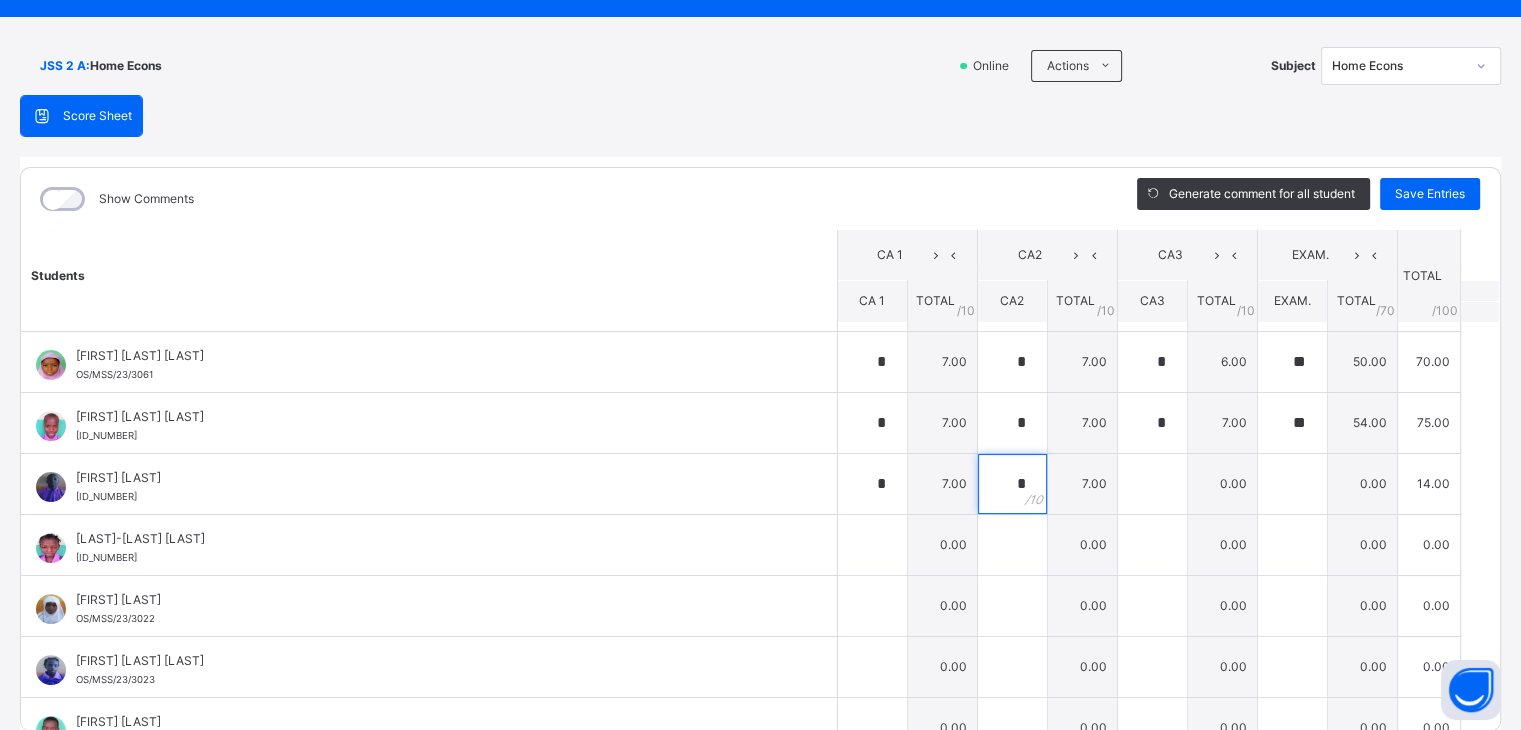 type on "*" 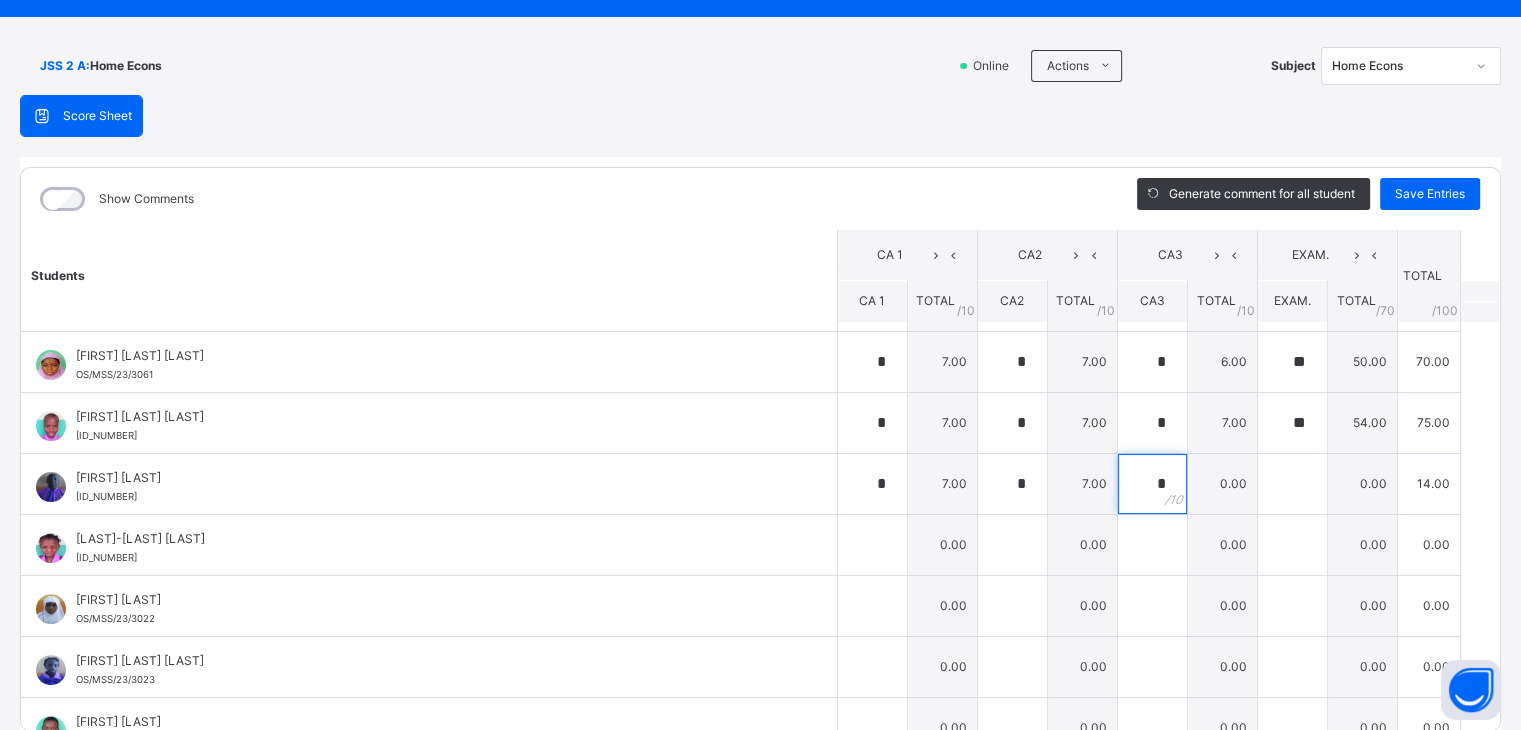 type on "*" 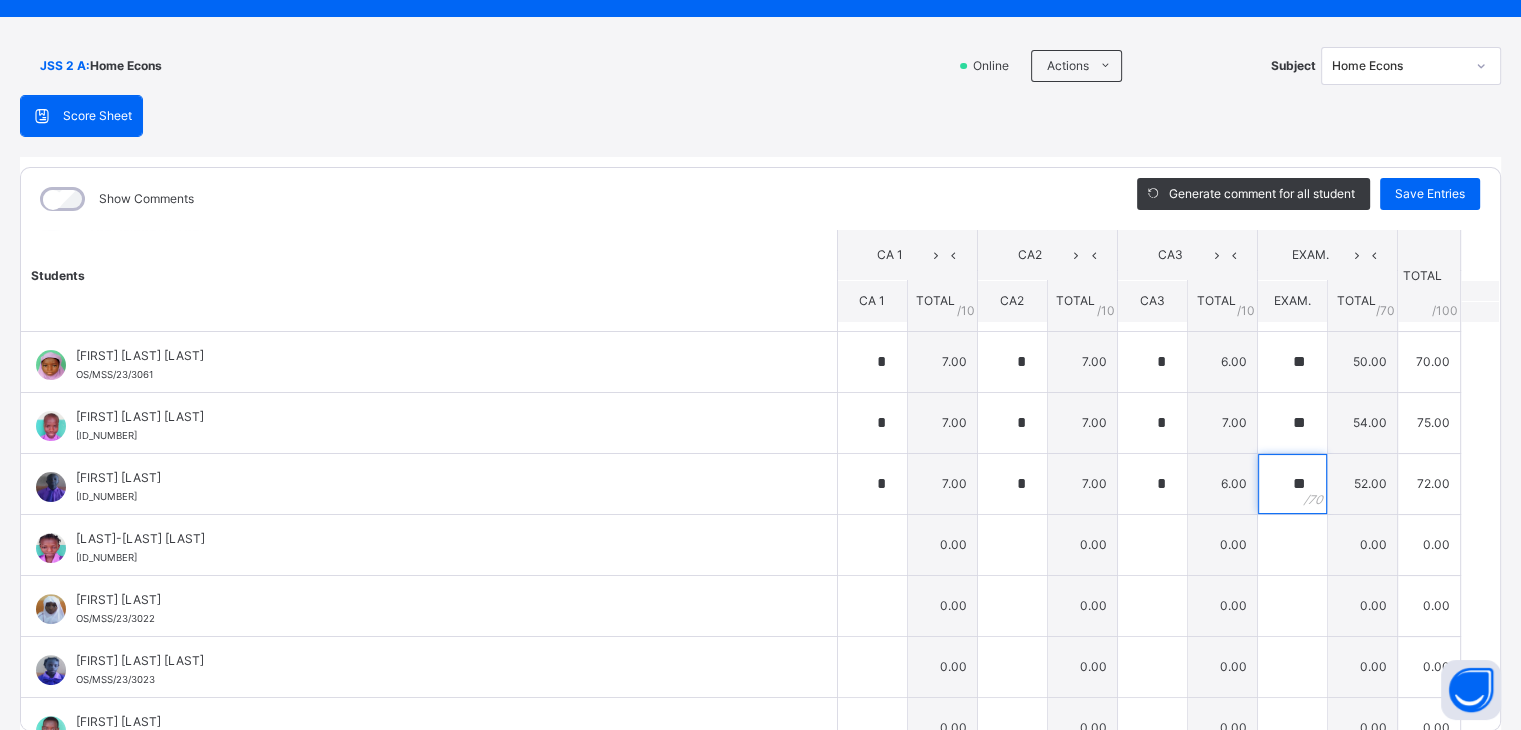 type on "**" 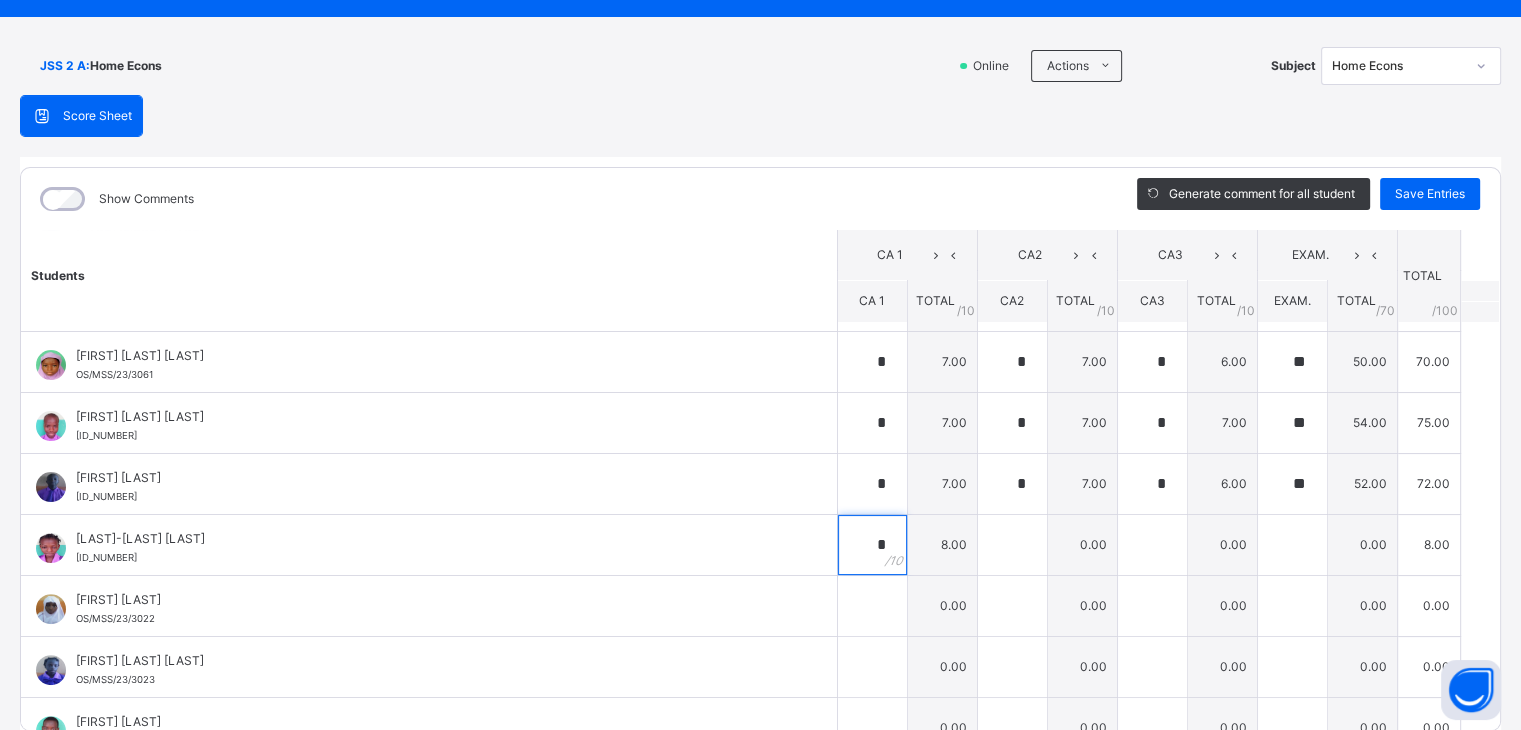 type on "*" 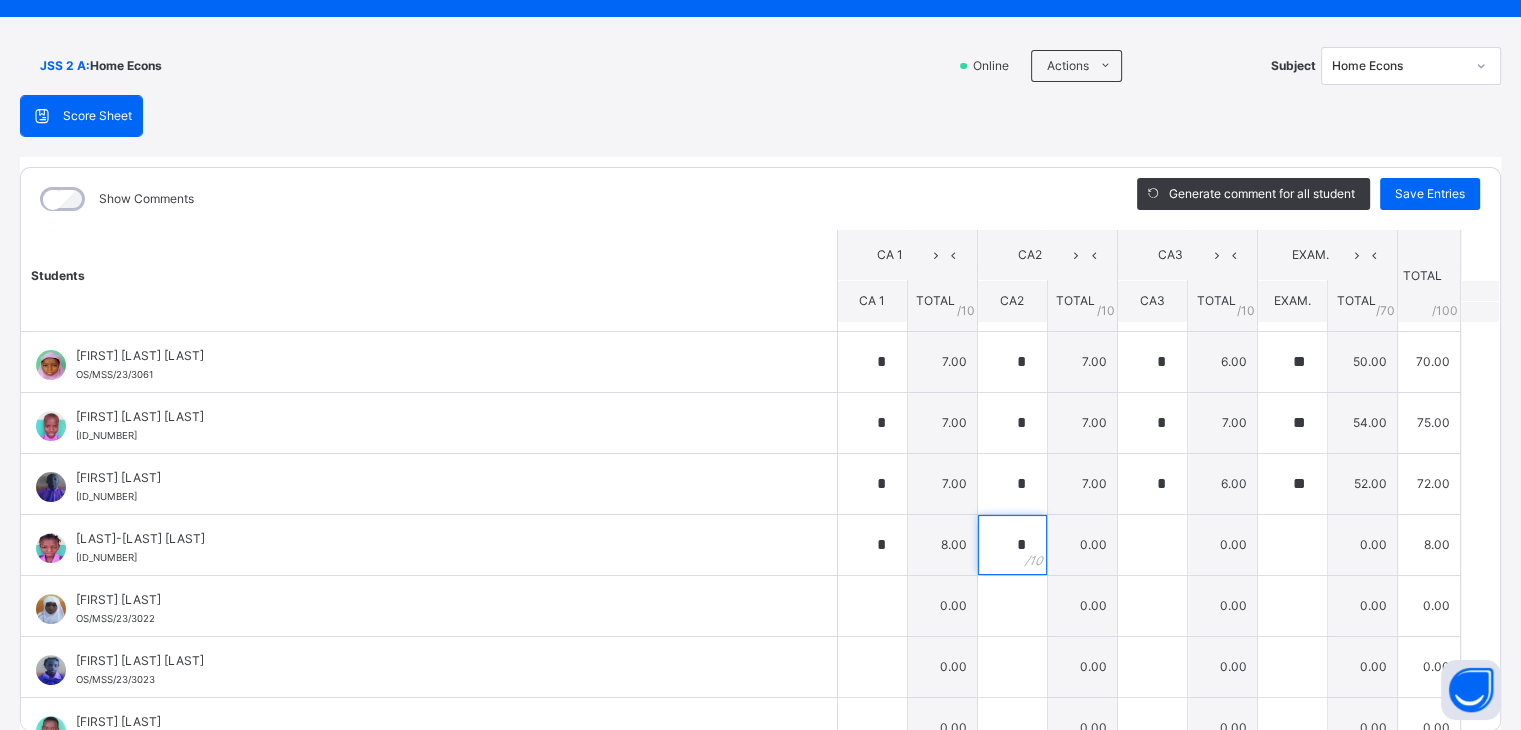type on "*" 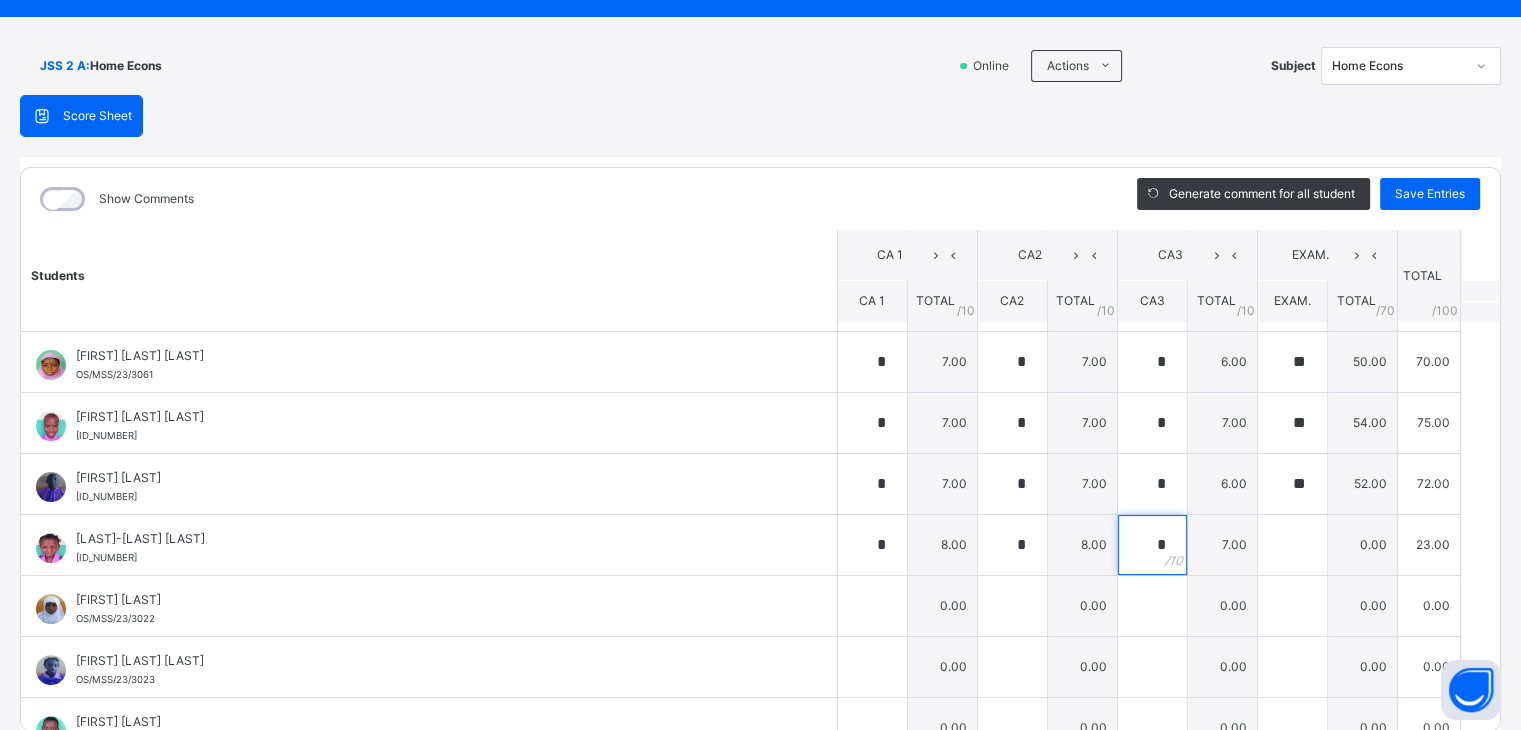 type on "*" 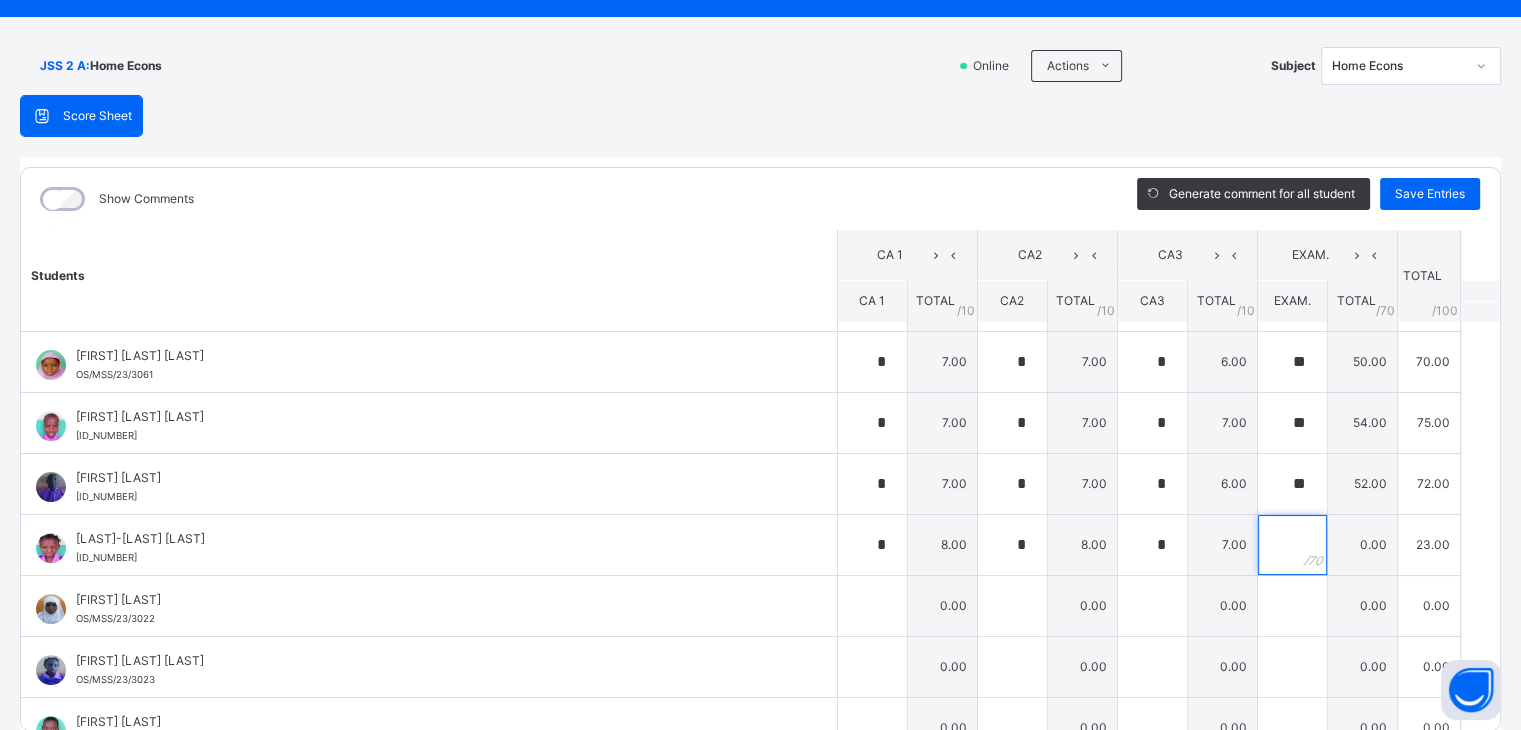 type on "*" 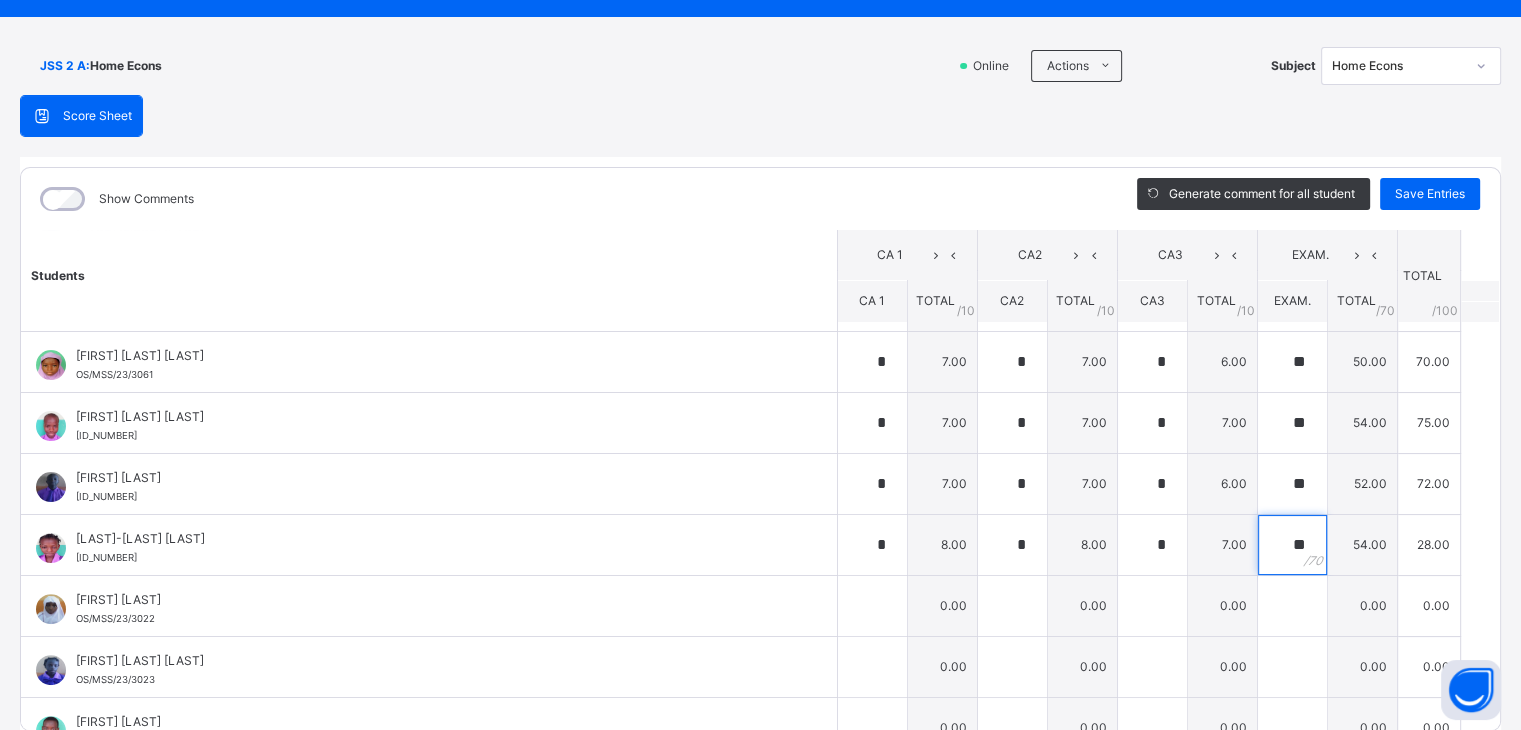 type on "**" 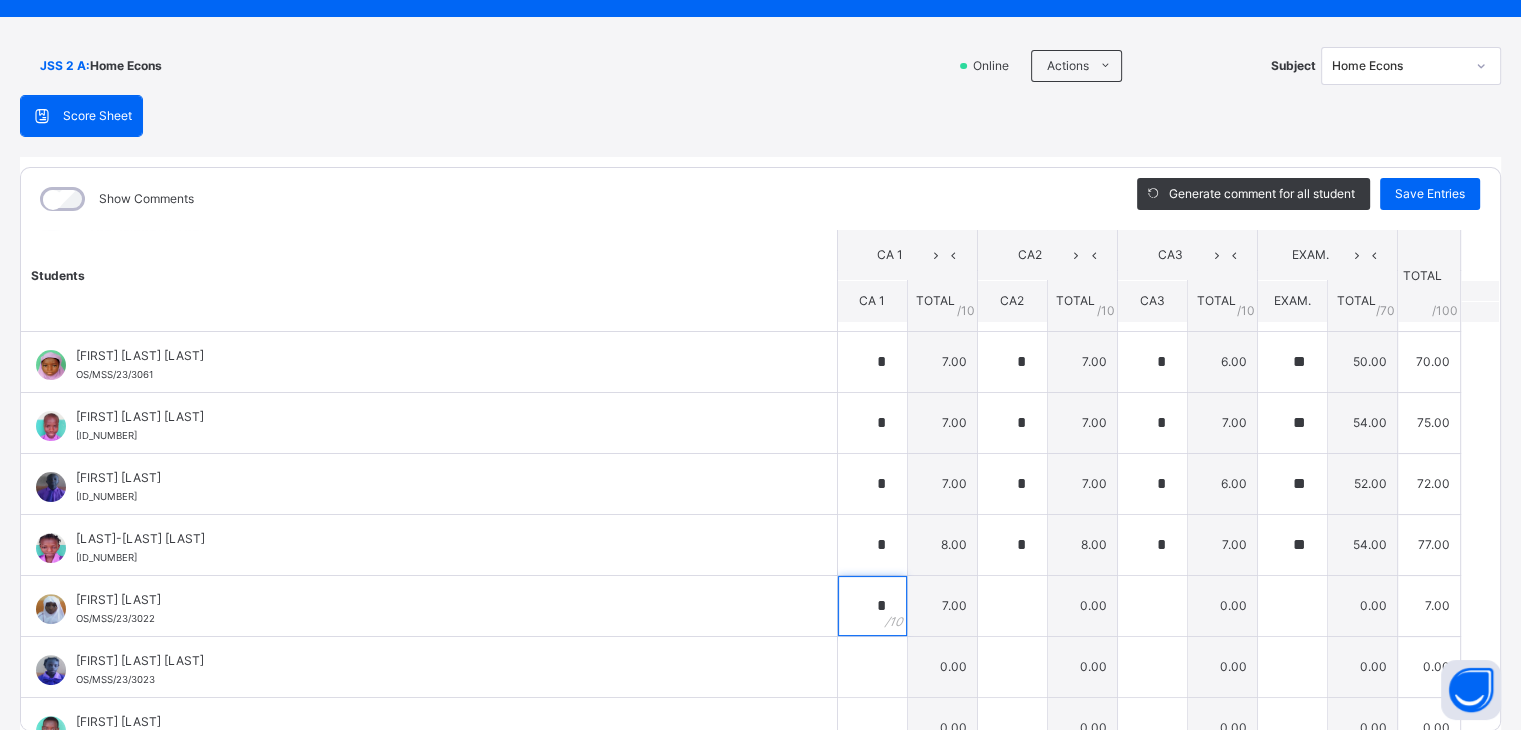 type on "*" 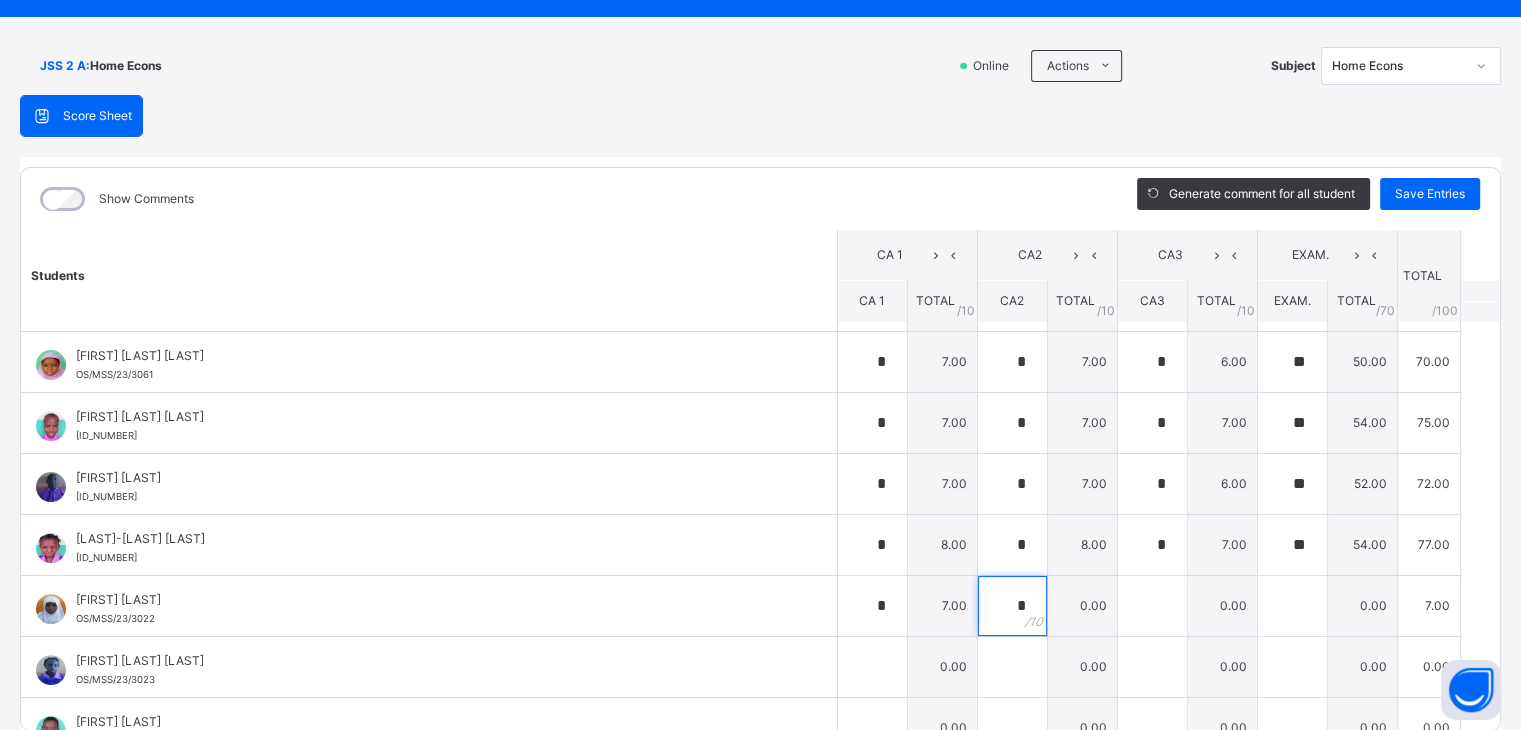 type on "*" 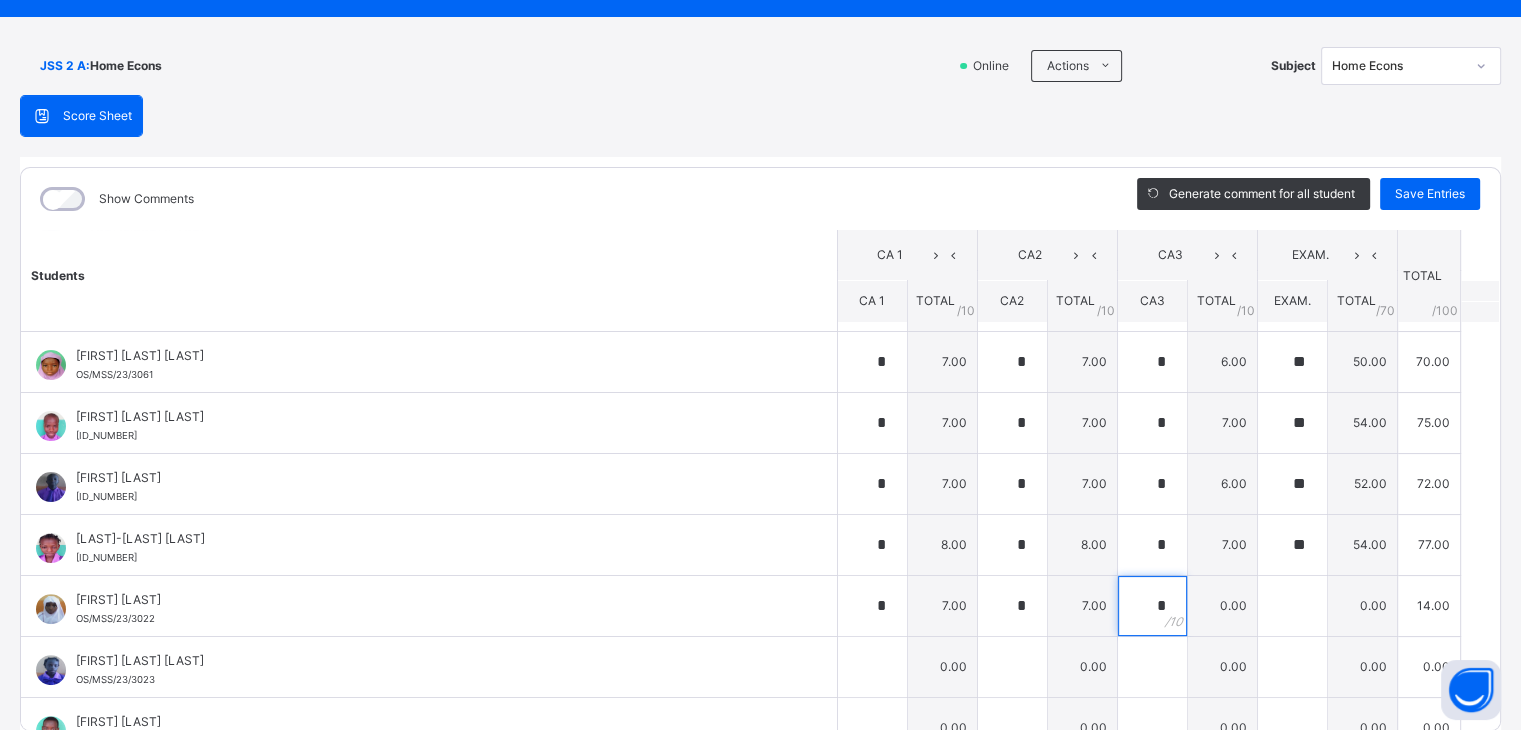 type on "*" 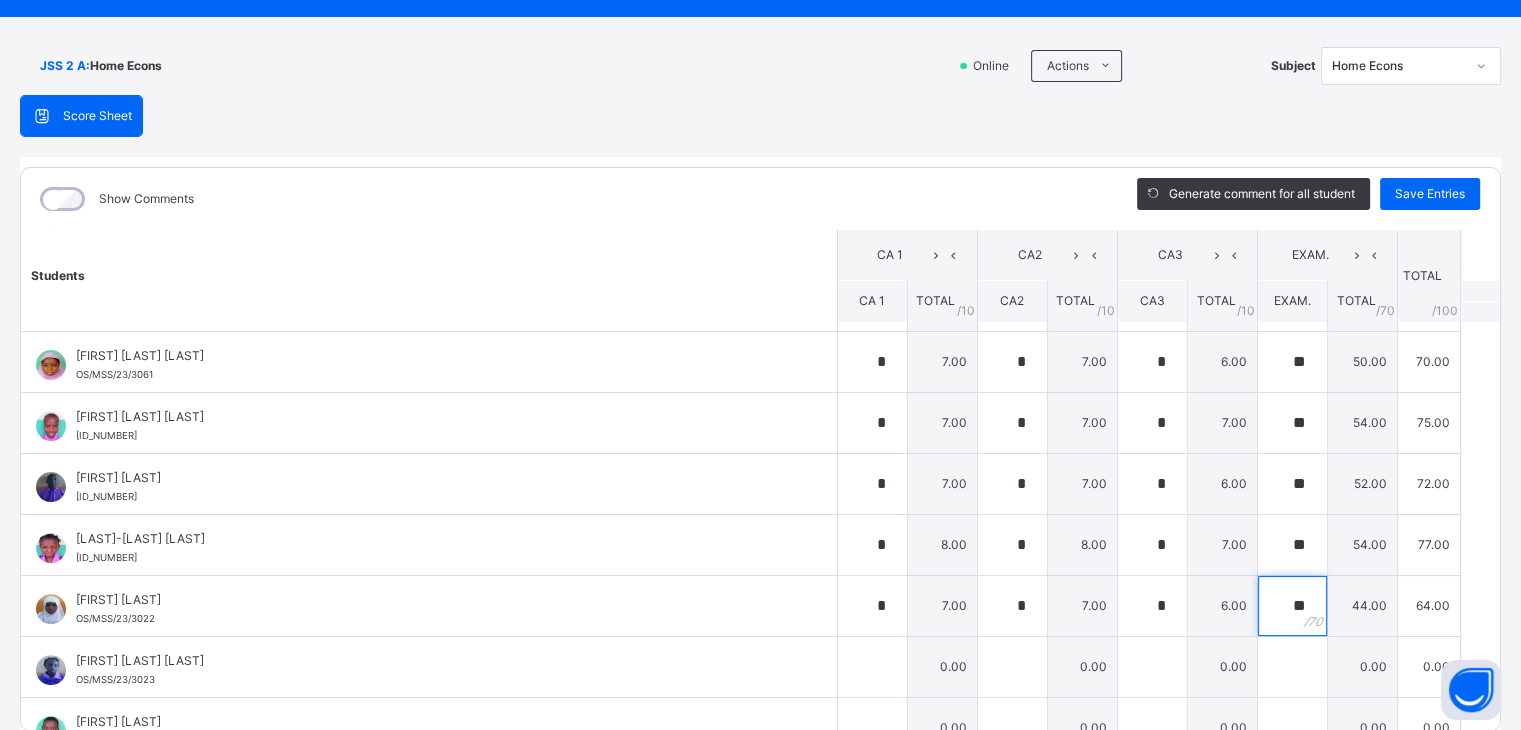 type on "**" 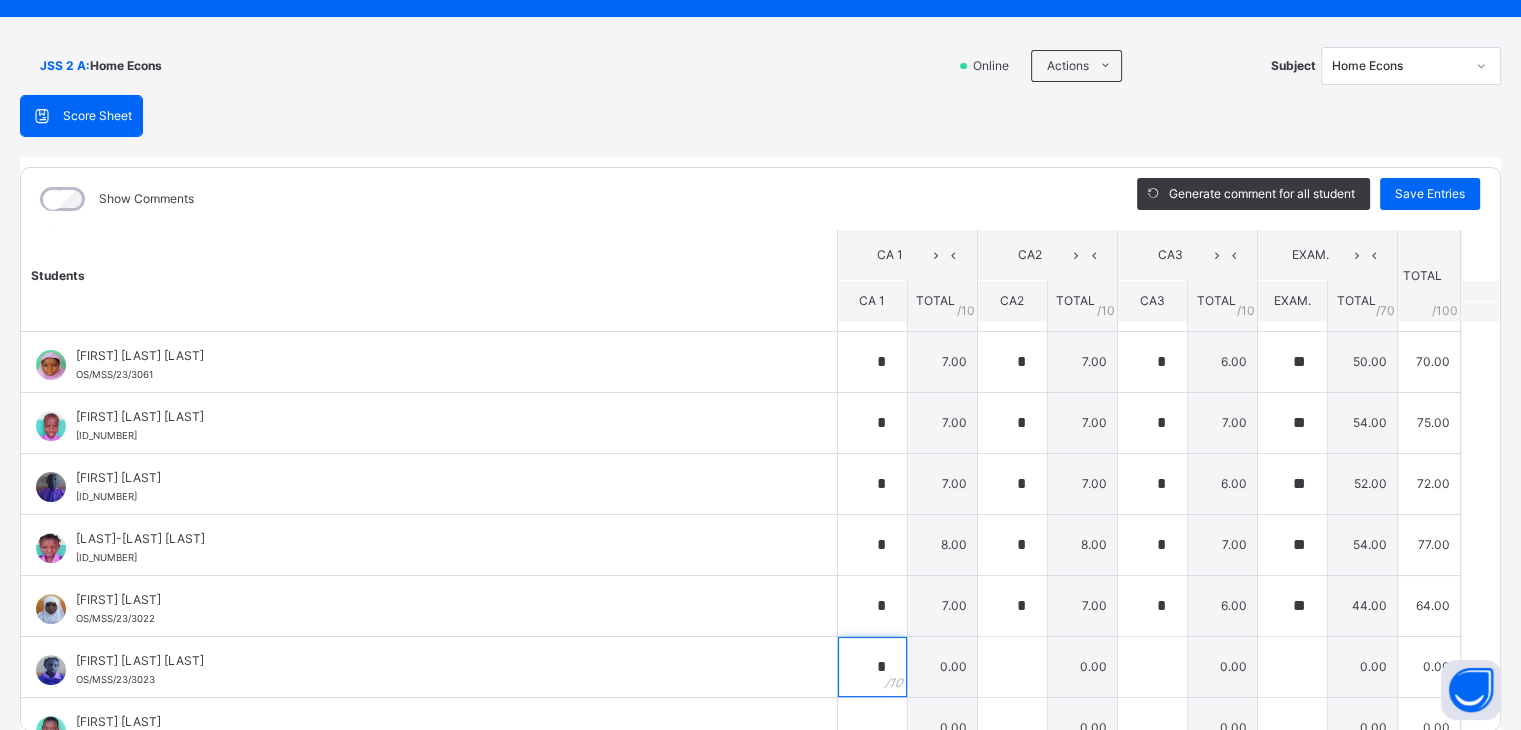 type on "*" 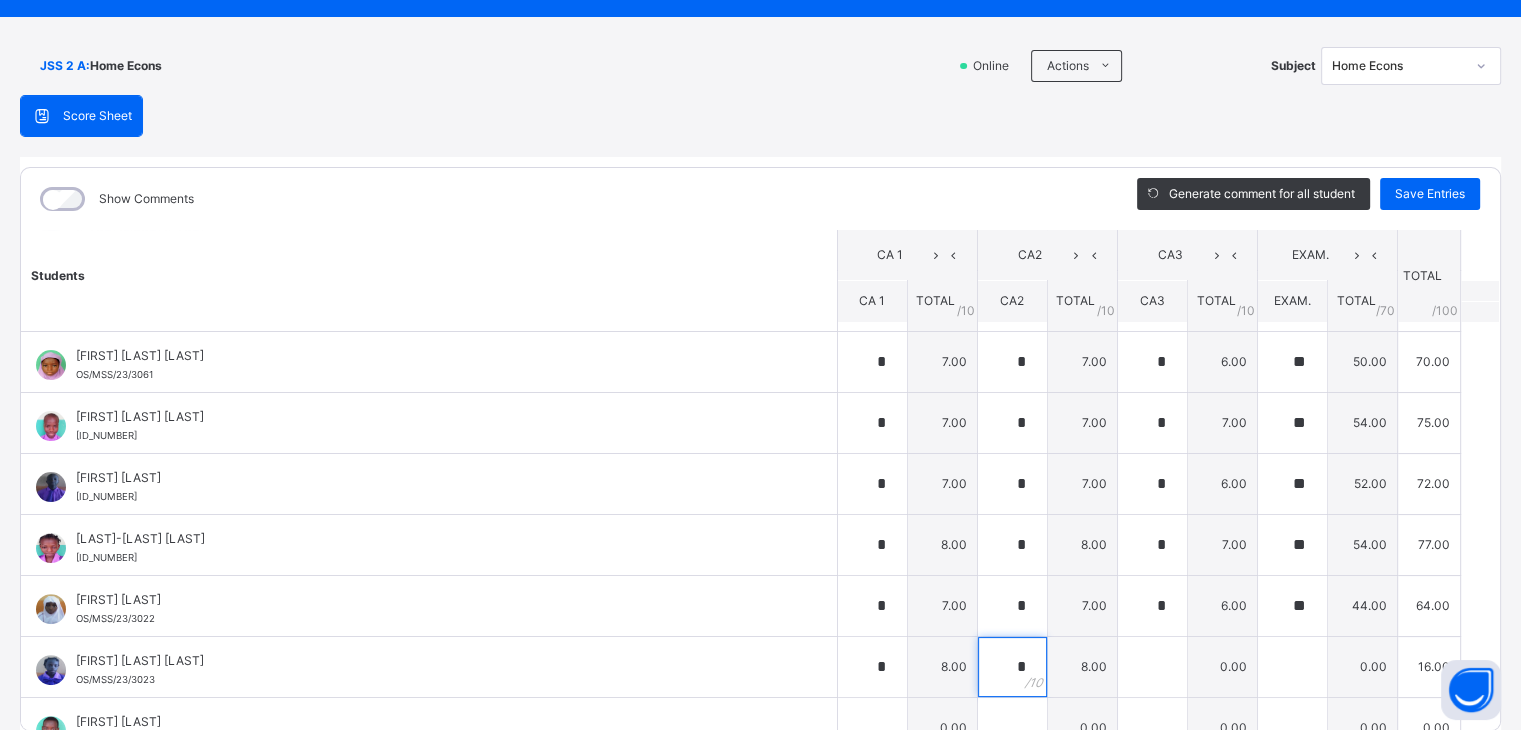 type on "*" 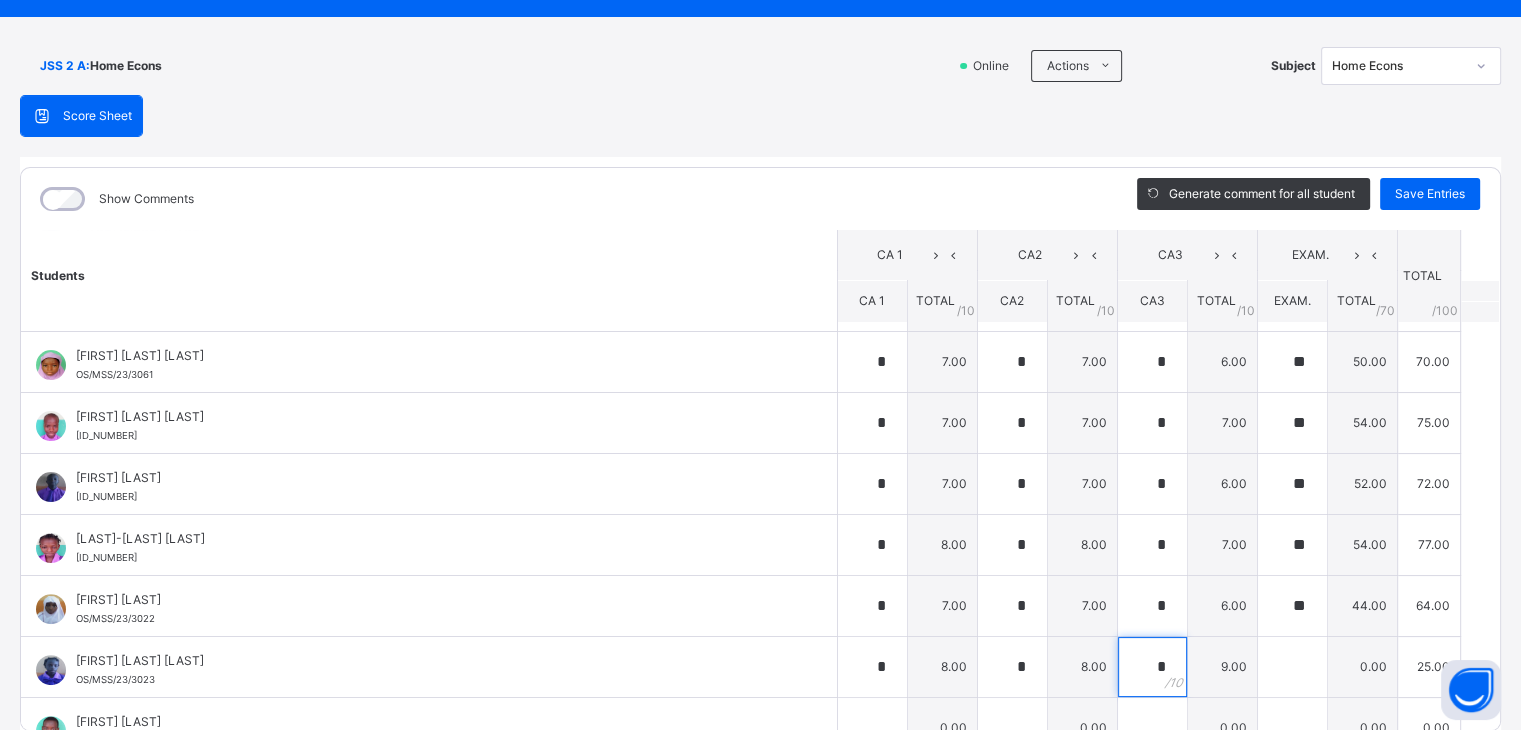 type on "*" 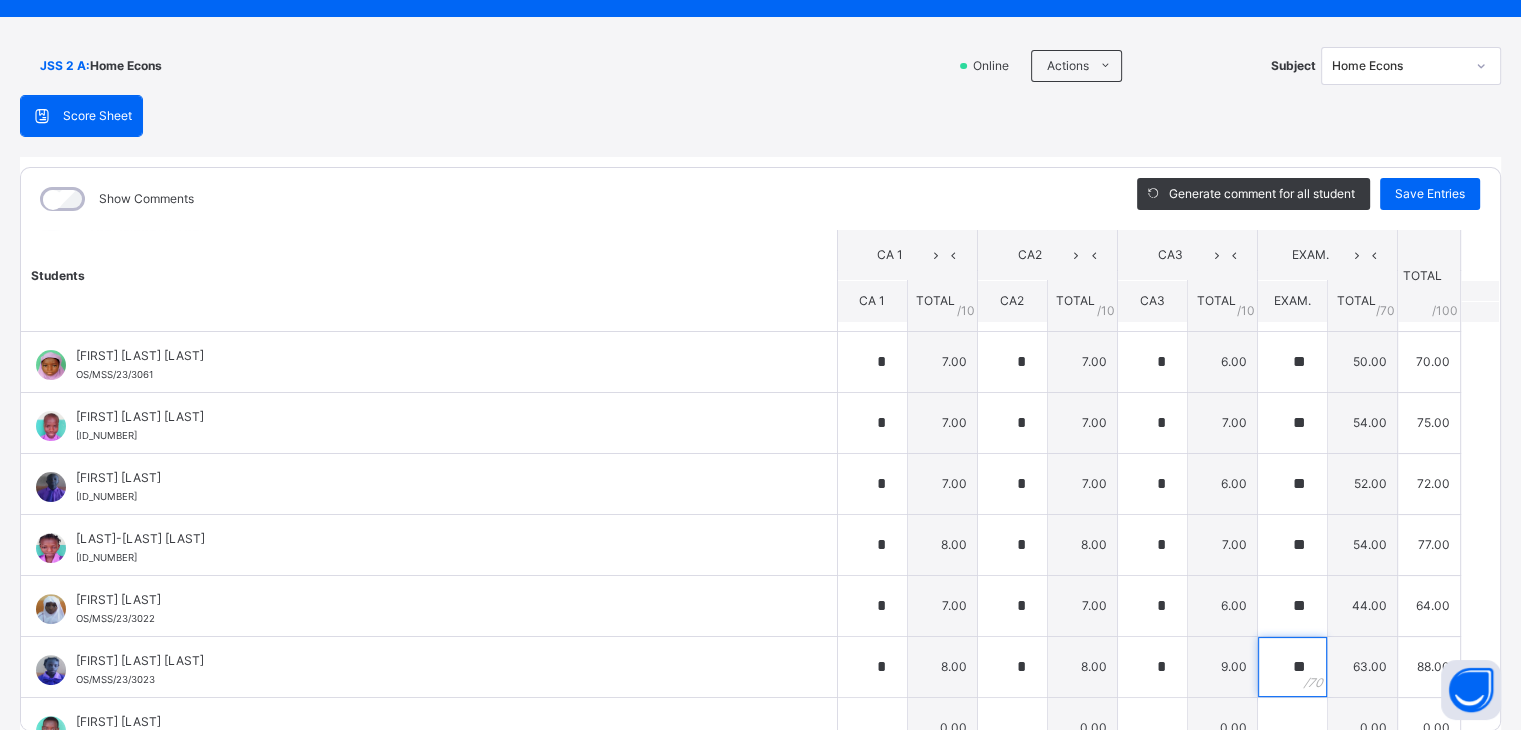 type on "**" 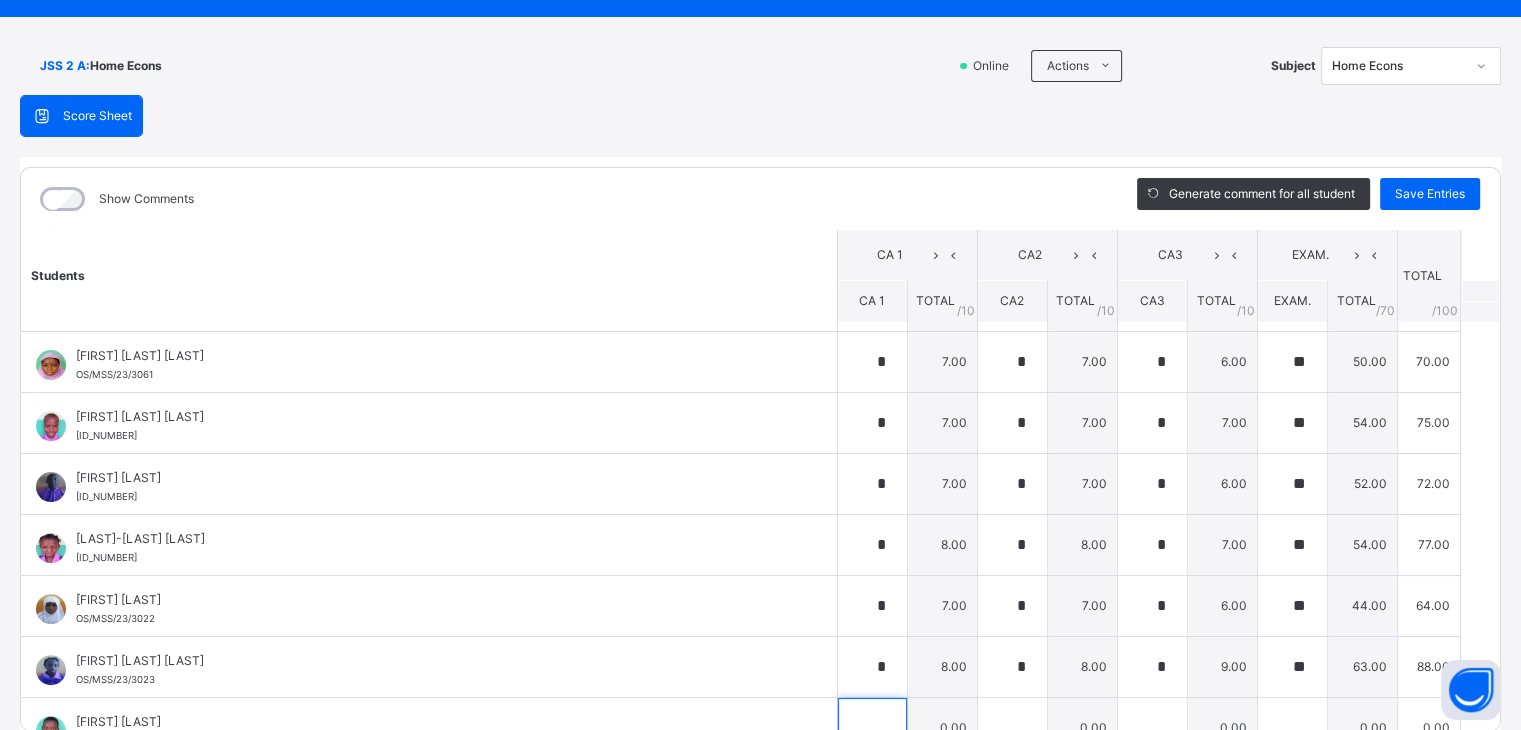 scroll, scrollTop: 625, scrollLeft: 0, axis: vertical 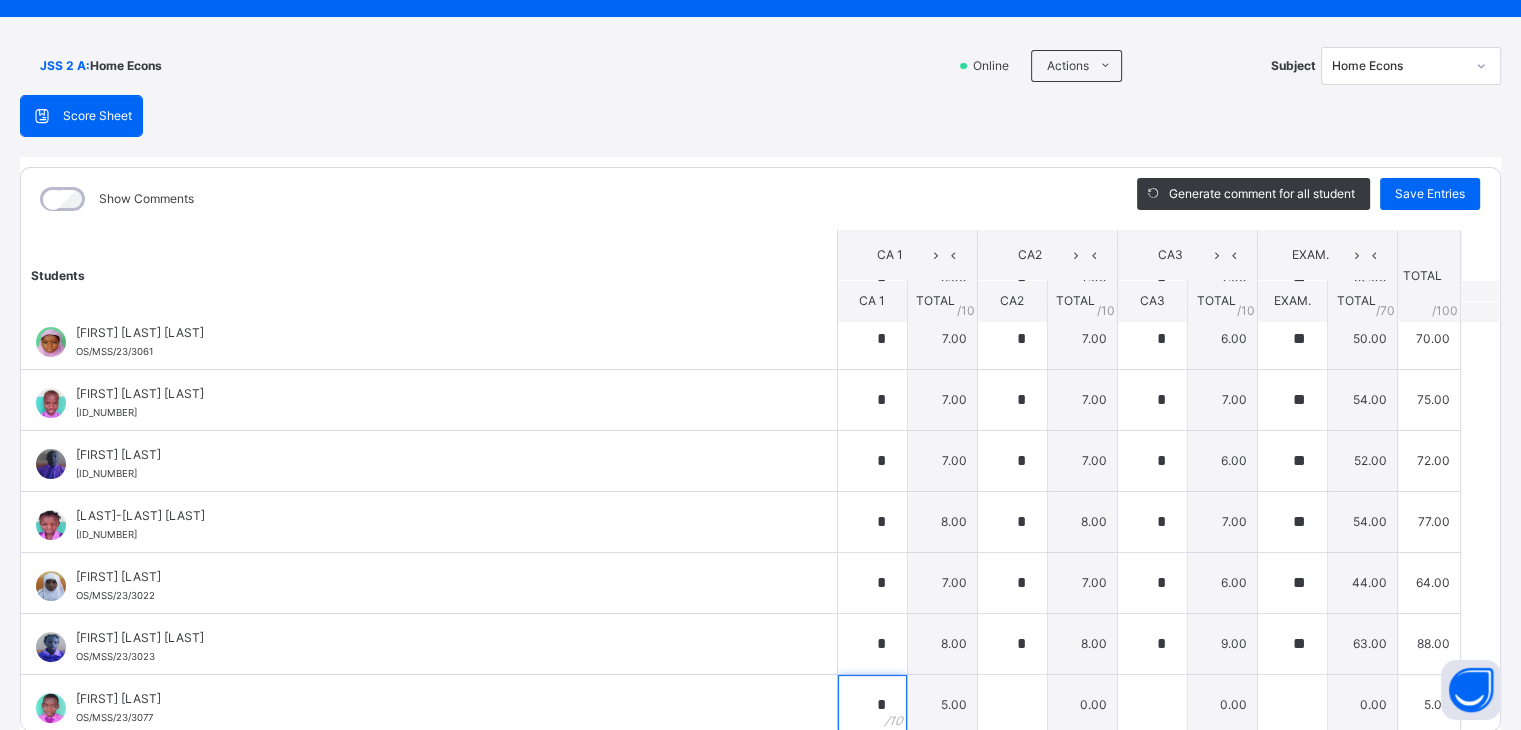 type on "*" 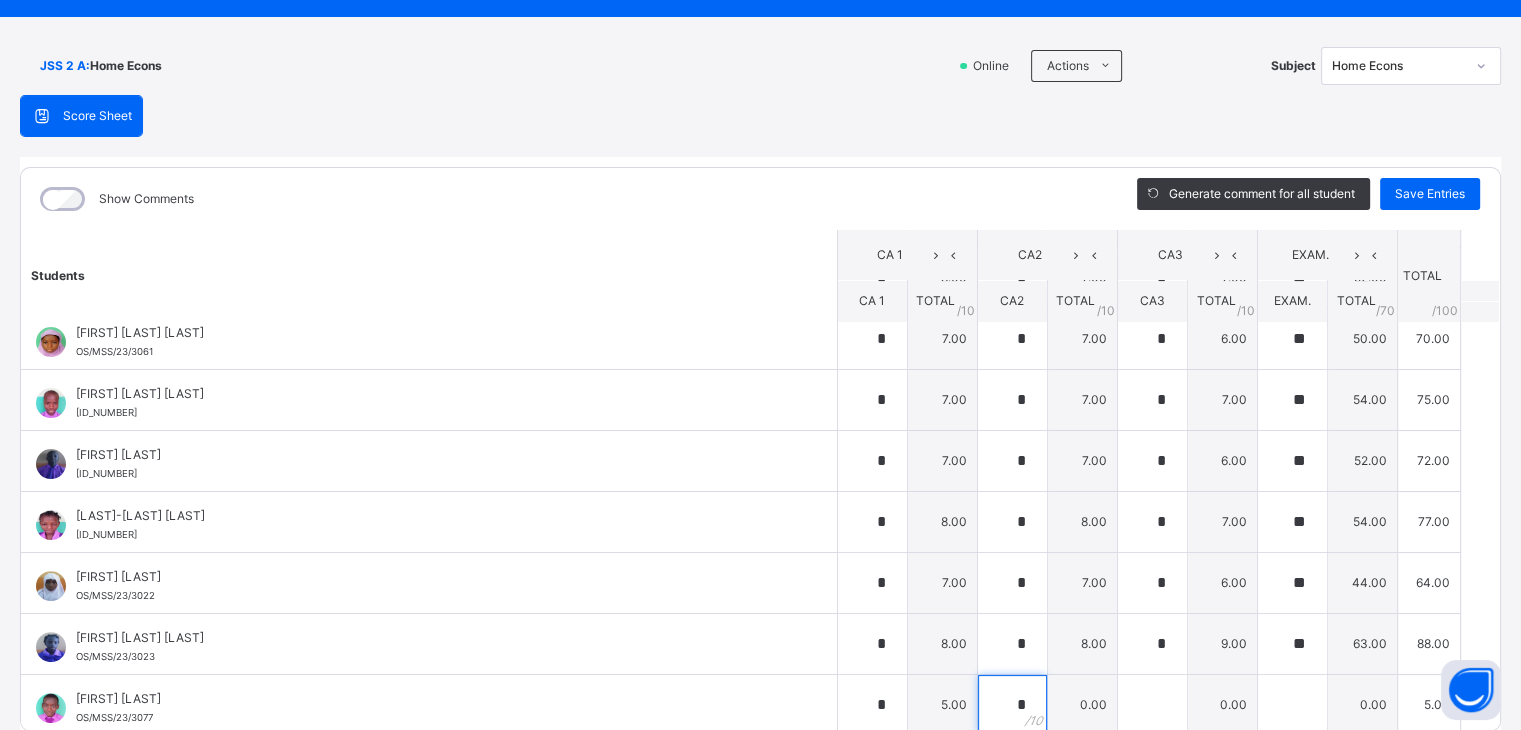type on "*" 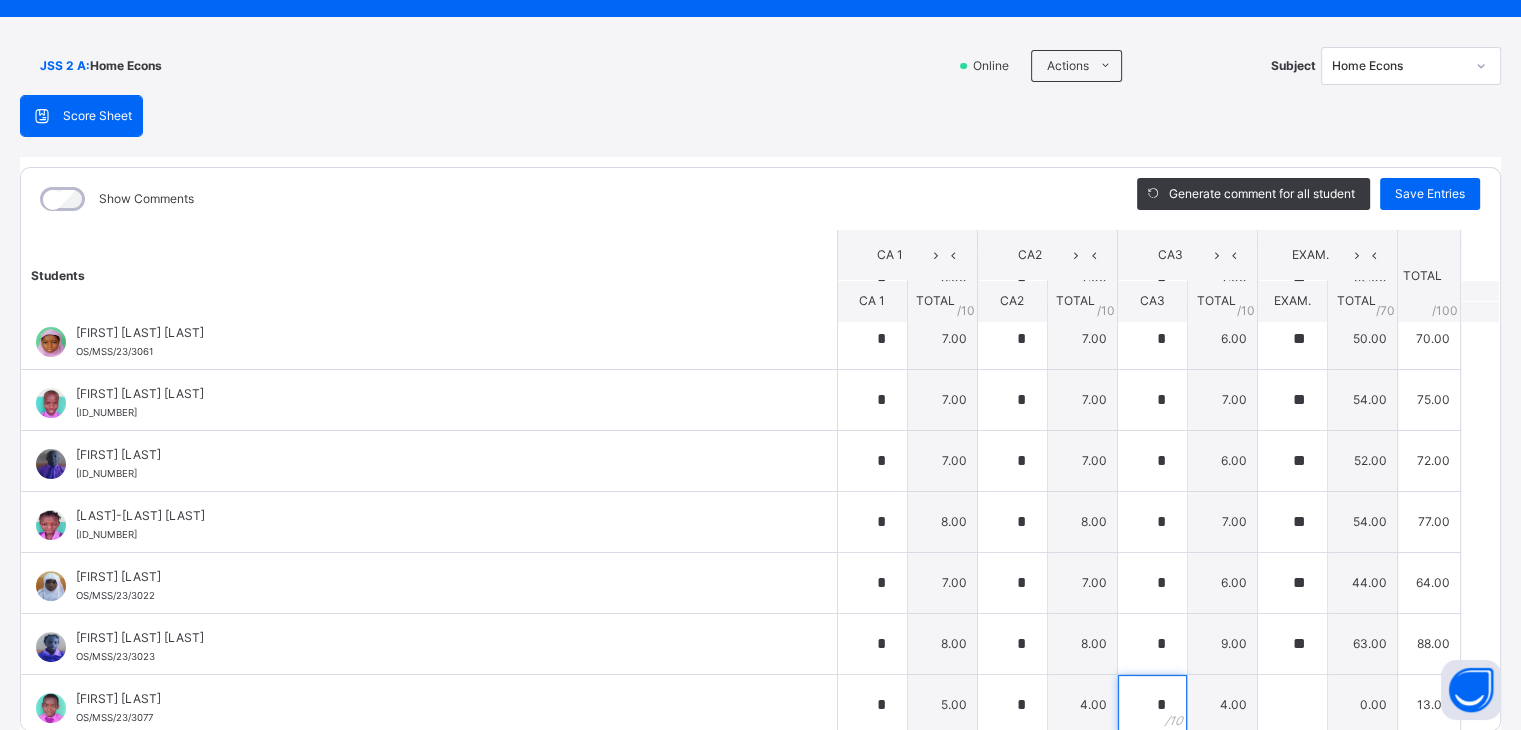 type on "*" 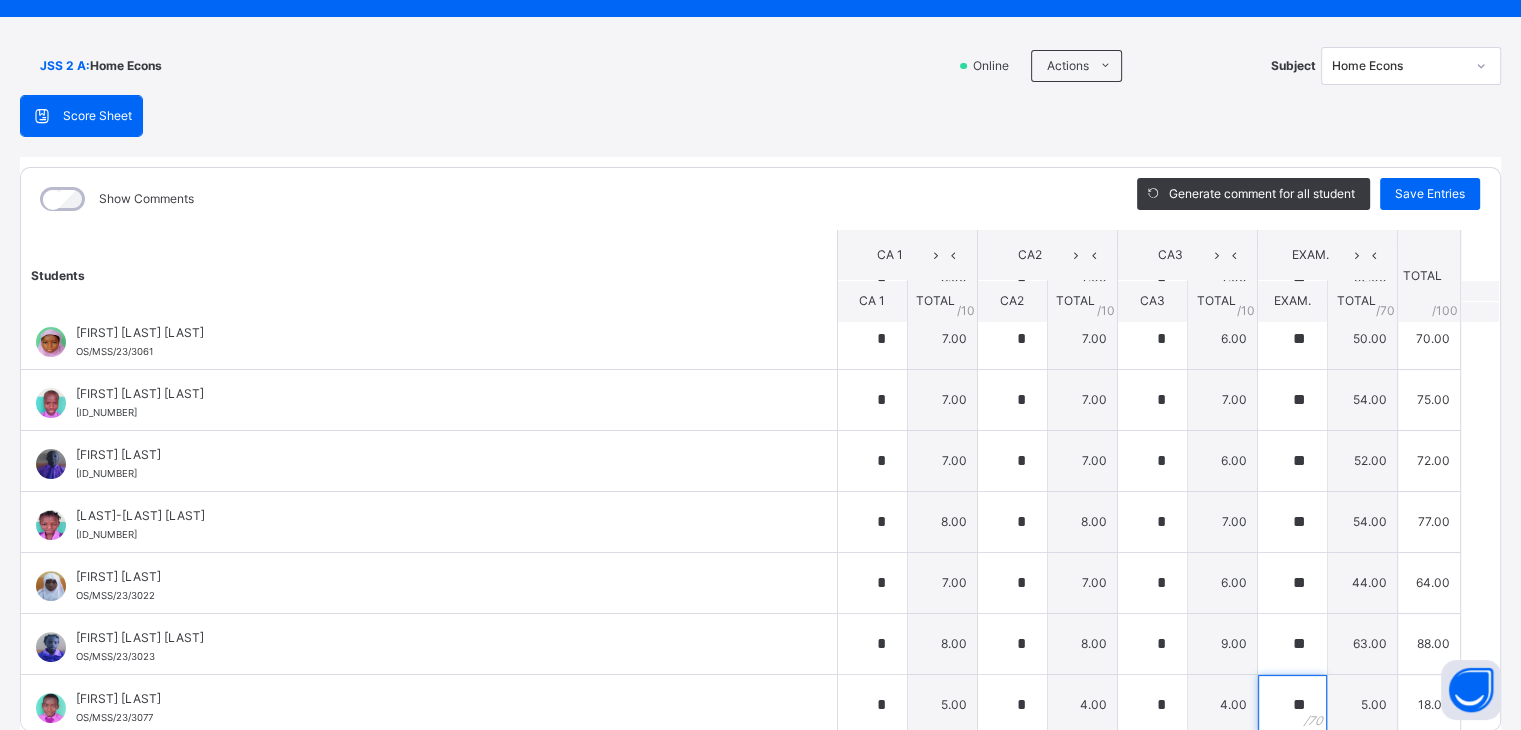 type on "**" 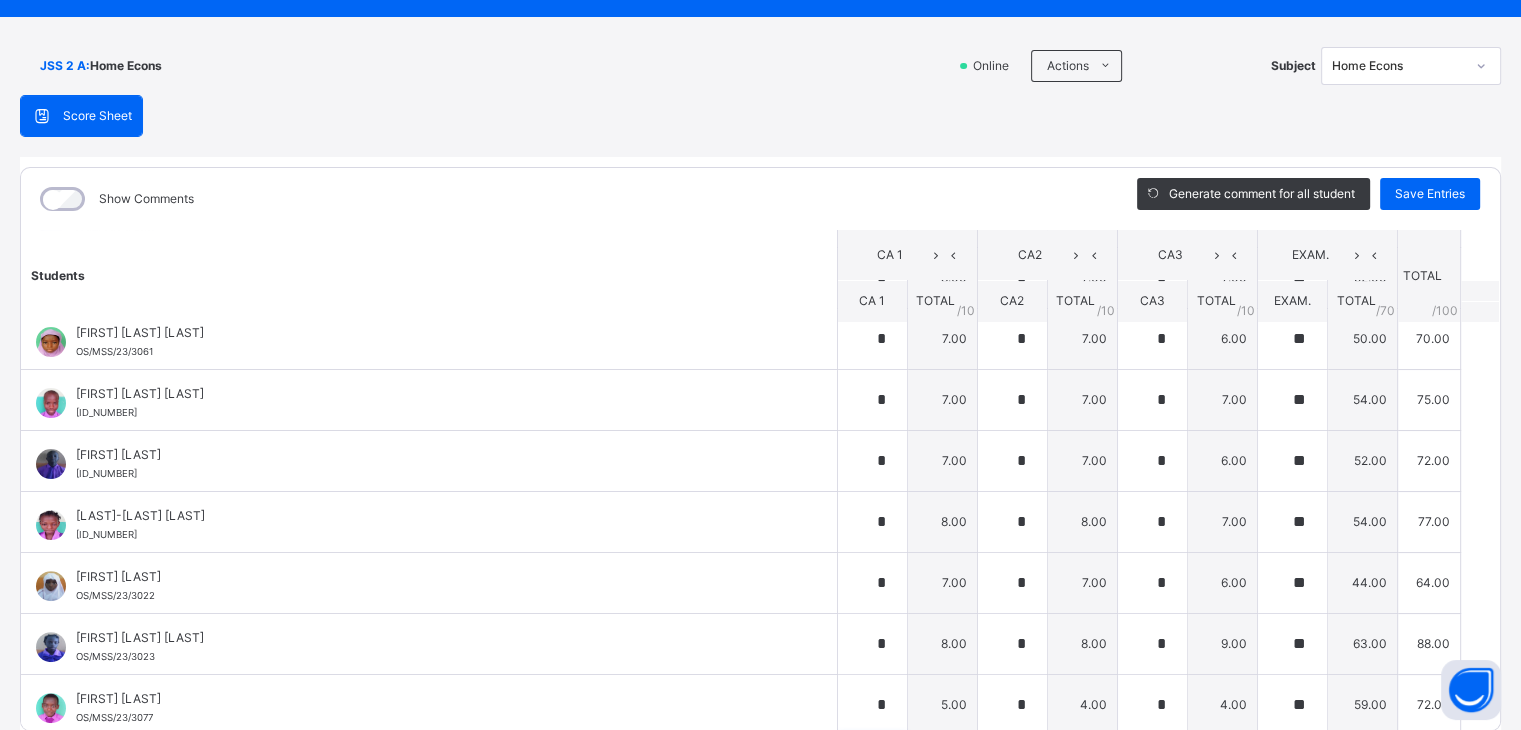 scroll, scrollTop: 906, scrollLeft: 0, axis: vertical 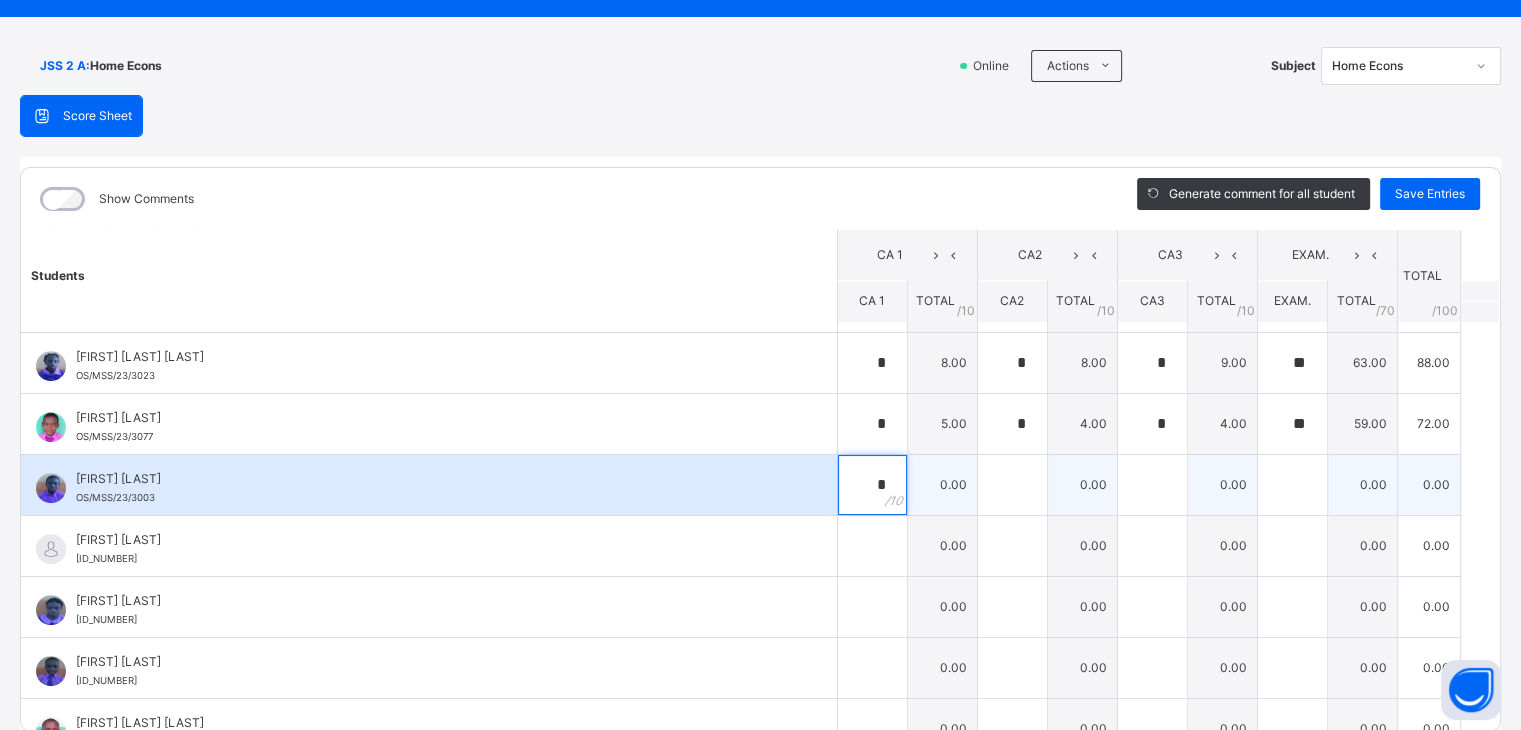 type on "*" 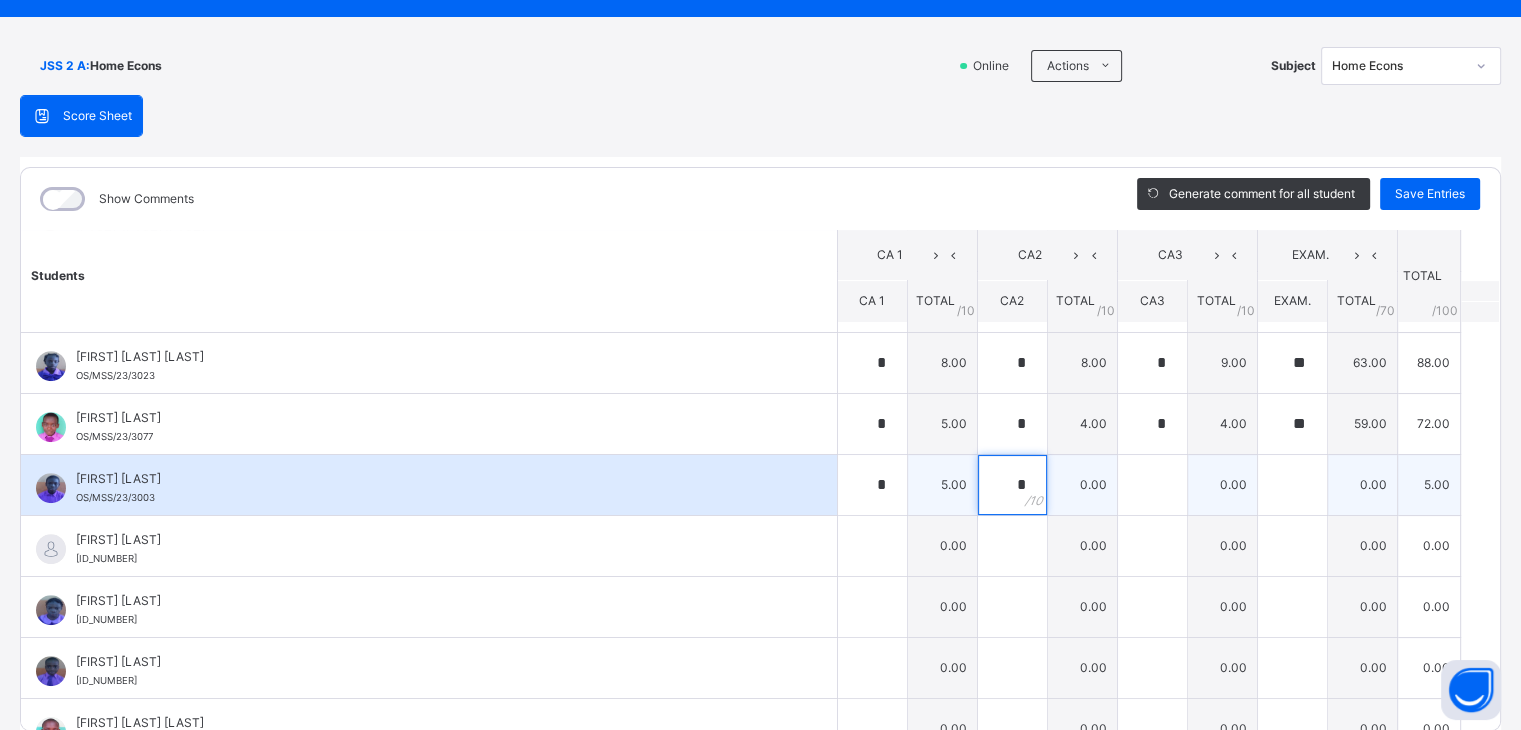type on "*" 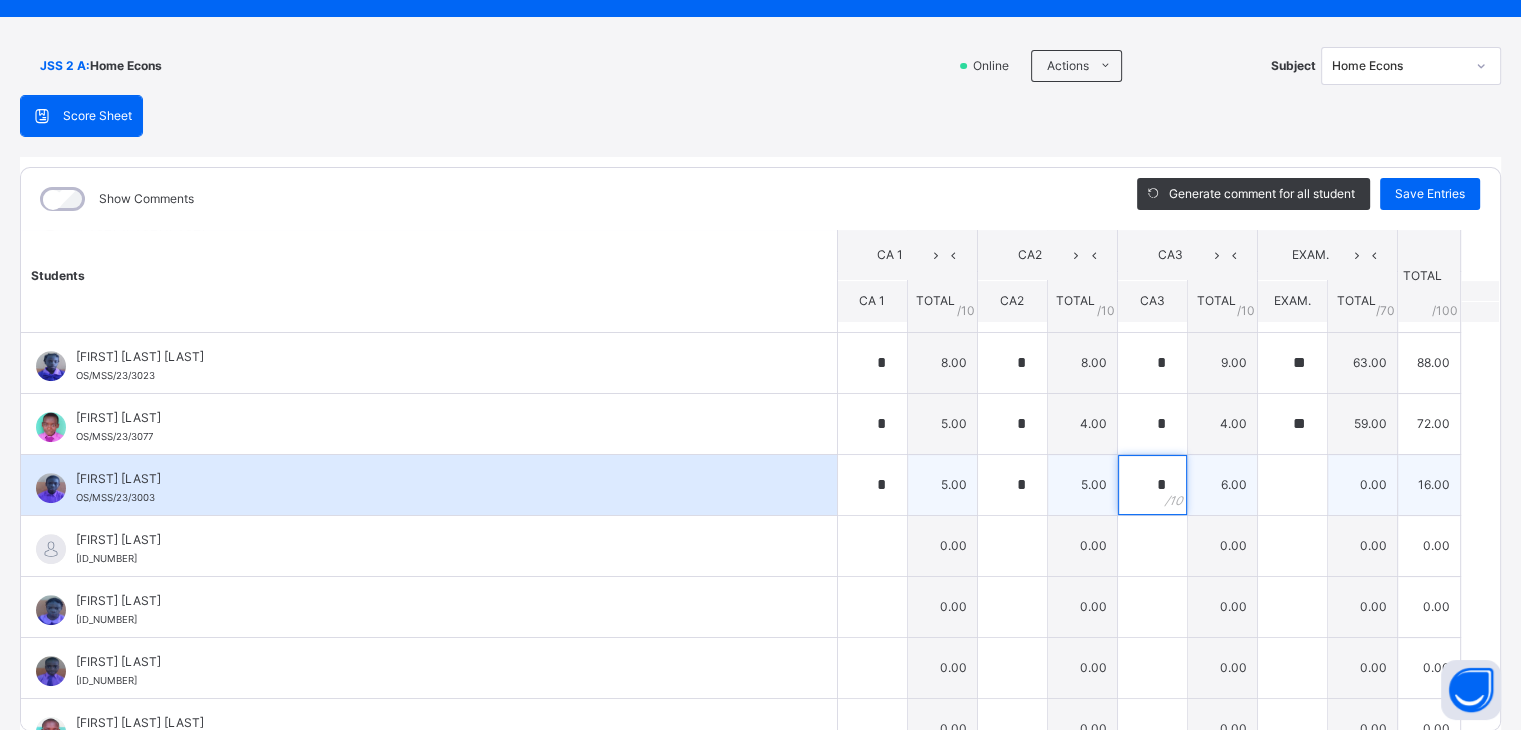 type on "*" 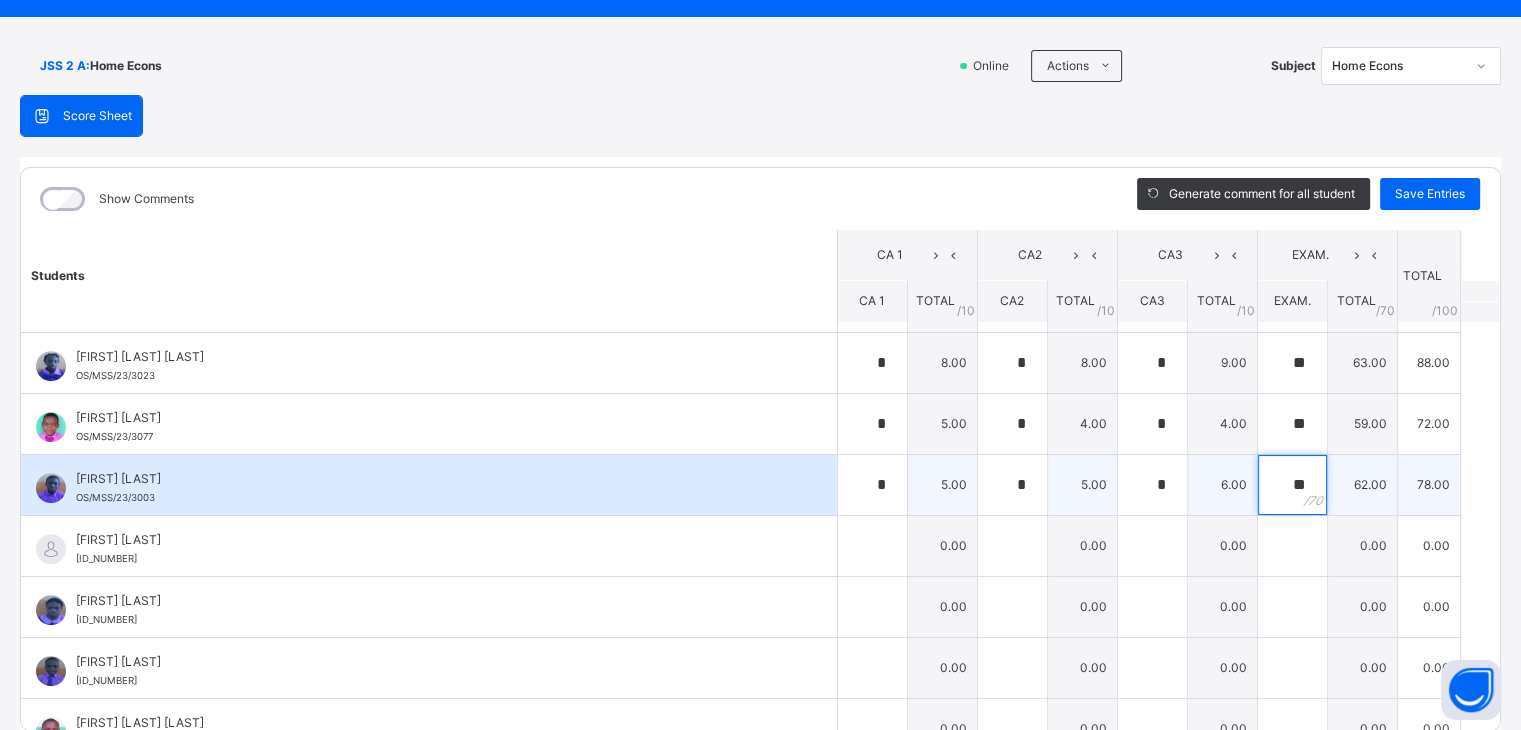 type on "**" 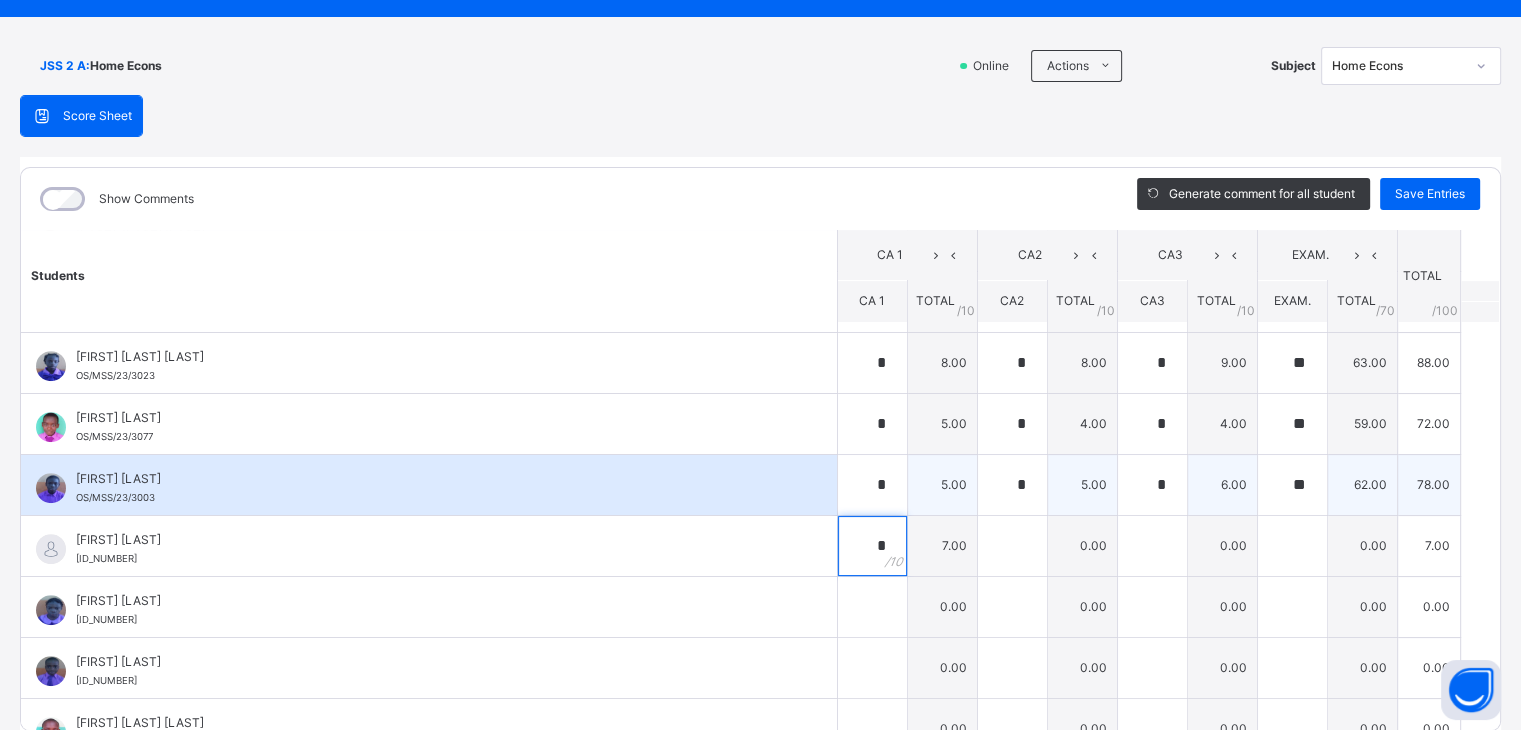 type on "*" 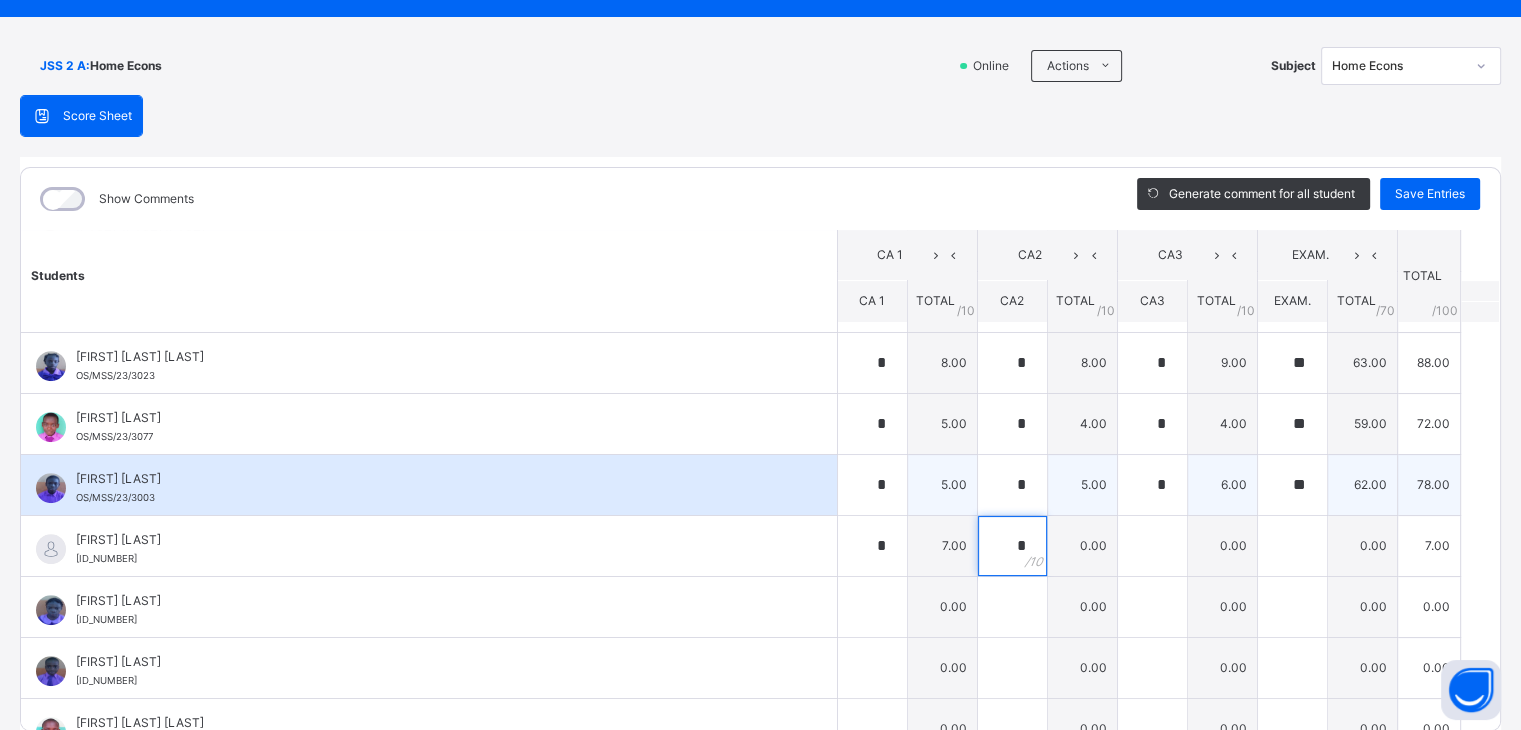 type on "*" 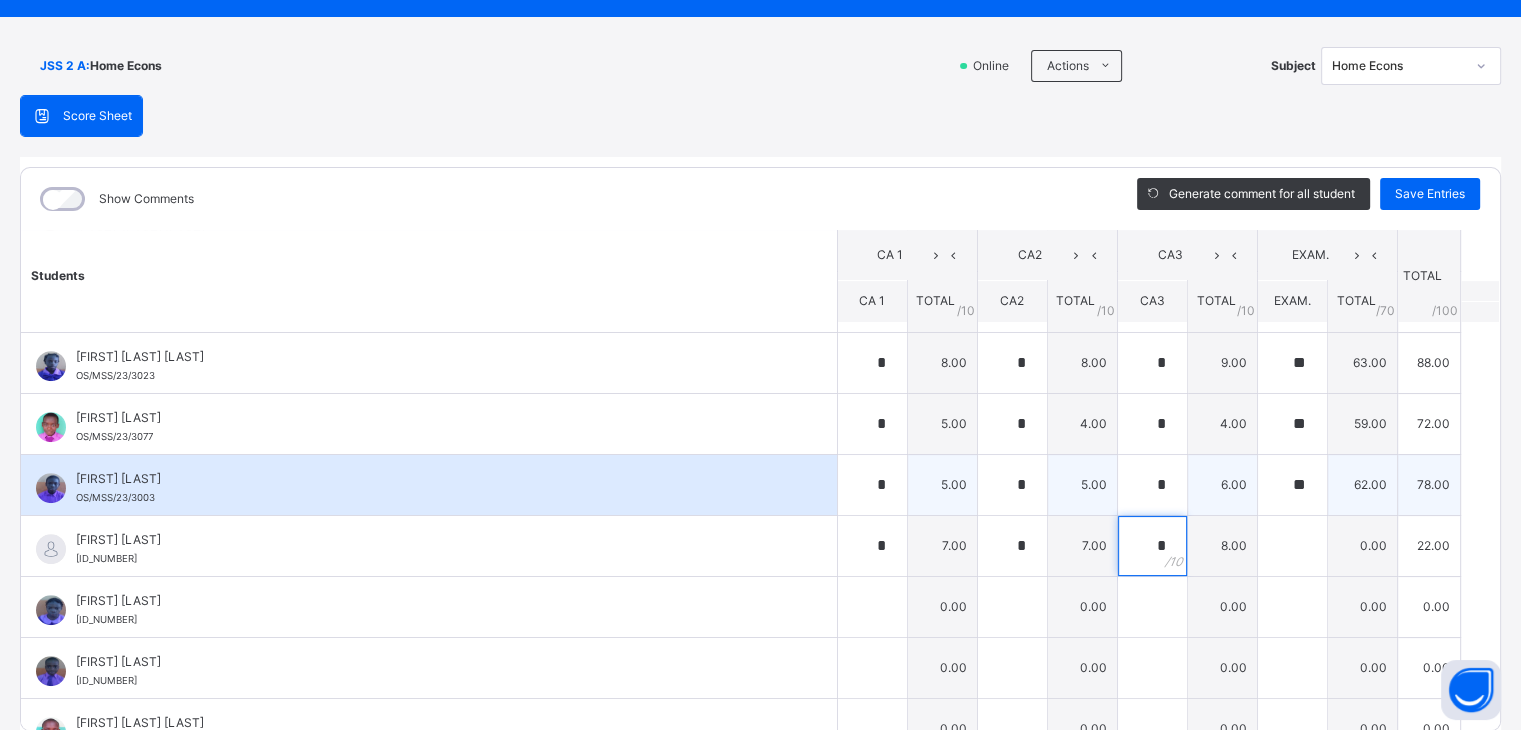 type on "*" 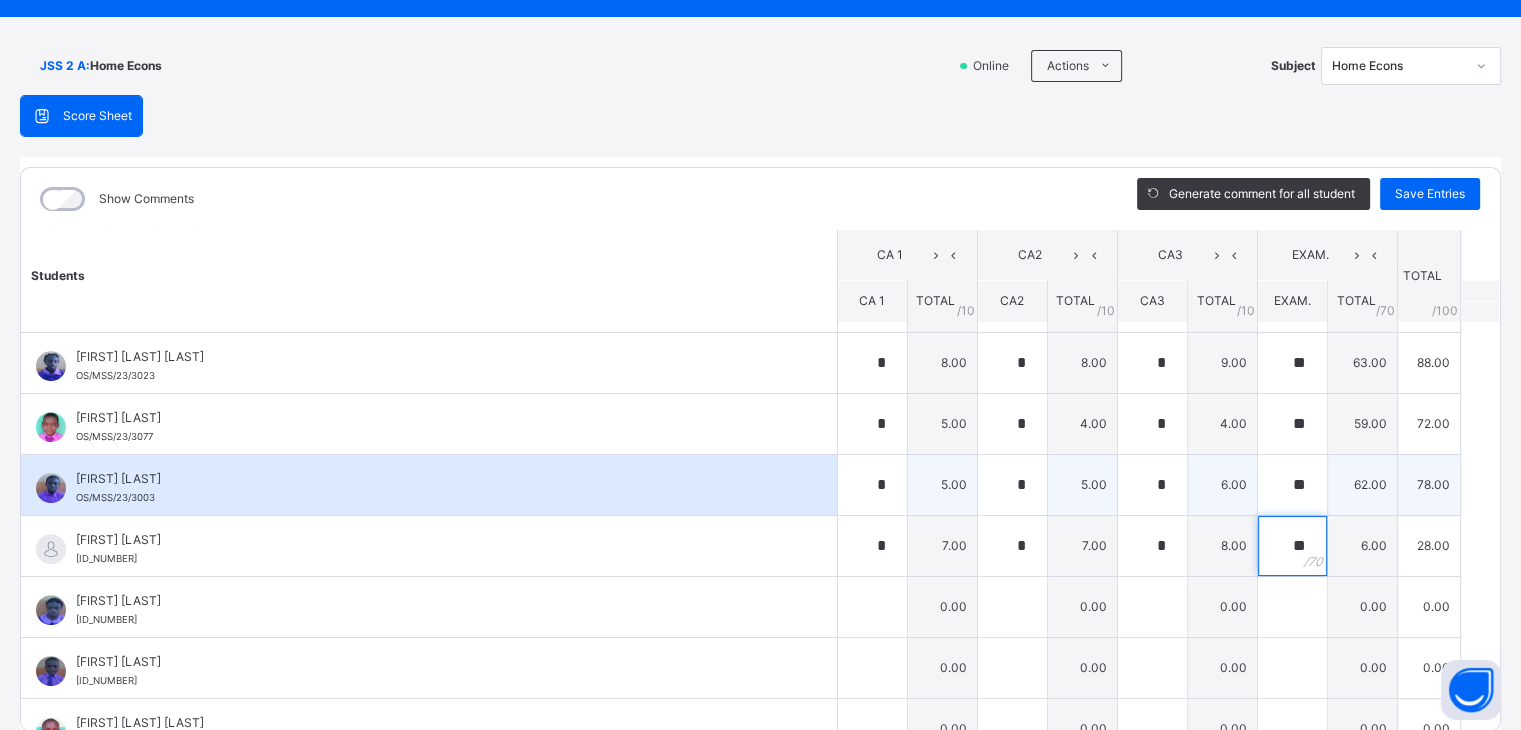 type on "**" 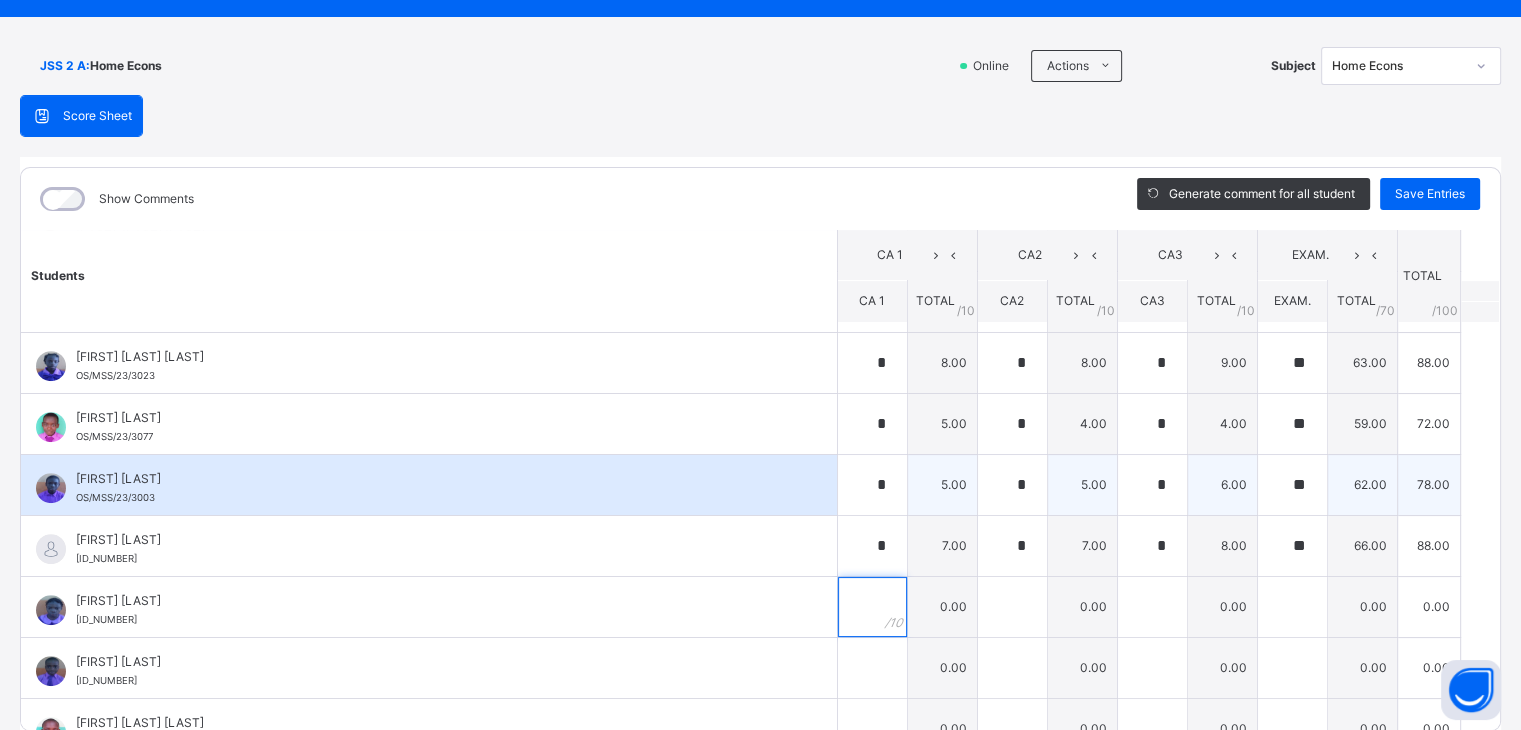 type on "*" 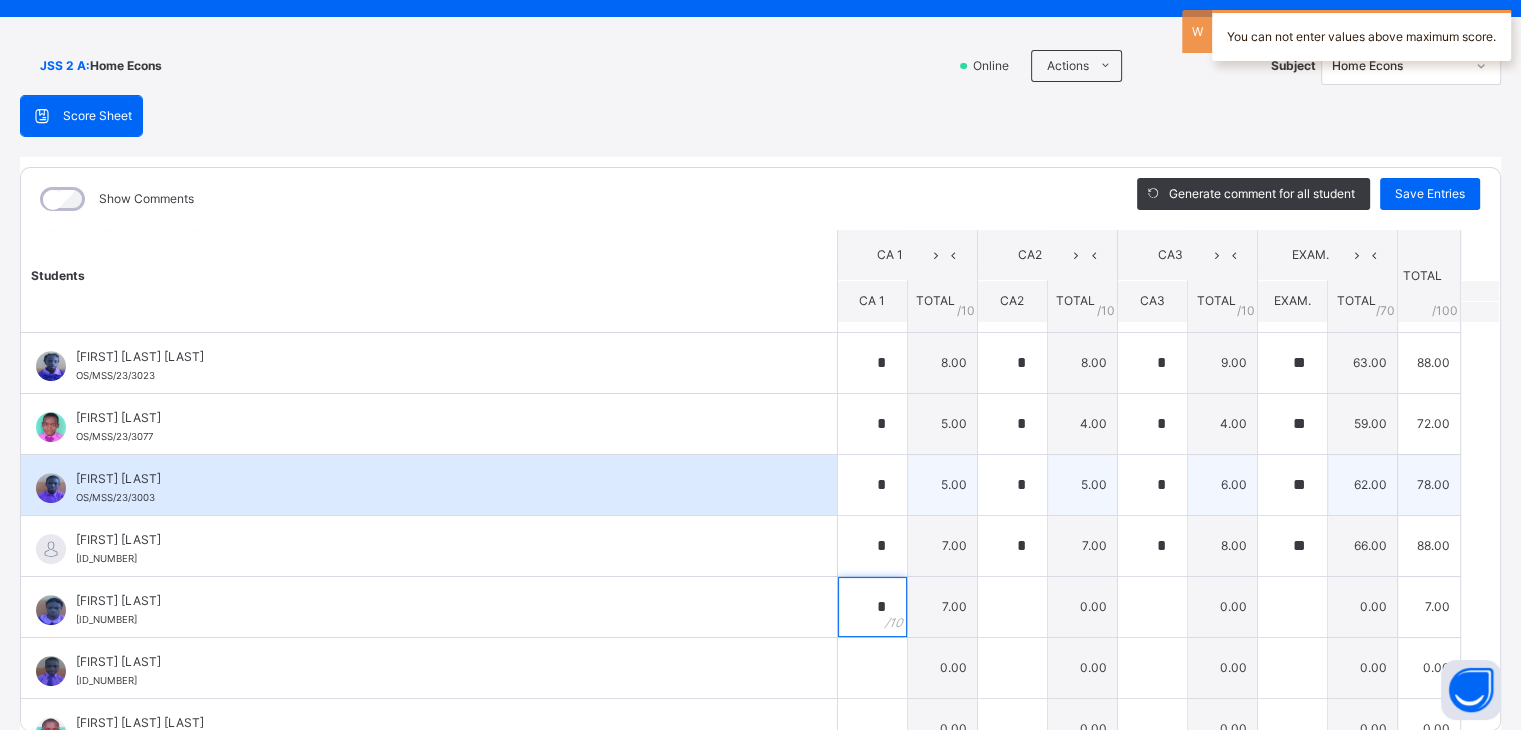 type on "*" 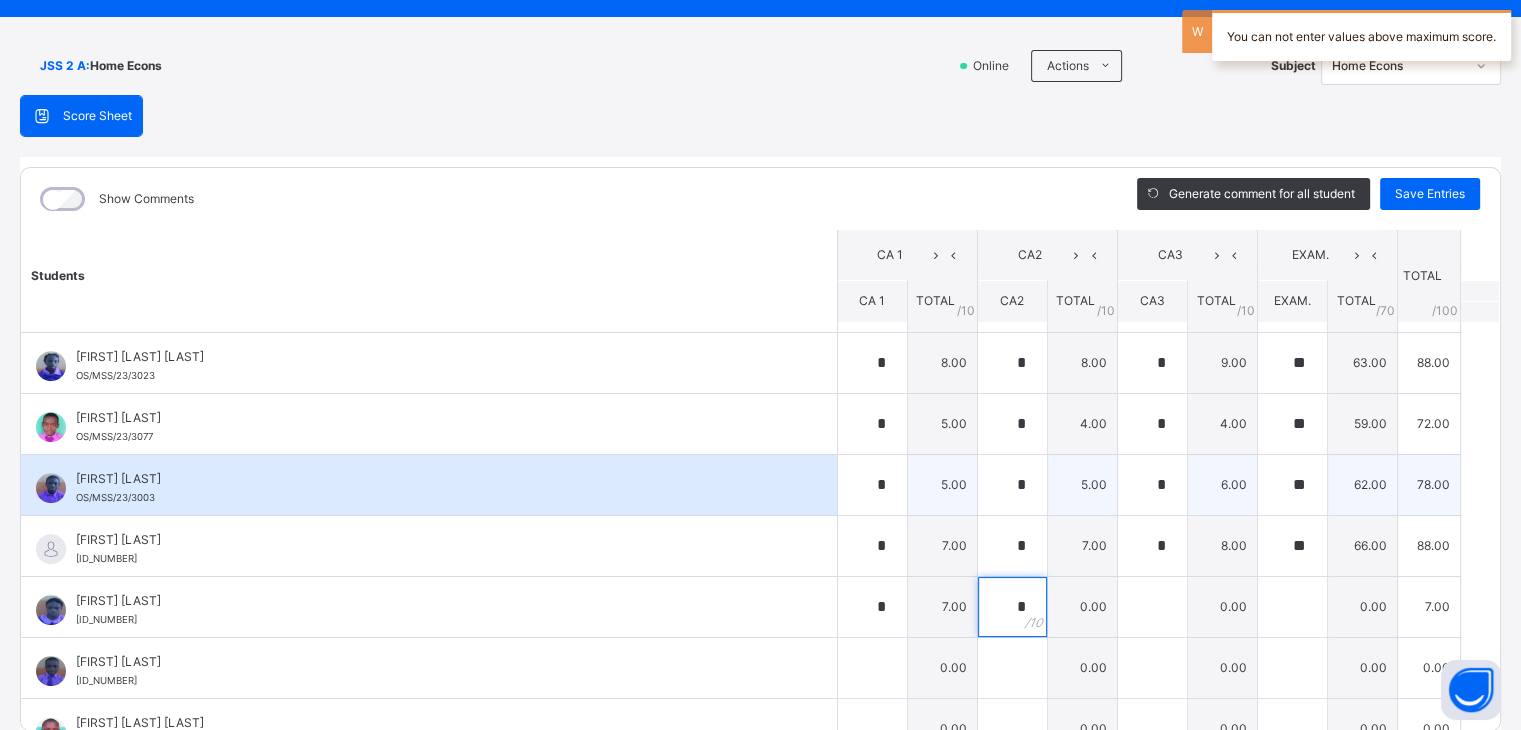 type on "*" 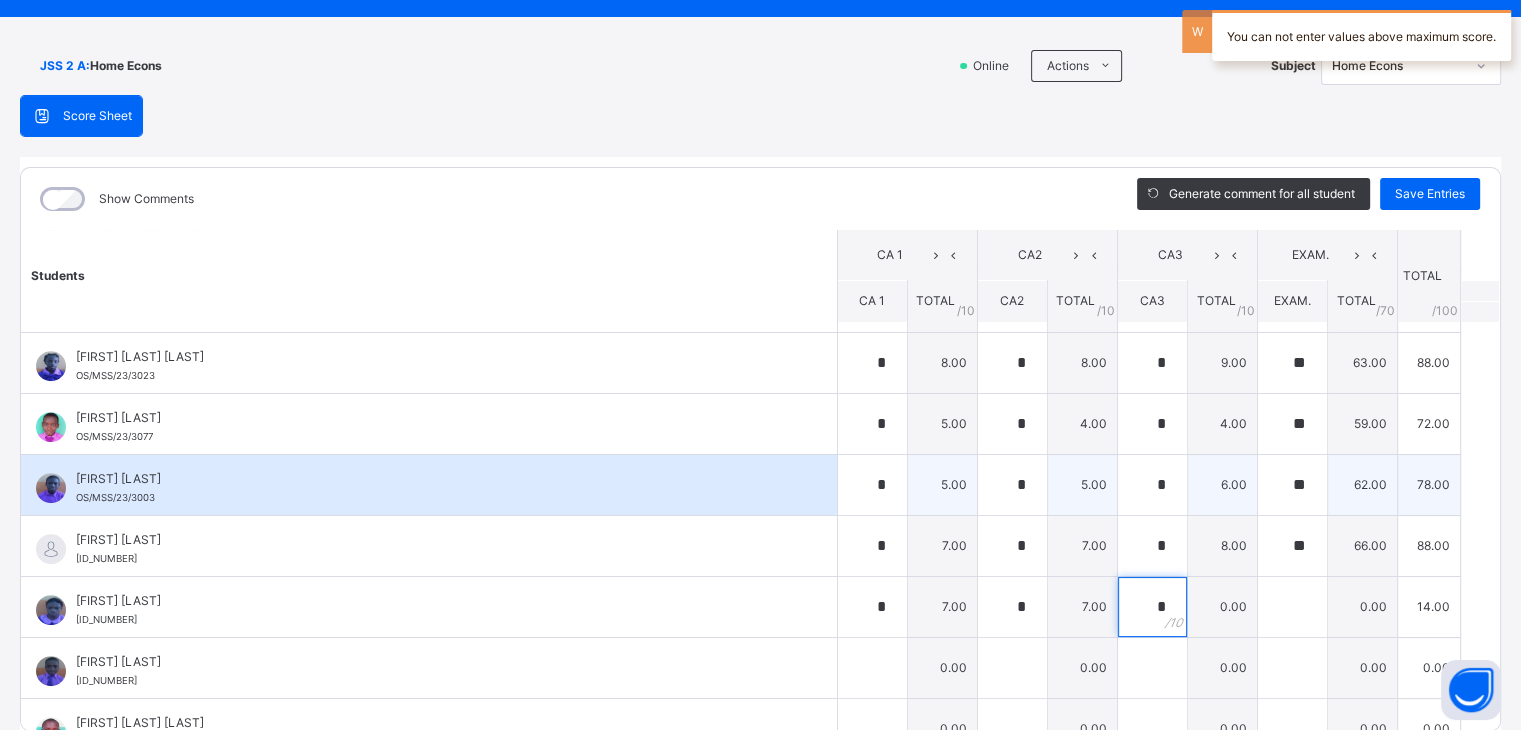 type on "*" 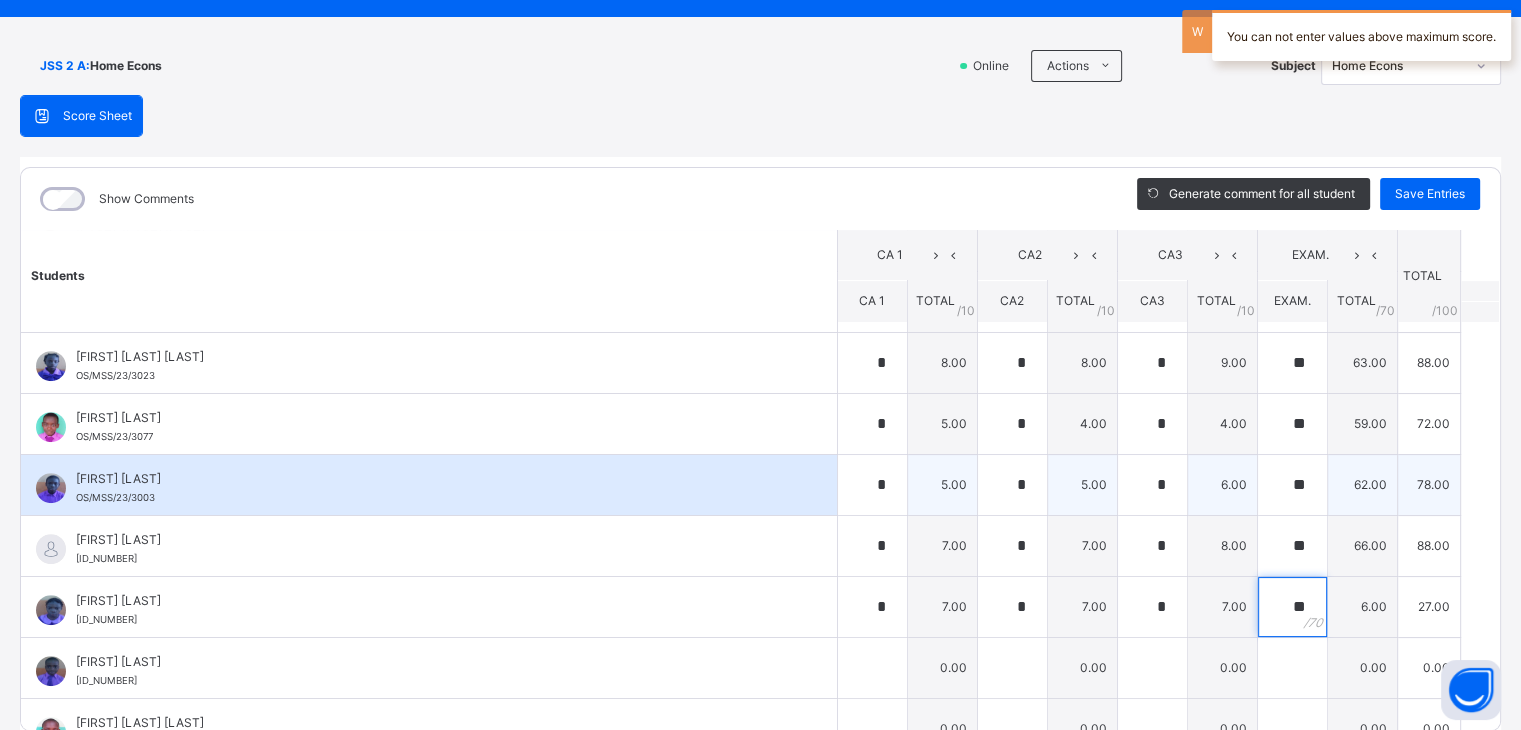 type on "**" 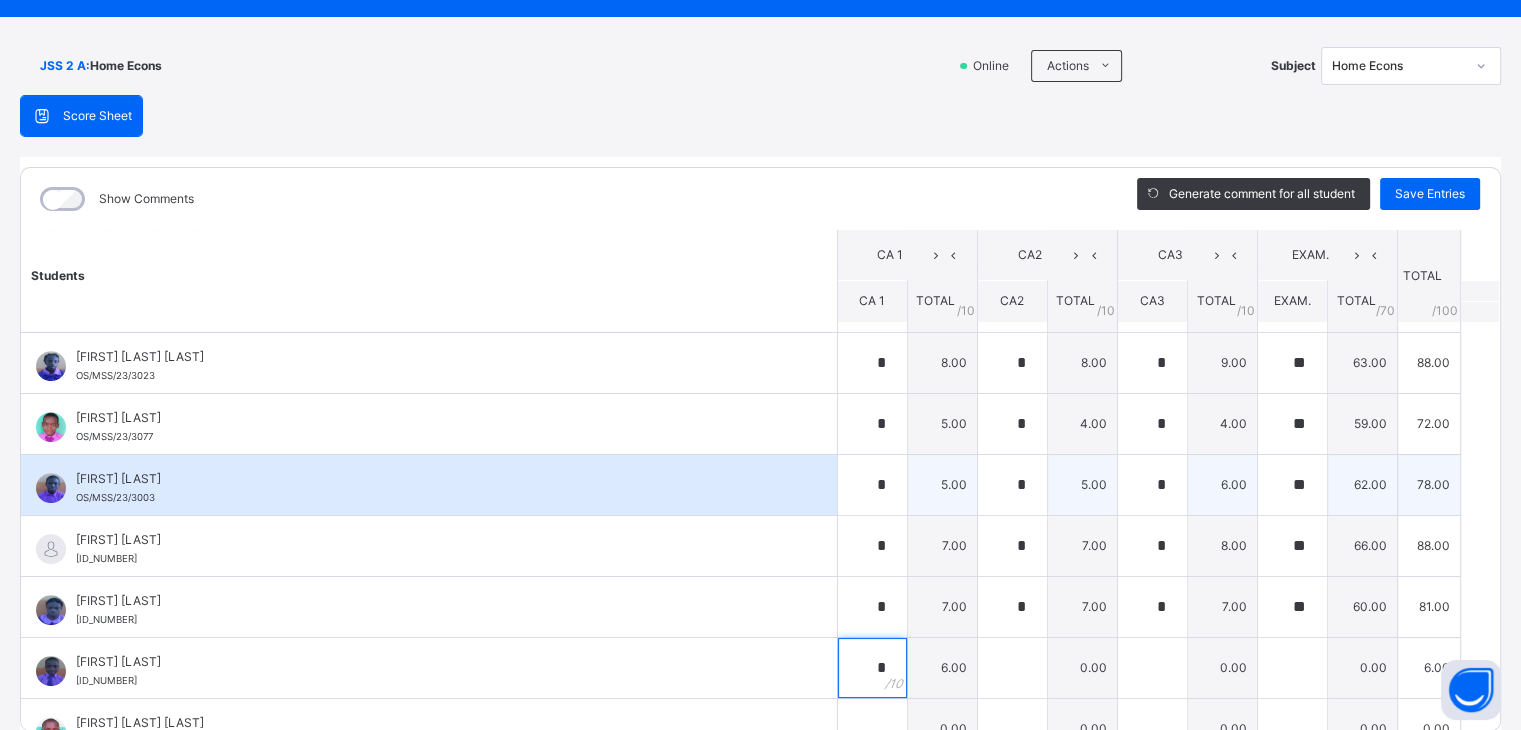 type on "*" 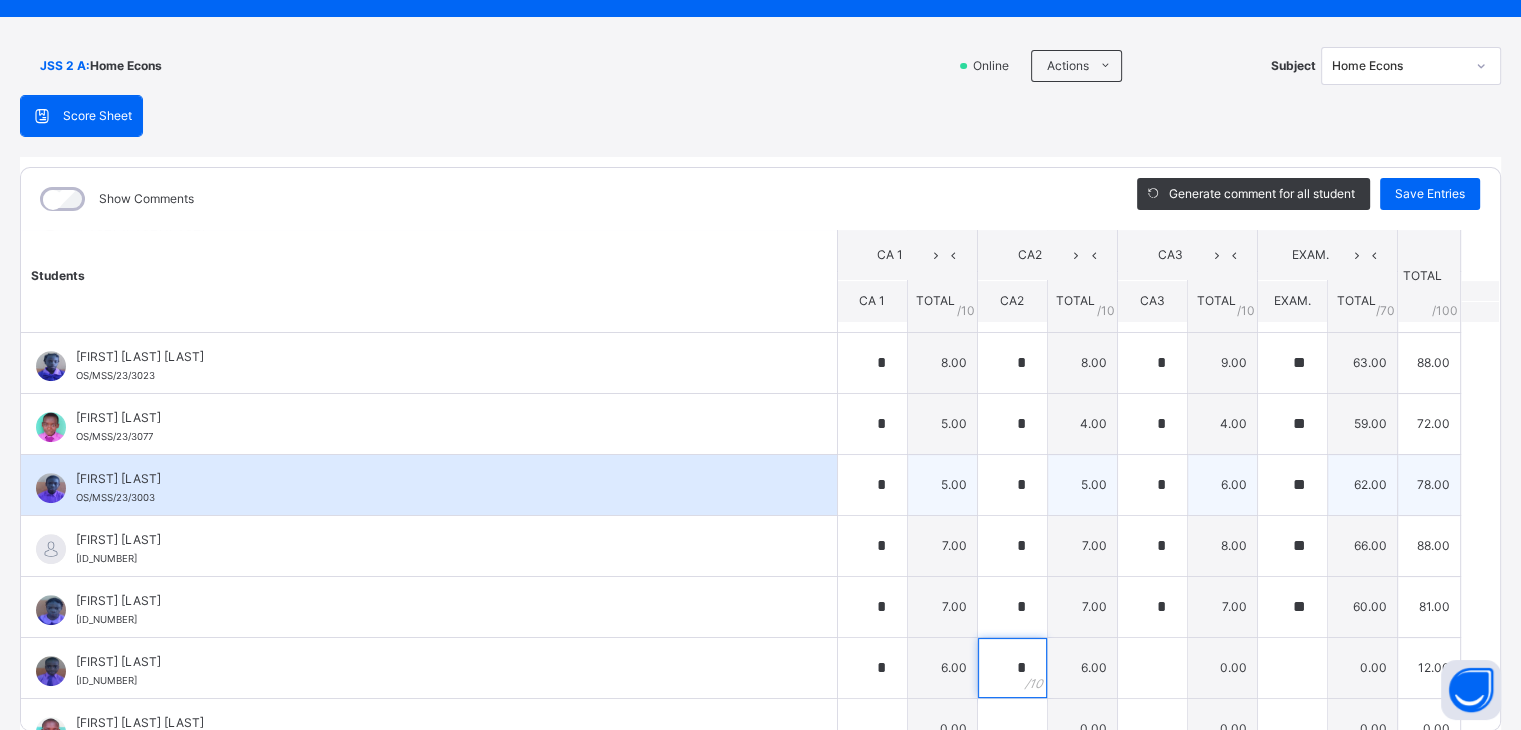type on "*" 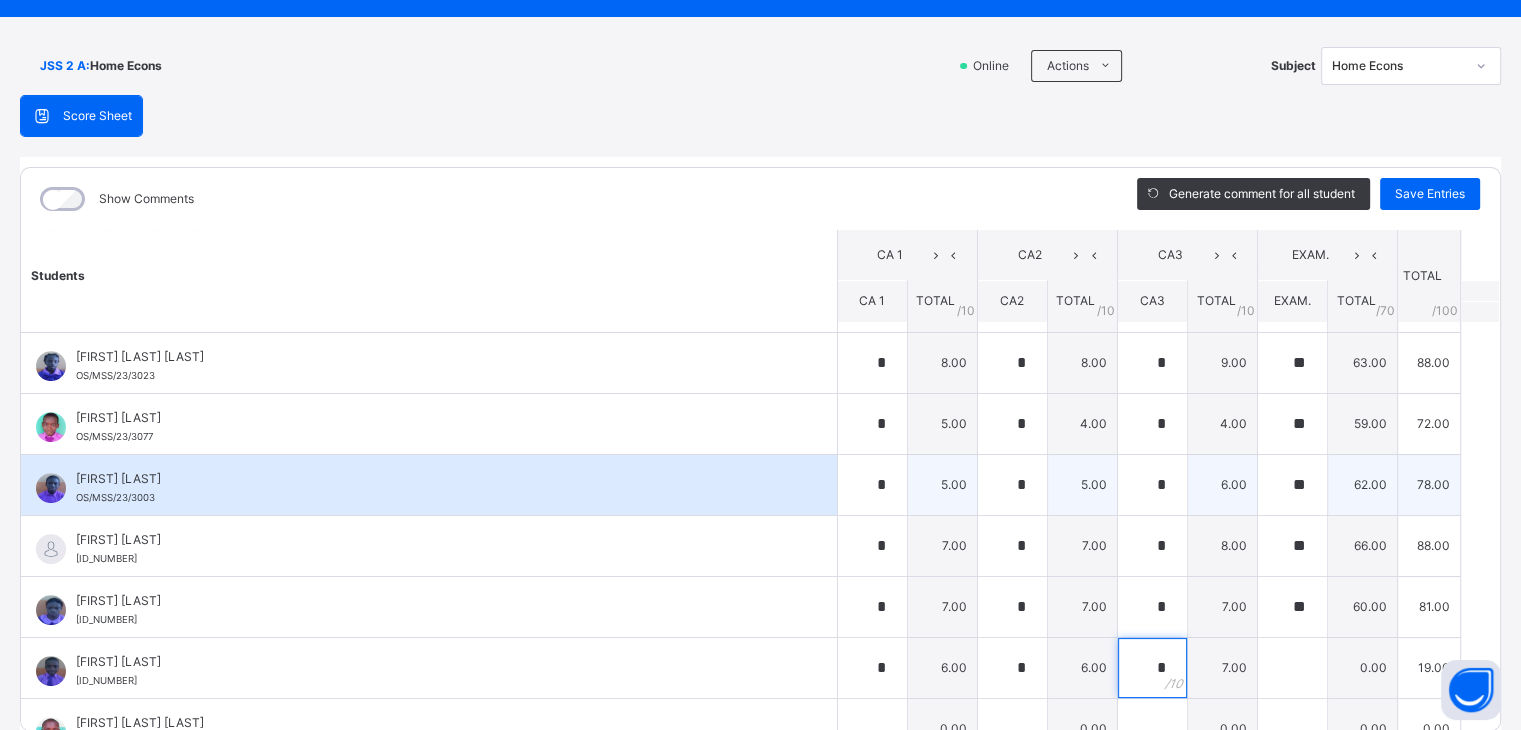 type on "*" 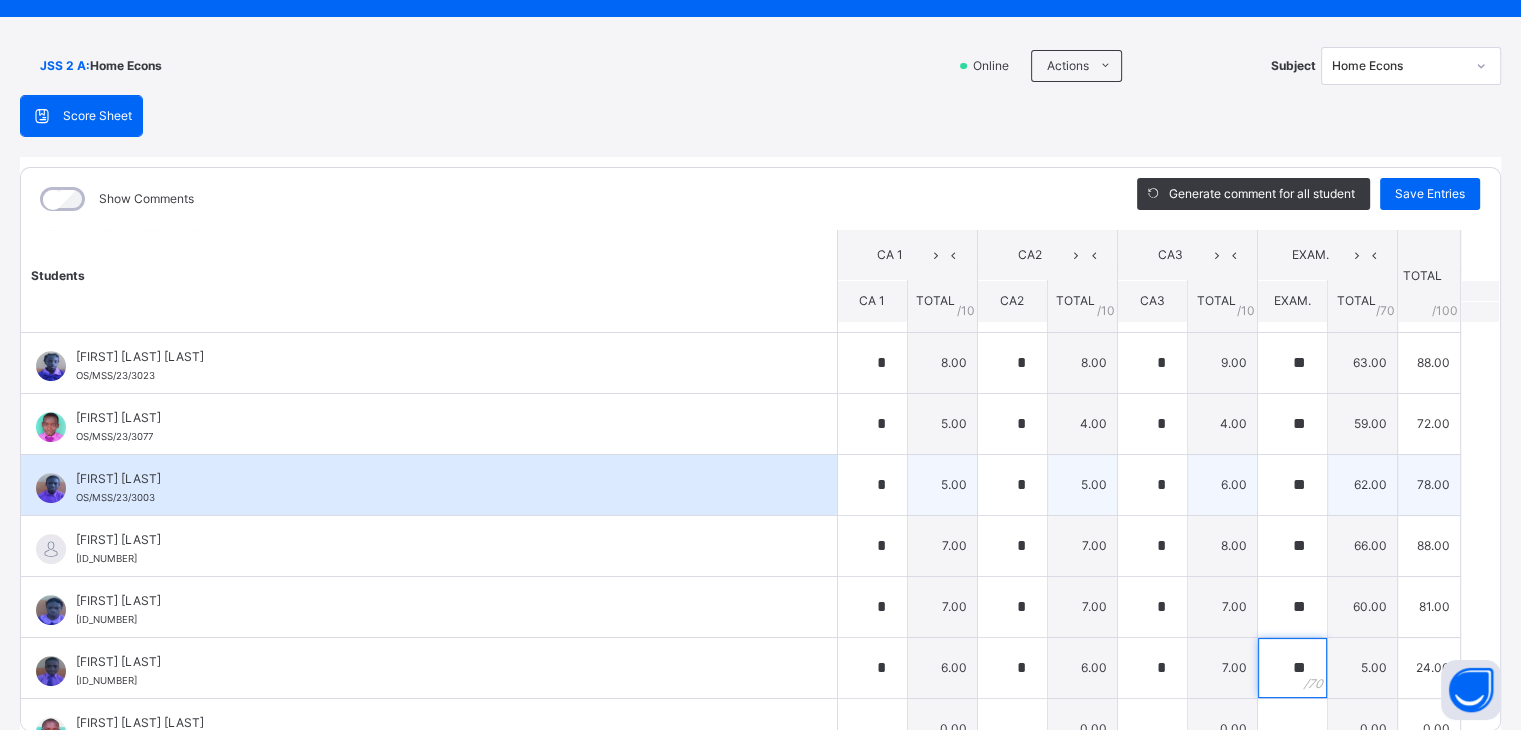 type on "**" 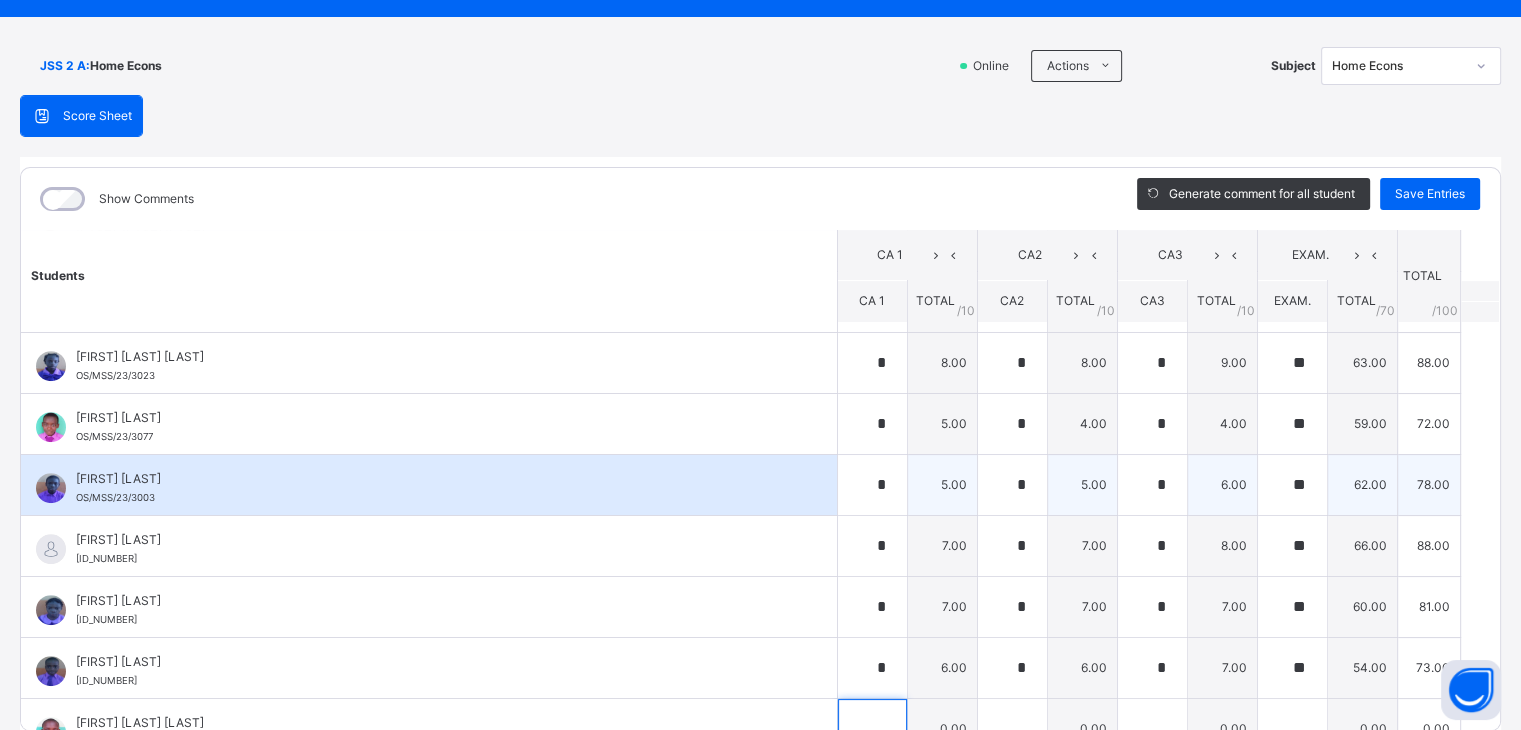 scroll, scrollTop: 929, scrollLeft: 0, axis: vertical 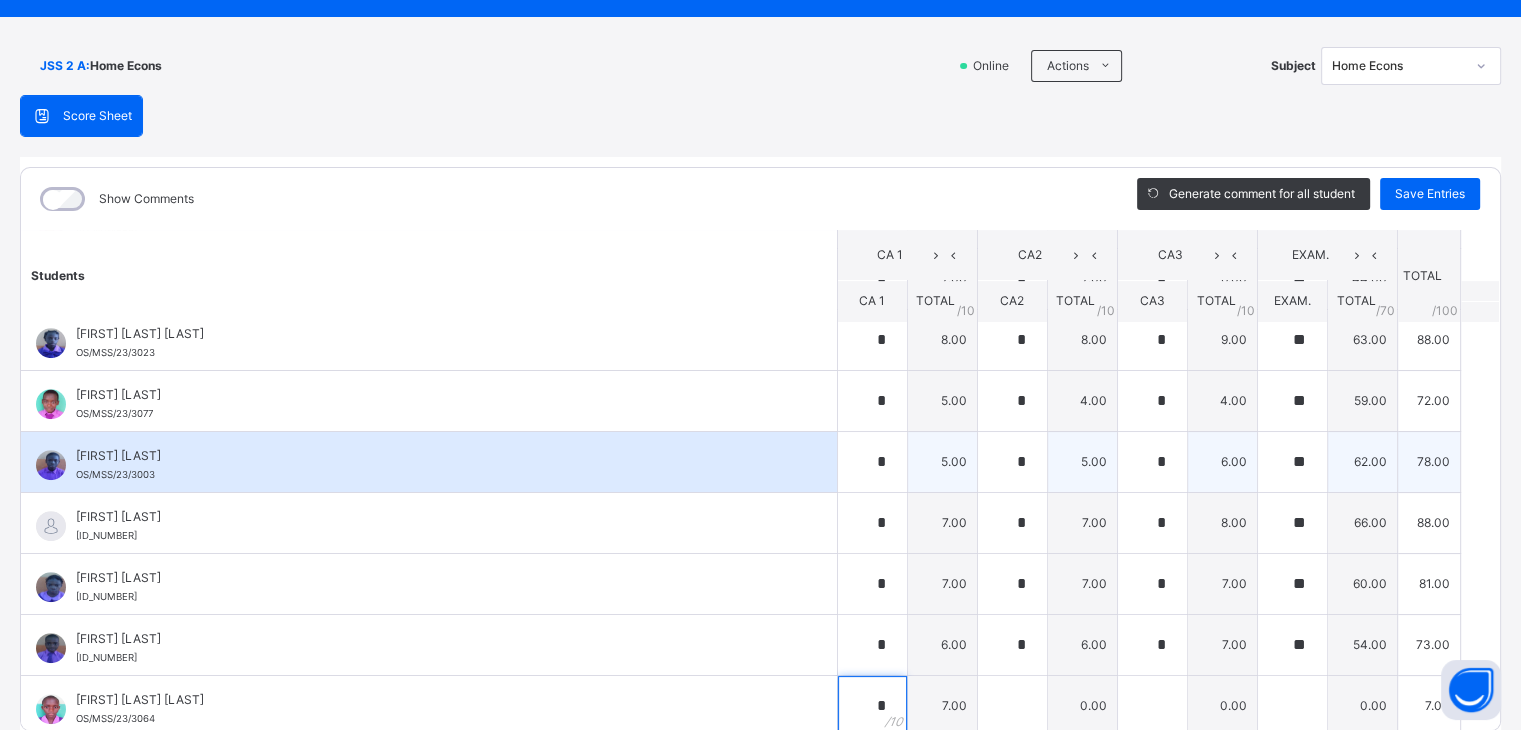 type on "*" 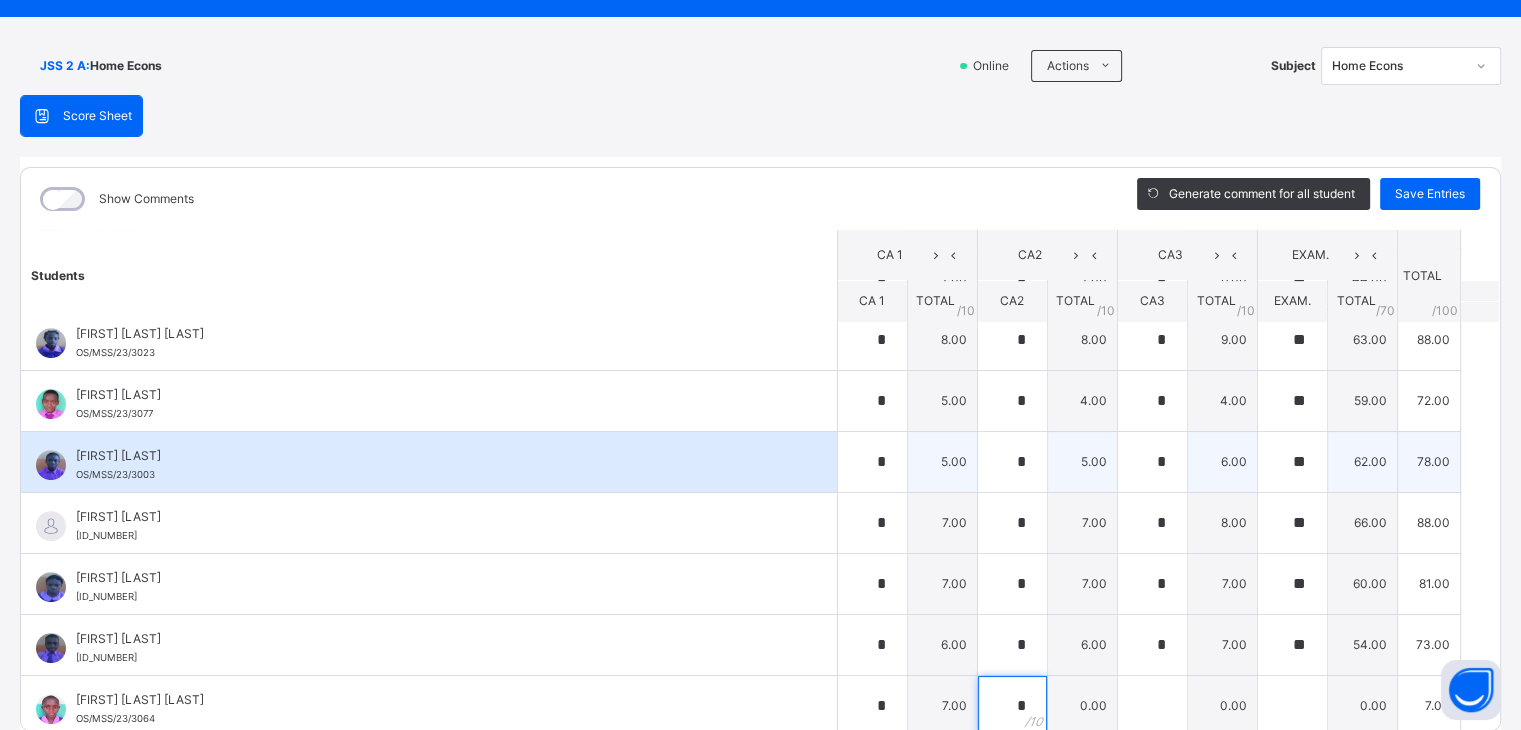 type on "*" 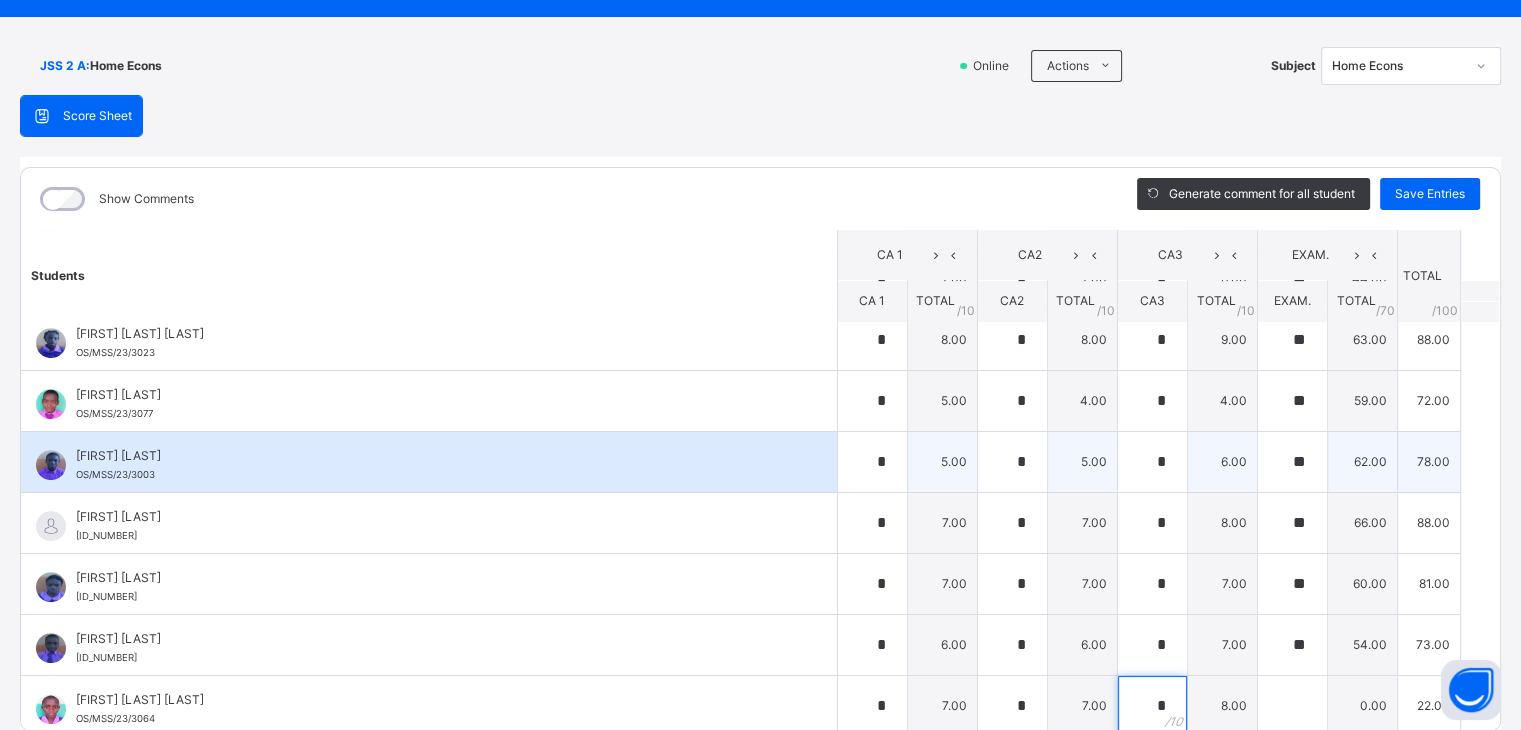 type on "*" 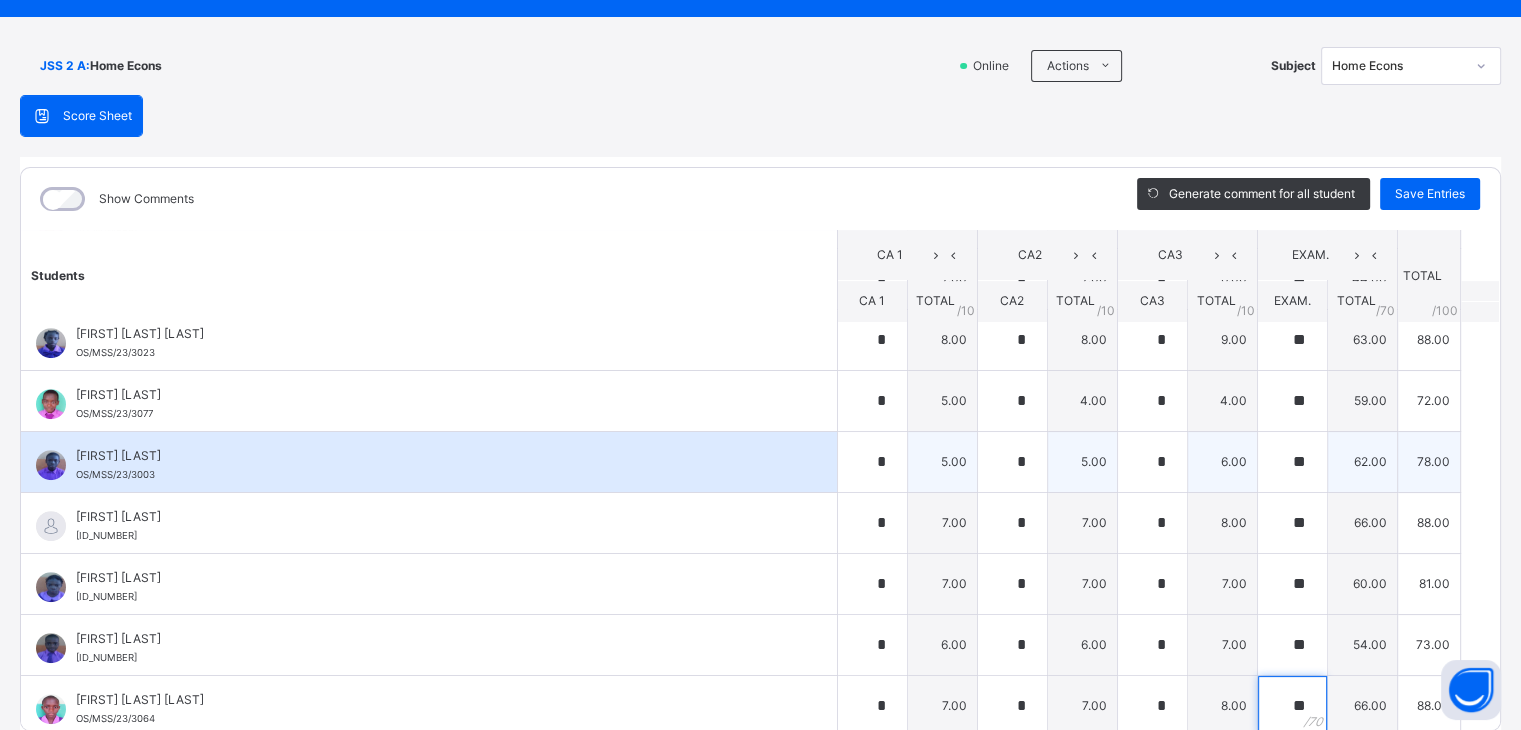 type on "**" 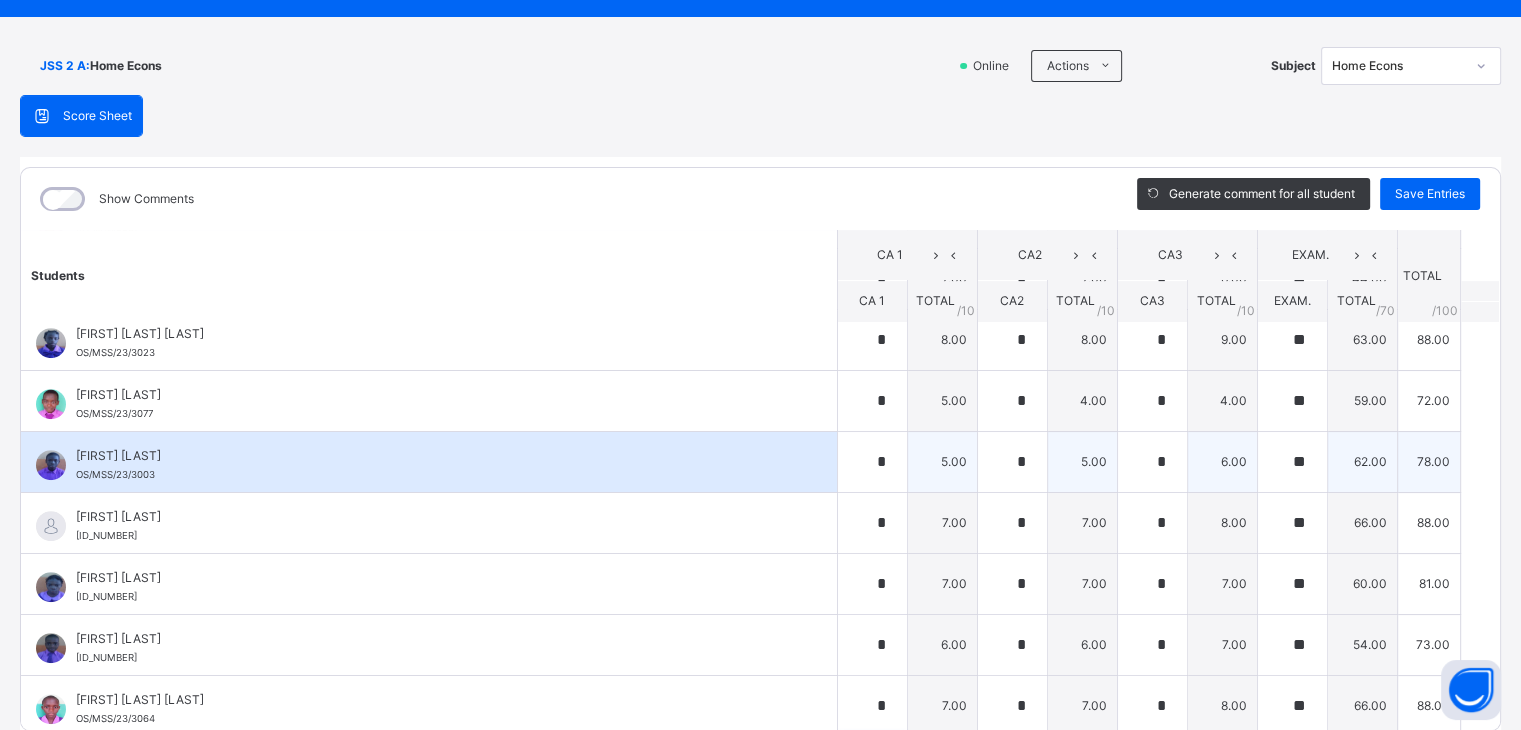 scroll, scrollTop: 1210, scrollLeft: 0, axis: vertical 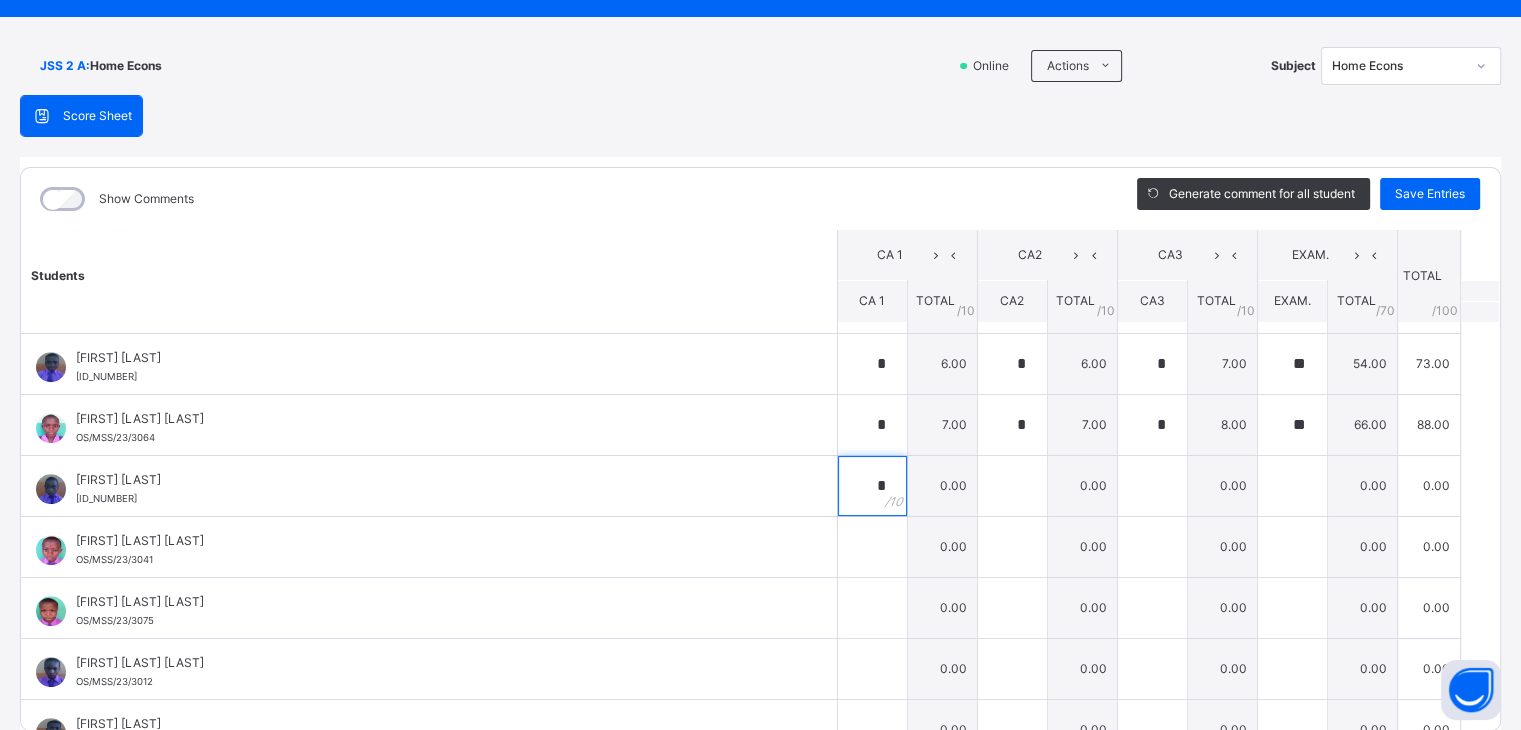 type on "*" 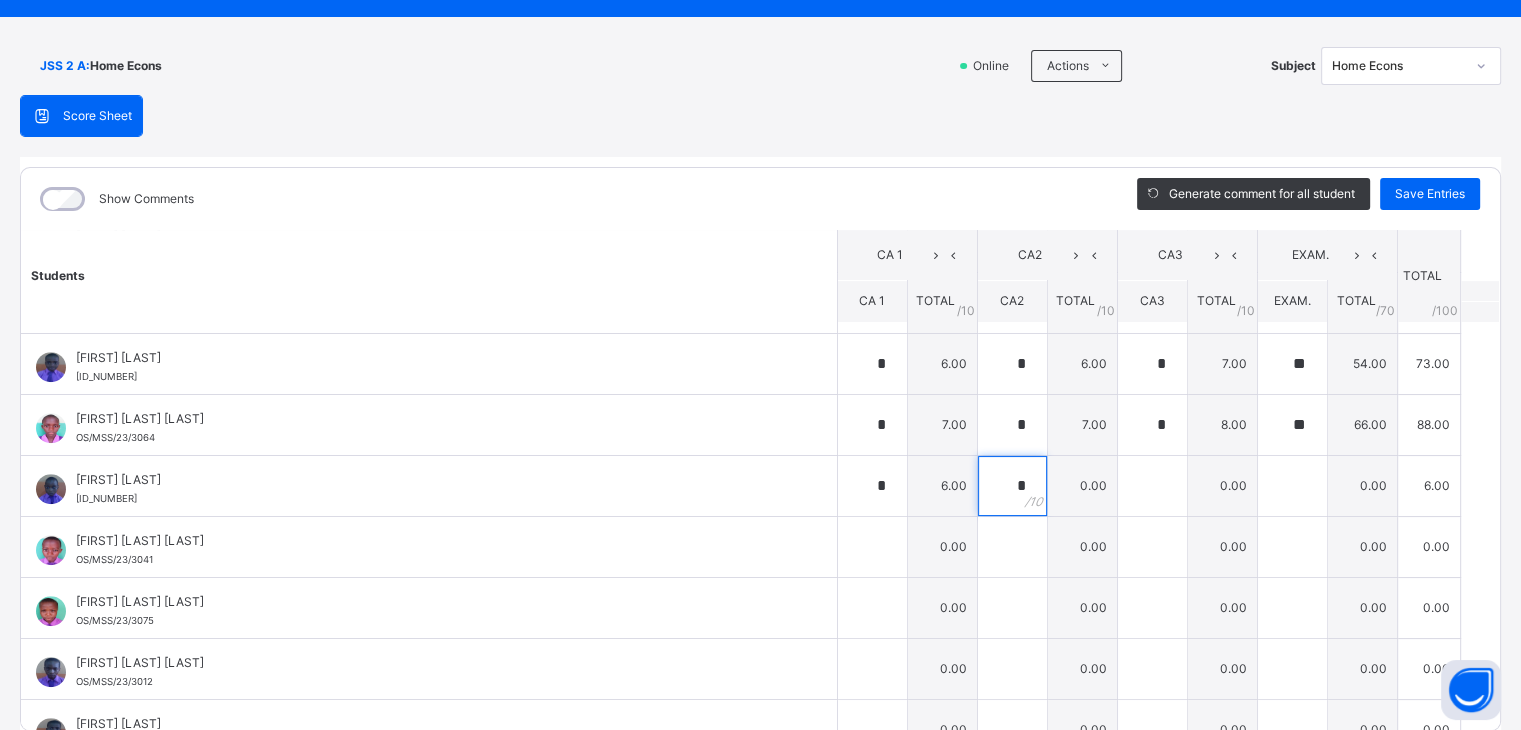 type on "*" 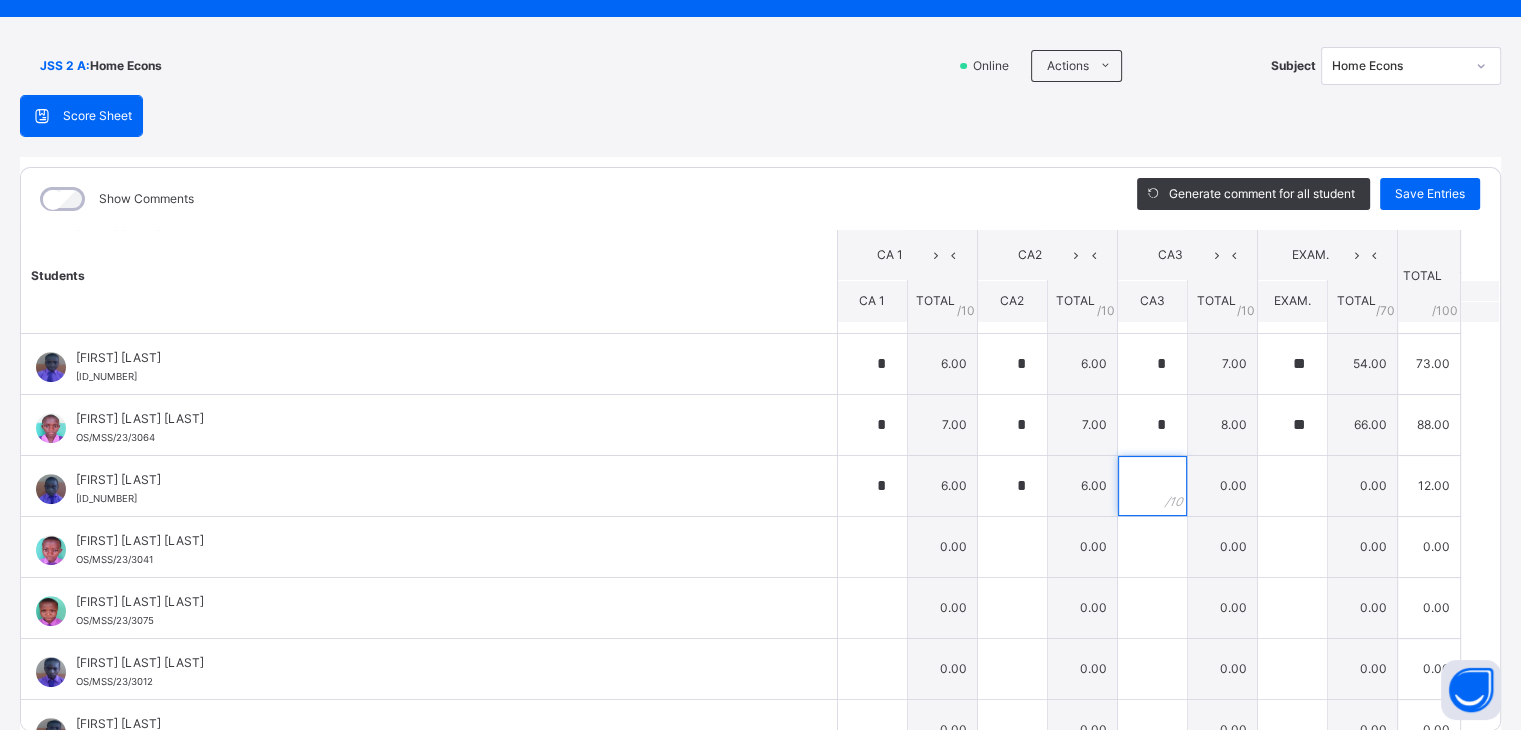 type on "*" 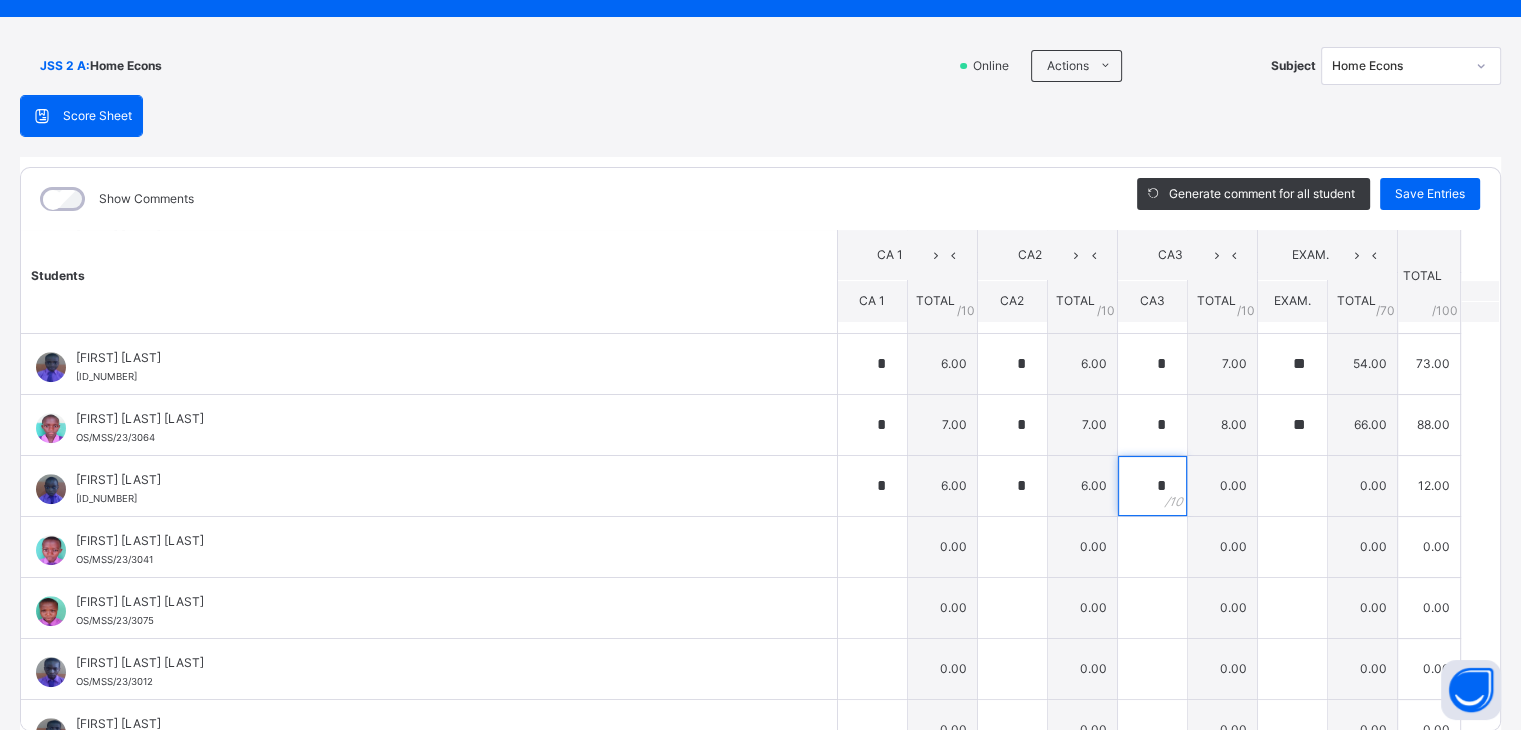type on "*" 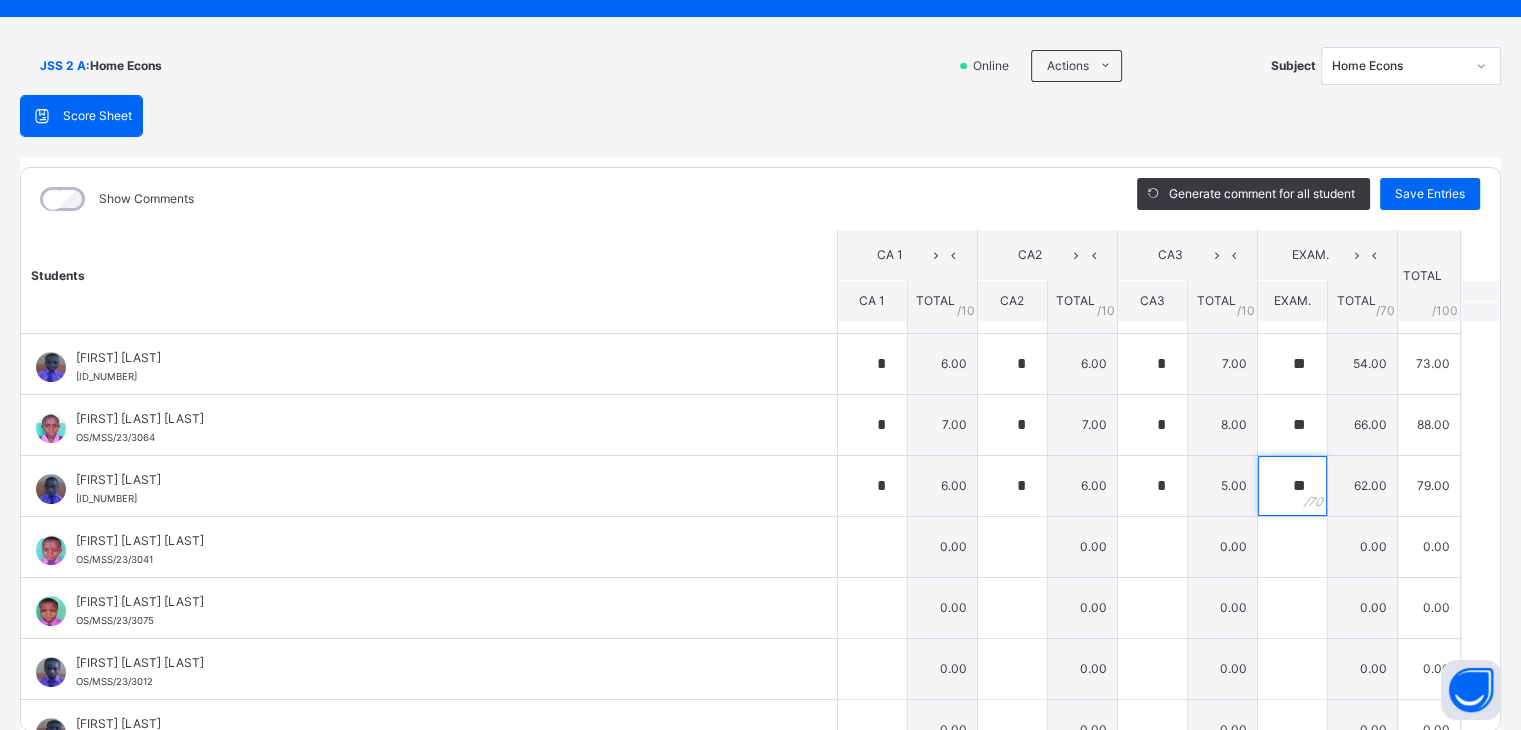 type on "**" 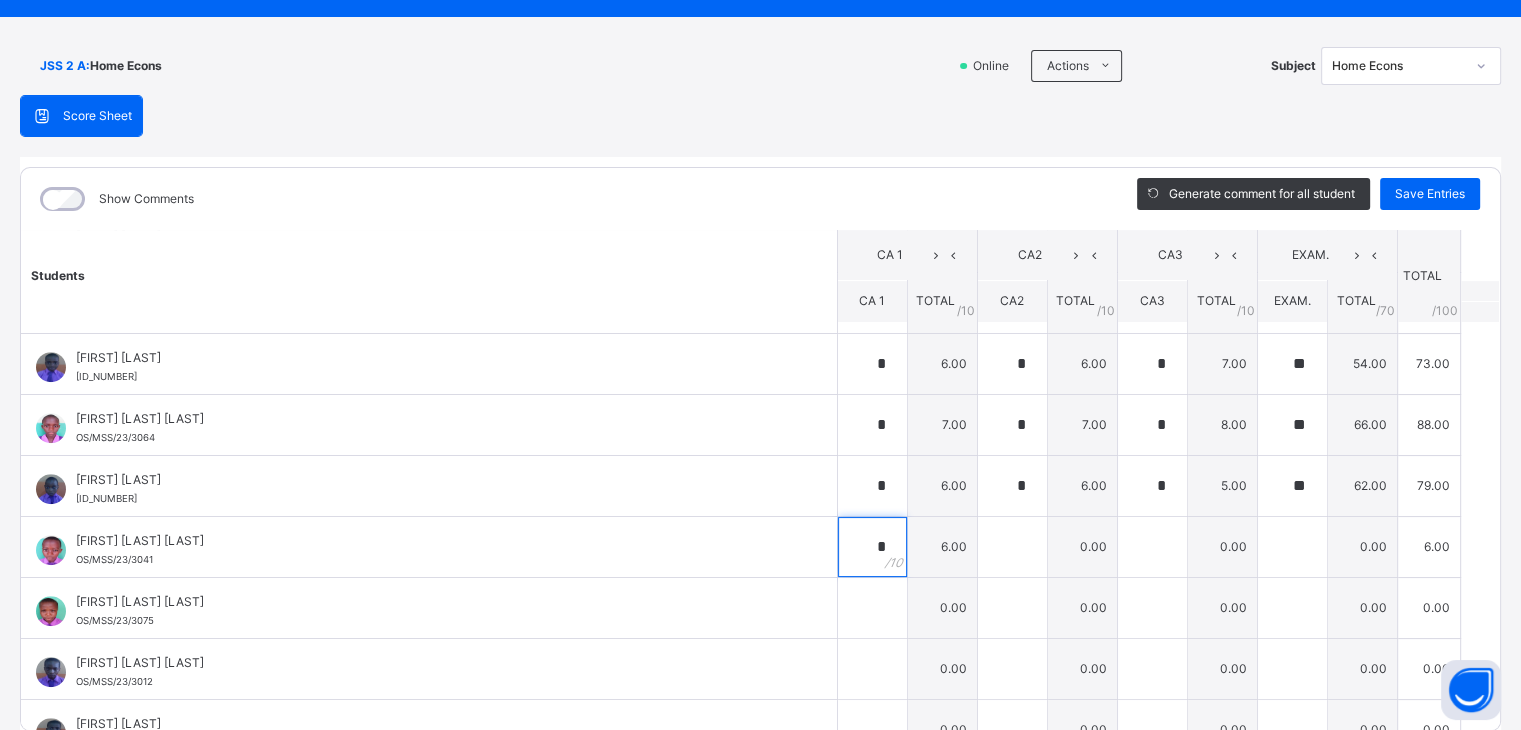 type on "*" 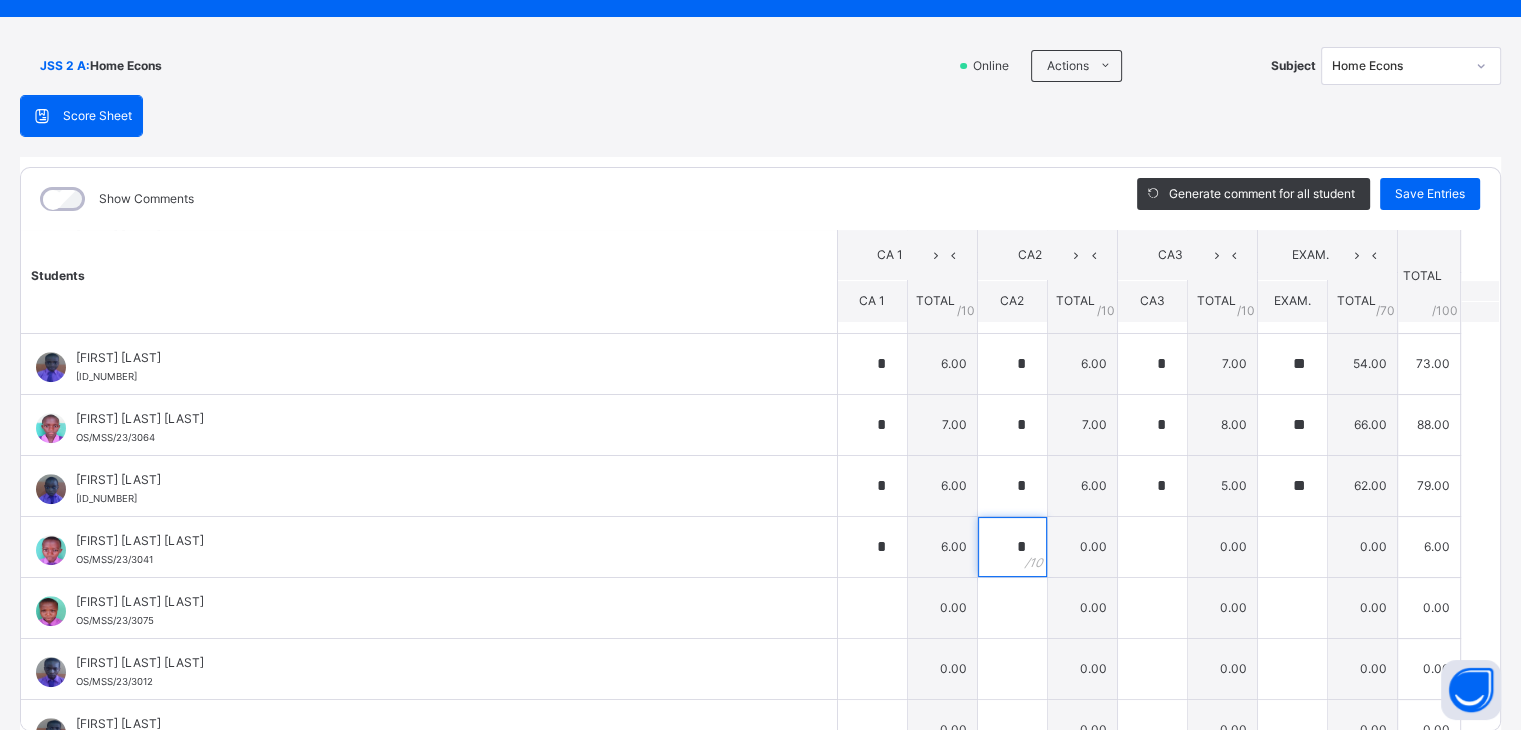 type on "*" 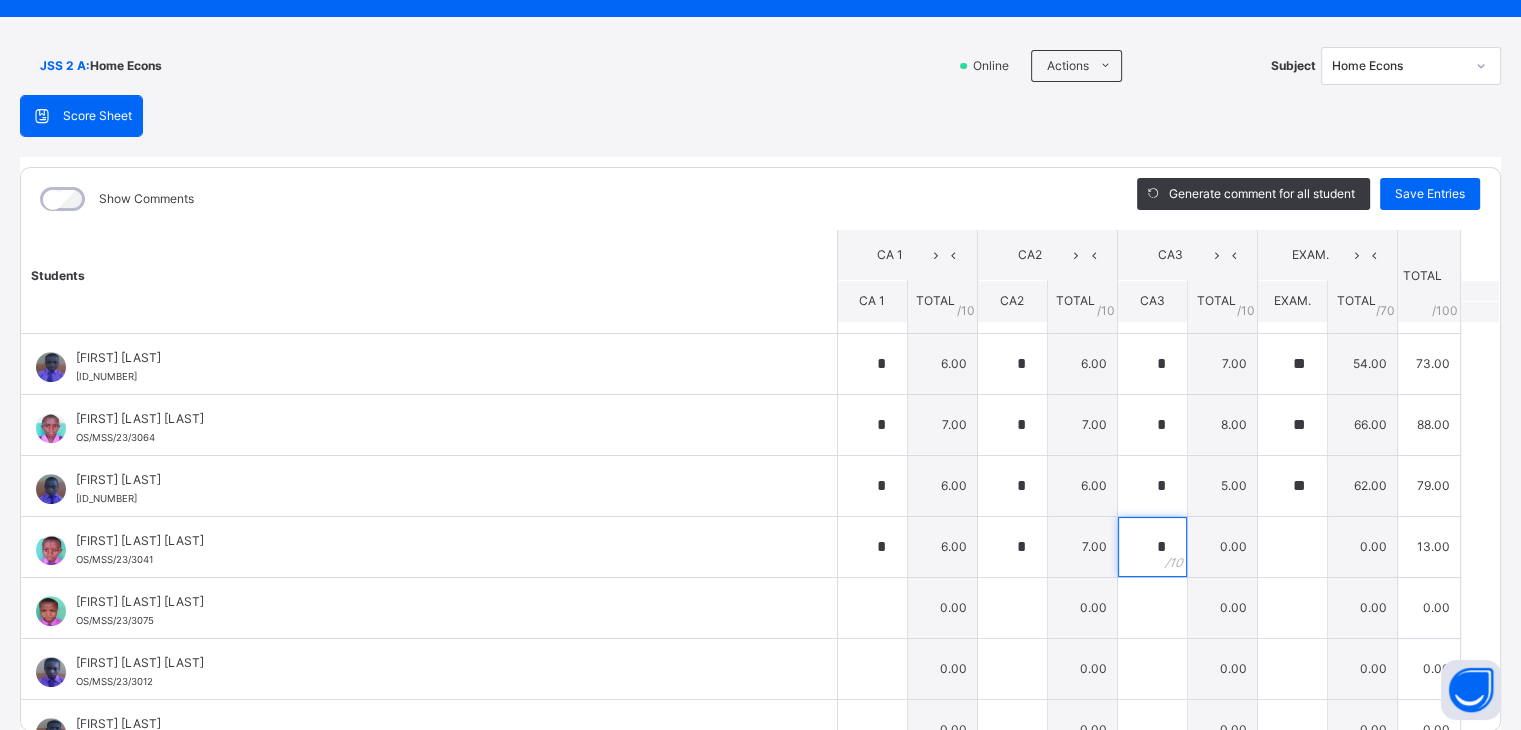 type on "*" 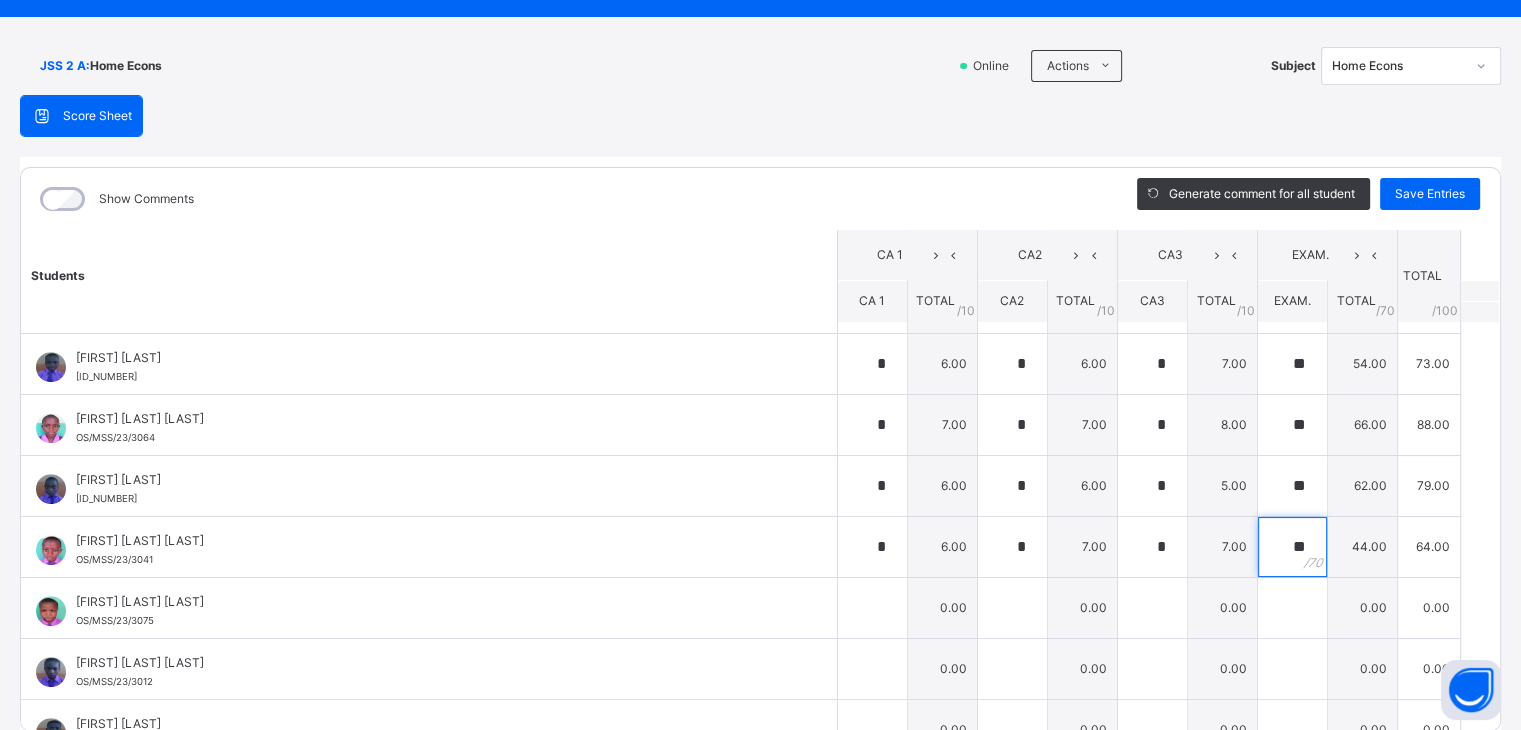 type on "**" 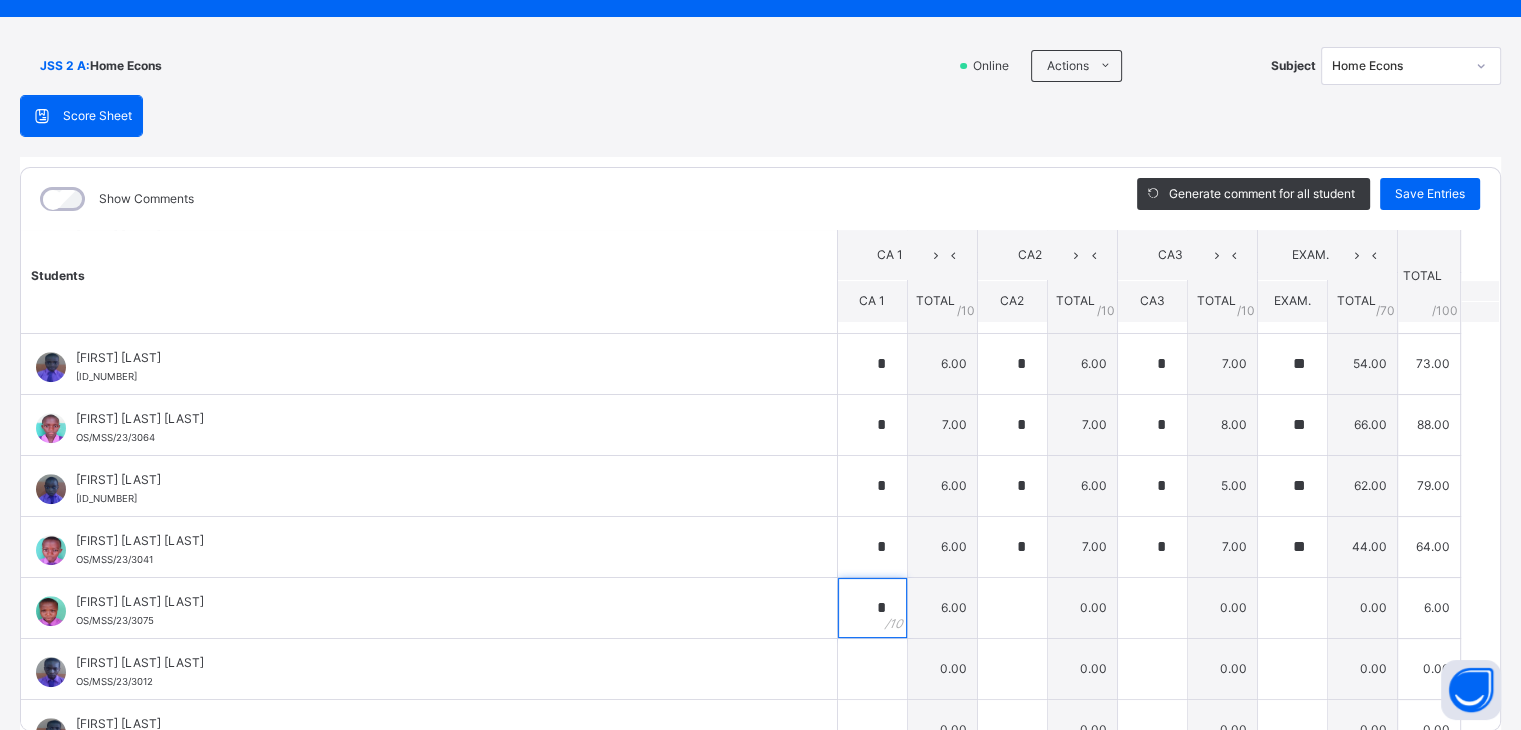 type on "*" 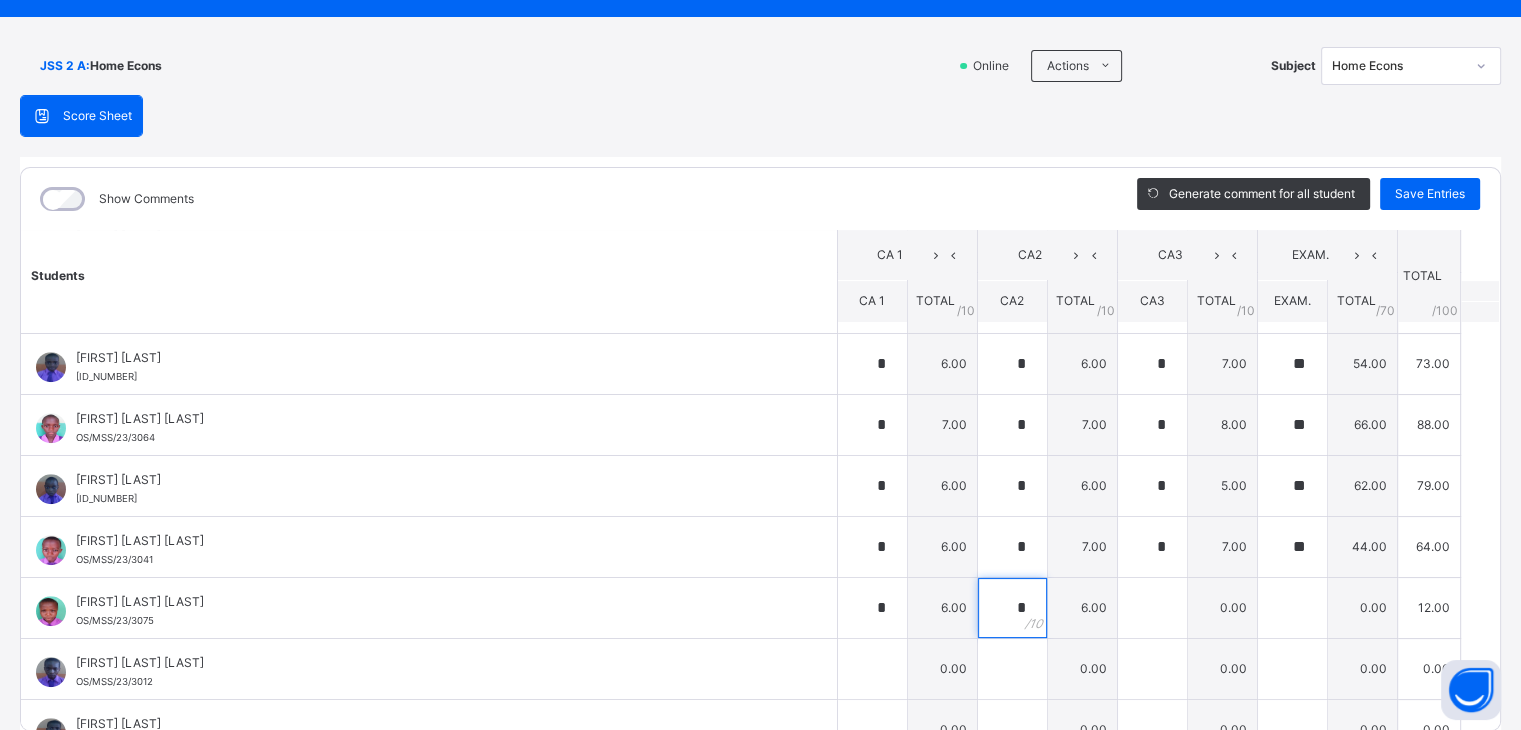 type on "*" 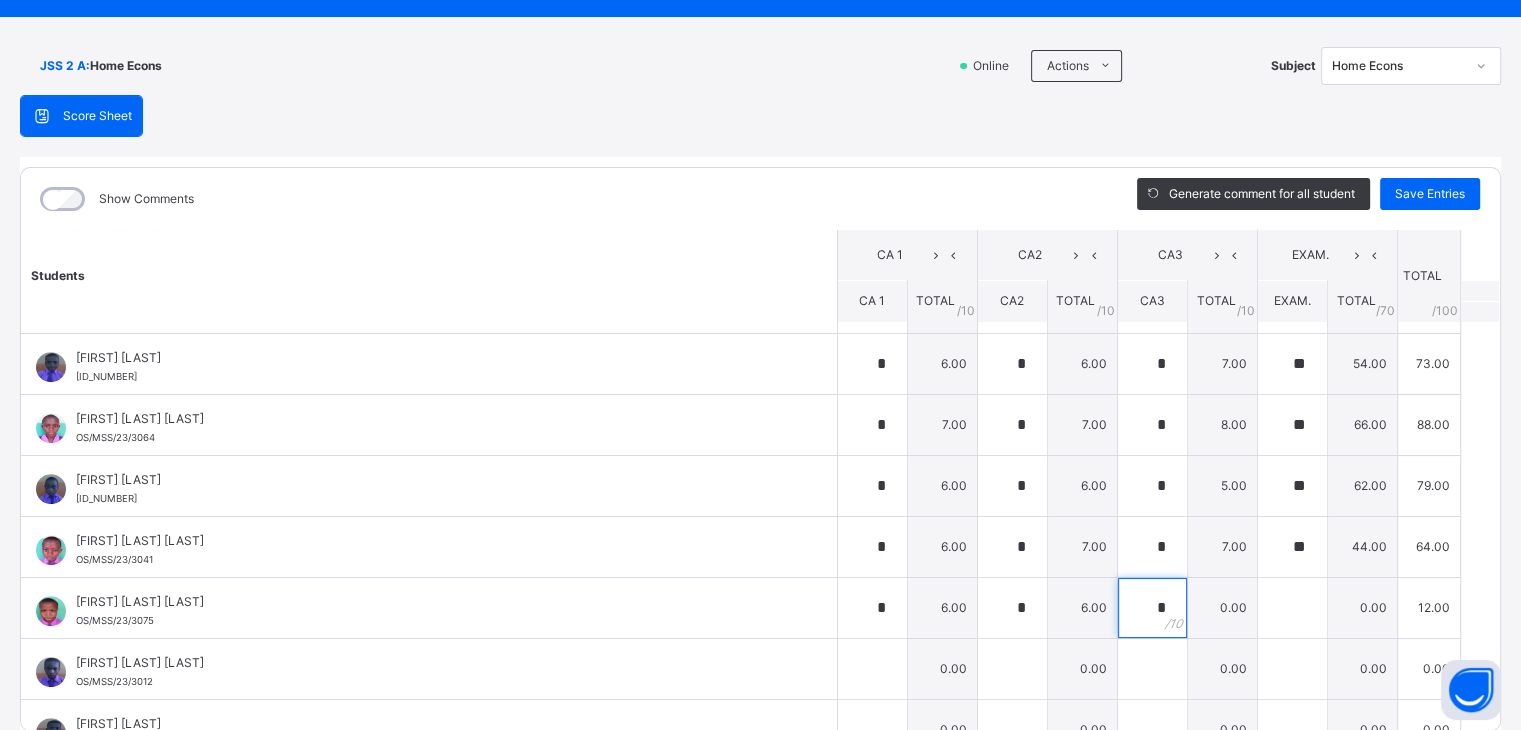 type on "*" 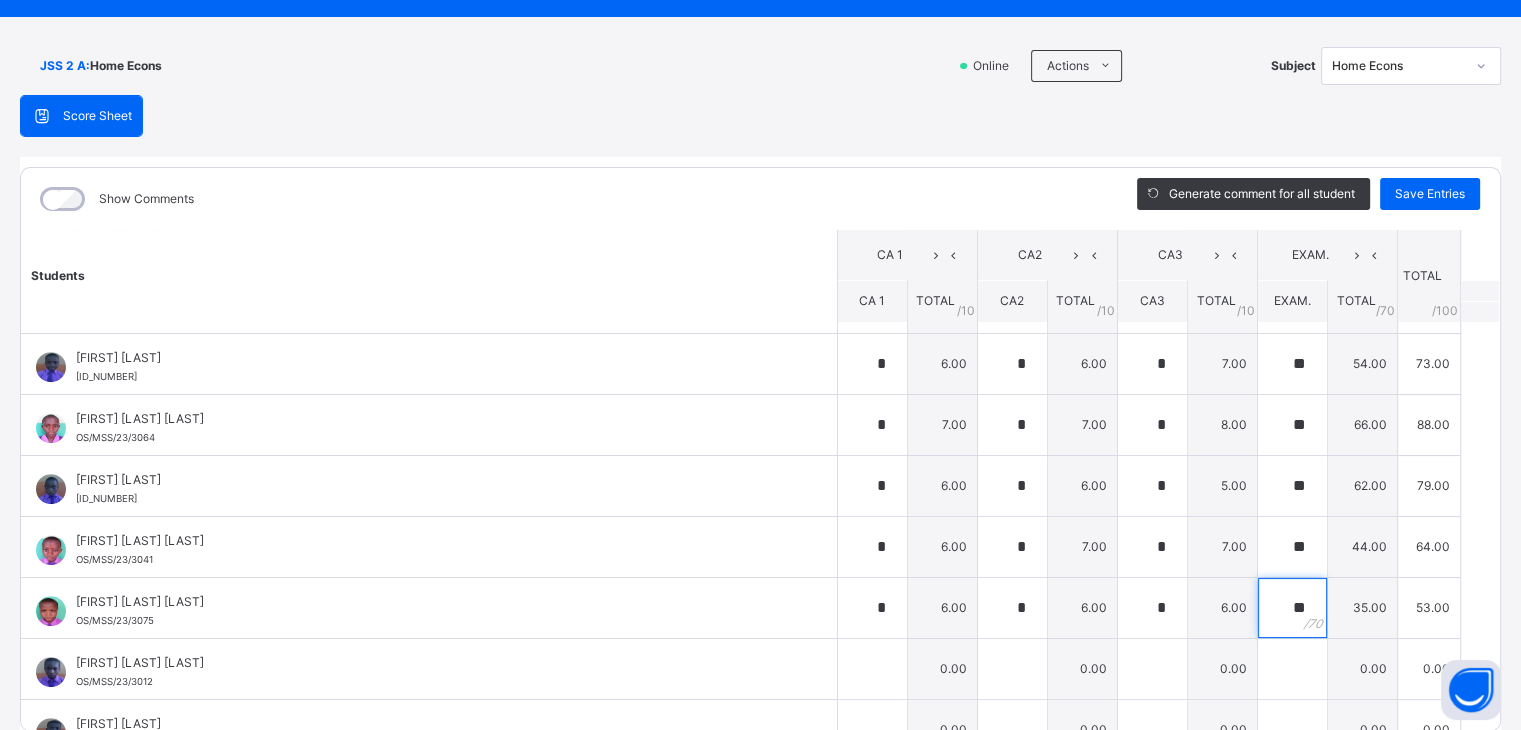 type on "**" 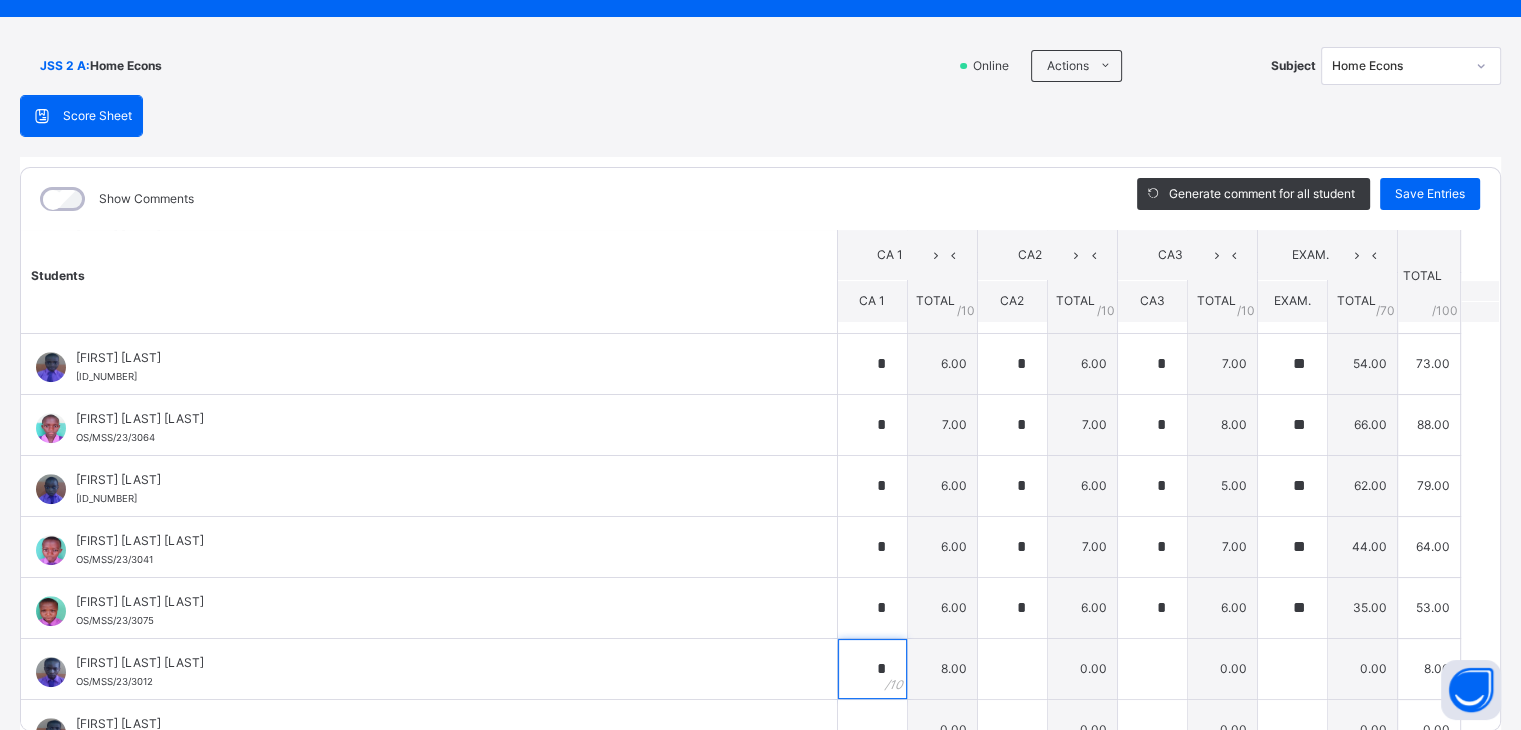 type on "*" 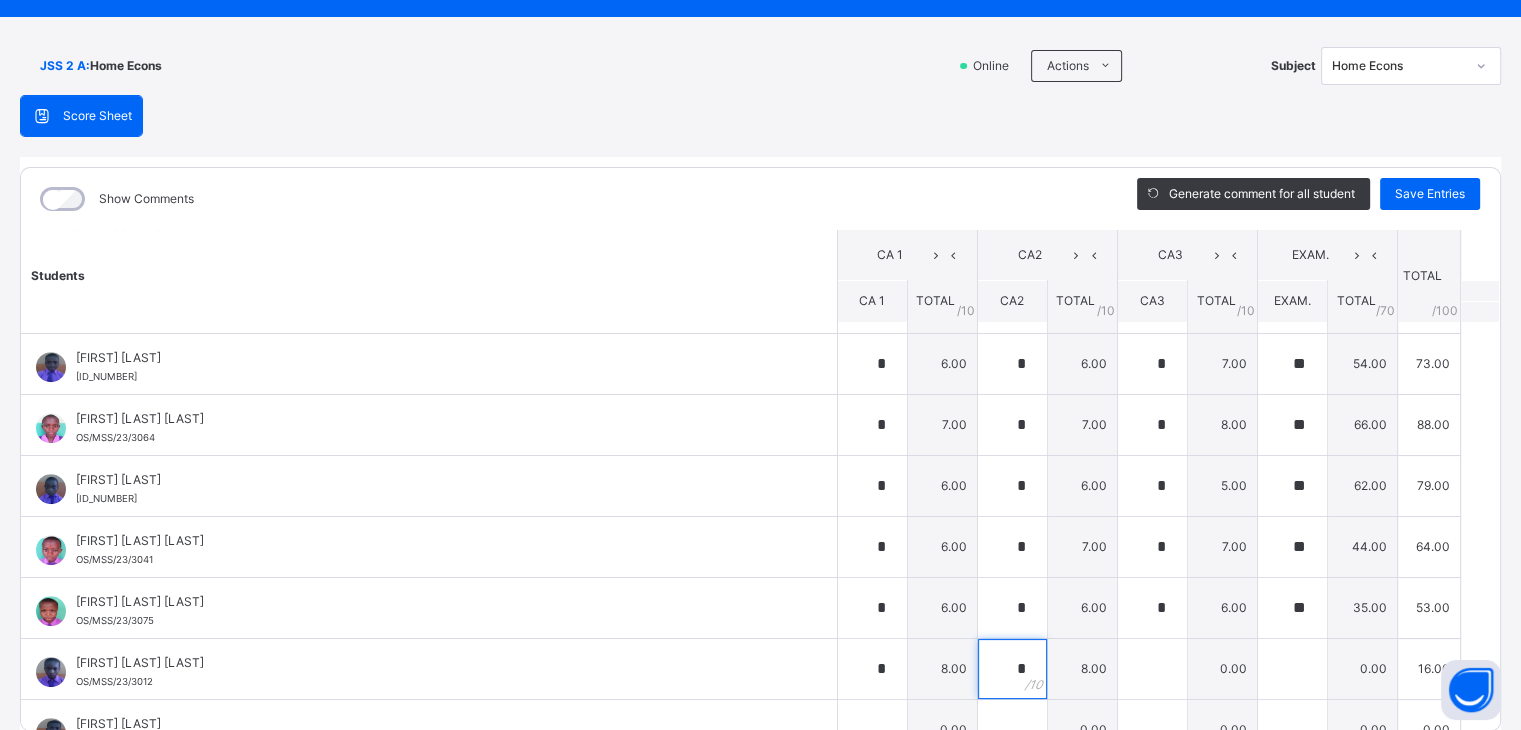 type on "*" 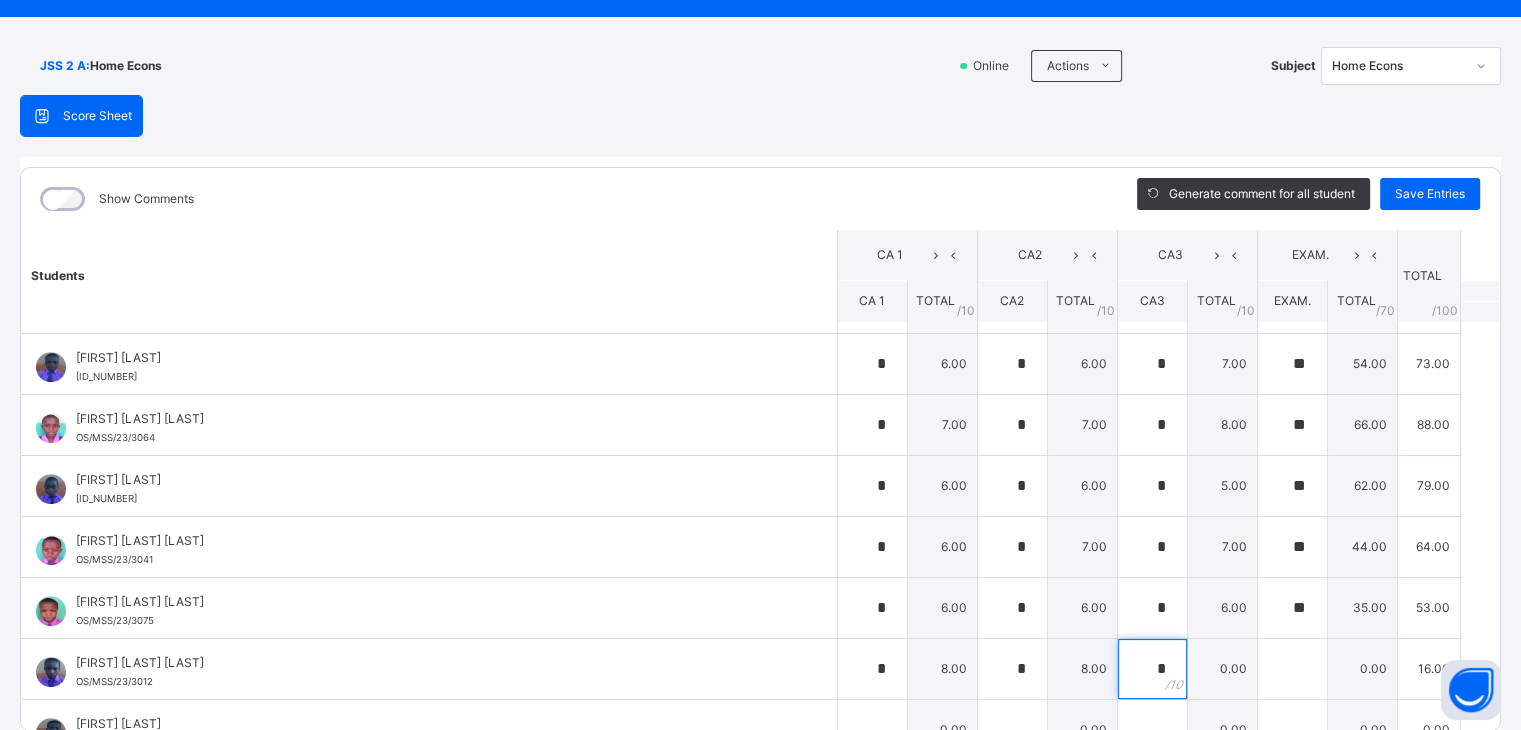 type on "*" 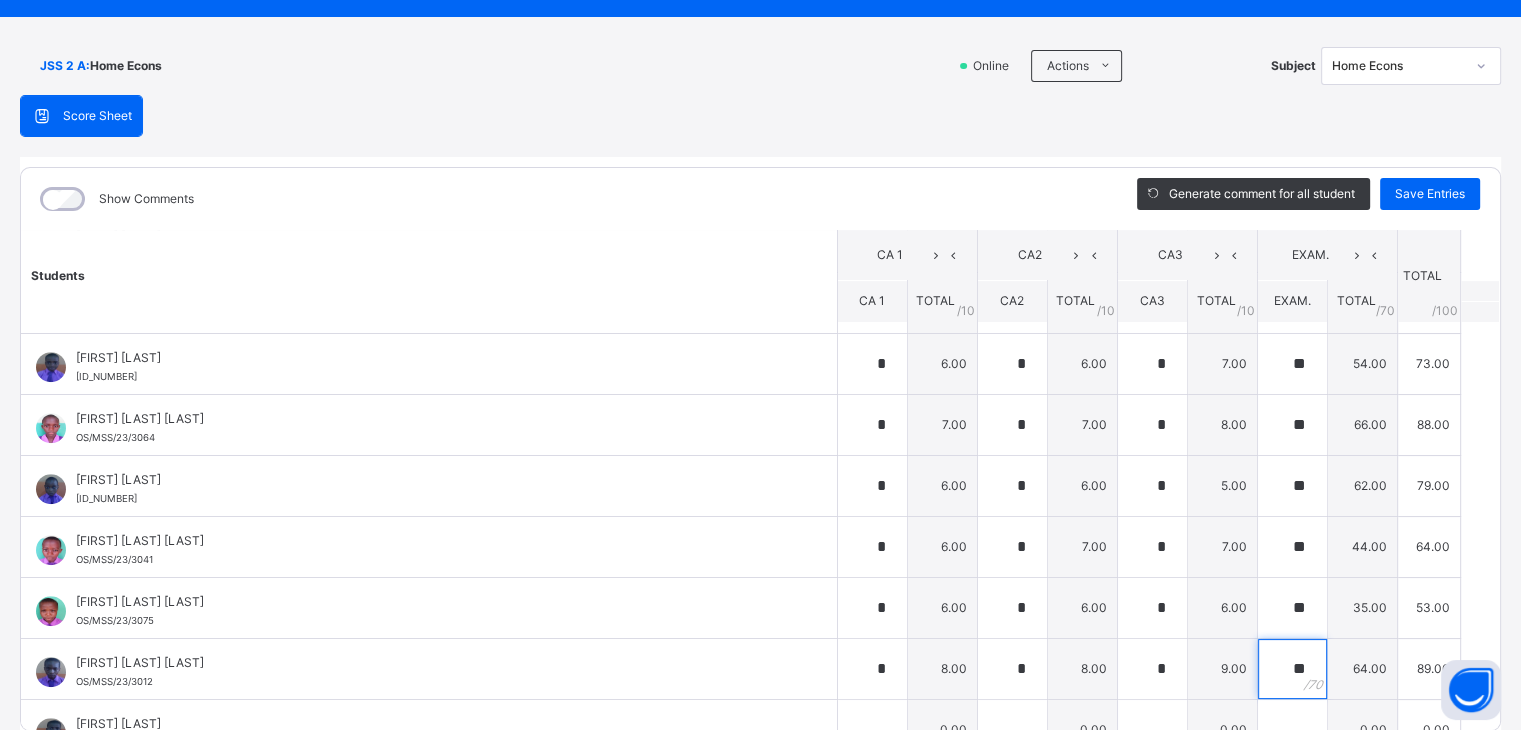 type on "**" 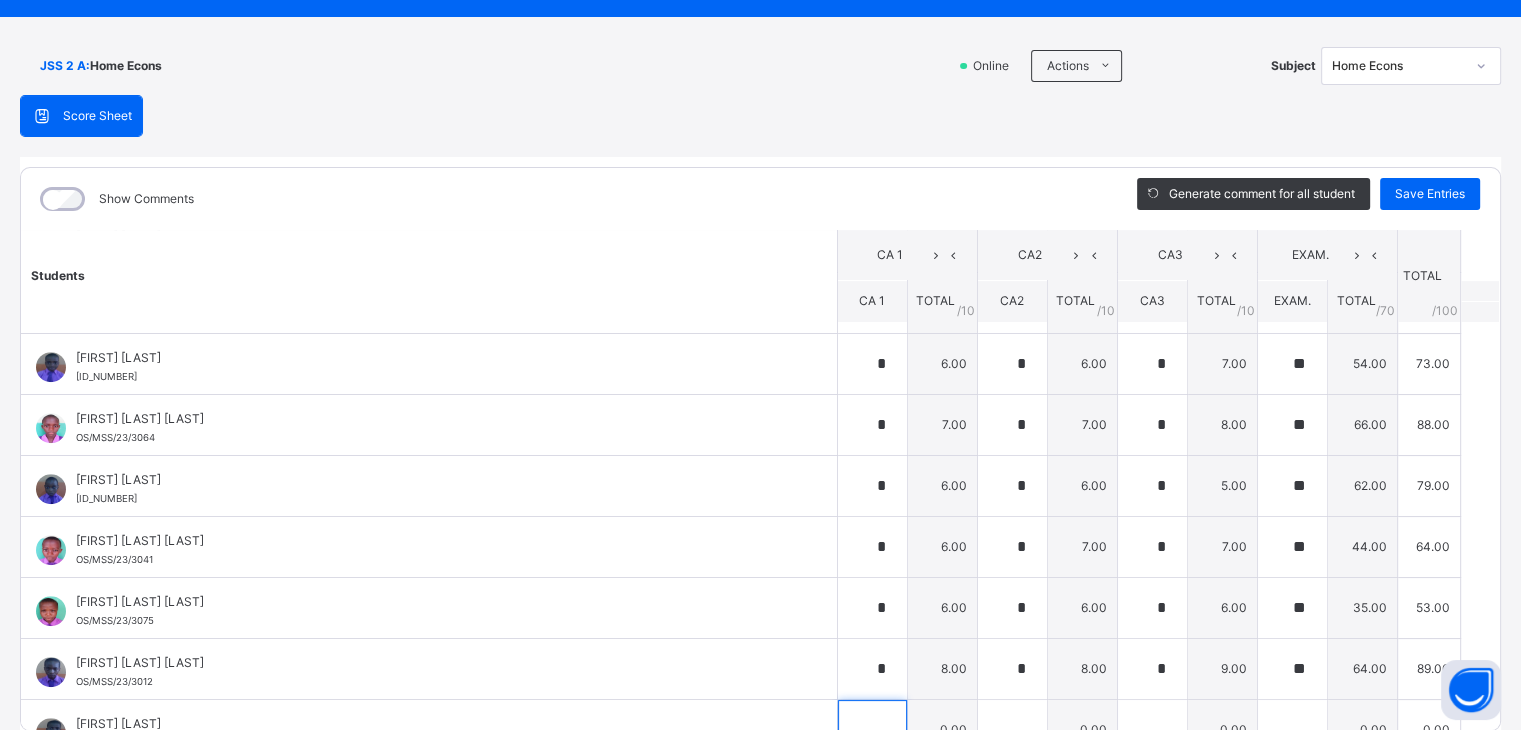 scroll, scrollTop: 1233, scrollLeft: 0, axis: vertical 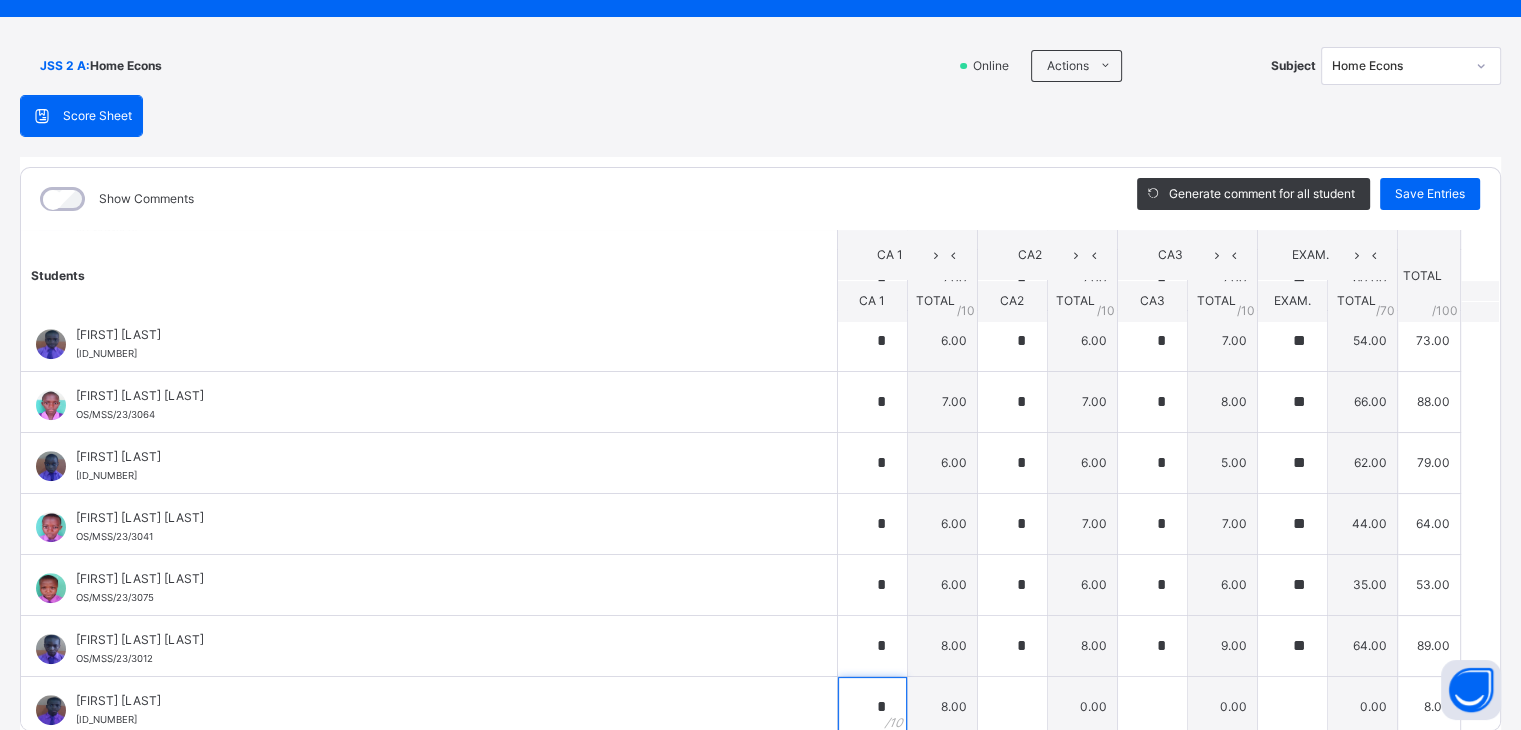 type on "*" 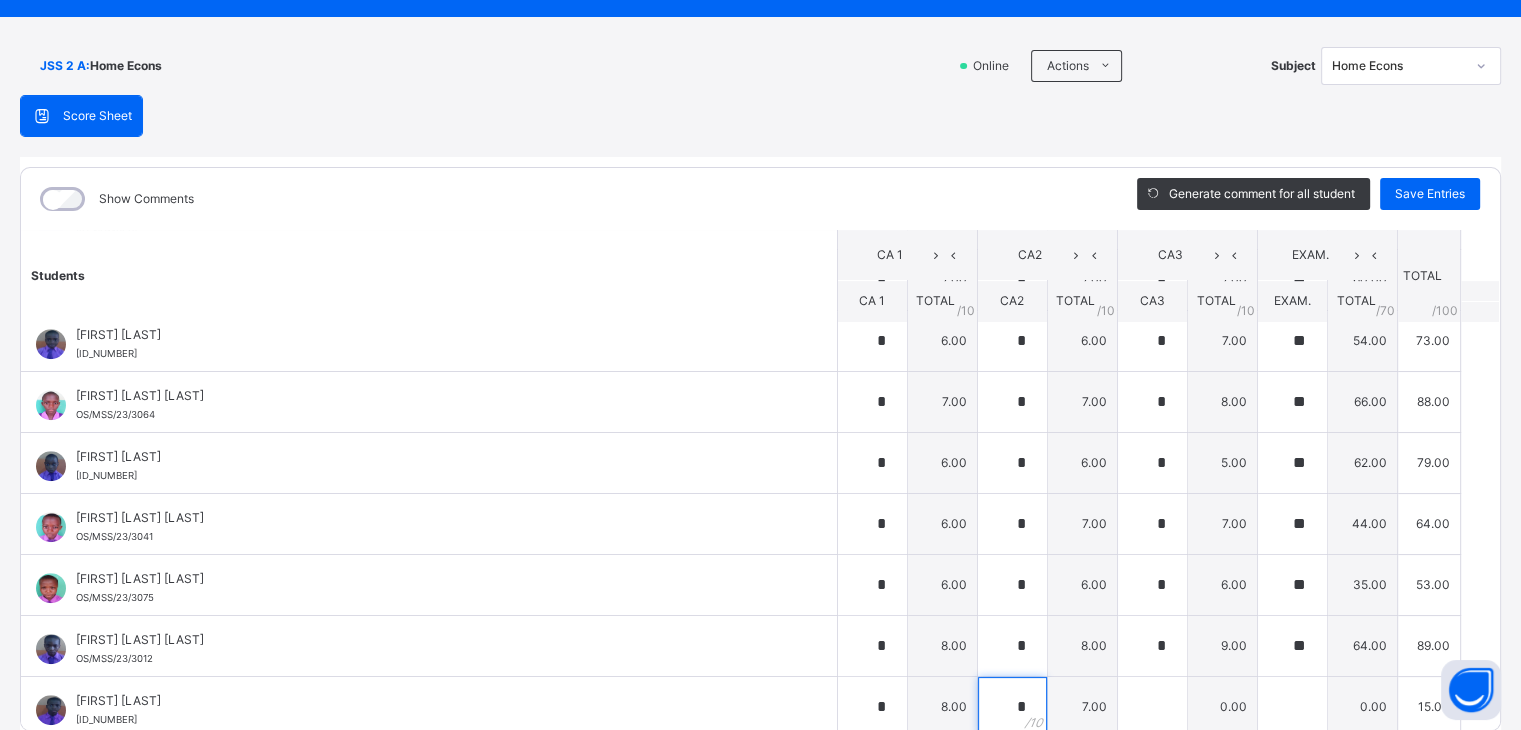 type on "*" 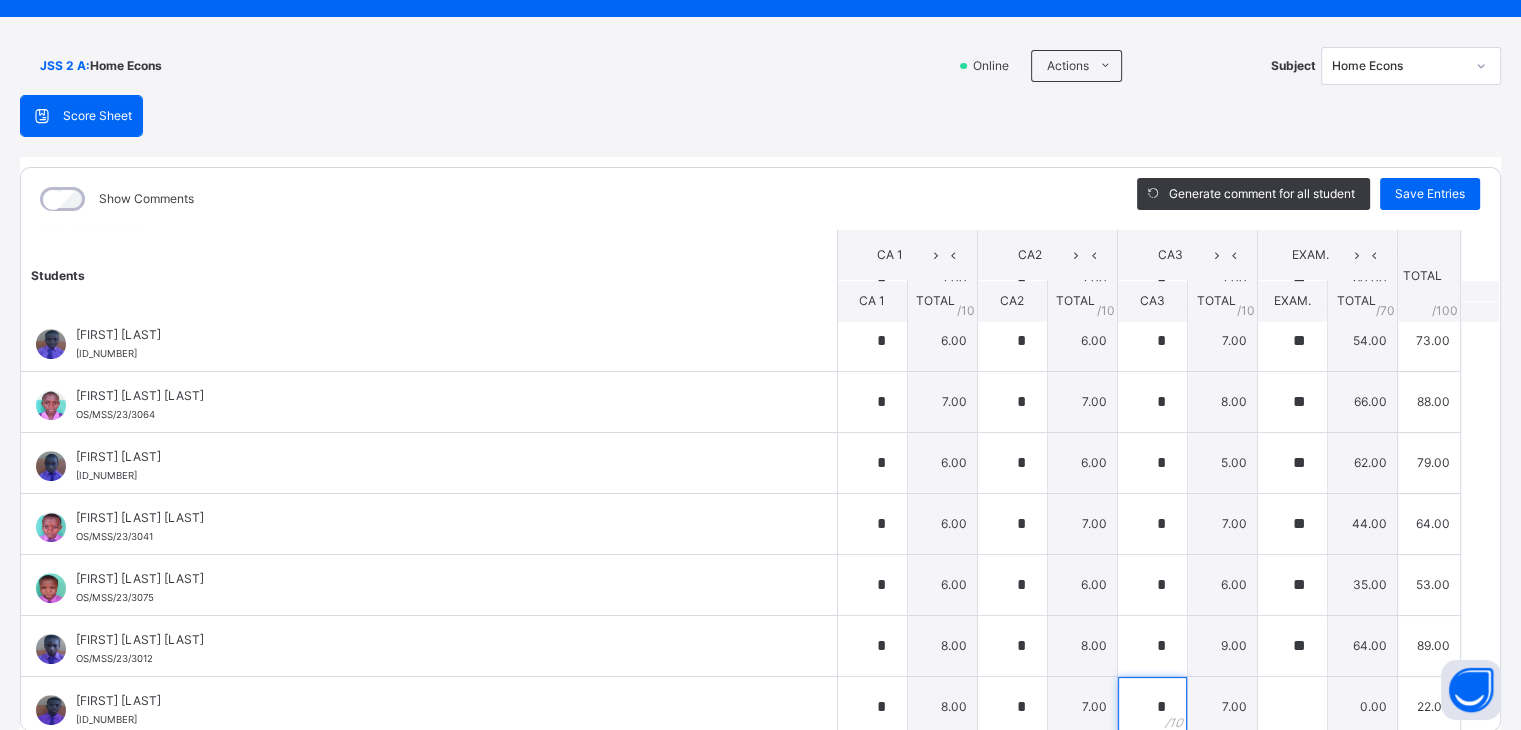 type on "*" 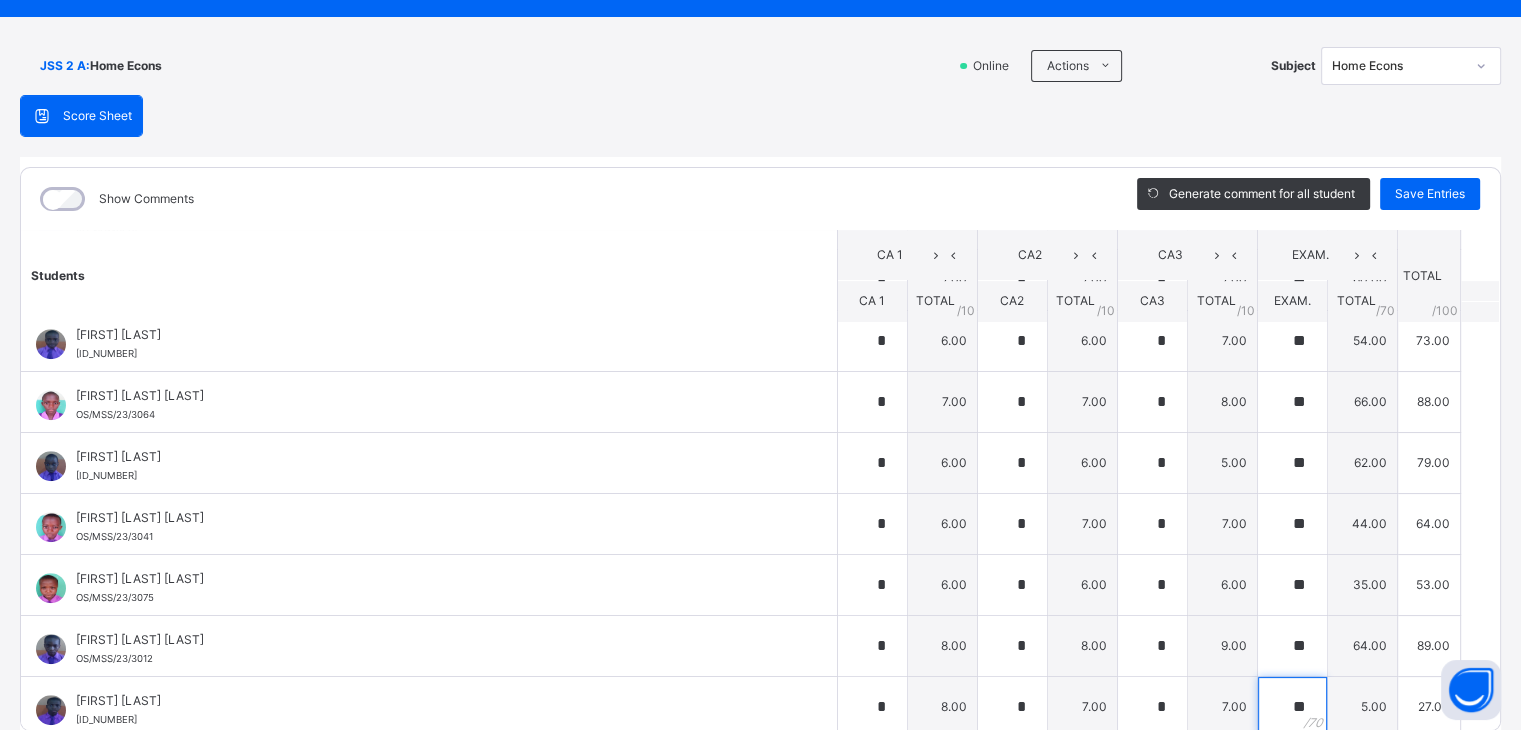 type on "**" 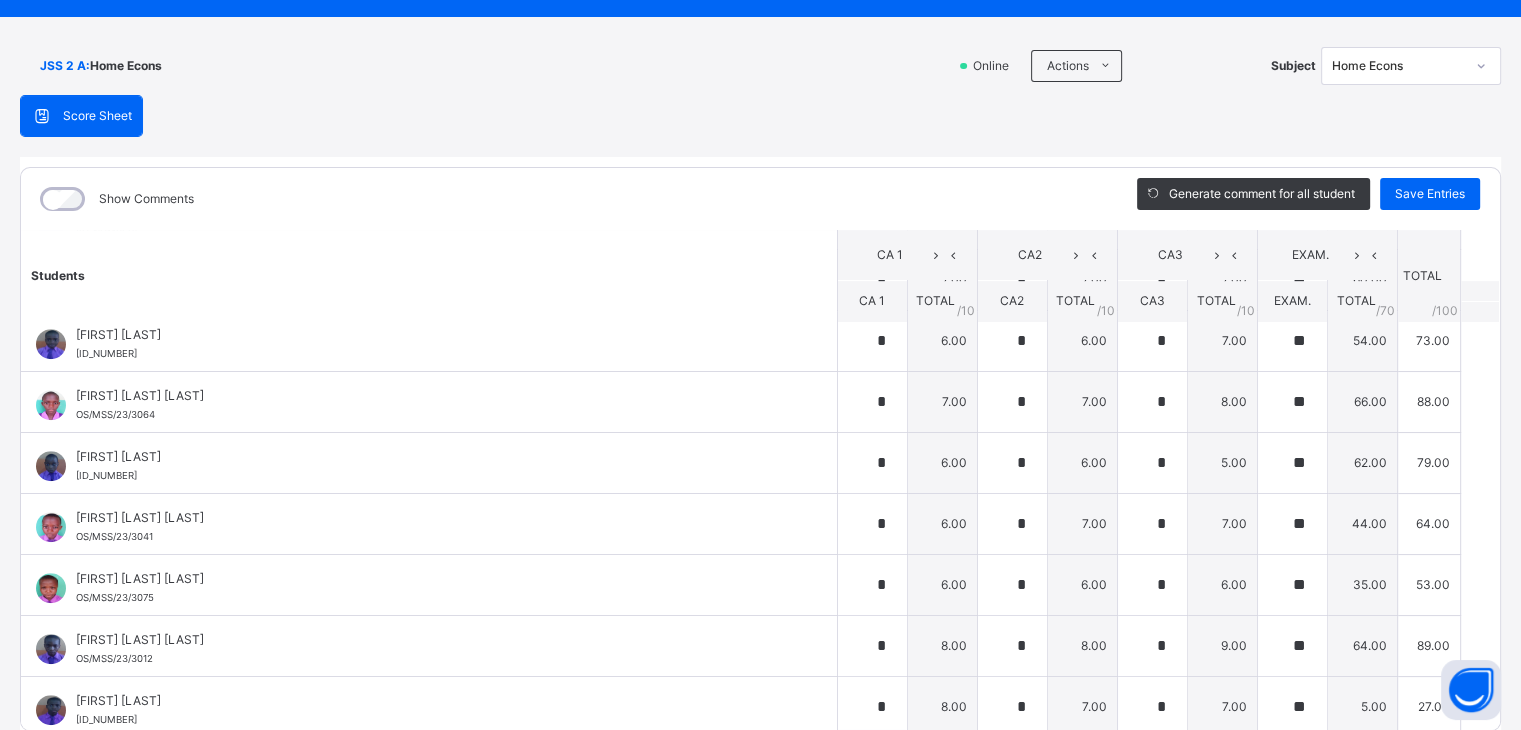 scroll, scrollTop: 1514, scrollLeft: 0, axis: vertical 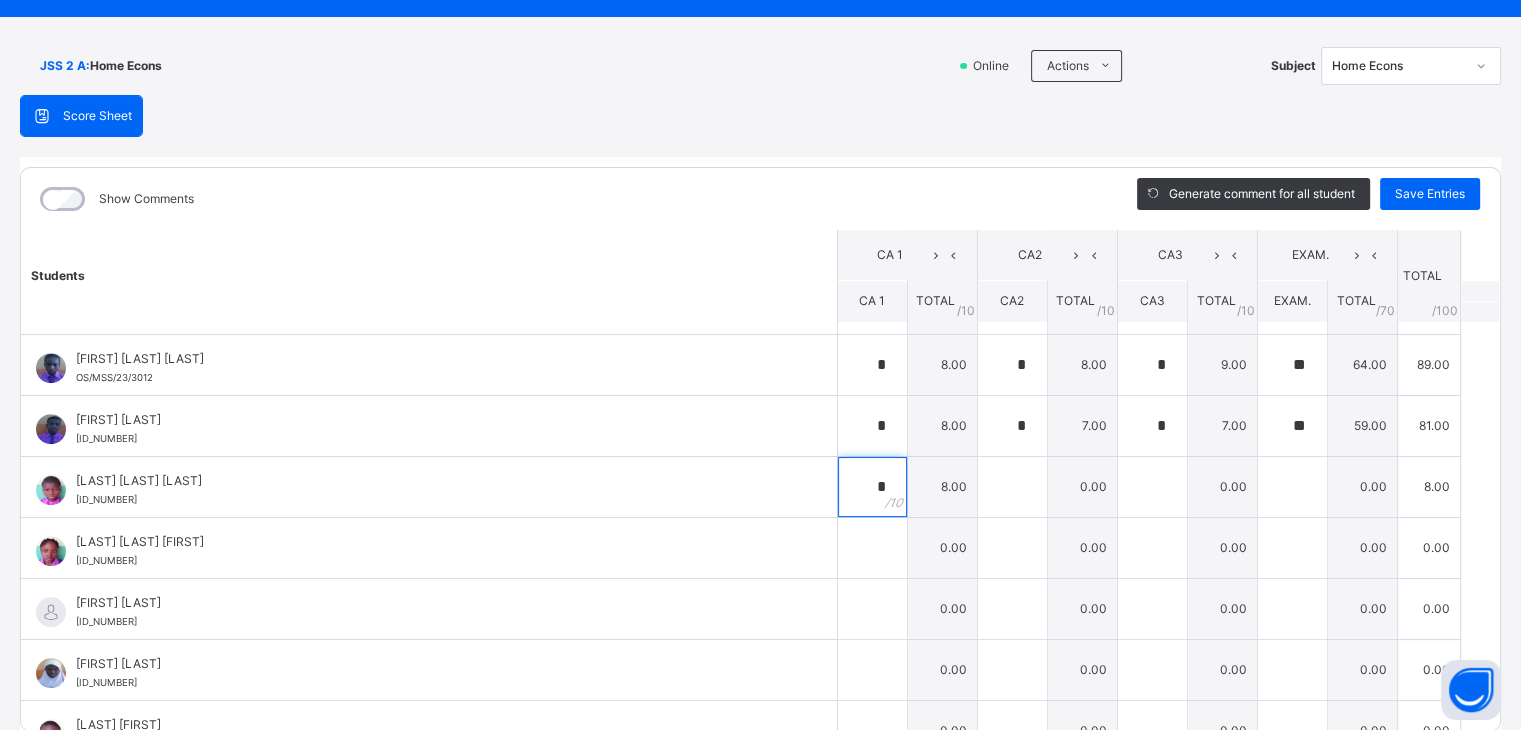 type on "*" 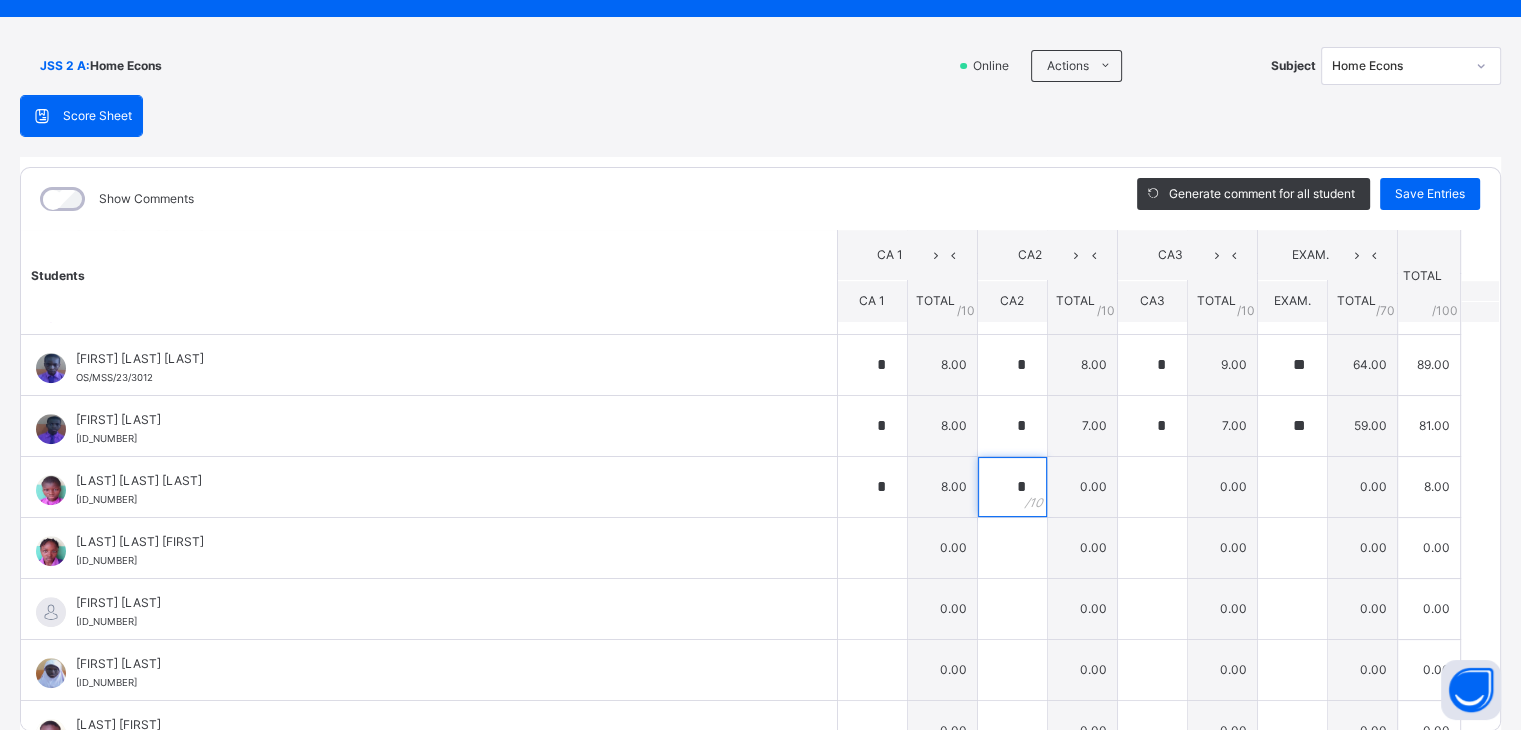 type on "*" 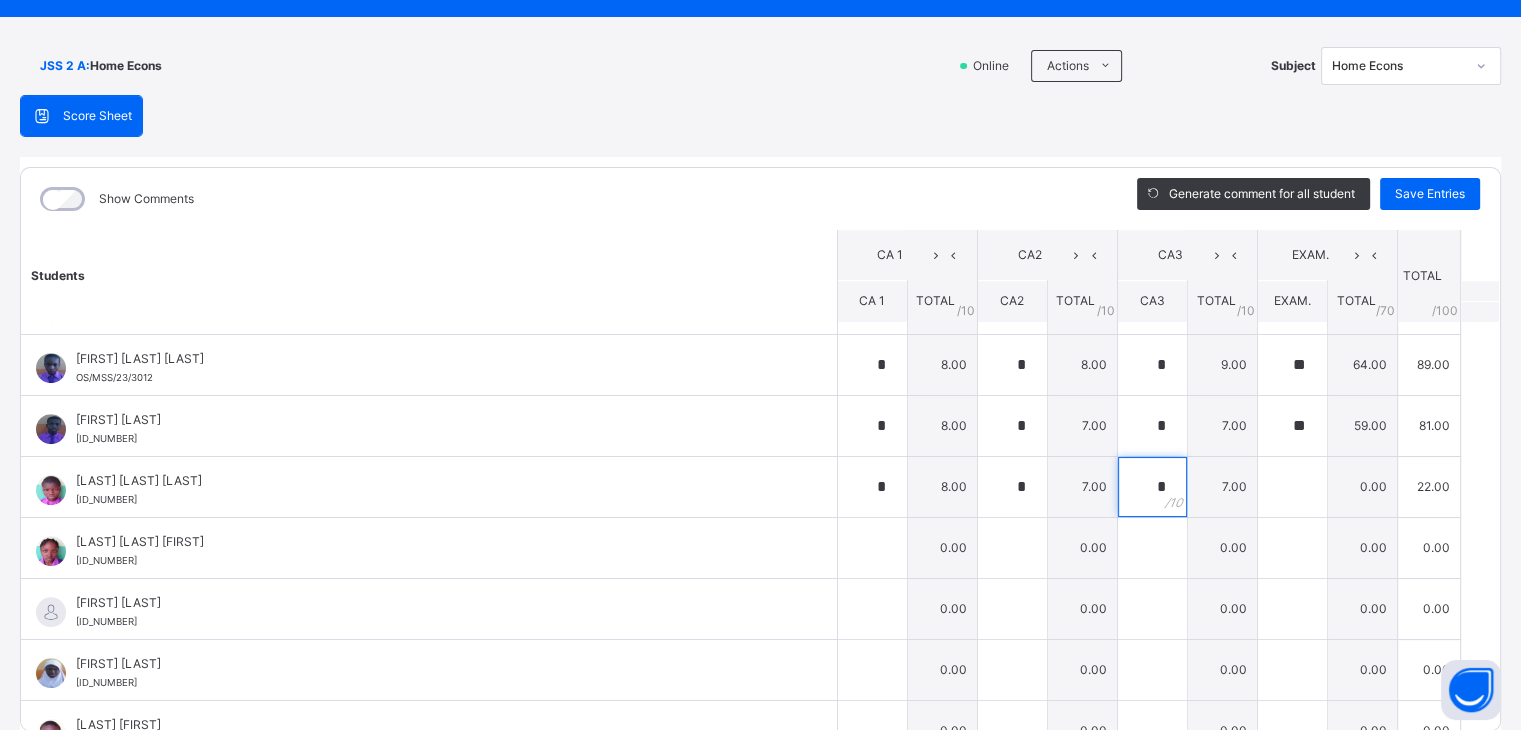 type on "*" 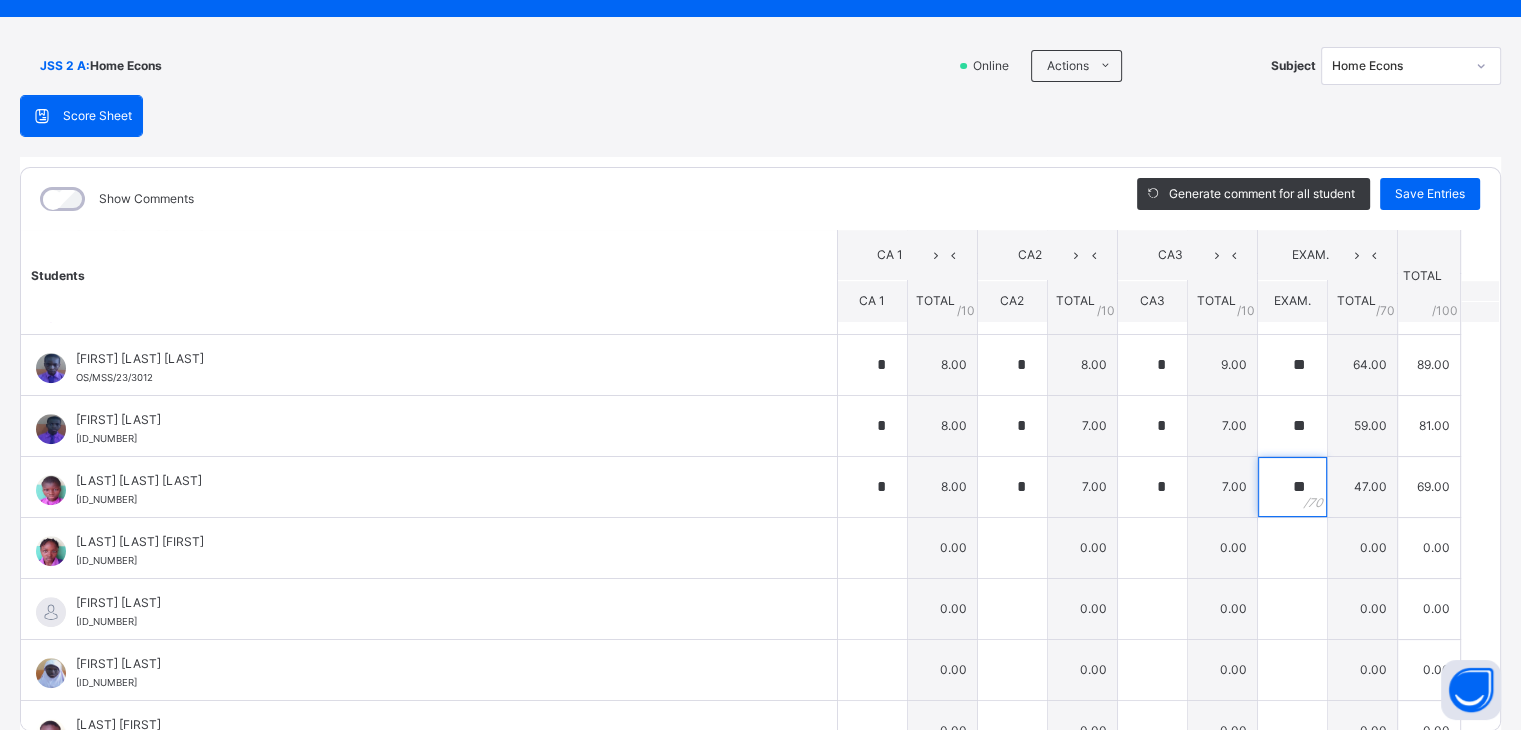 type on "**" 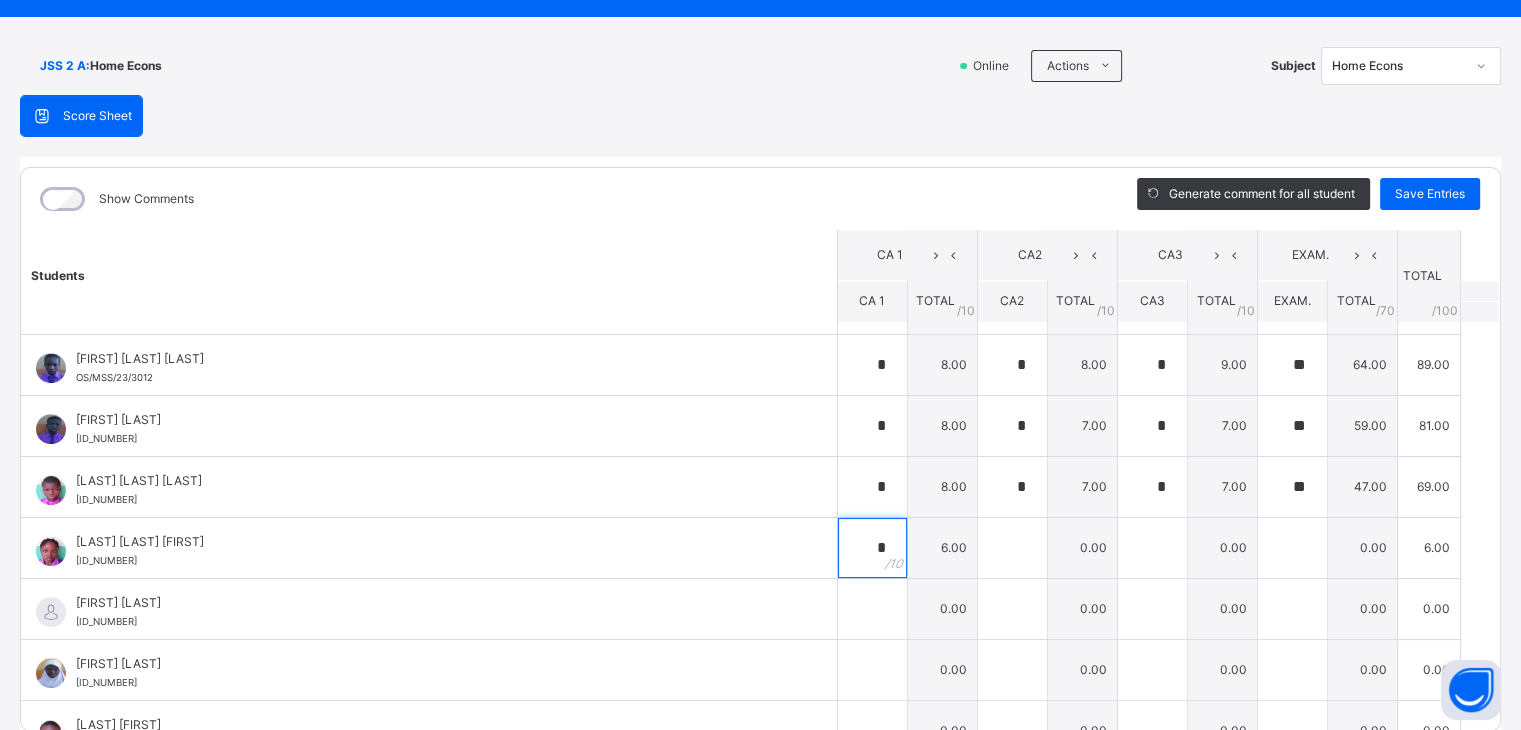 type on "*" 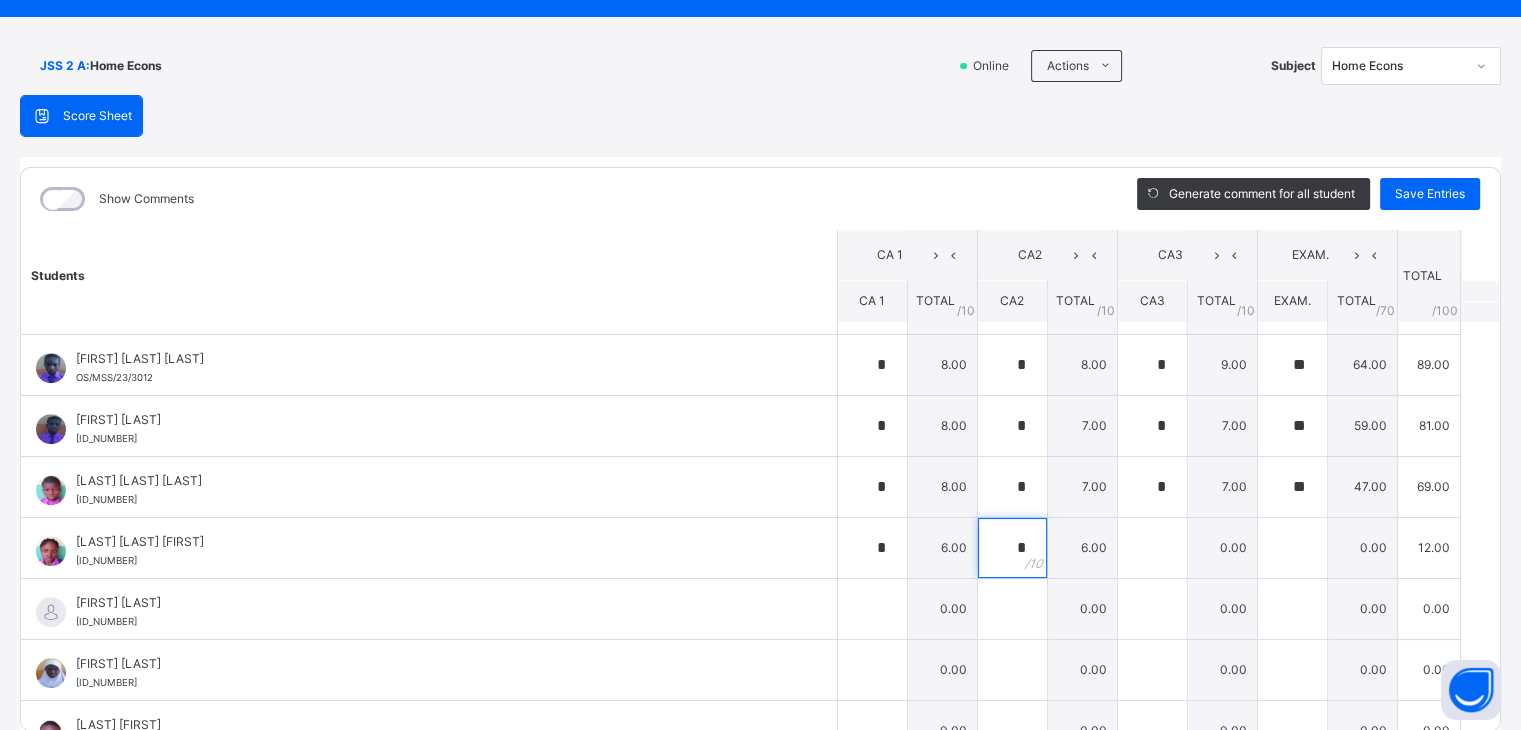 type on "*" 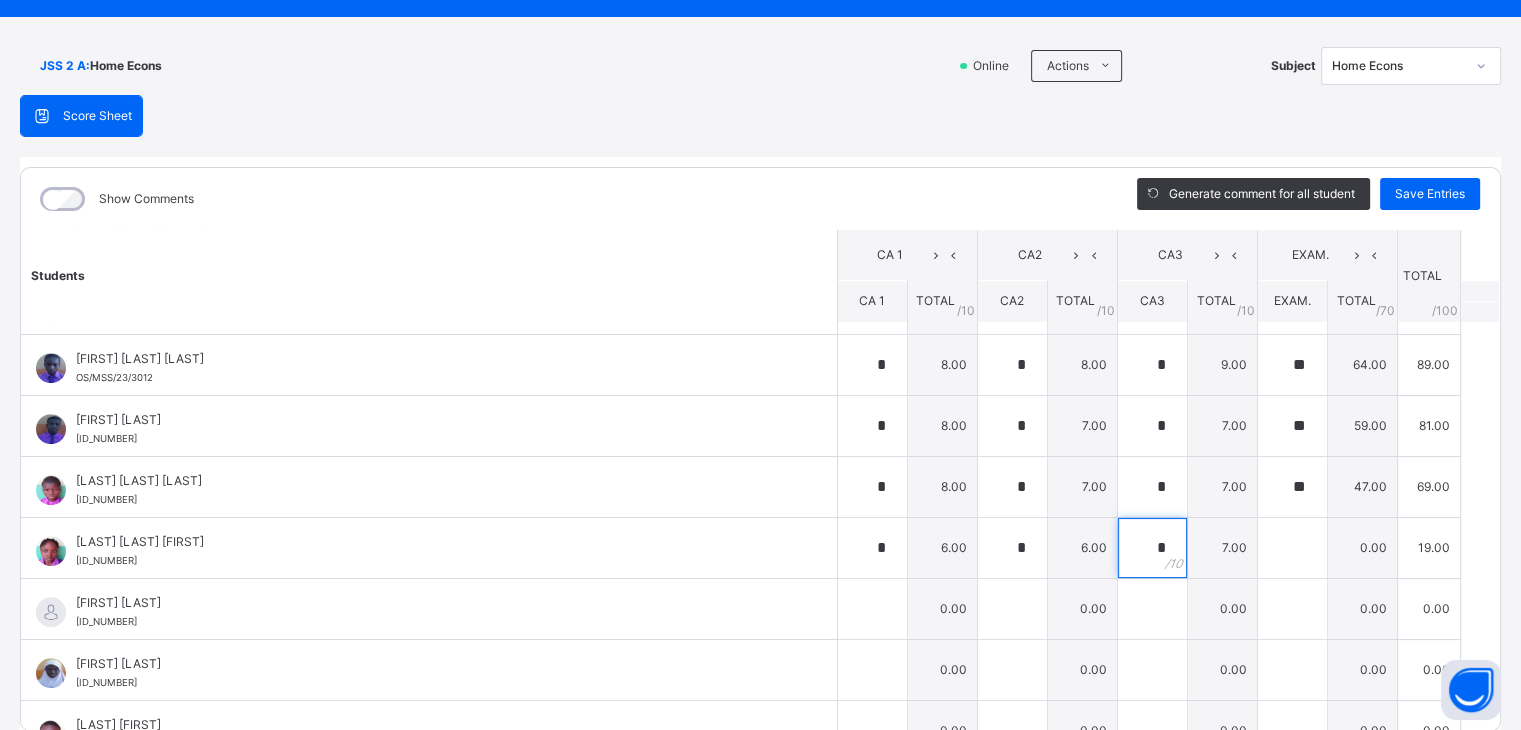 type on "*" 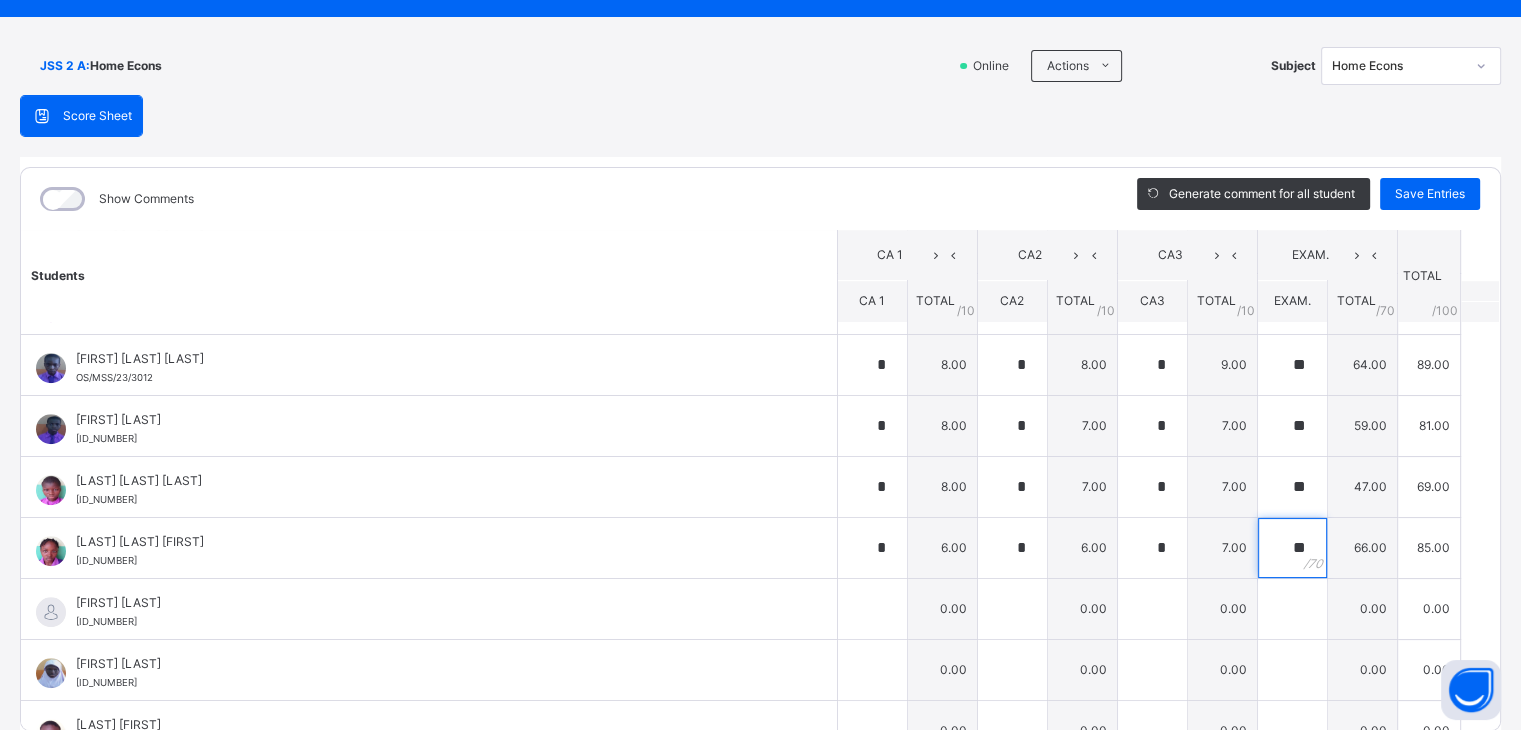 type on "**" 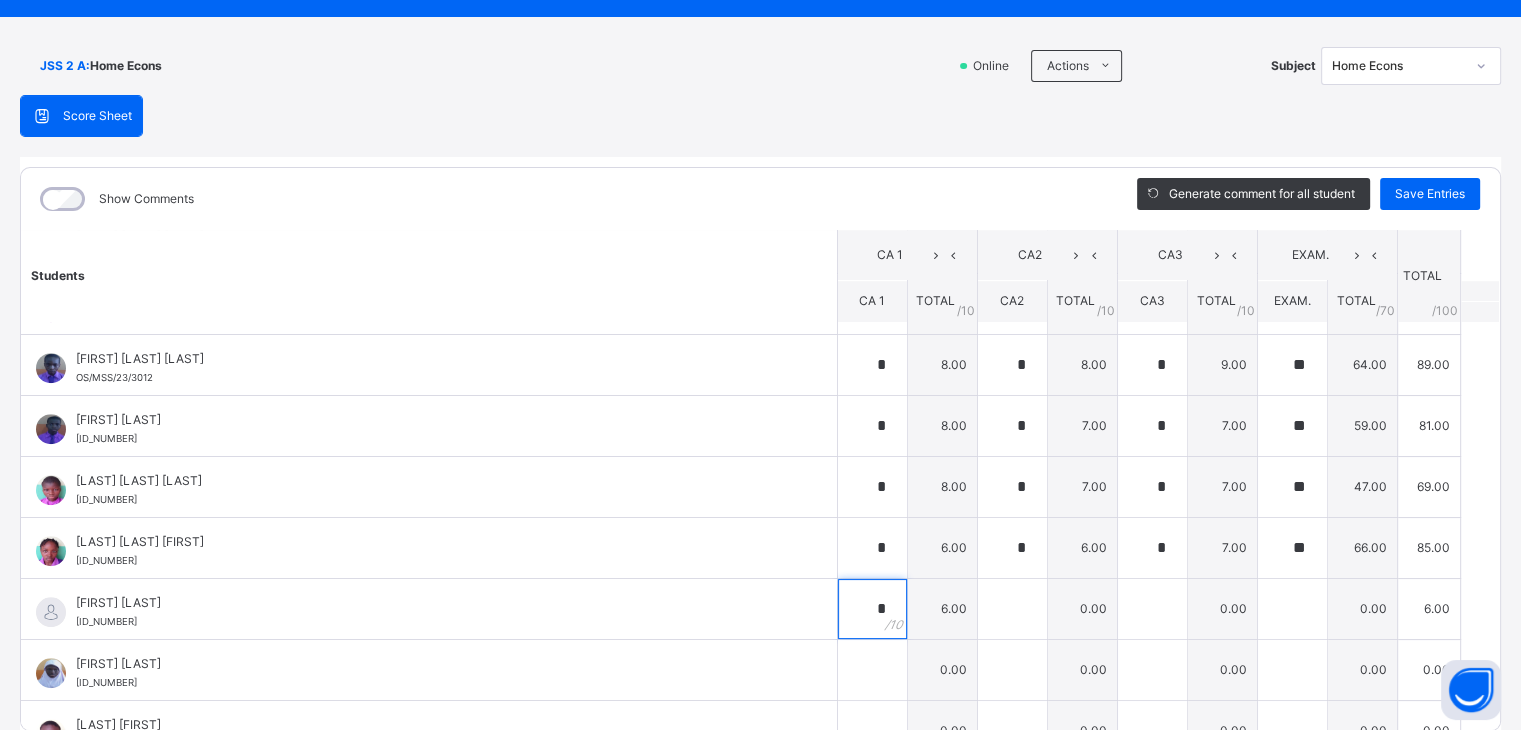 type on "*" 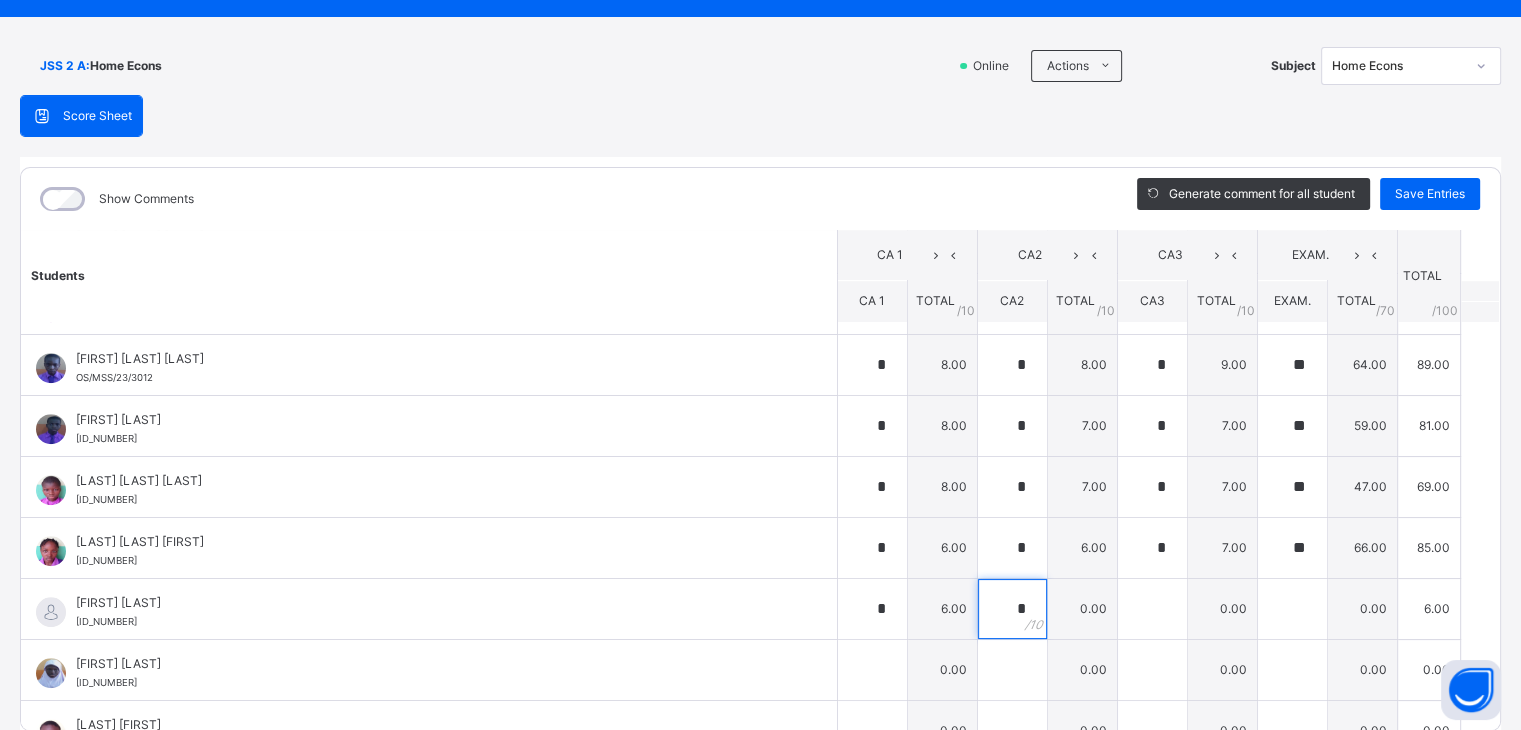 type on "*" 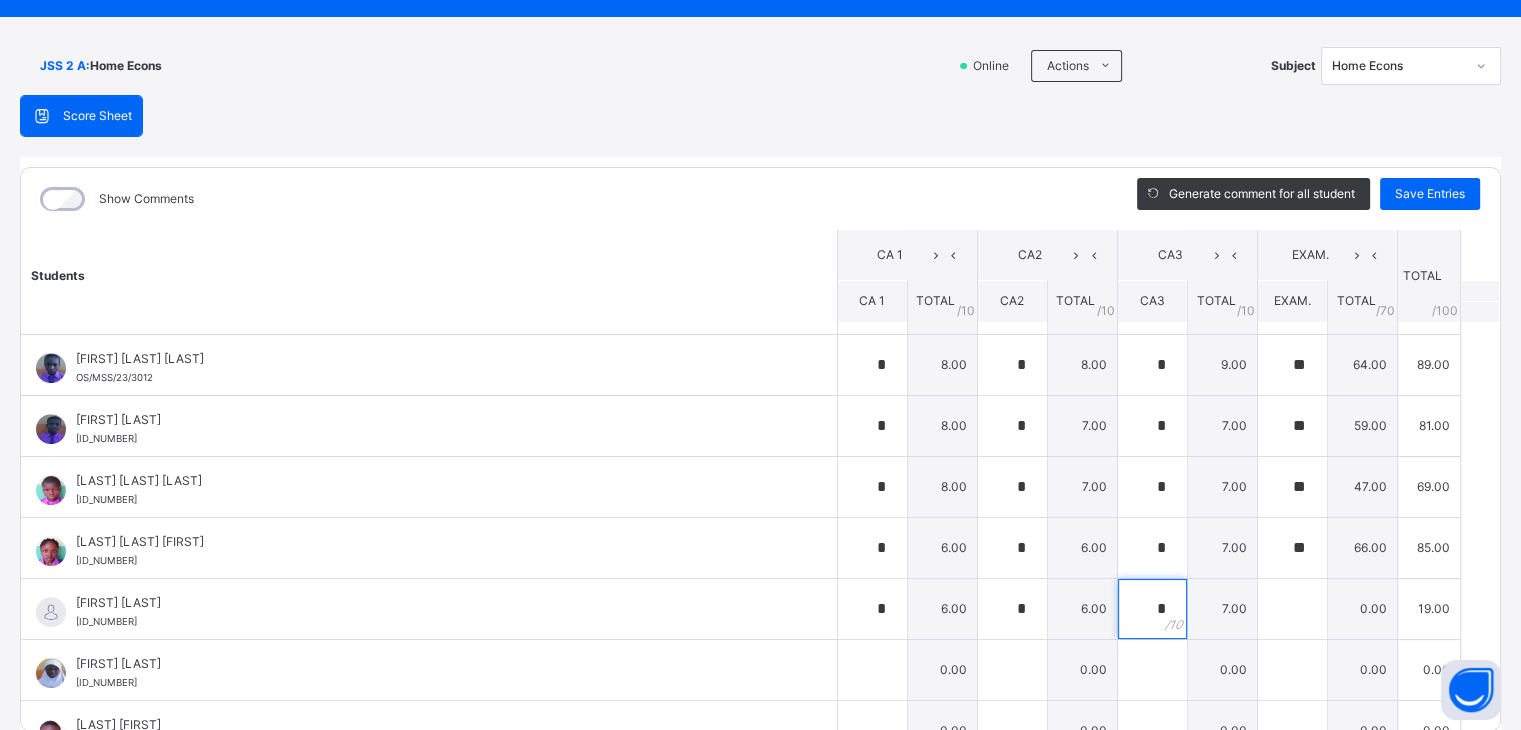 type on "*" 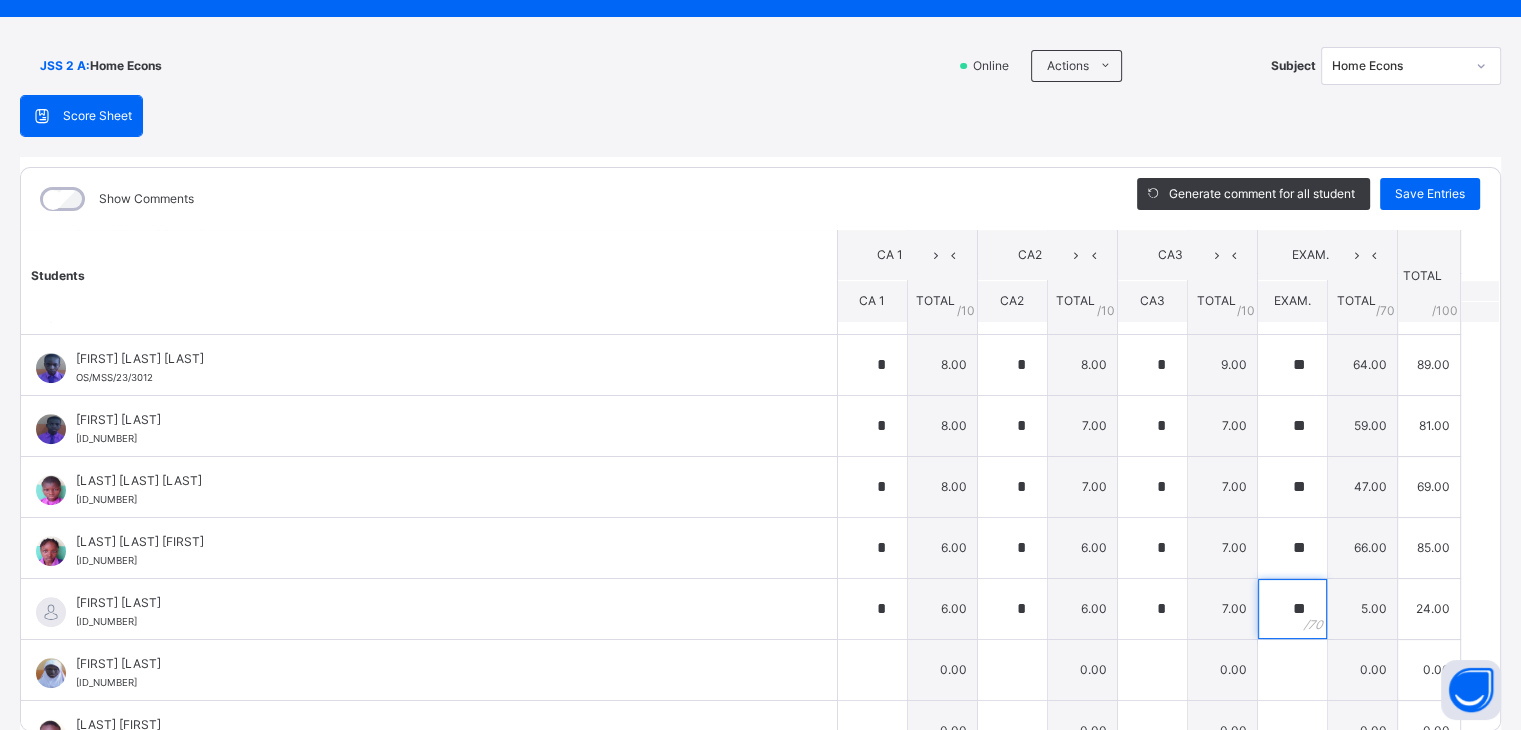 type on "**" 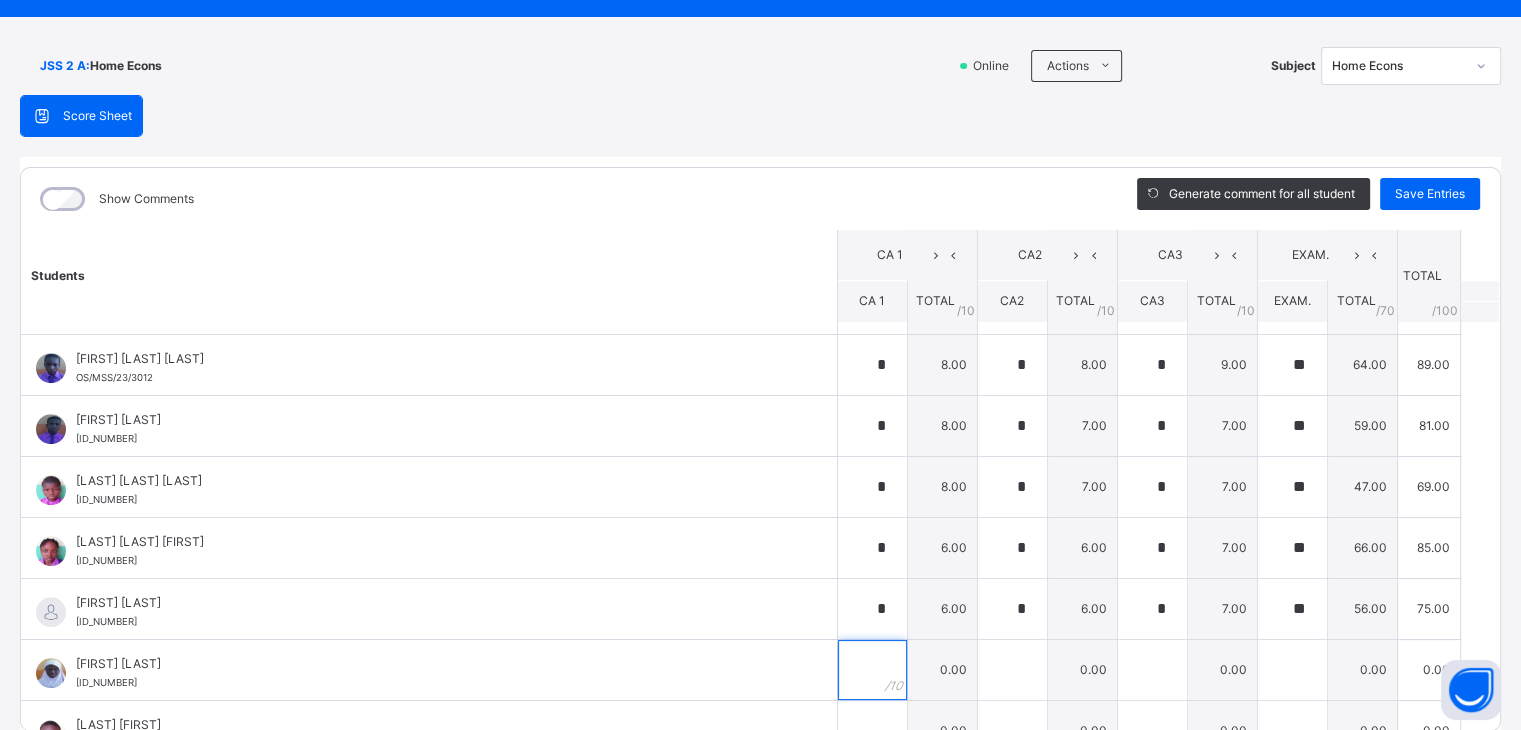 type on "*" 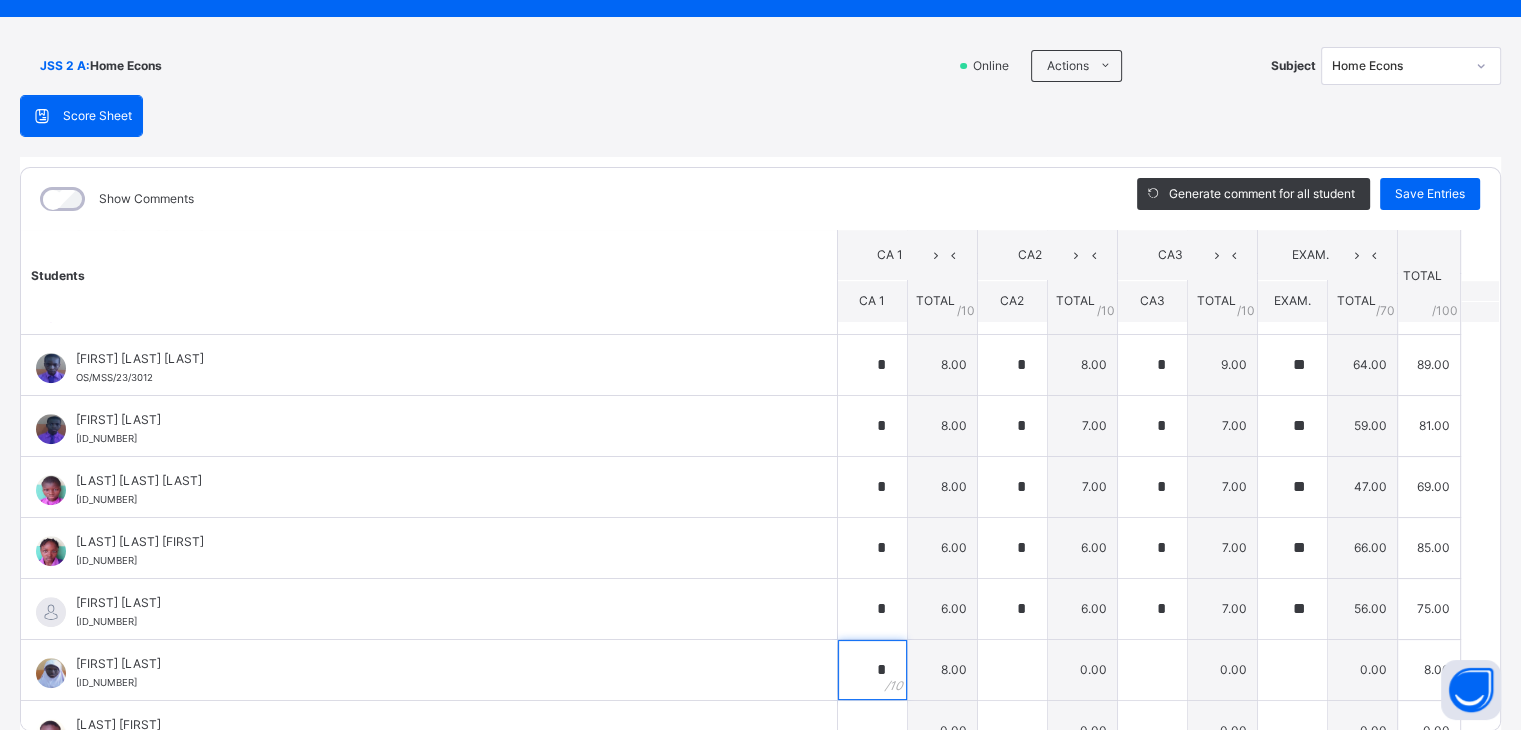 type on "*" 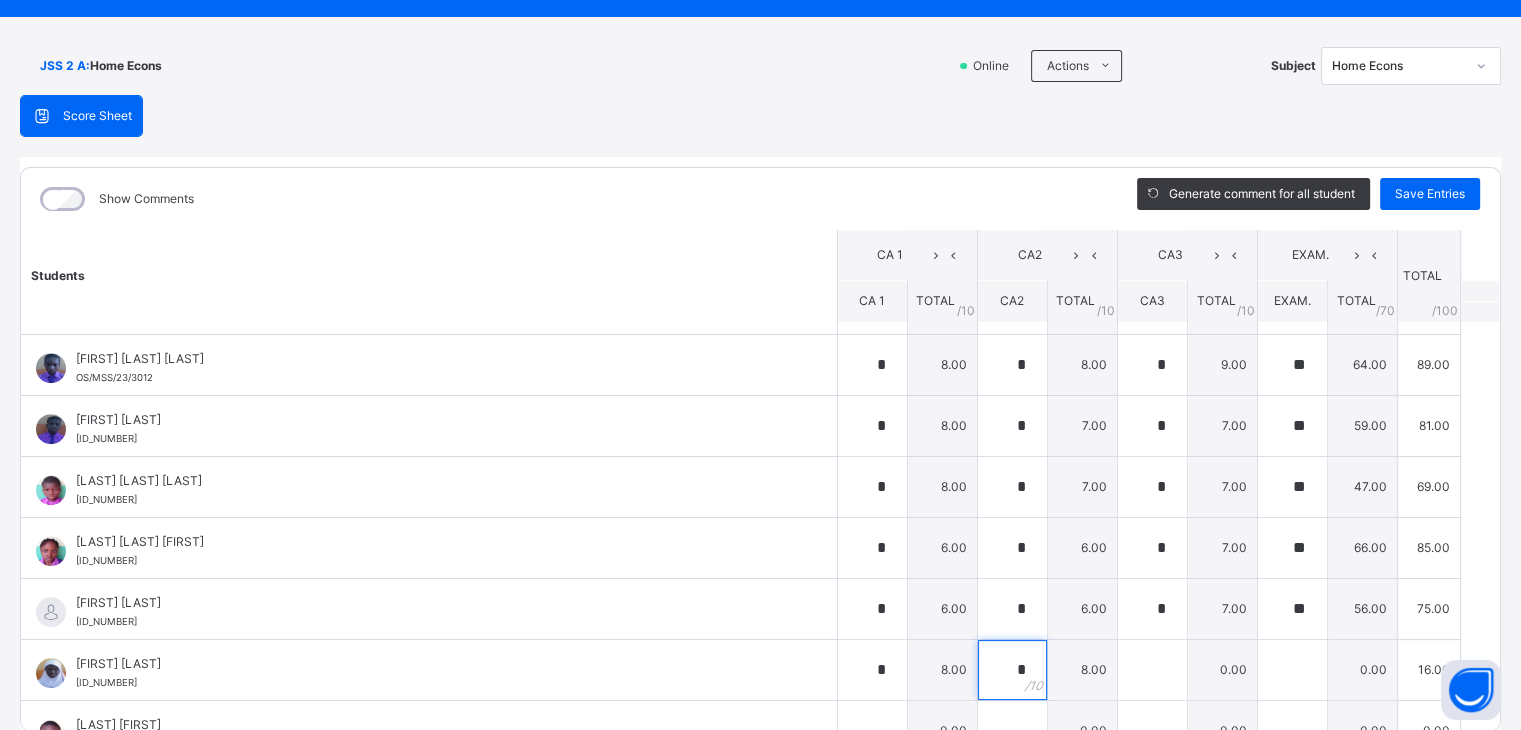 type on "*" 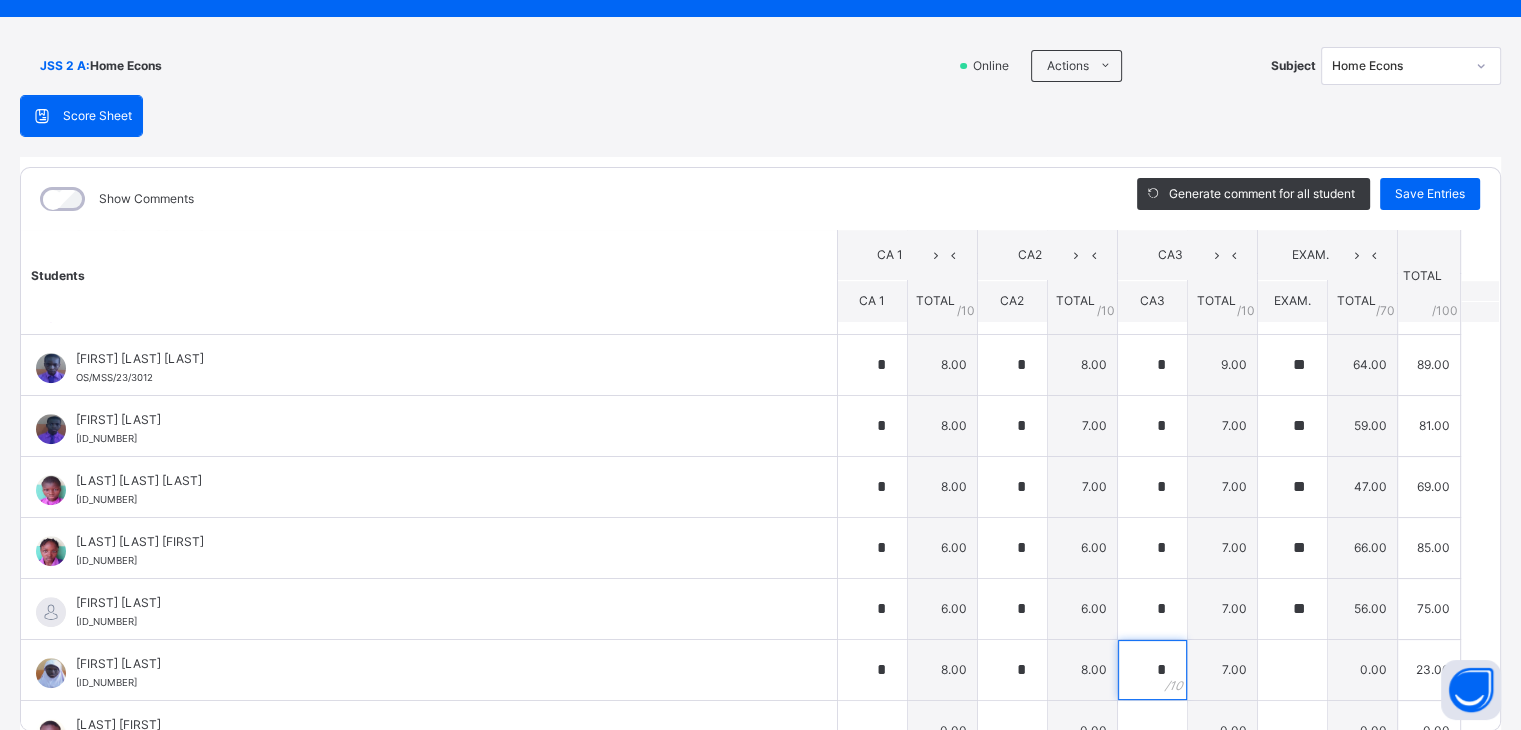 type on "*" 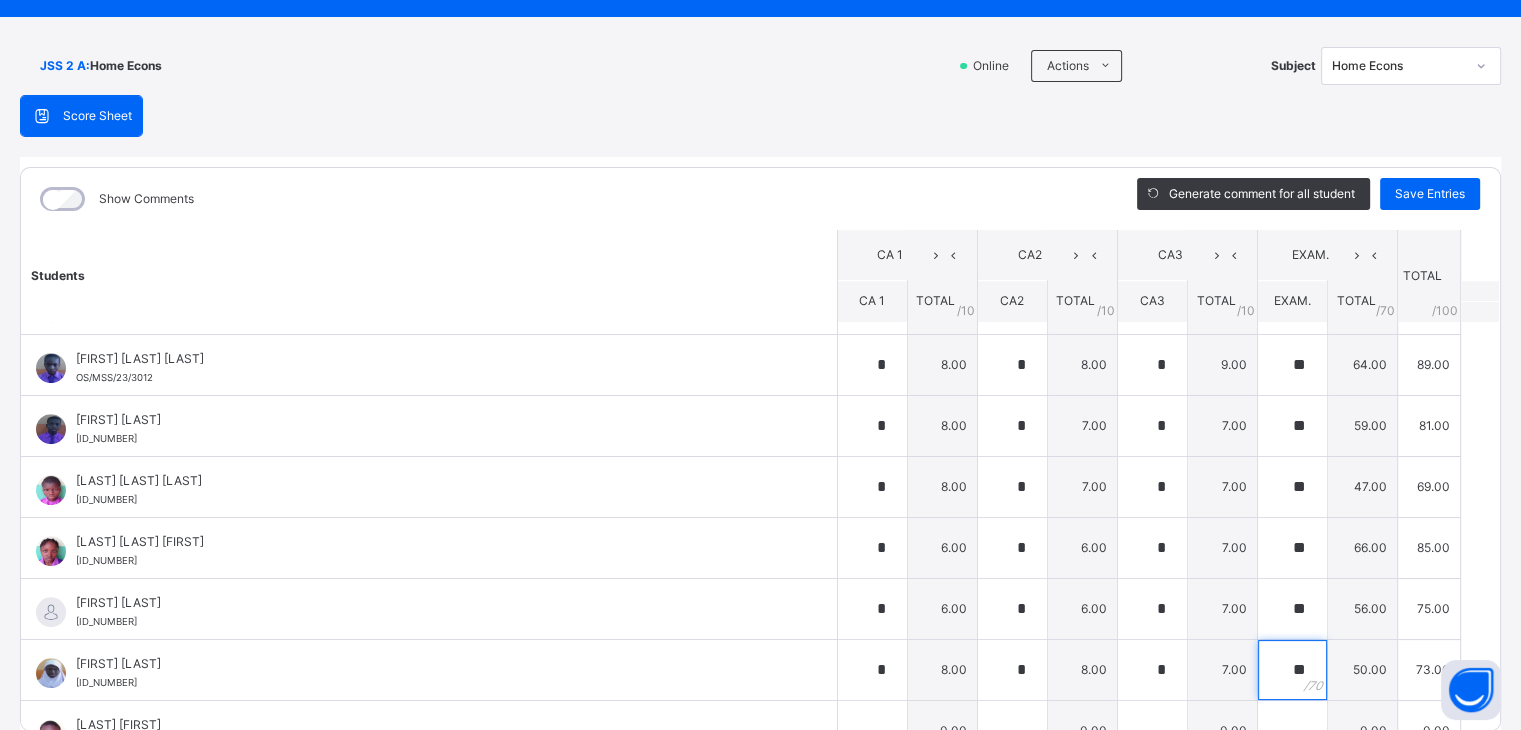 type on "**" 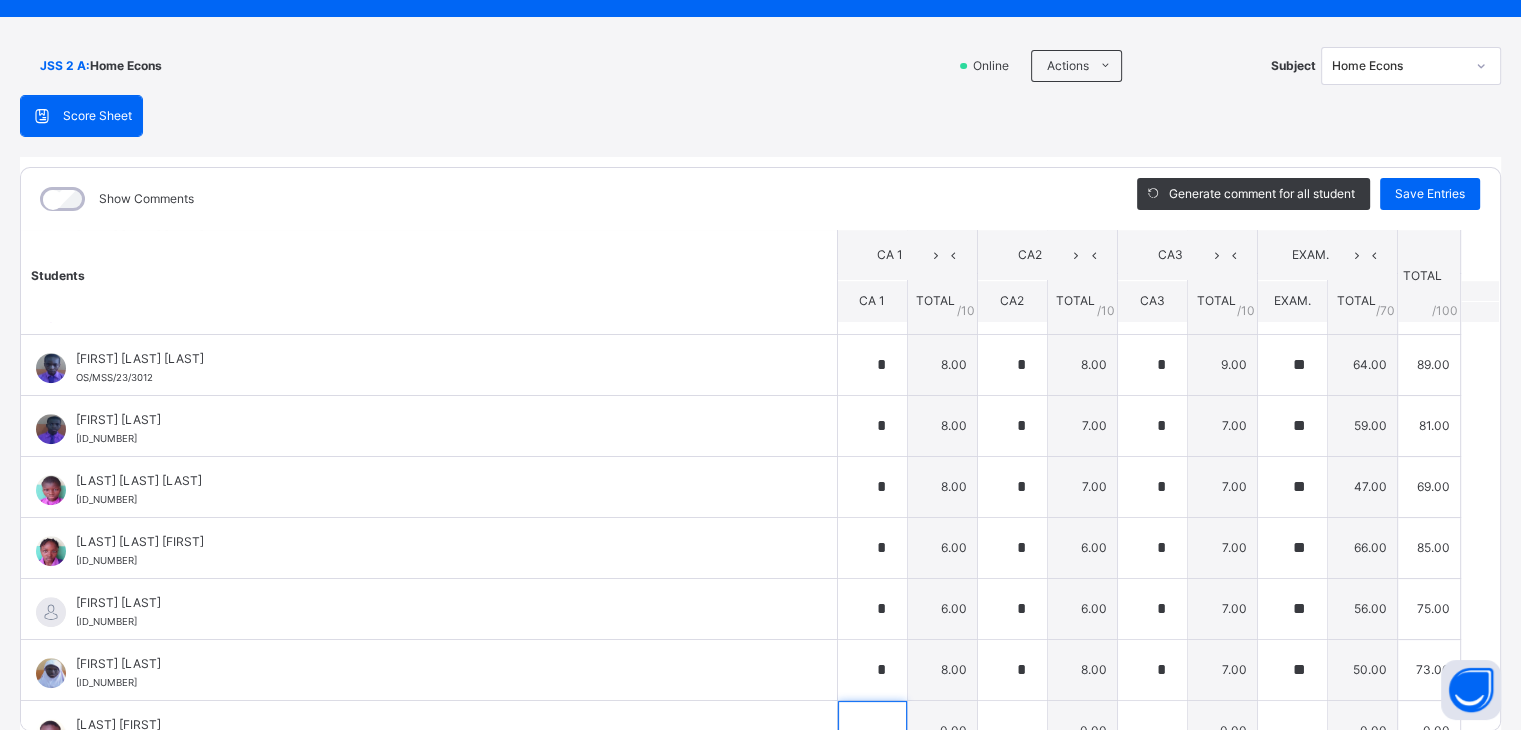 scroll, scrollTop: 1537, scrollLeft: 0, axis: vertical 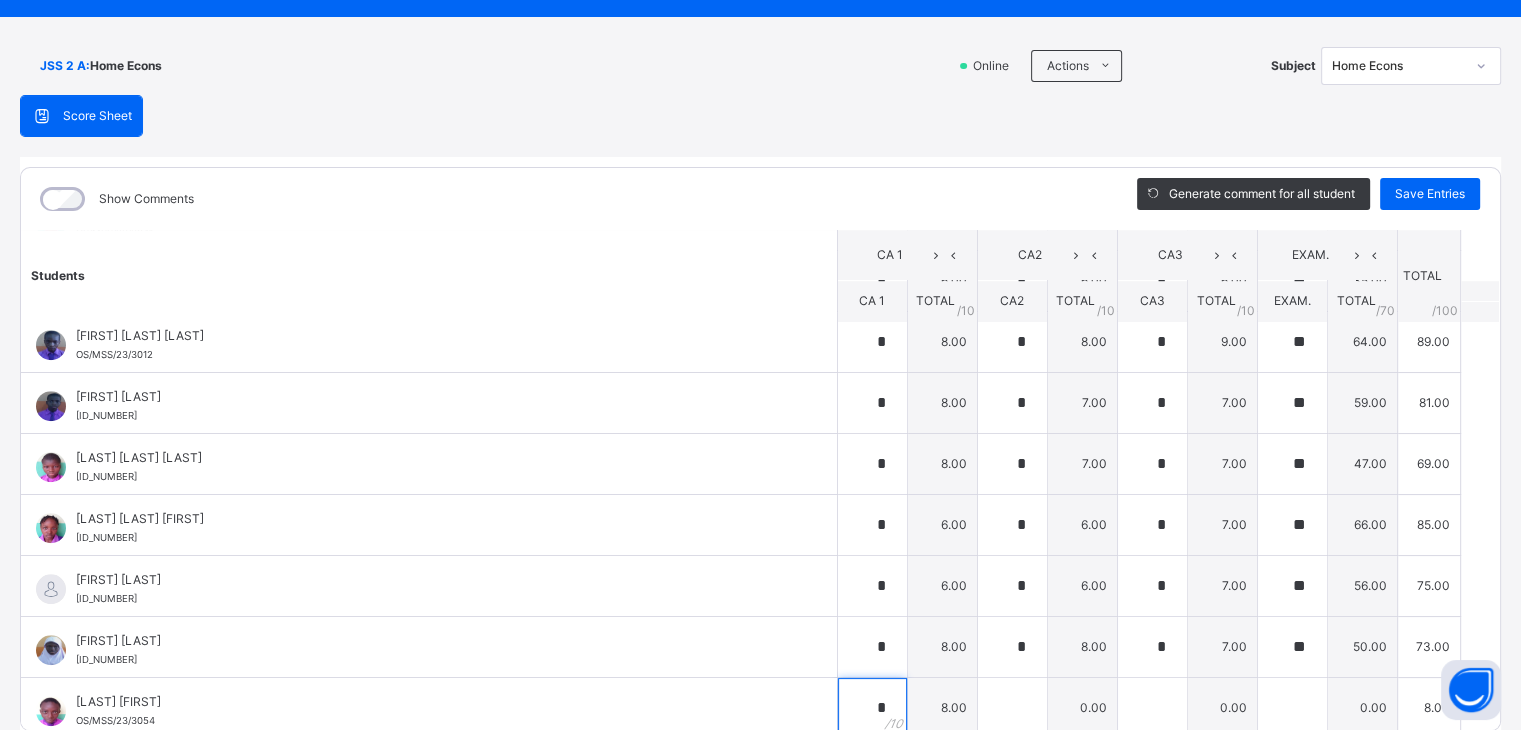 type on "*" 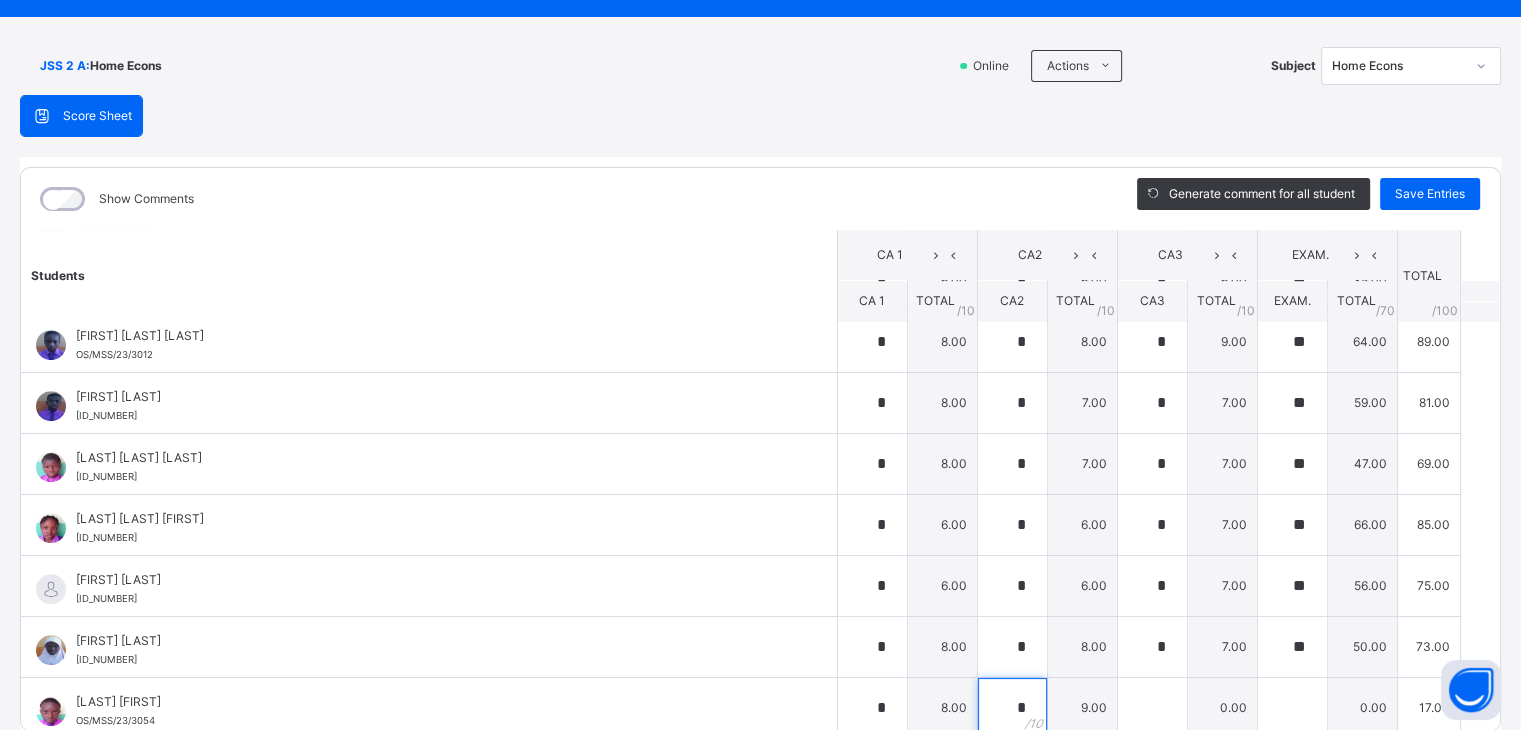 type on "*" 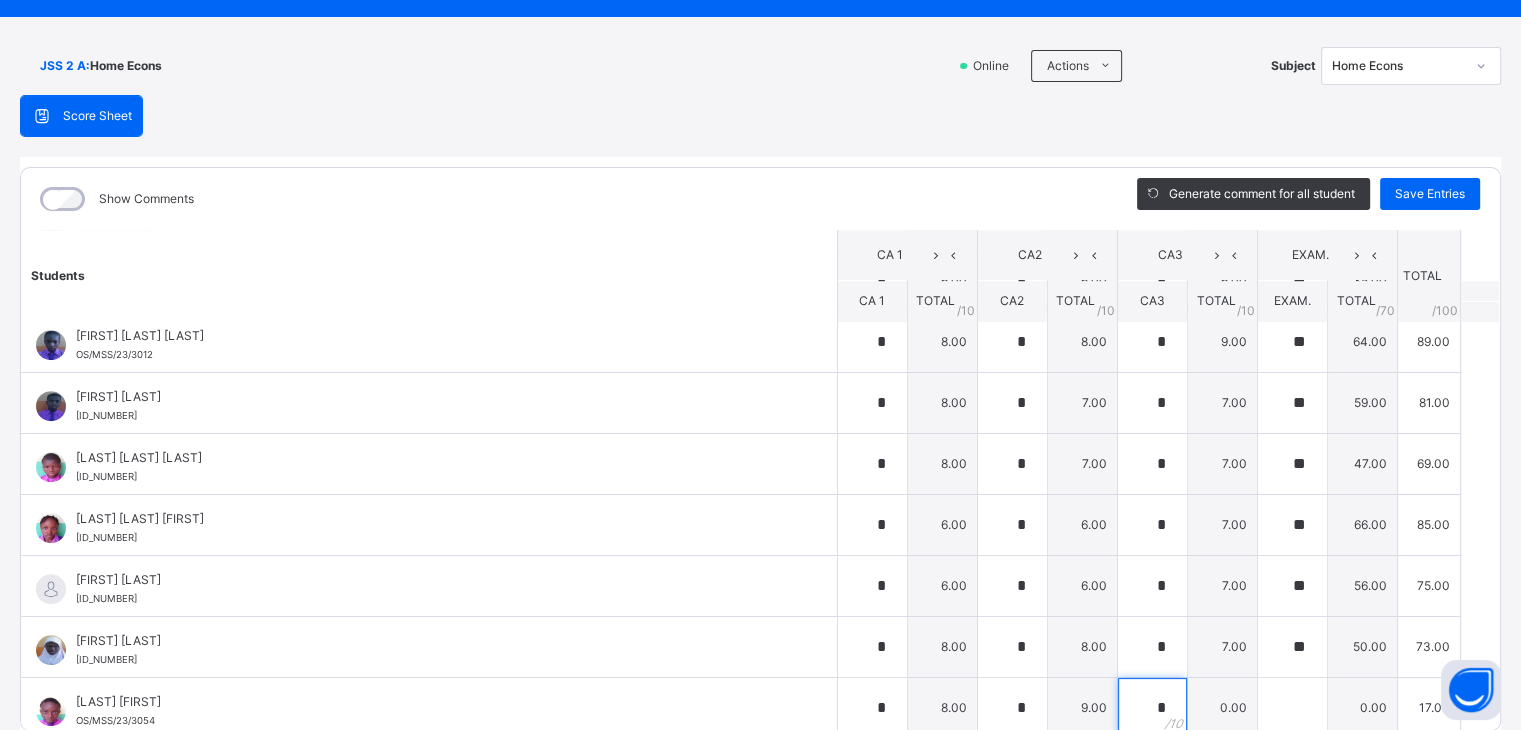 type on "*" 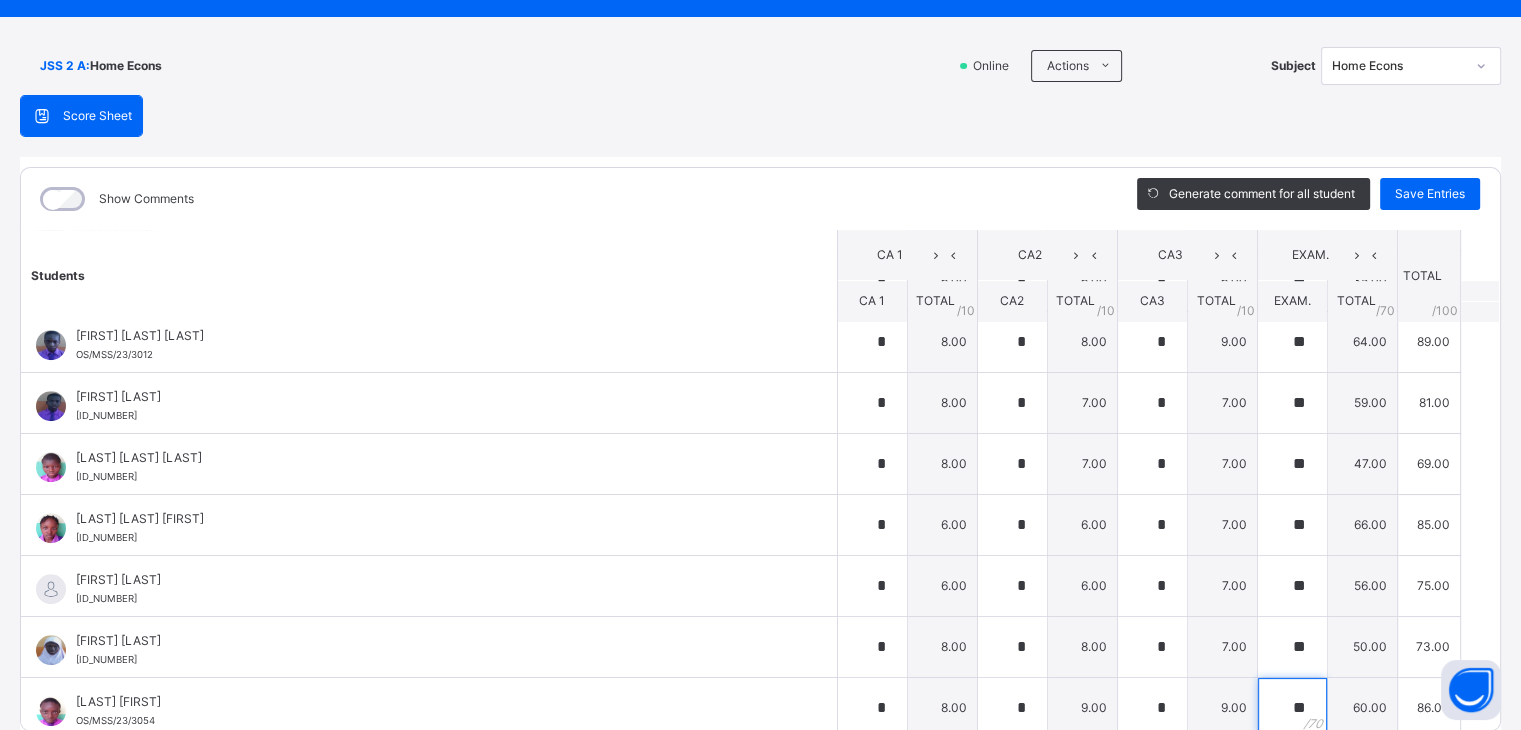 type on "**" 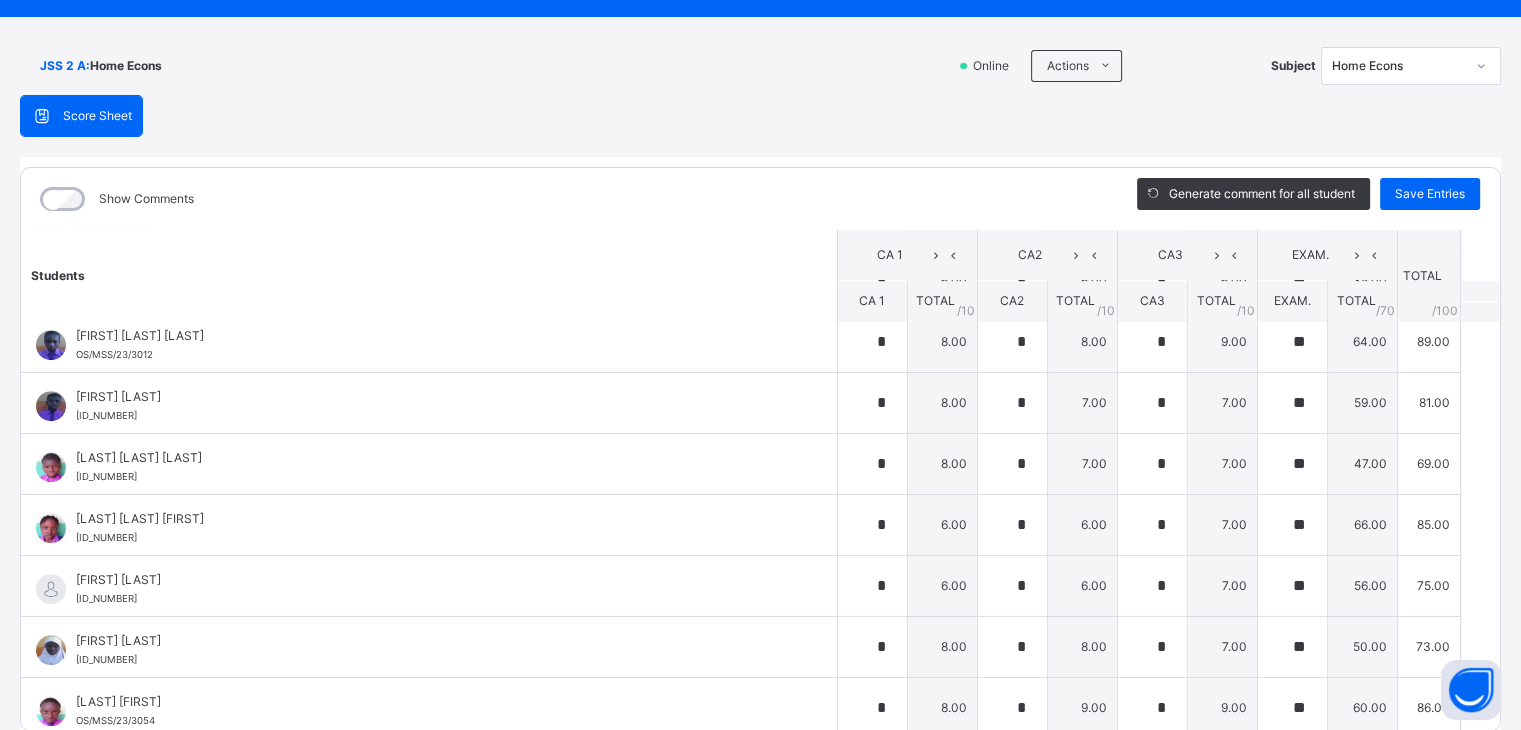 scroll, scrollTop: 1660, scrollLeft: 0, axis: vertical 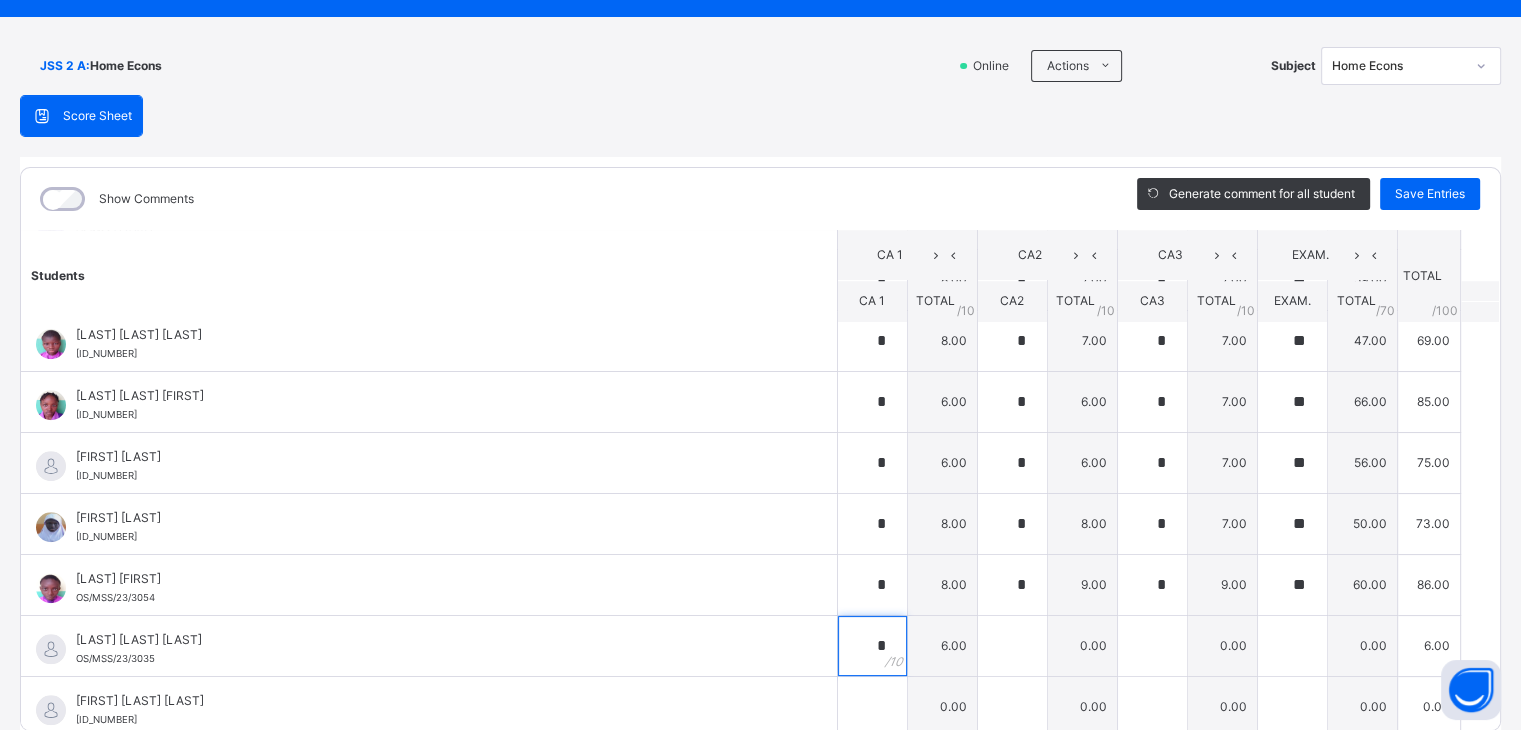 type on "*" 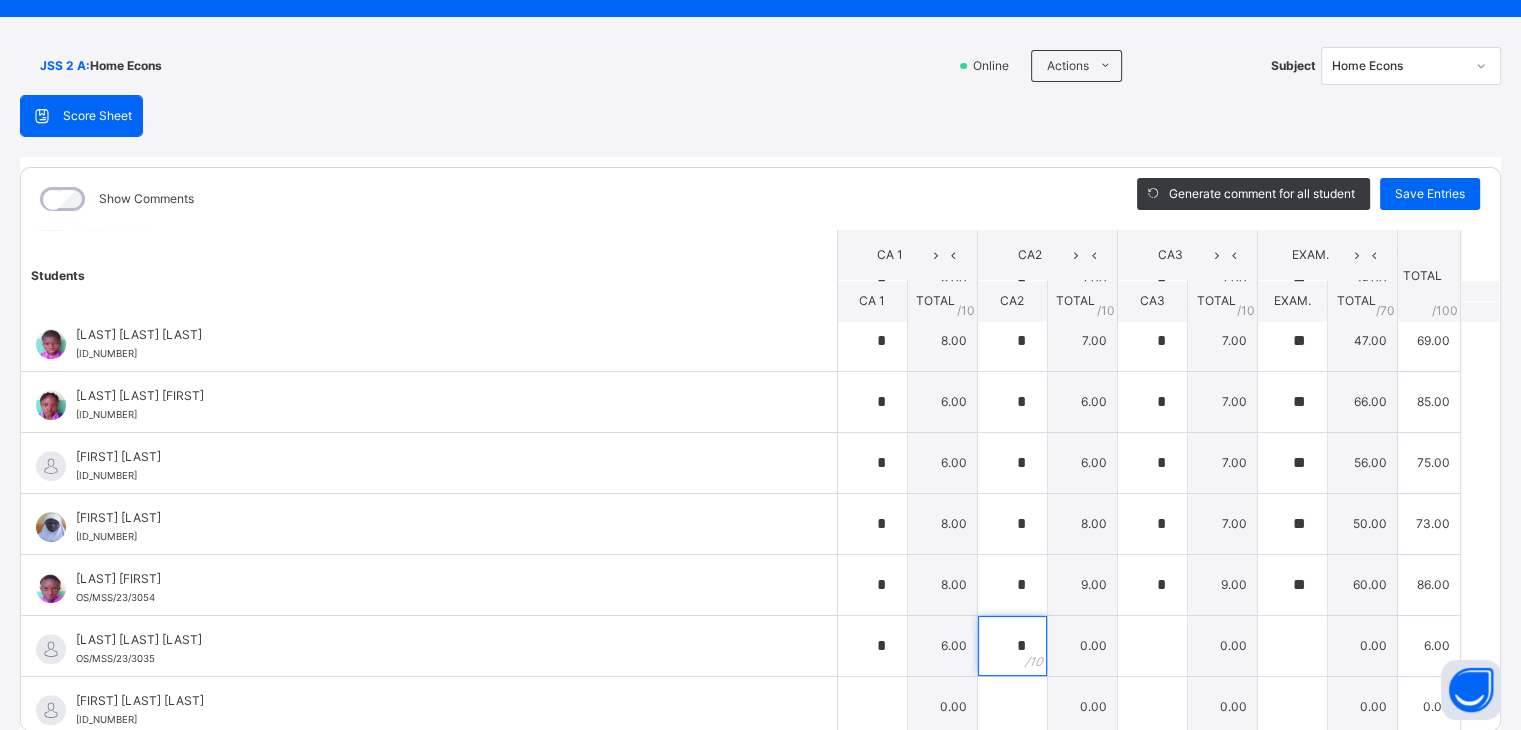 type on "*" 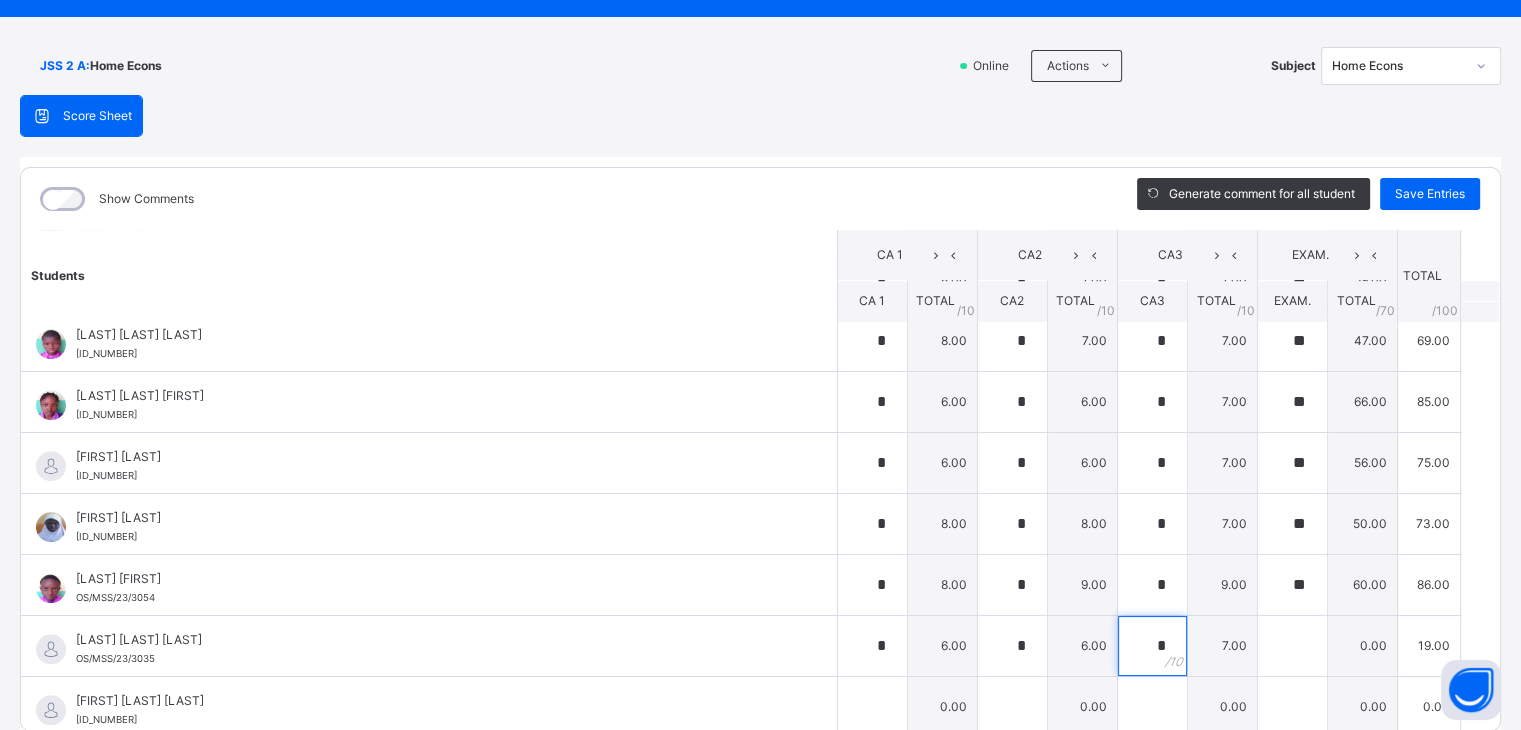 type on "*" 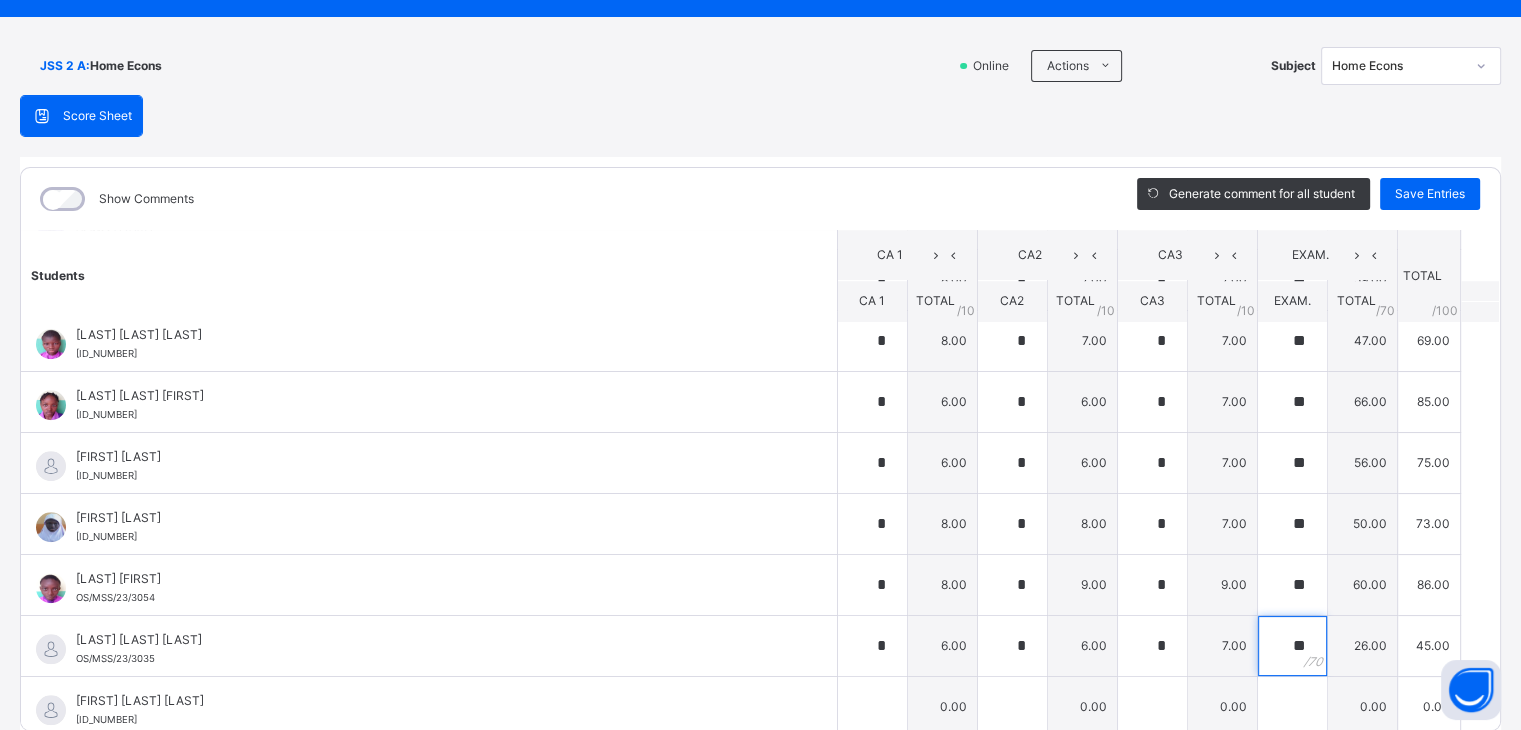 type on "**" 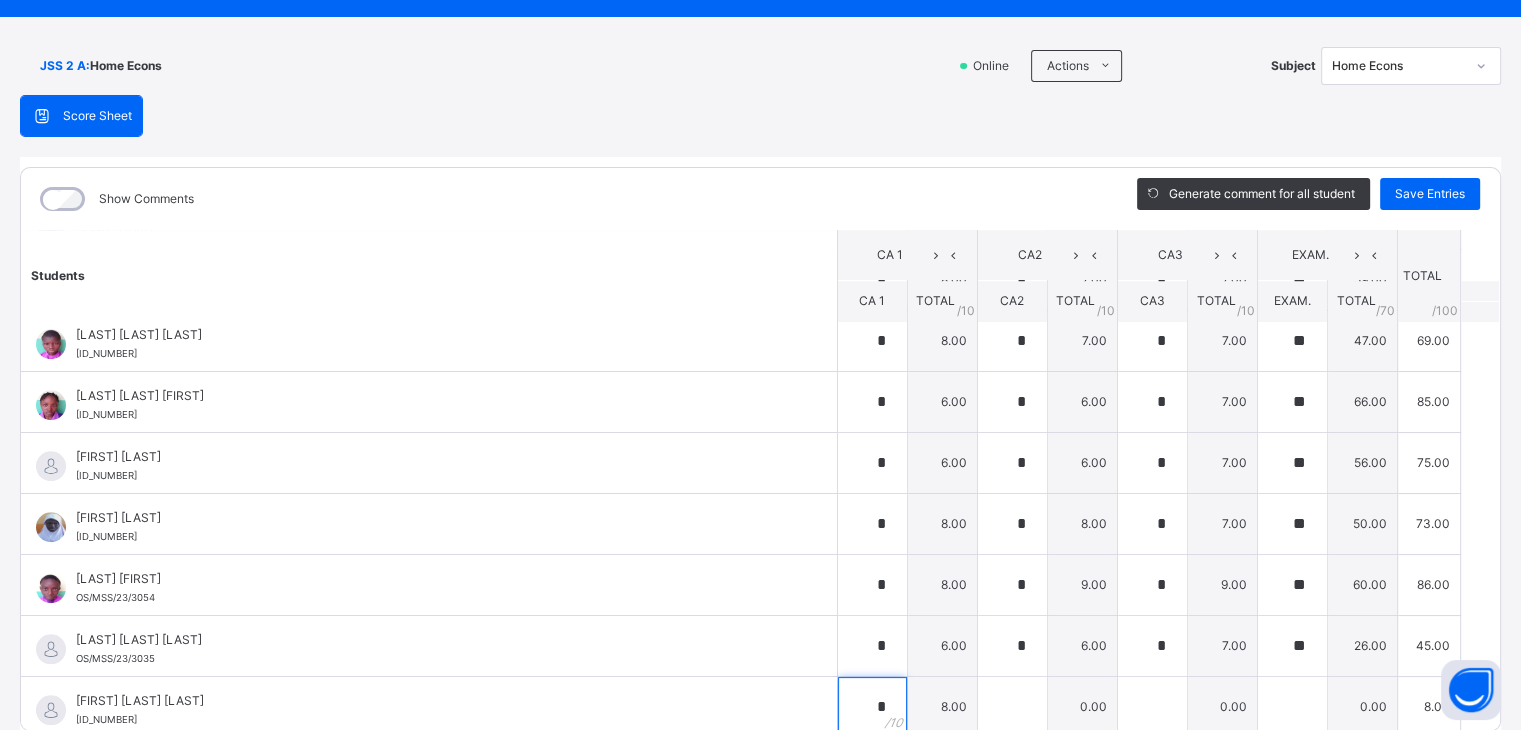 type on "*" 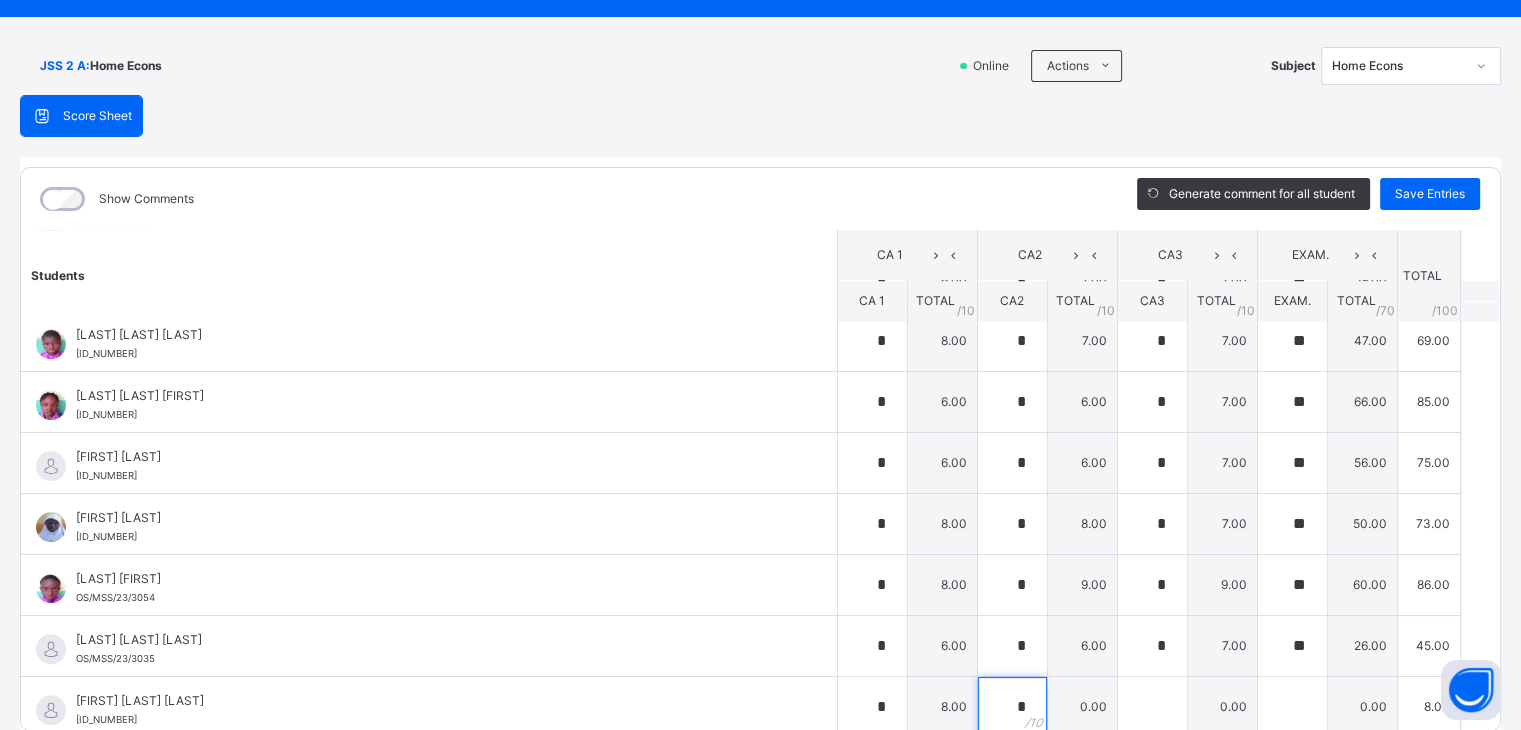 type on "*" 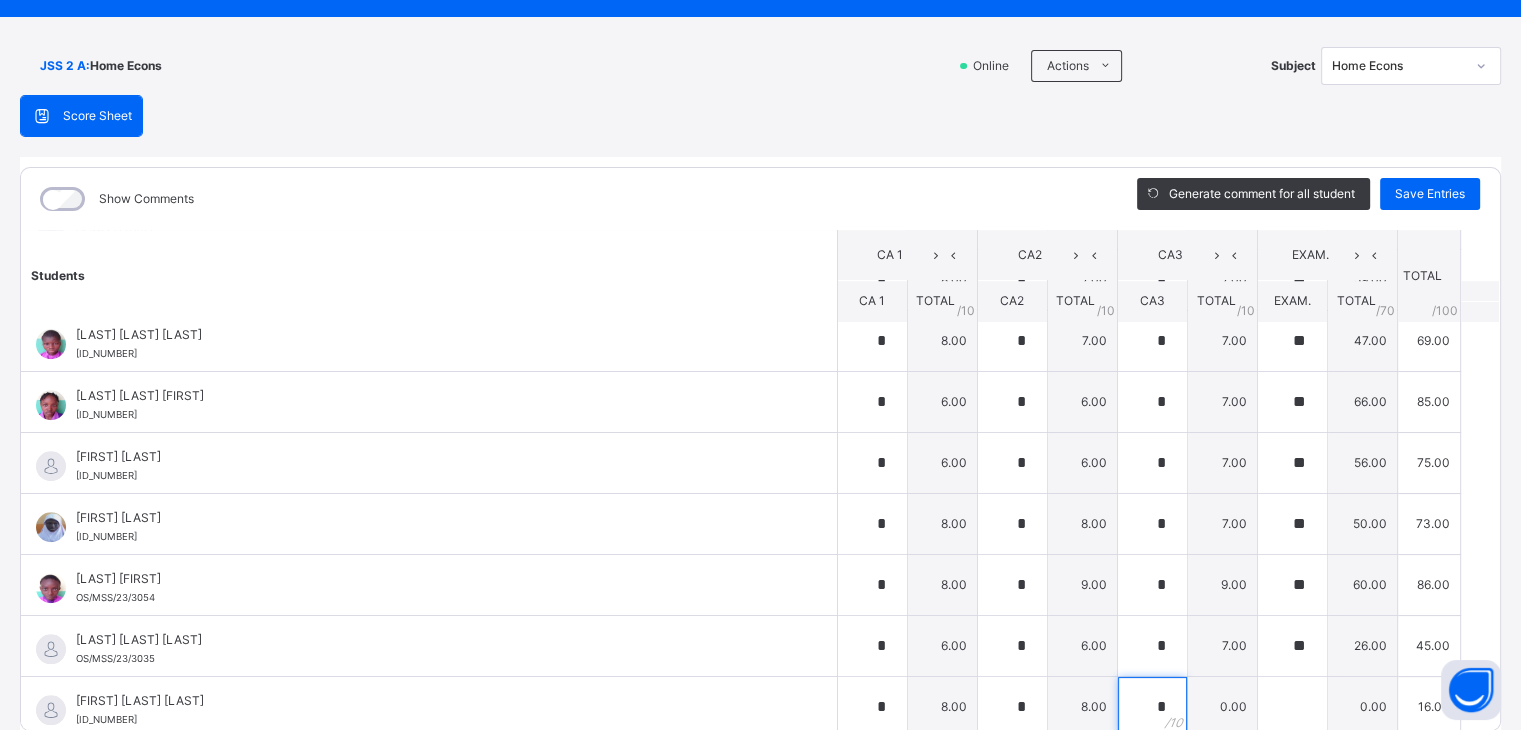 type on "*" 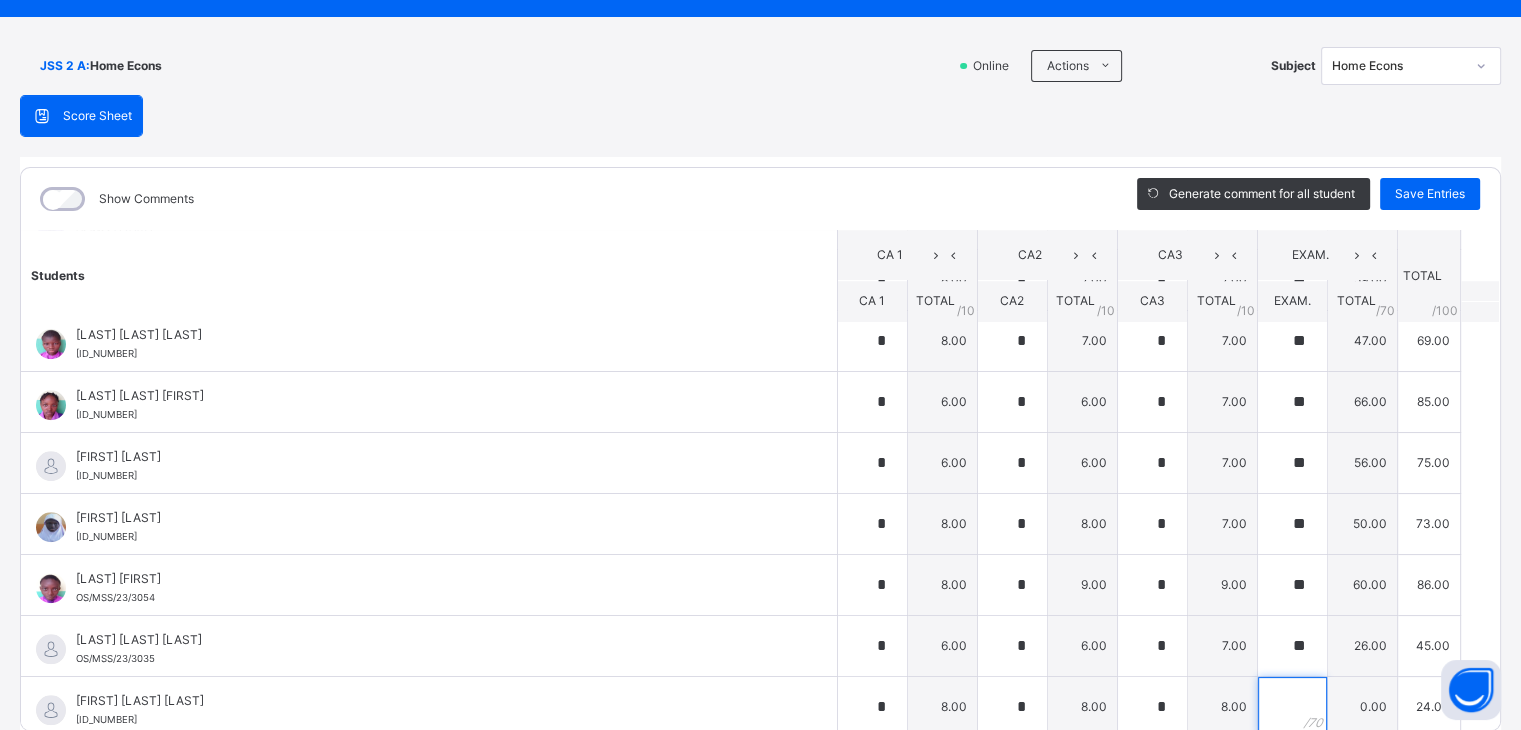 type on "*" 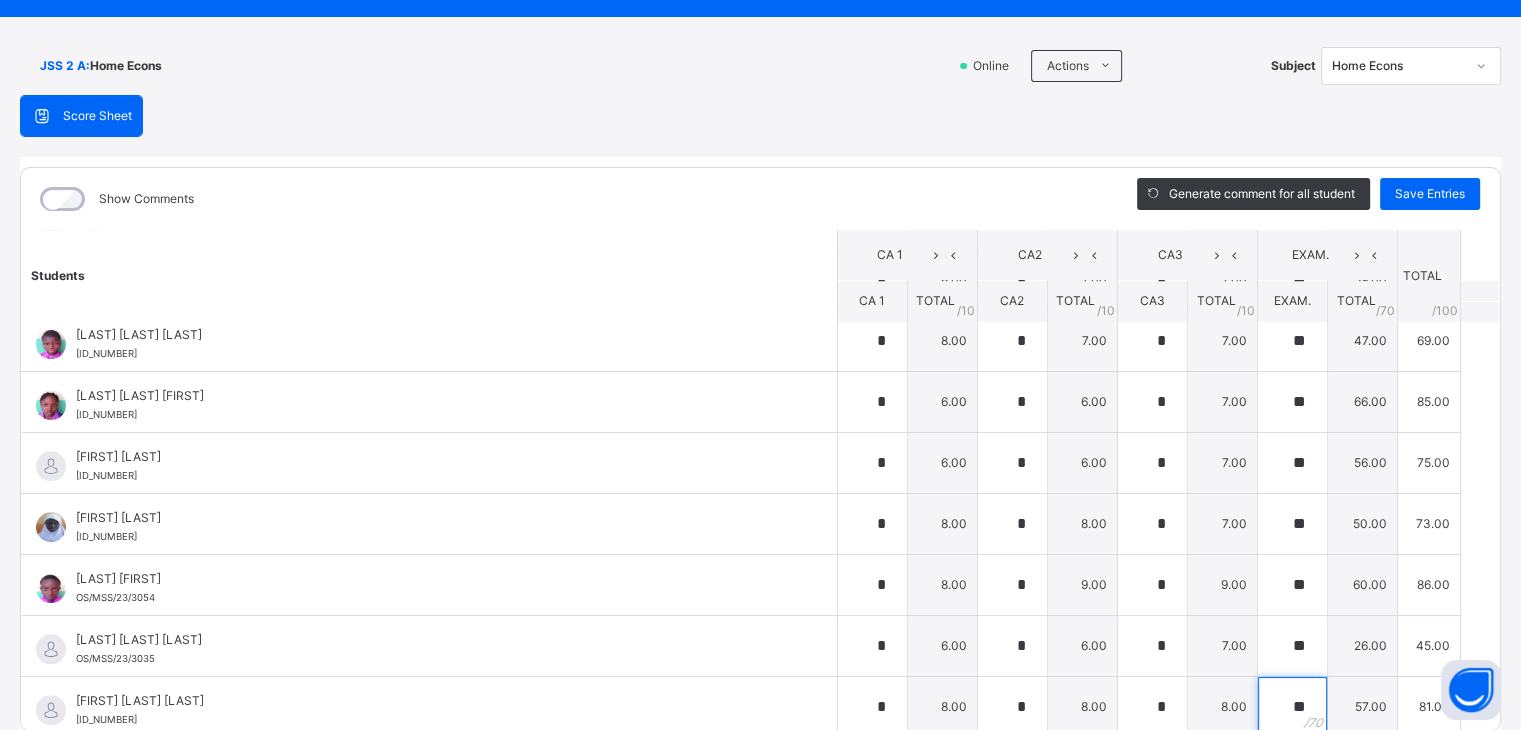type on "**" 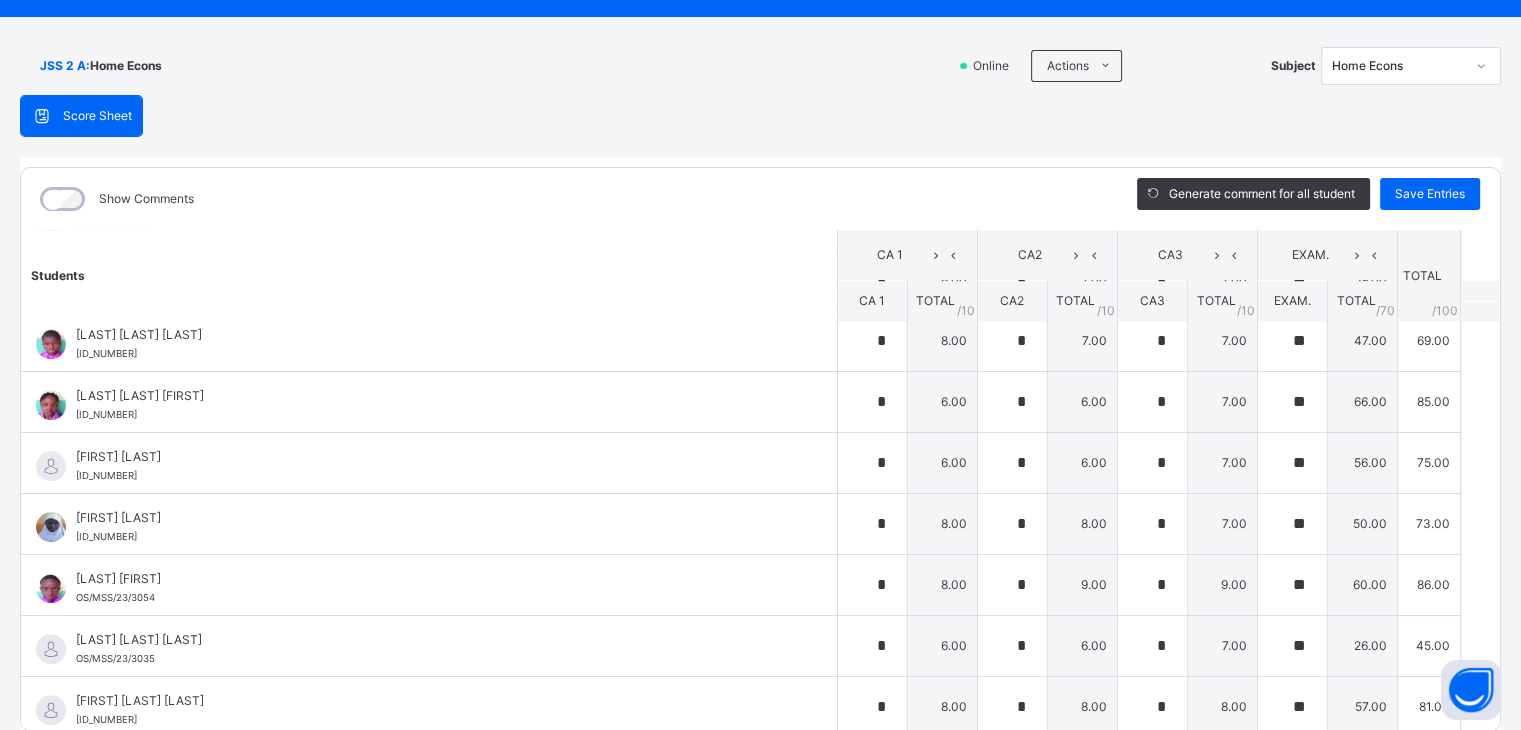 scroll, scrollTop: 1028, scrollLeft: 0, axis: vertical 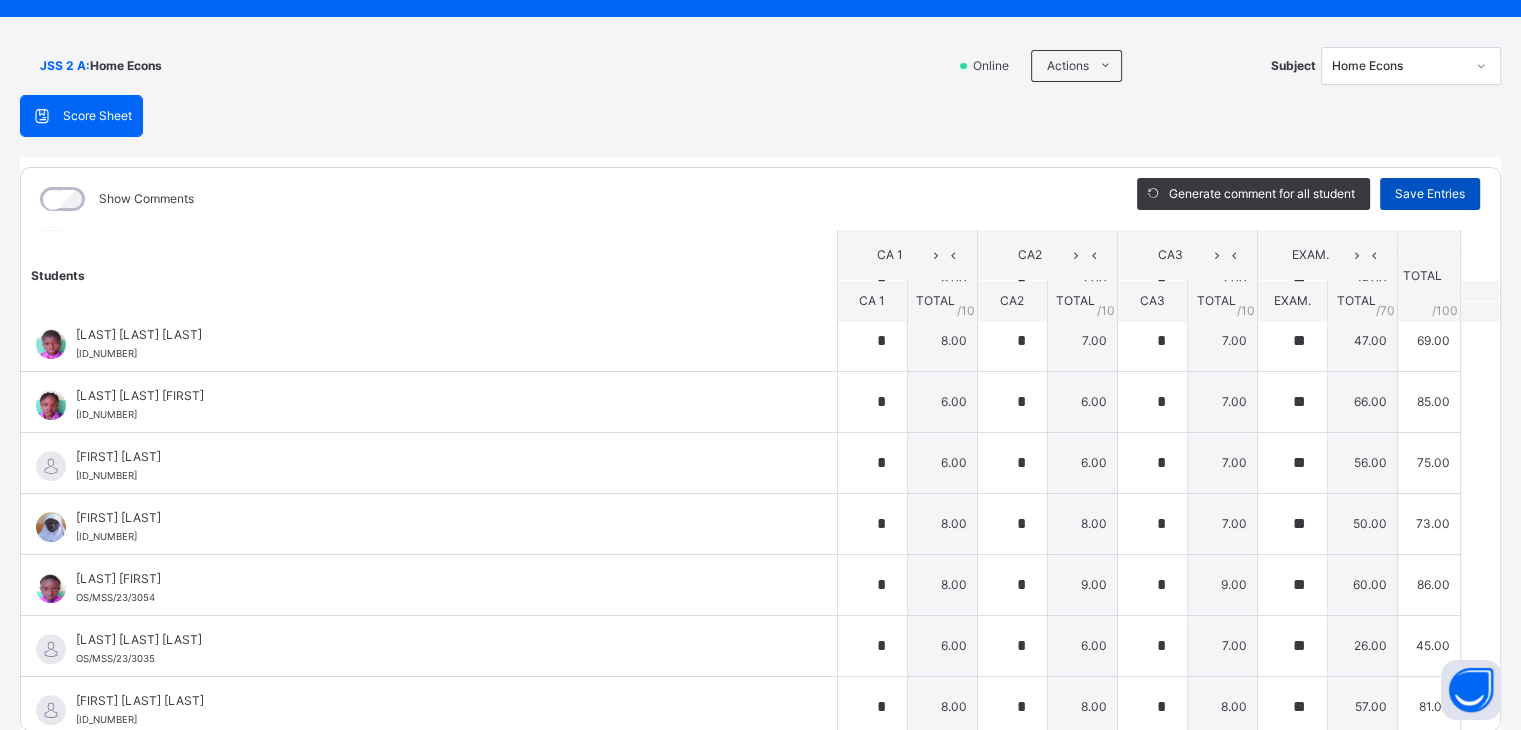 click on "Save Entries" at bounding box center (1430, 194) 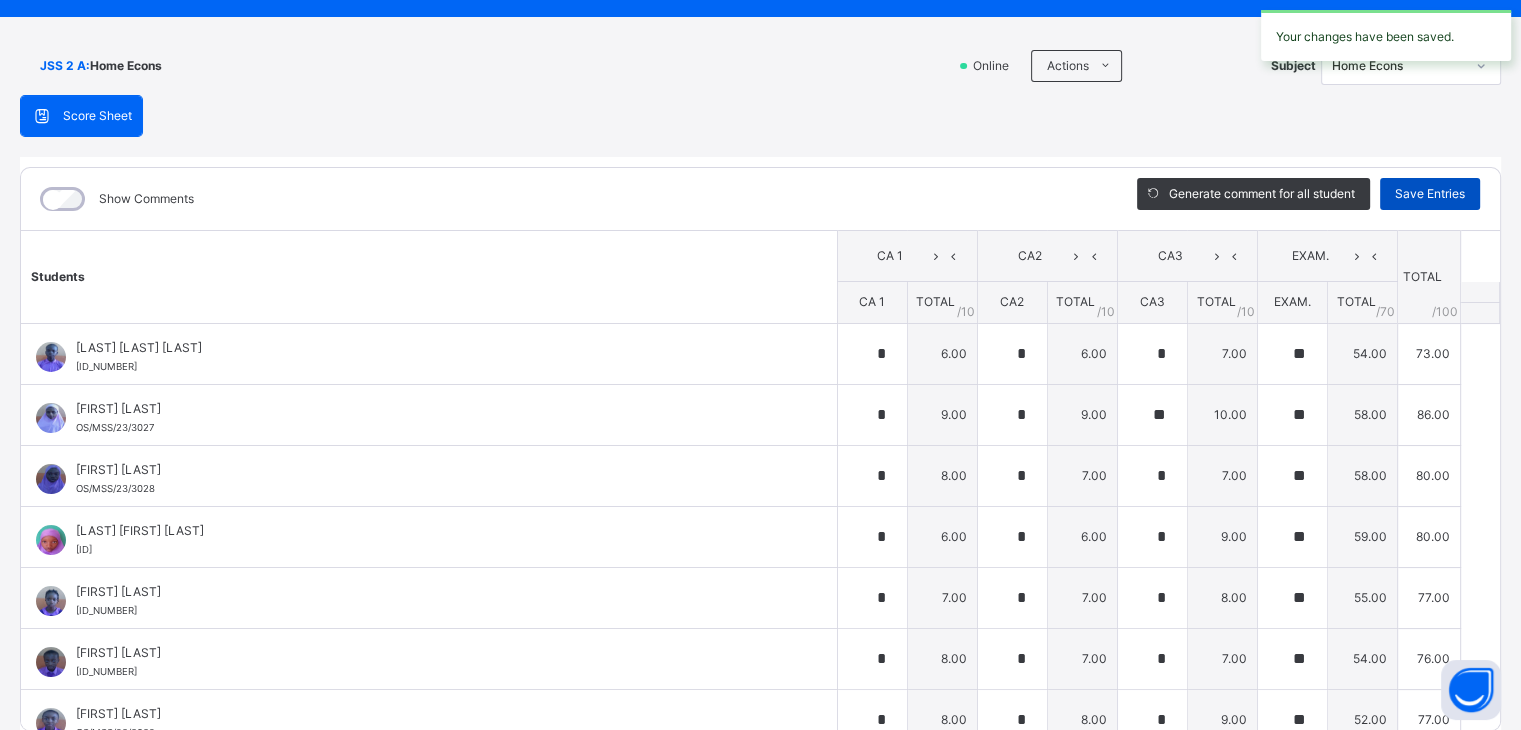 type on "*" 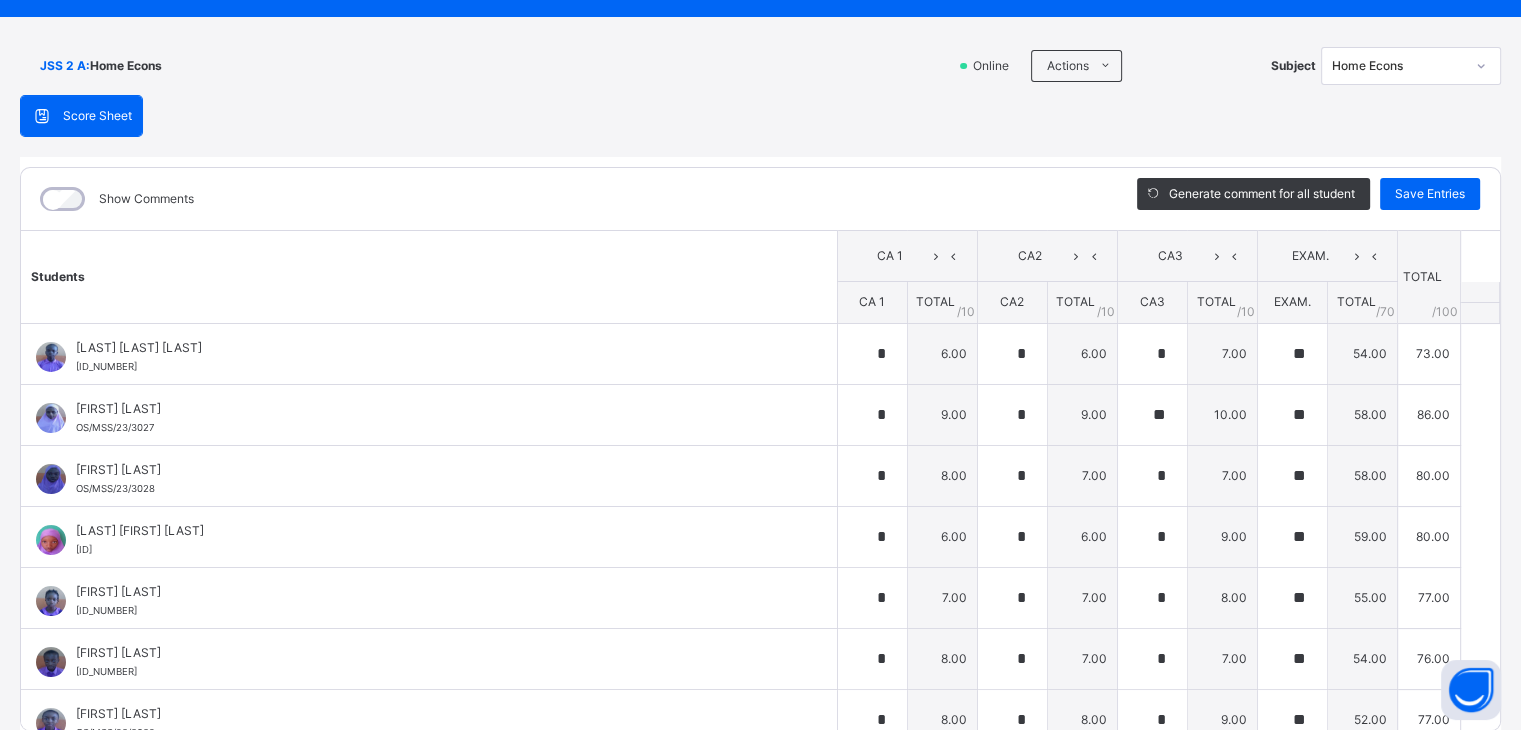 click on "Home Econs" at bounding box center [1398, 66] 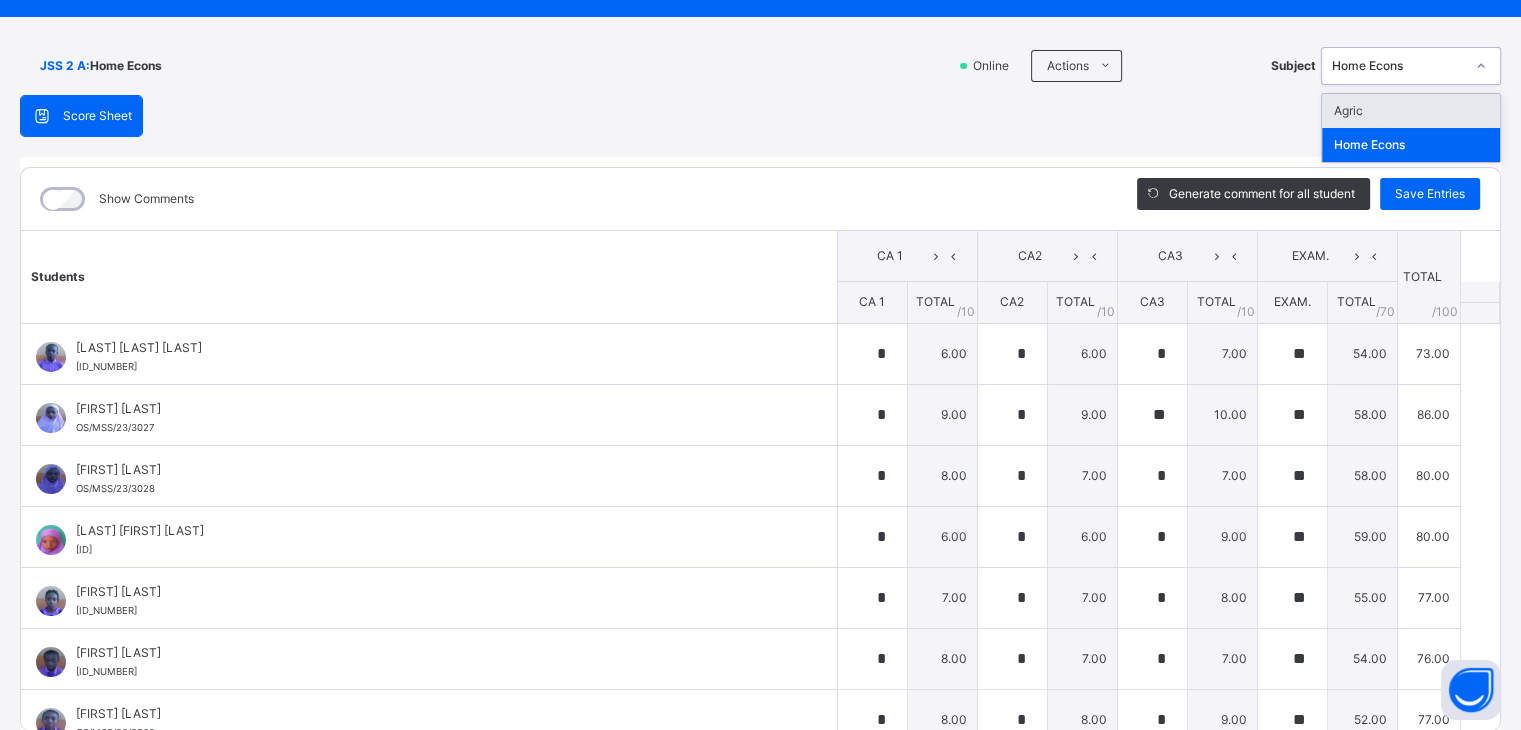 click on "Agric" at bounding box center [1411, 111] 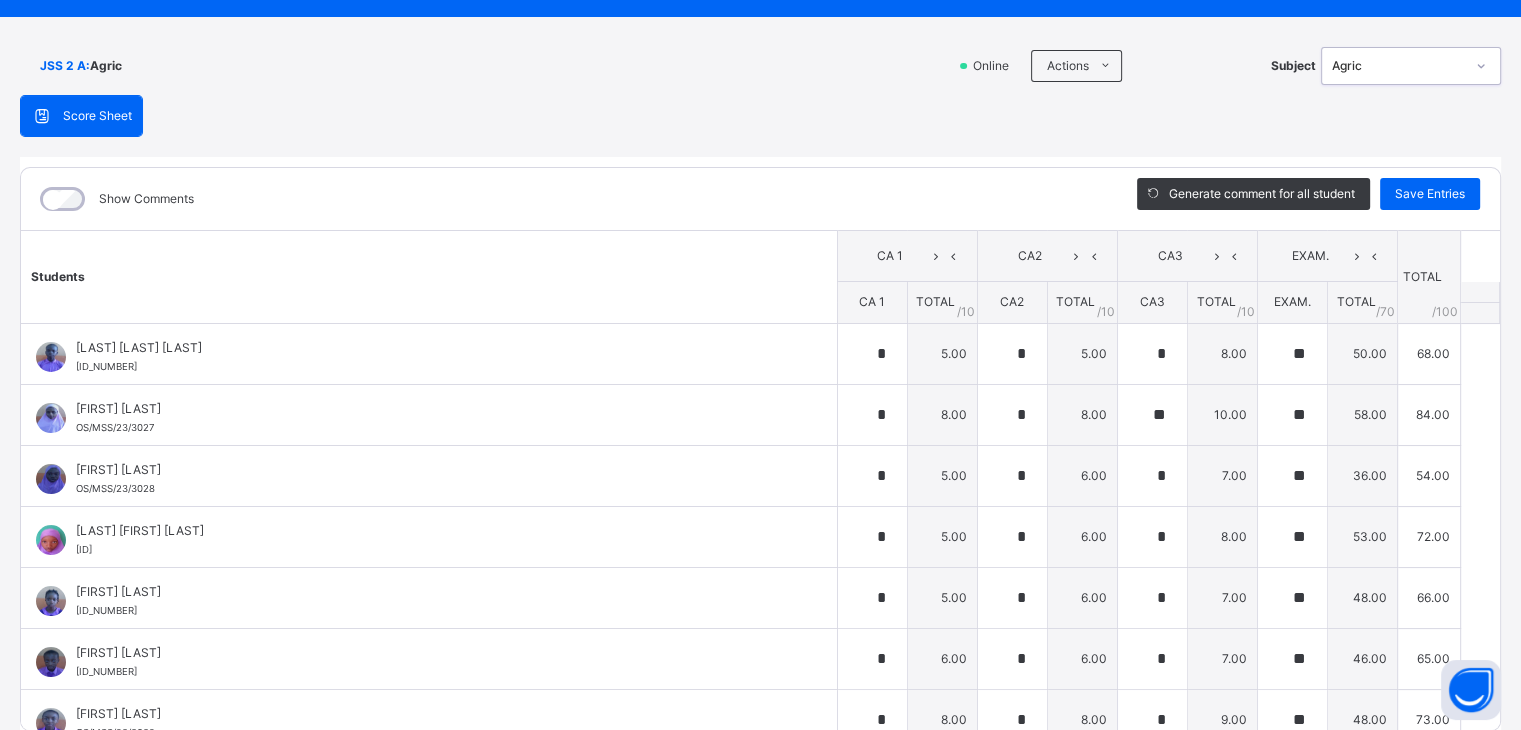 scroll, scrollTop: 436, scrollLeft: 0, axis: vertical 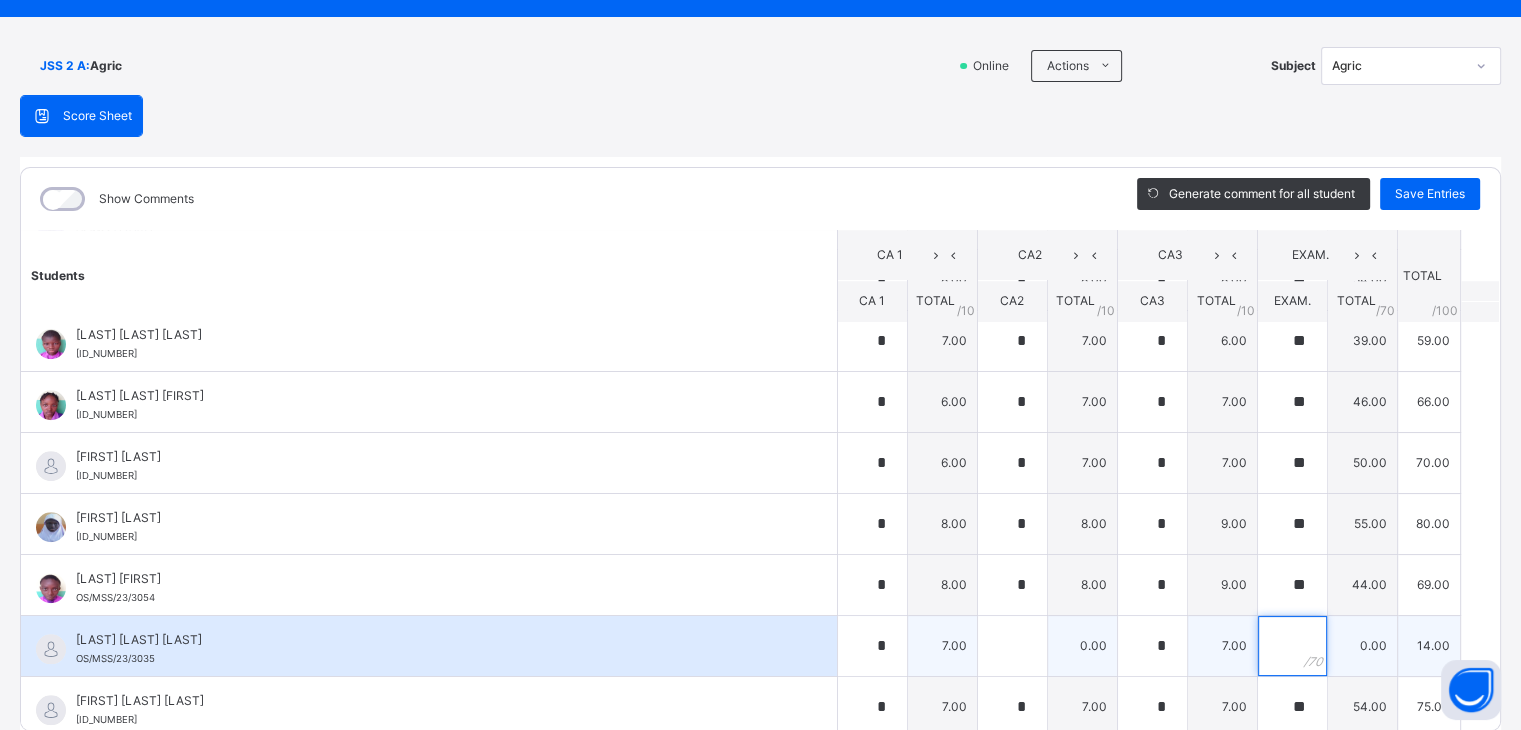 click at bounding box center [1292, 646] 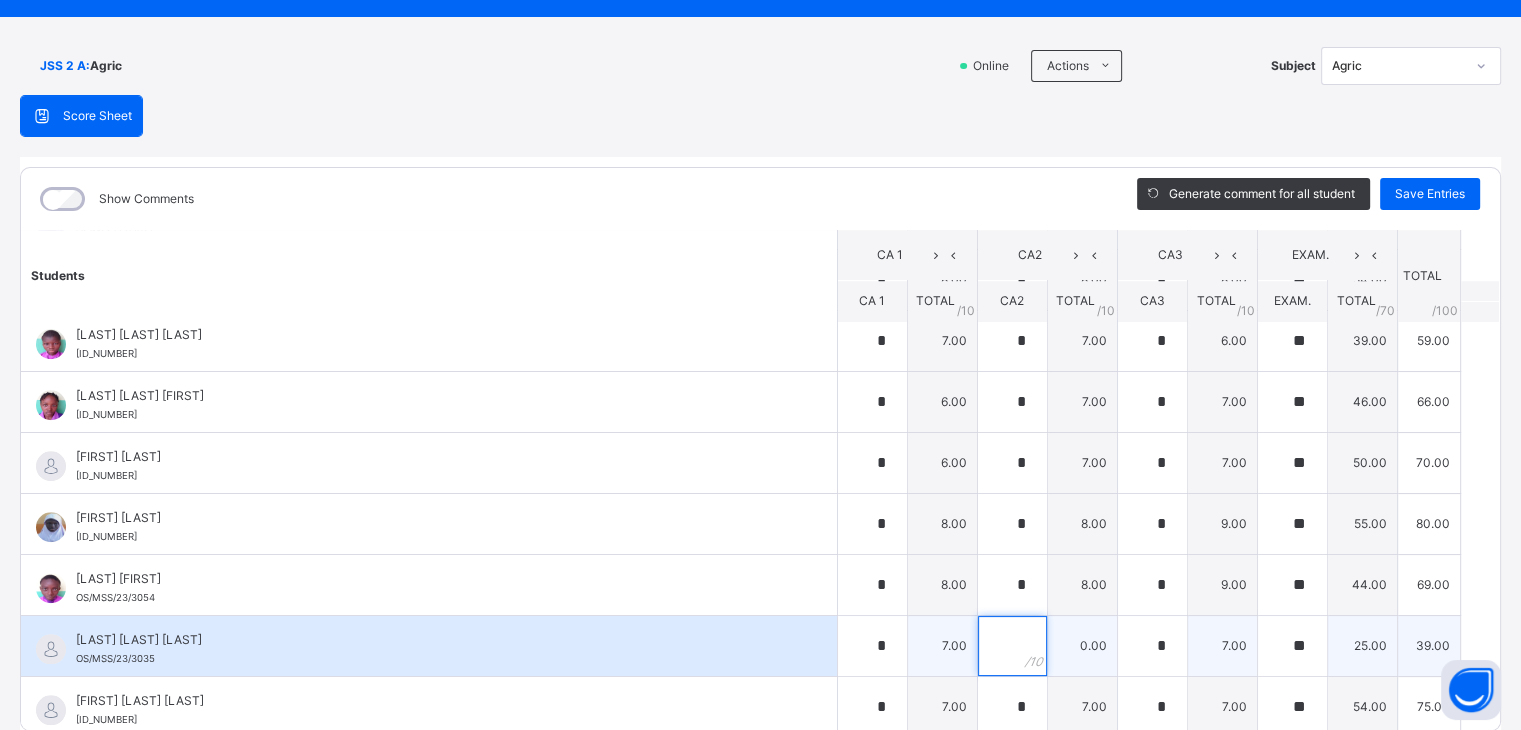 click at bounding box center [1012, 646] 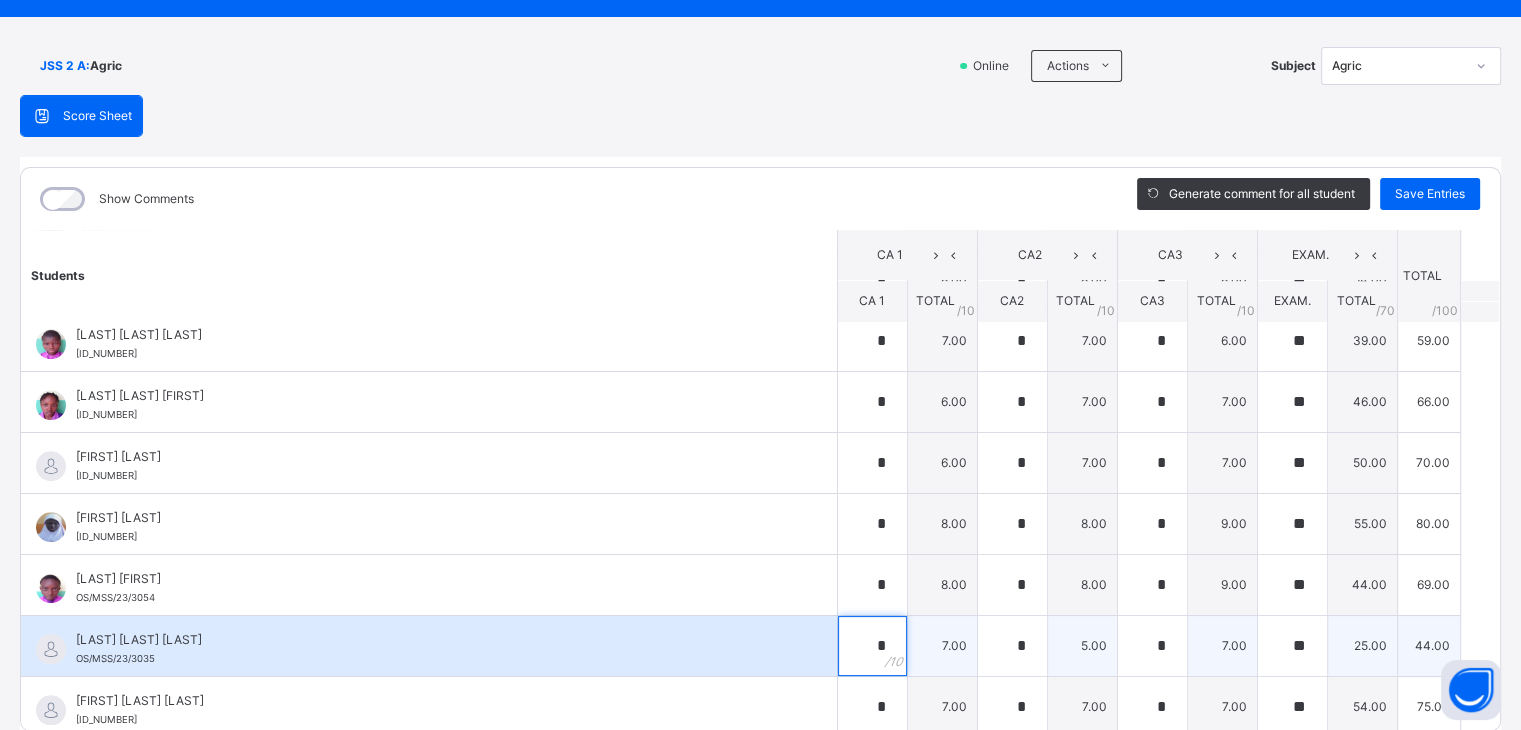 click on "*" at bounding box center [872, 646] 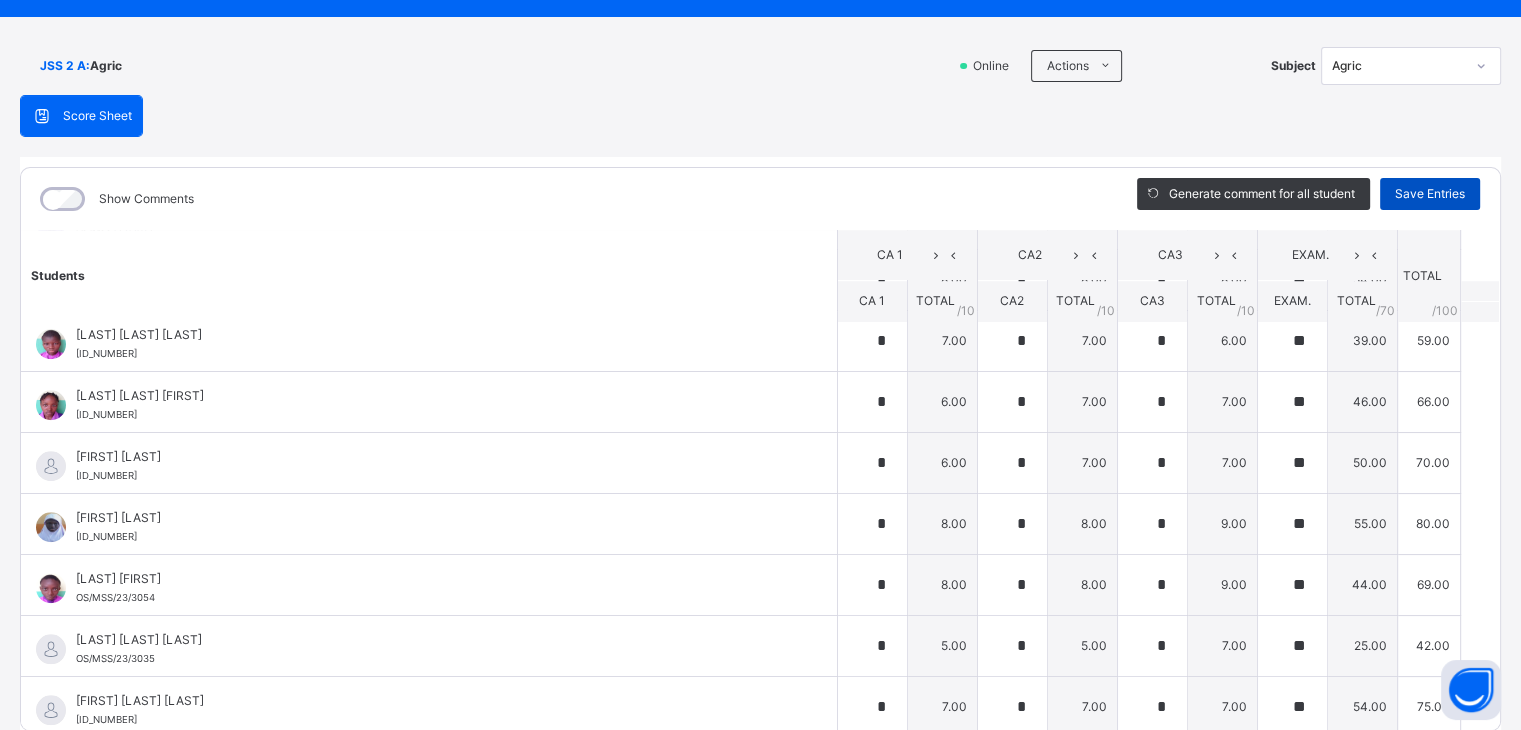 click on "Save Entries" at bounding box center [1430, 194] 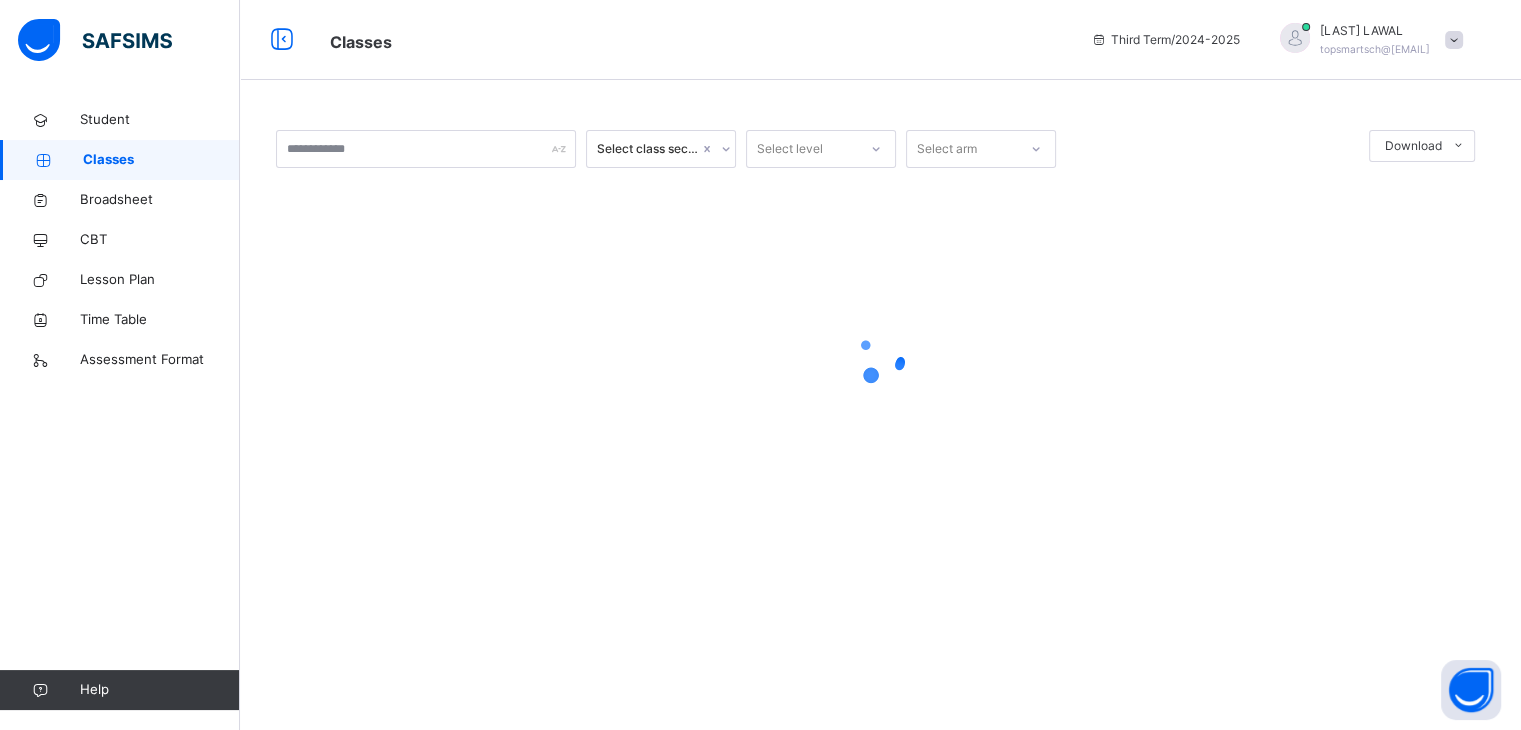 scroll, scrollTop: 0, scrollLeft: 0, axis: both 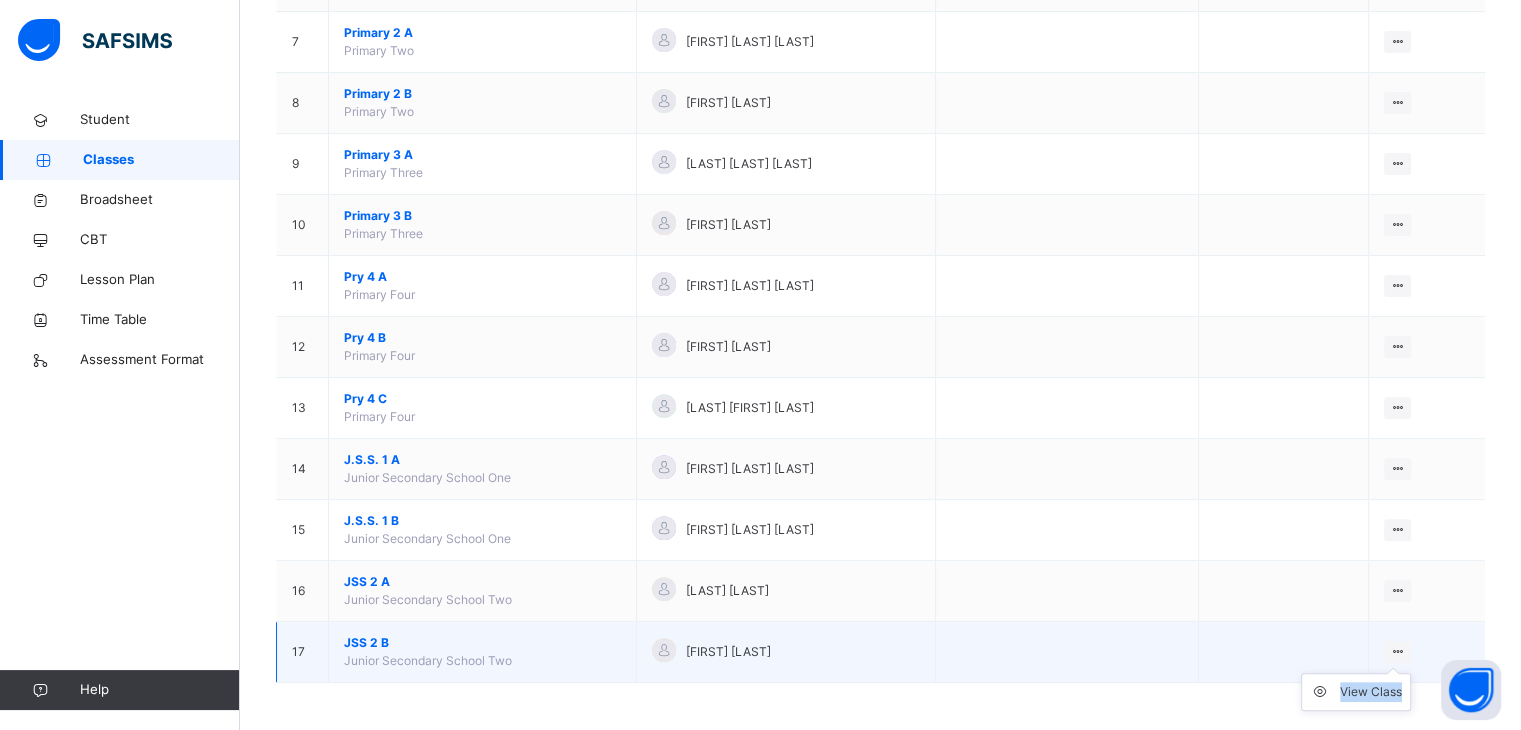drag, startPoint x: 1420, startPoint y: 643, endPoint x: 1408, endPoint y: 677, distance: 36.05551 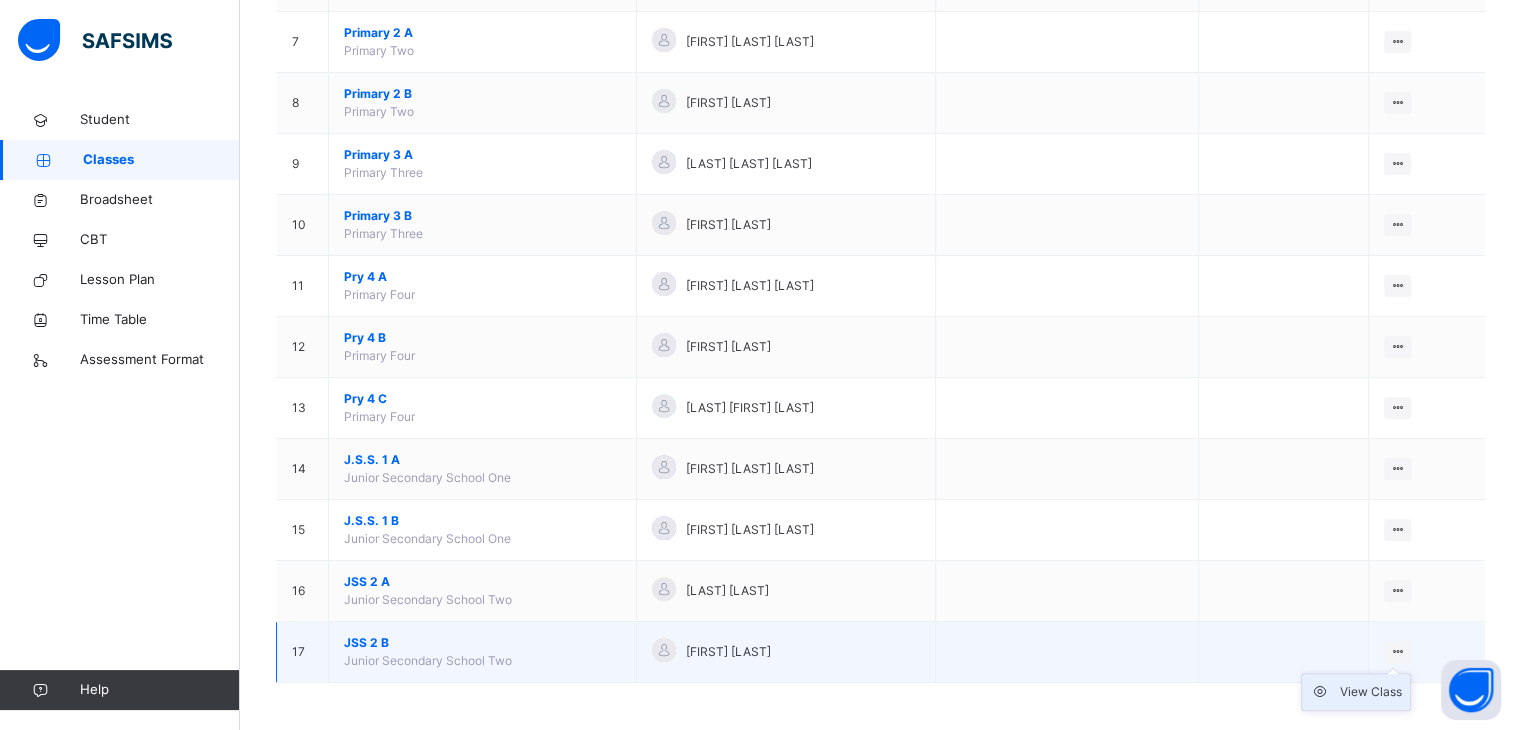 click on "View Class" at bounding box center [1371, 692] 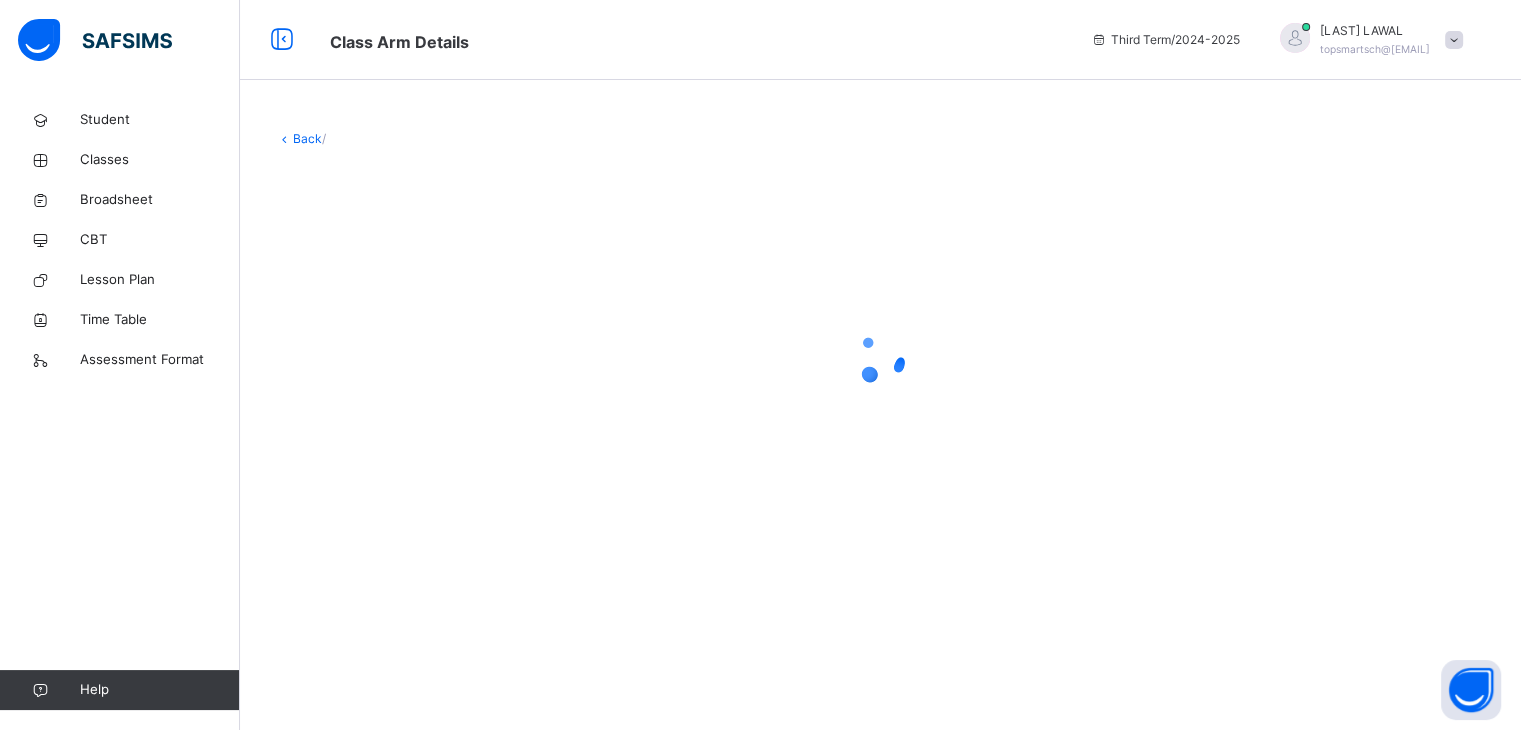 scroll, scrollTop: 0, scrollLeft: 0, axis: both 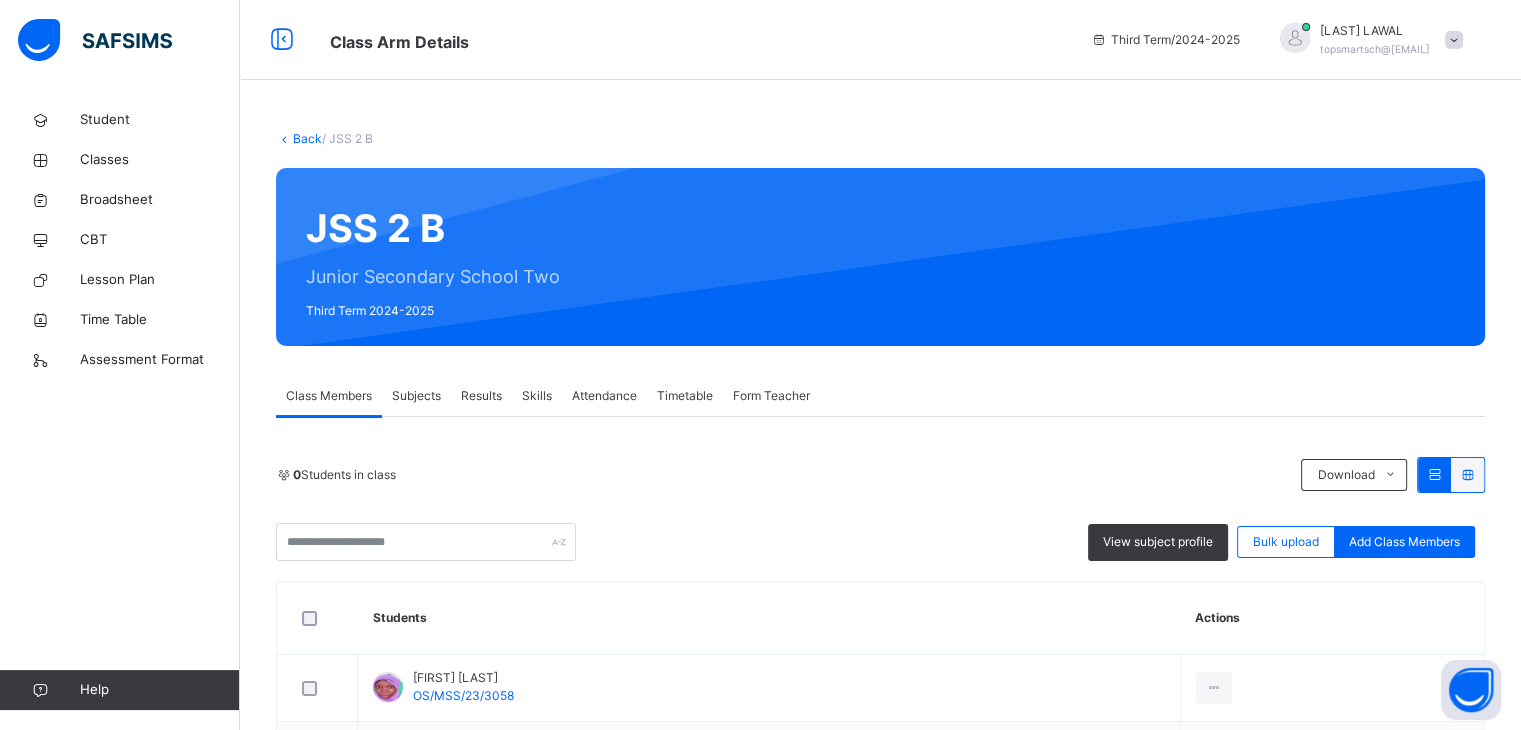 click on "Subjects" at bounding box center (416, 396) 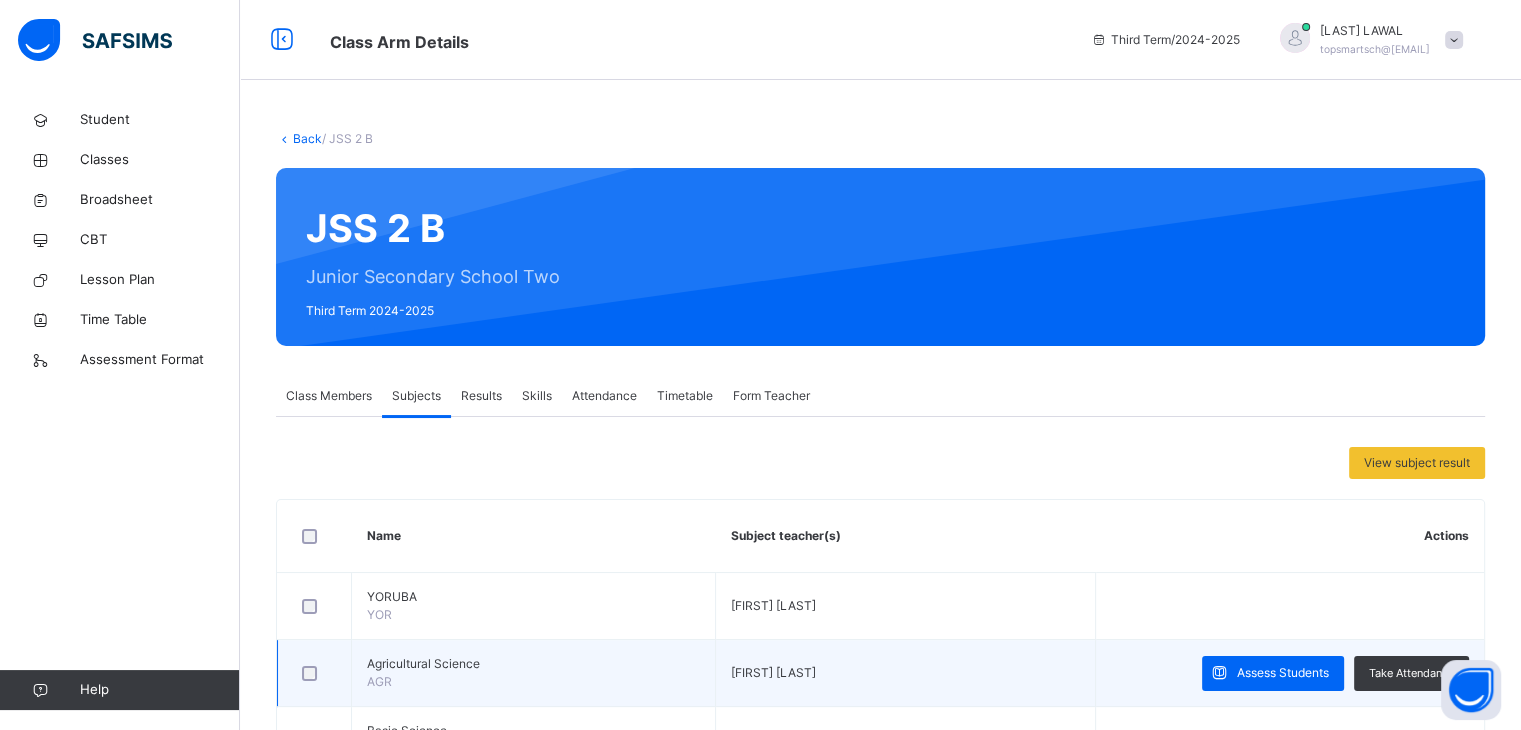 click on "Assess Students Take Attendance" at bounding box center [1290, 673] 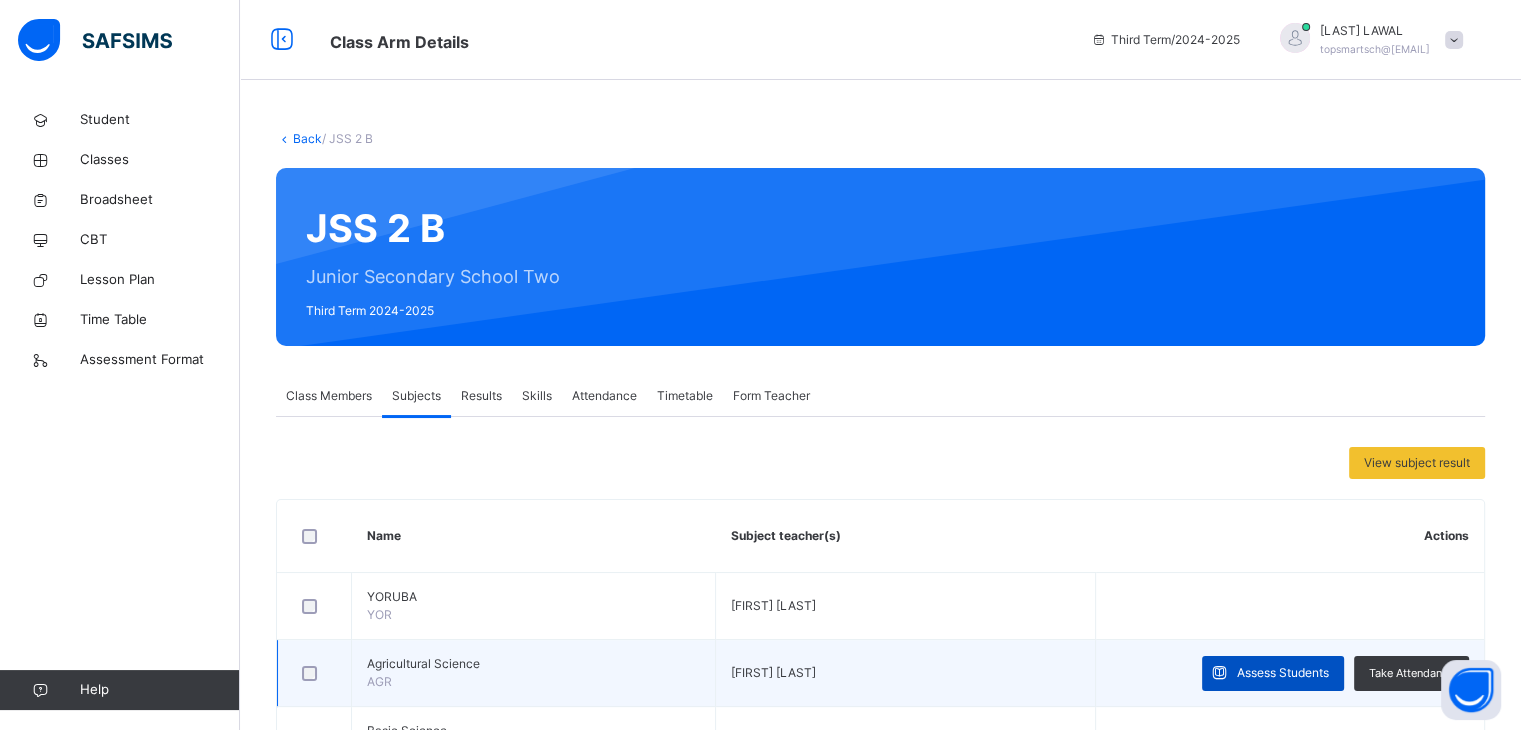 click on "Assess Students" at bounding box center (1283, 673) 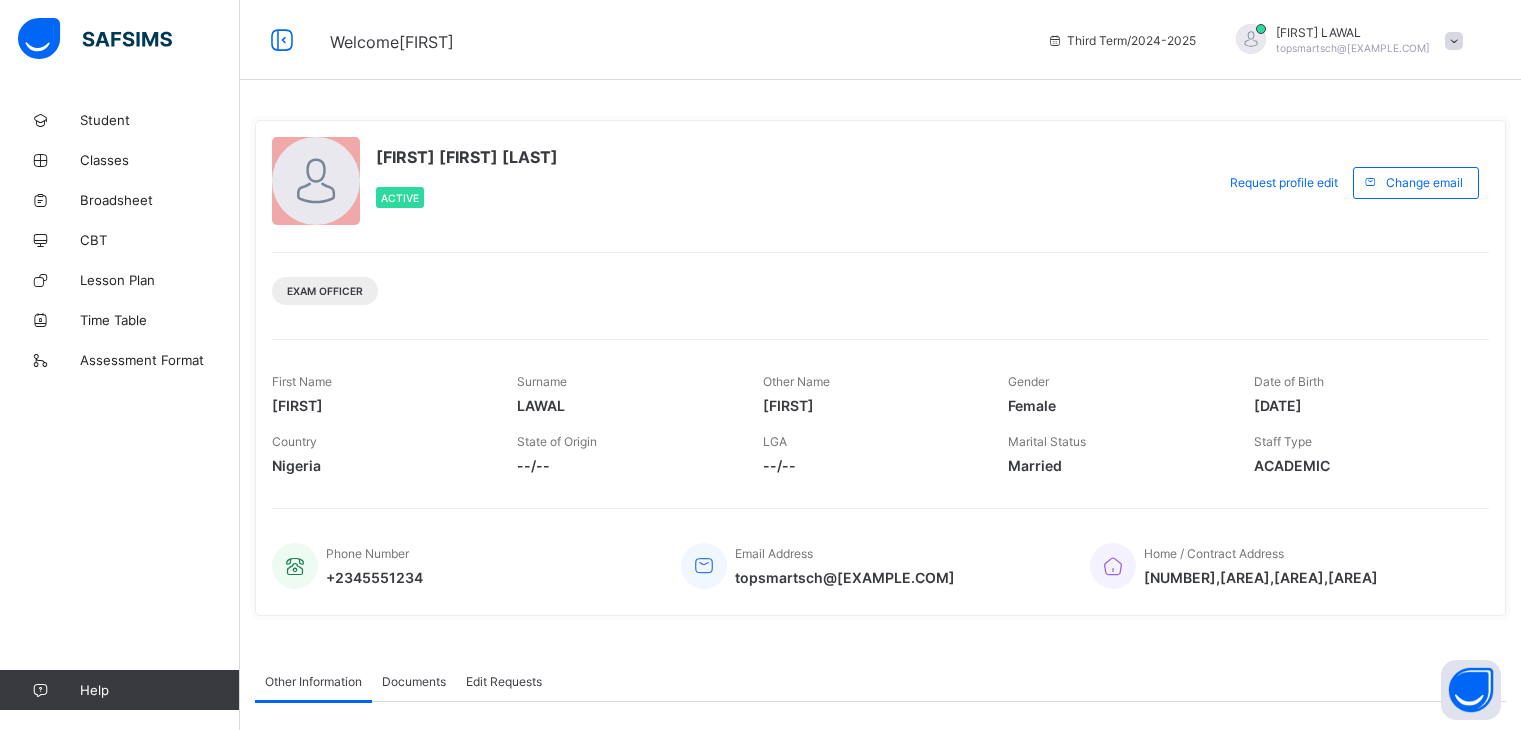 scroll, scrollTop: 0, scrollLeft: 0, axis: both 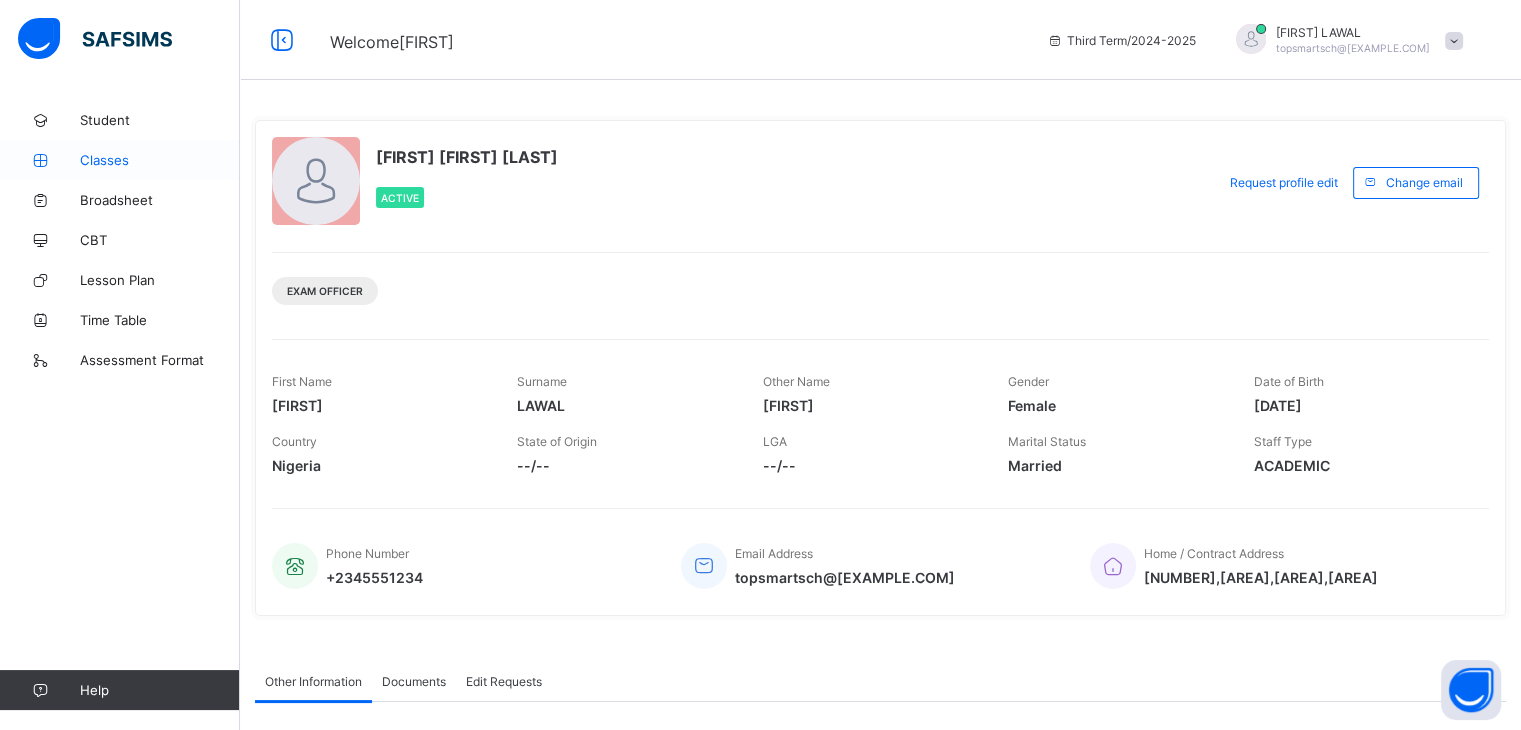 click on "Classes" at bounding box center [160, 160] 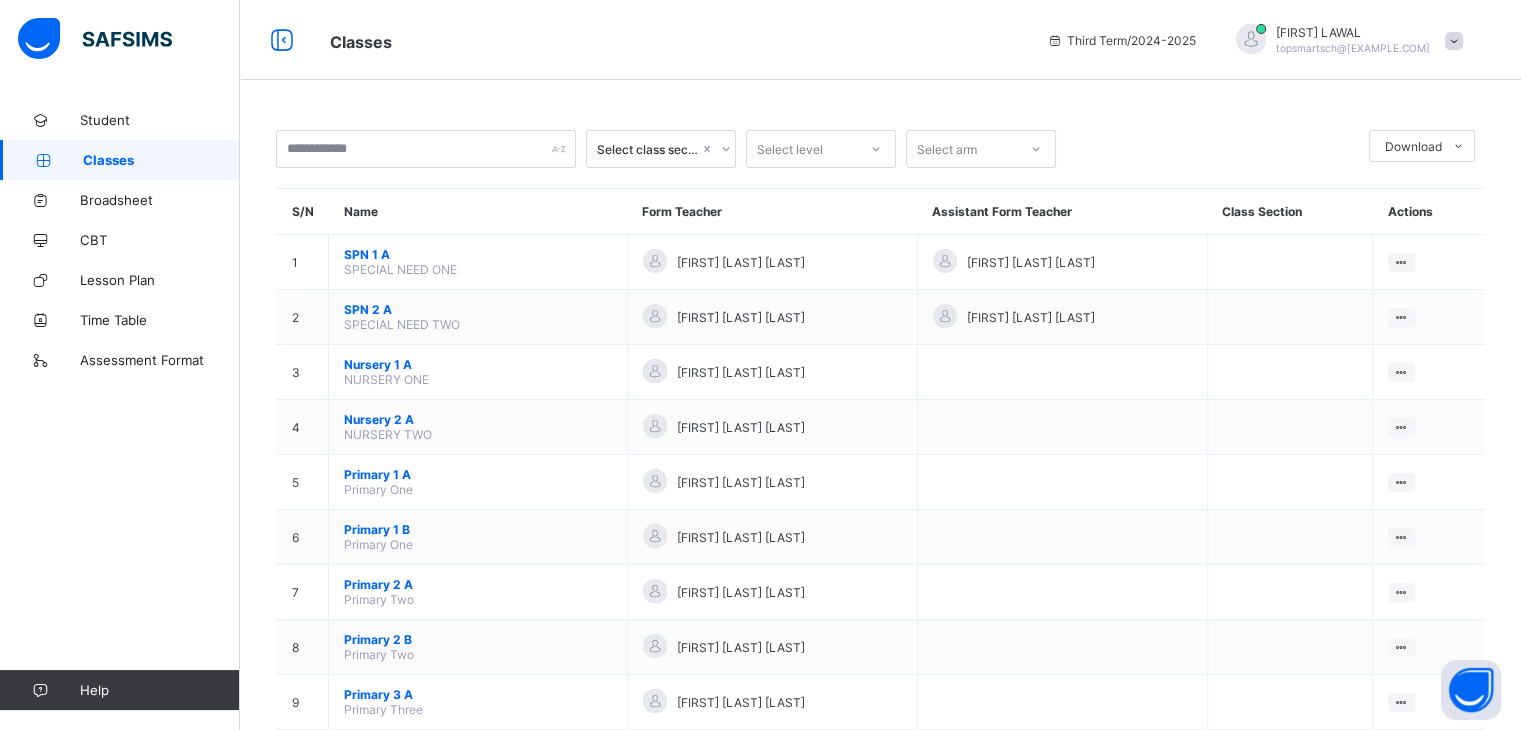 click on "Classes" at bounding box center [161, 160] 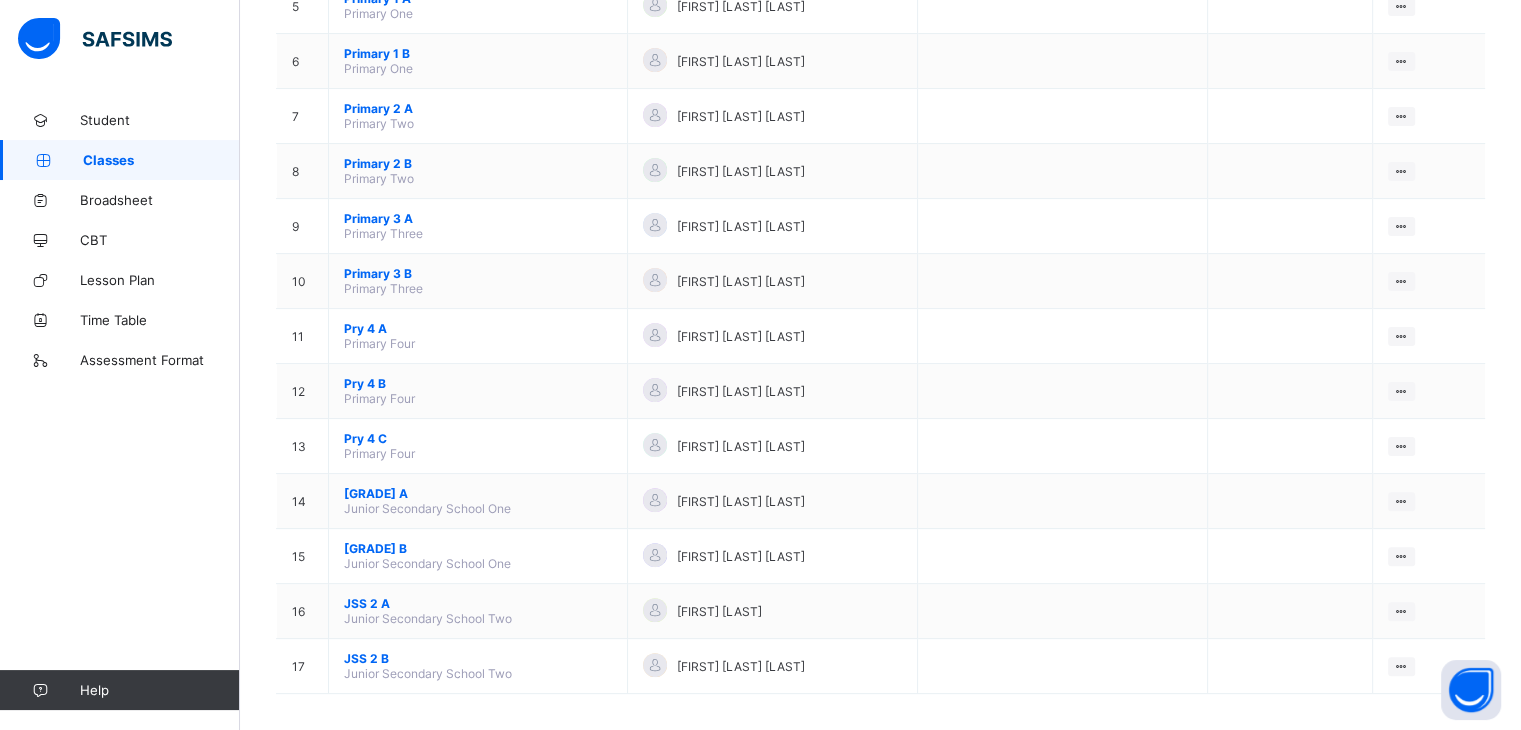 scroll, scrollTop: 480, scrollLeft: 0, axis: vertical 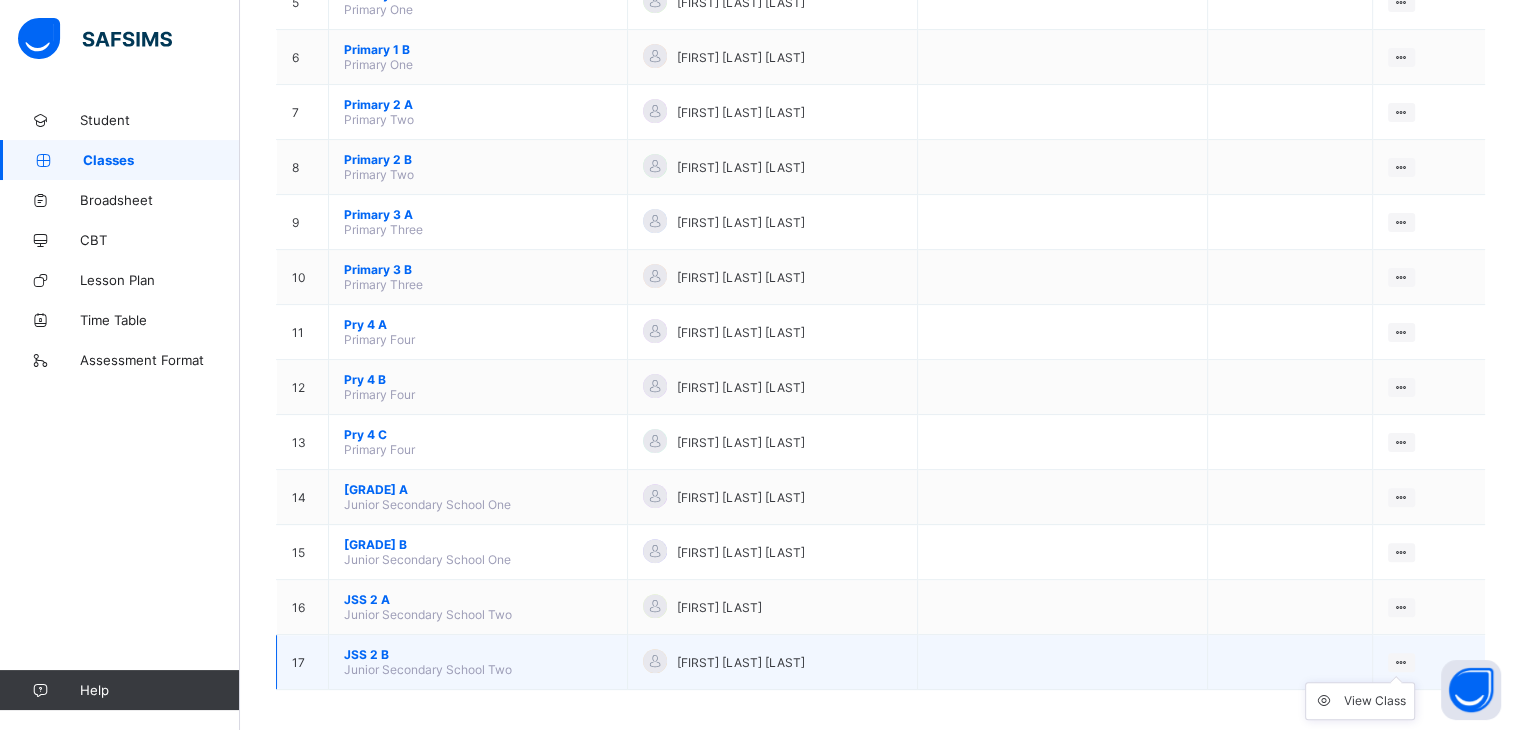 click at bounding box center (1401, 662) 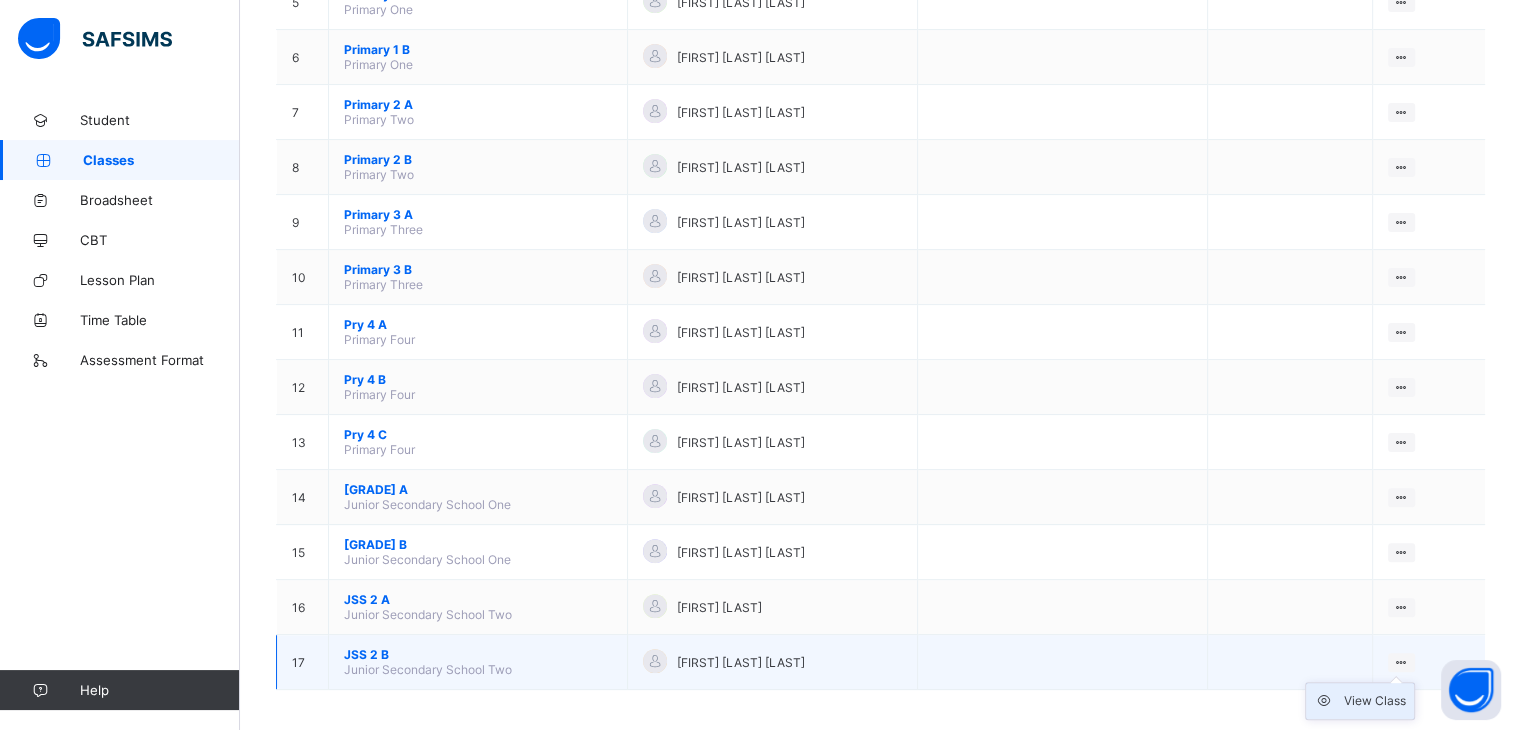 click on "View Class" at bounding box center (1375, 701) 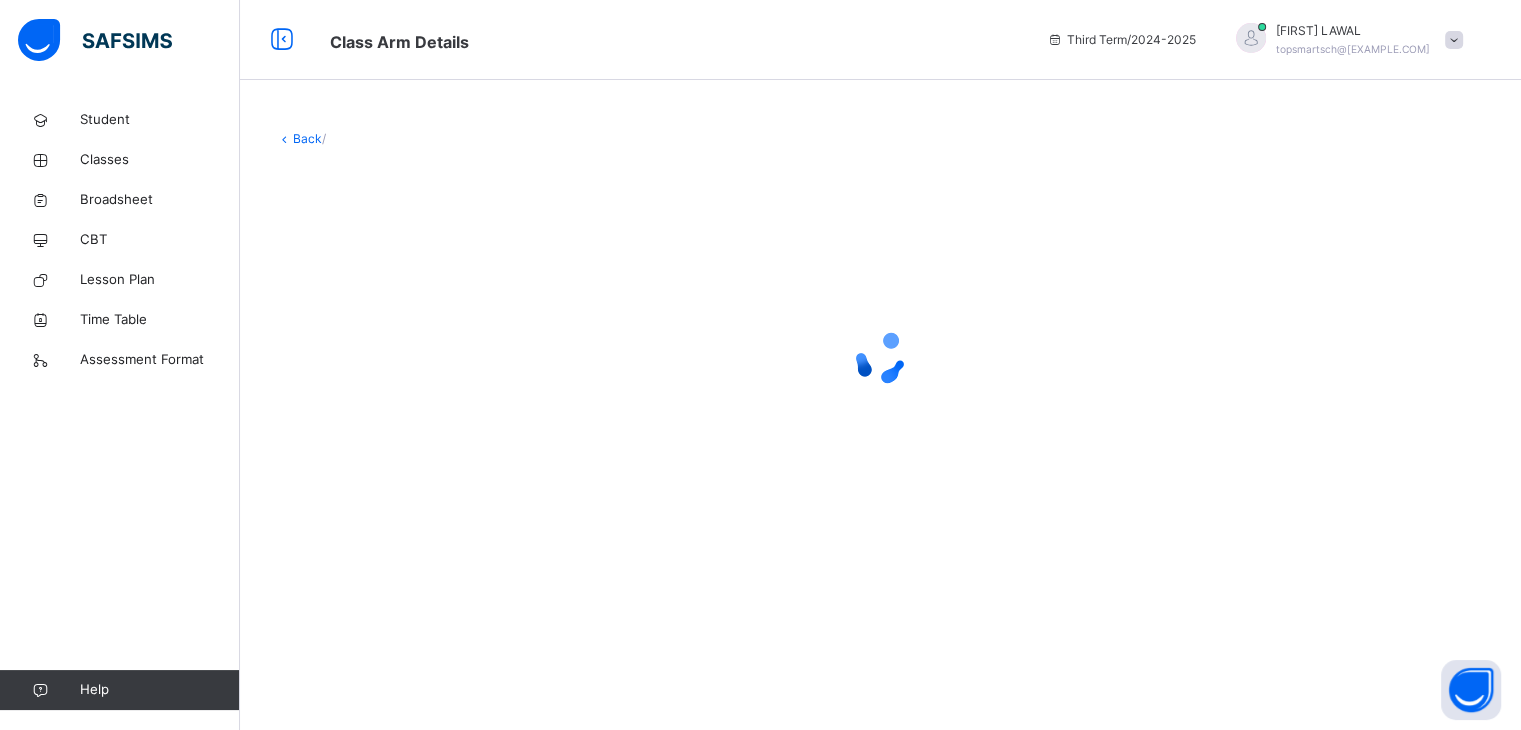 scroll, scrollTop: 0, scrollLeft: 0, axis: both 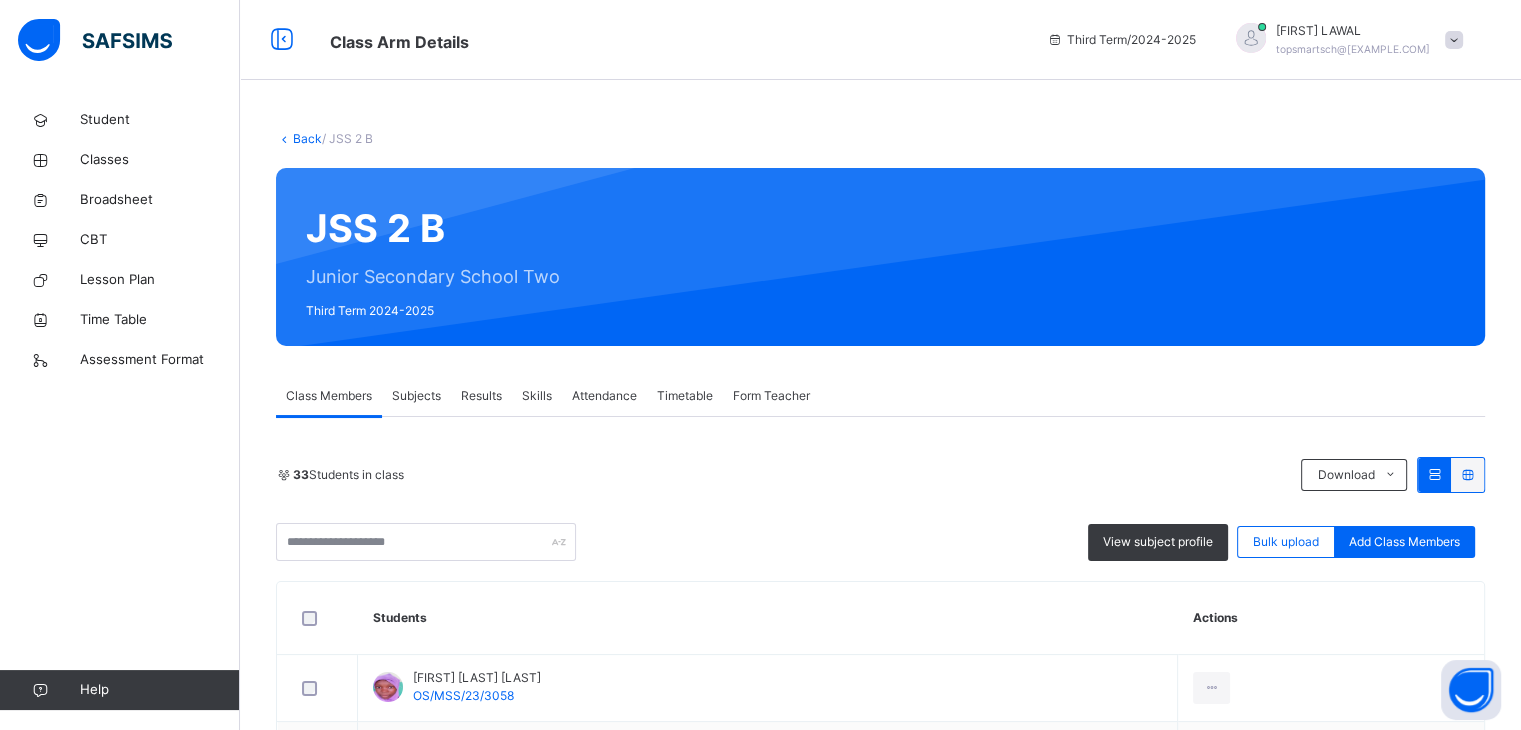 click on "Subjects" at bounding box center (416, 396) 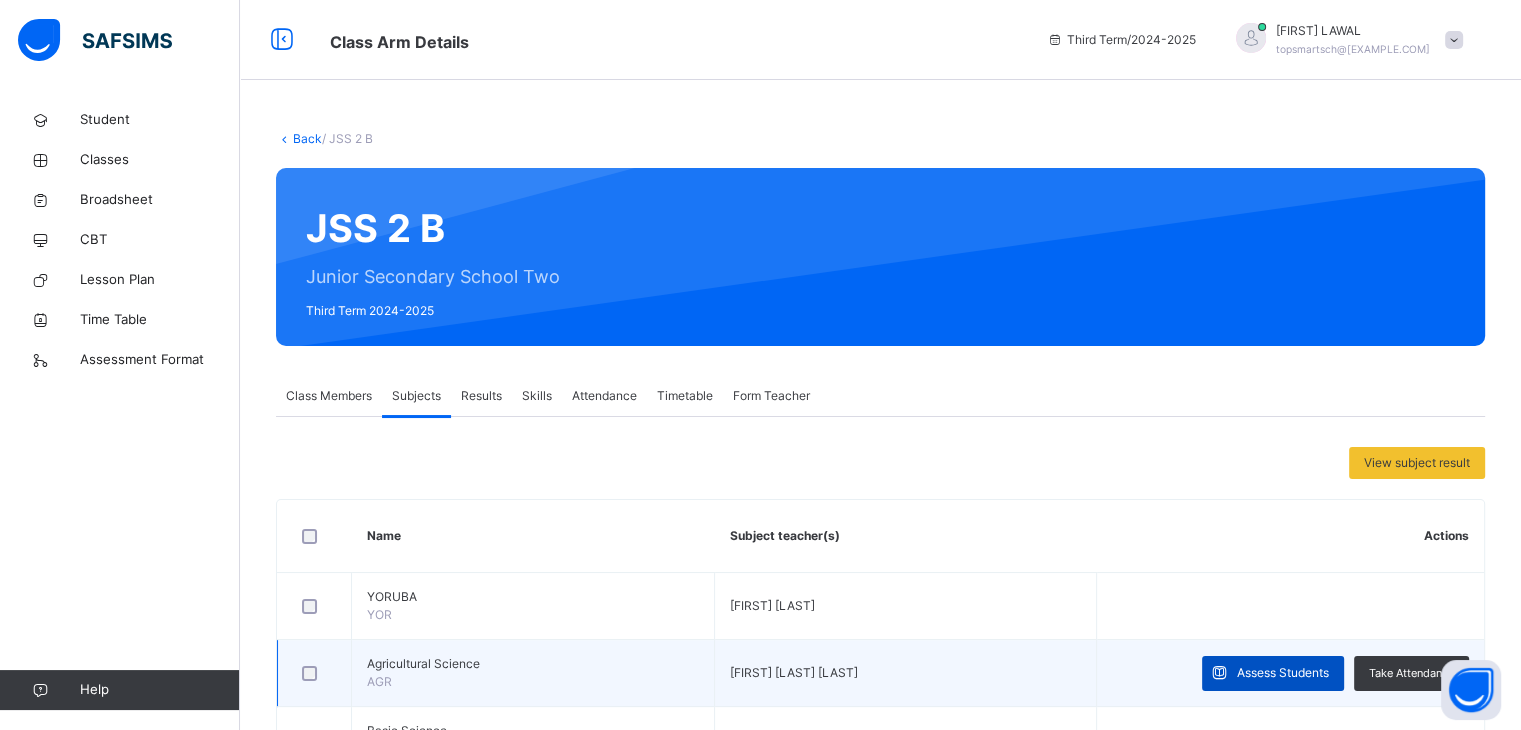 click on "Assess Students" at bounding box center [1283, 673] 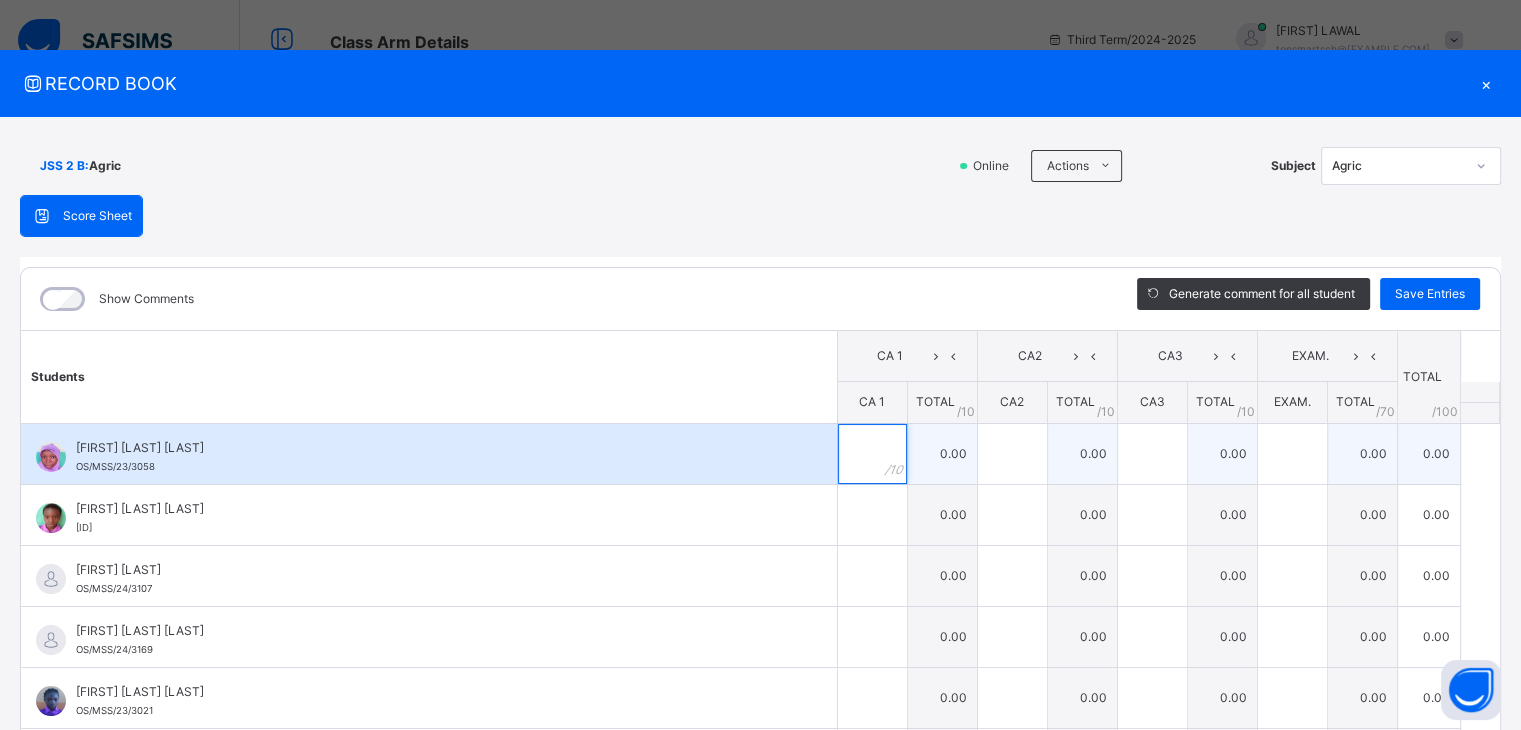click at bounding box center (872, 454) 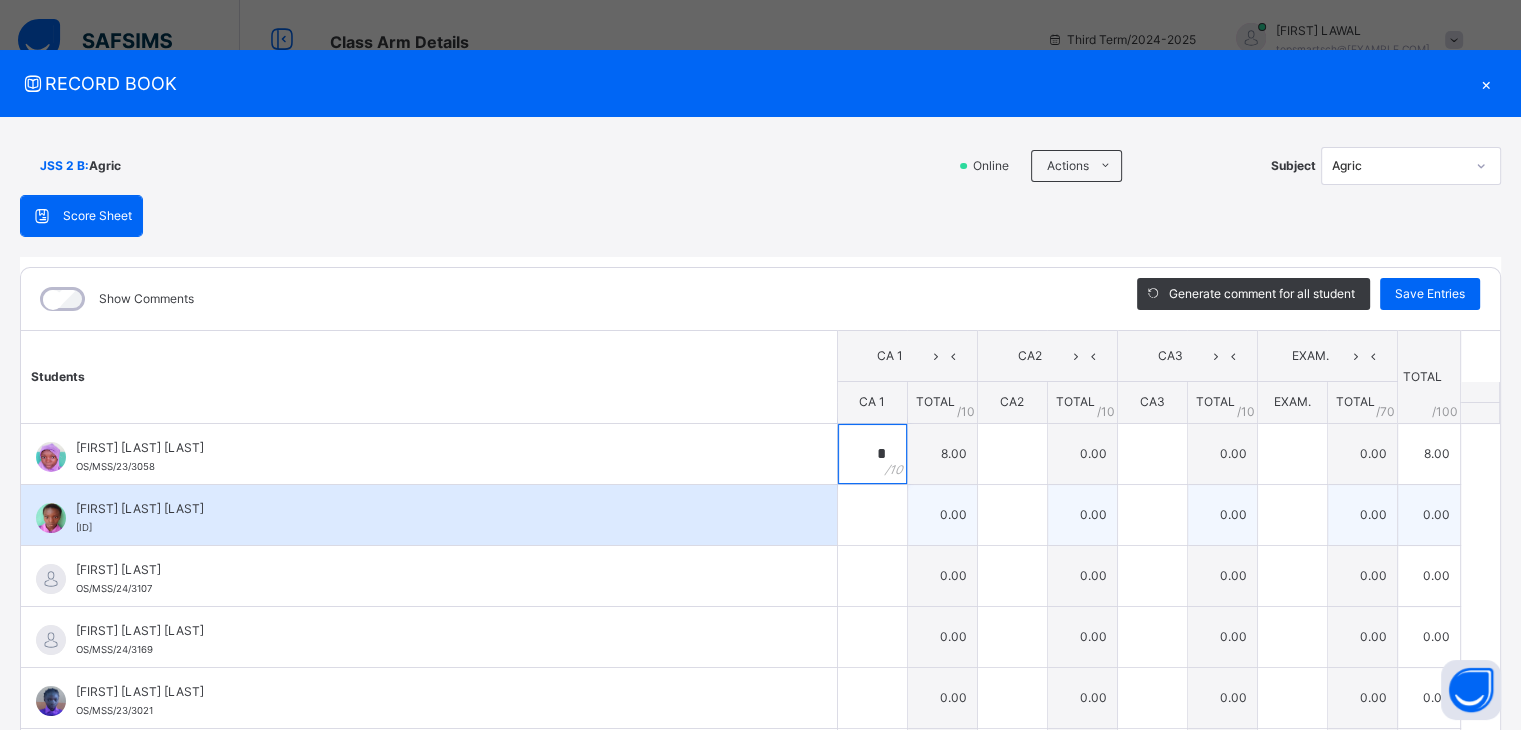 type on "*" 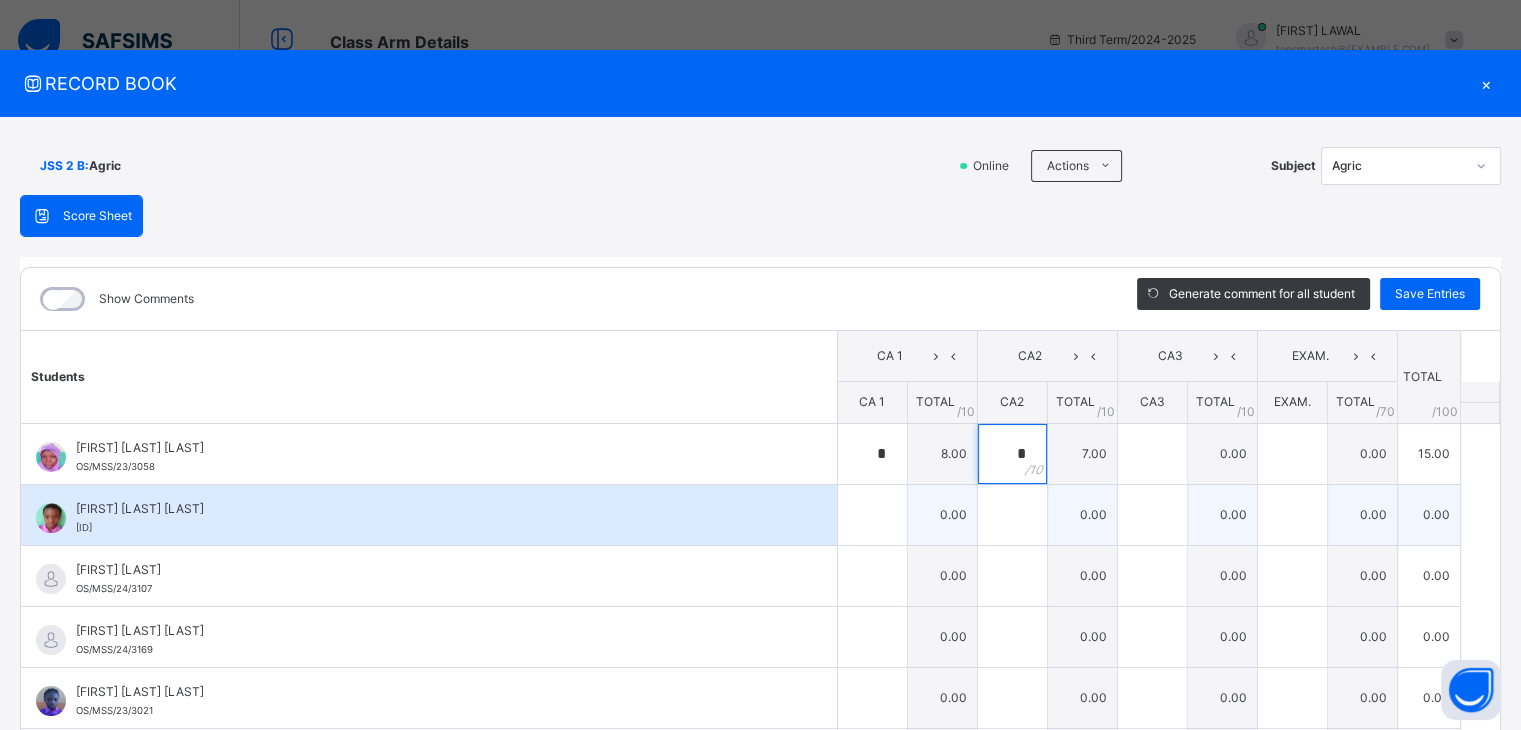 type on "*" 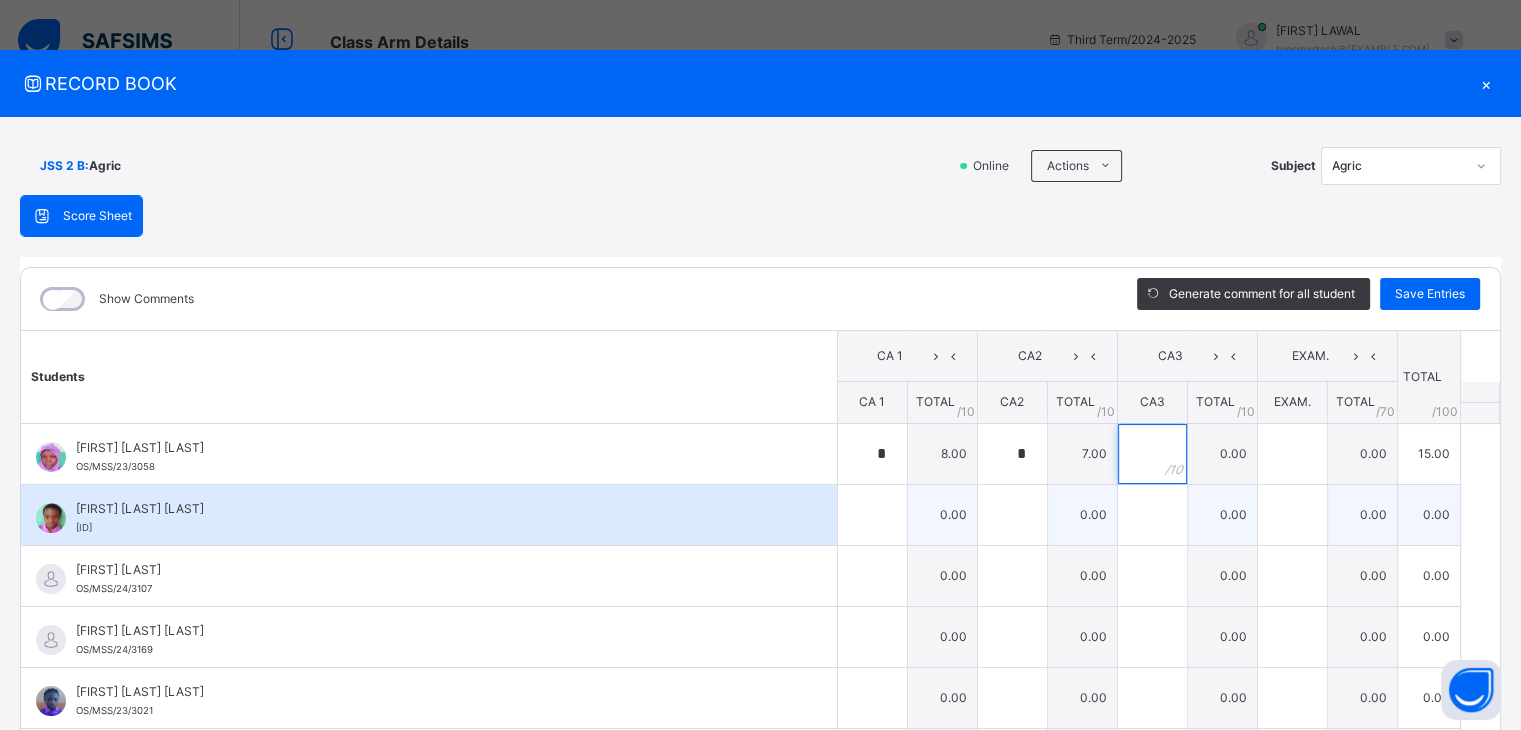 type on "*" 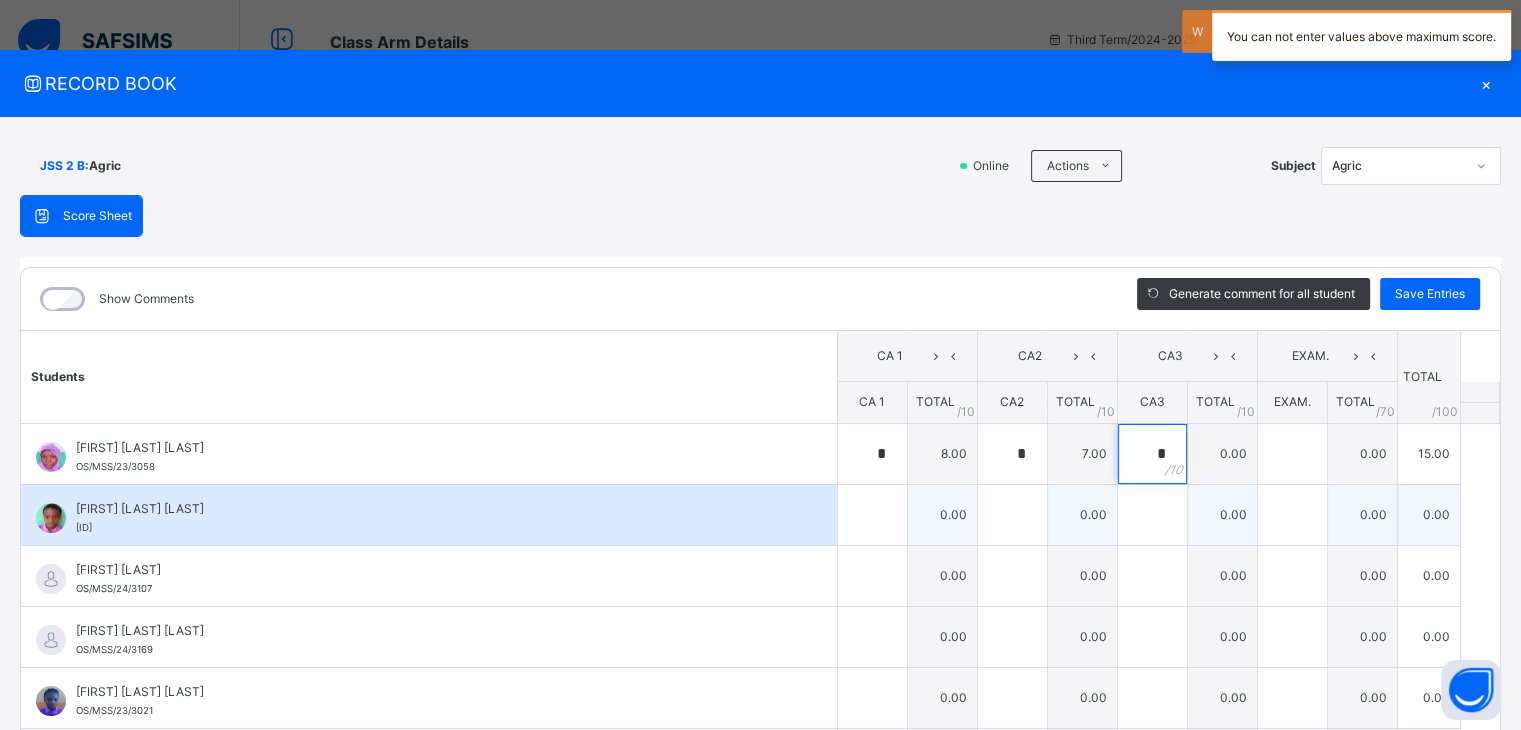 type on "*" 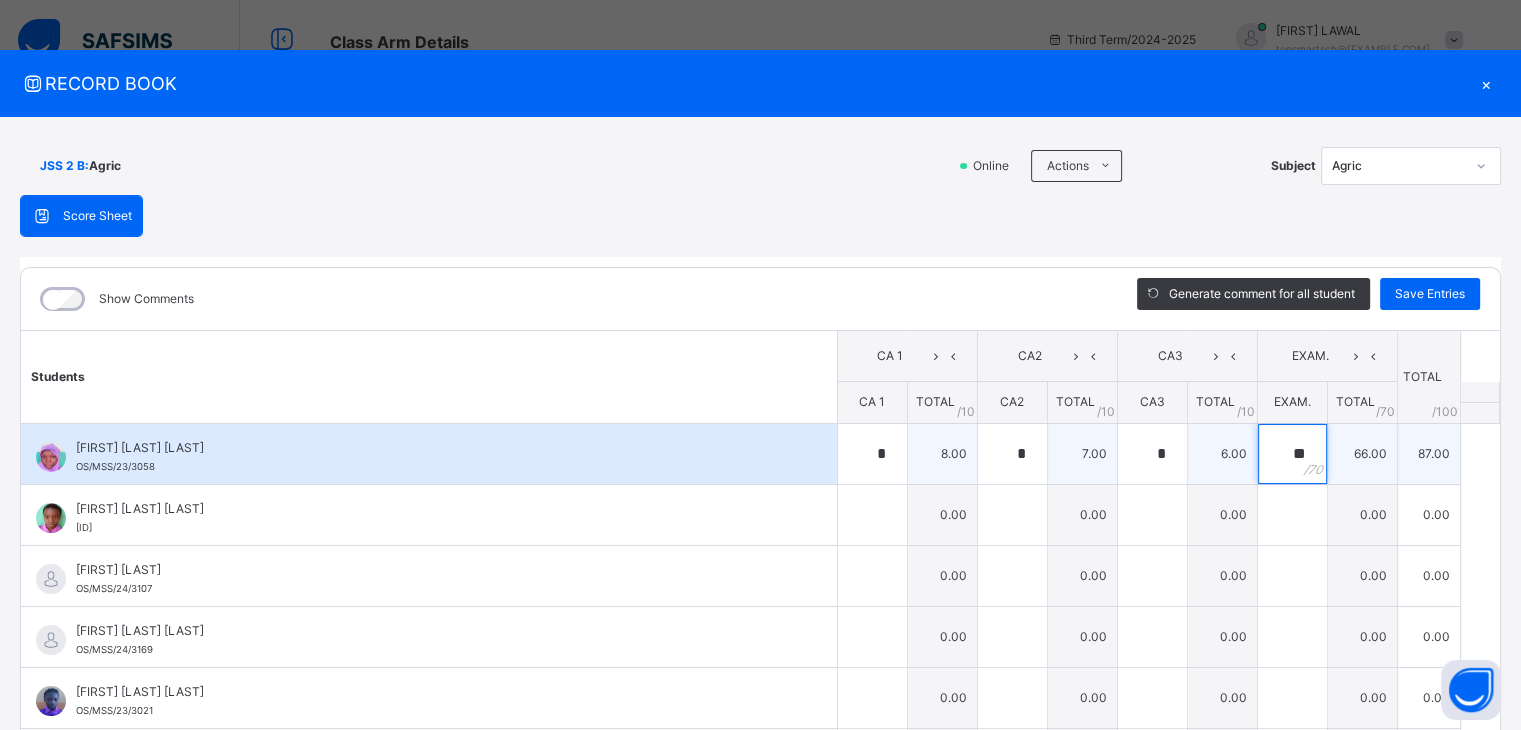 type on "**" 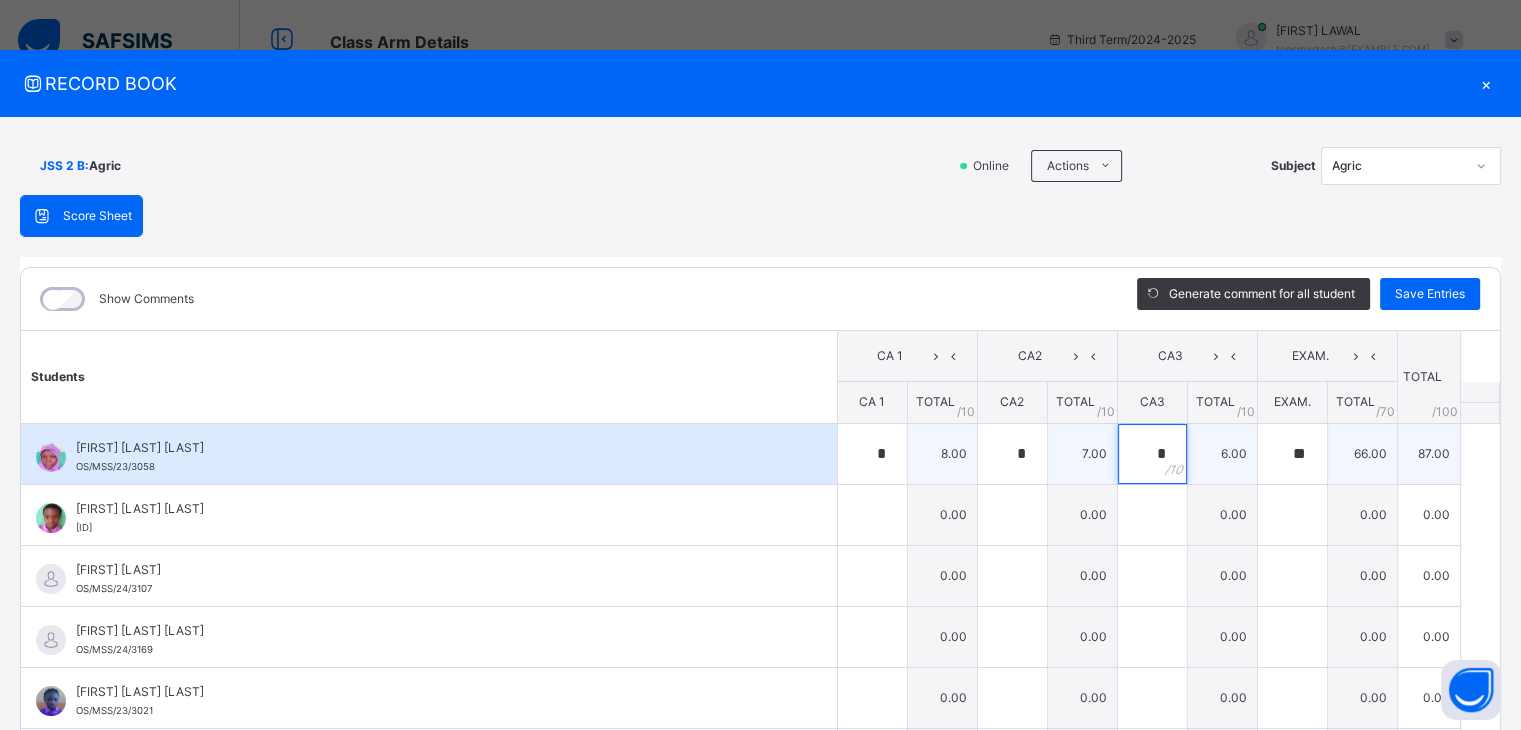 click on "*" at bounding box center [1152, 454] 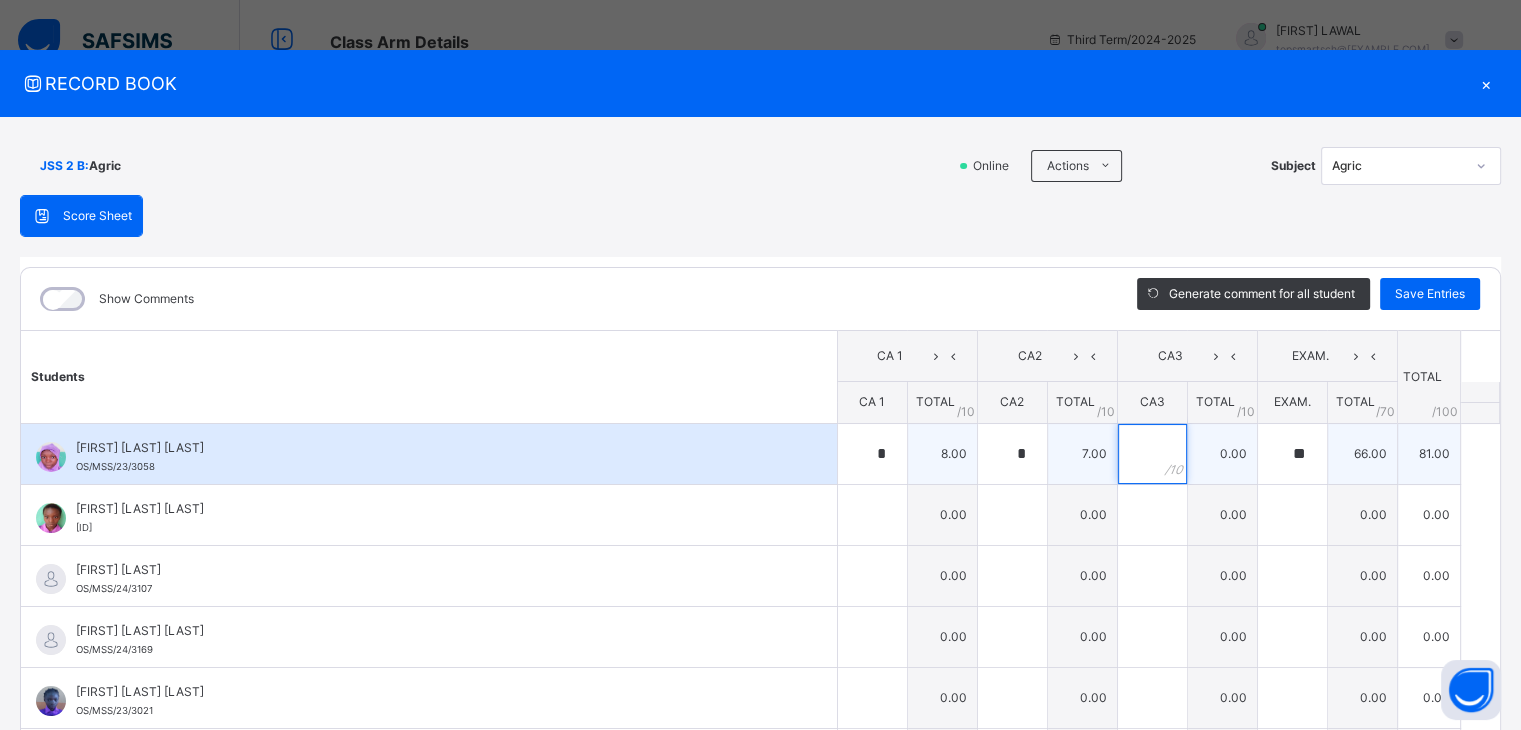 type on "*" 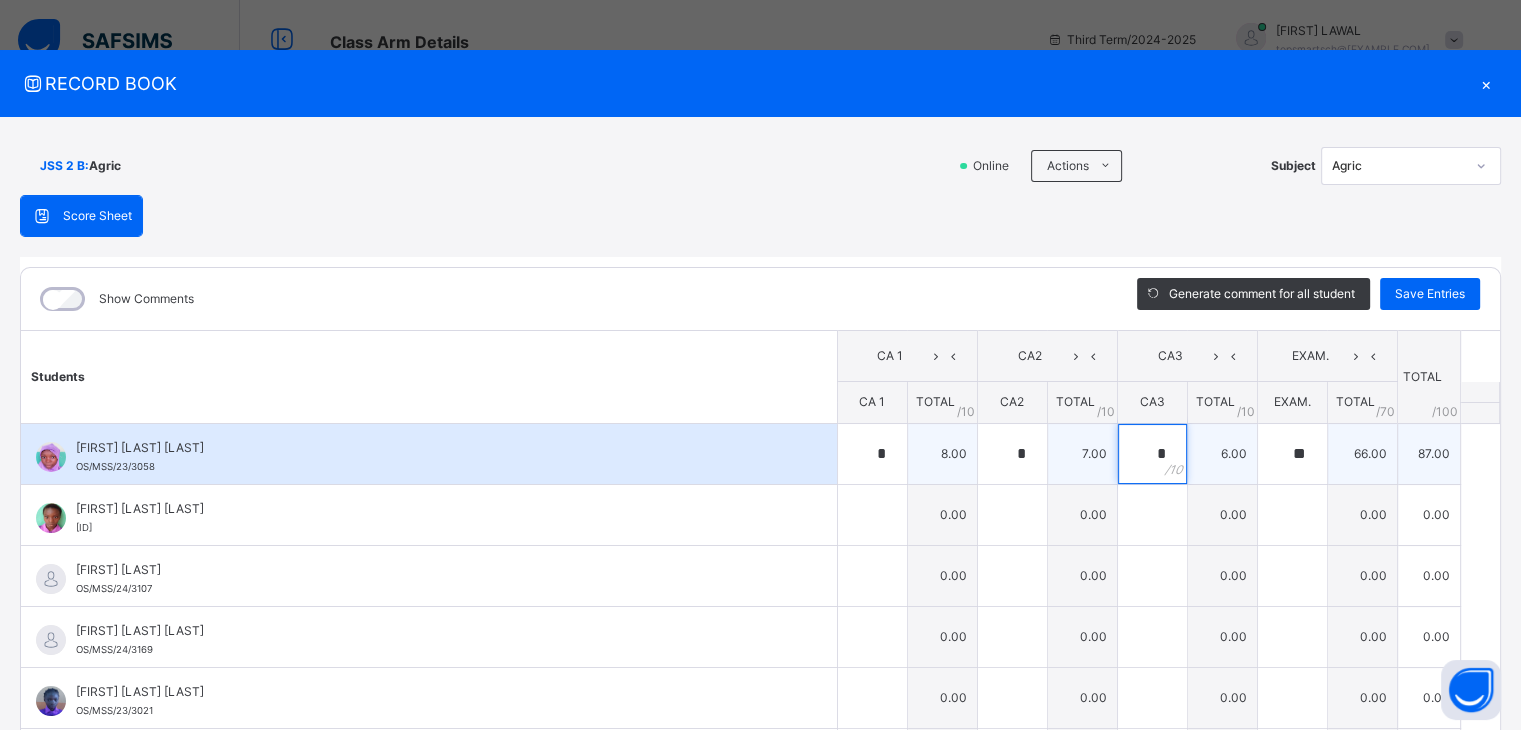 click on "*" at bounding box center (1152, 454) 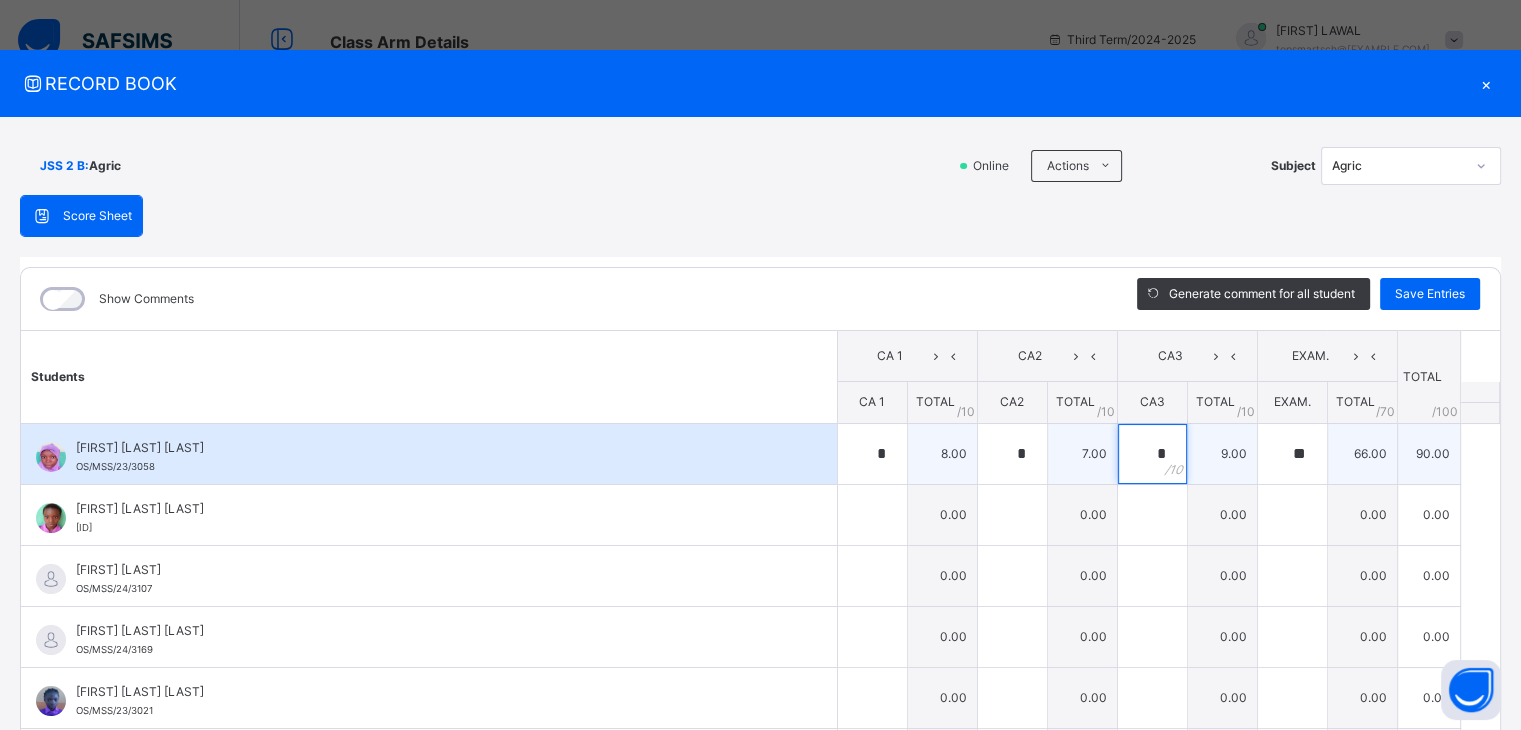 type on "*" 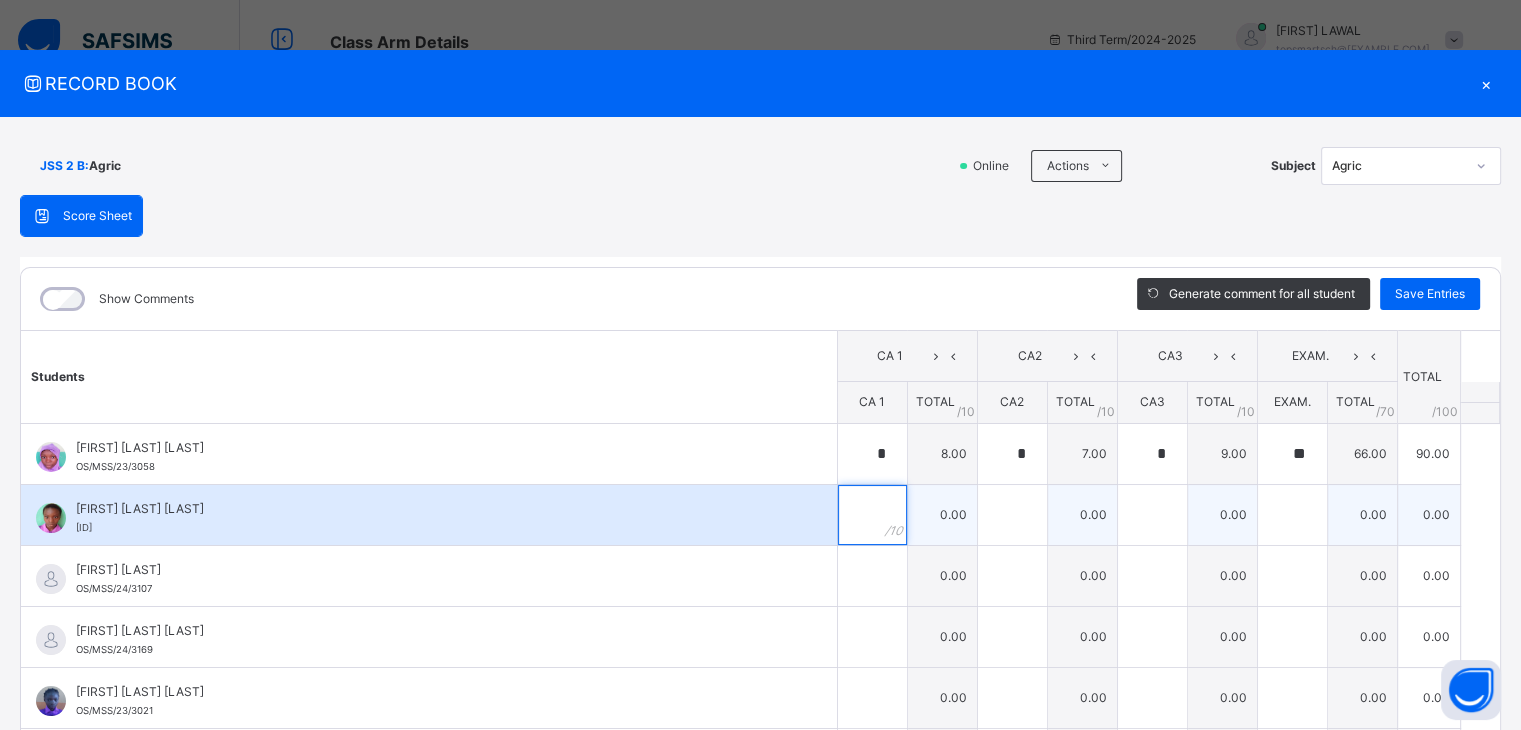 click at bounding box center [872, 515] 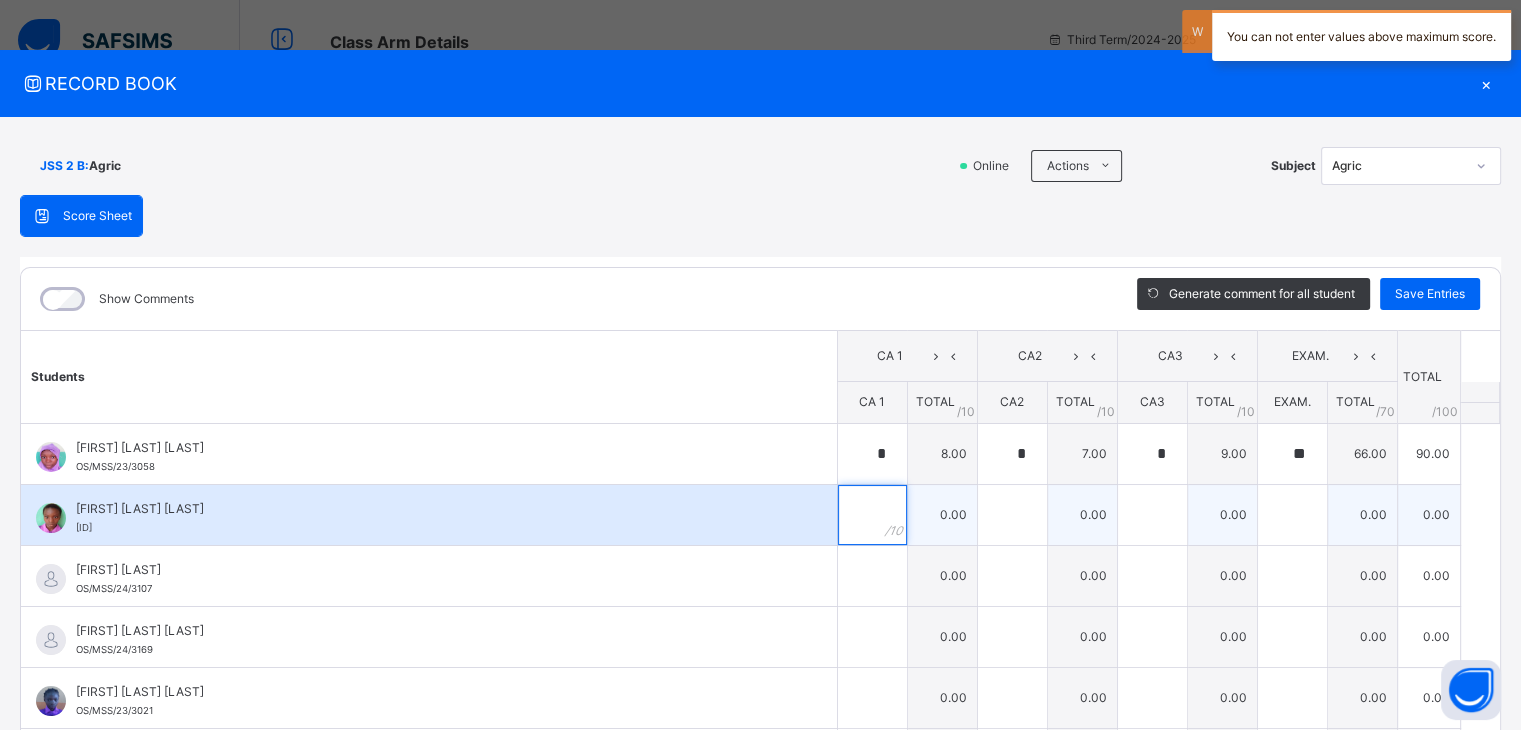 type on "*" 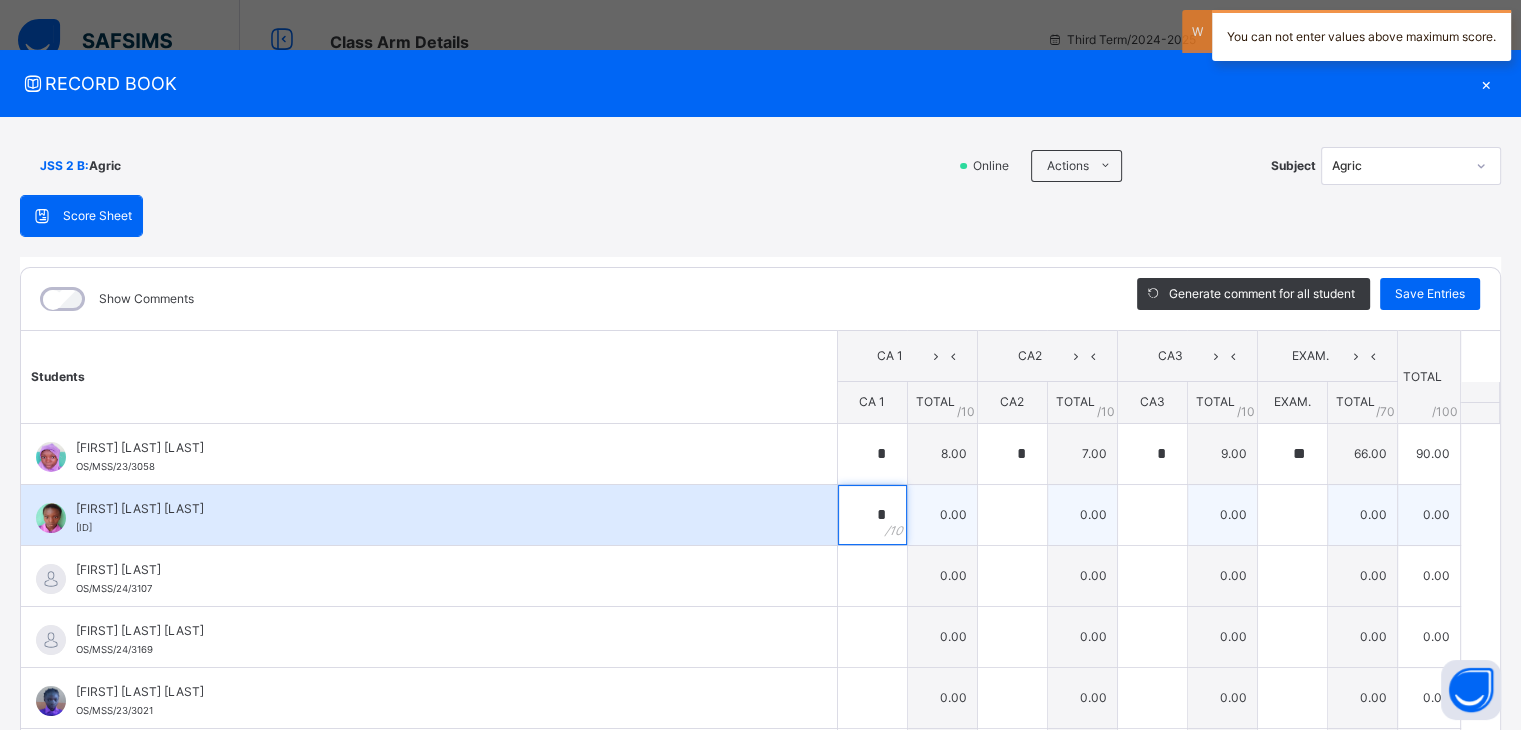 type on "*" 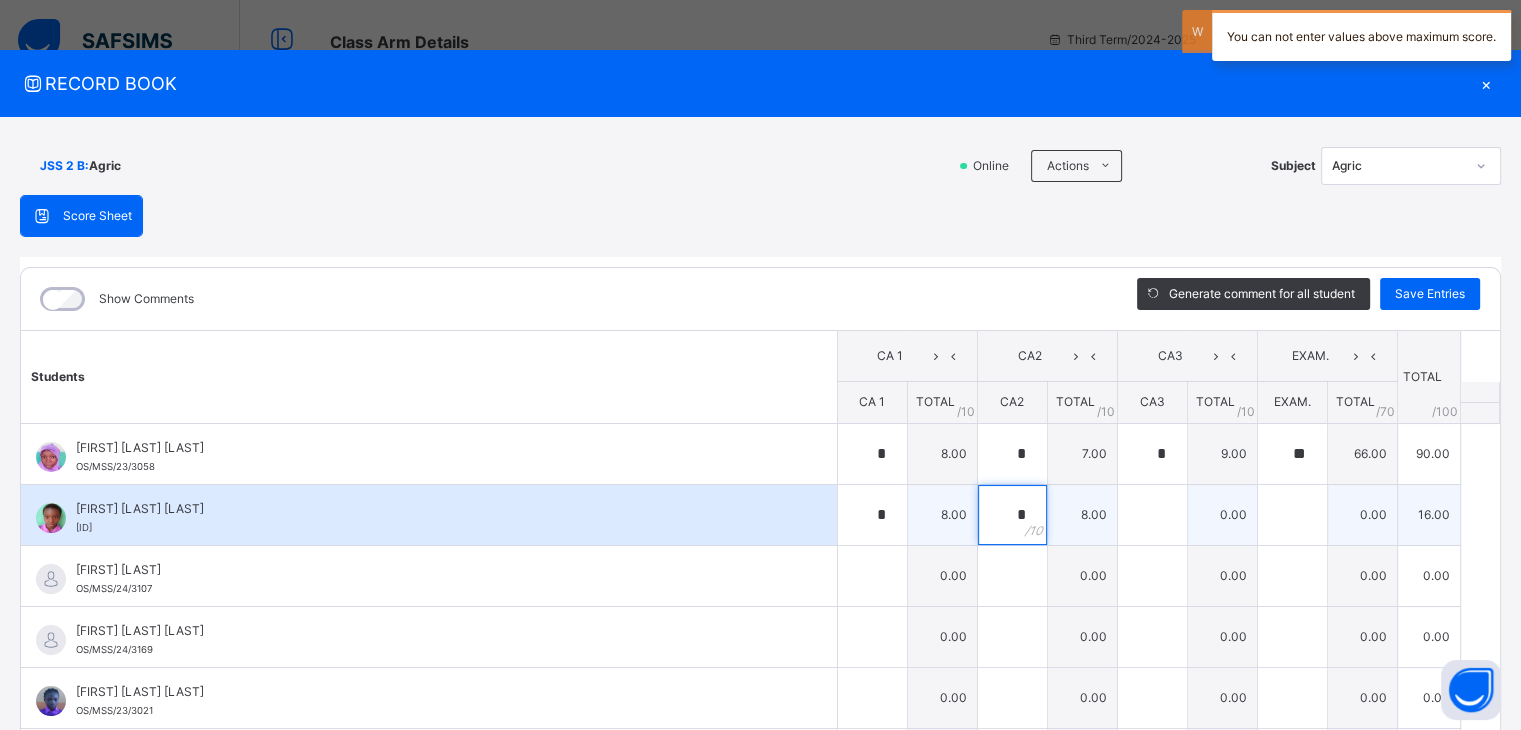 type on "*" 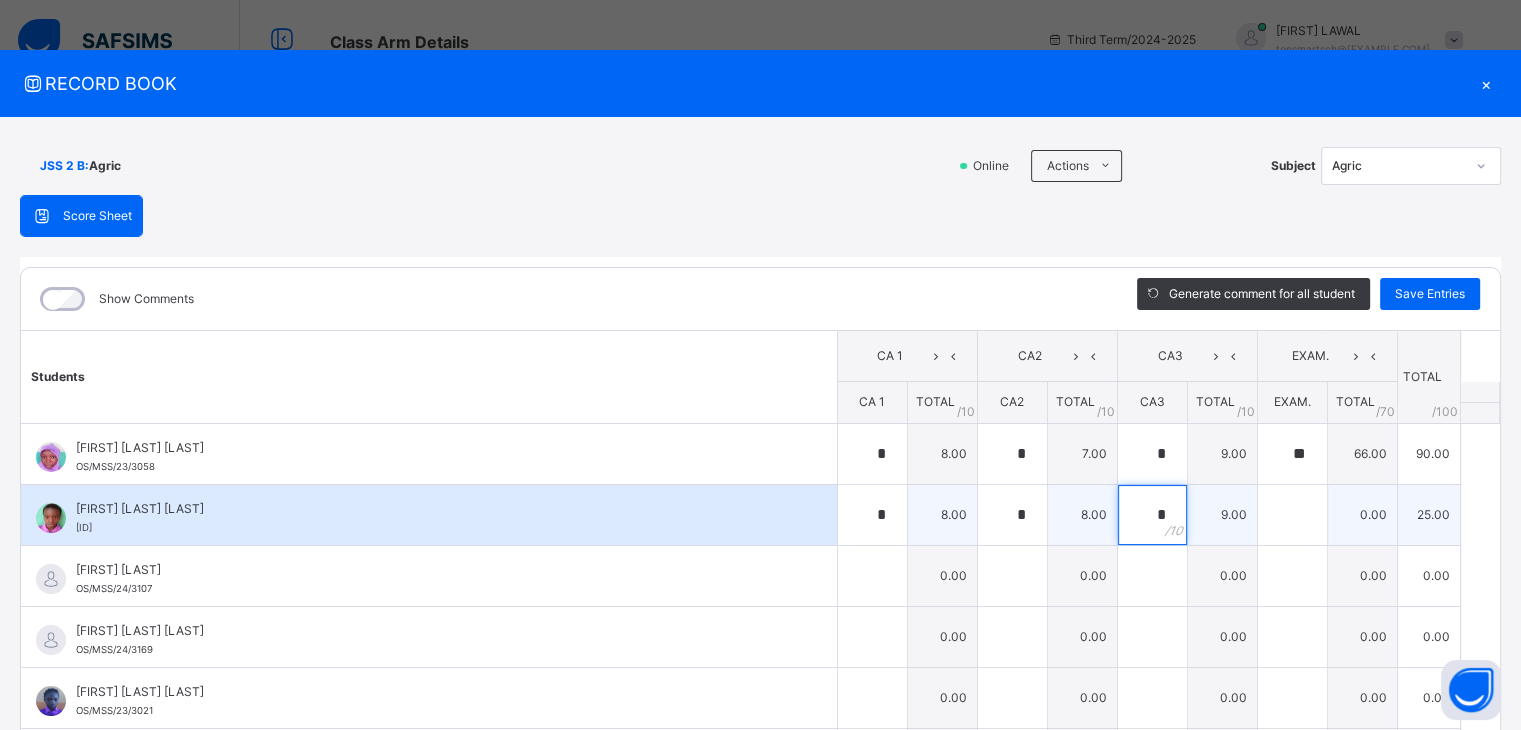 type on "*" 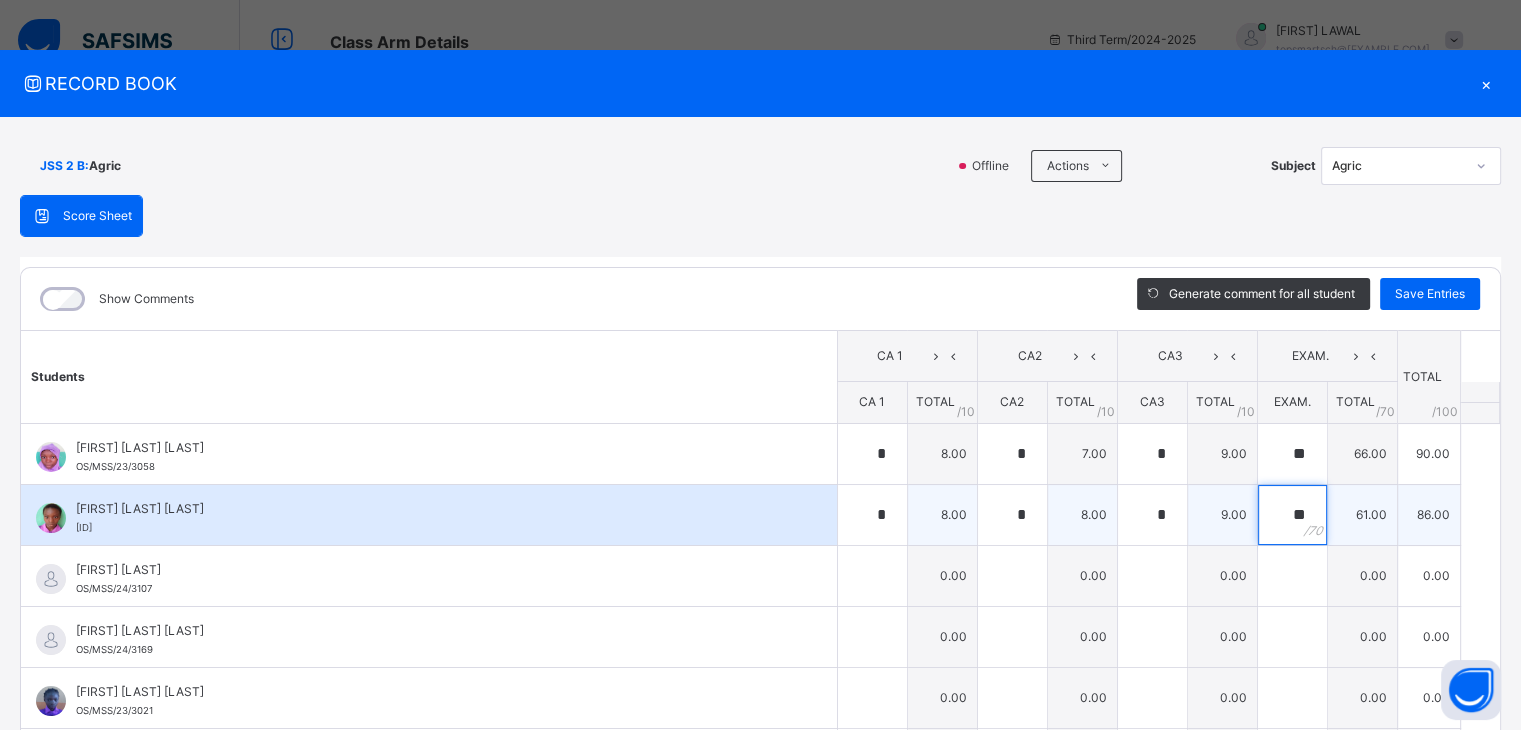 type on "**" 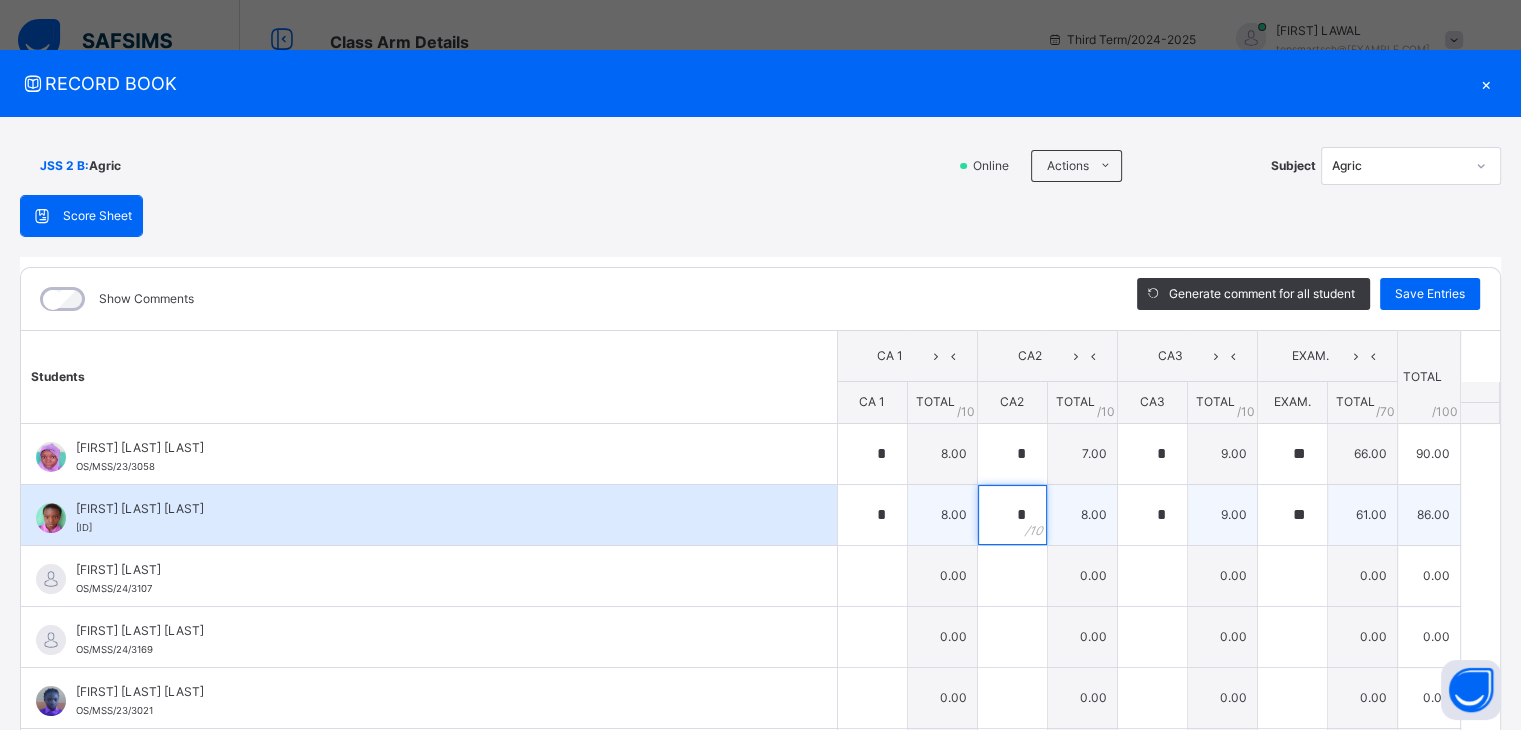 click on "*" at bounding box center [1012, 515] 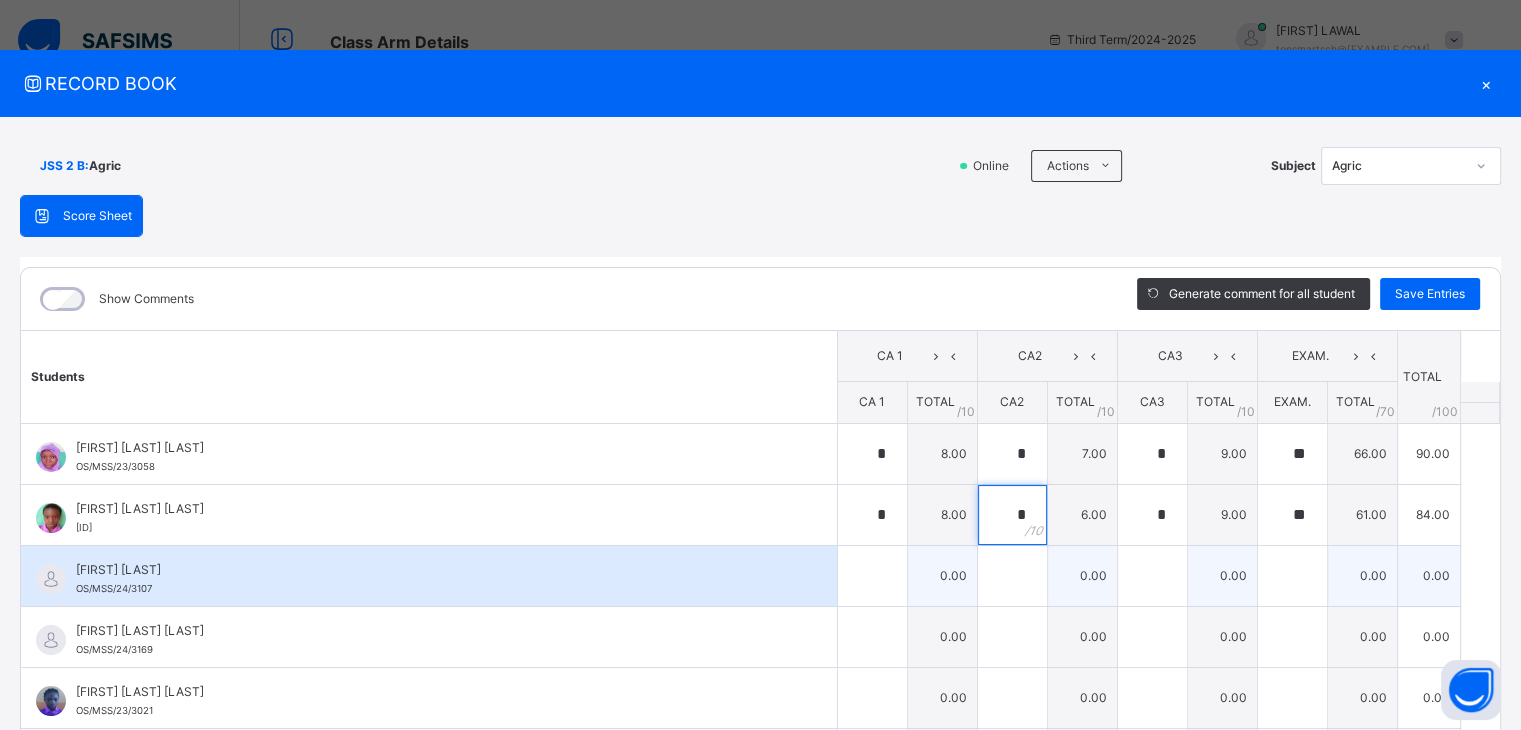 type on "*" 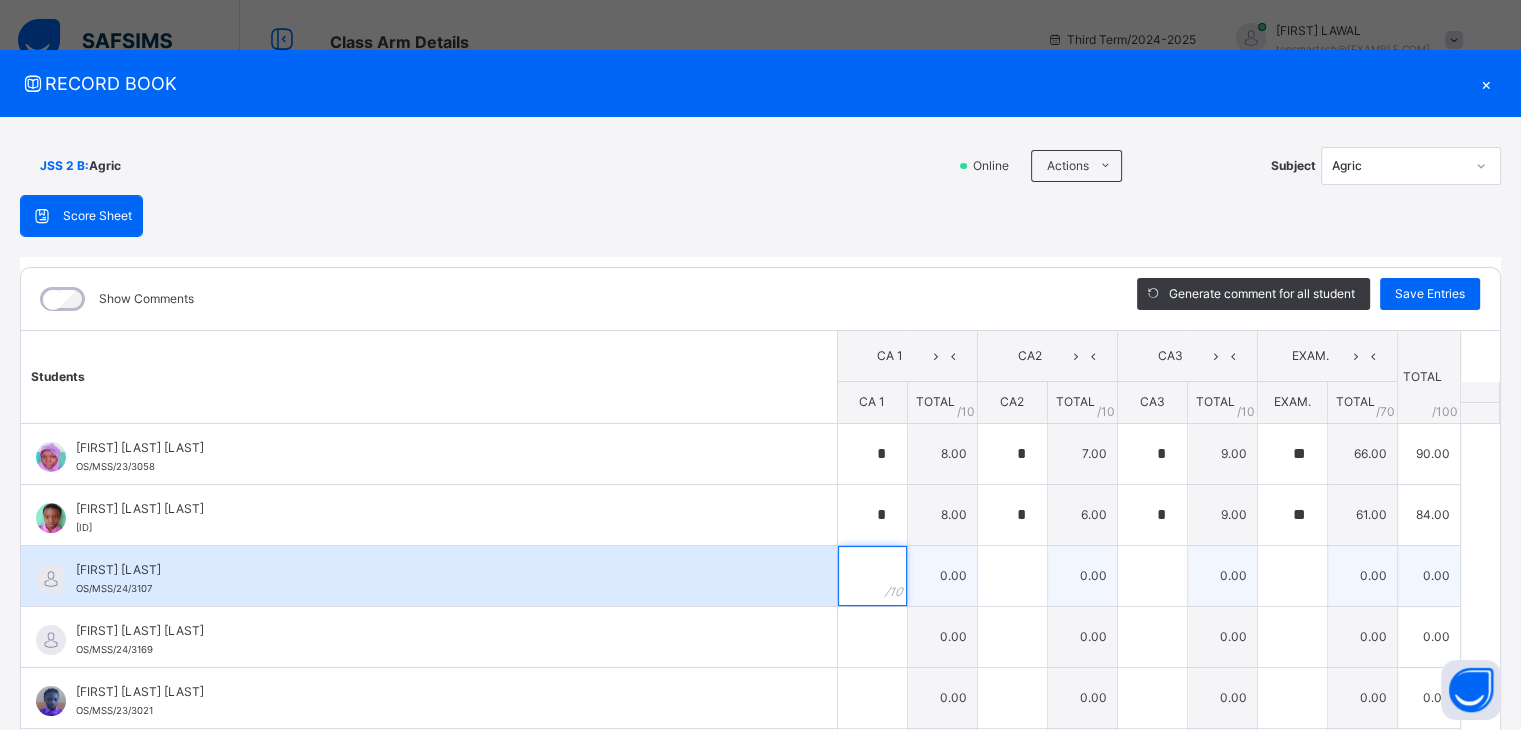 click at bounding box center (872, 576) 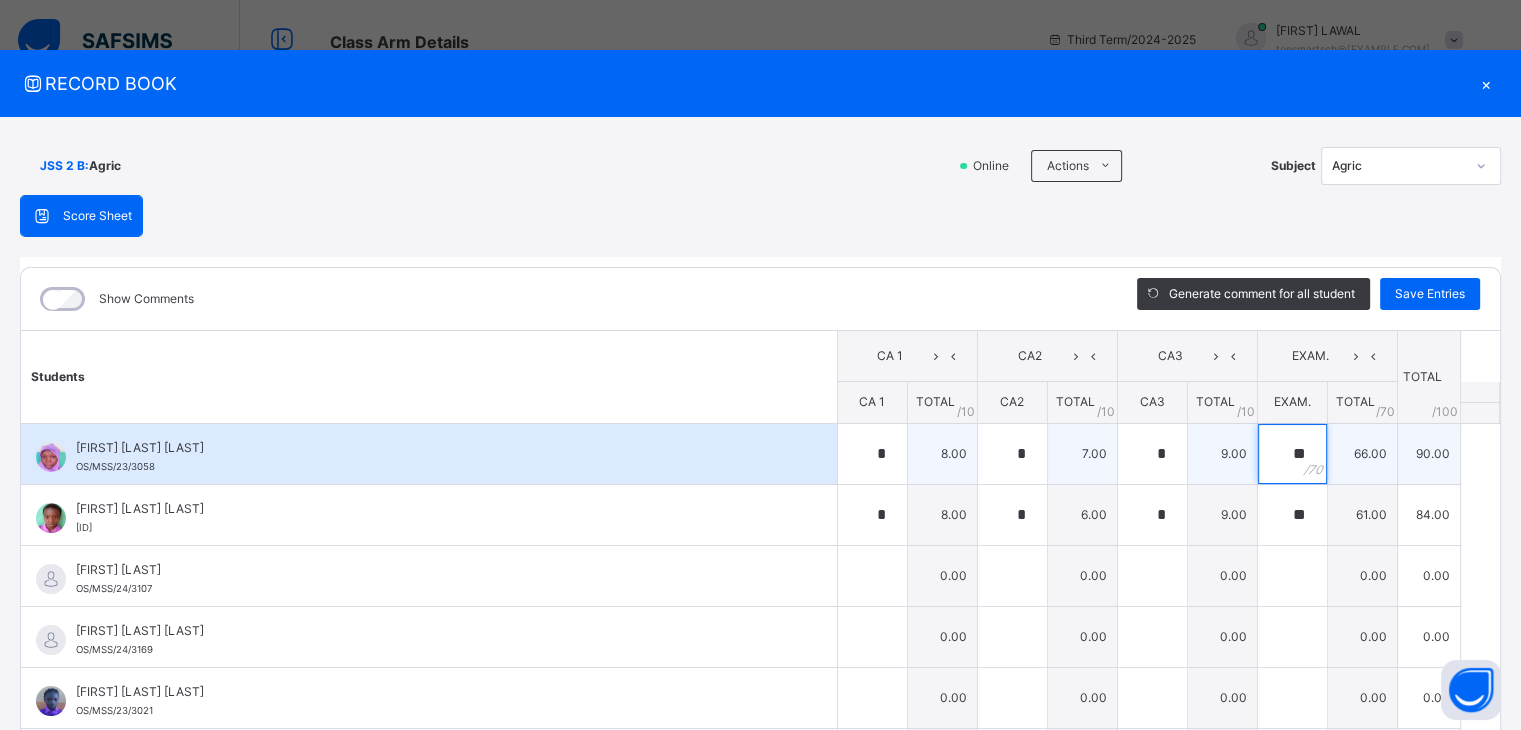 click on "**" at bounding box center (1292, 454) 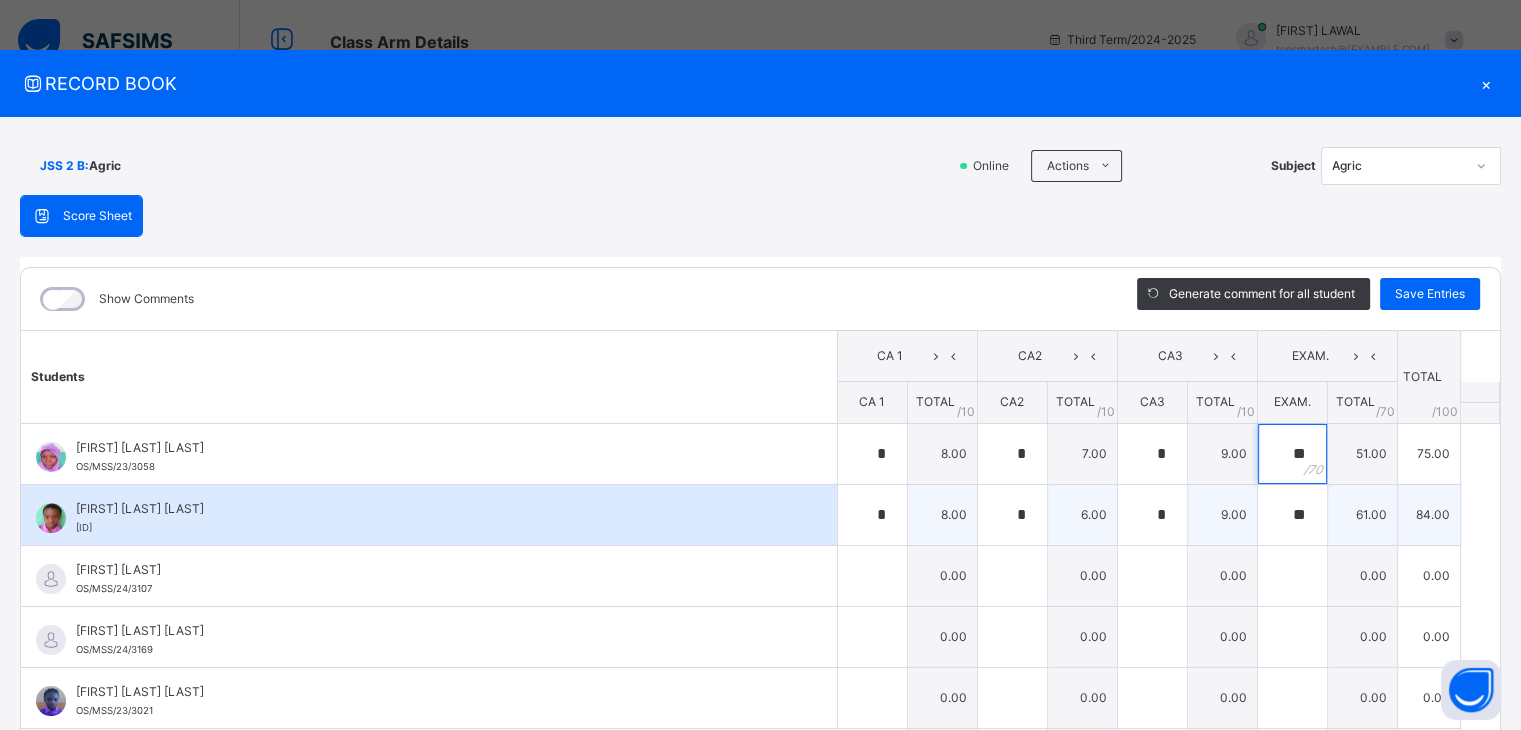 type on "**" 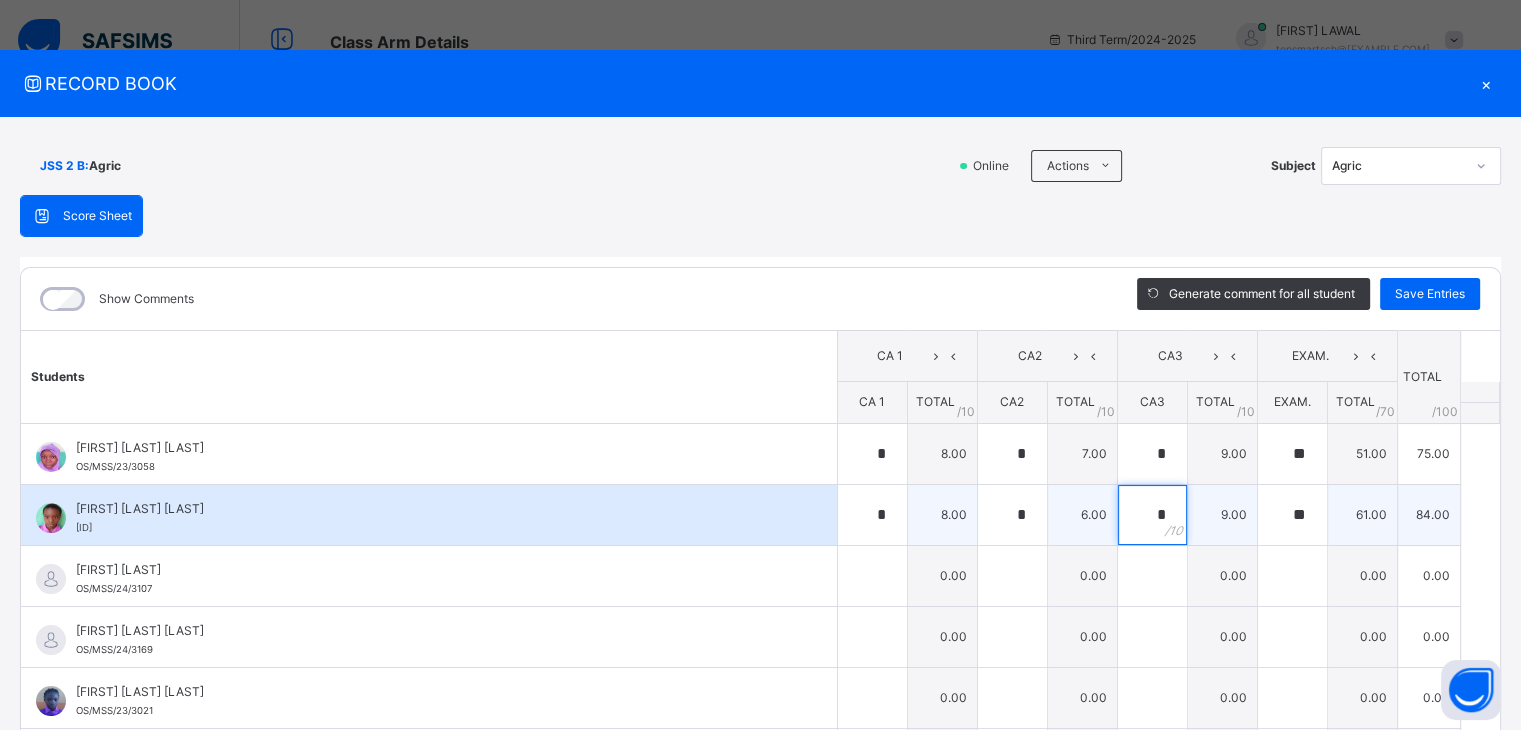 click on "*" at bounding box center (1152, 515) 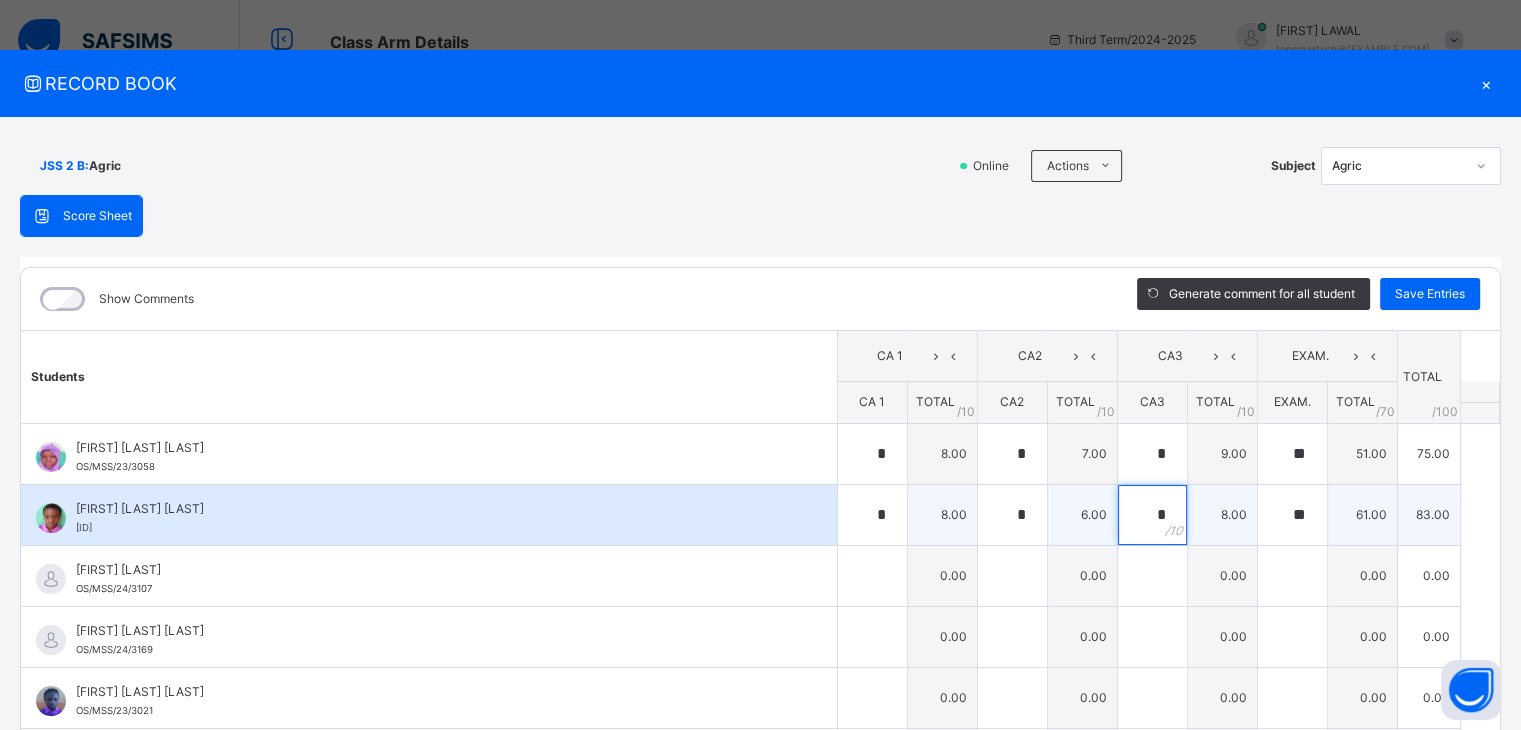type on "*" 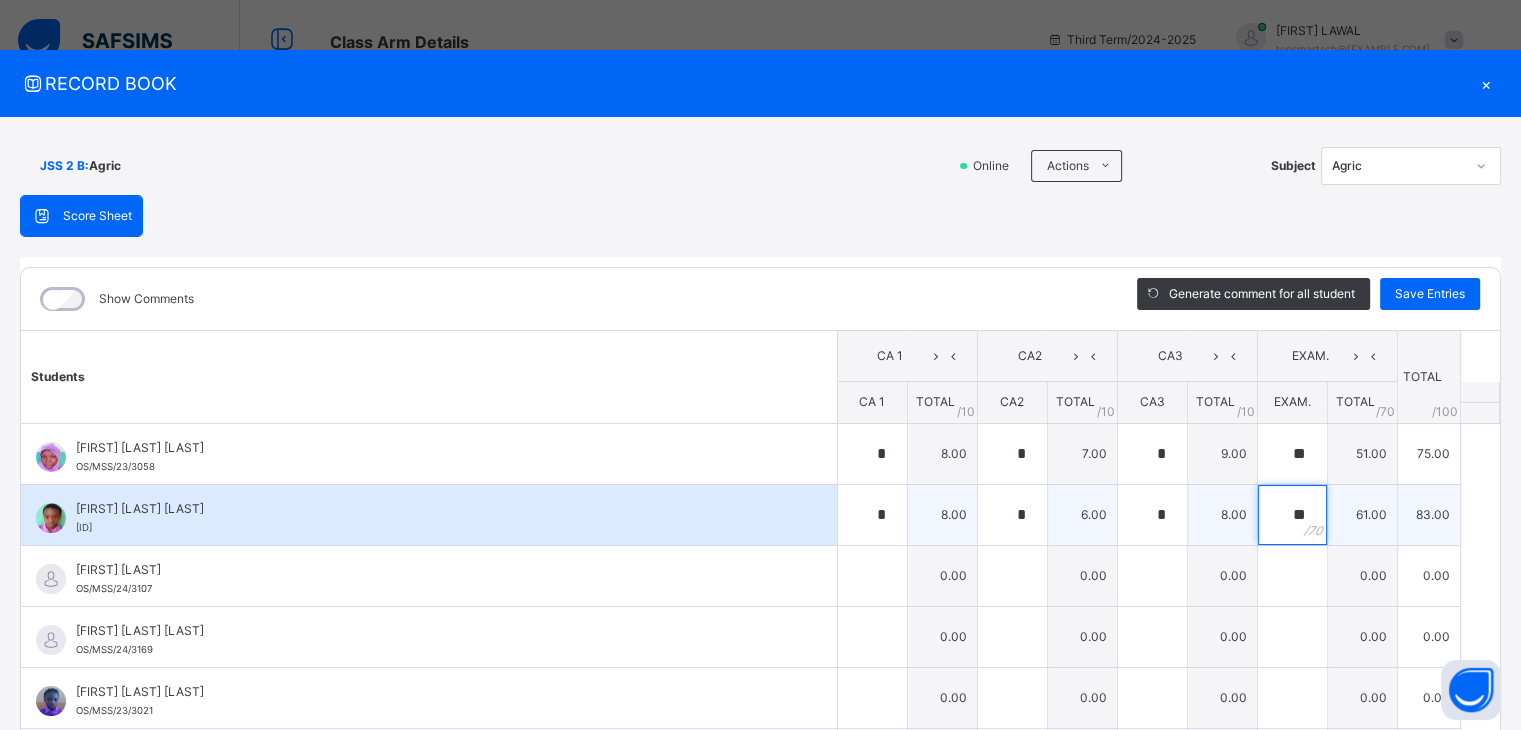 click on "**" at bounding box center [1292, 515] 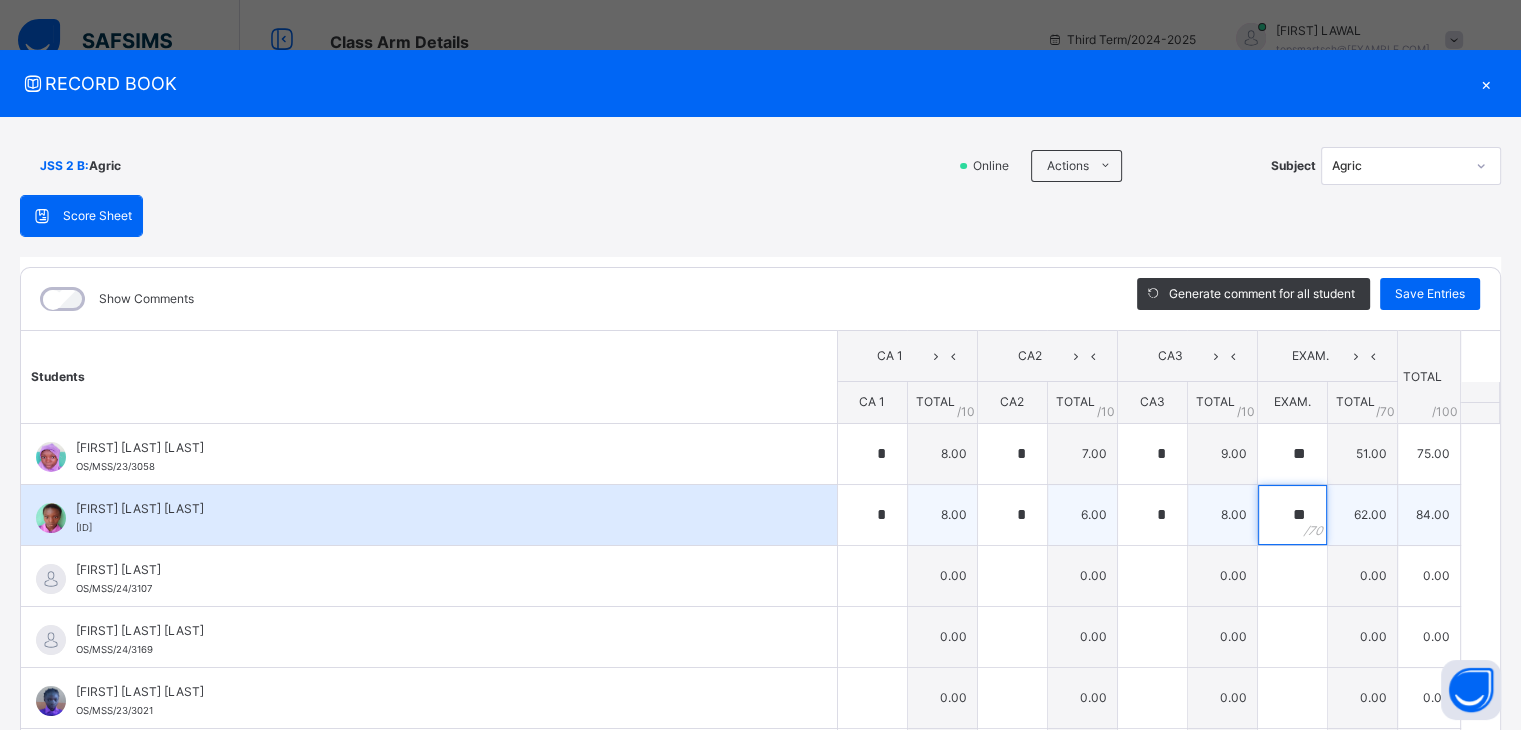 type on "**" 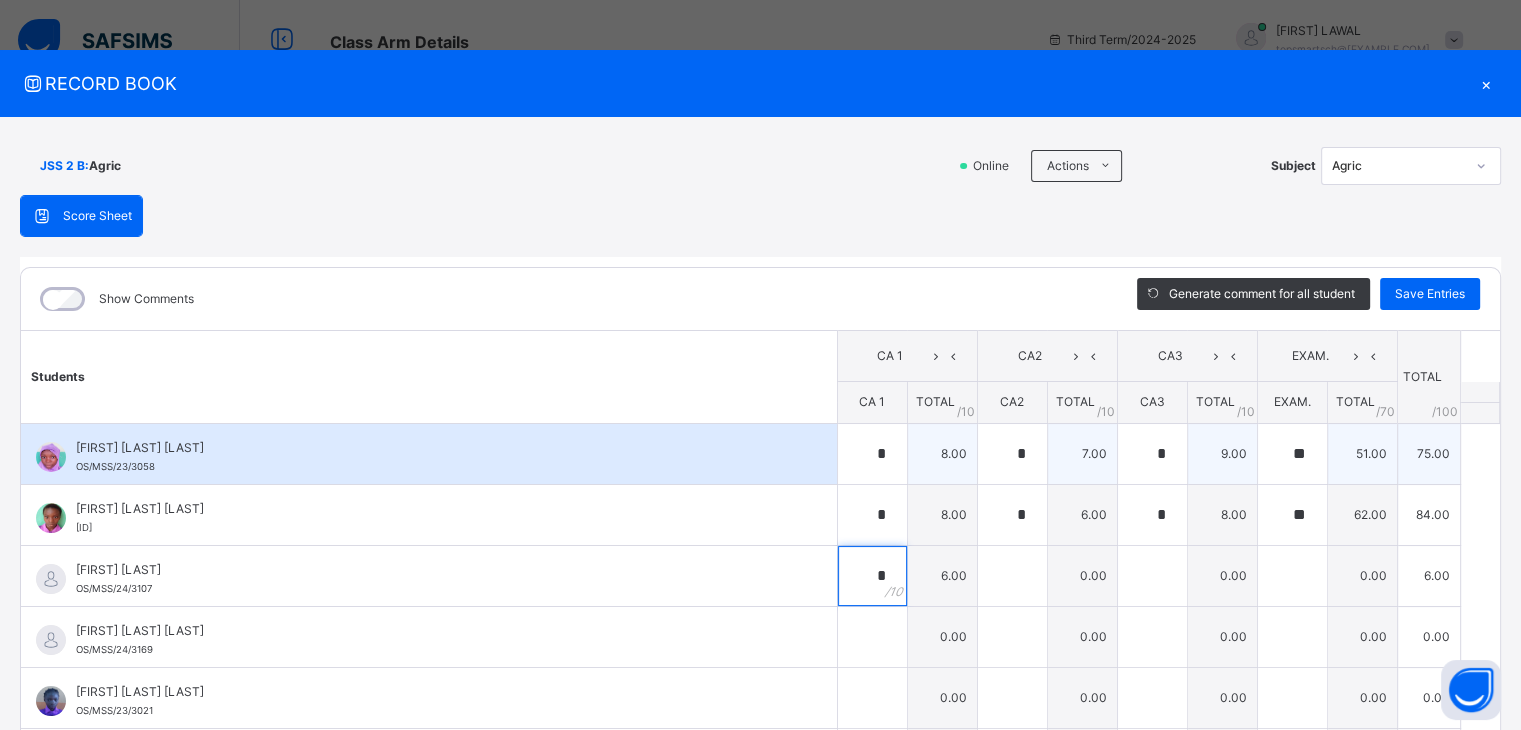 type on "*" 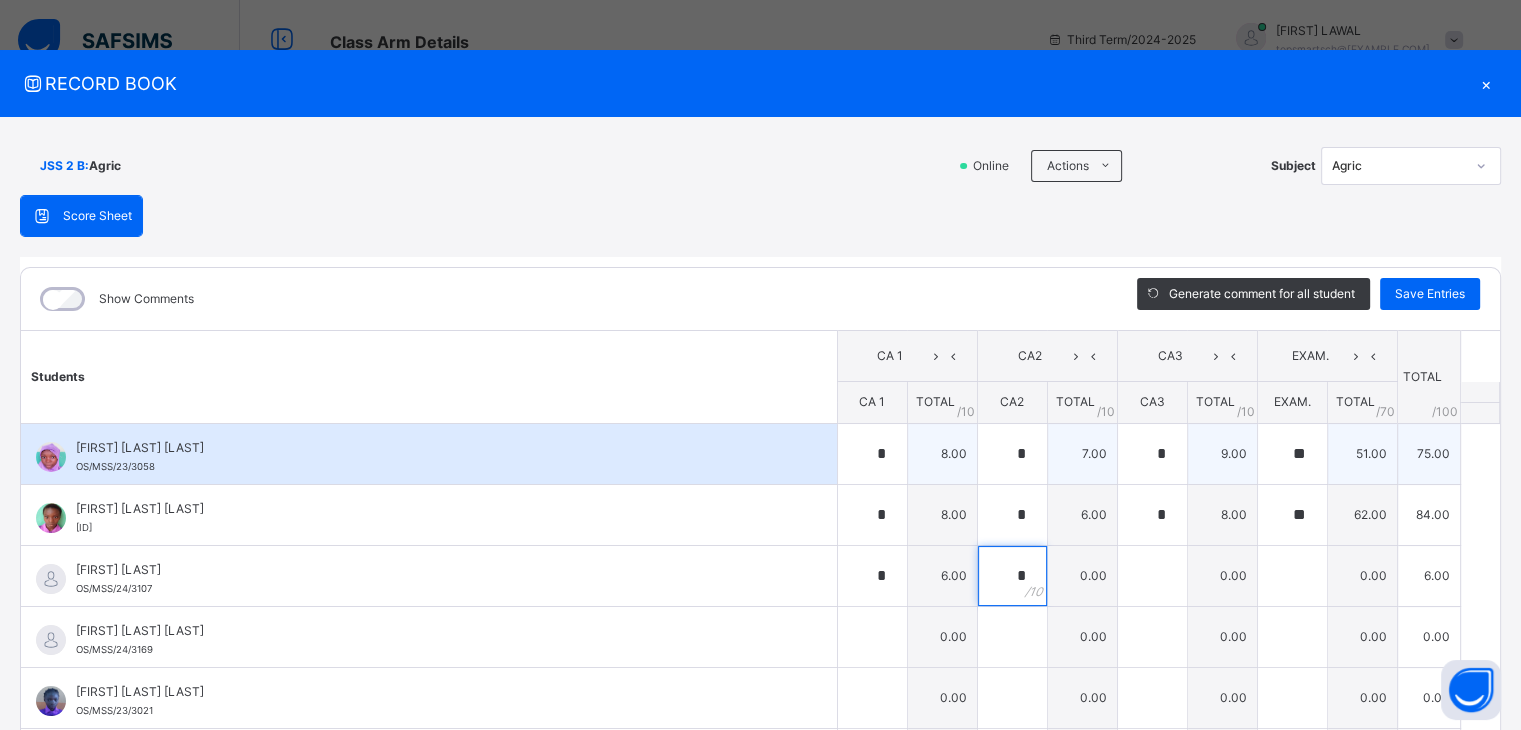 type on "*" 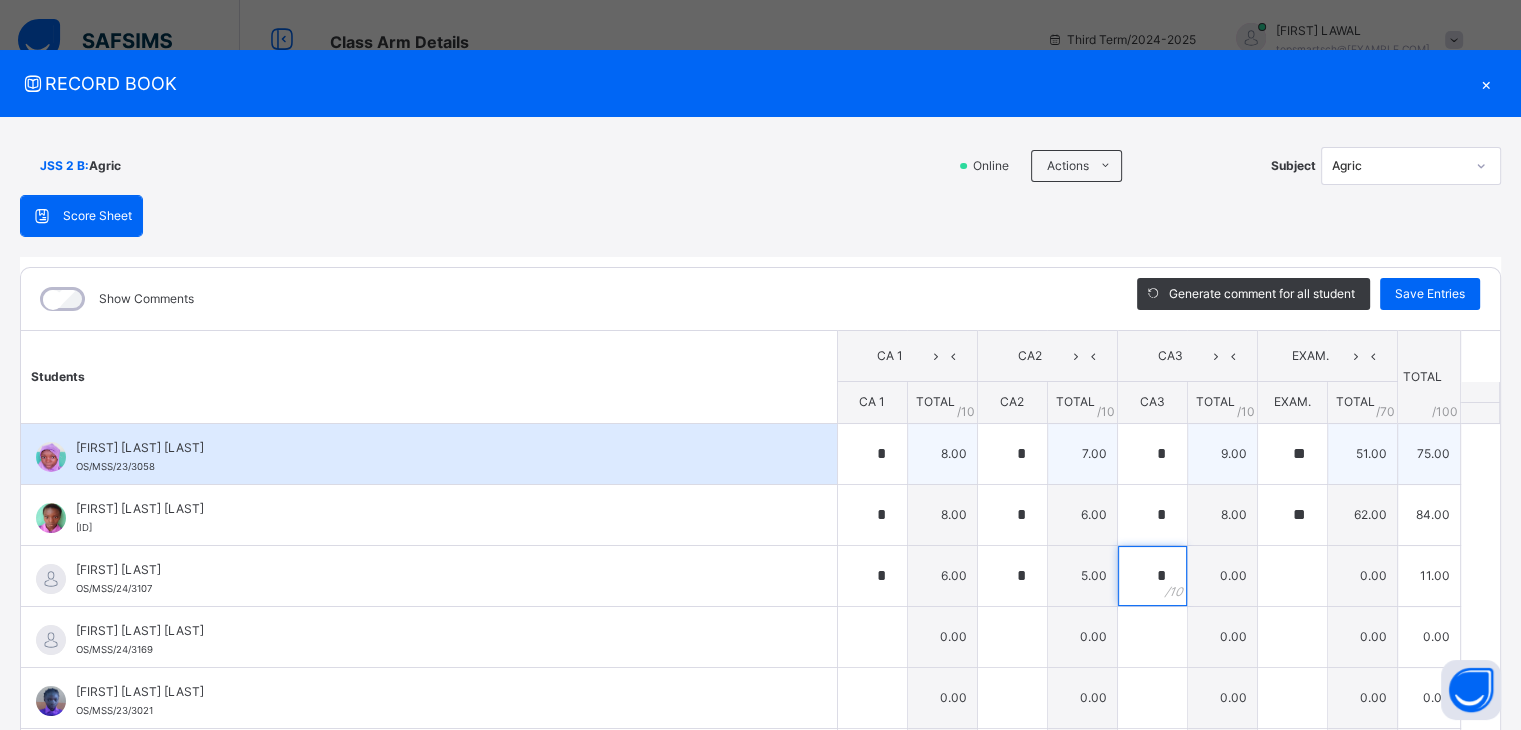 type on "*" 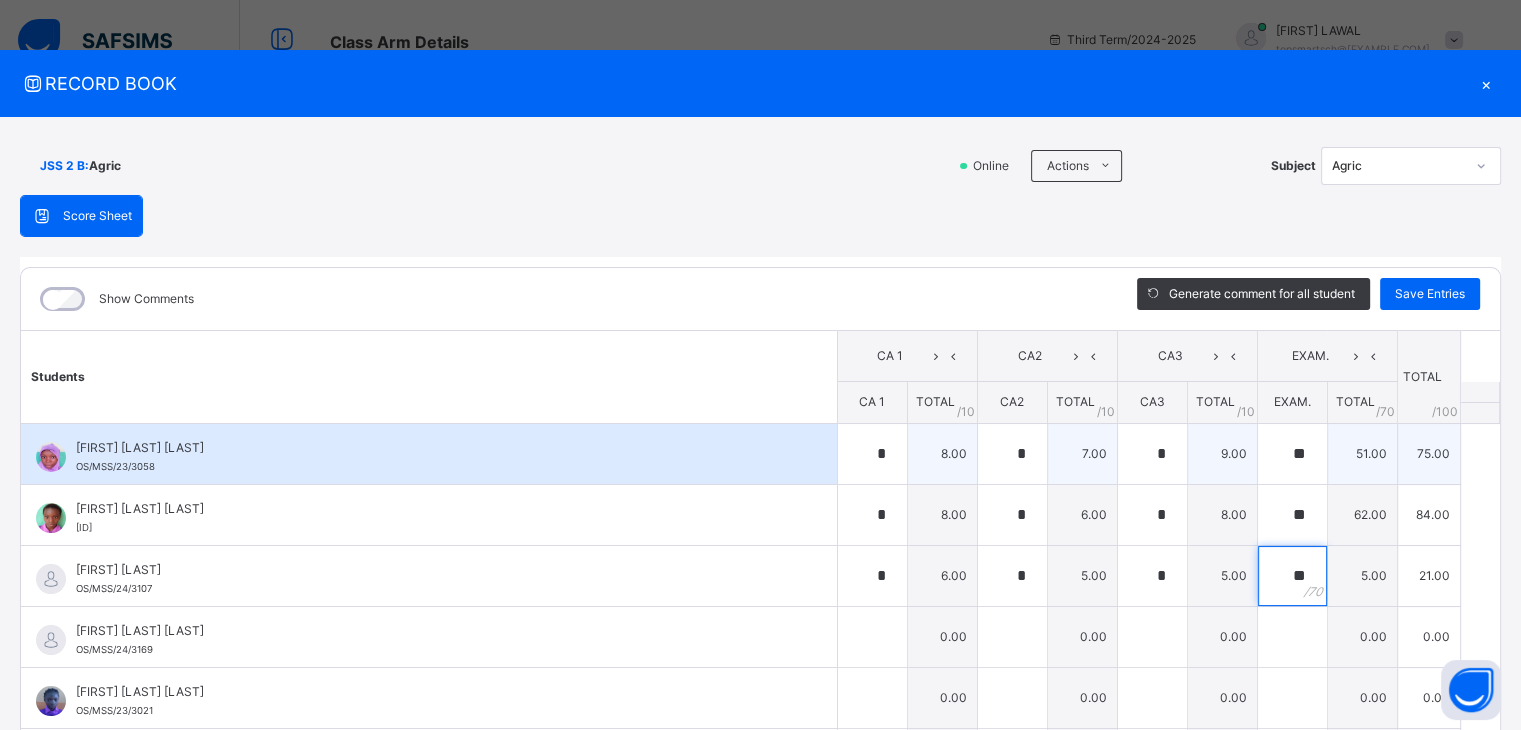 type on "**" 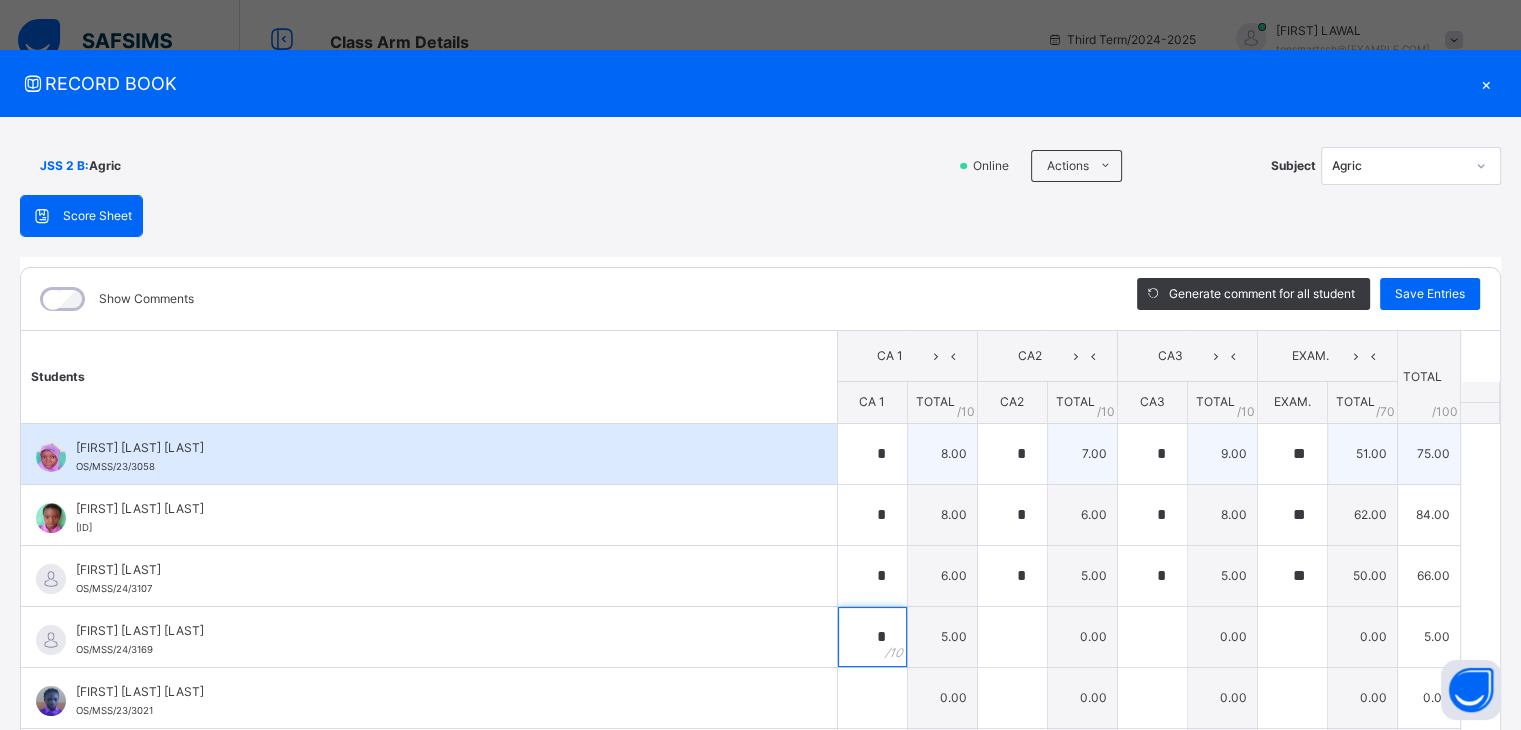 type on "*" 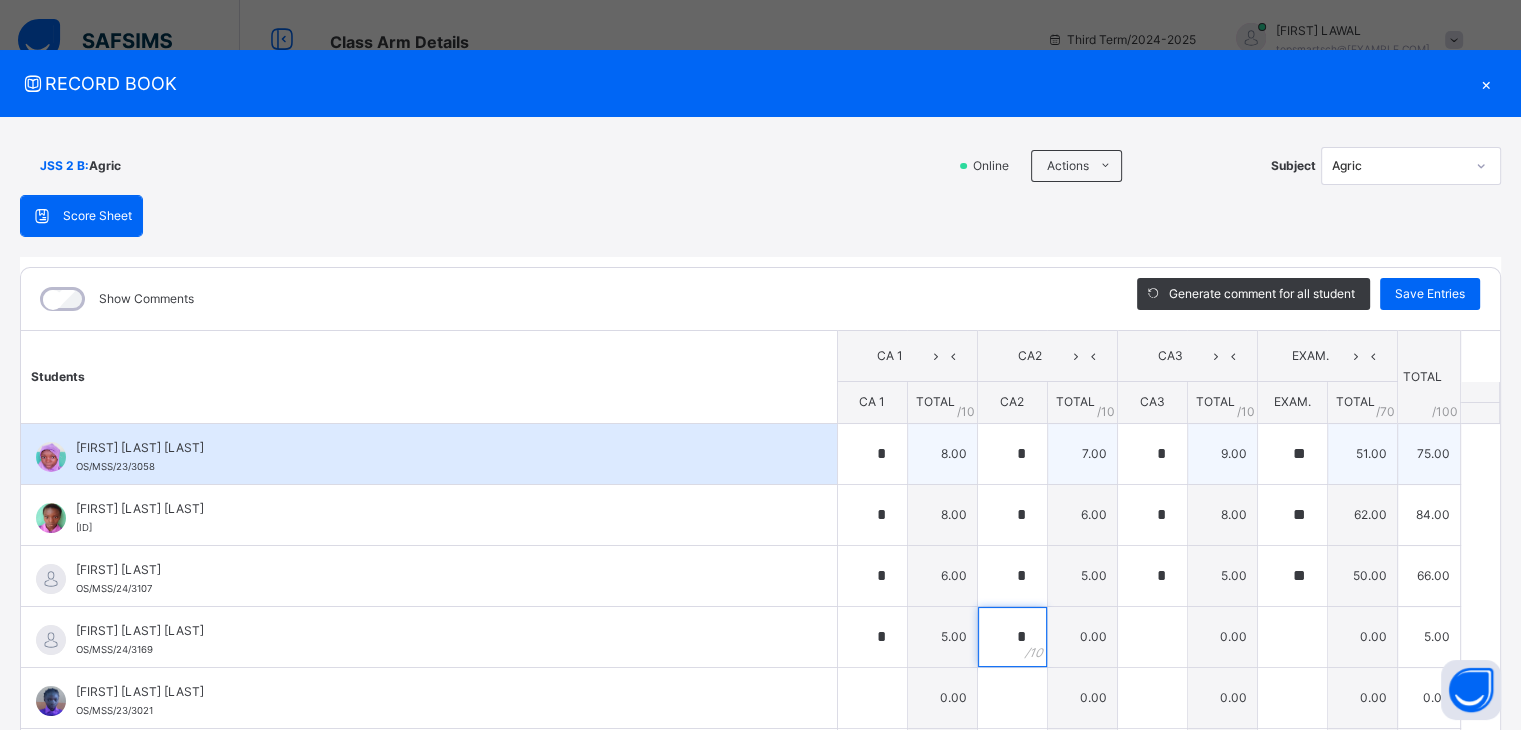 type on "*" 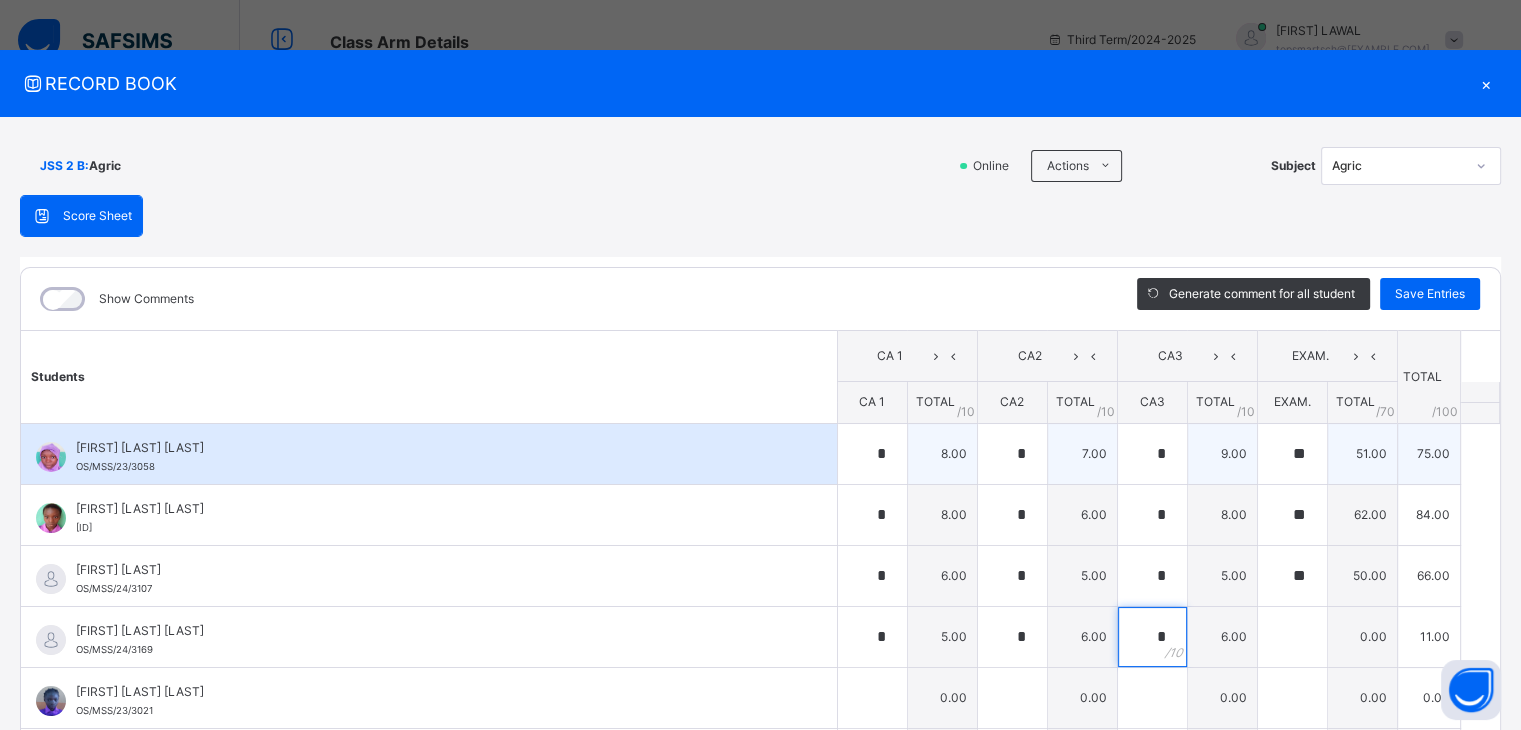 type on "*" 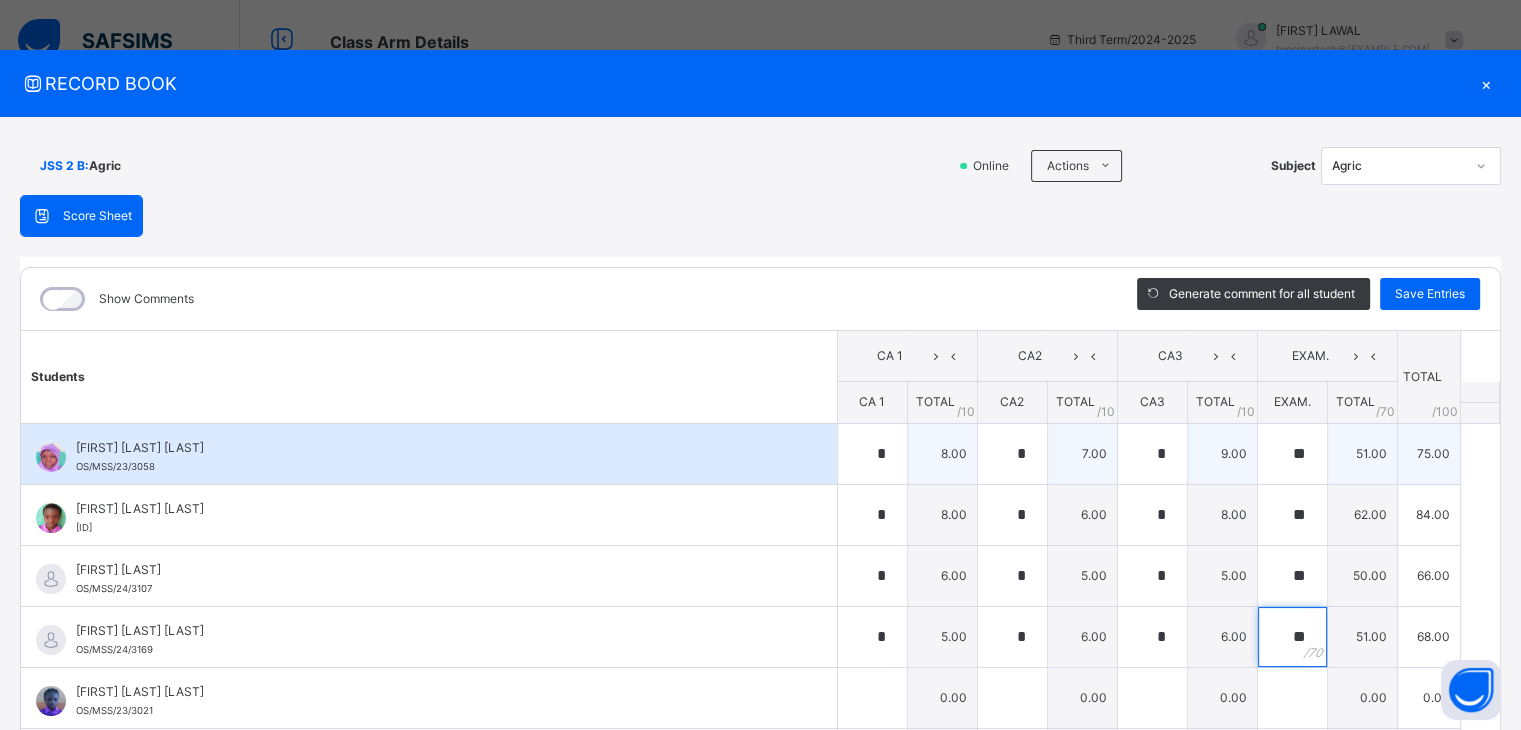 type on "**" 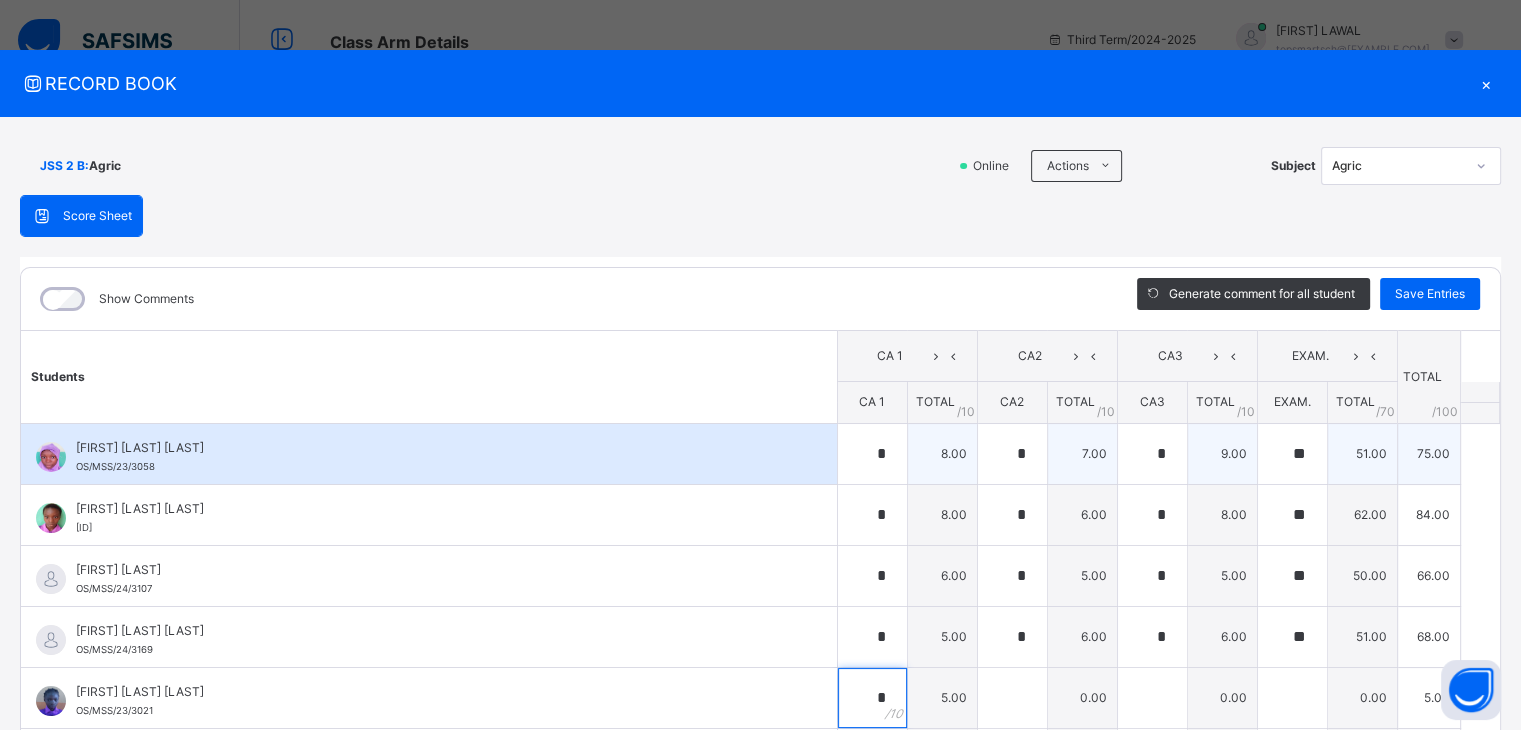 type on "*" 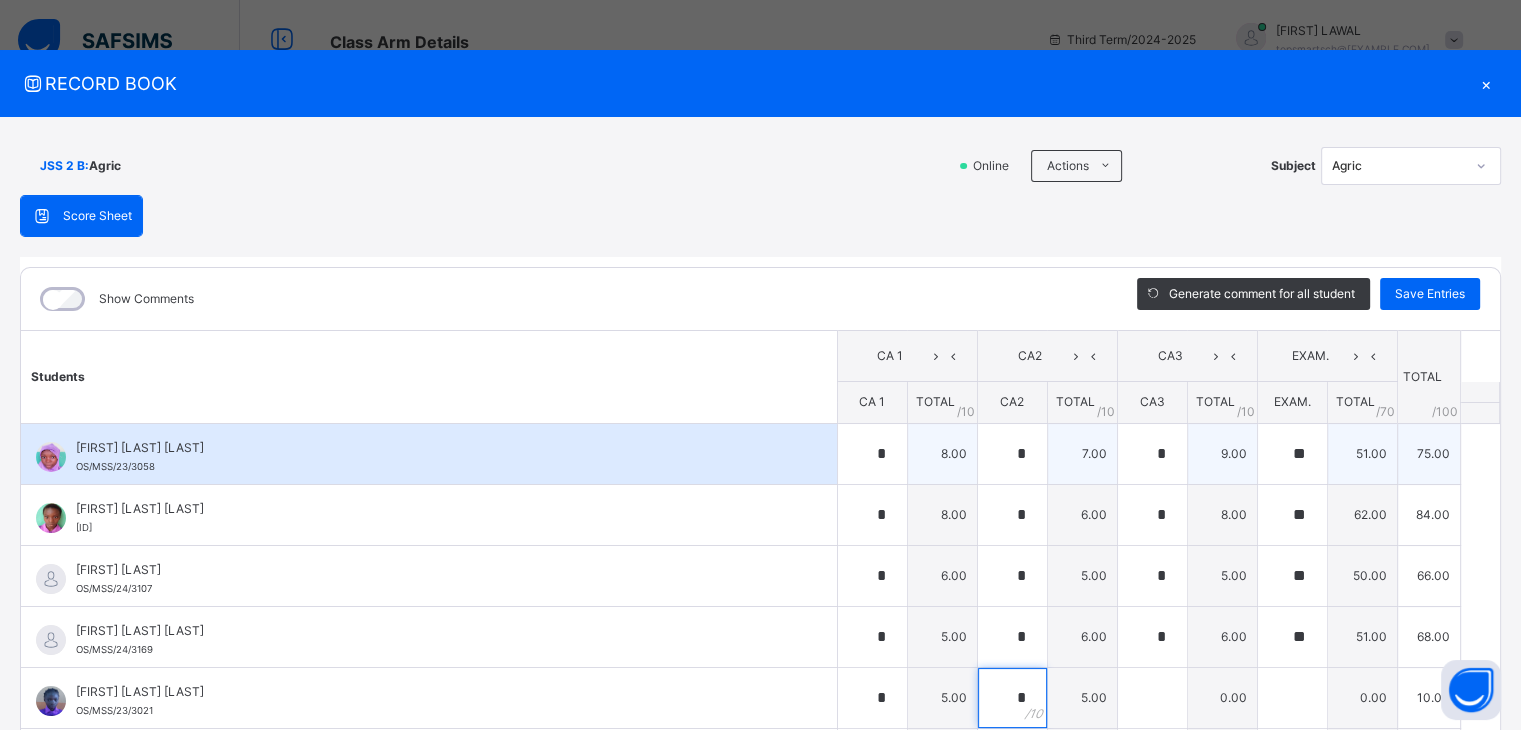 type on "*" 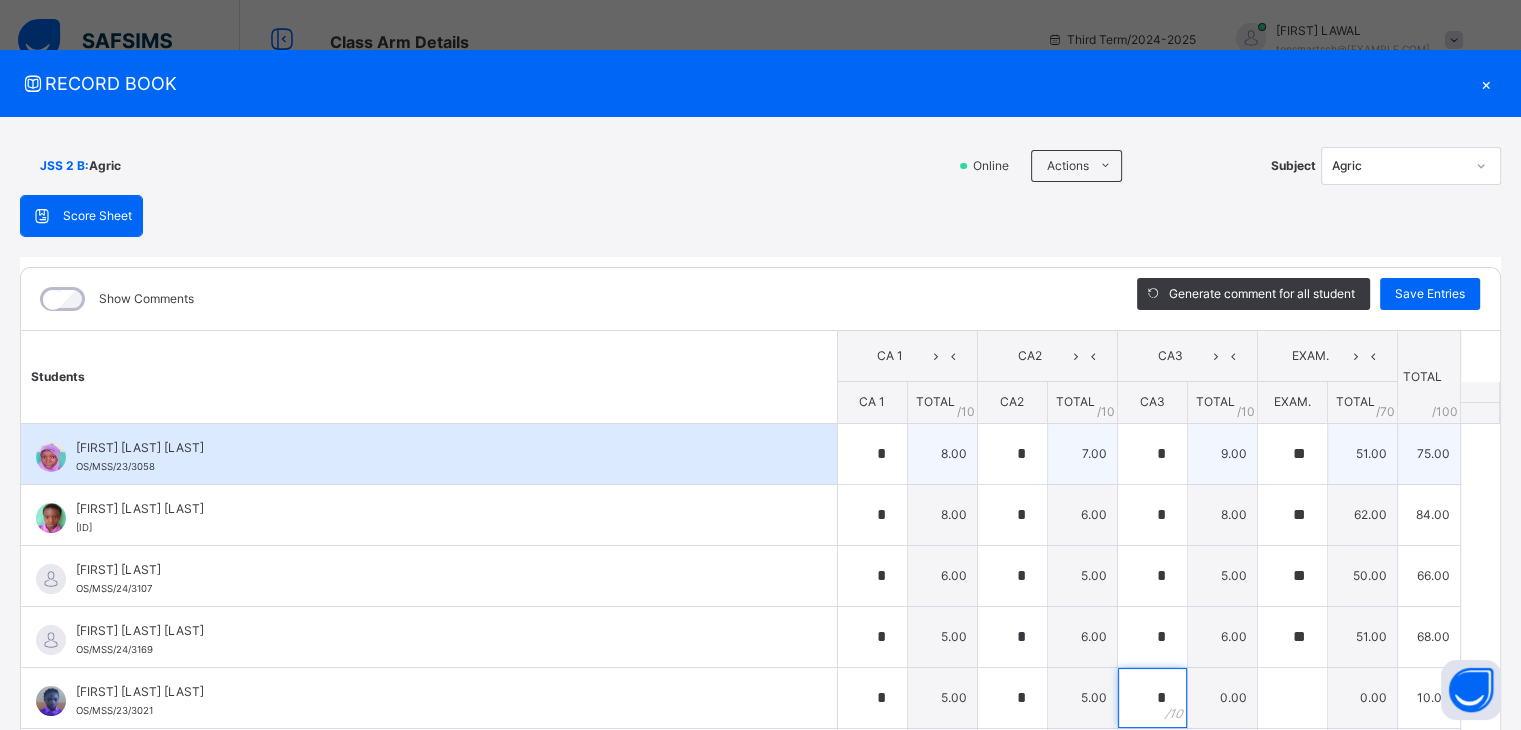 type on "*" 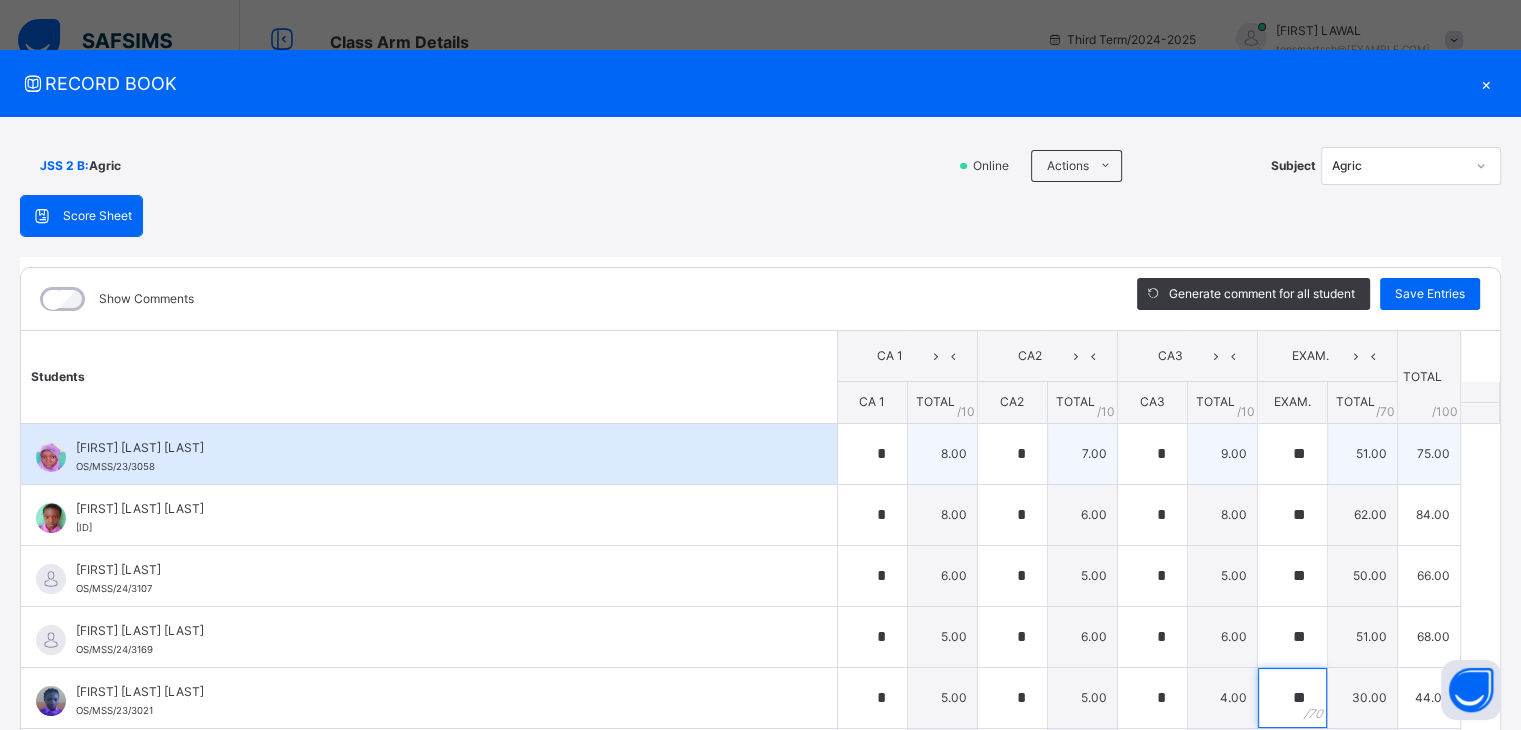 type on "**" 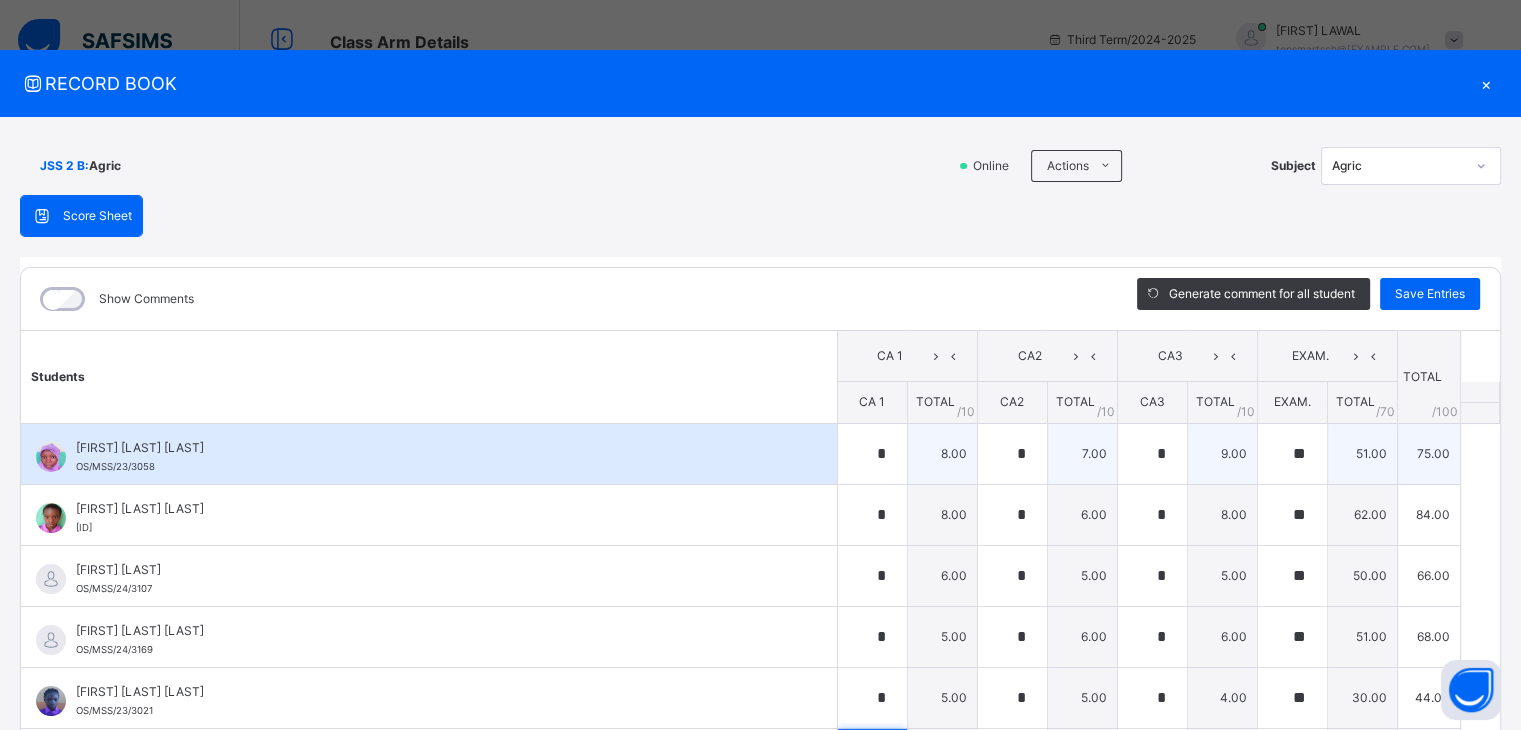 scroll, scrollTop: 56, scrollLeft: 0, axis: vertical 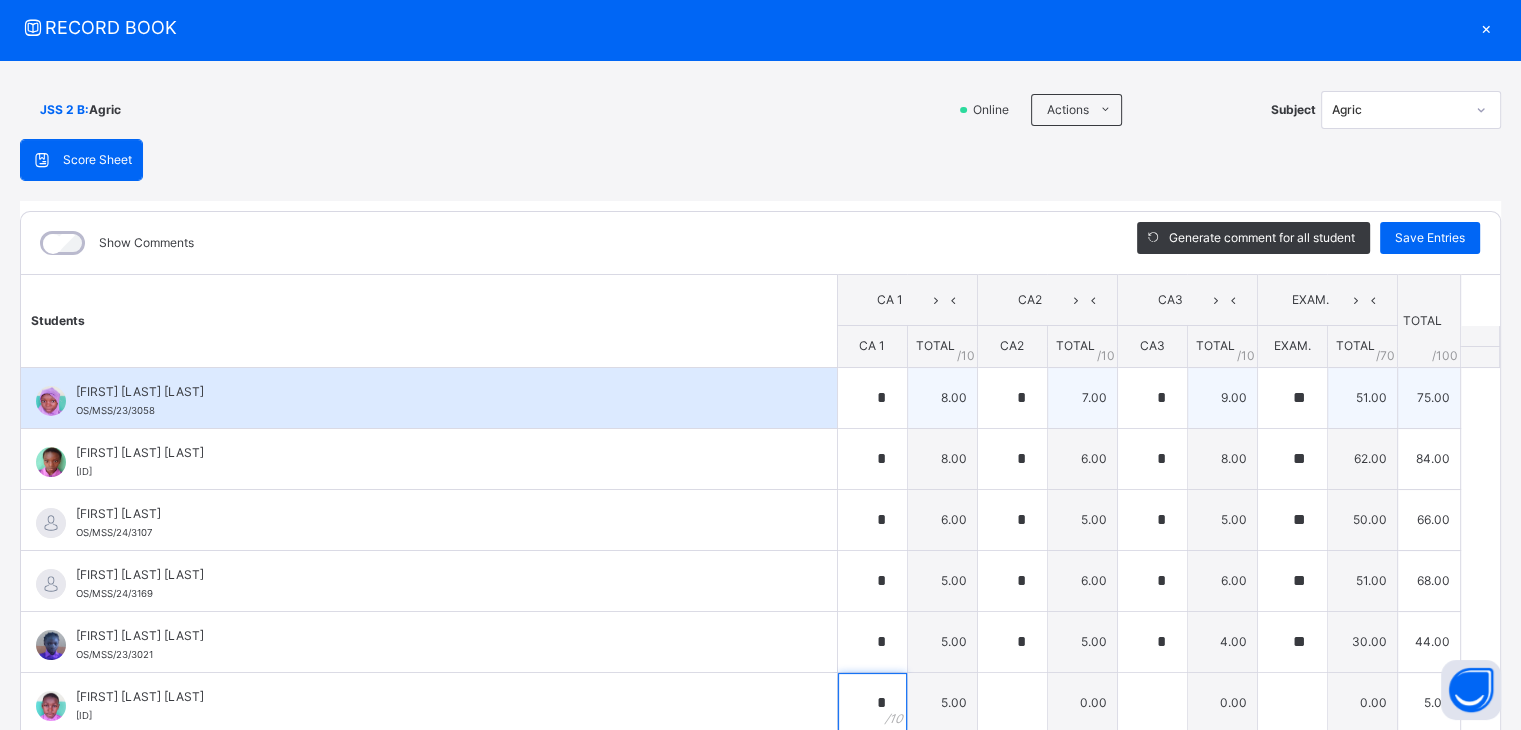 type on "*" 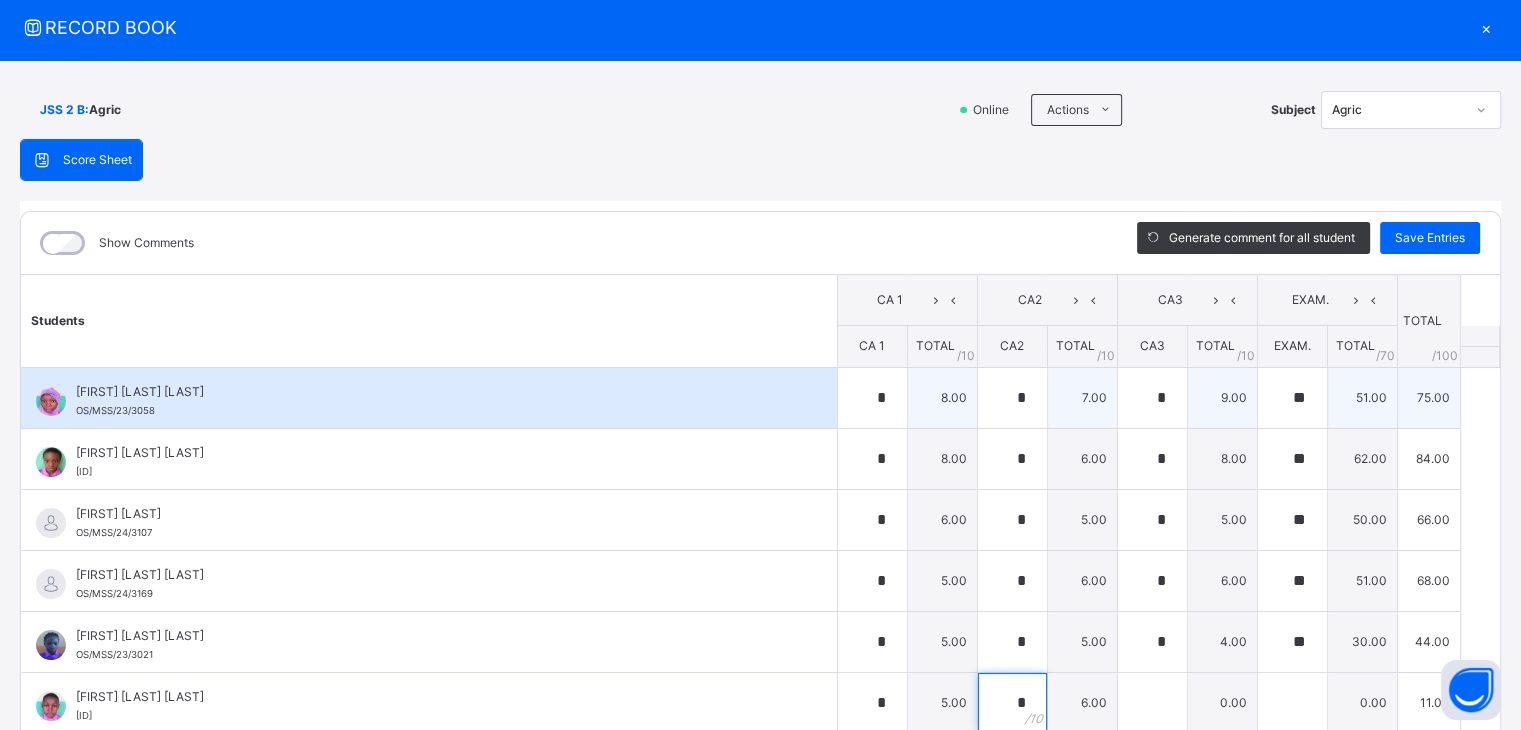 type on "*" 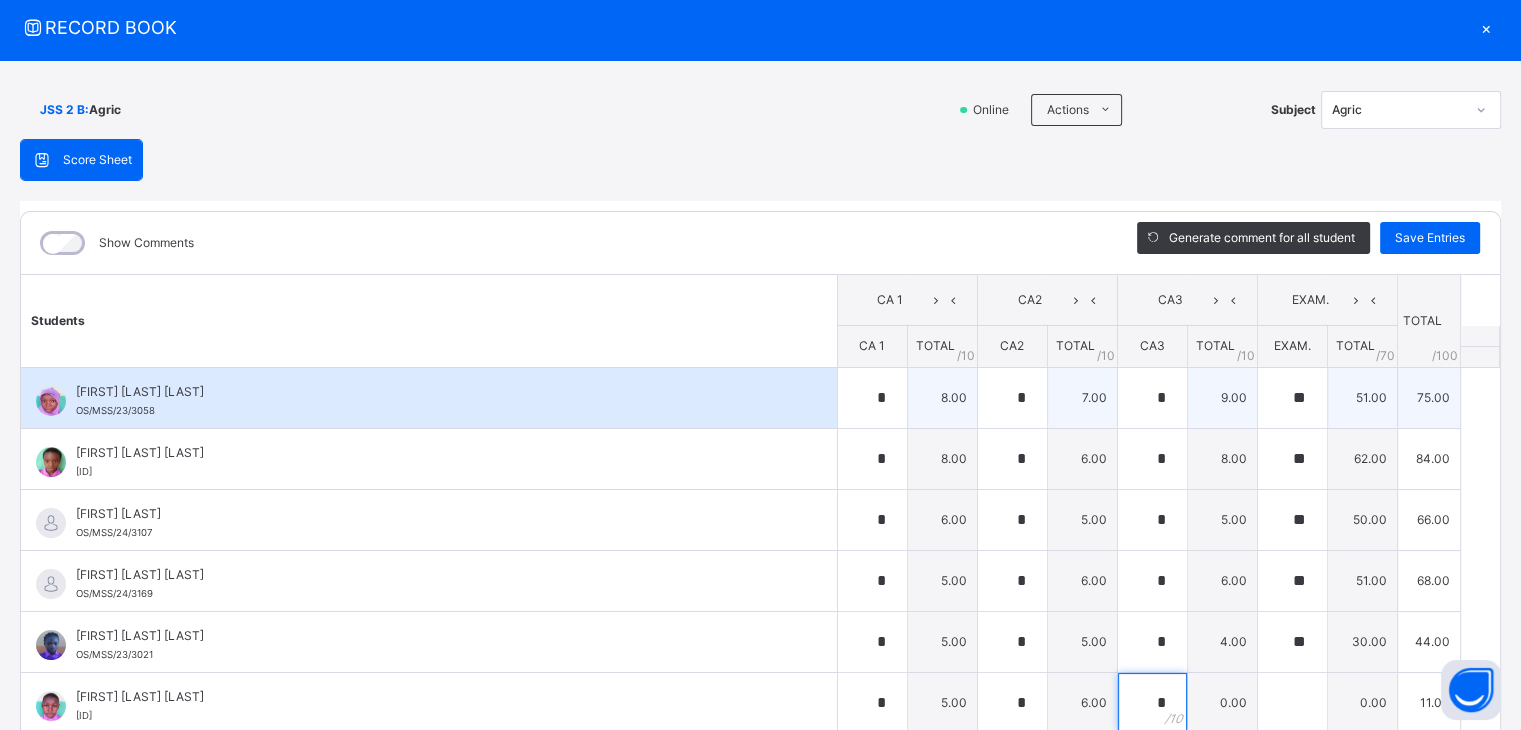type on "*" 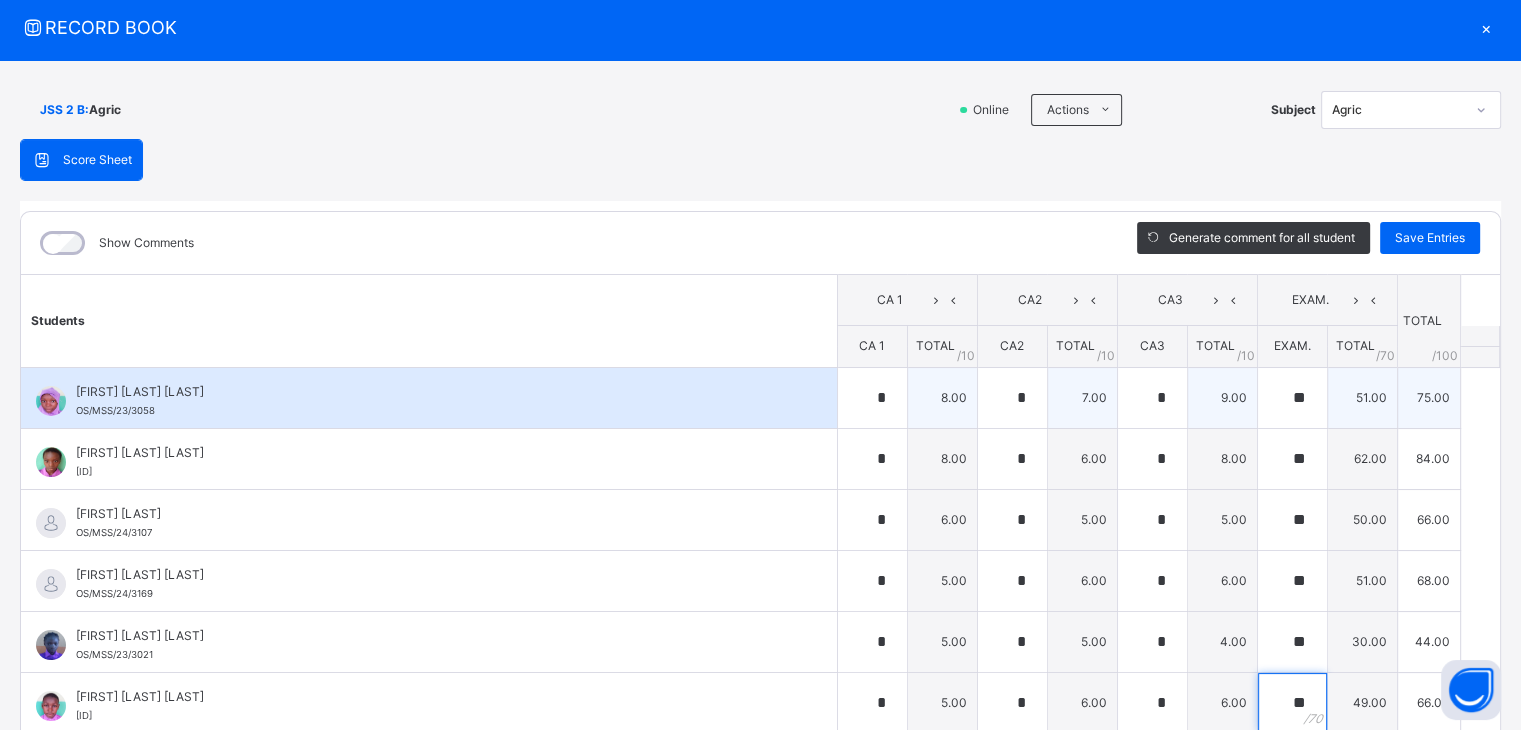 type on "**" 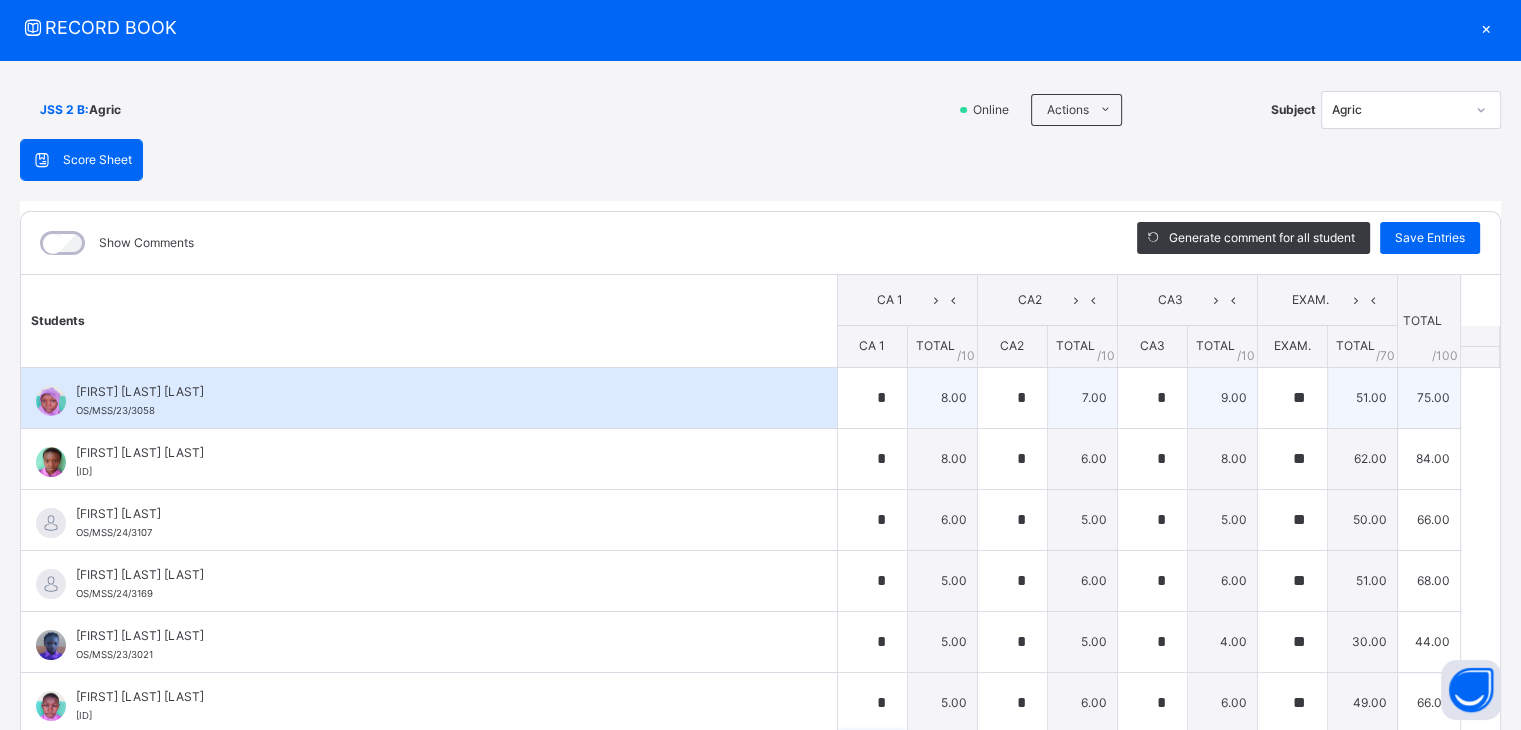 scroll, scrollTop: 17, scrollLeft: 0, axis: vertical 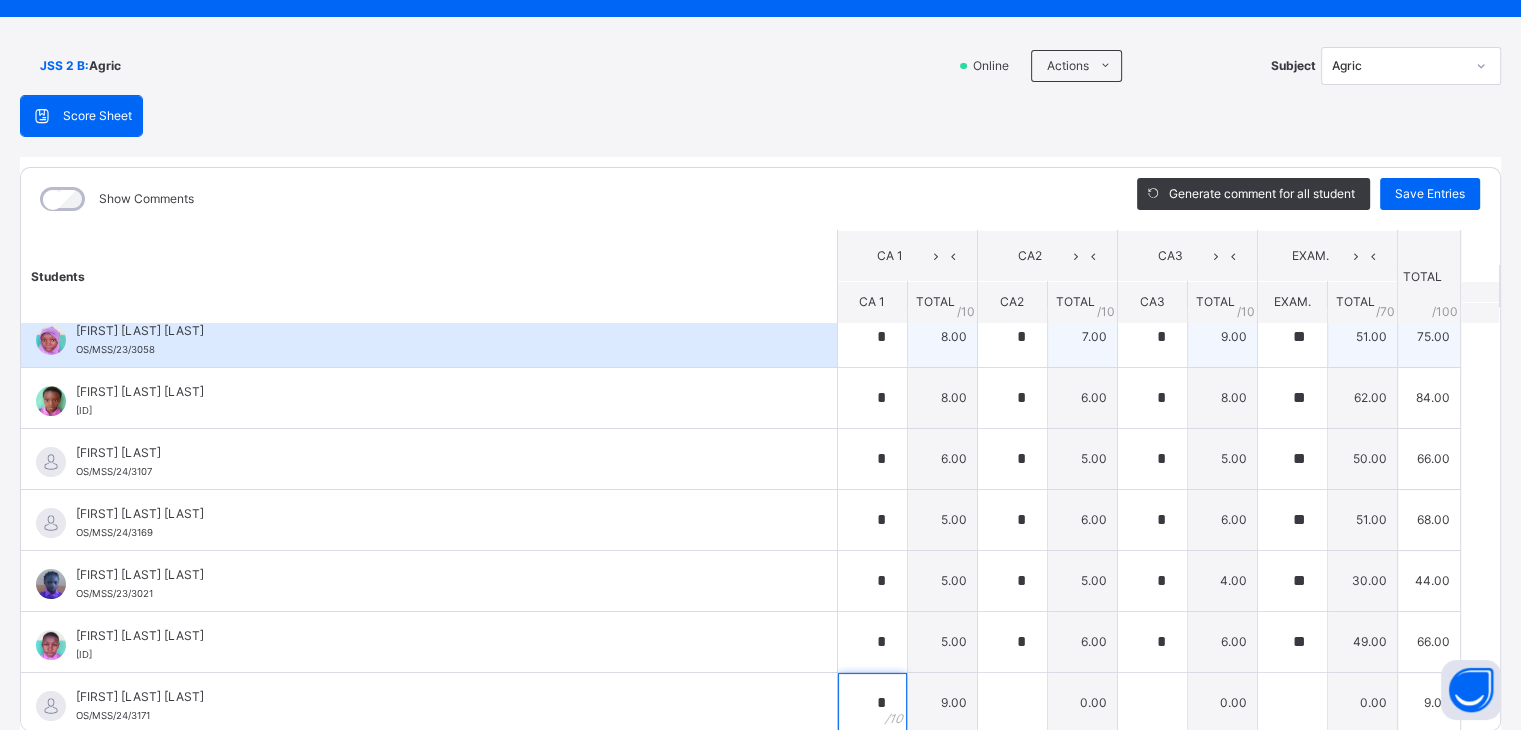type on "*" 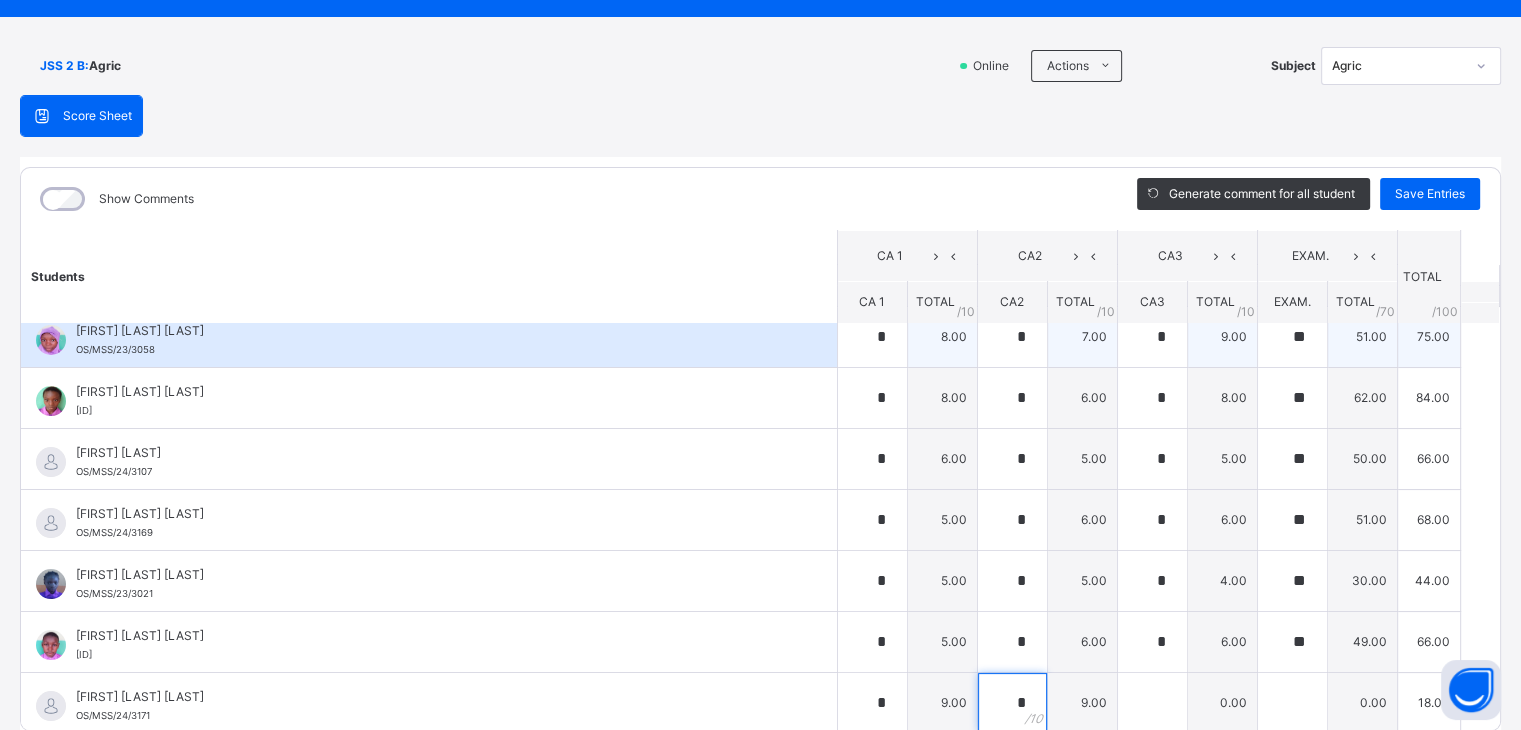 type on "*" 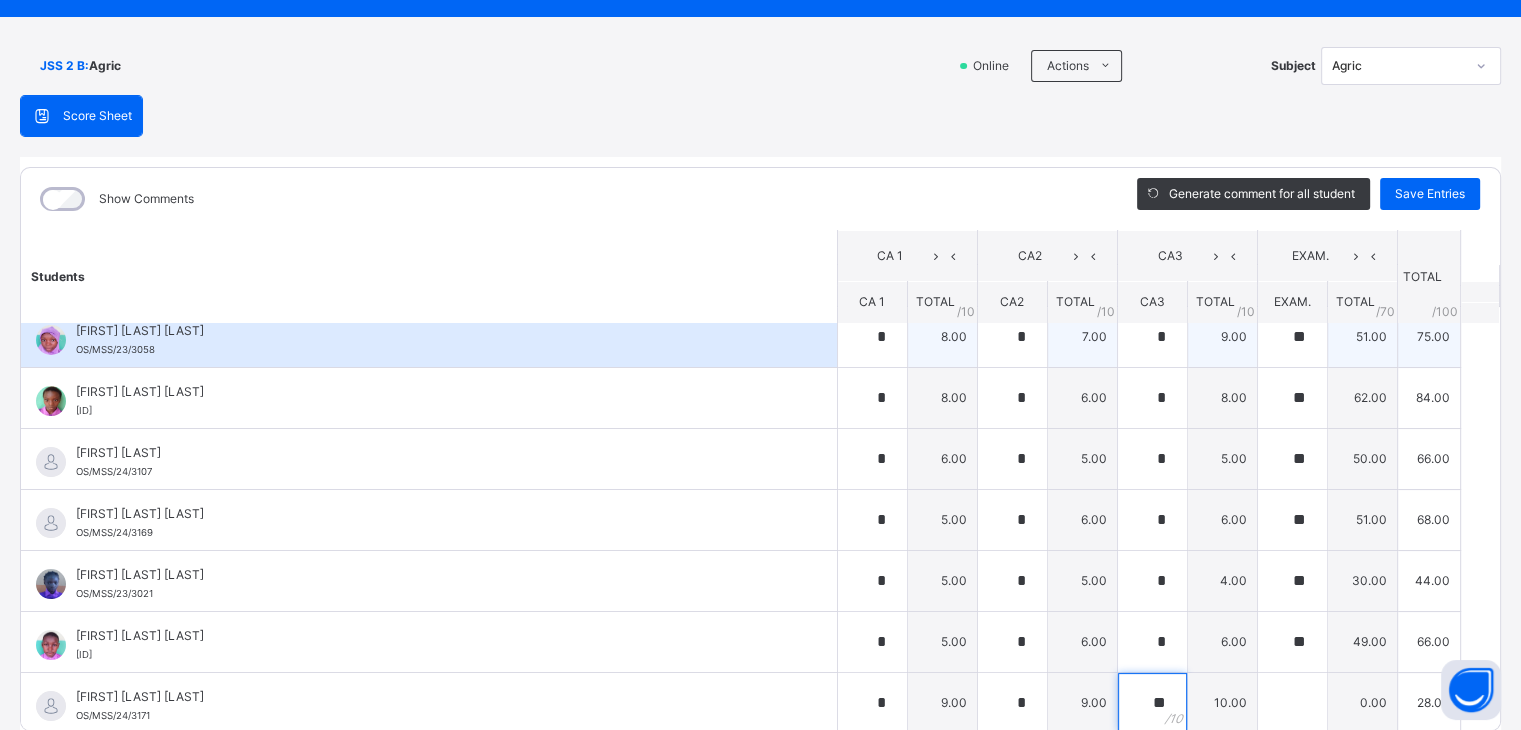 type on "**" 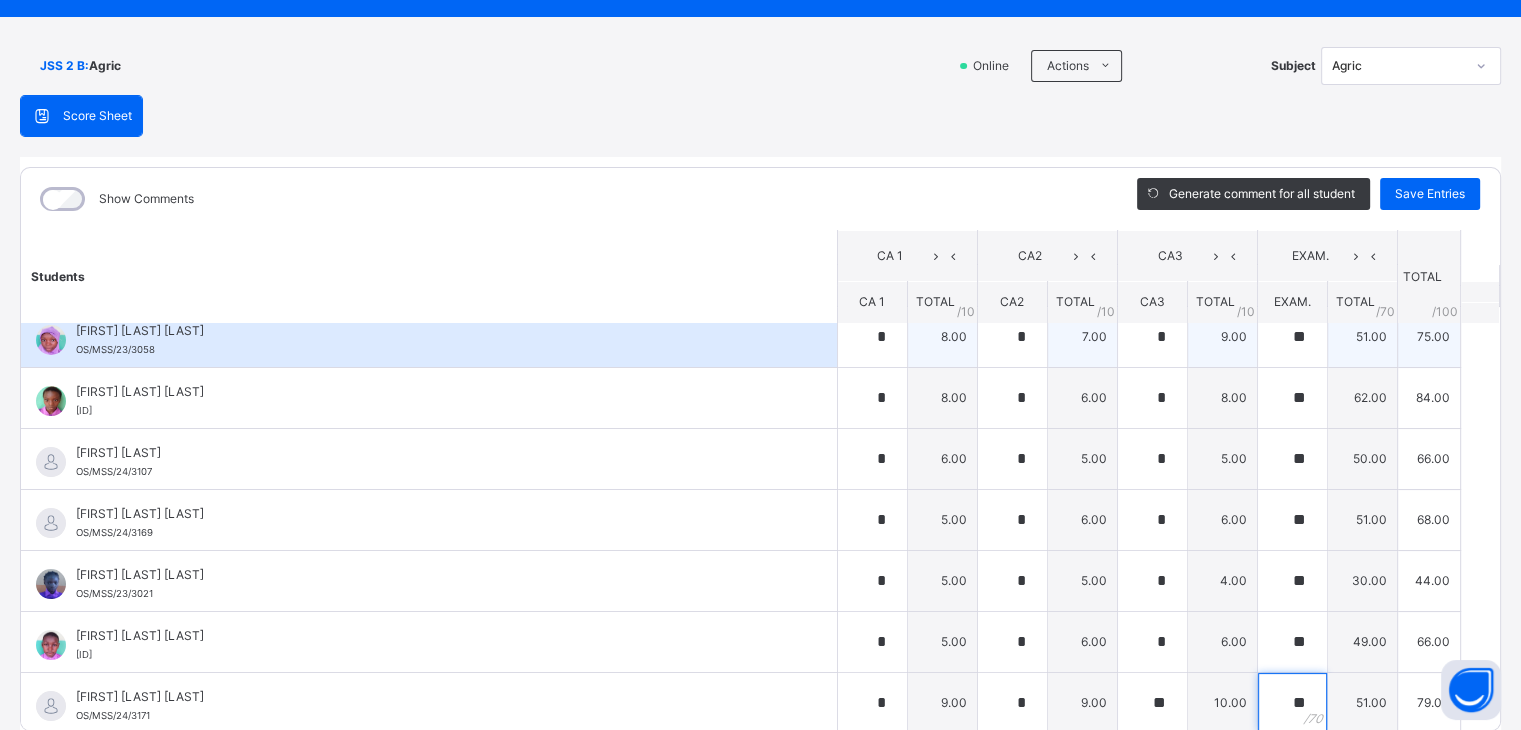 type on "**" 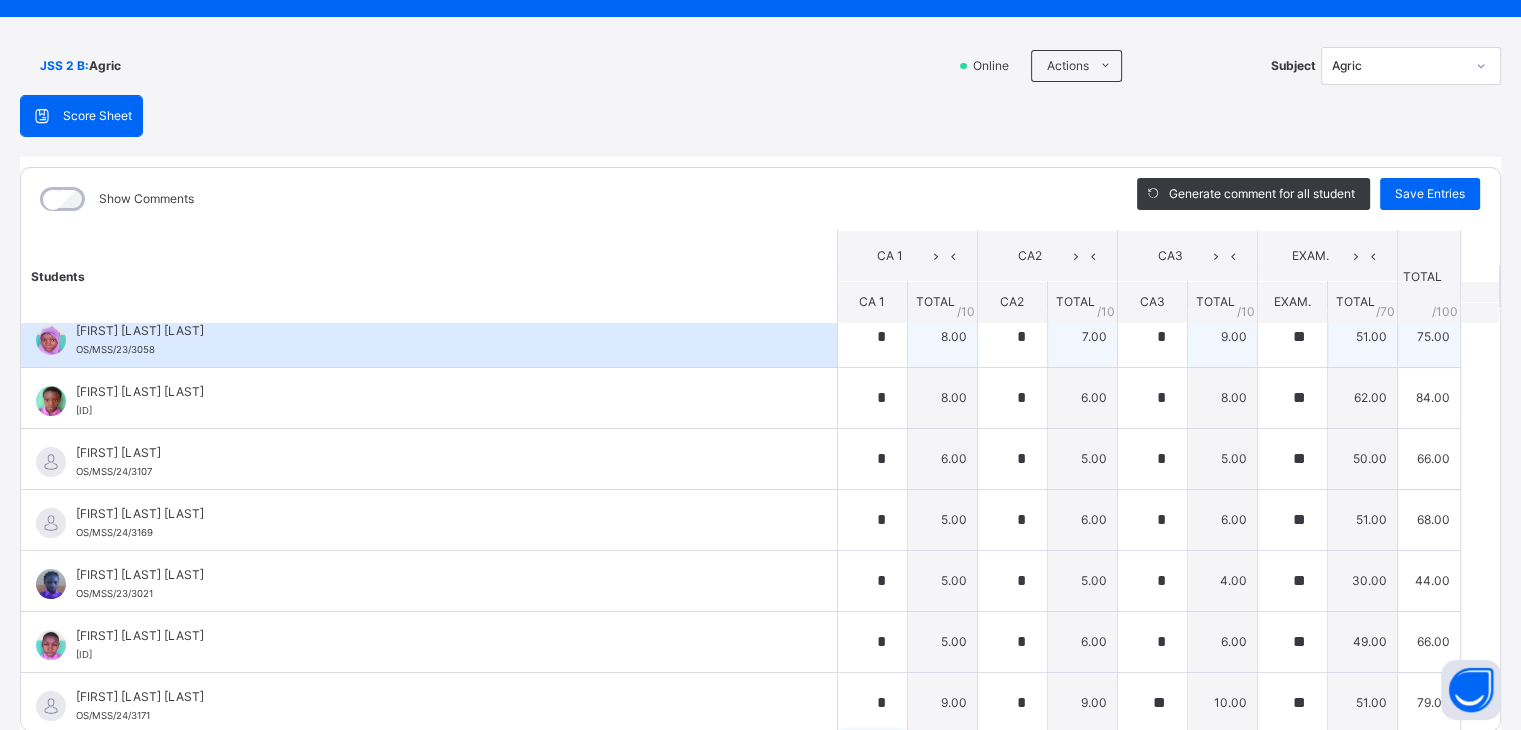 scroll, scrollTop: 298, scrollLeft: 0, axis: vertical 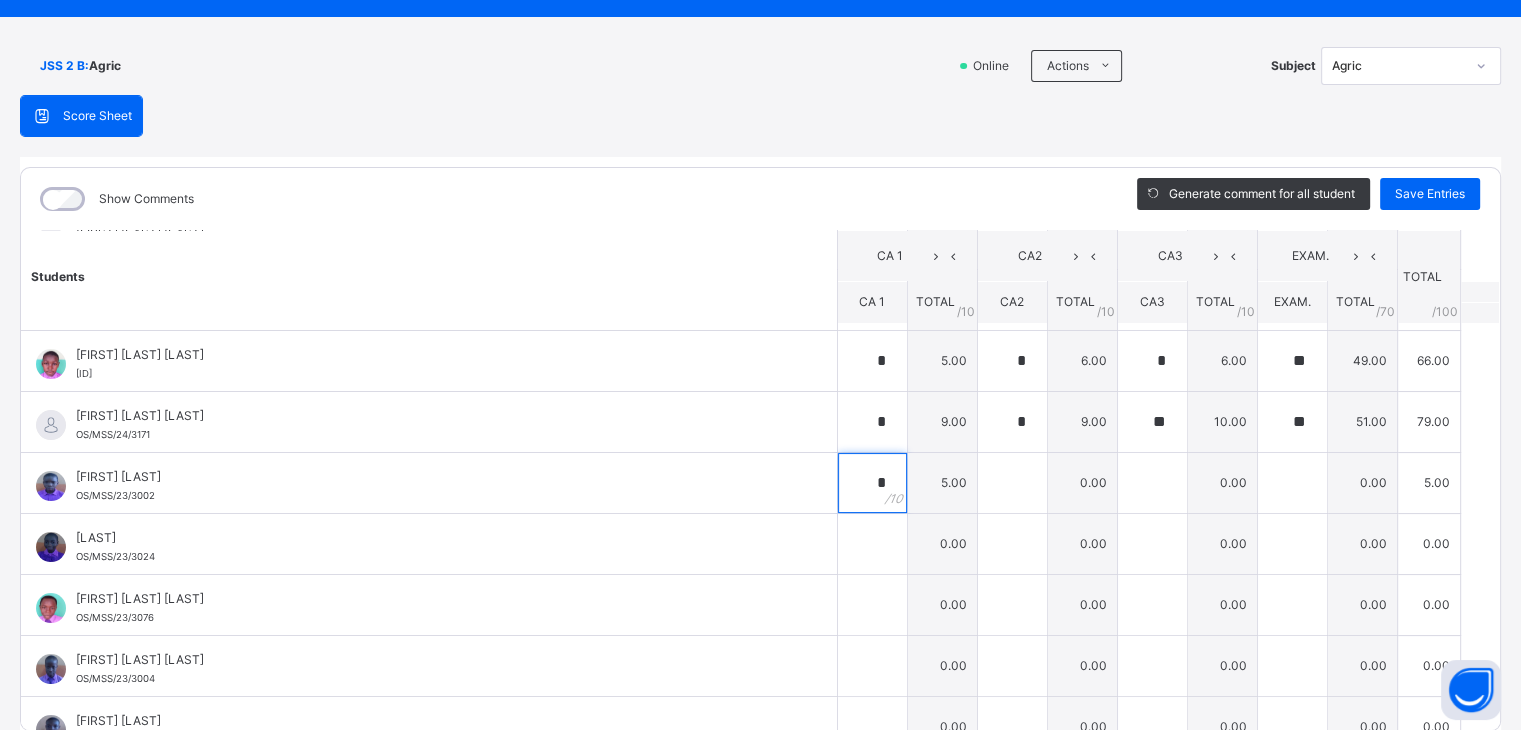 type on "*" 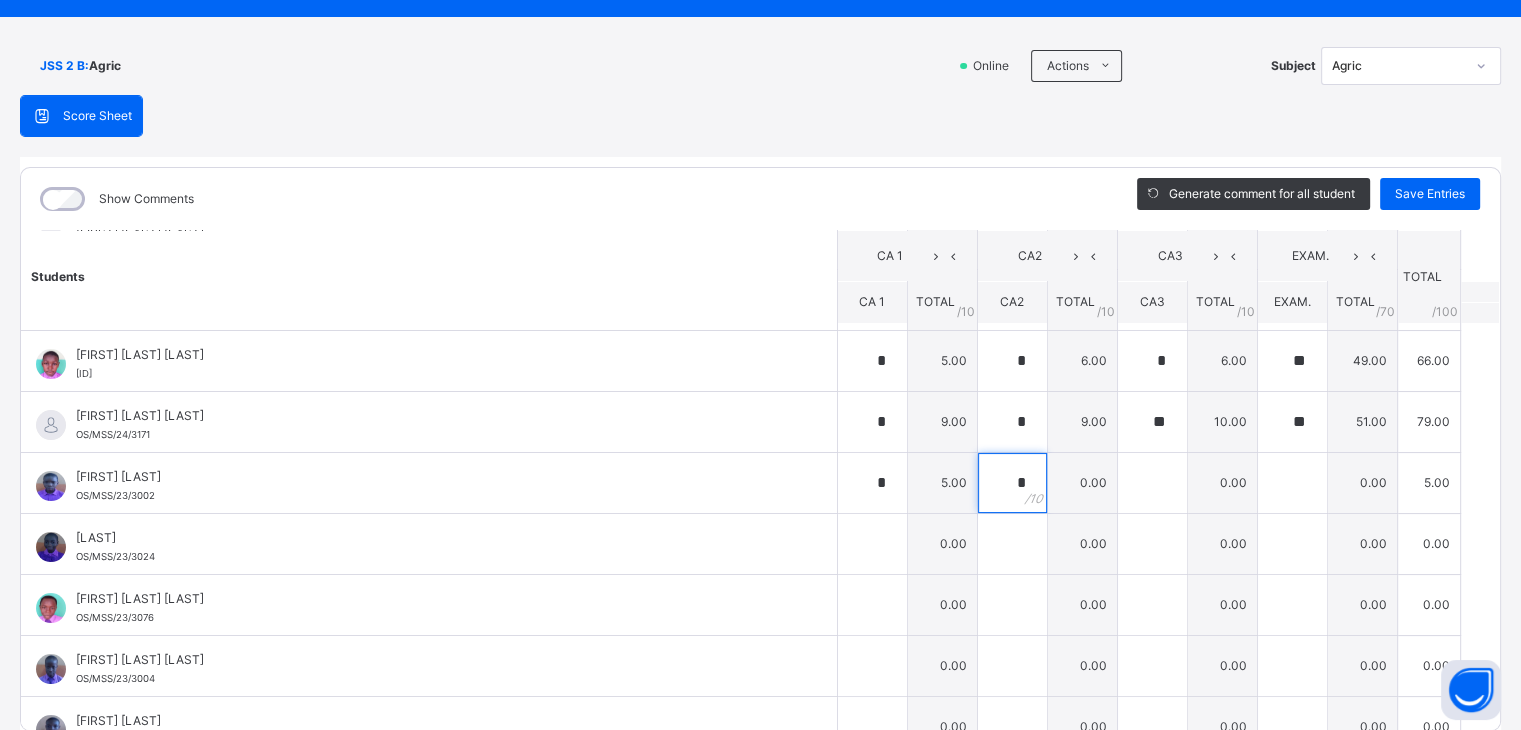 type on "*" 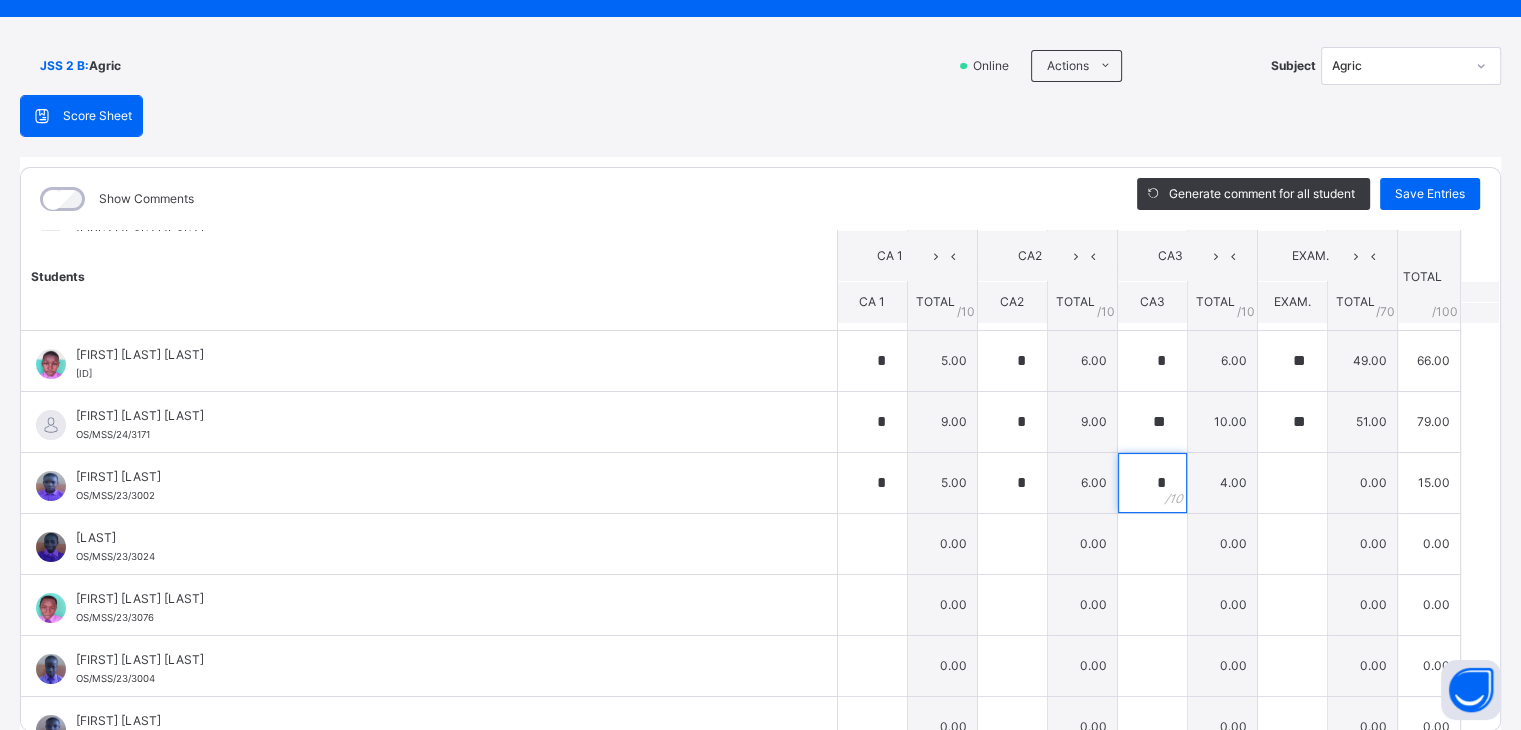 type on "*" 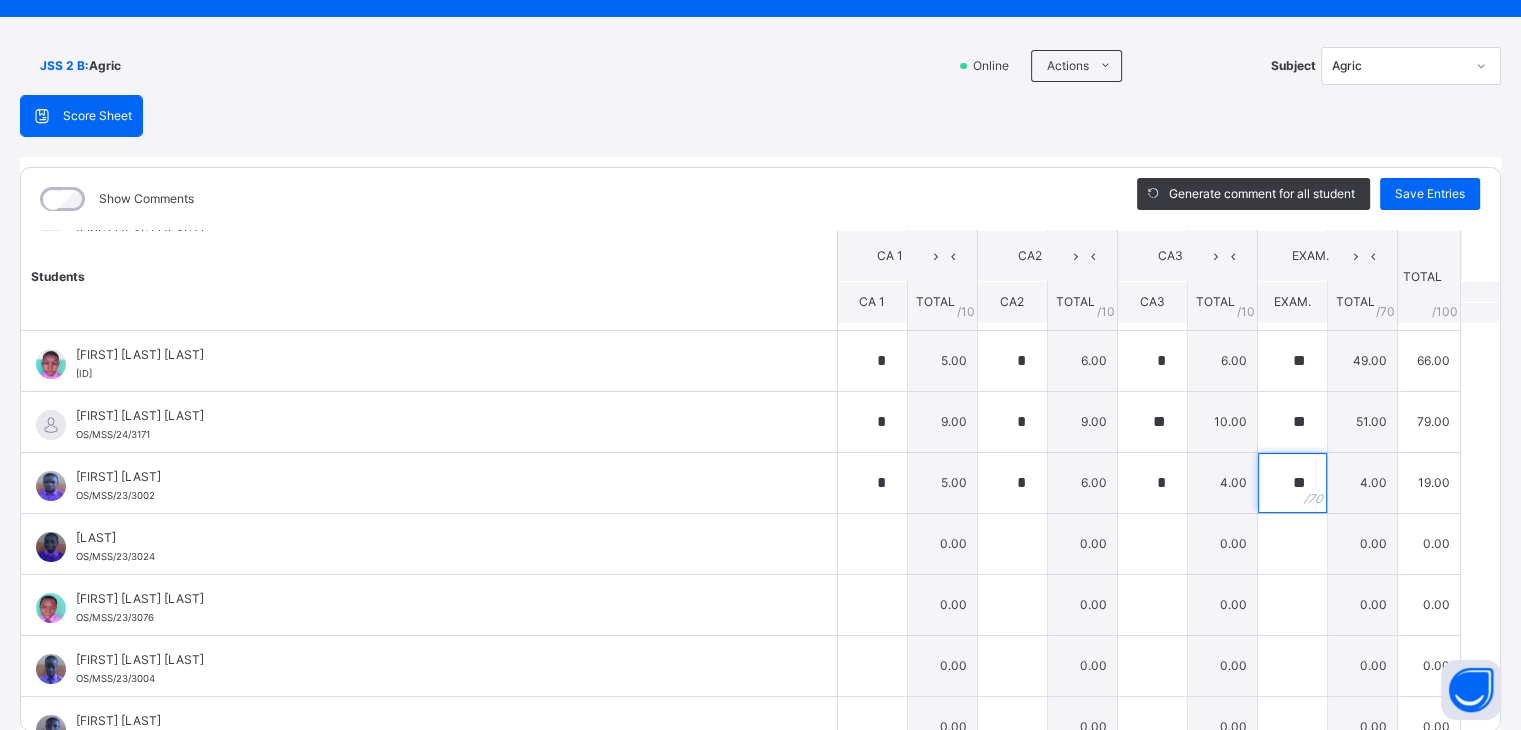 type on "**" 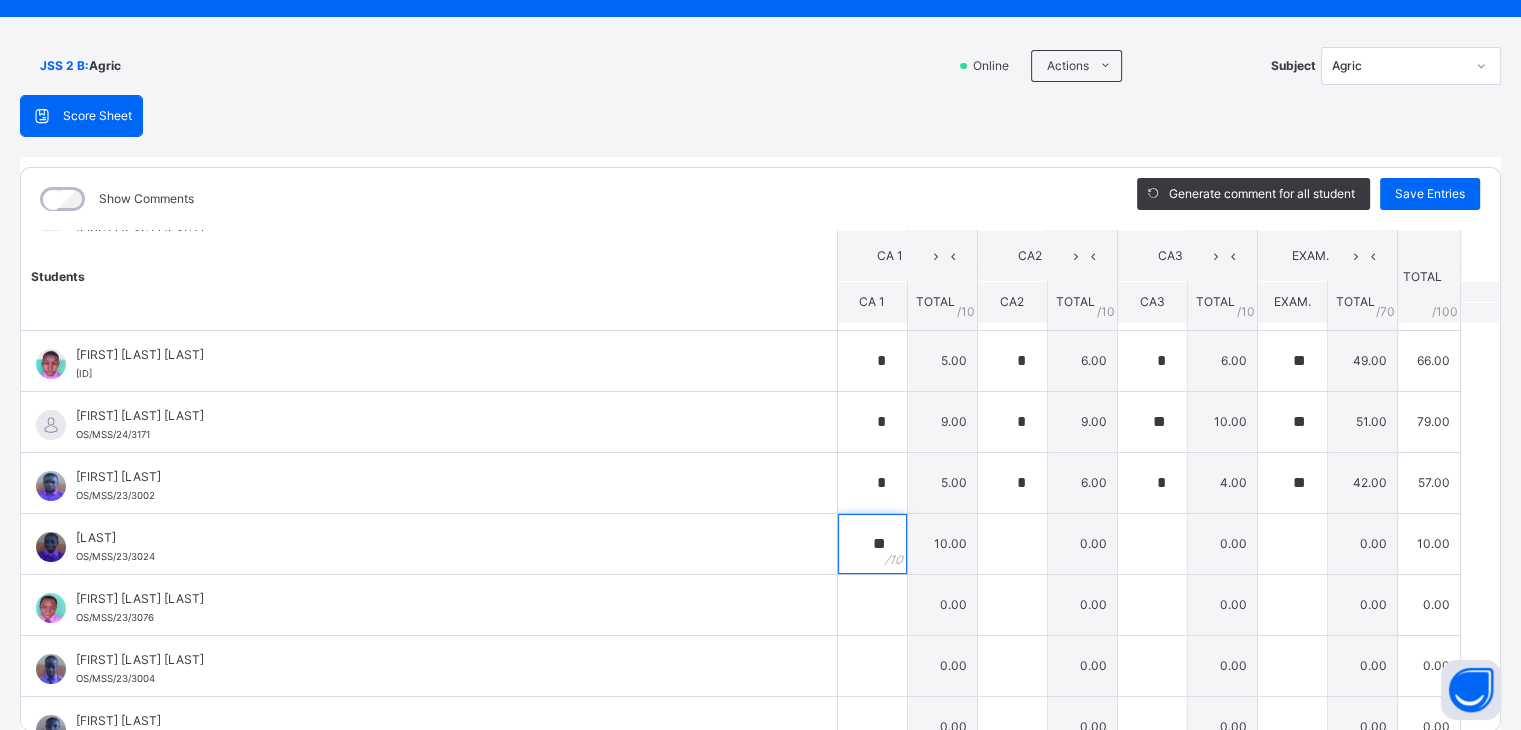 type on "**" 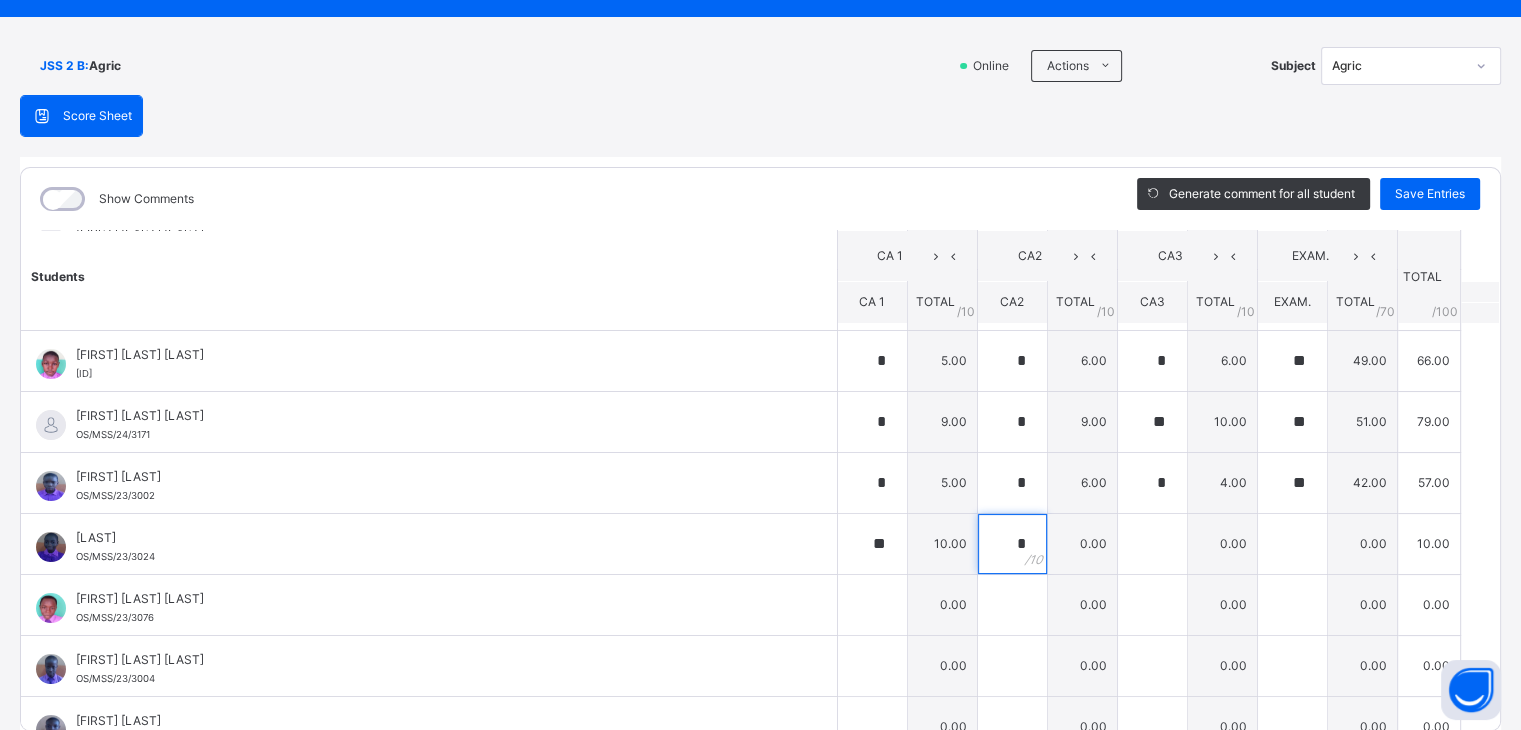 type on "*" 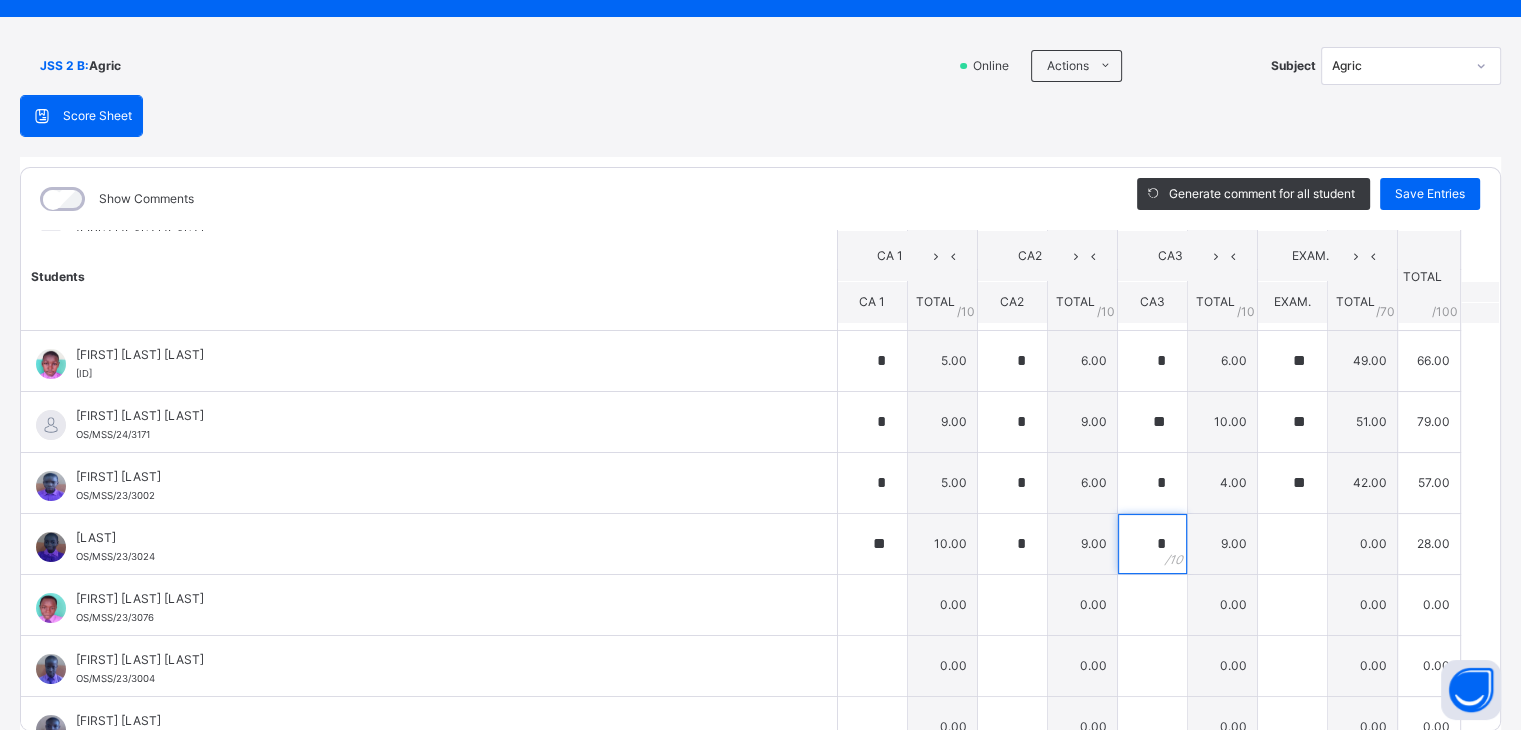 type on "*" 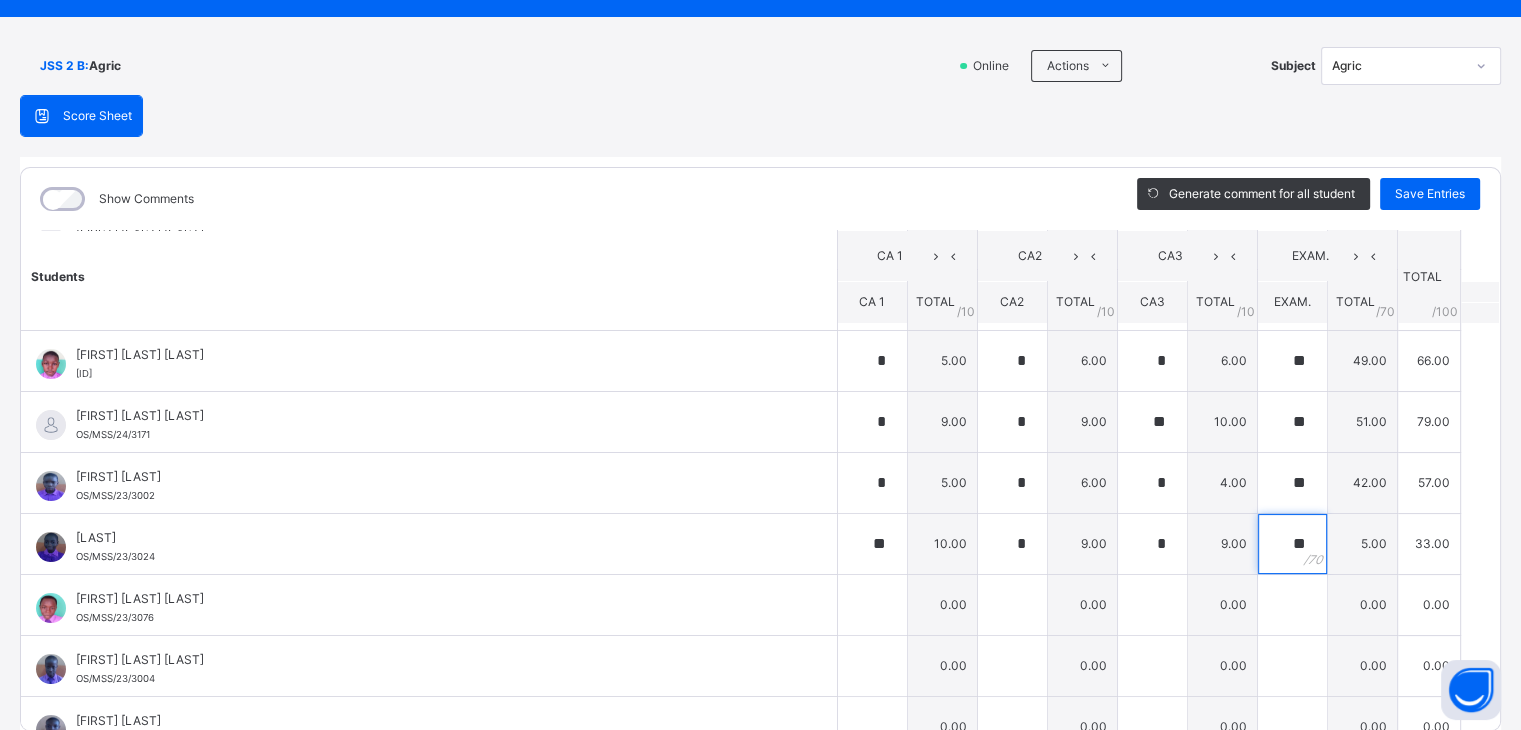 type on "**" 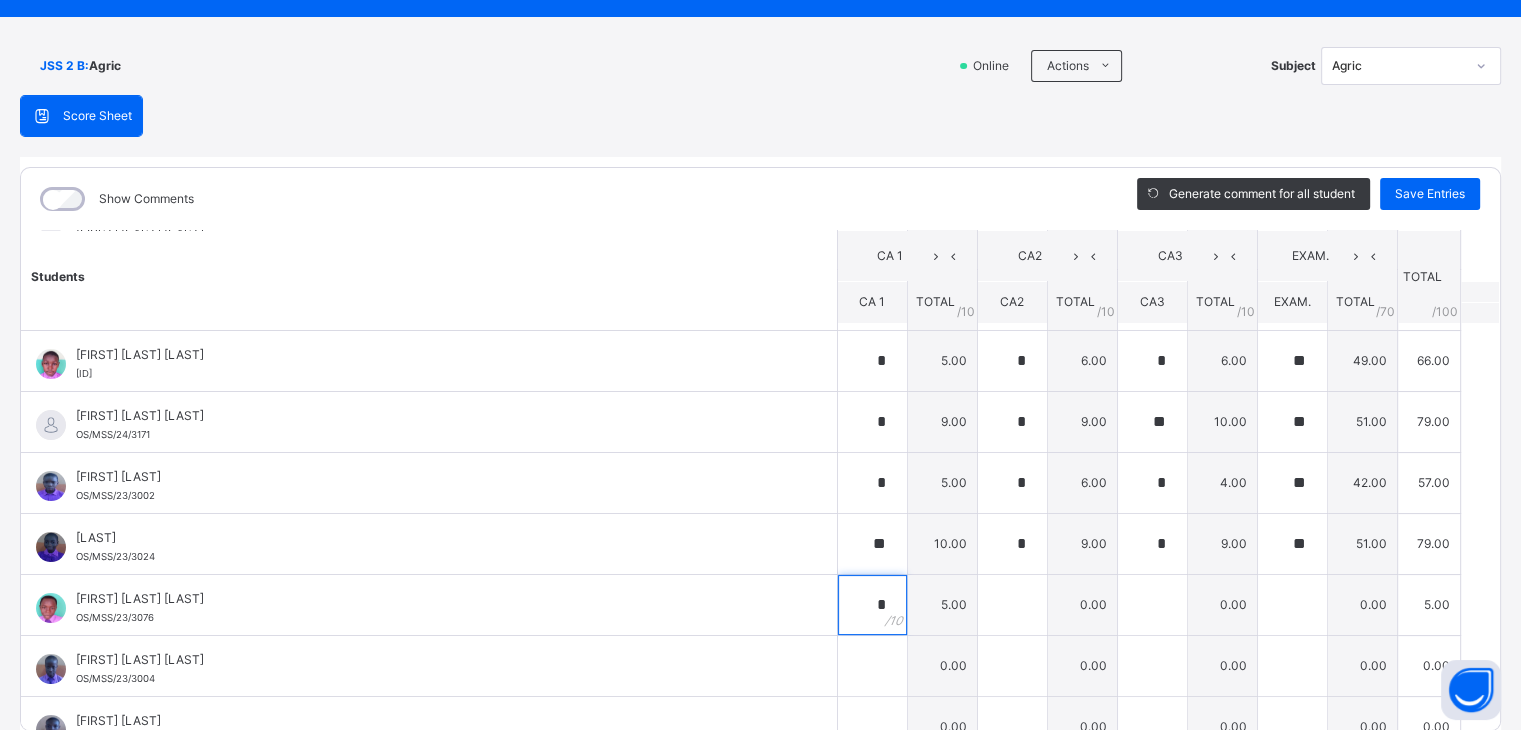 type on "*" 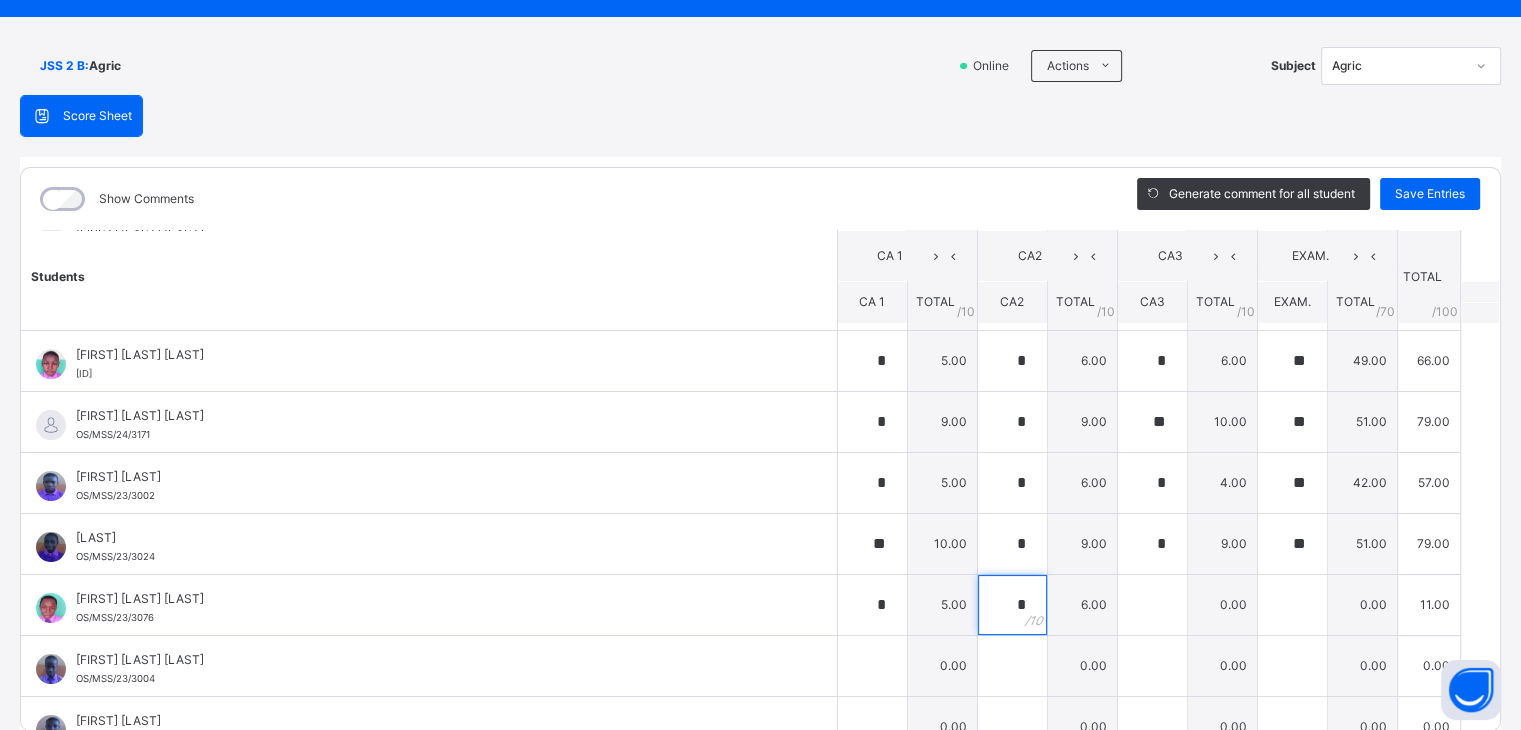 type on "*" 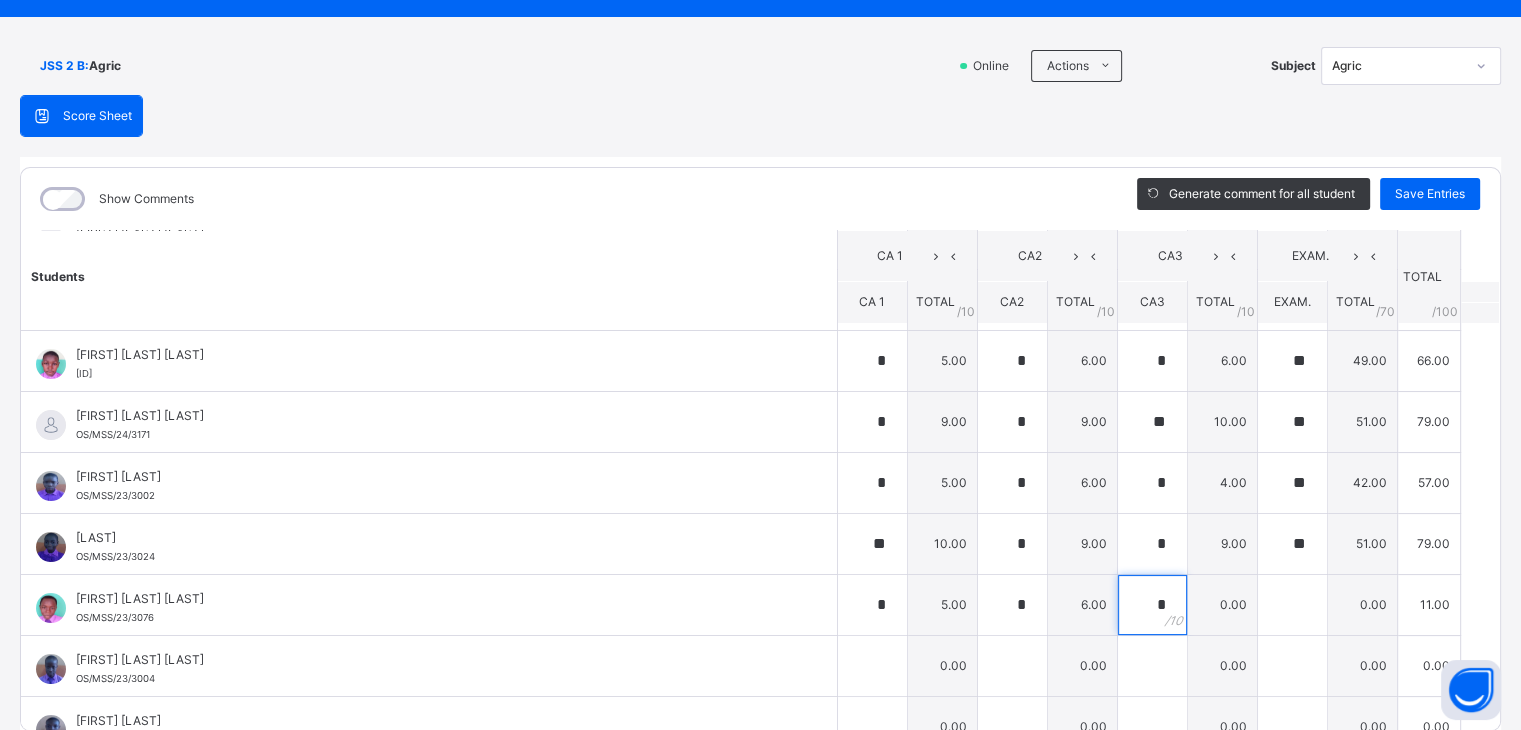 type on "*" 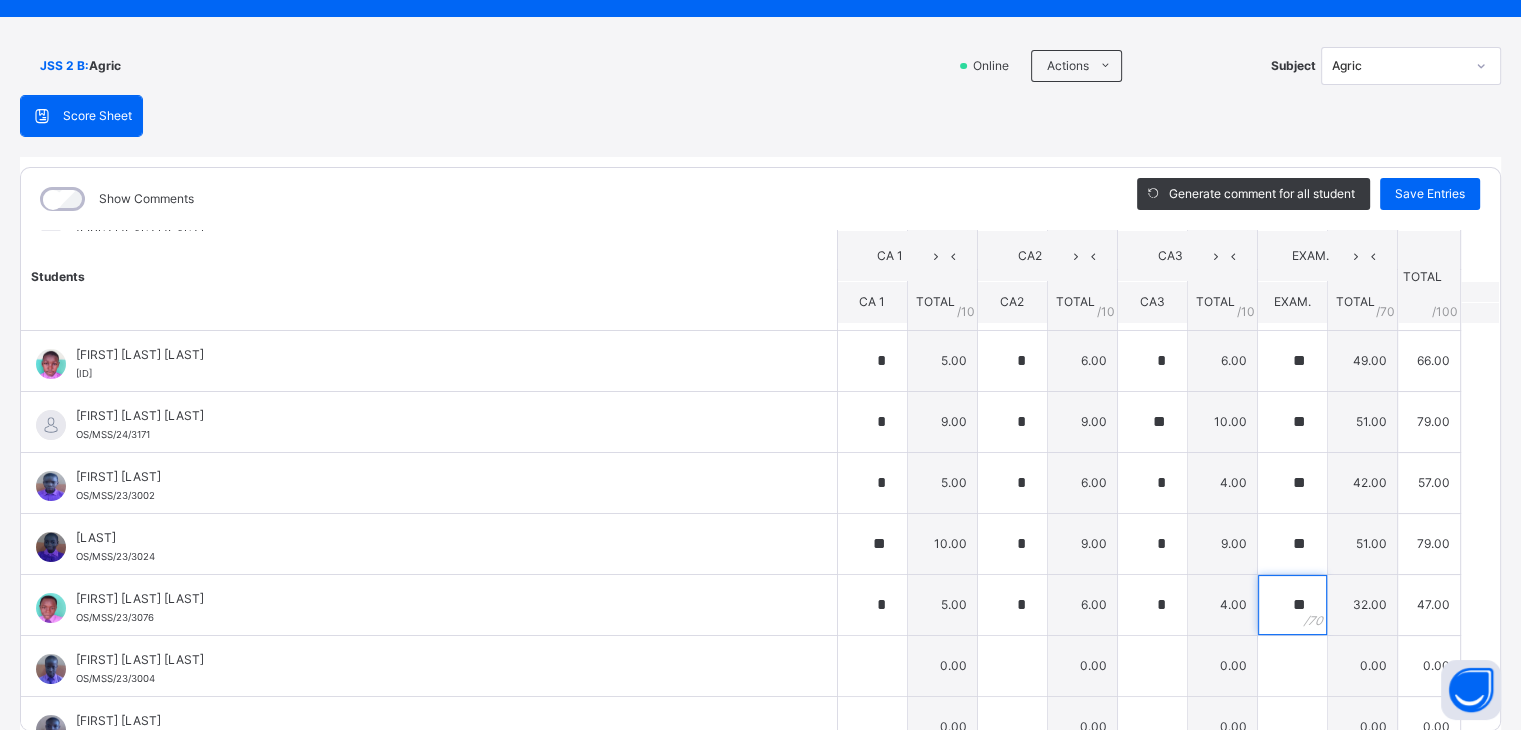 type on "**" 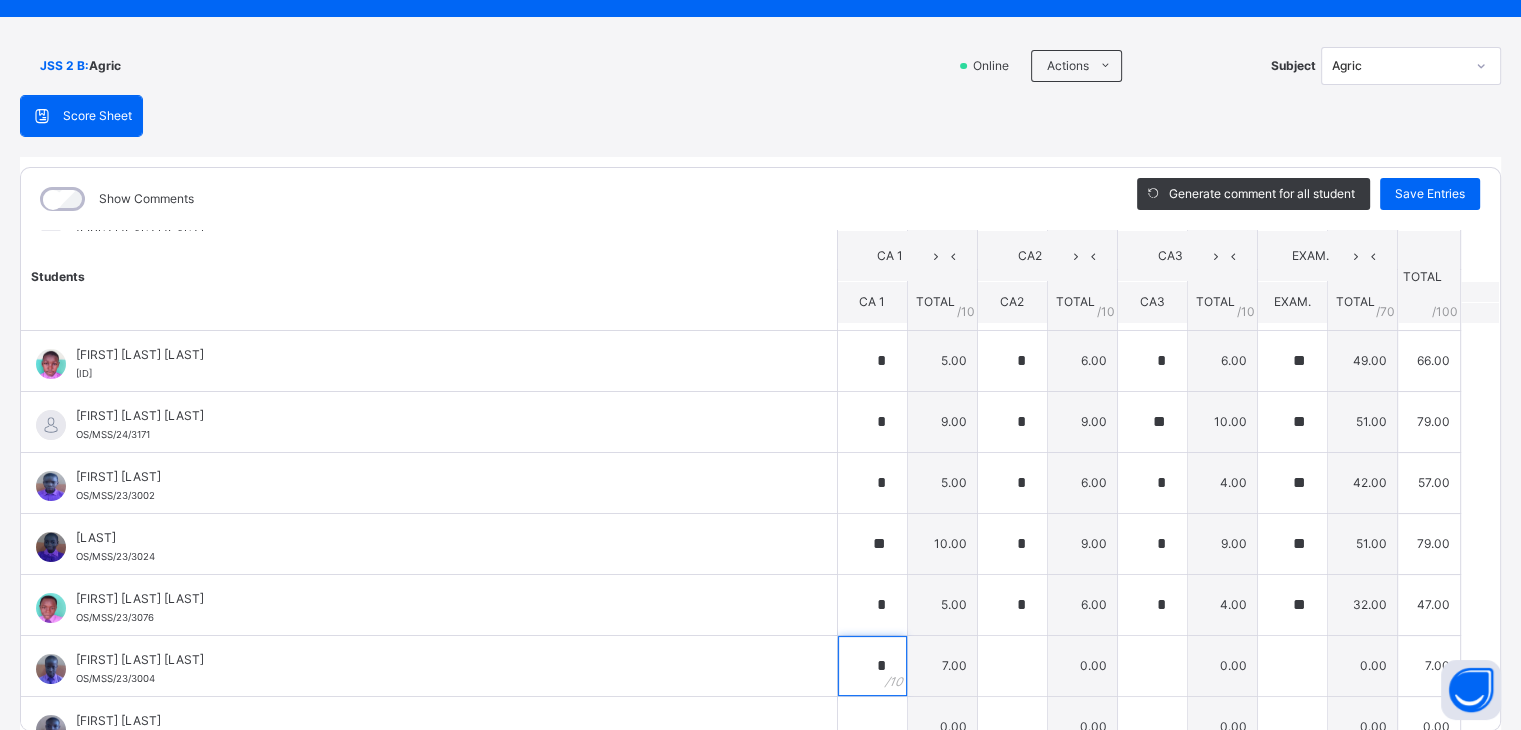 type on "*" 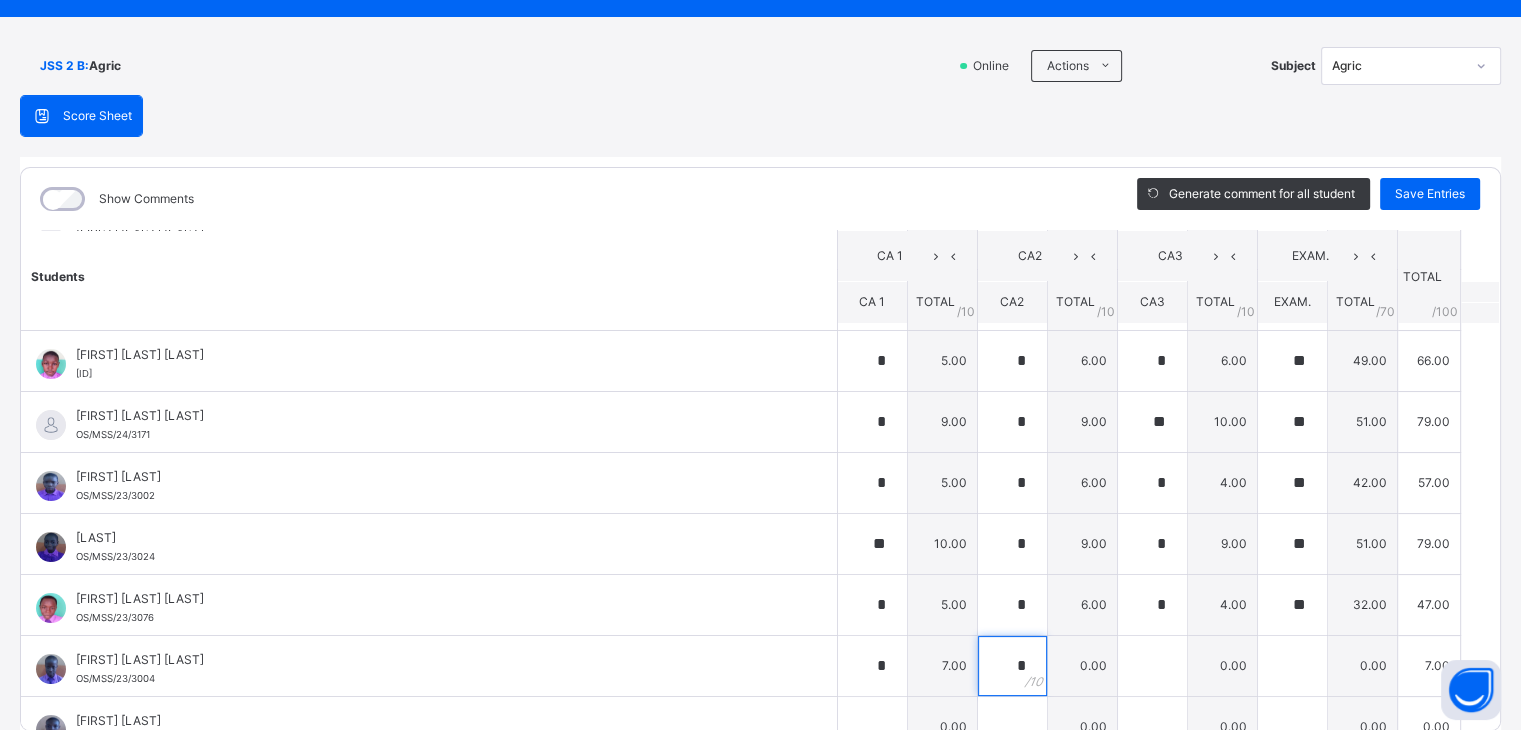 type on "*" 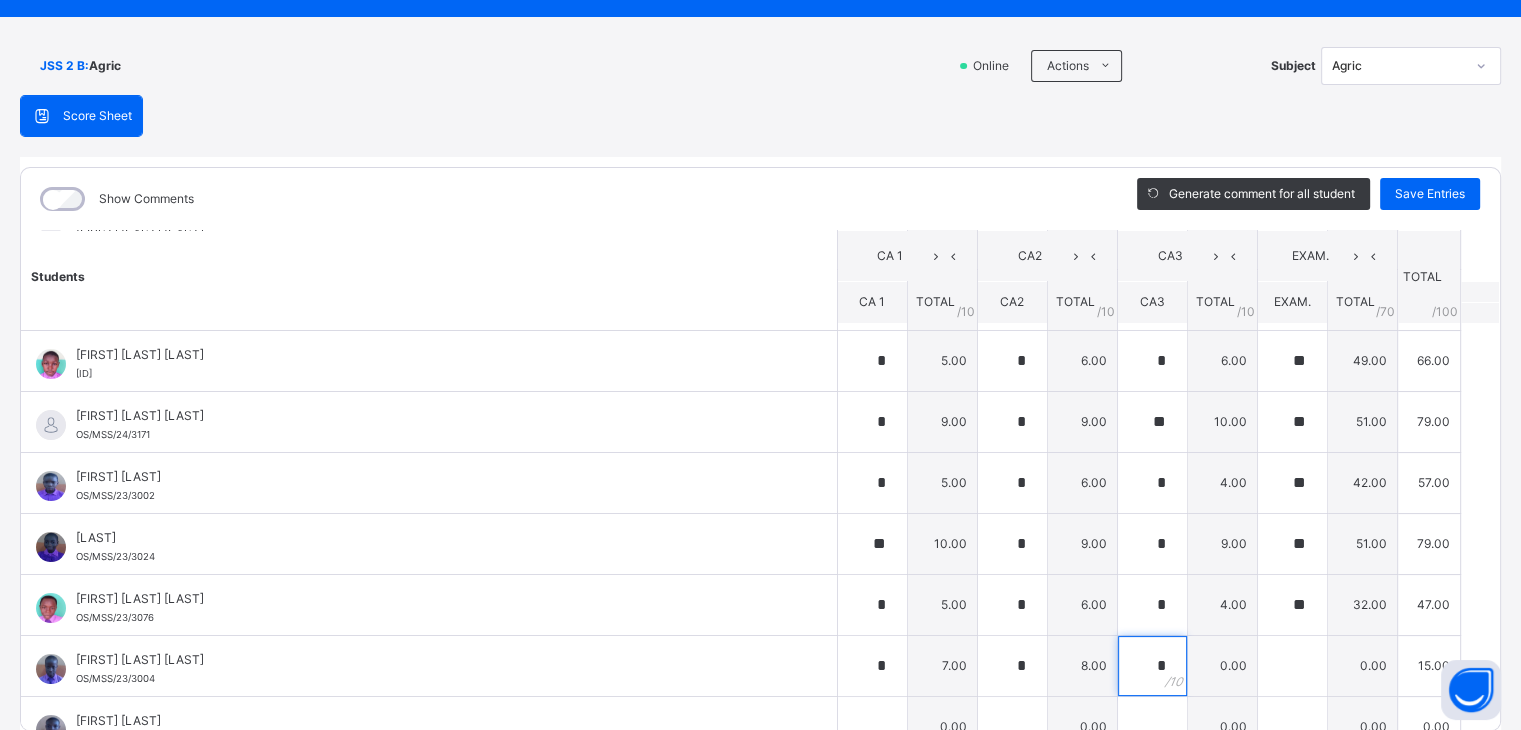 type on "*" 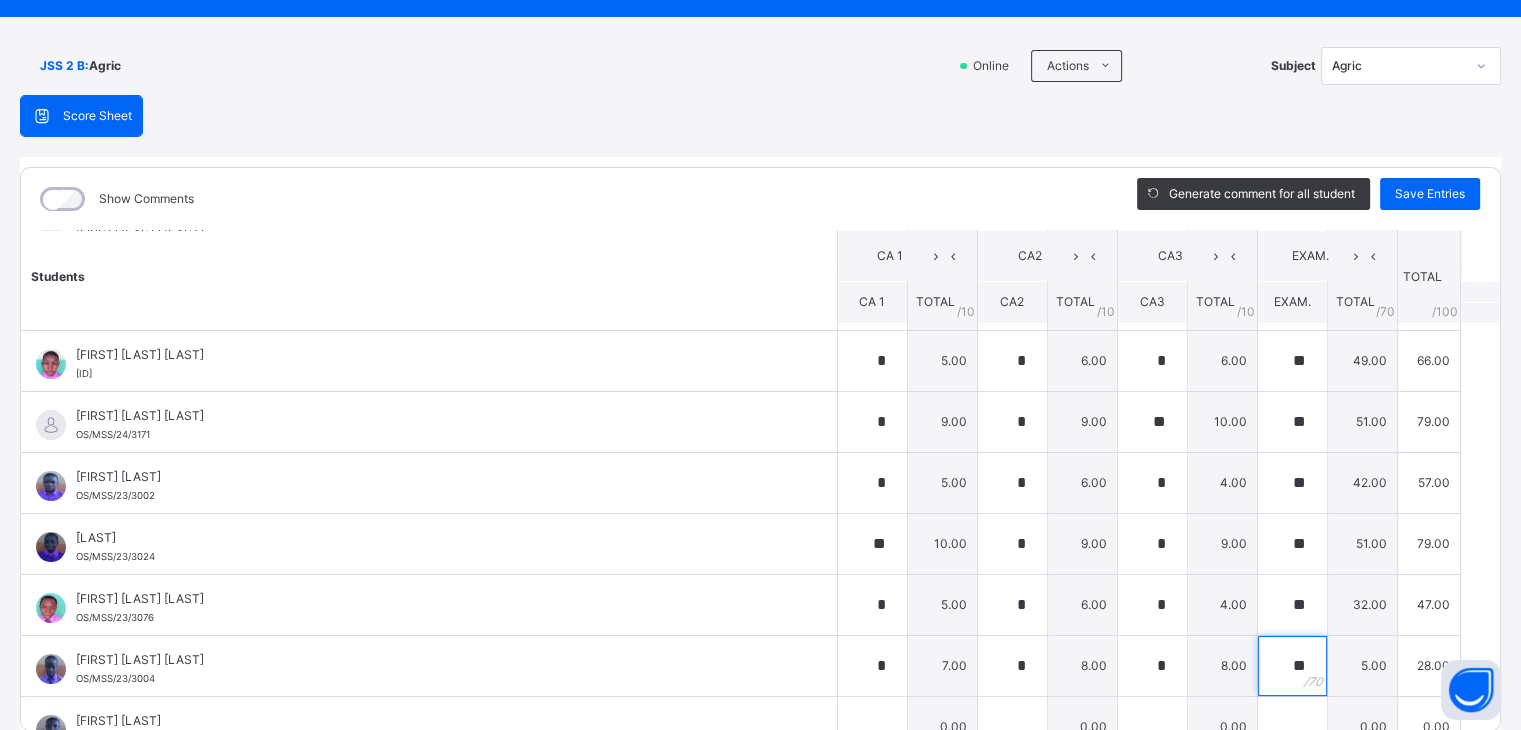 type on "**" 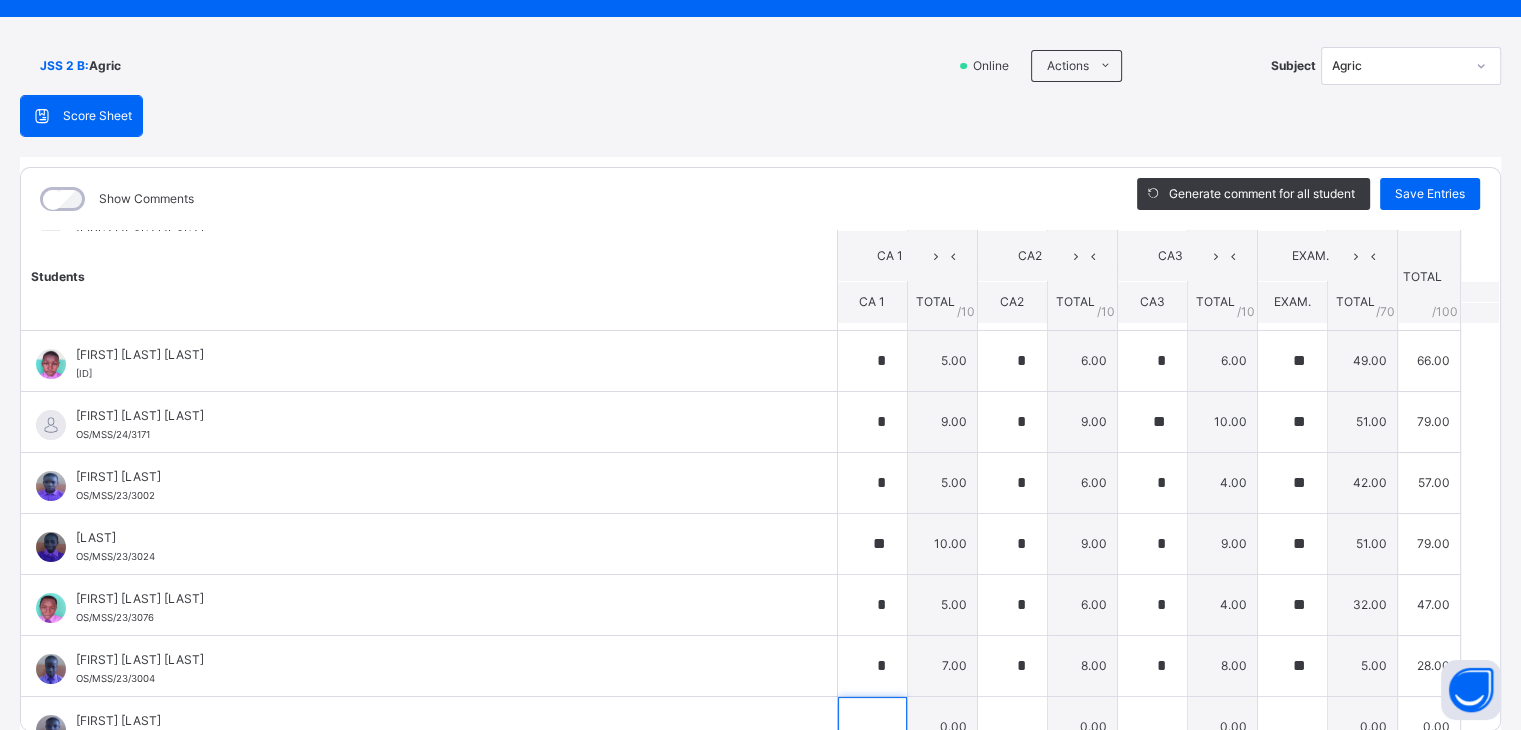 scroll, scrollTop: 321, scrollLeft: 0, axis: vertical 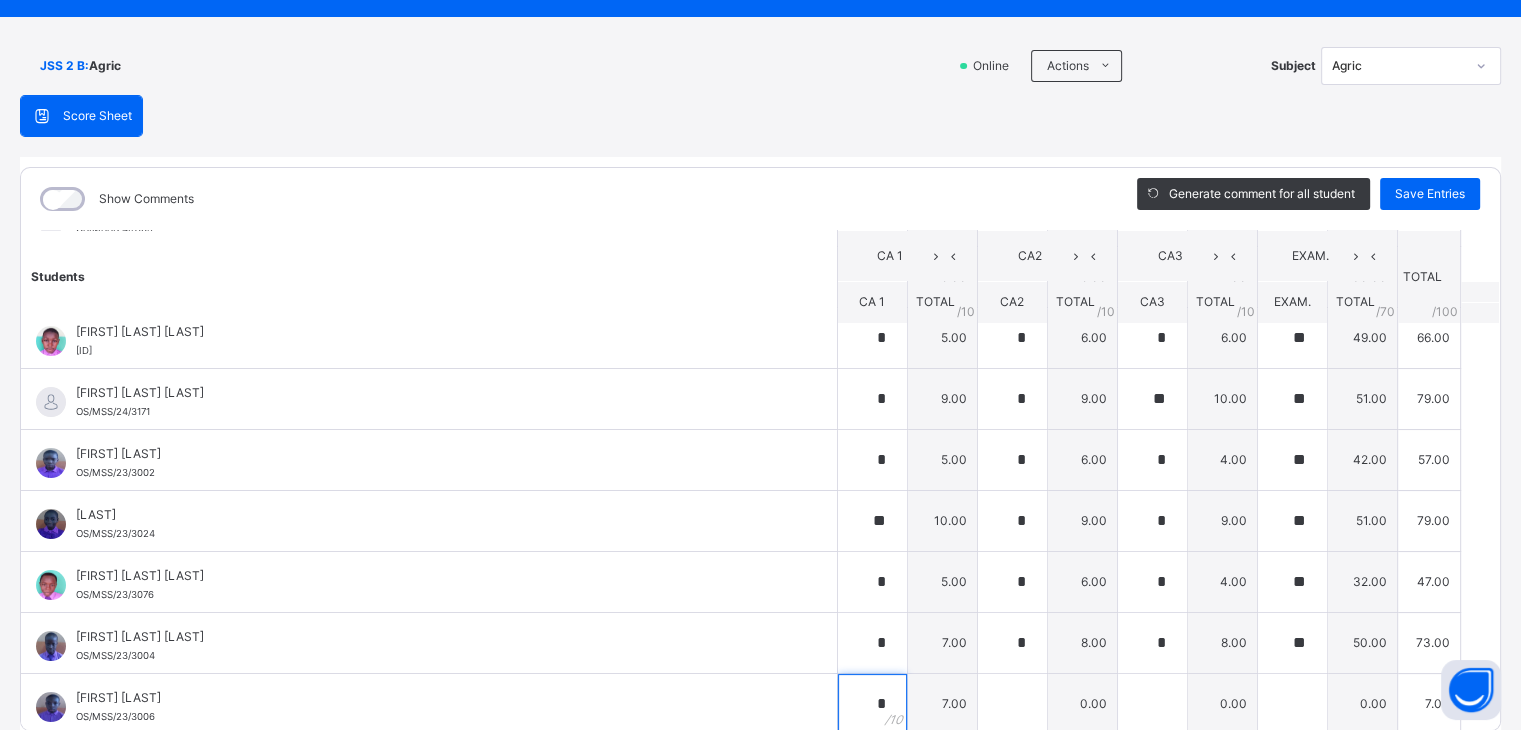 type on "*" 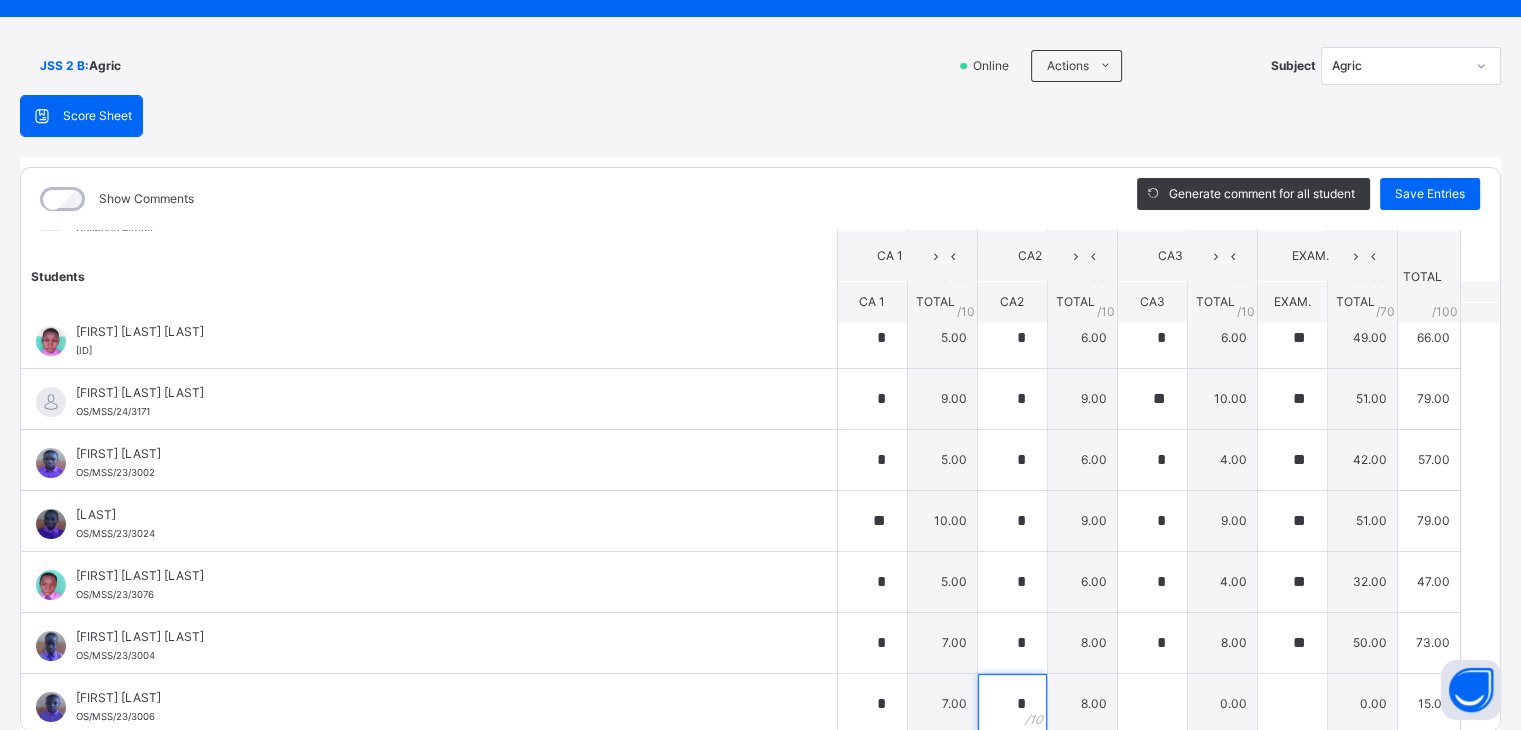 type on "*" 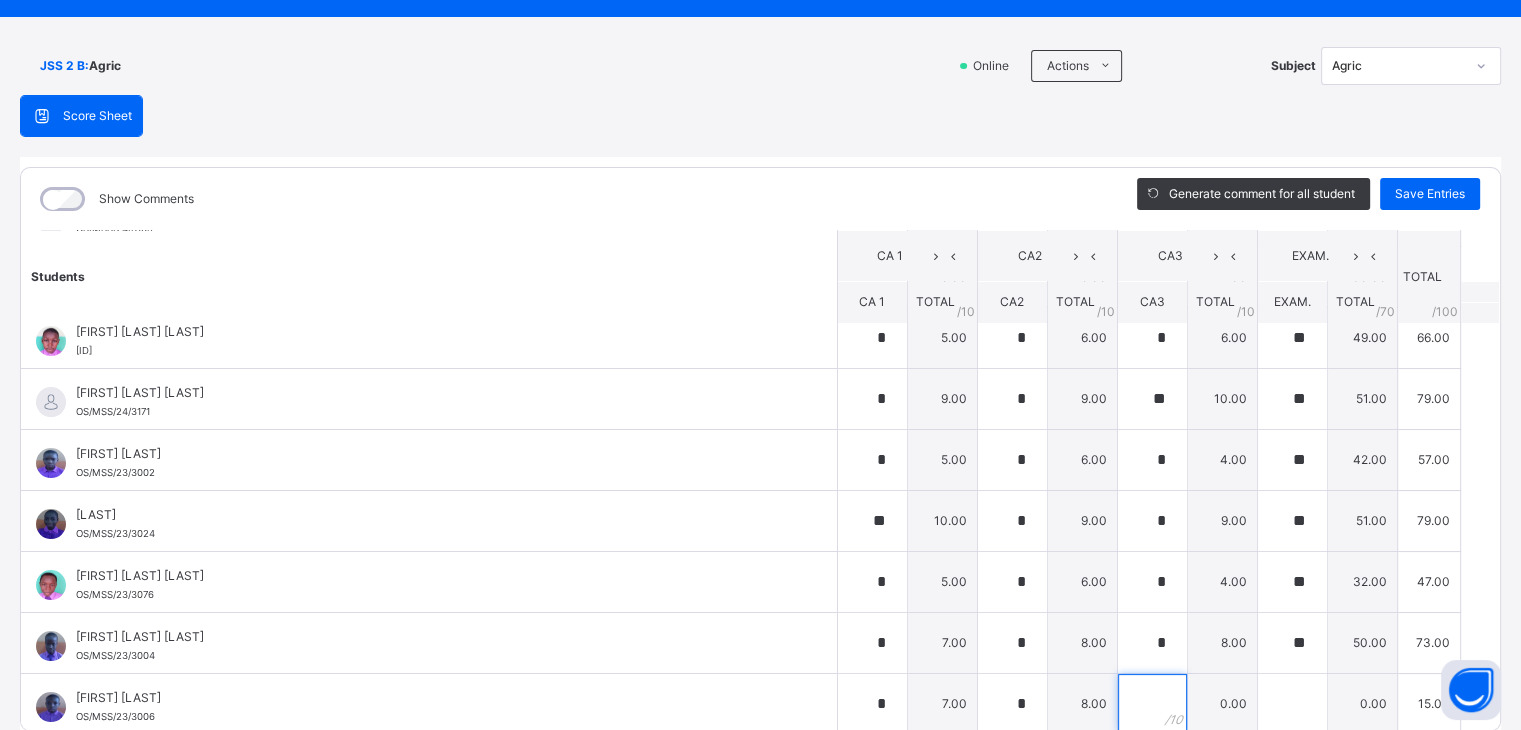 type on "*" 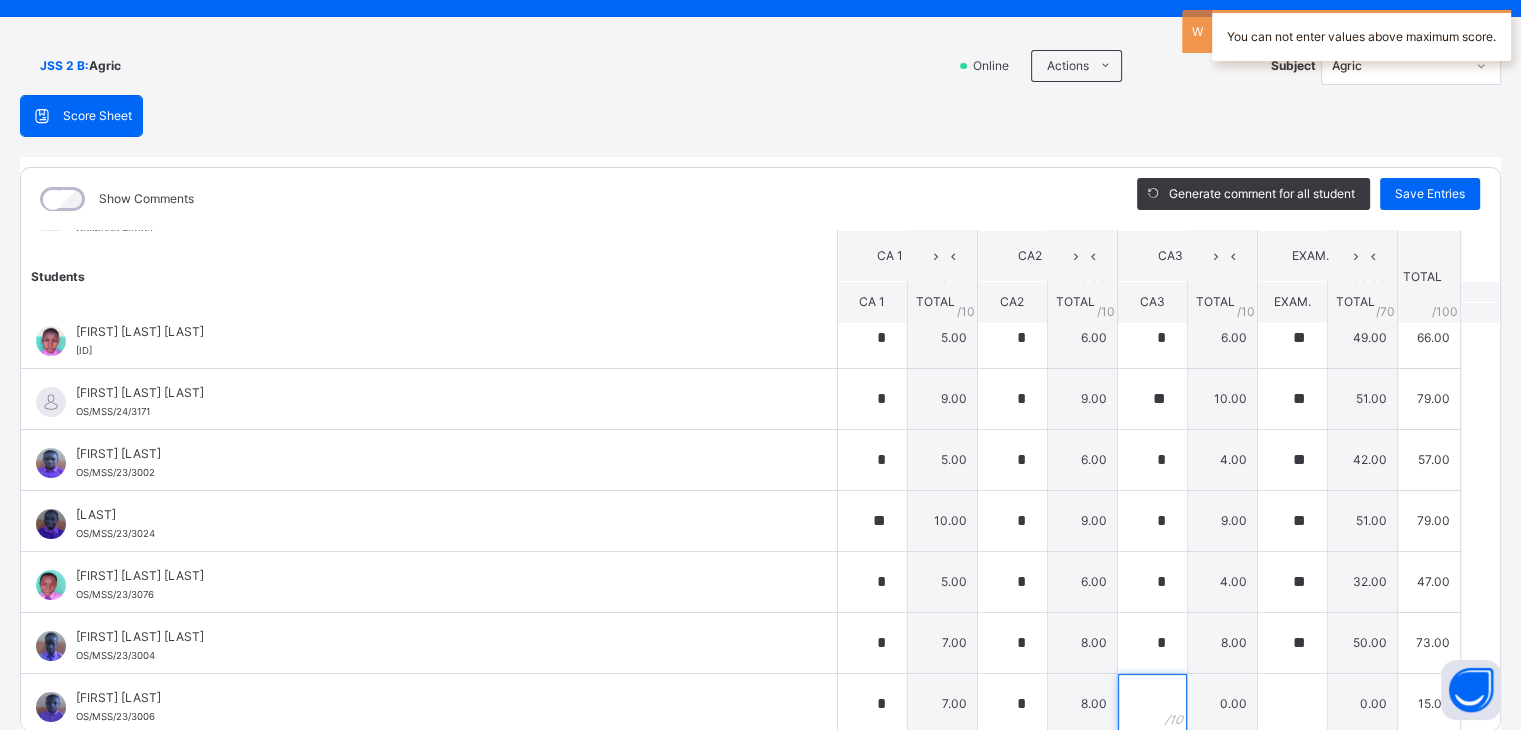 type on "*" 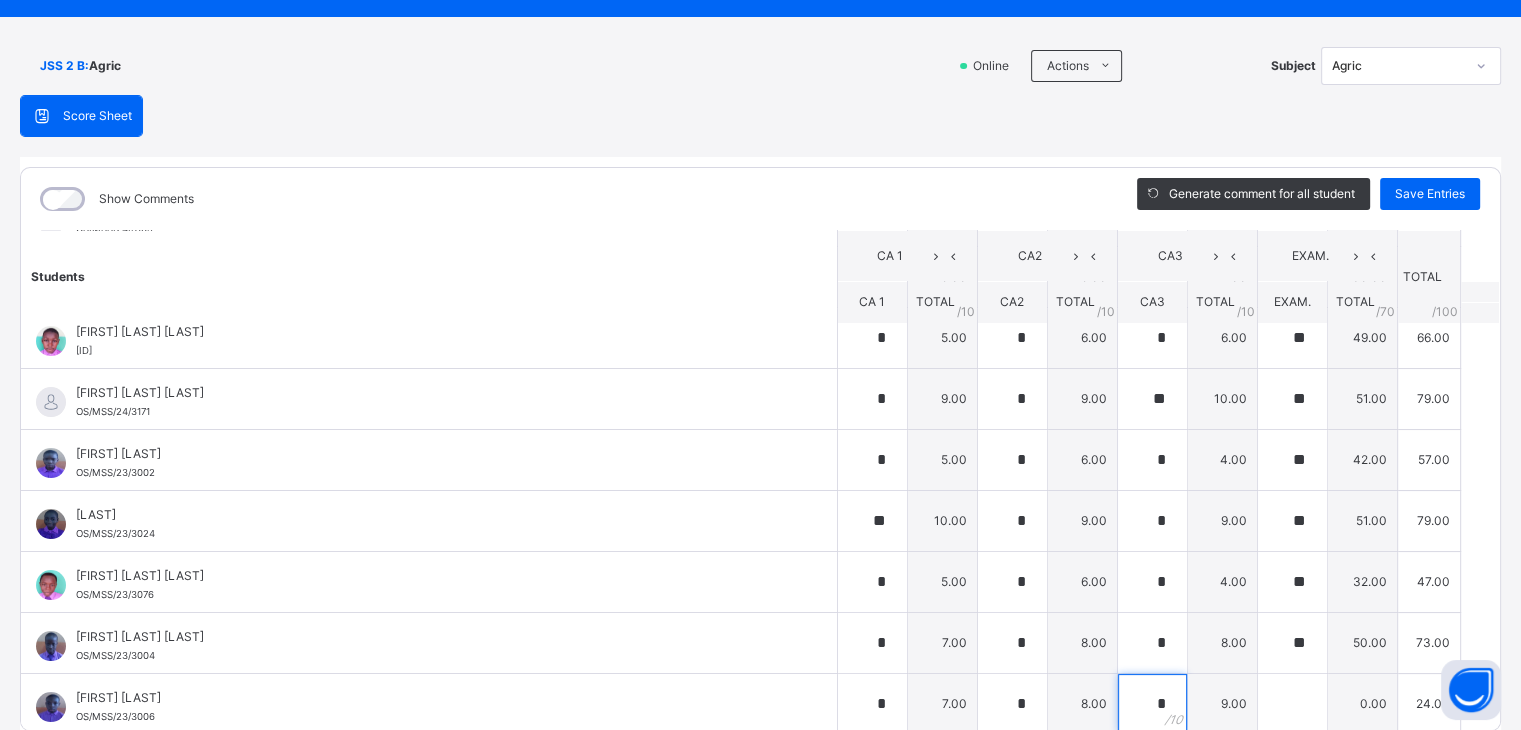 type on "*" 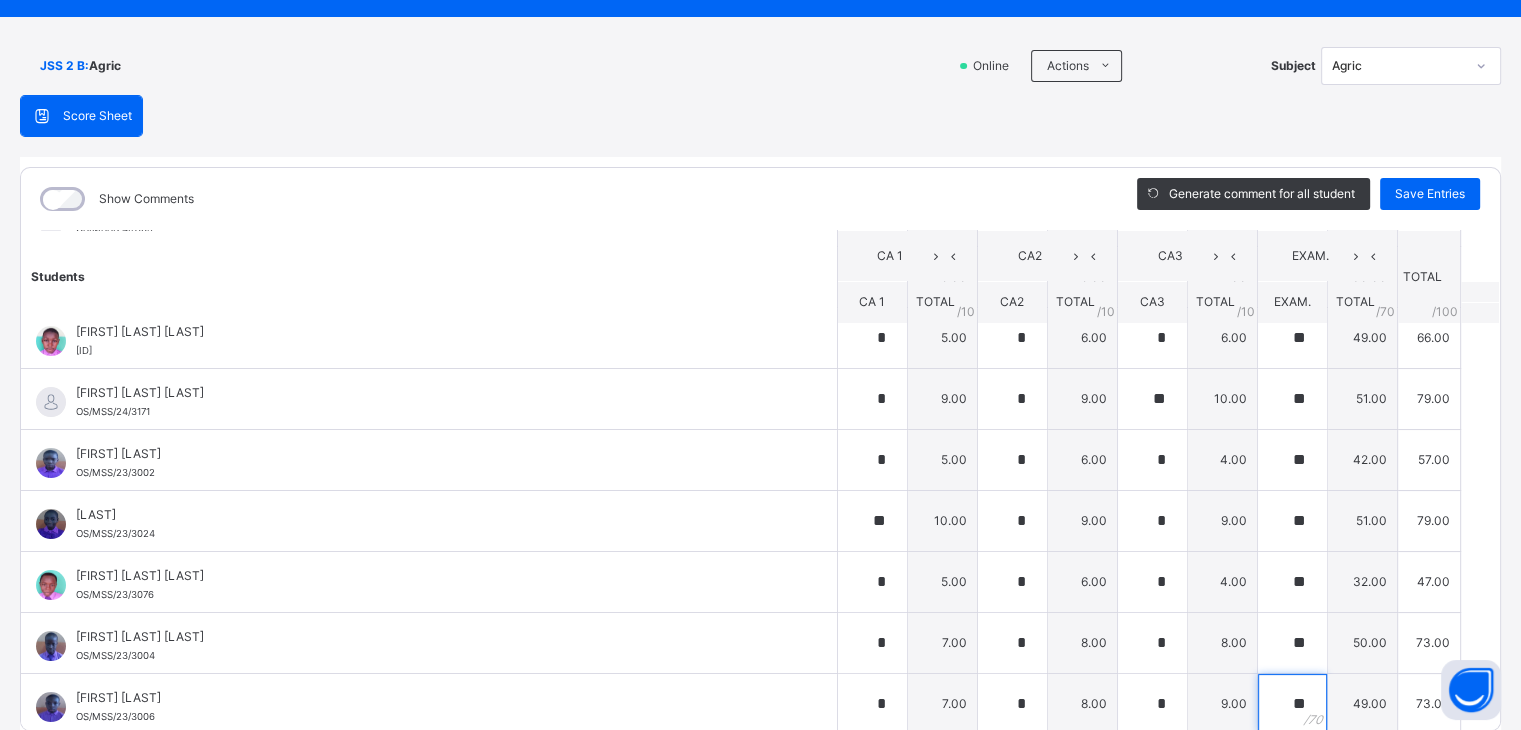 type on "**" 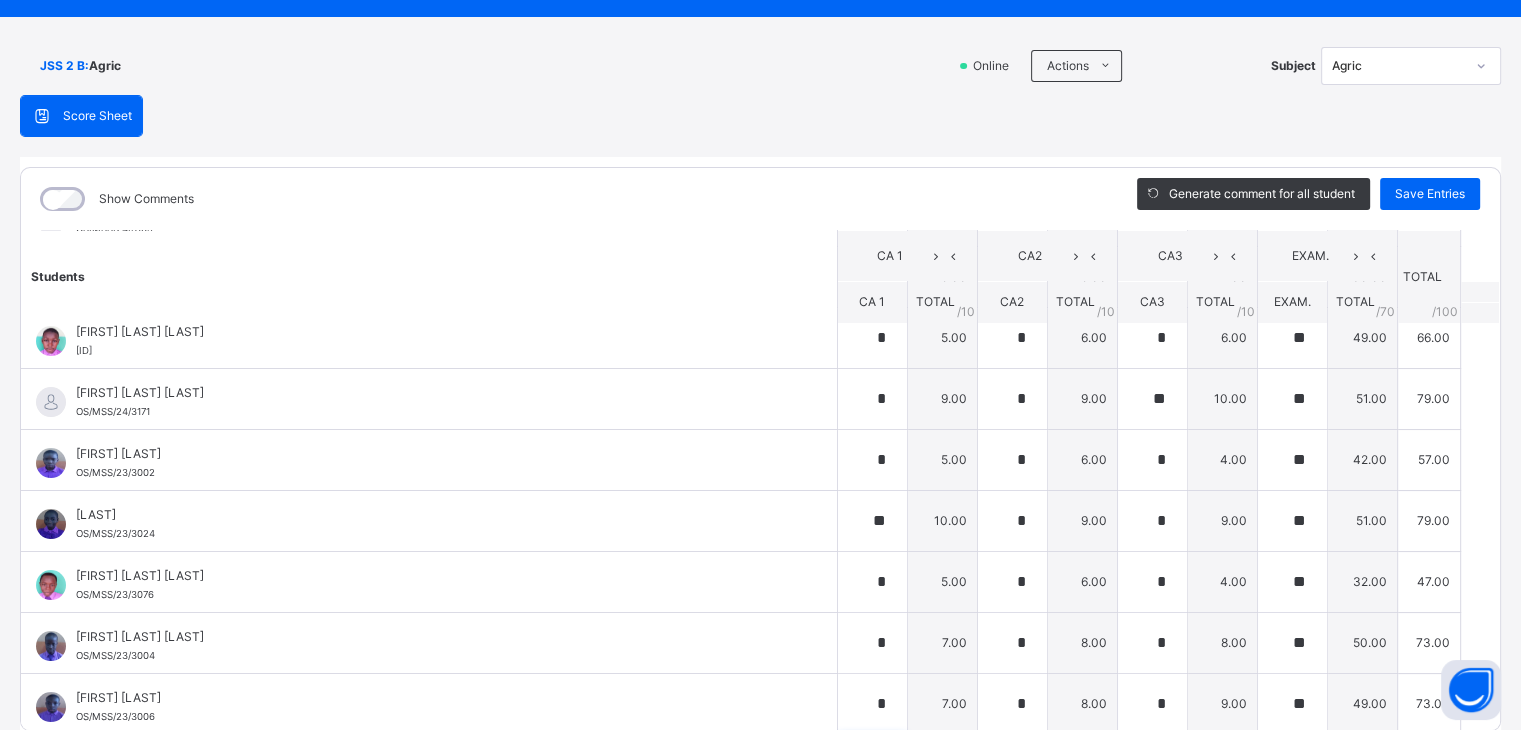 scroll, scrollTop: 602, scrollLeft: 0, axis: vertical 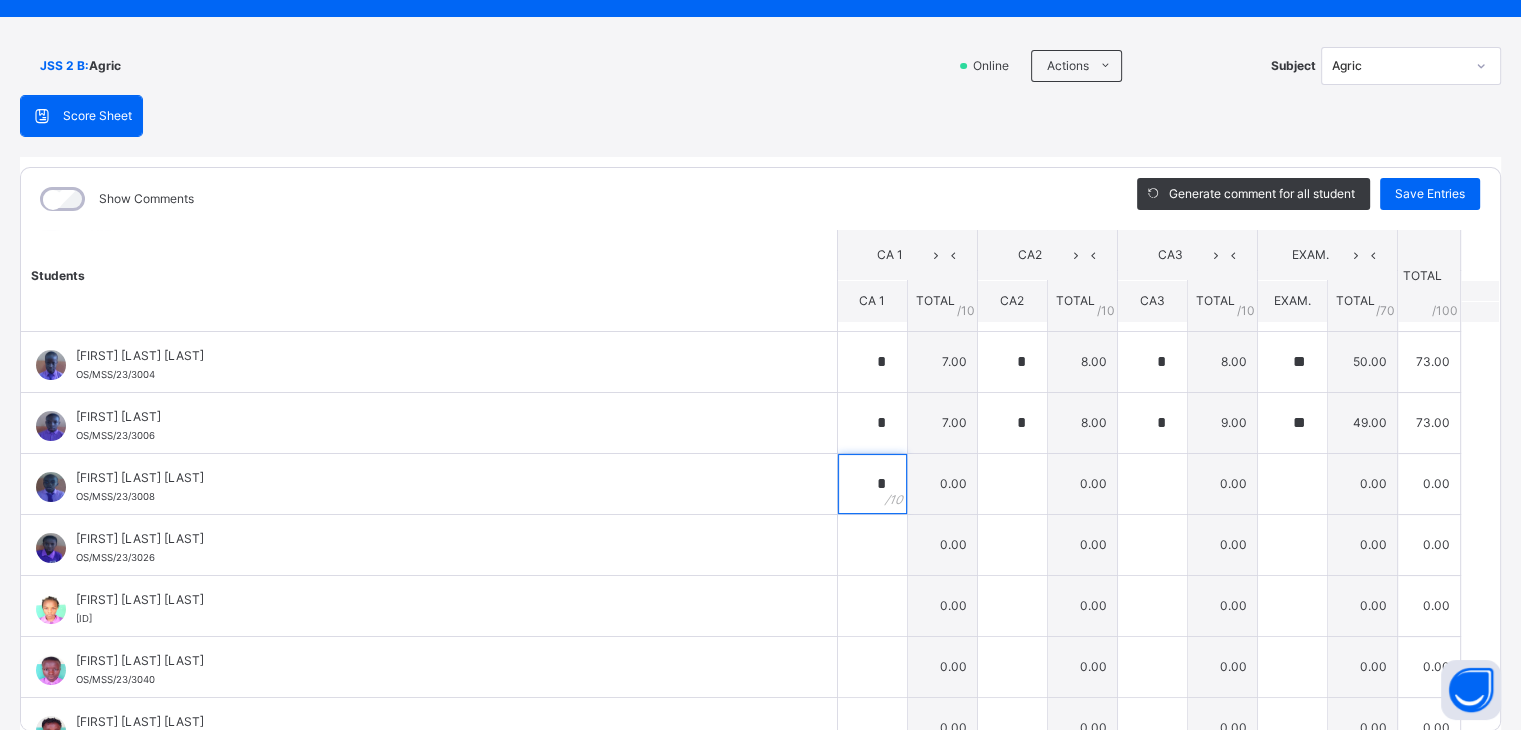 type on "*" 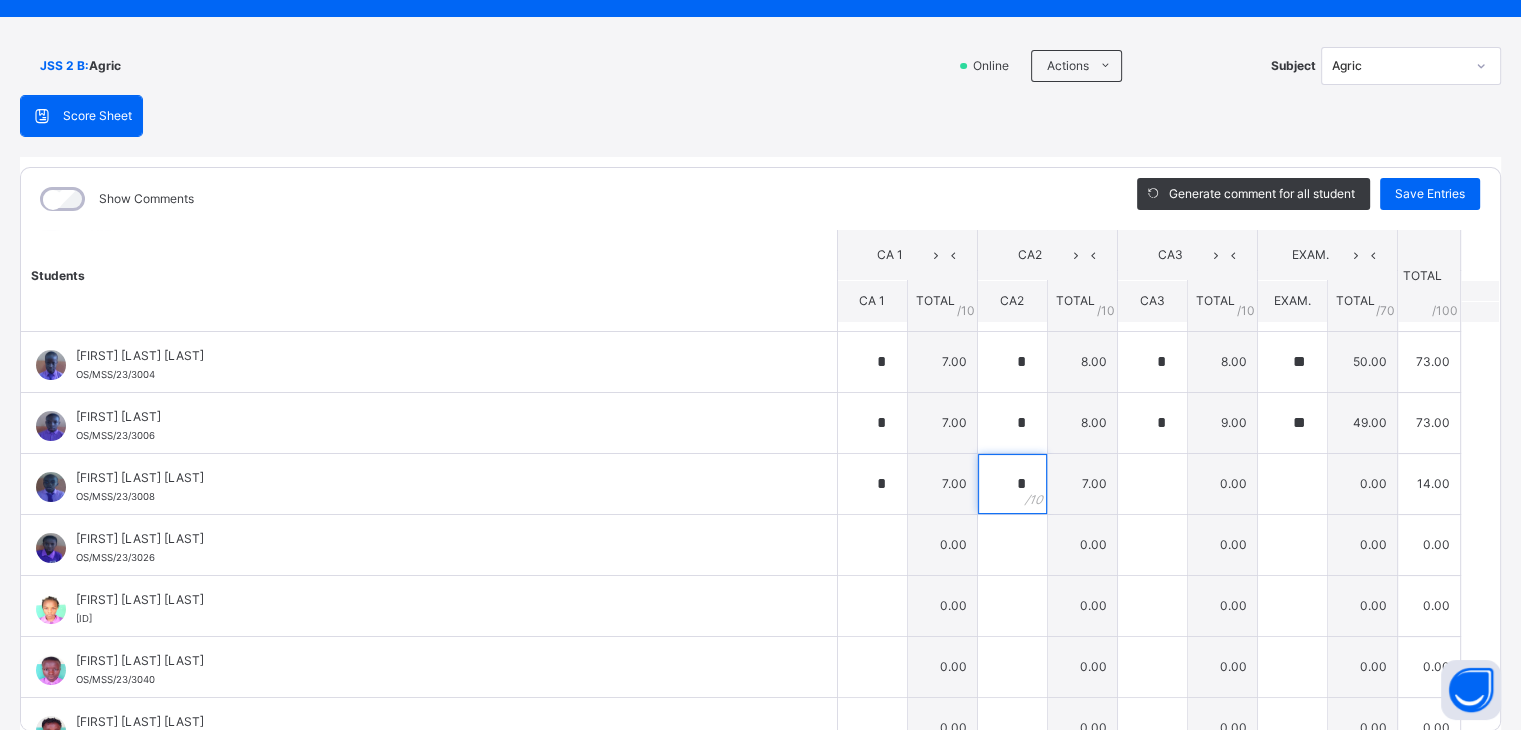 type on "*" 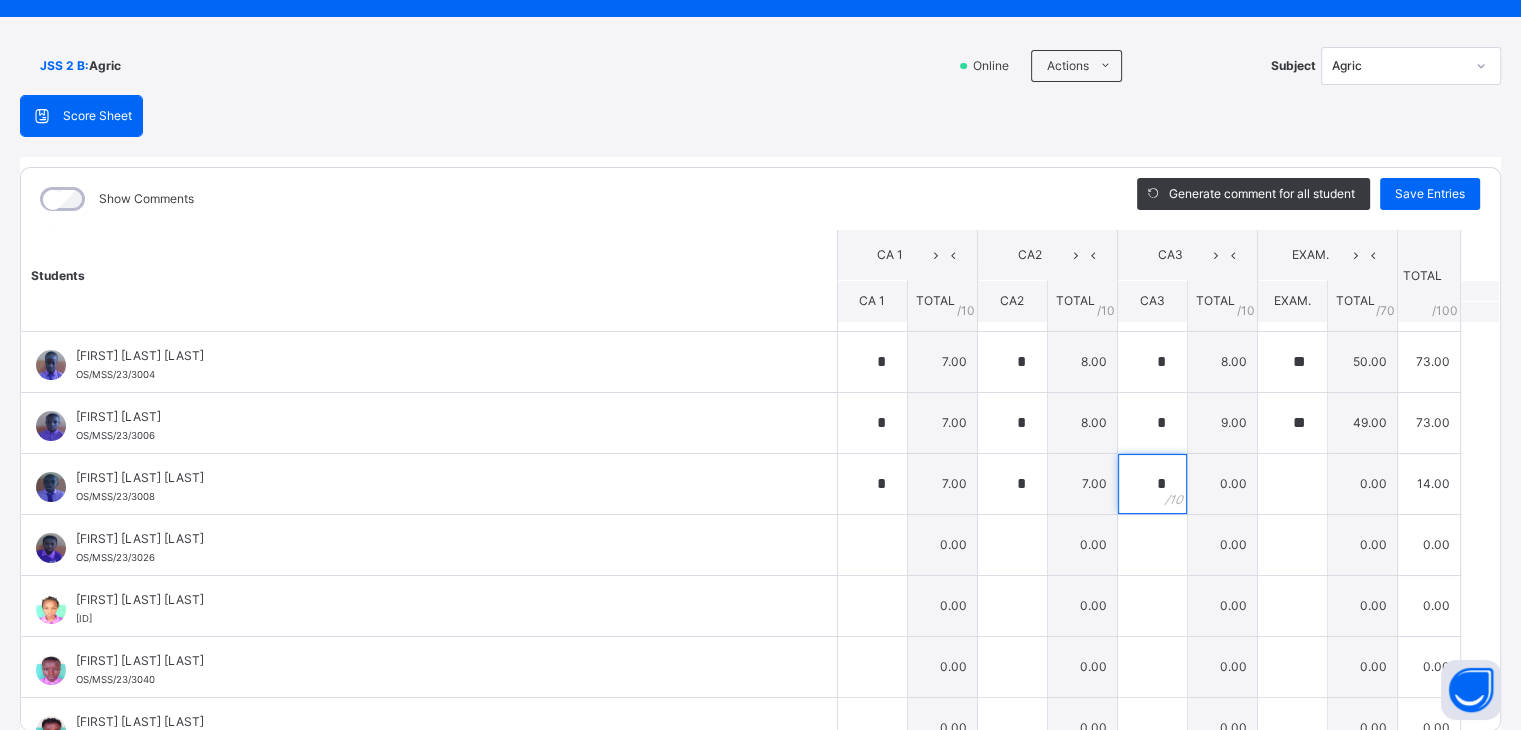 type on "*" 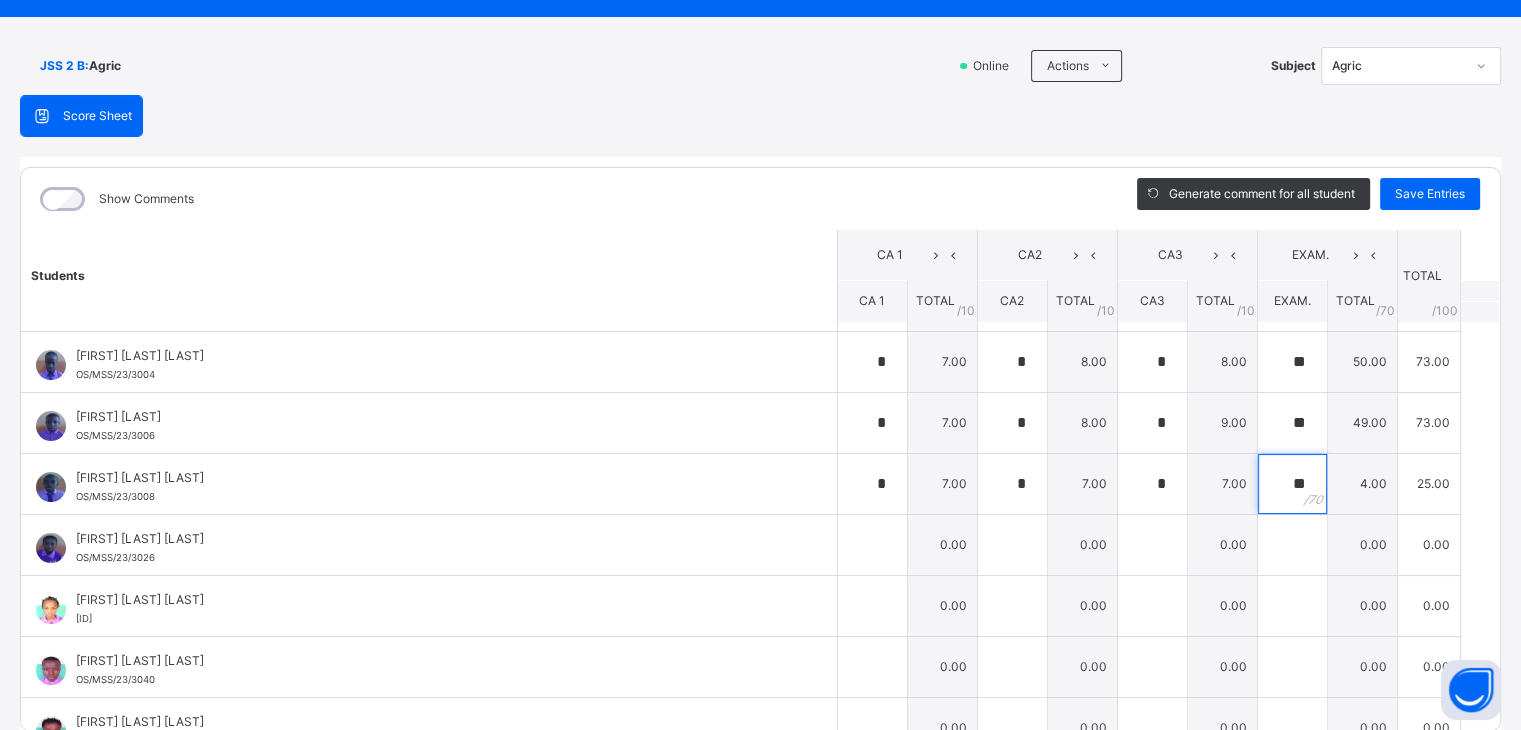 type on "**" 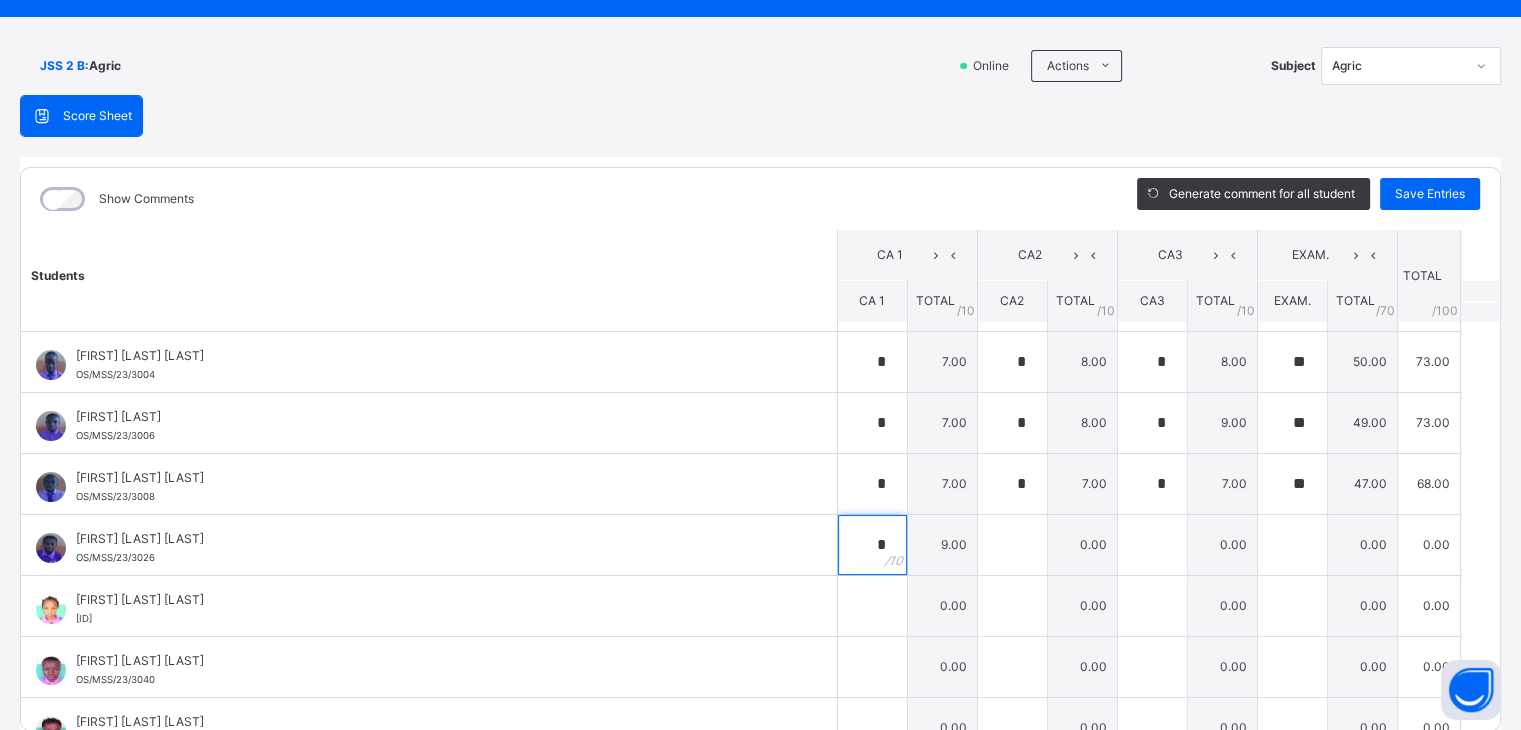 type on "*" 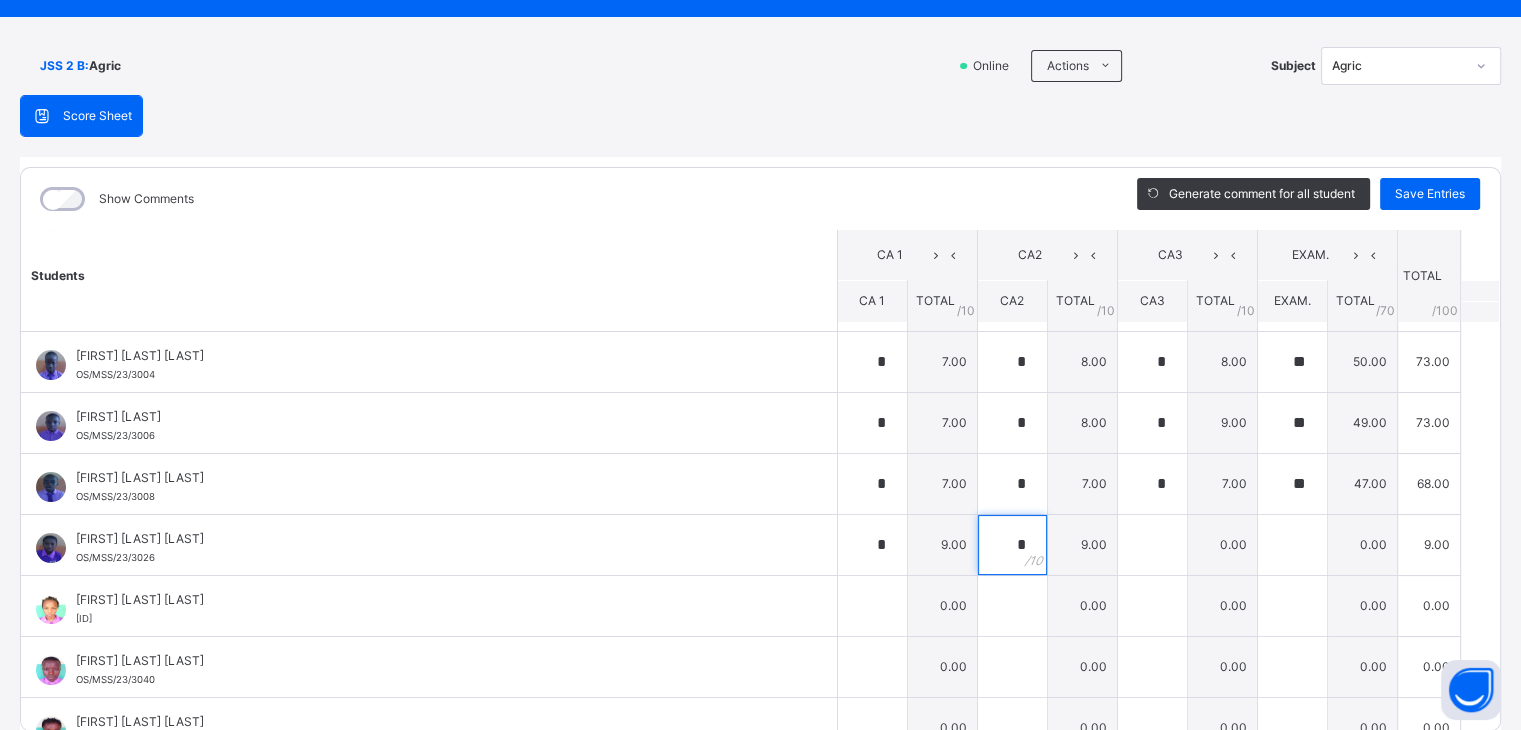 type on "*" 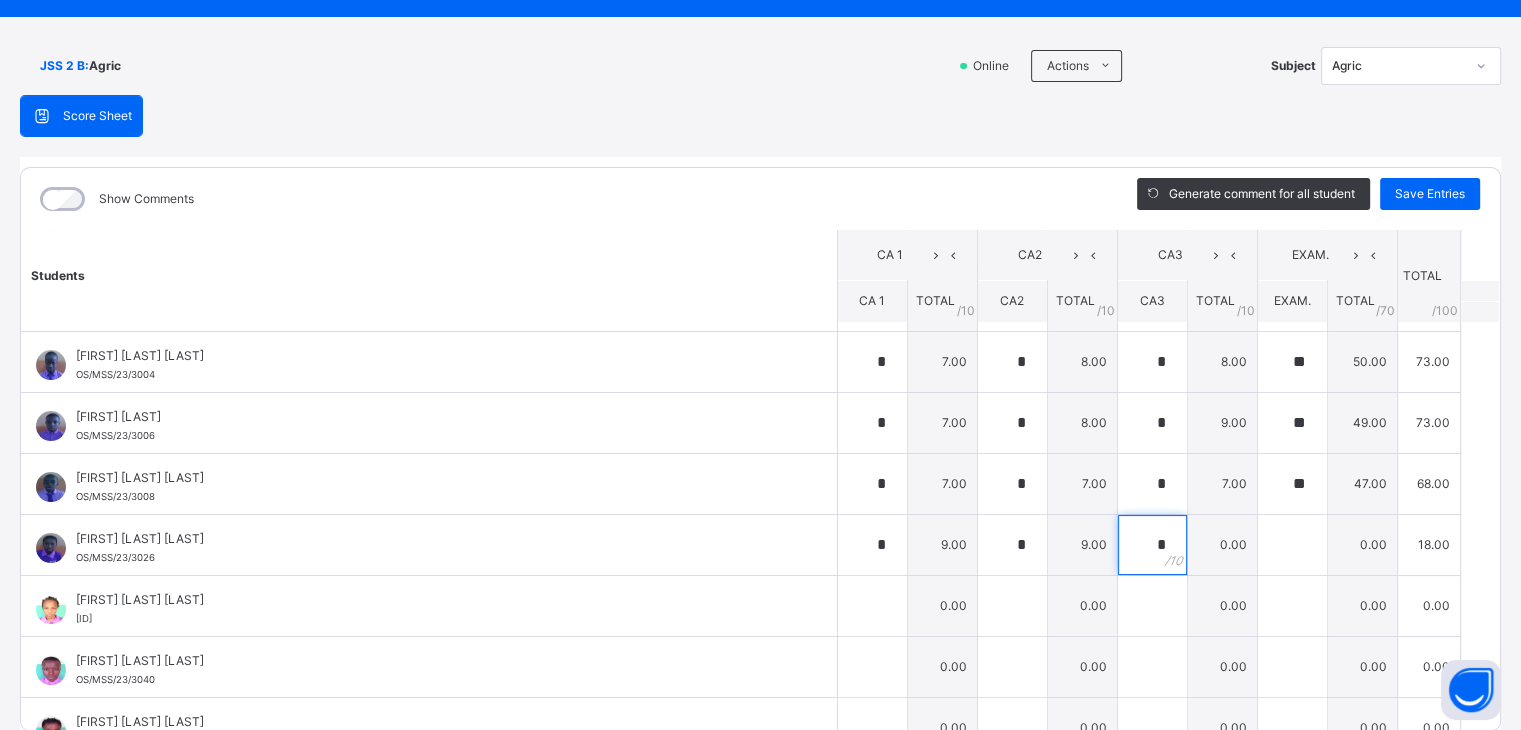 type on "*" 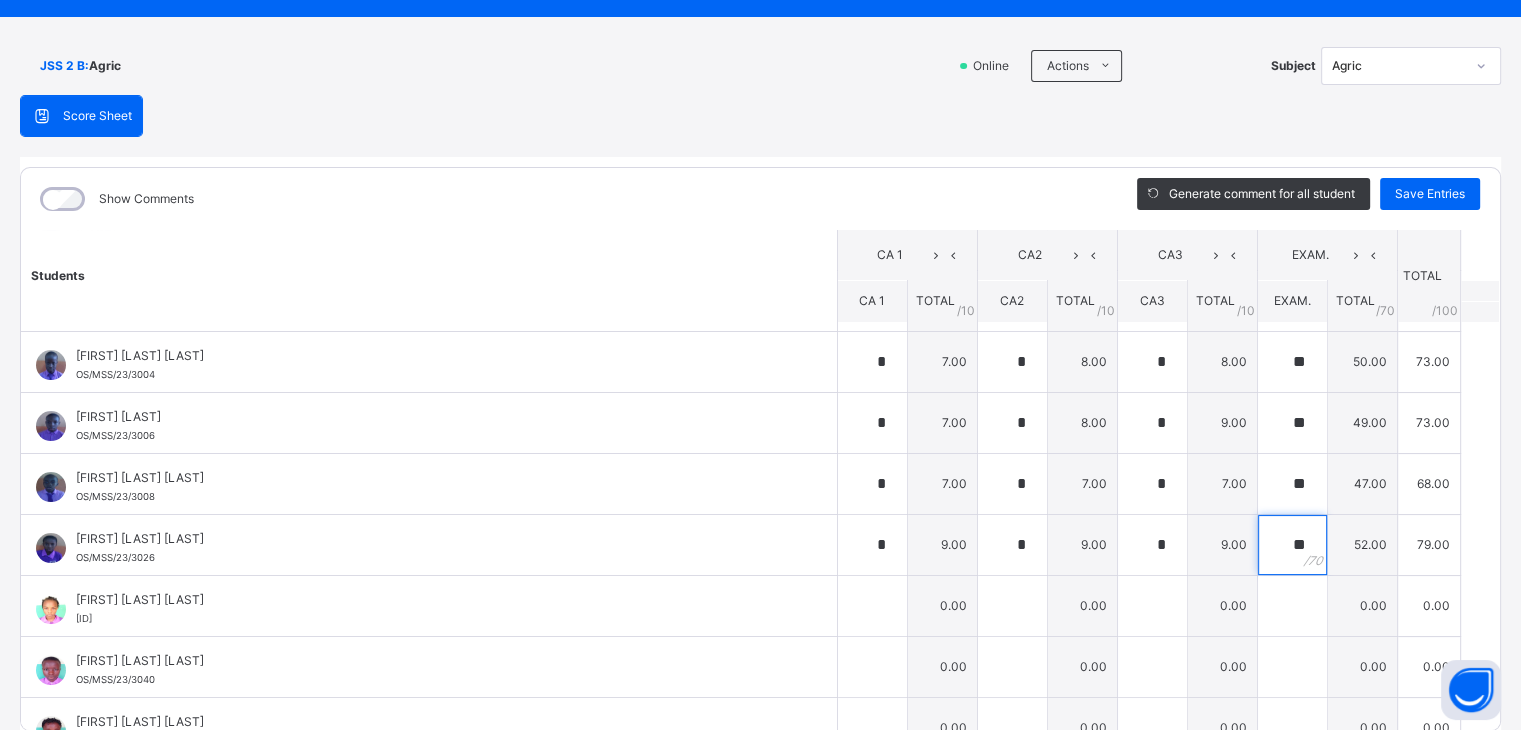 type on "**" 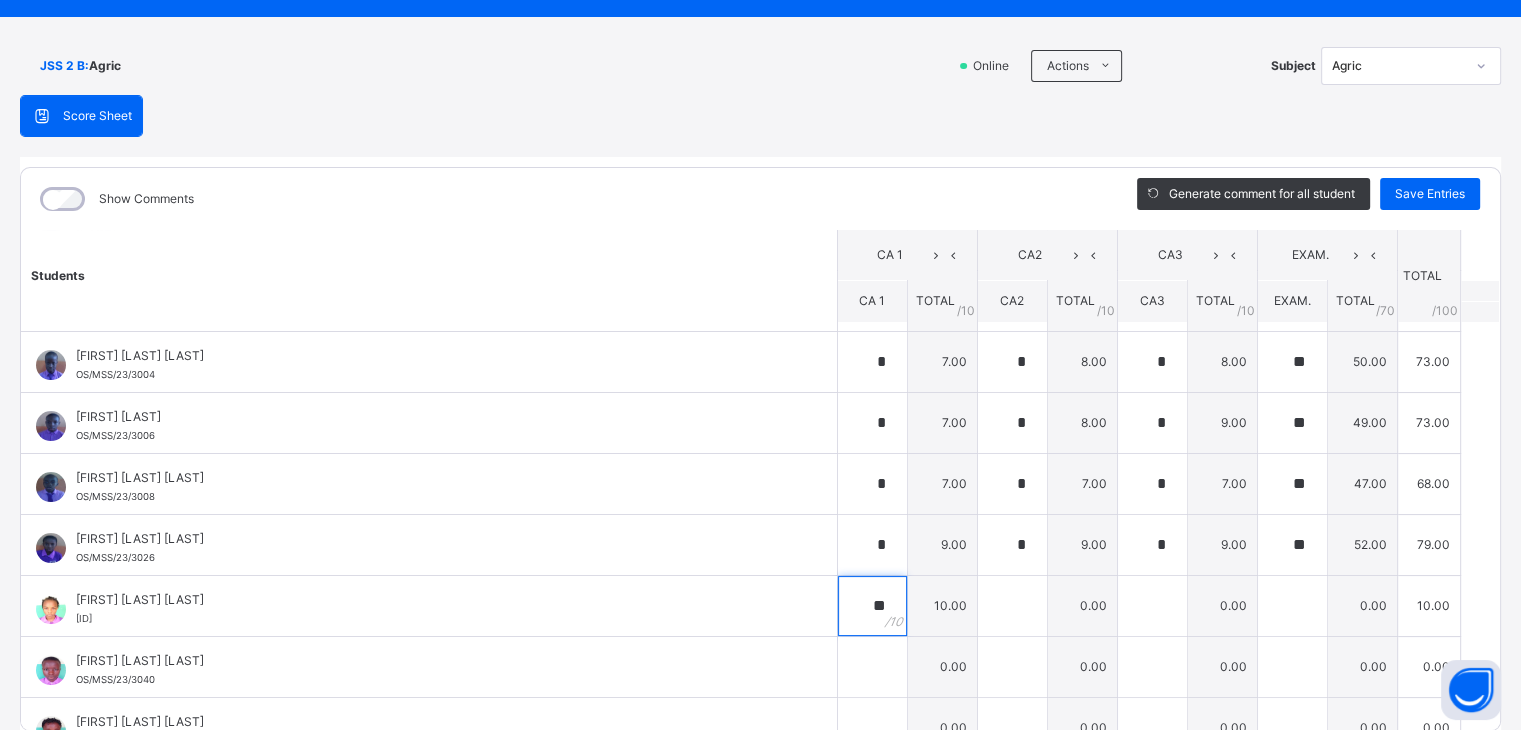 type on "**" 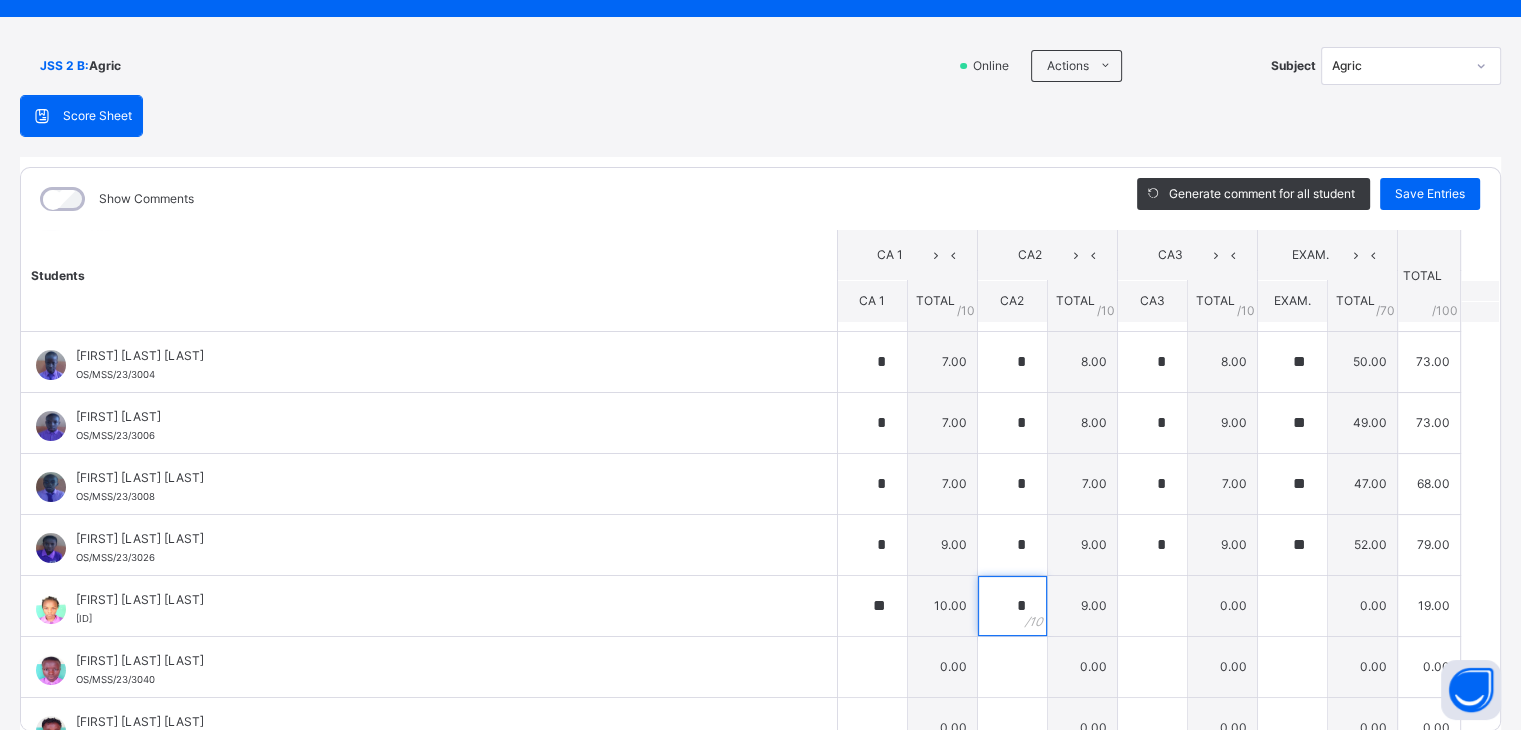 type on "*" 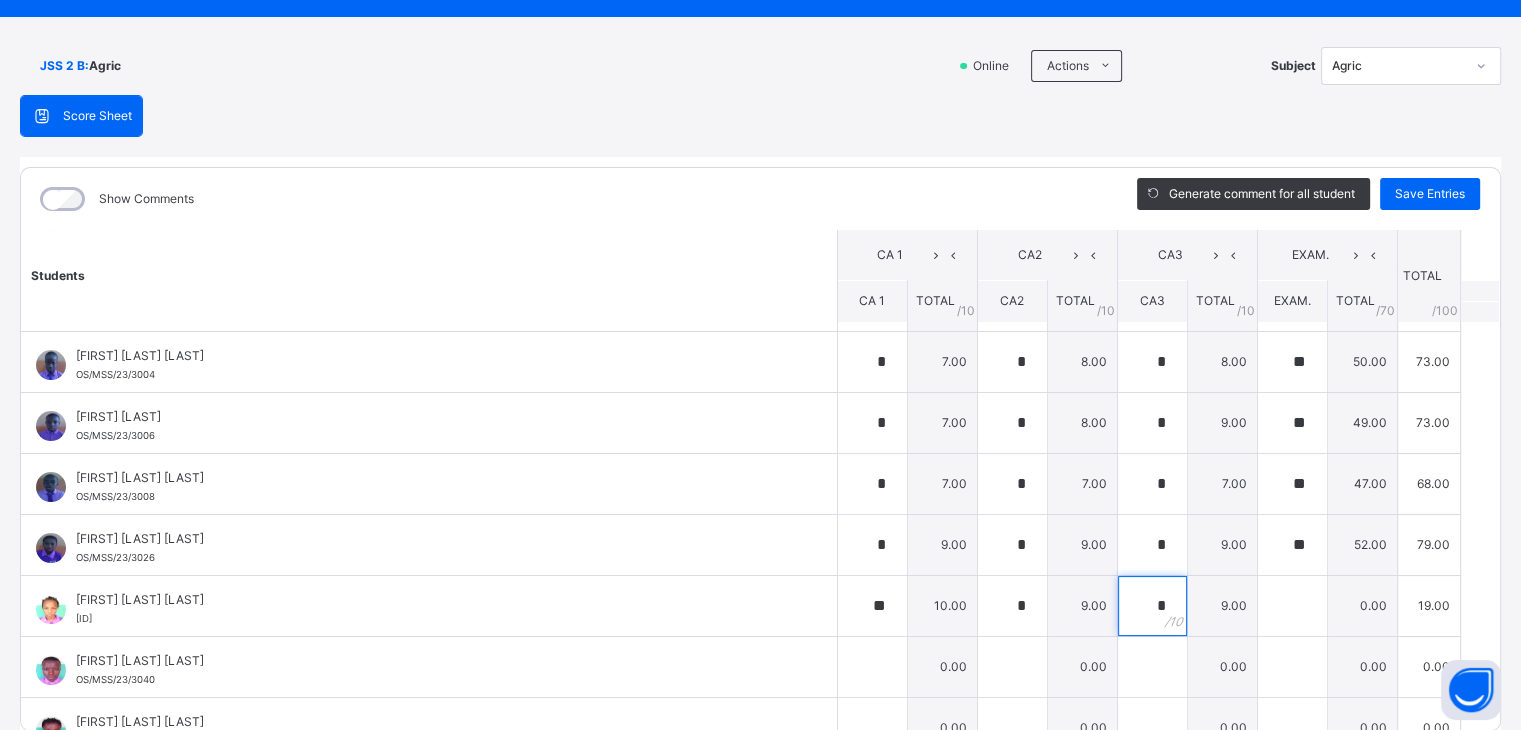 type on "*" 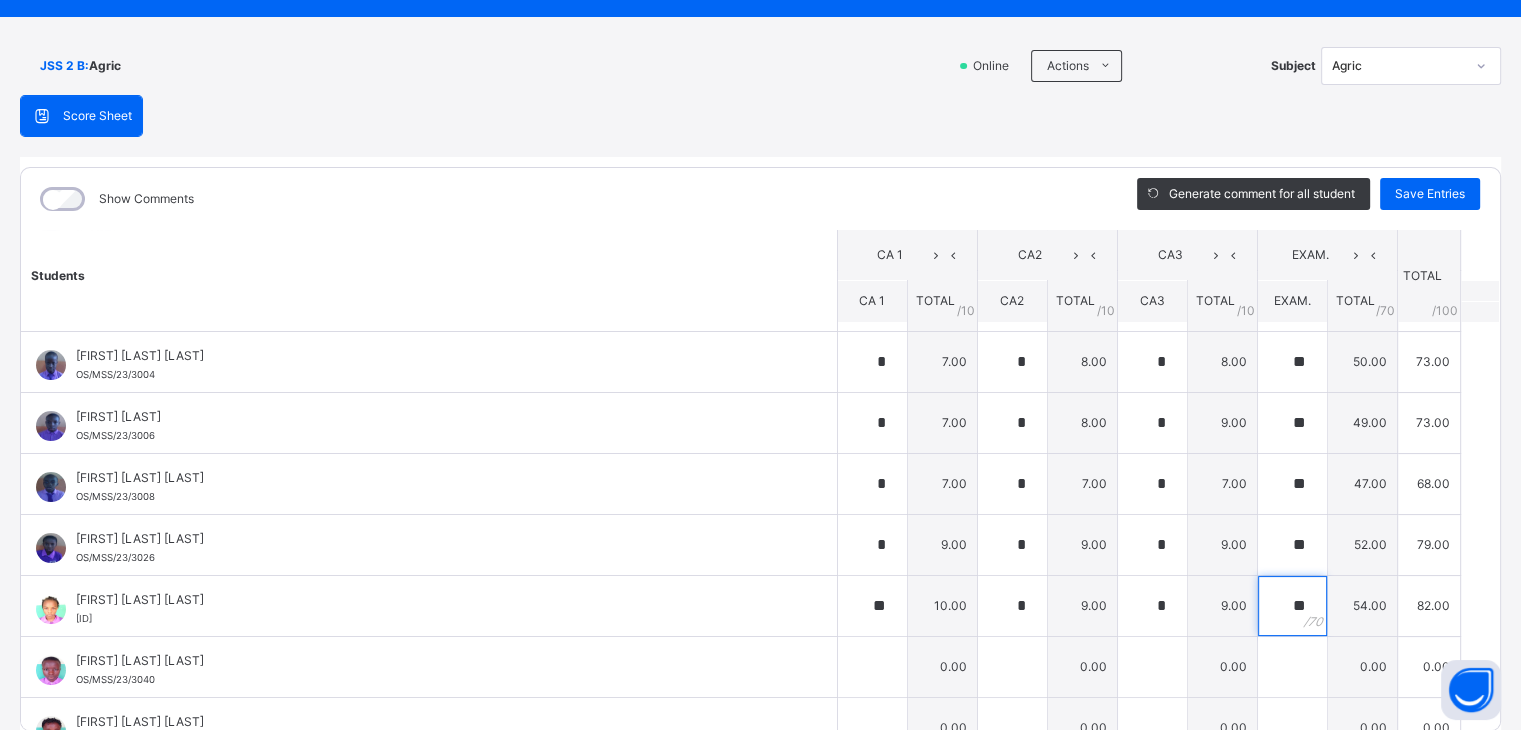 type on "**" 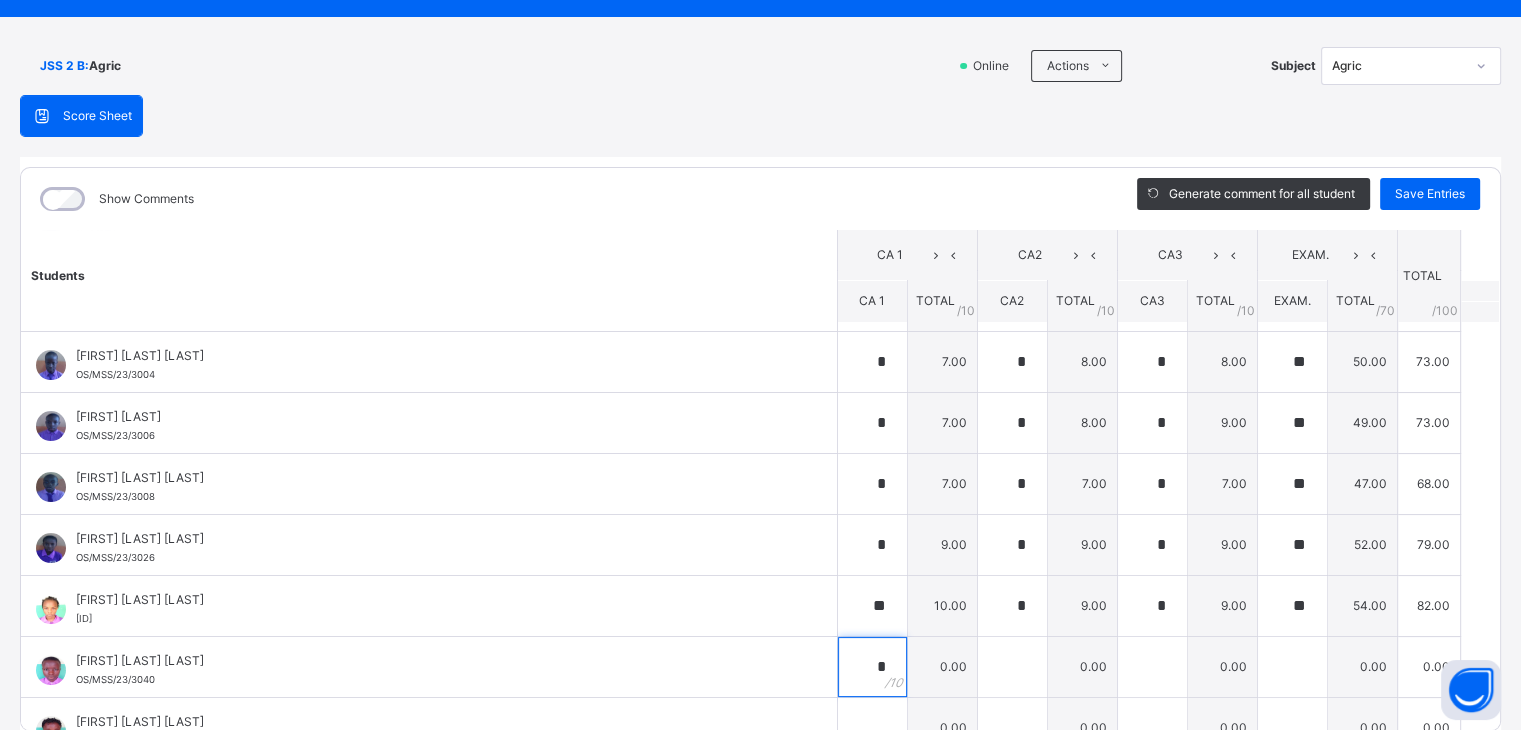 type on "*" 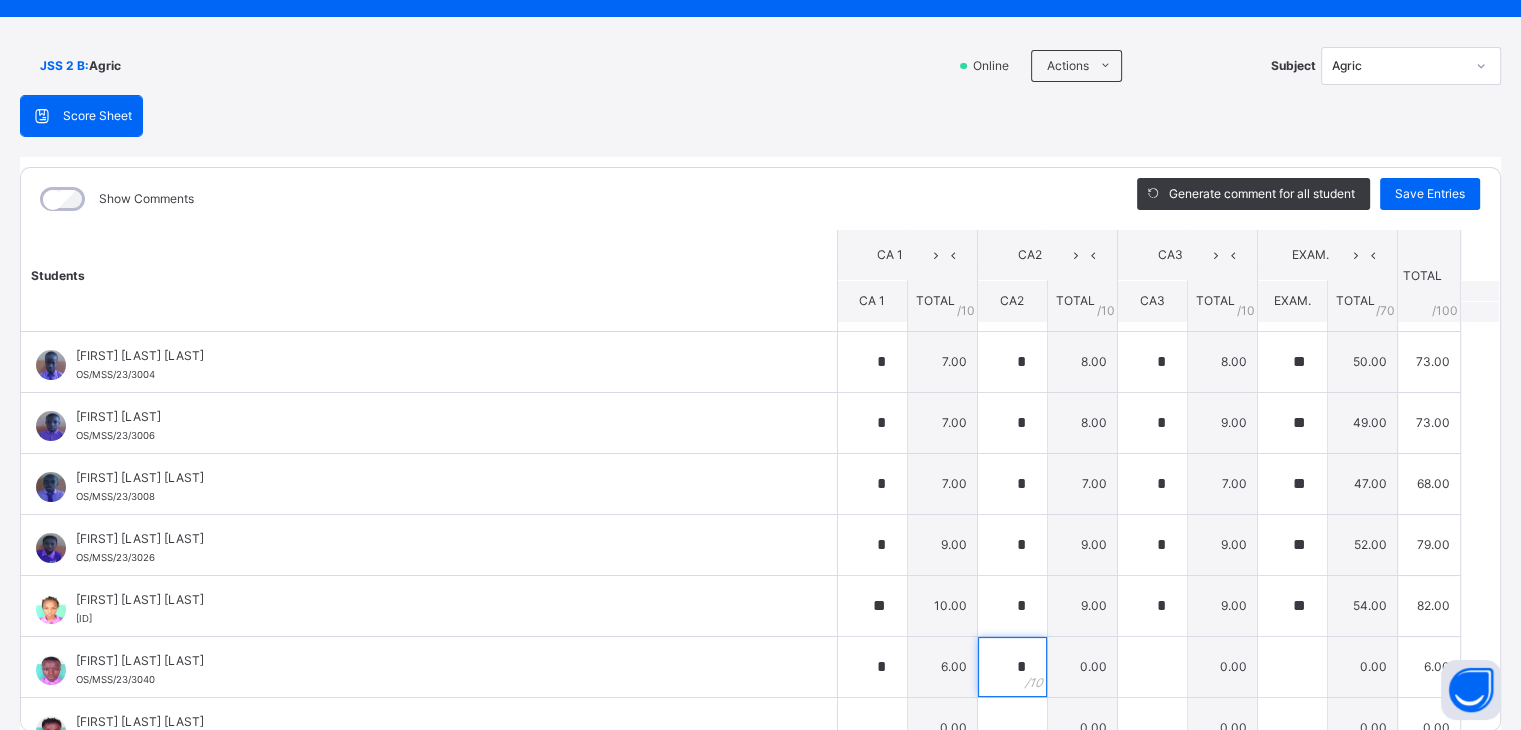 type on "*" 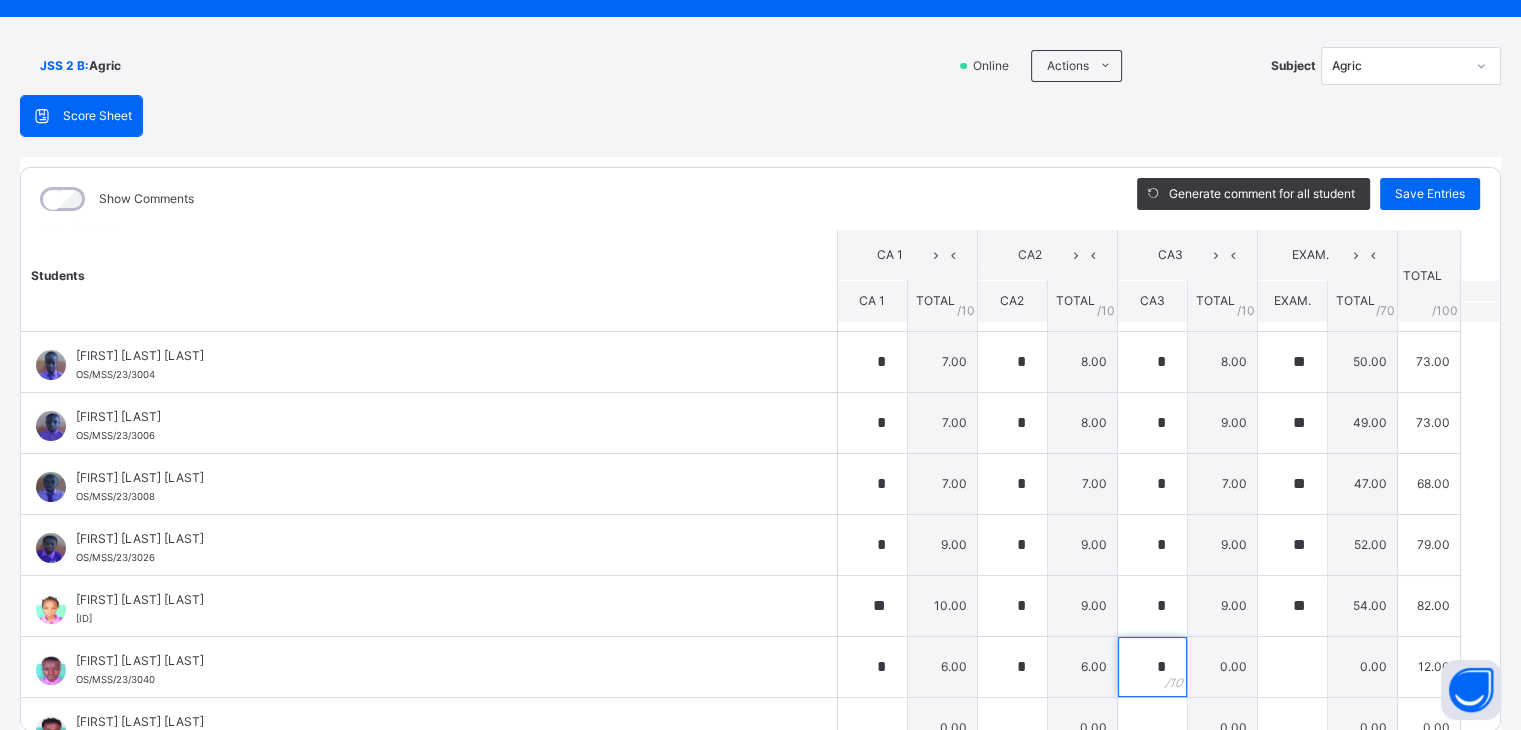 type on "*" 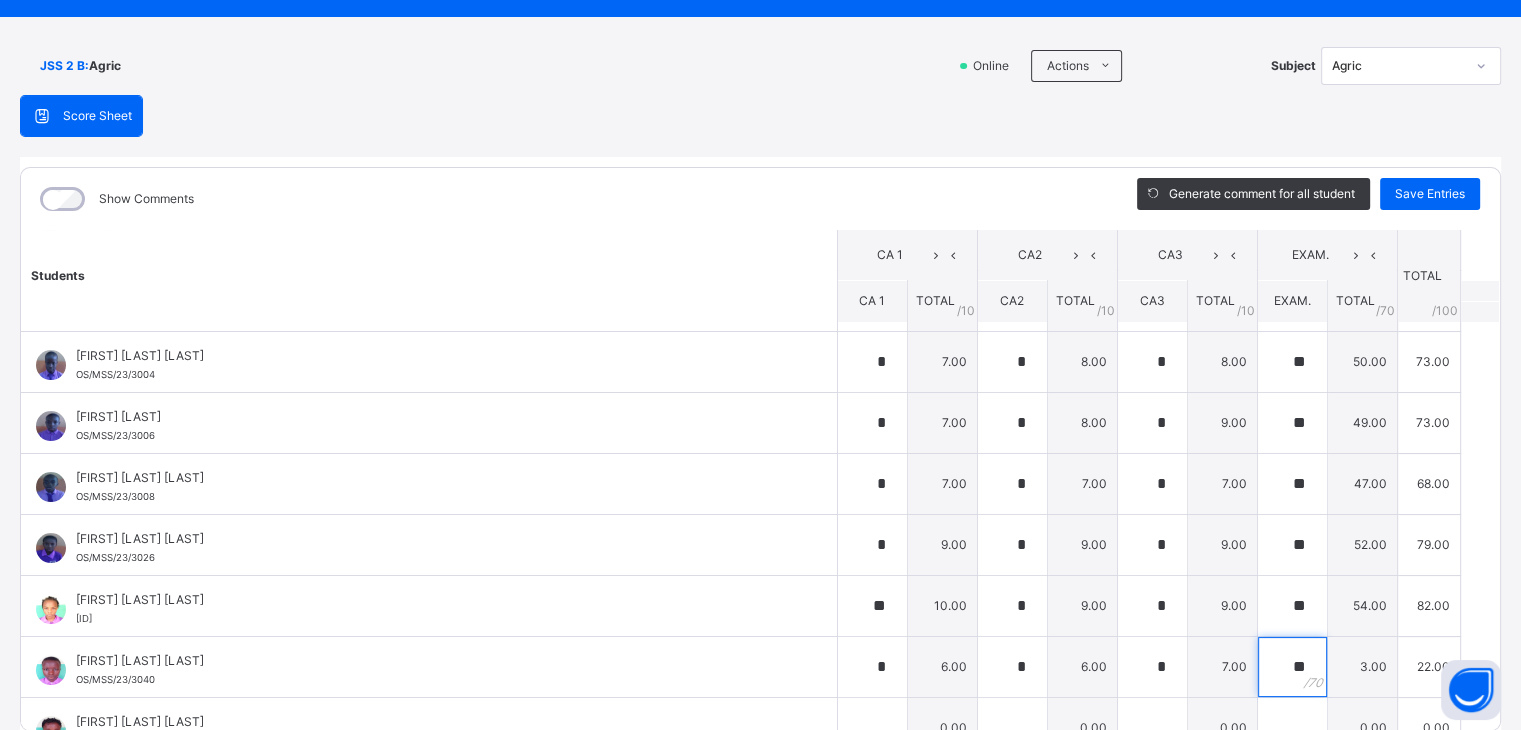 type on "**" 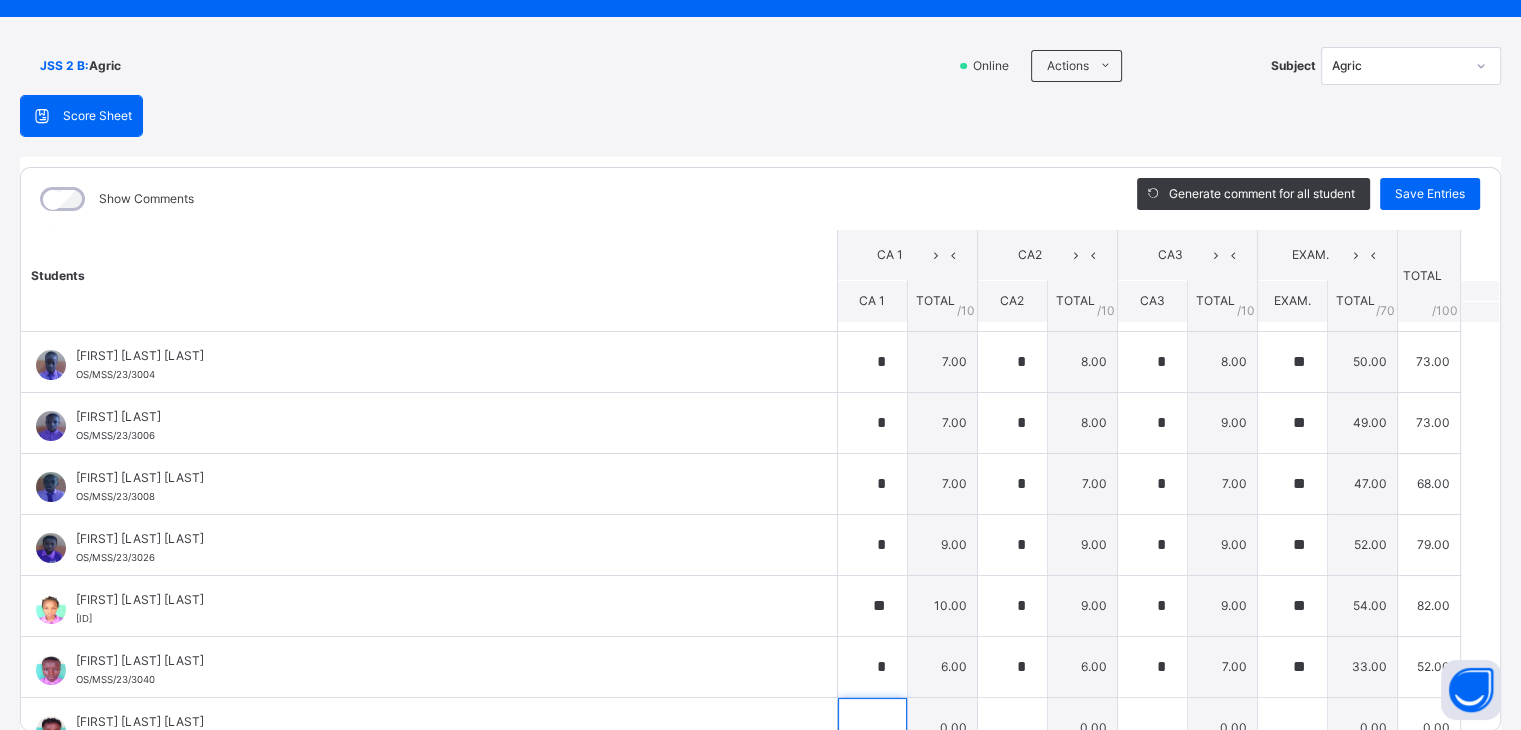 scroll, scrollTop: 625, scrollLeft: 0, axis: vertical 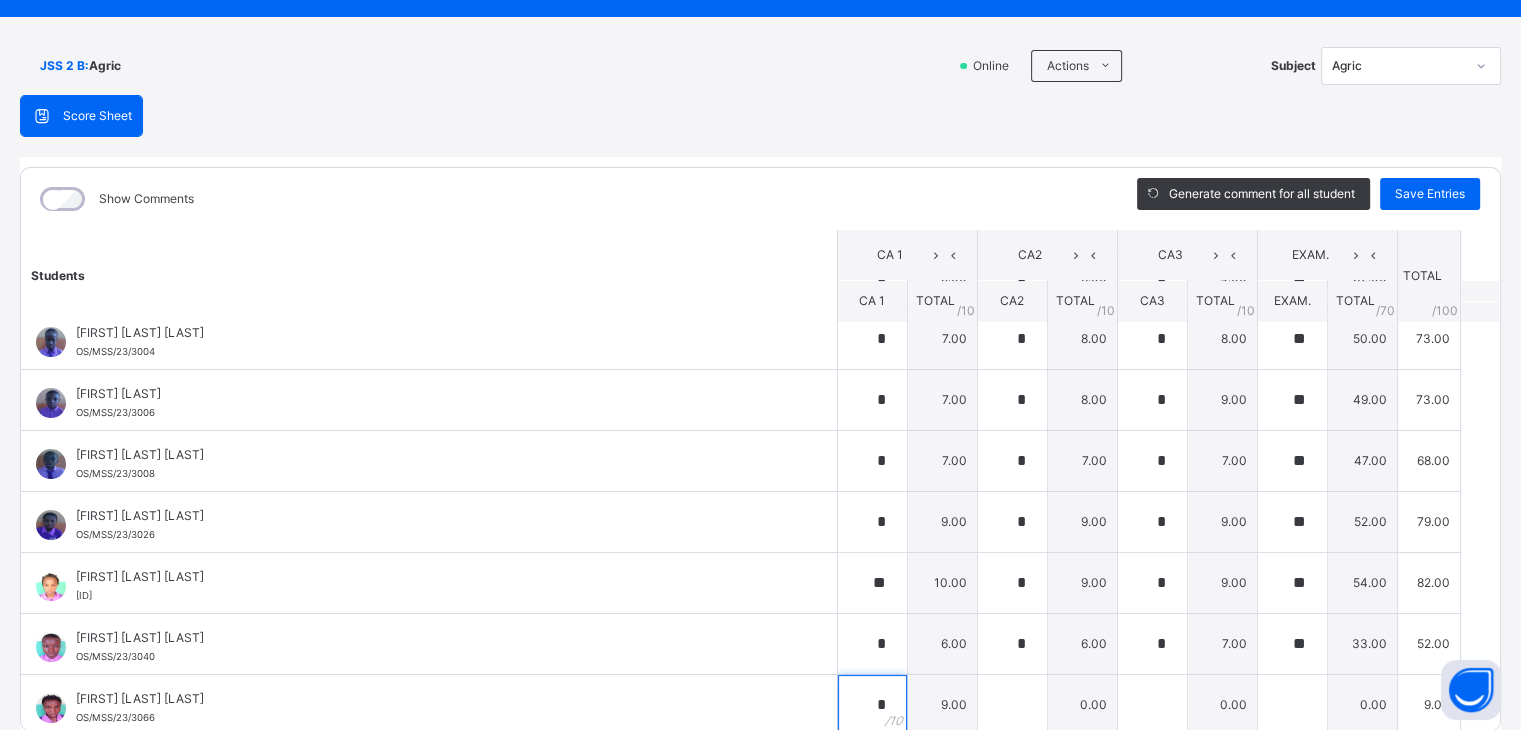 type on "*" 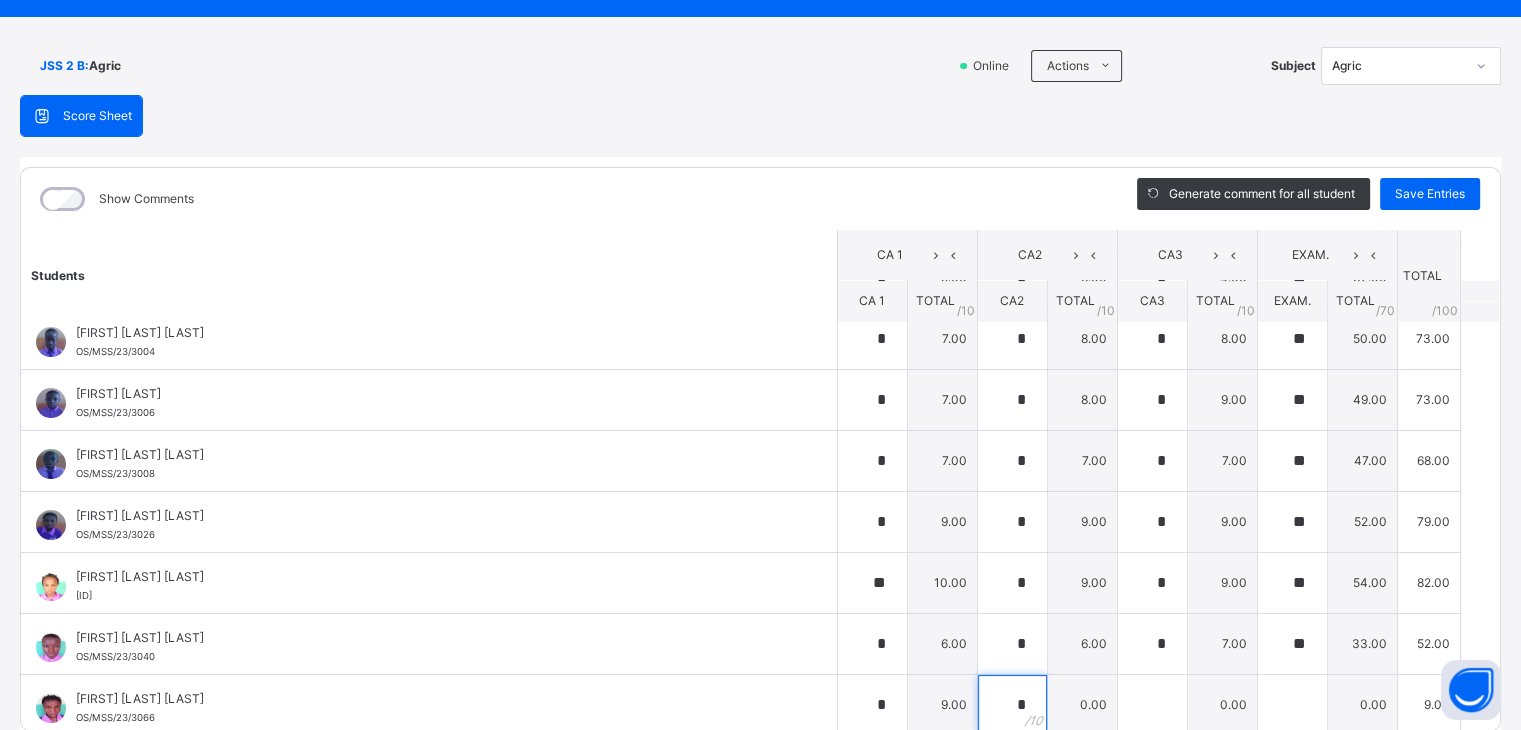 type on "*" 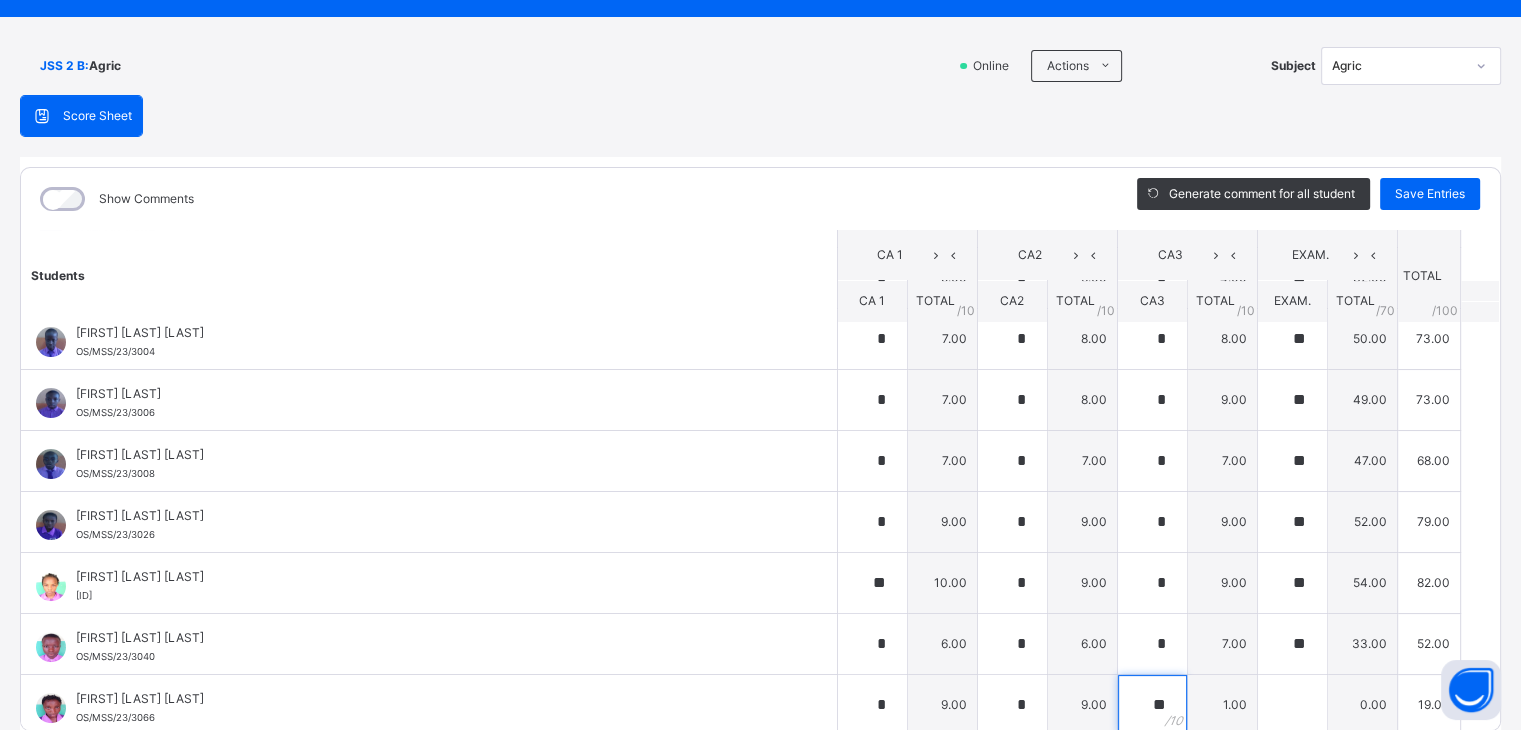 type on "**" 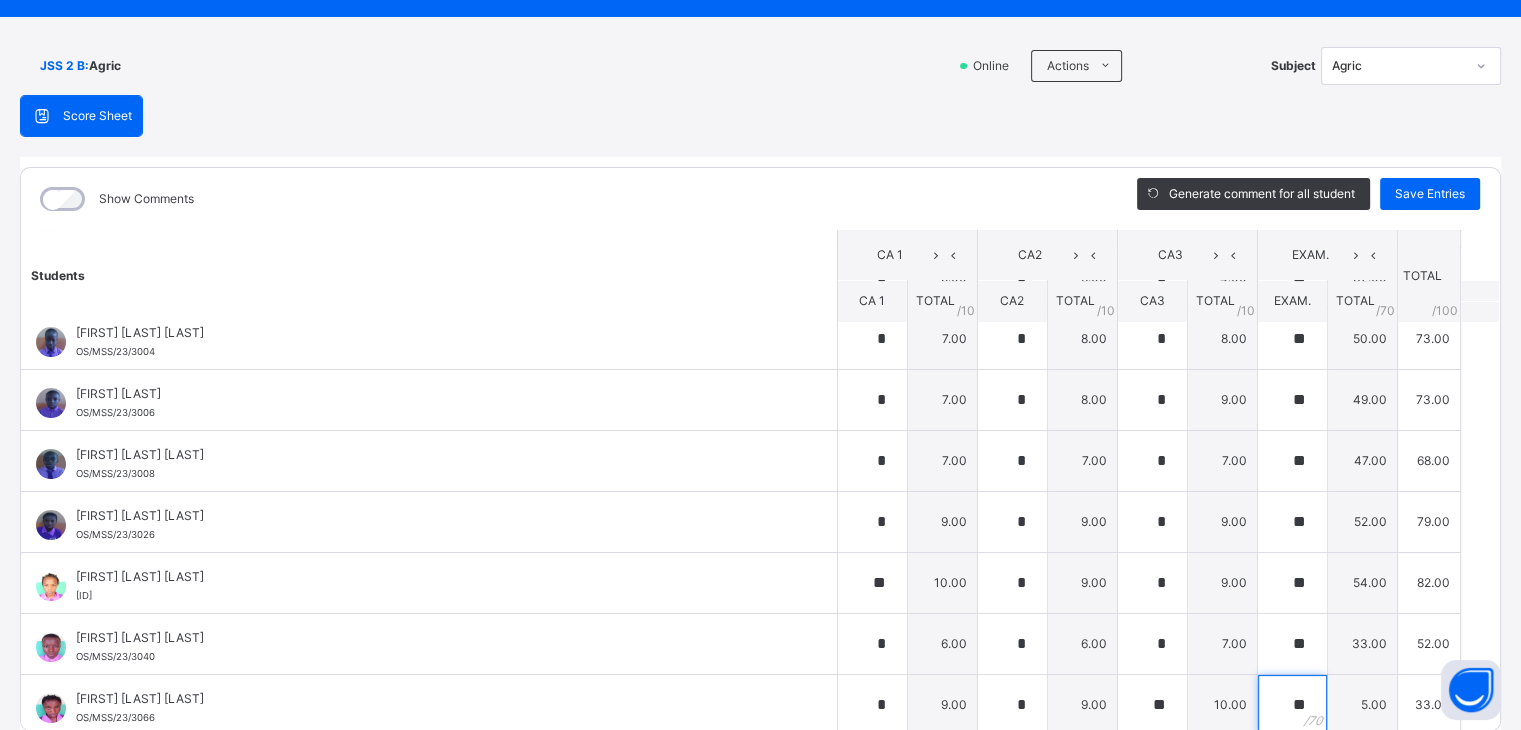 type on "**" 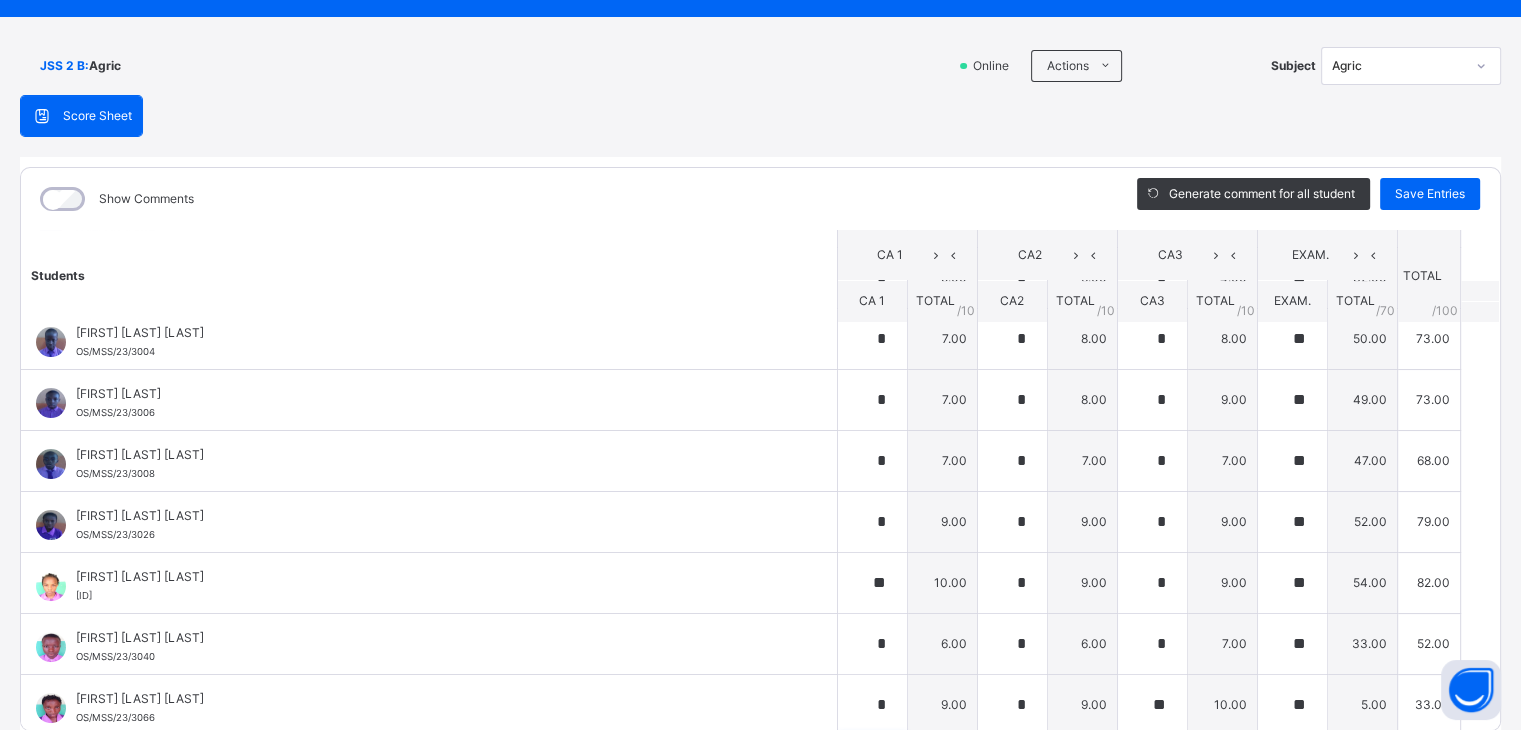 scroll, scrollTop: 906, scrollLeft: 0, axis: vertical 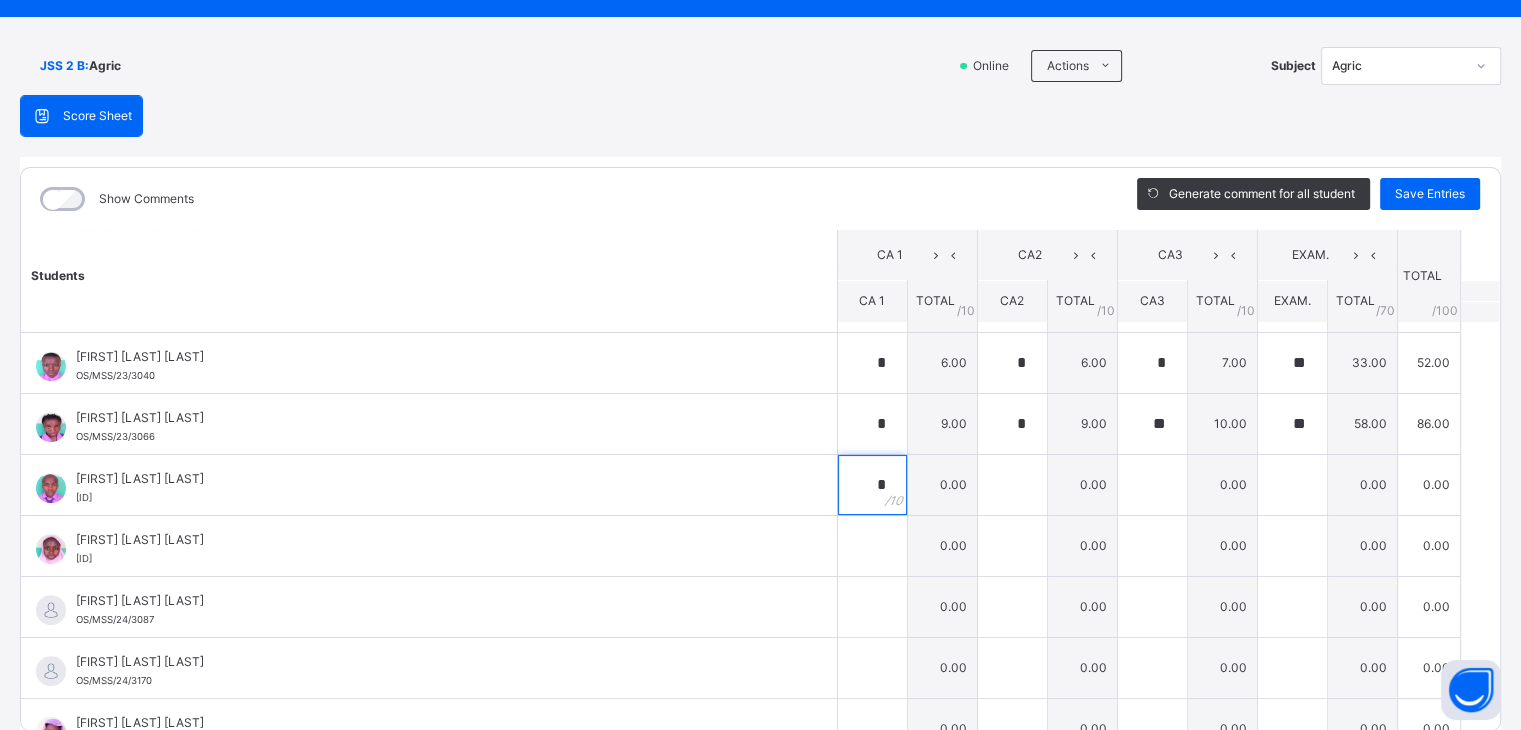 type on "*" 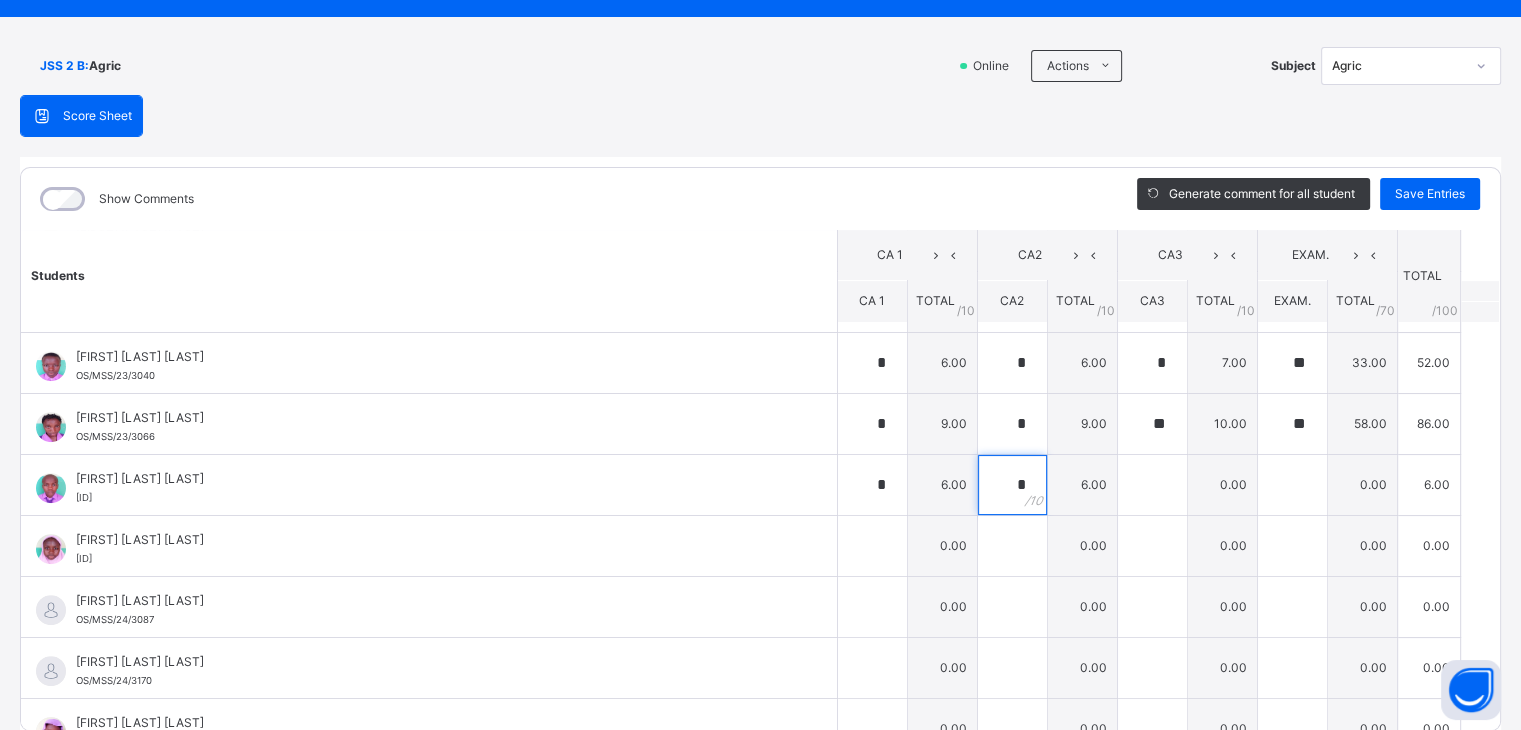 type on "*" 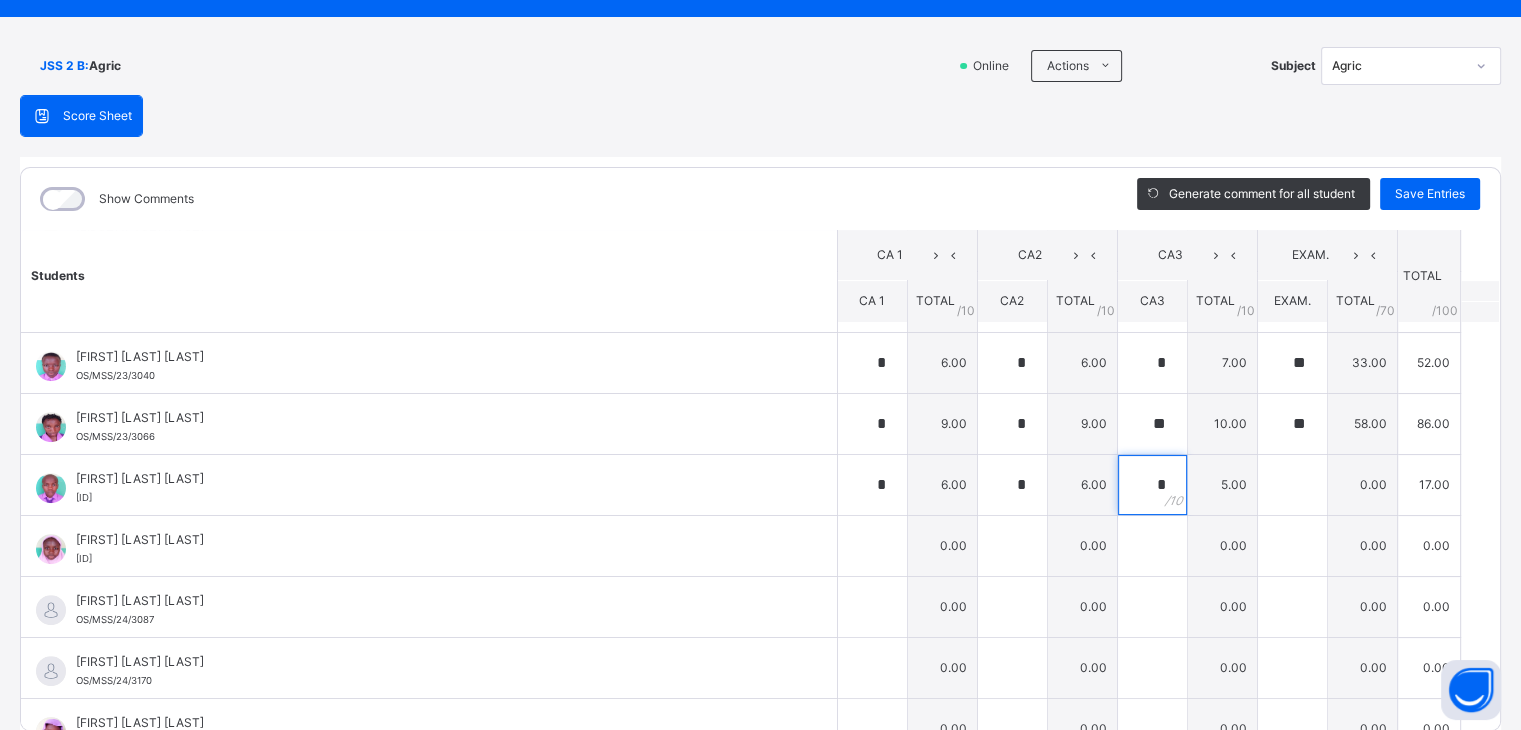 type on "*" 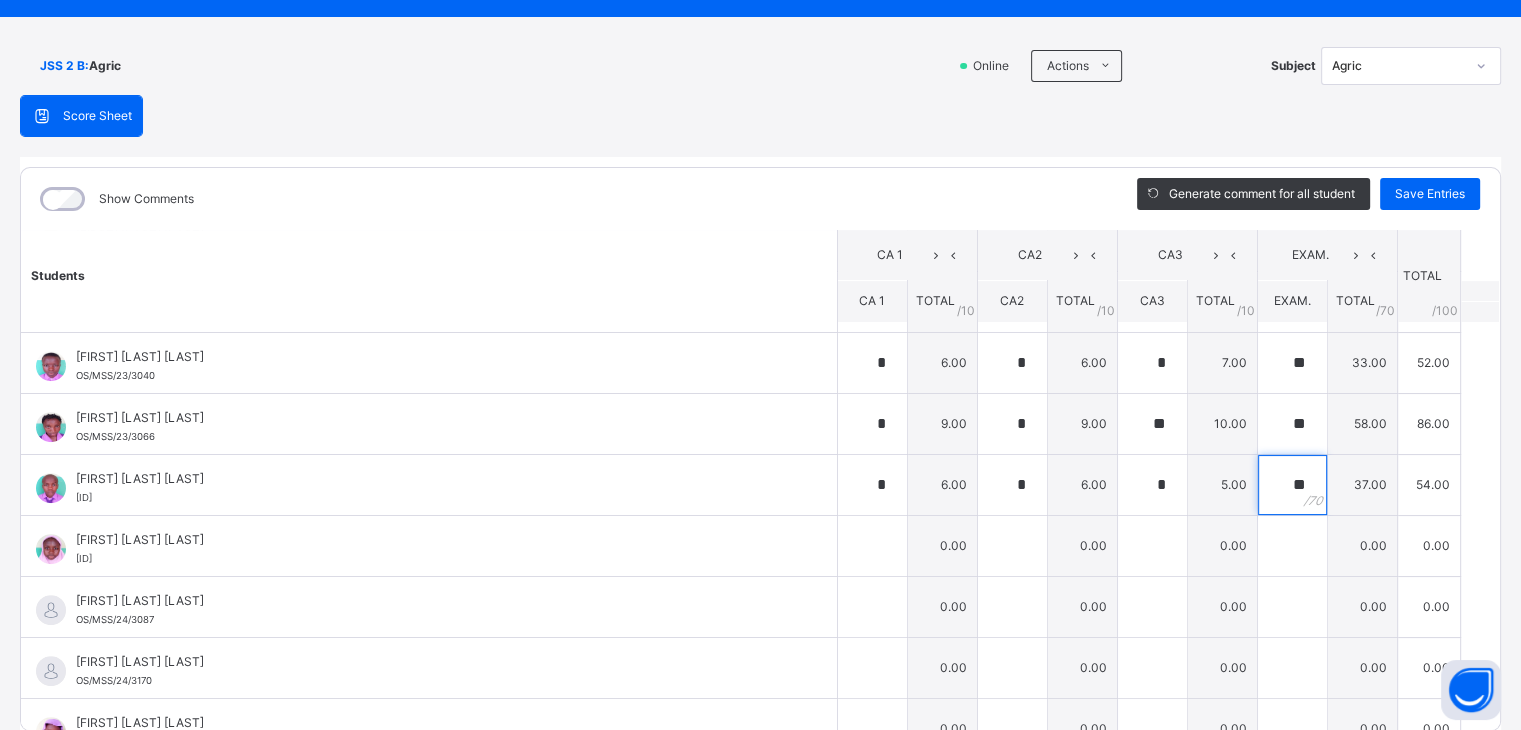 type on "**" 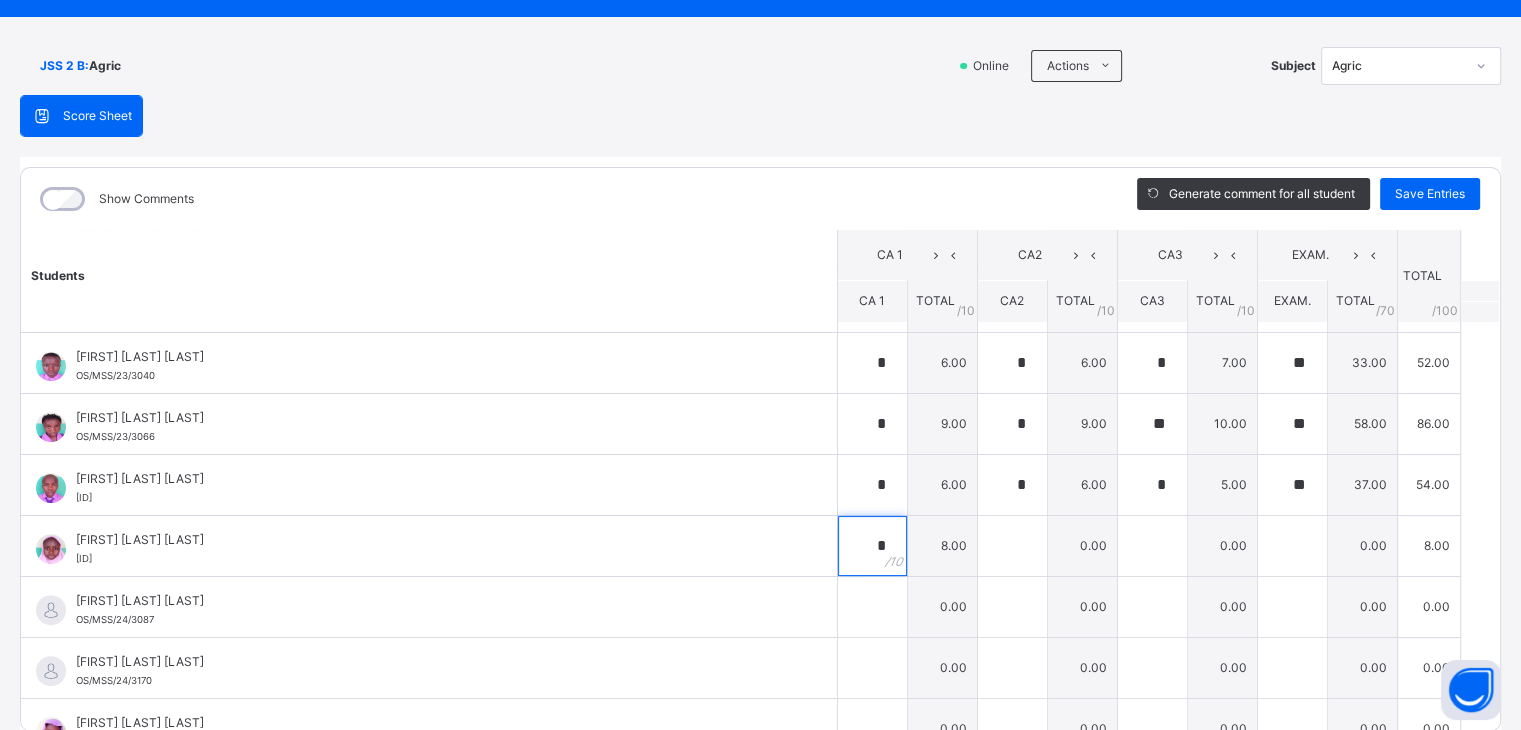 type on "*" 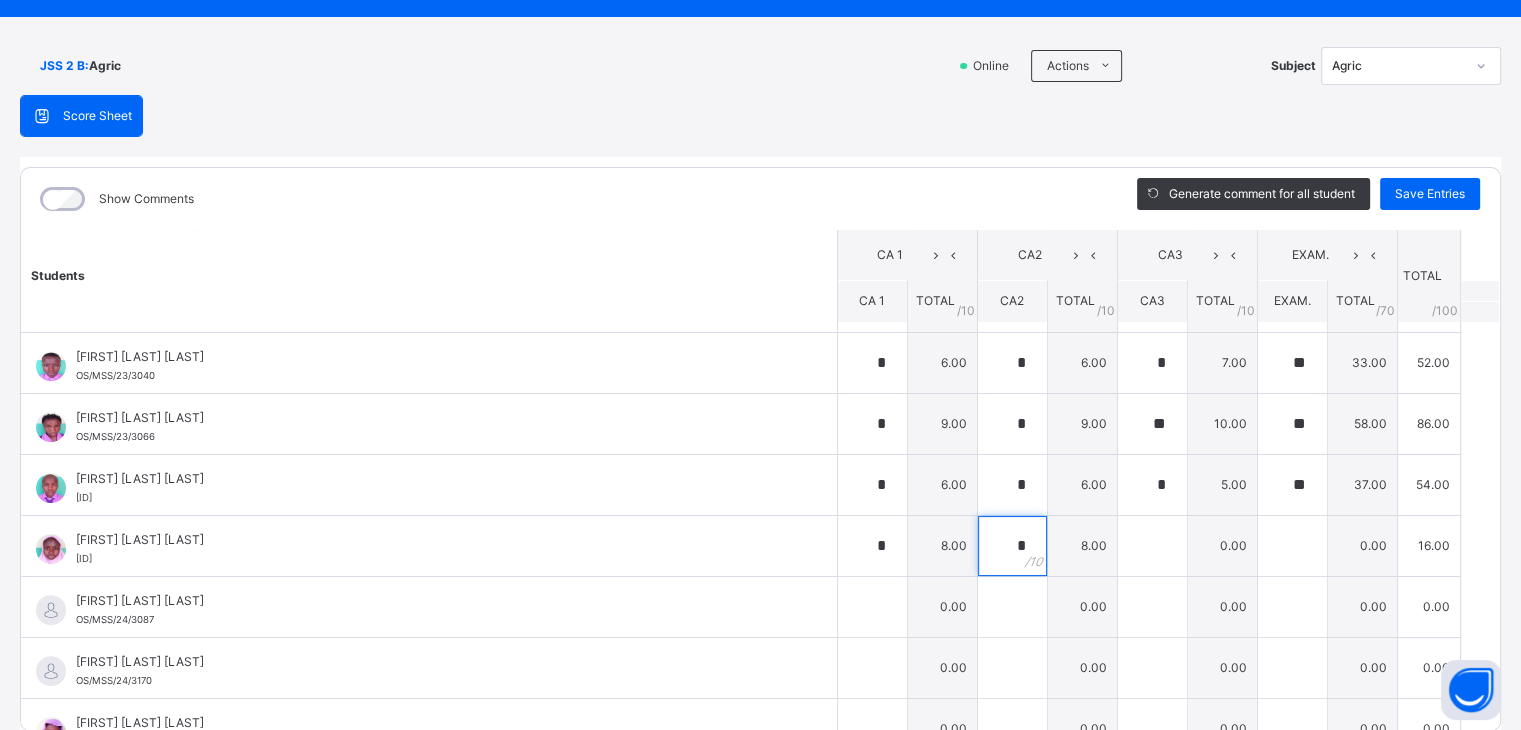 type on "*" 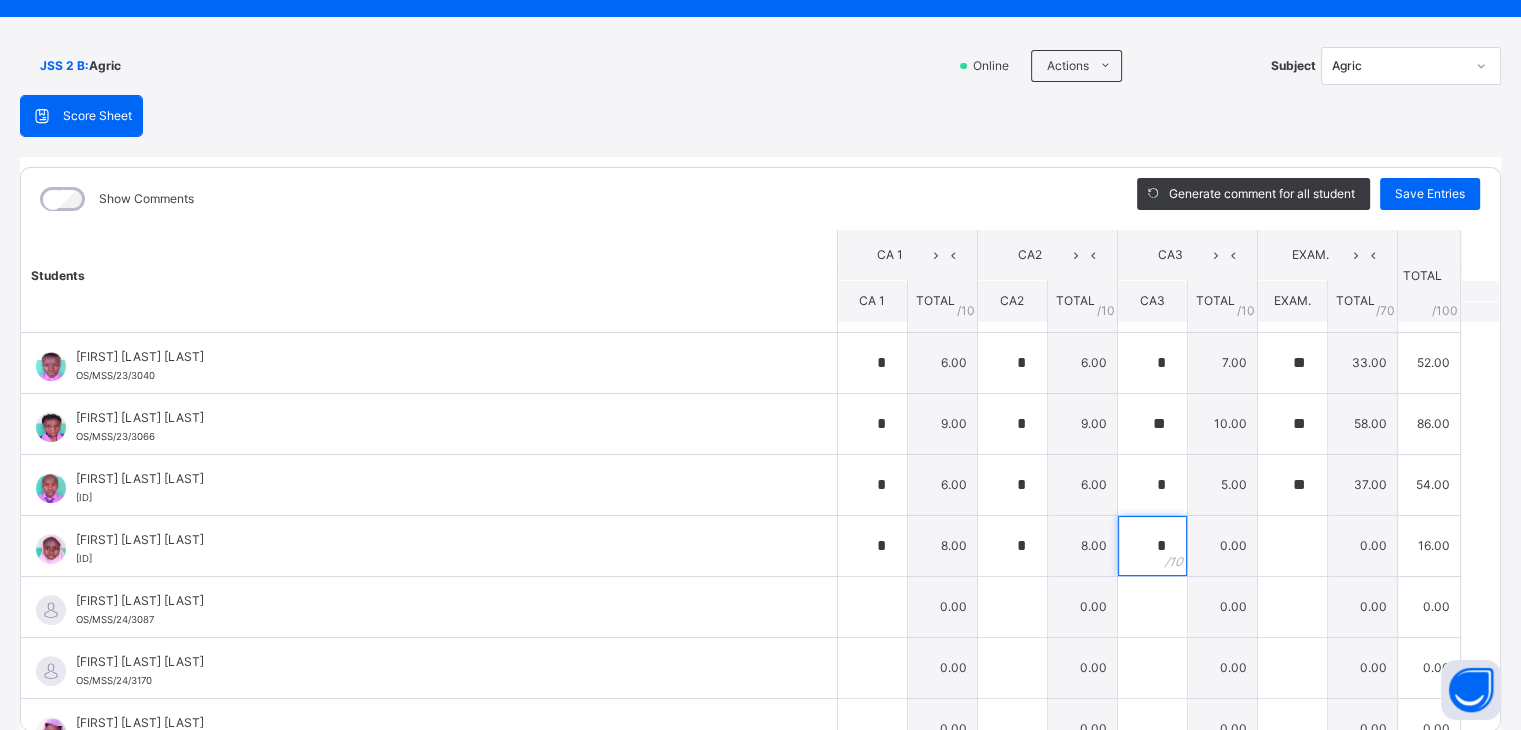 type on "*" 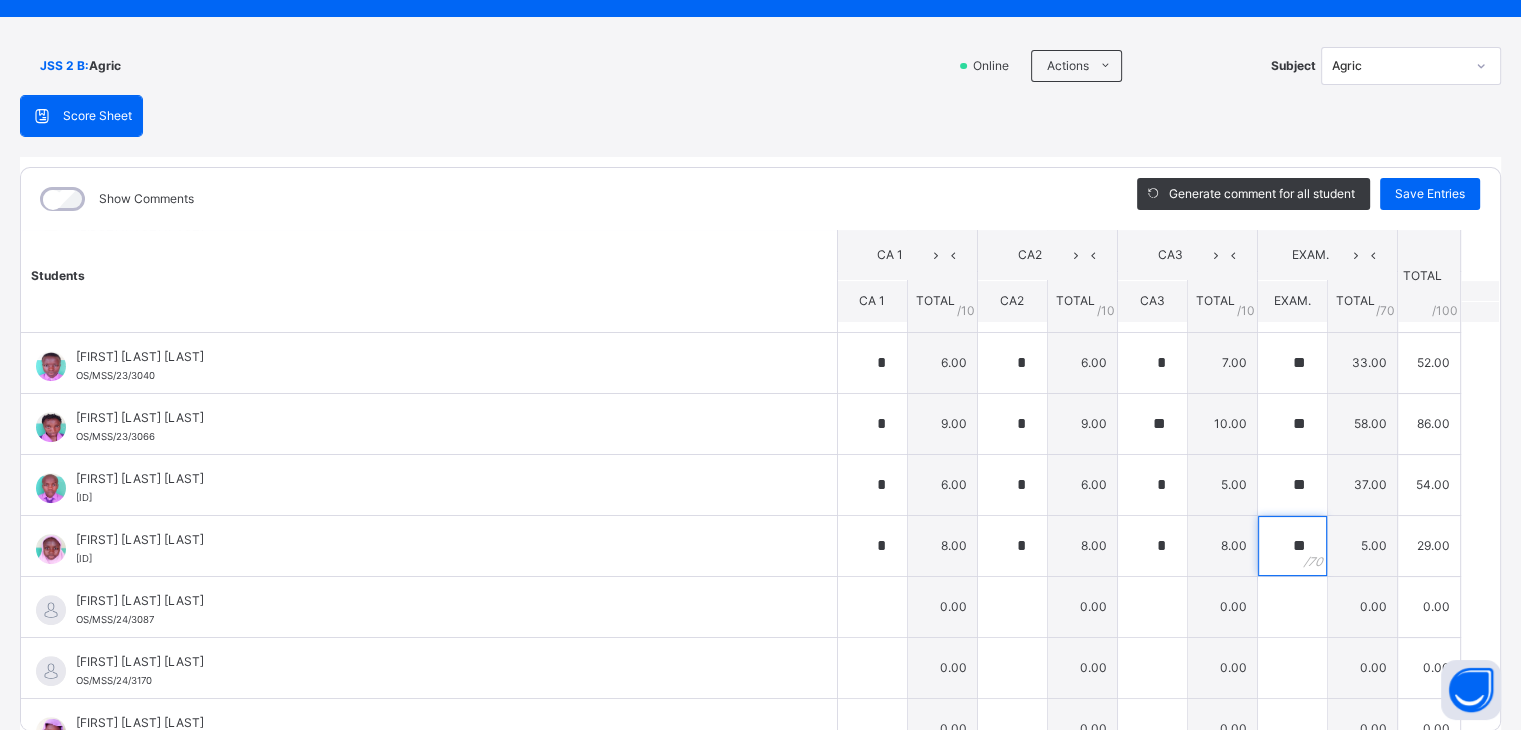 type on "**" 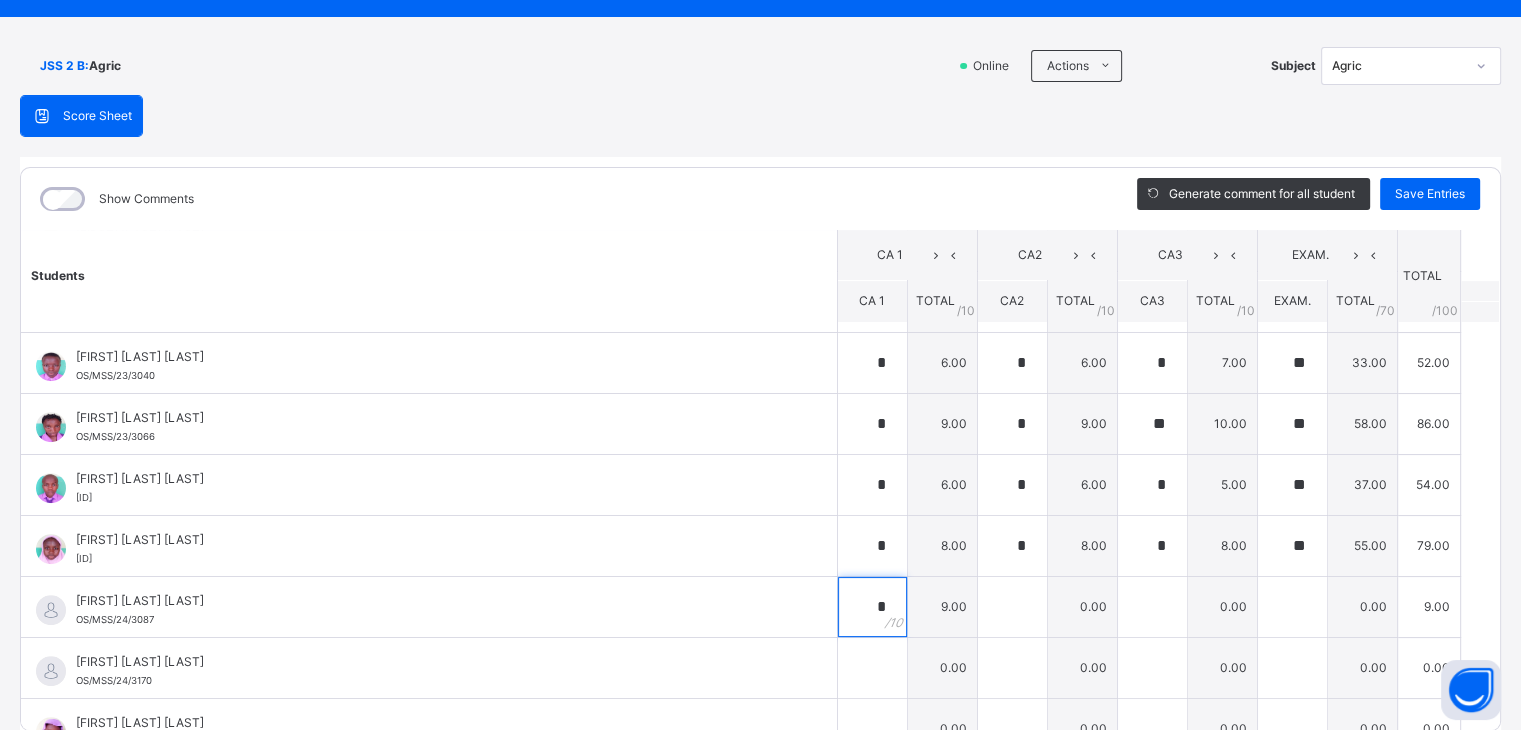 type on "*" 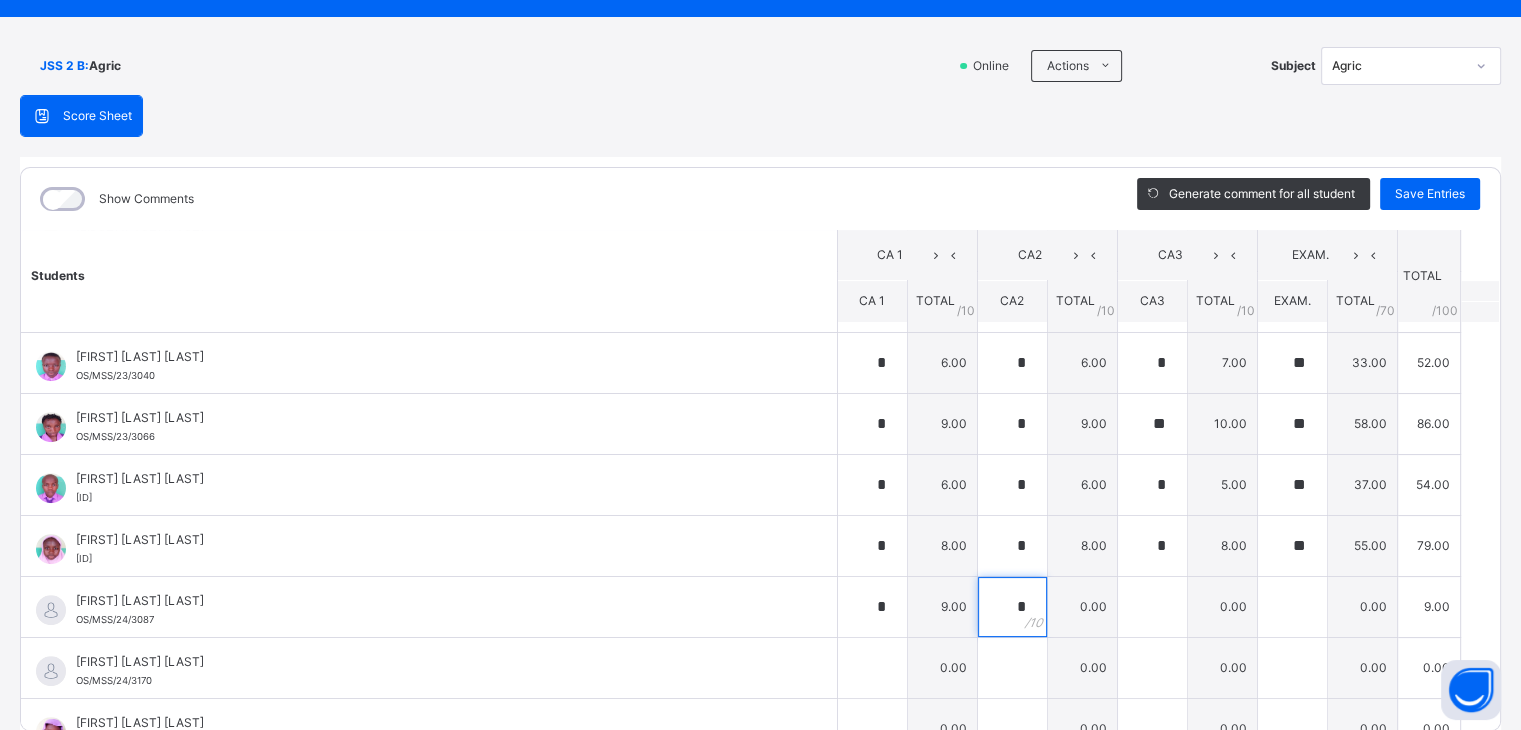type on "*" 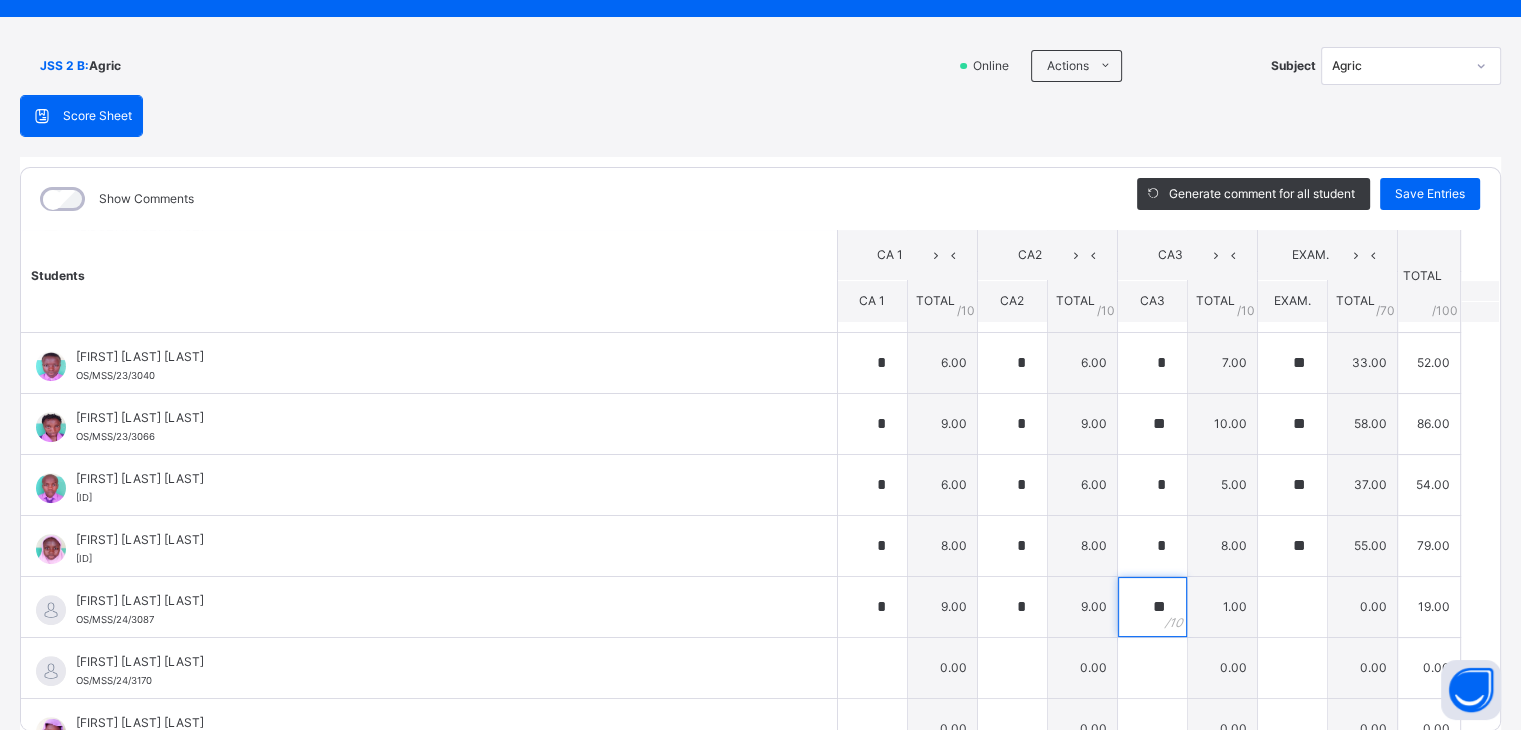 type on "**" 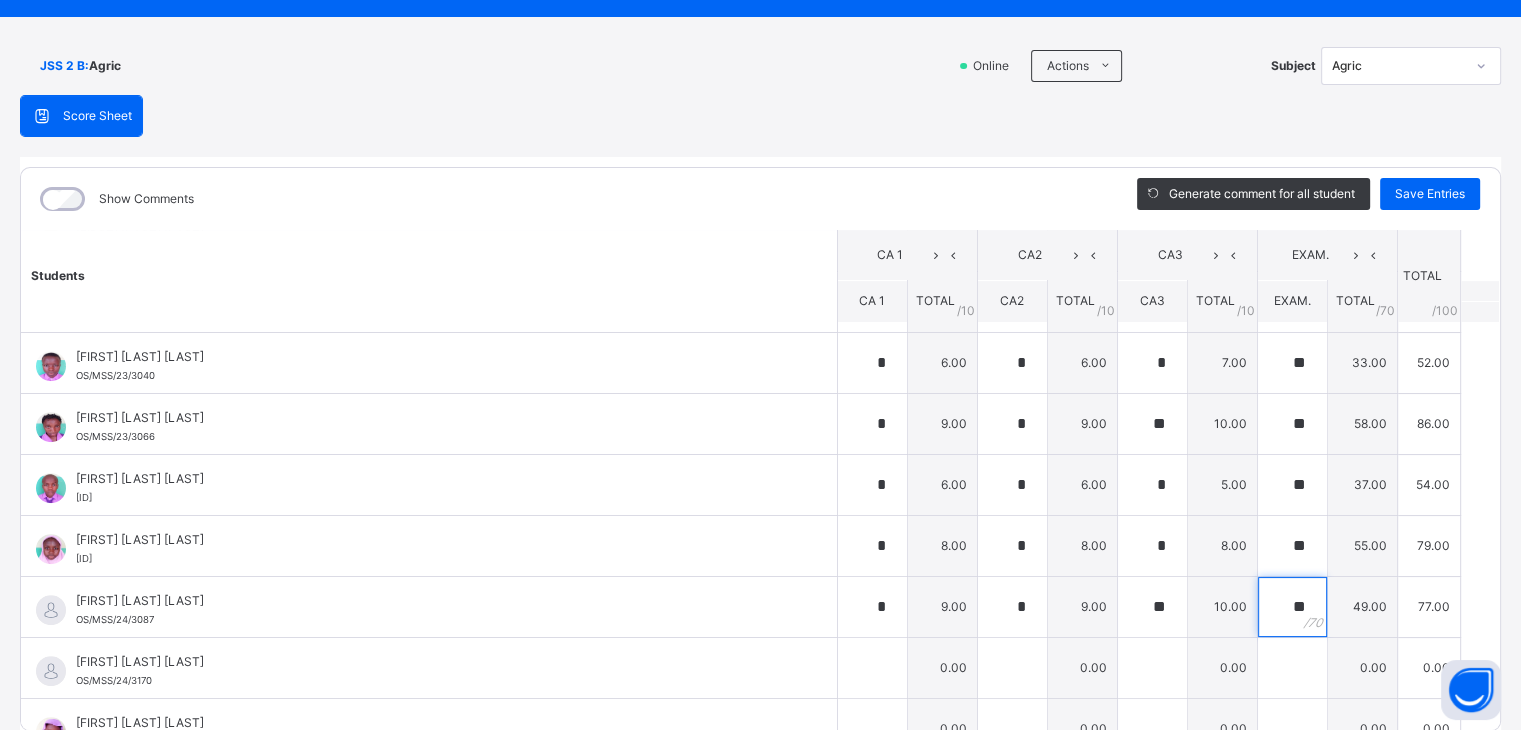 type on "**" 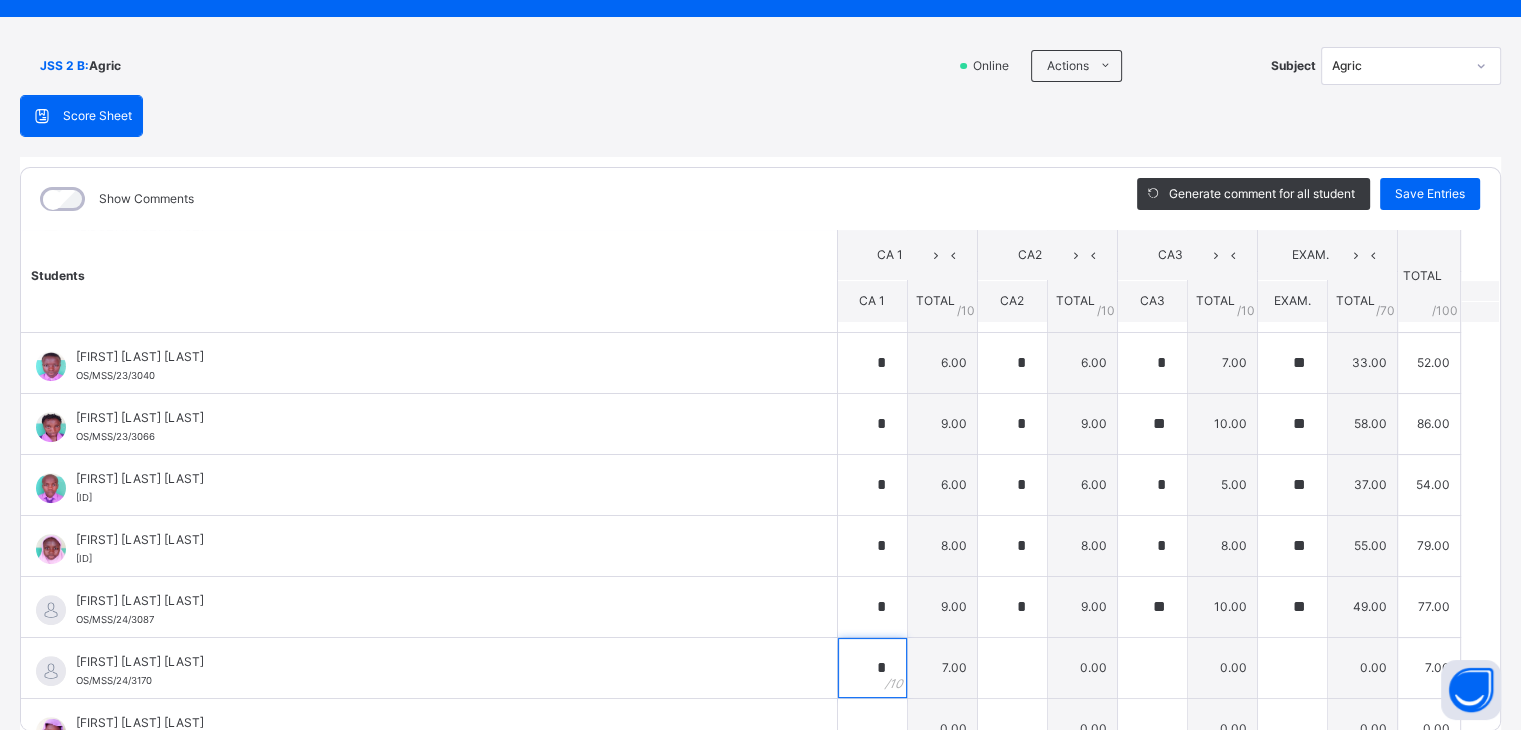 type on "*" 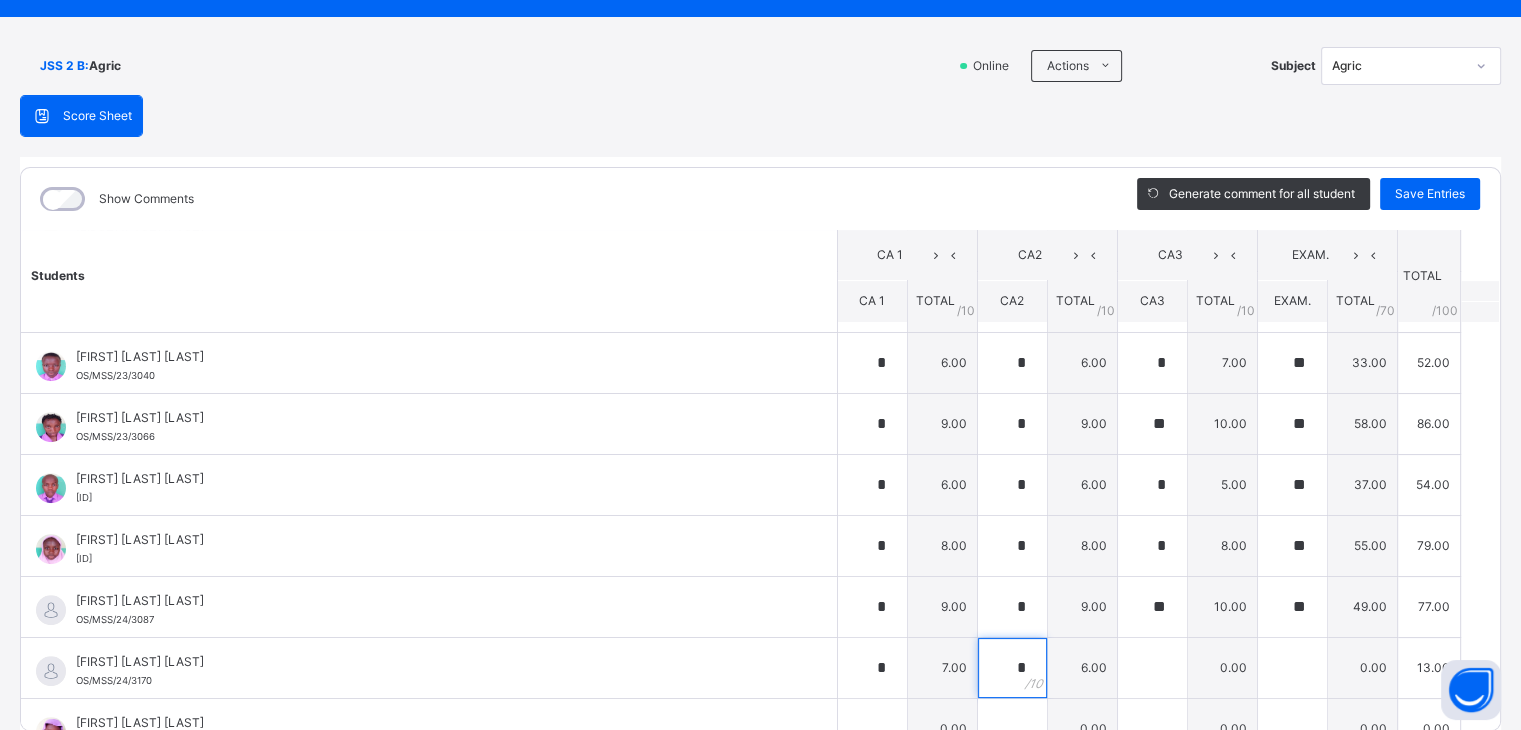 type on "*" 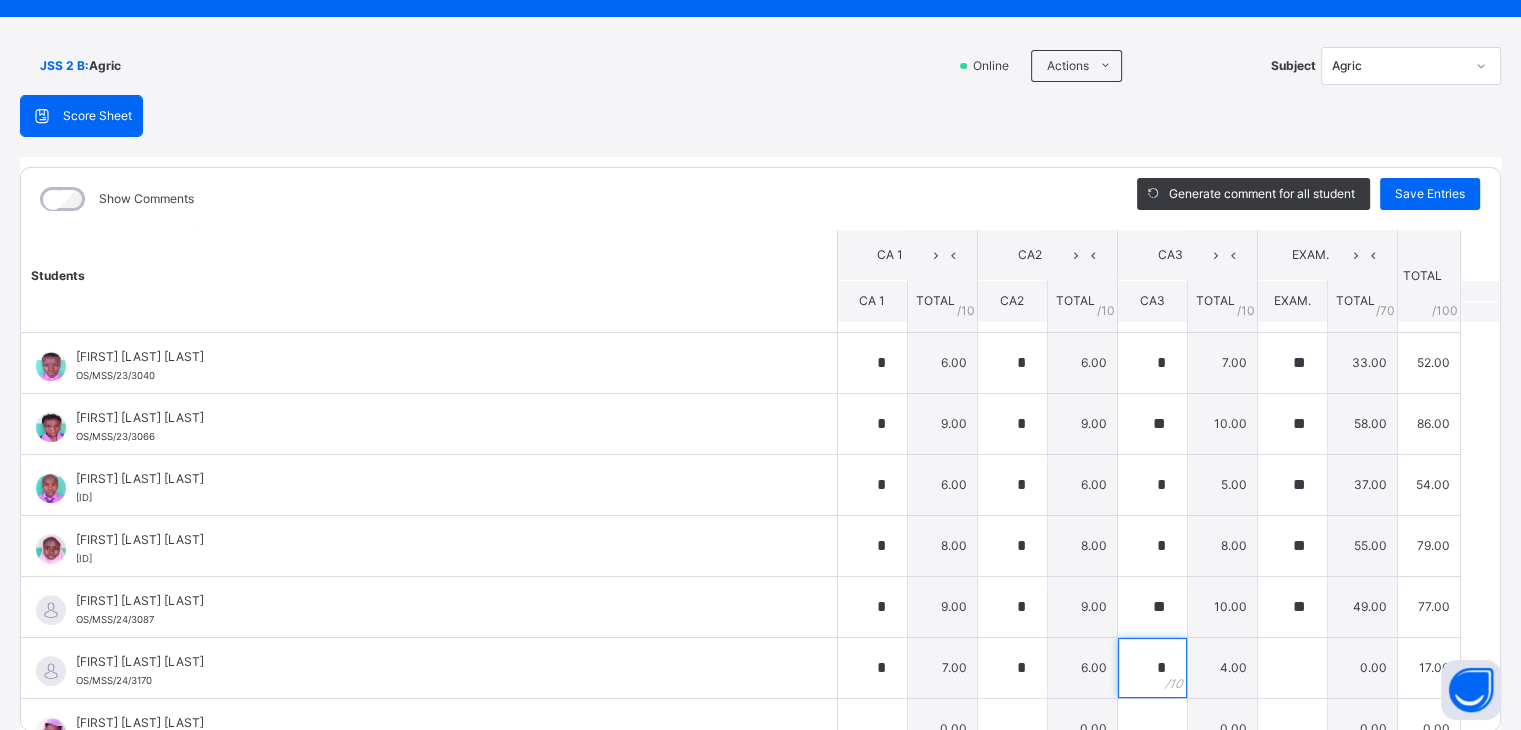 type on "*" 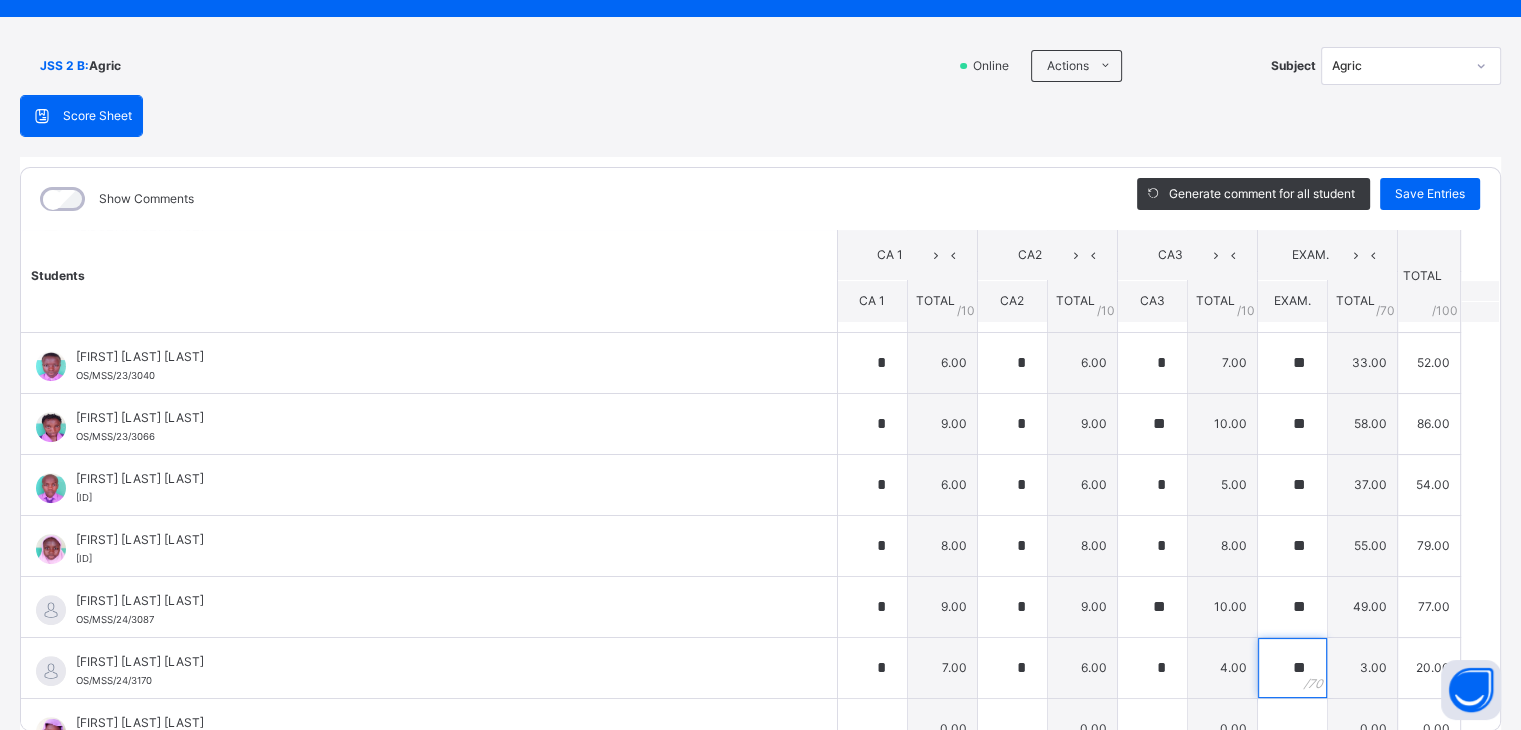 type on "**" 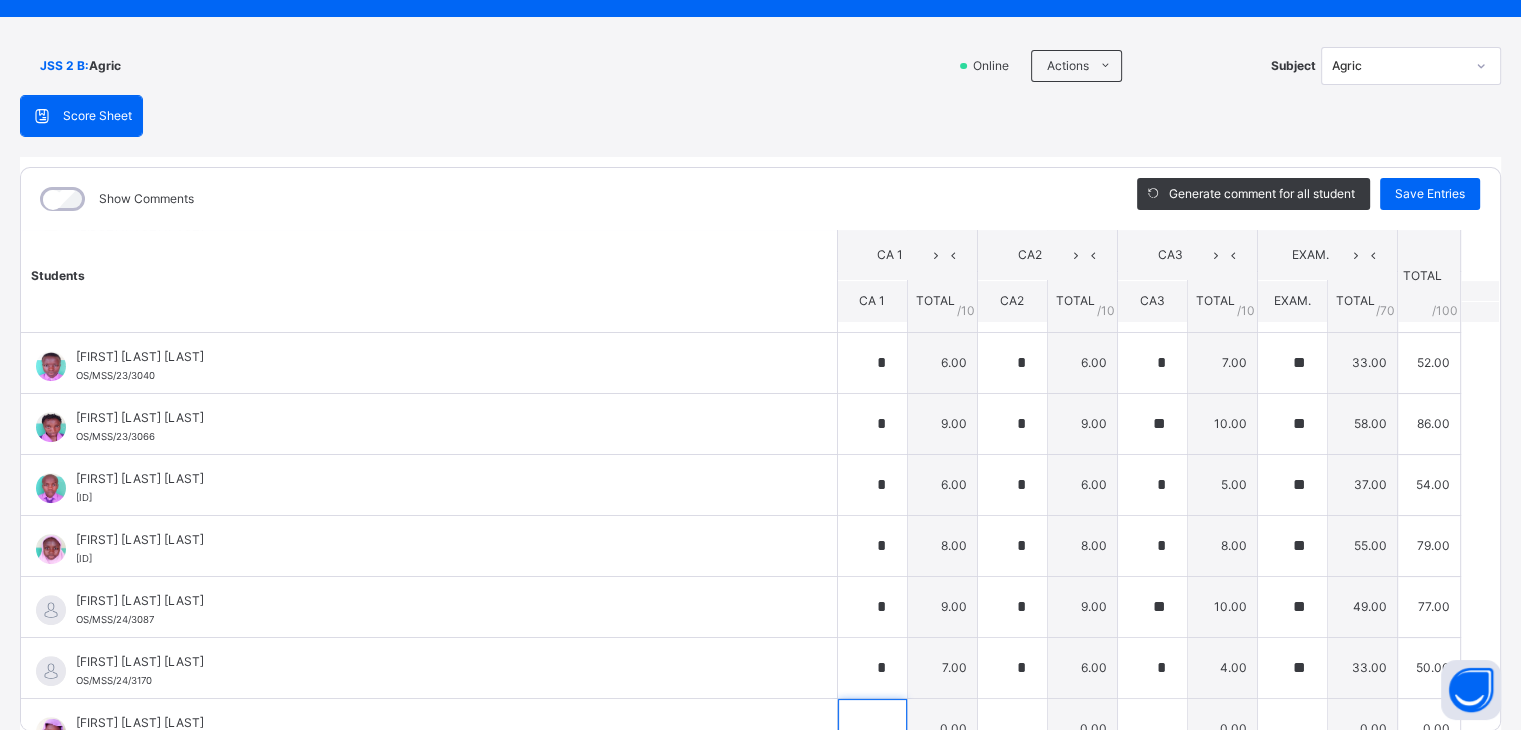 scroll, scrollTop: 929, scrollLeft: 0, axis: vertical 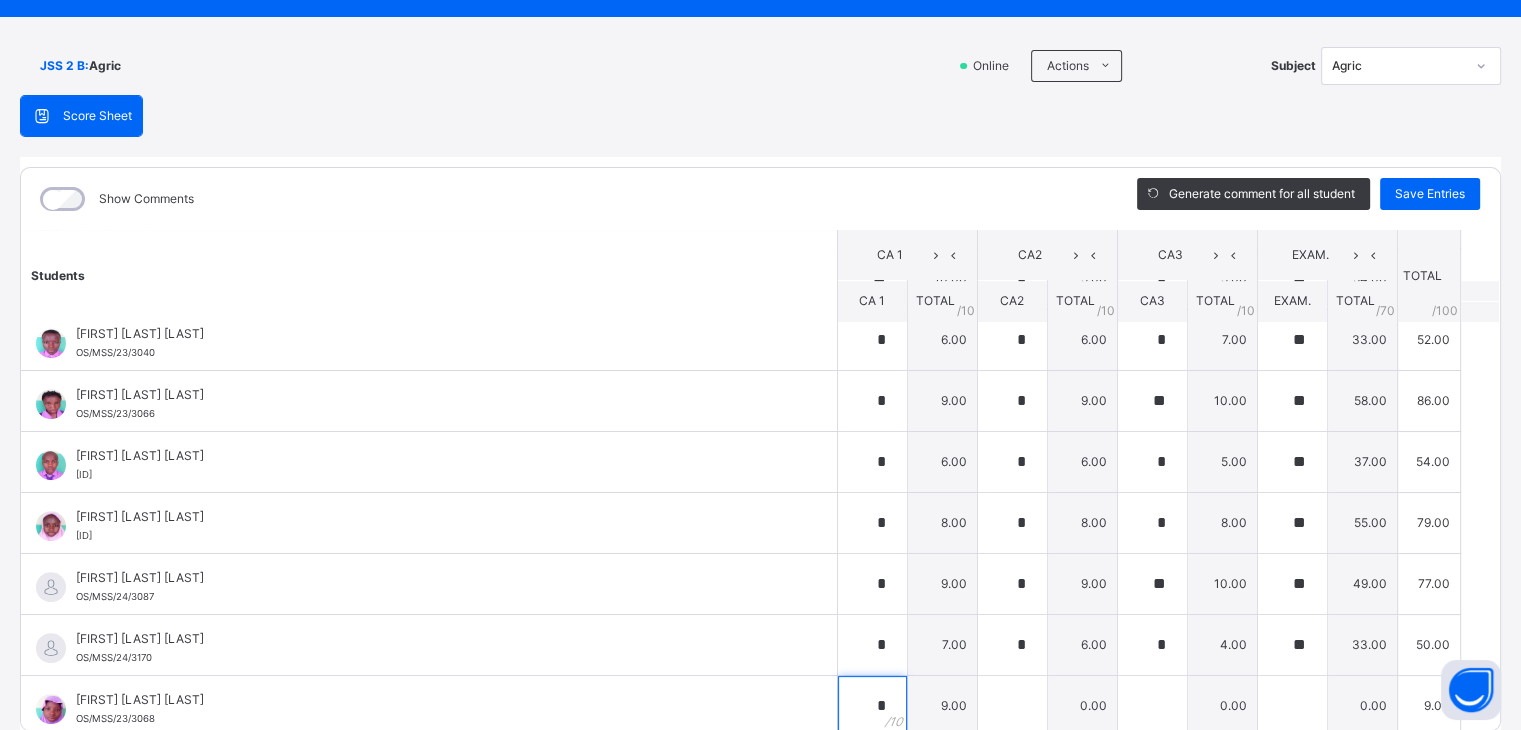 type on "*" 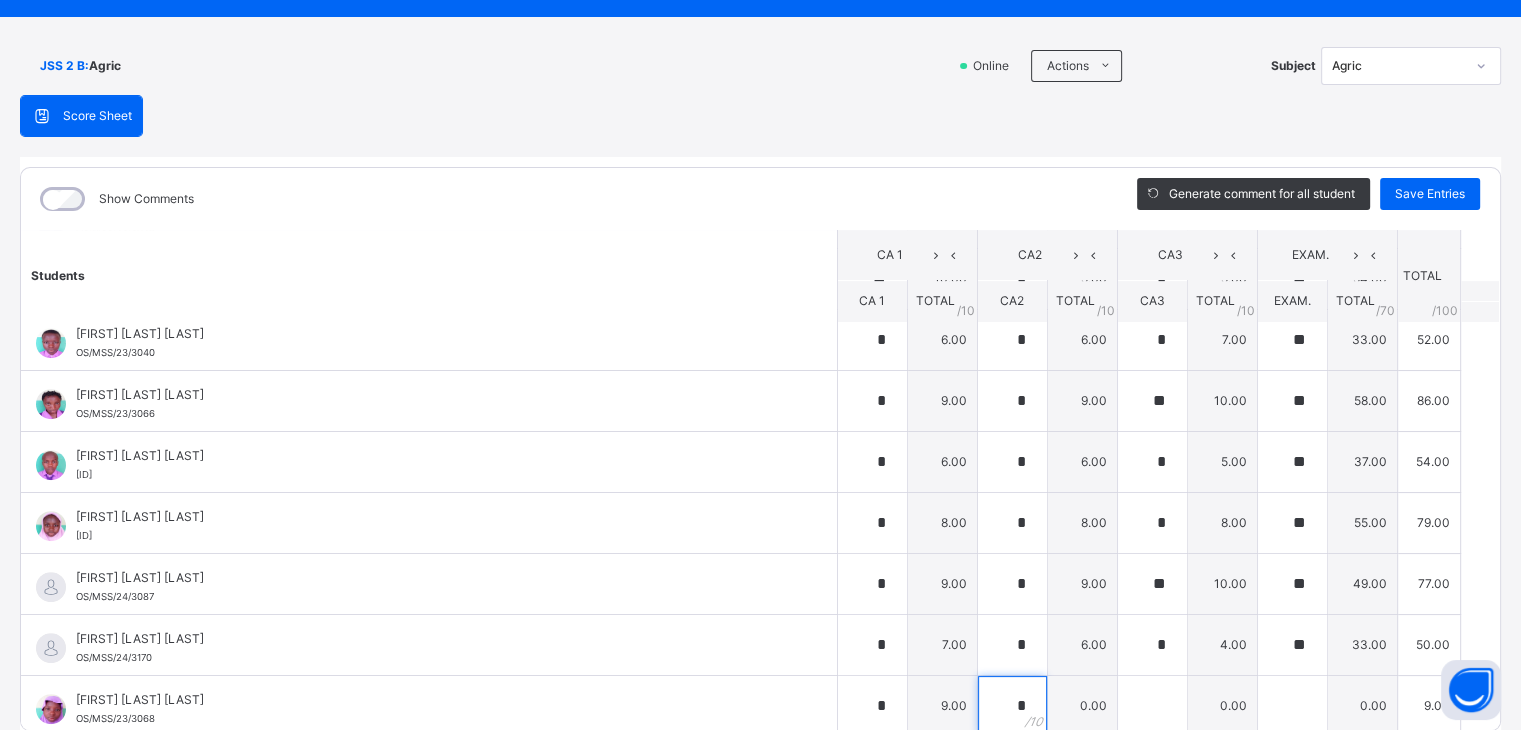 type on "*" 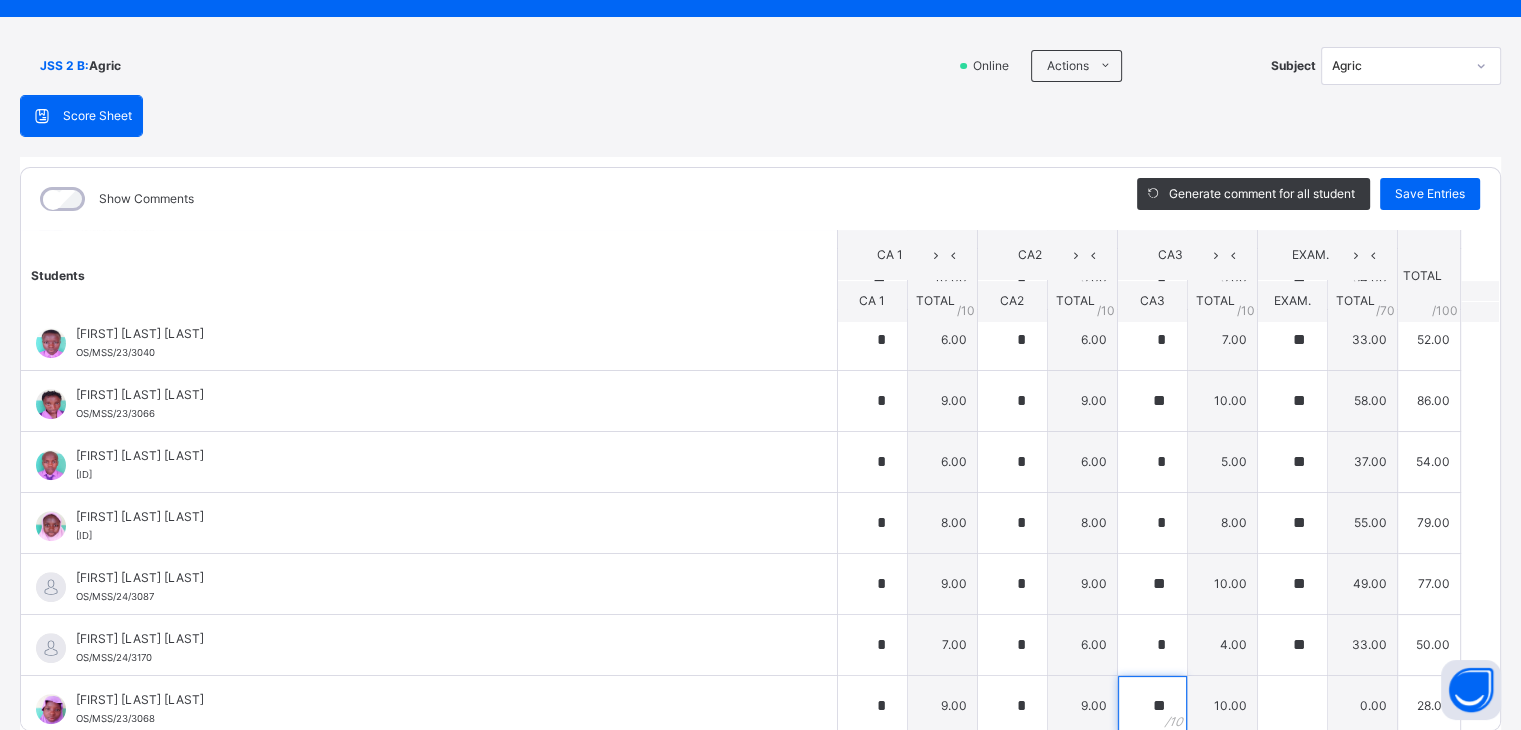 type on "**" 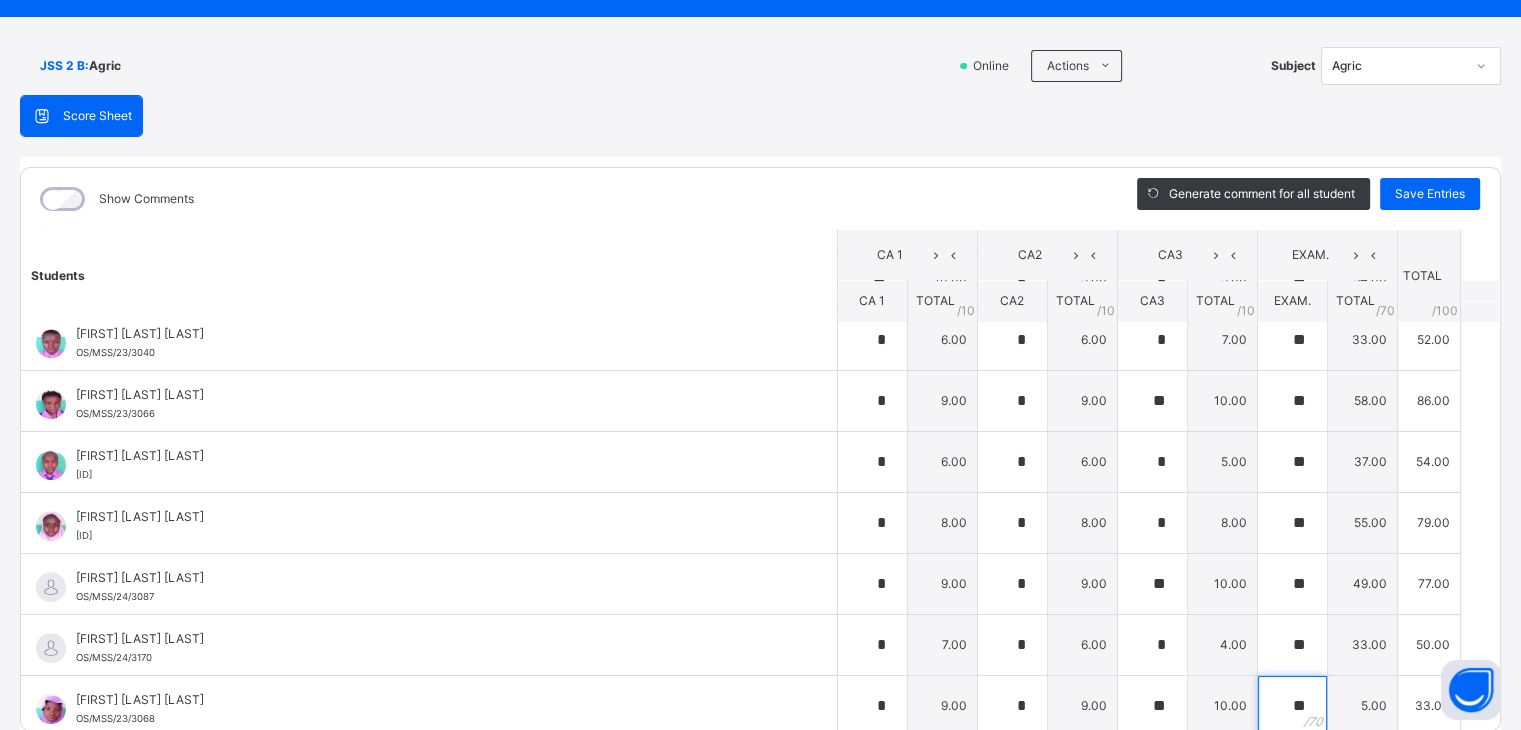 type on "**" 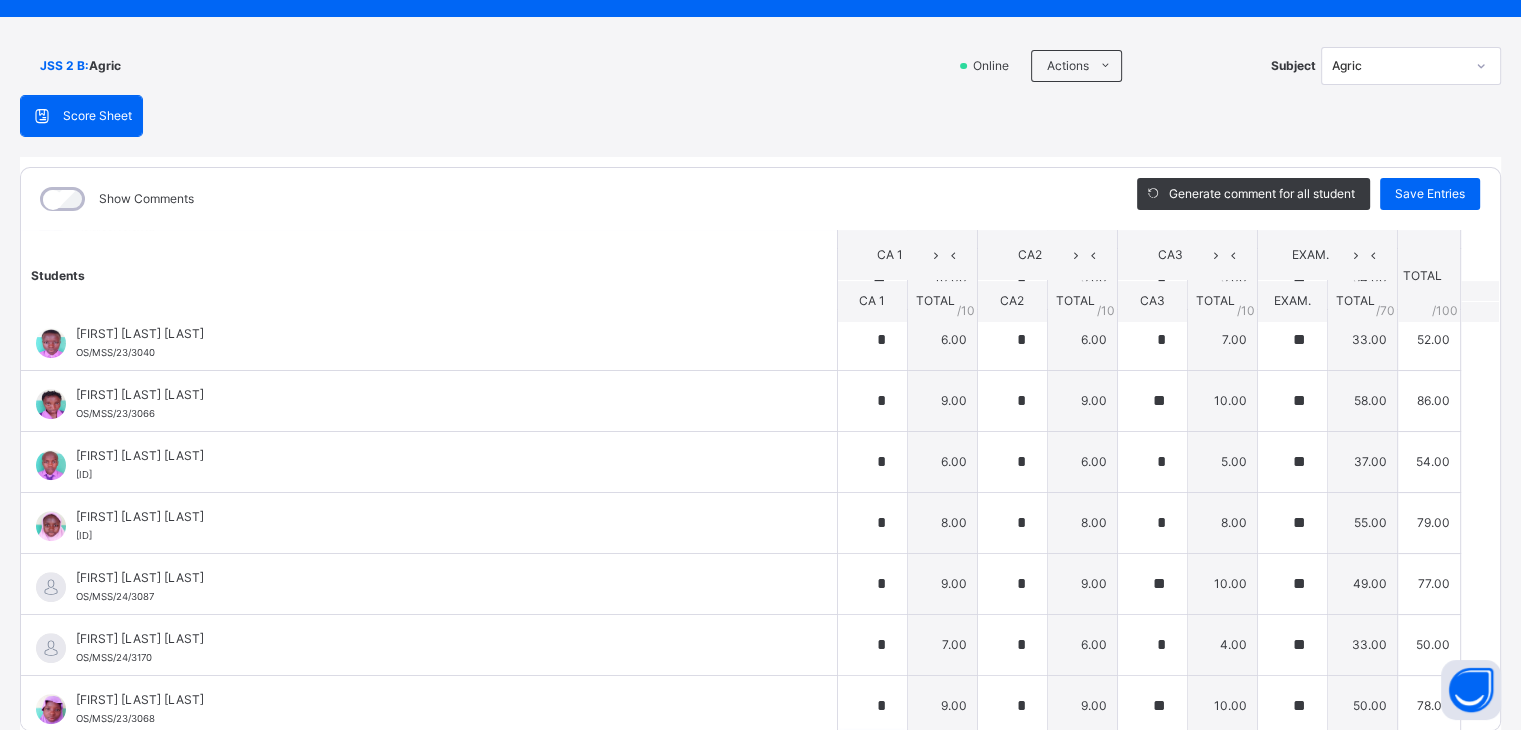 scroll, scrollTop: 1210, scrollLeft: 0, axis: vertical 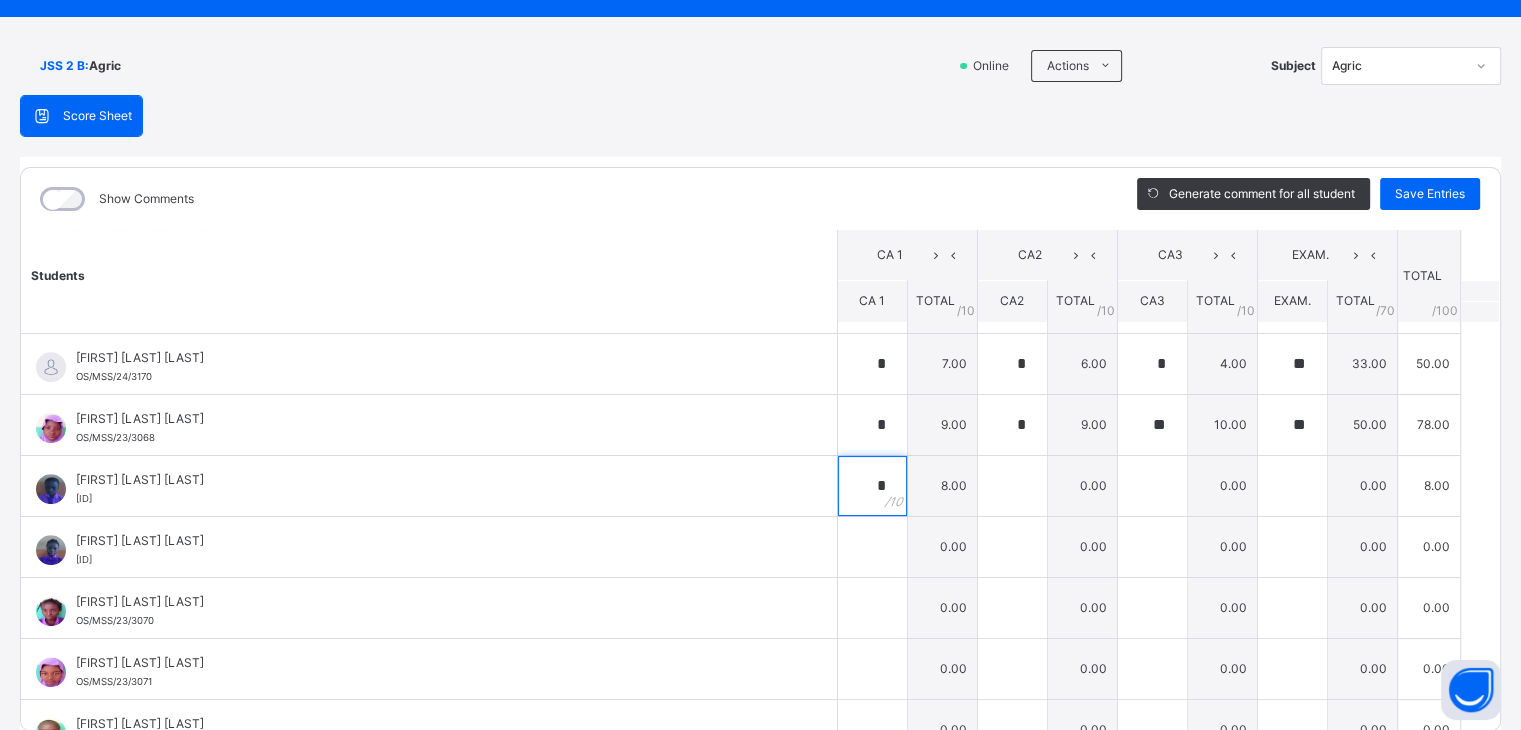 type on "*" 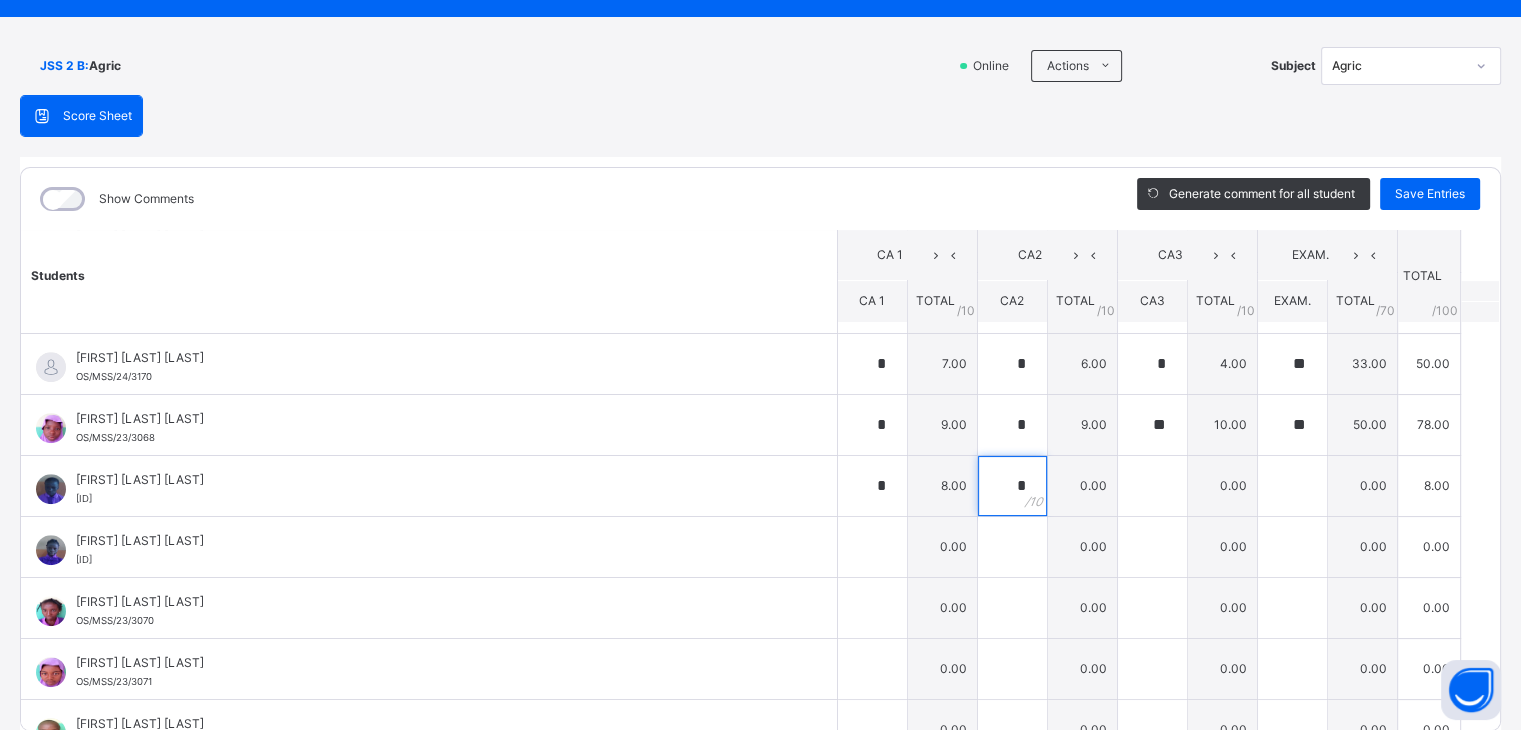 type on "*" 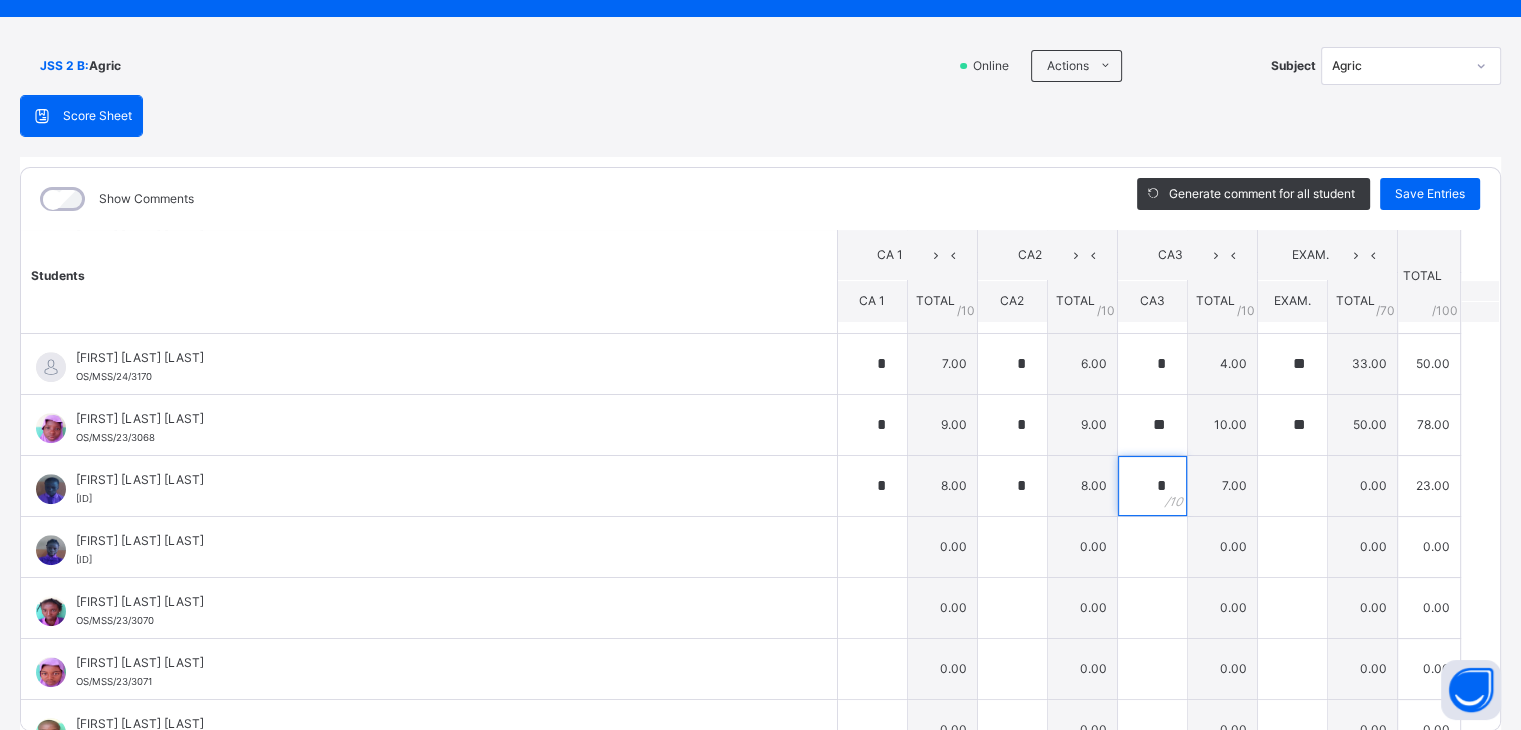 type on "*" 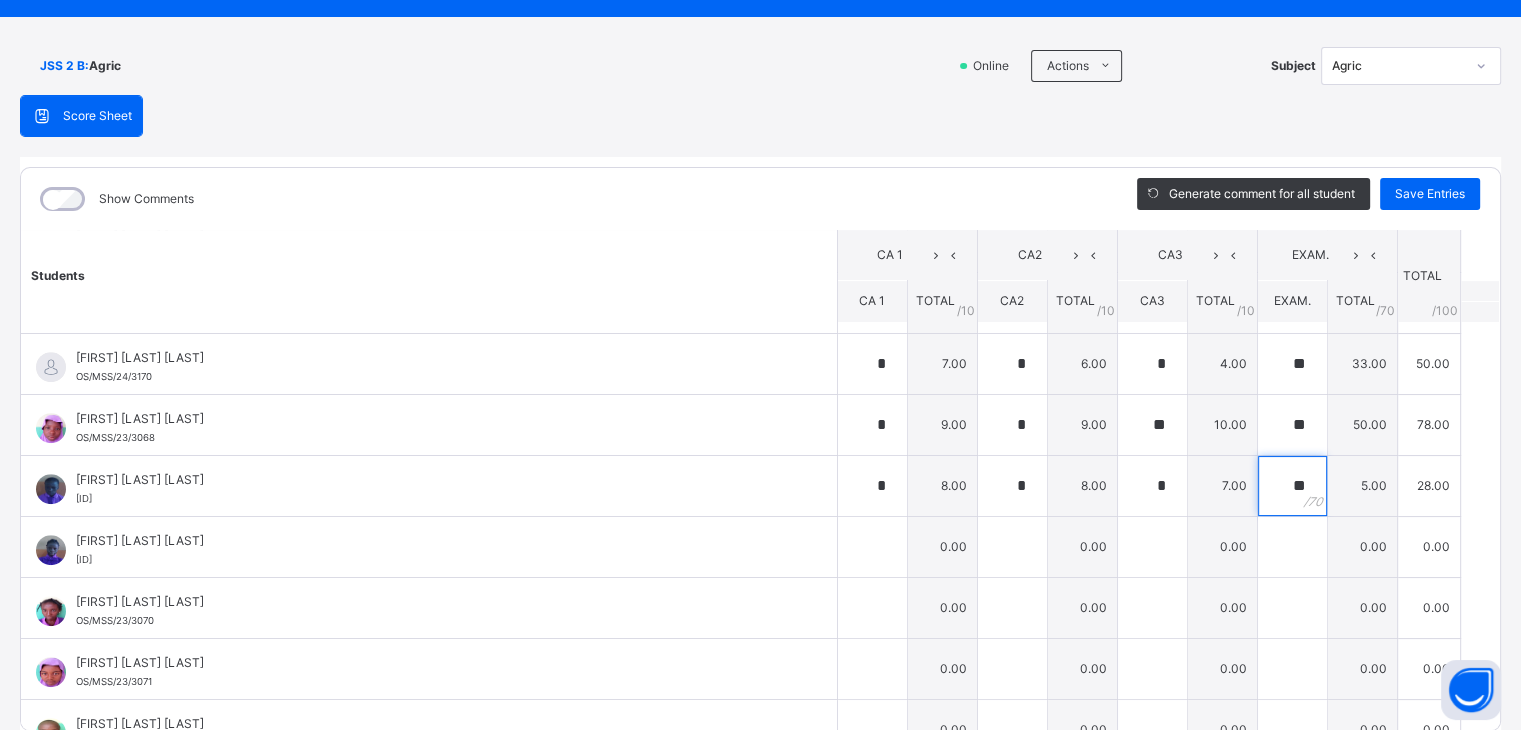 type on "**" 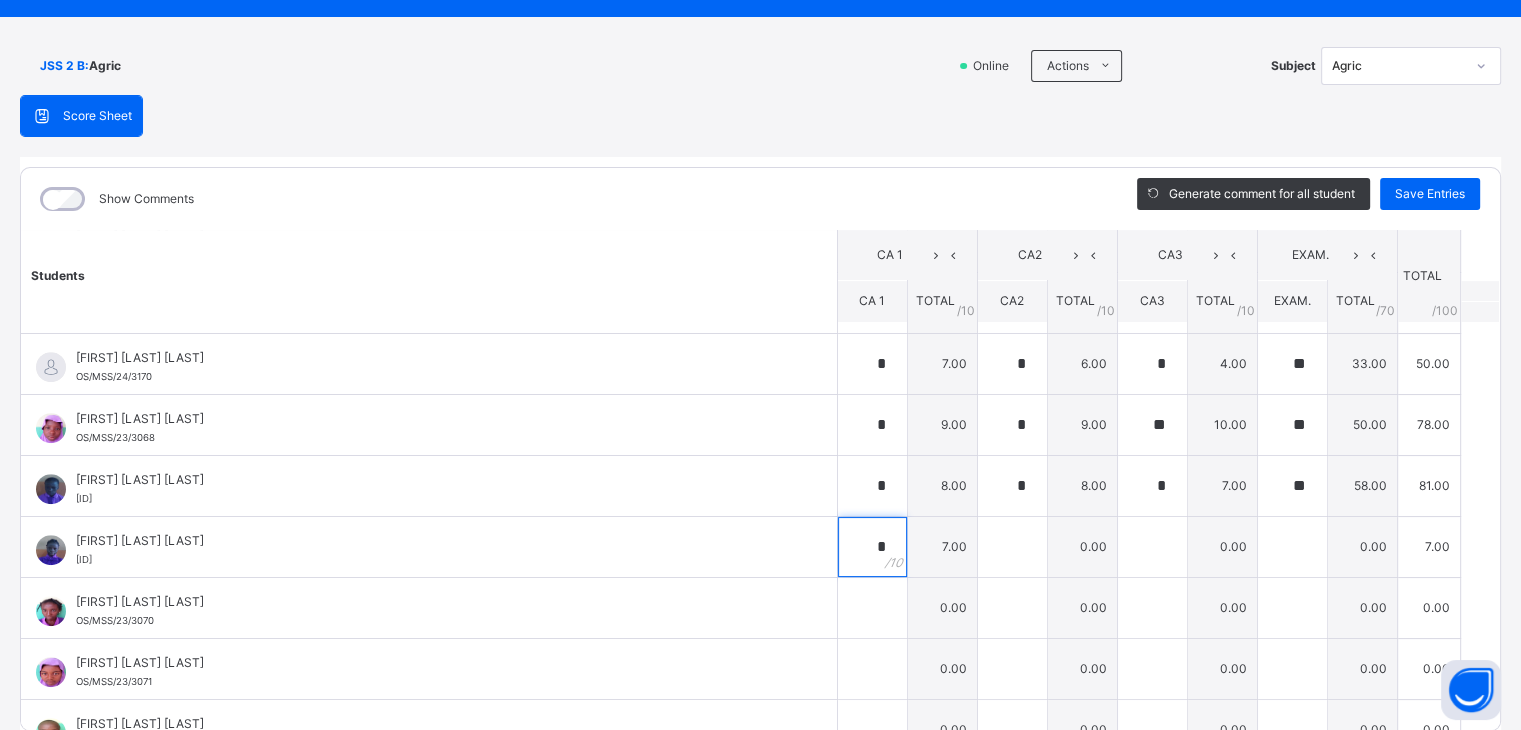 type on "*" 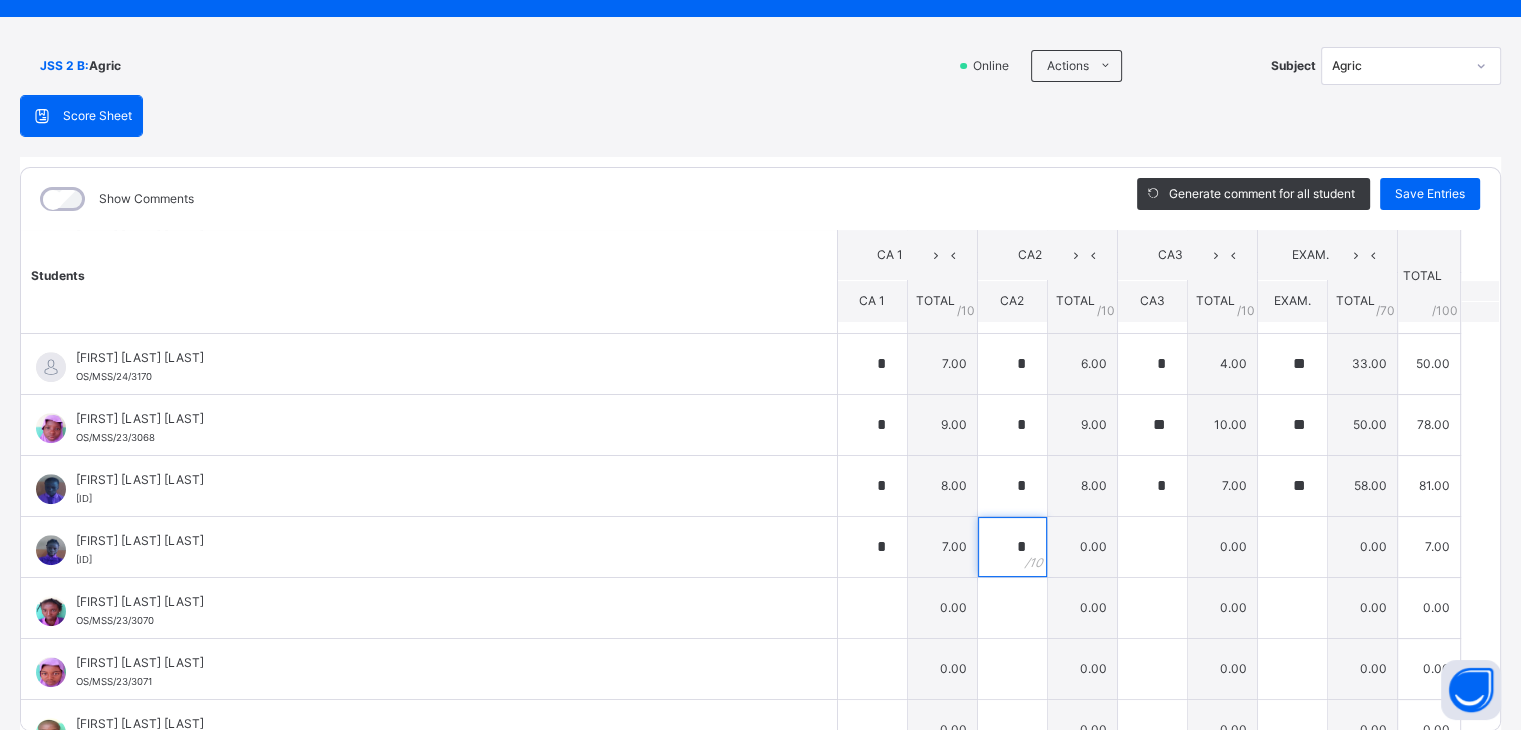 type on "*" 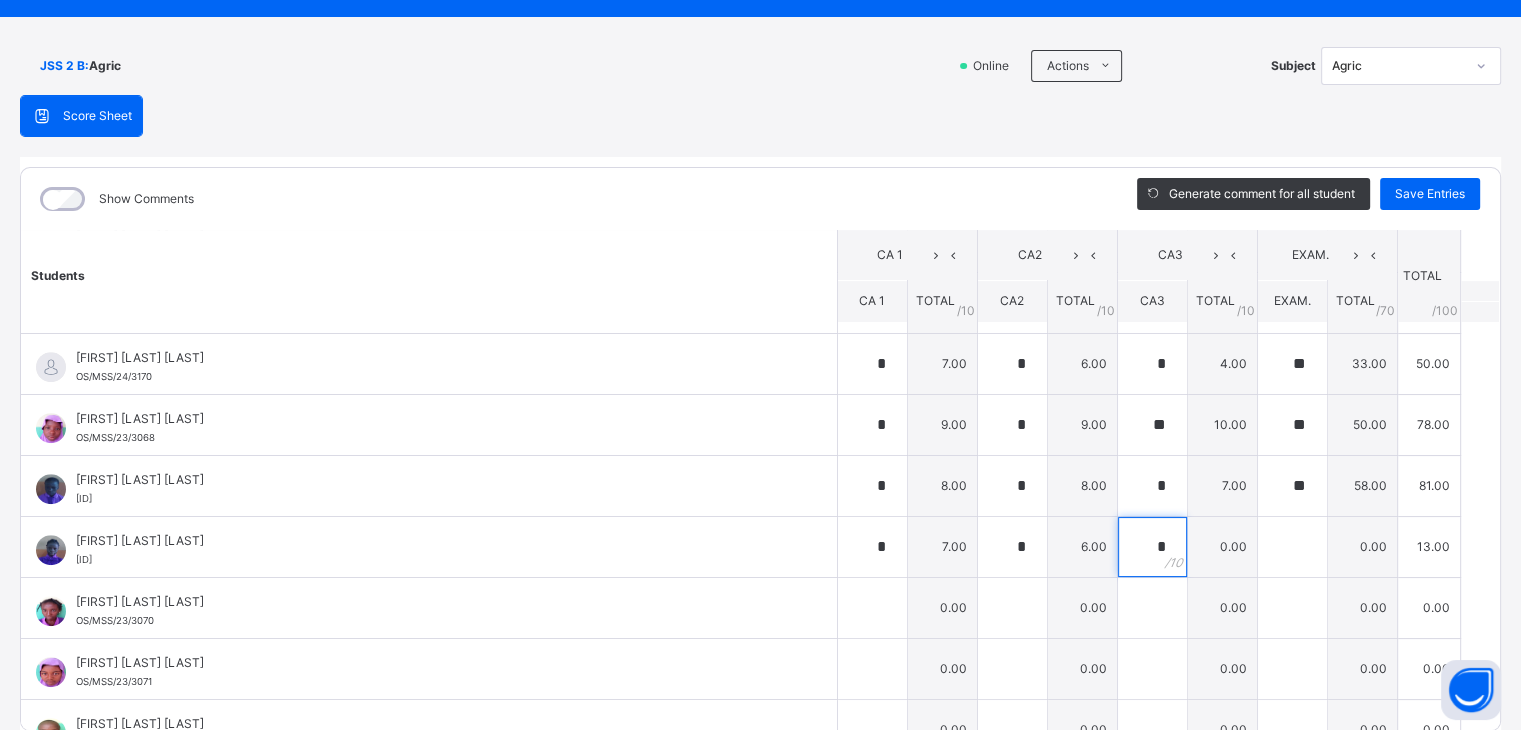 type on "*" 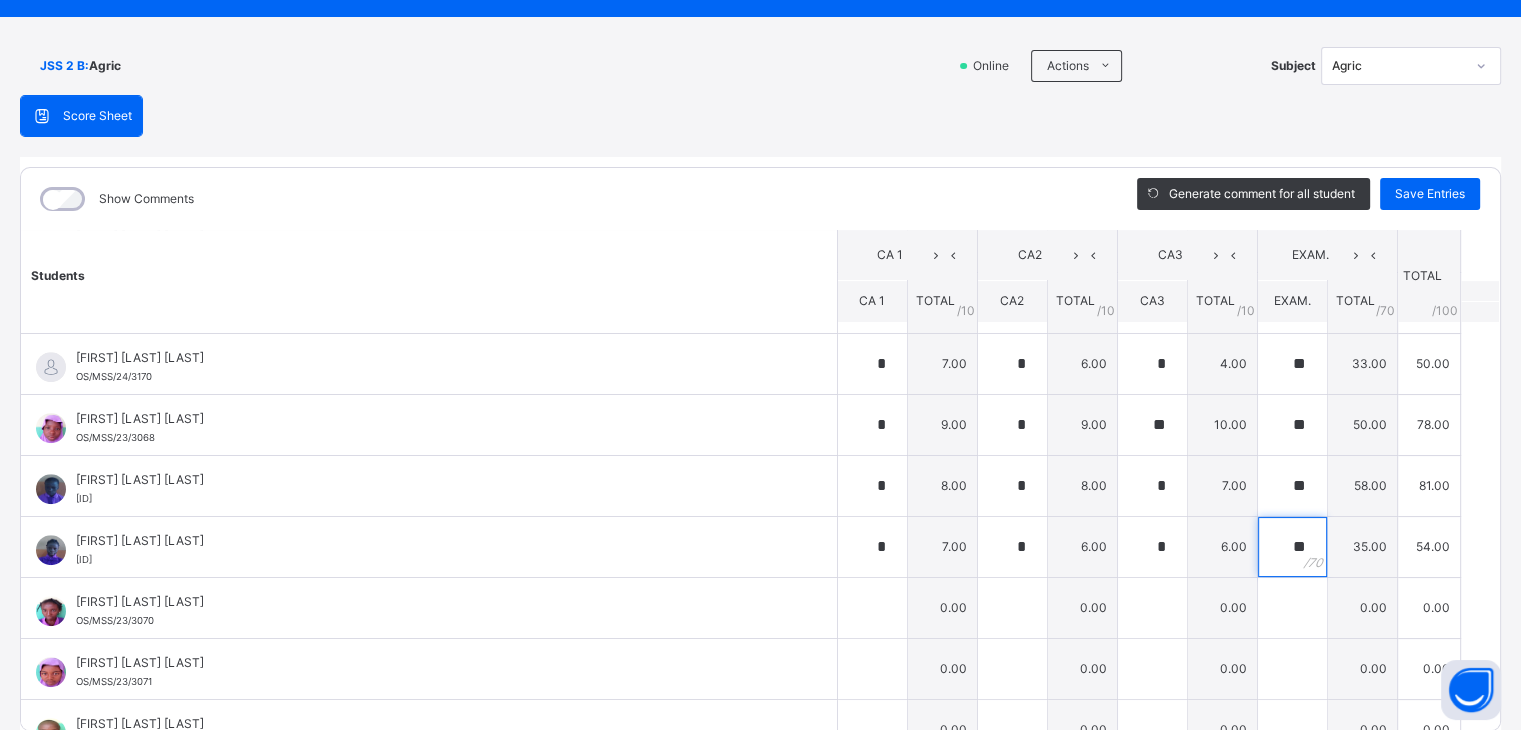 type on "**" 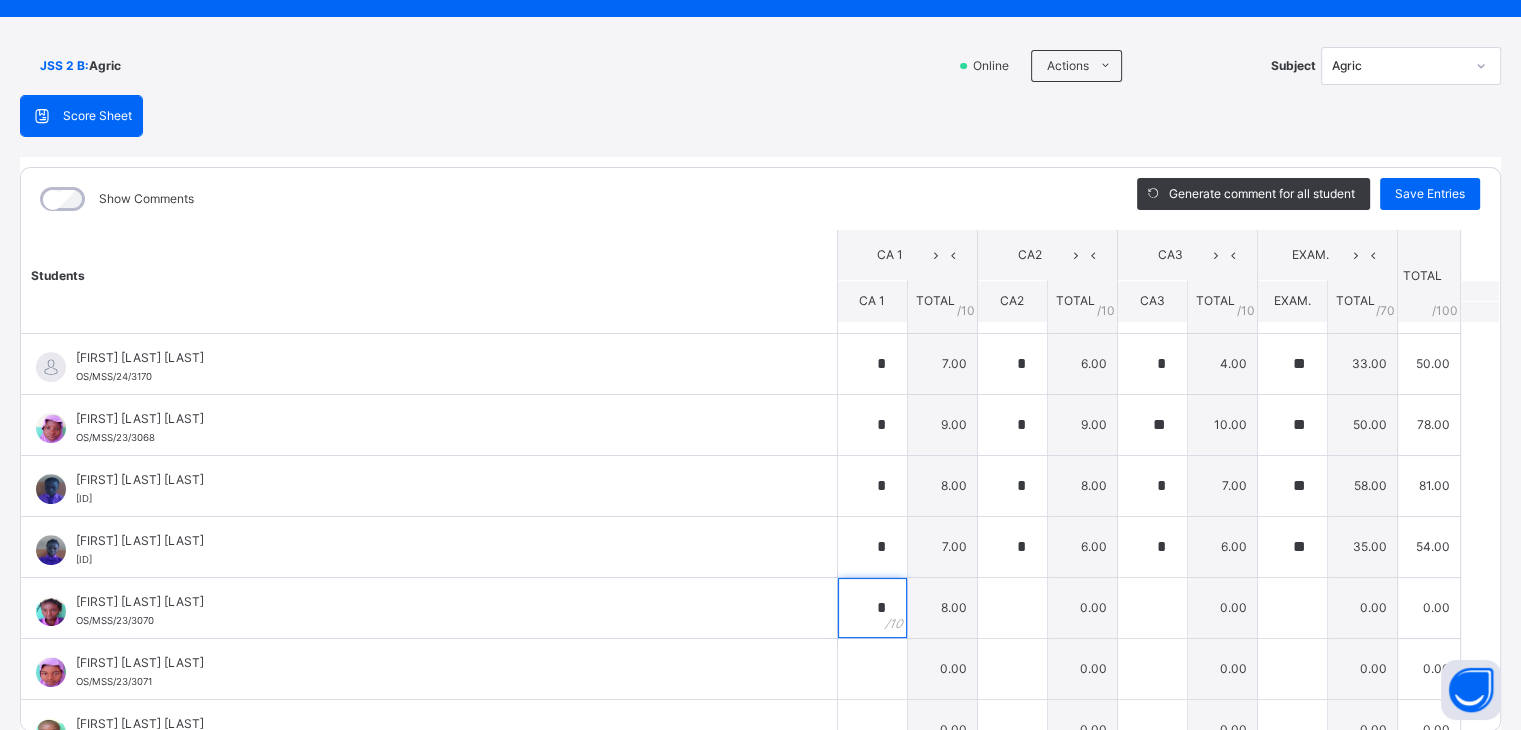 type on "*" 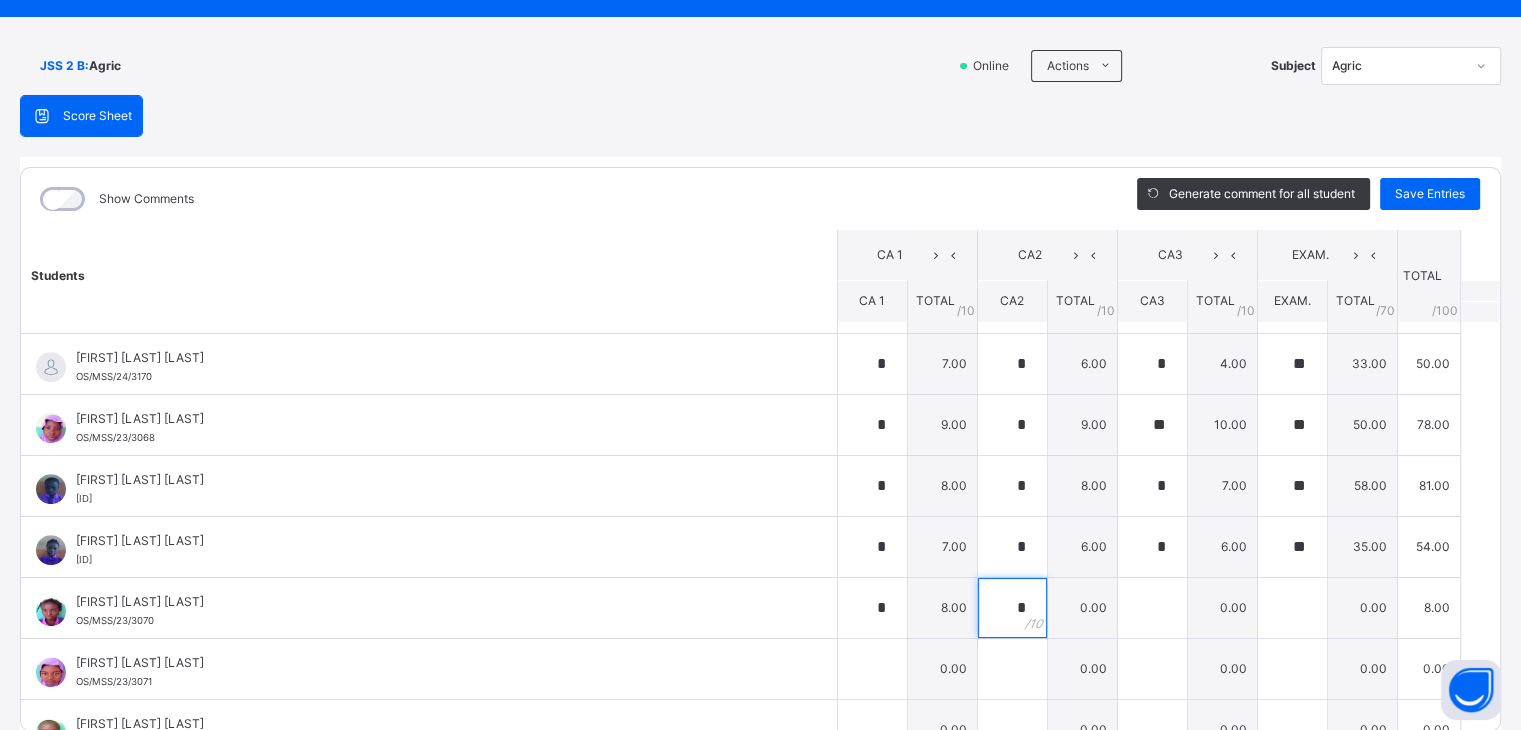 type on "*" 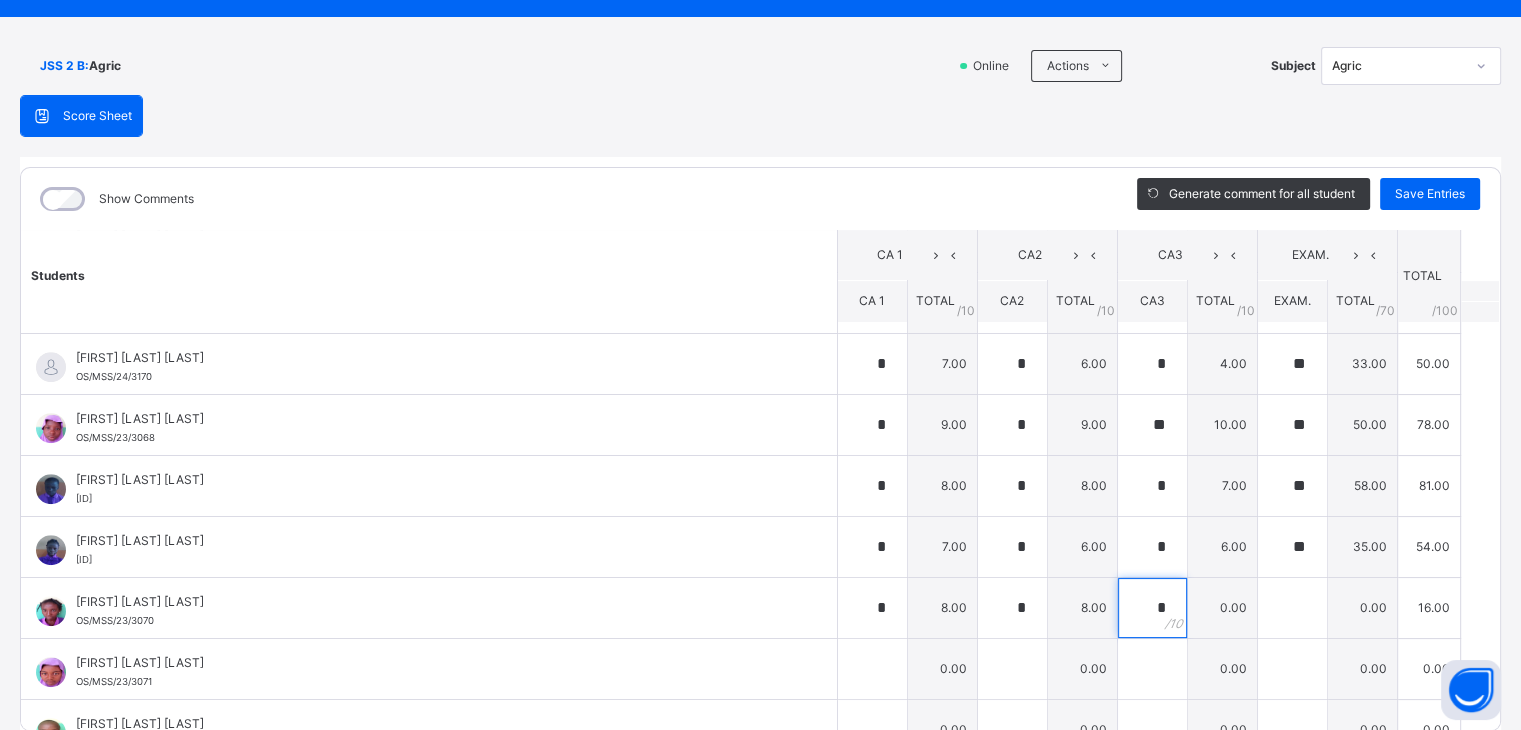 type on "*" 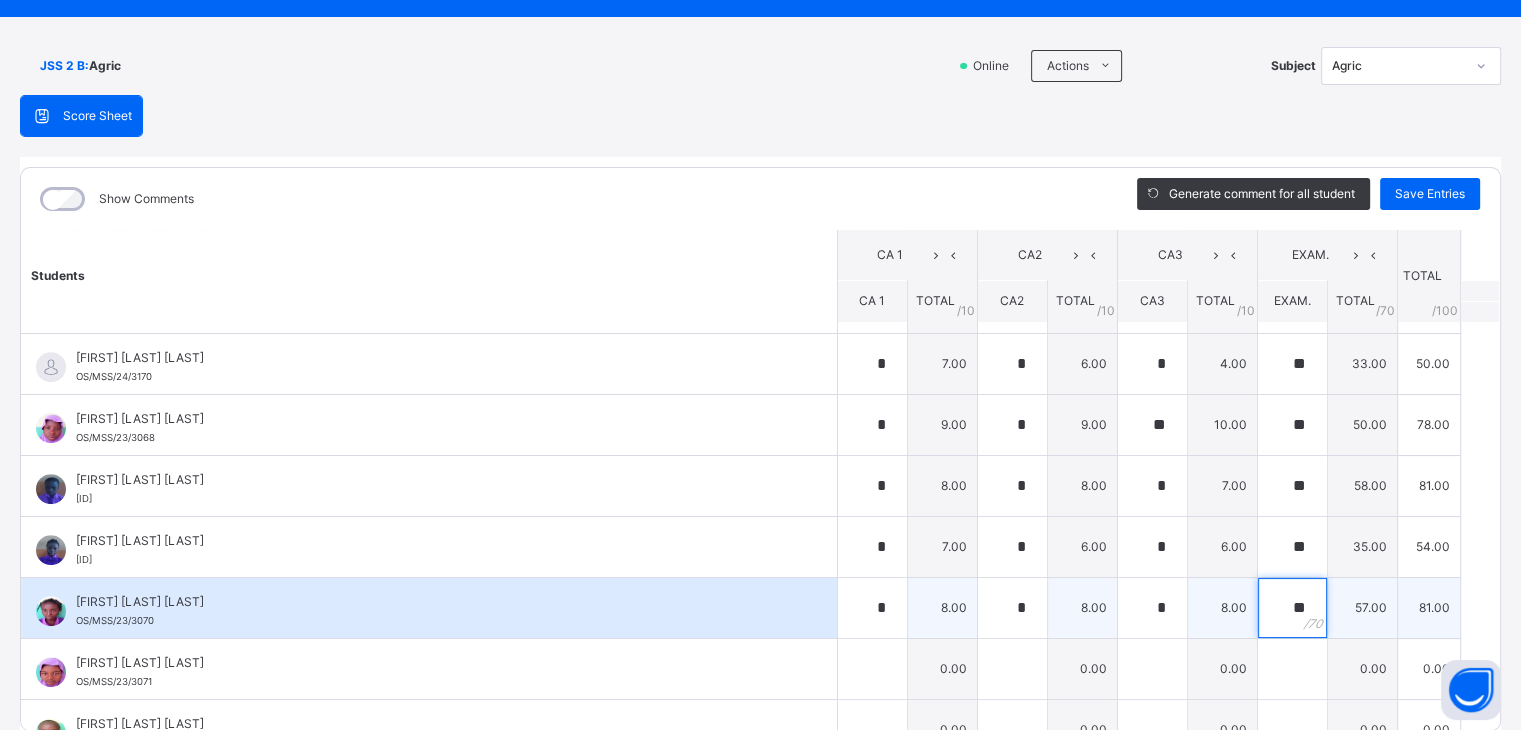 type on "**" 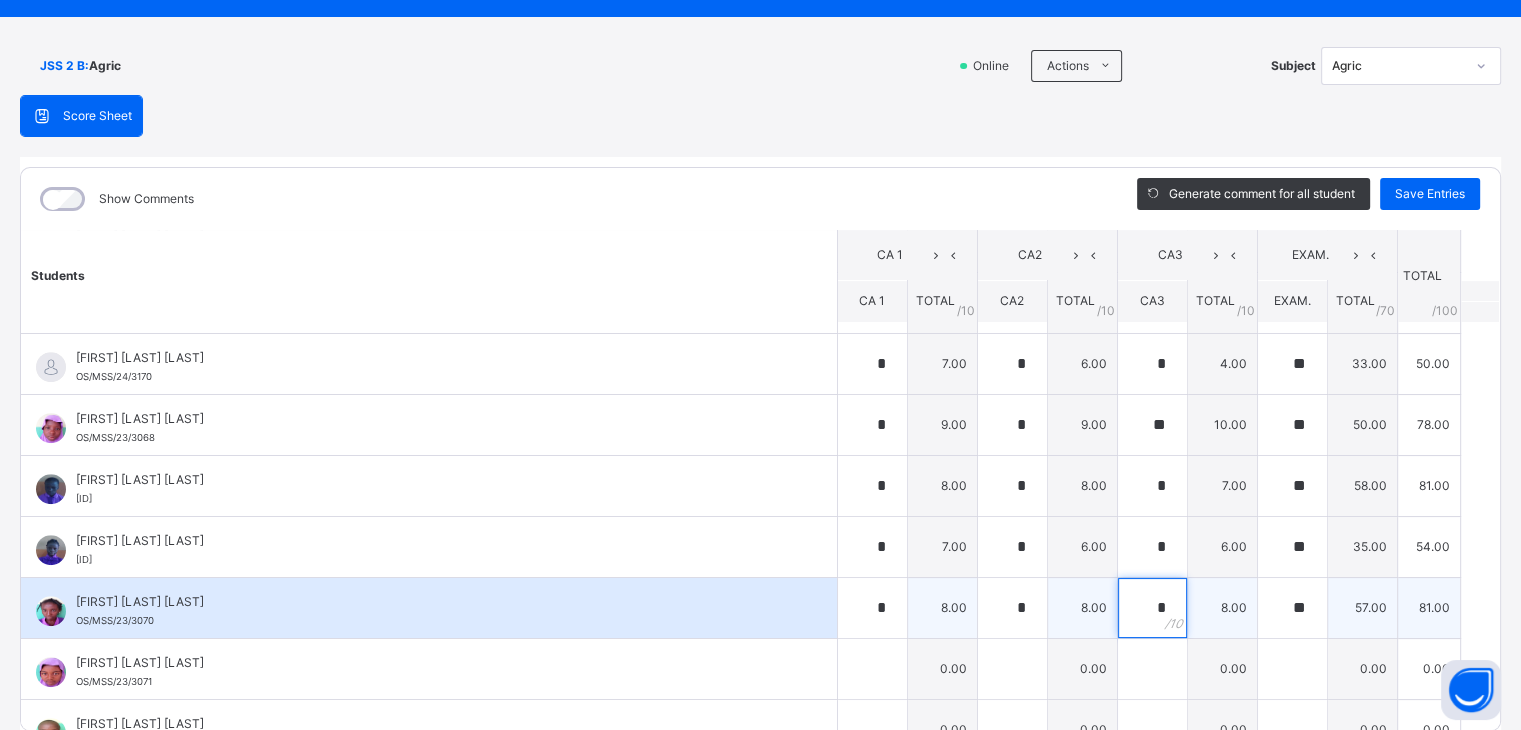 click on "*" at bounding box center (1152, 608) 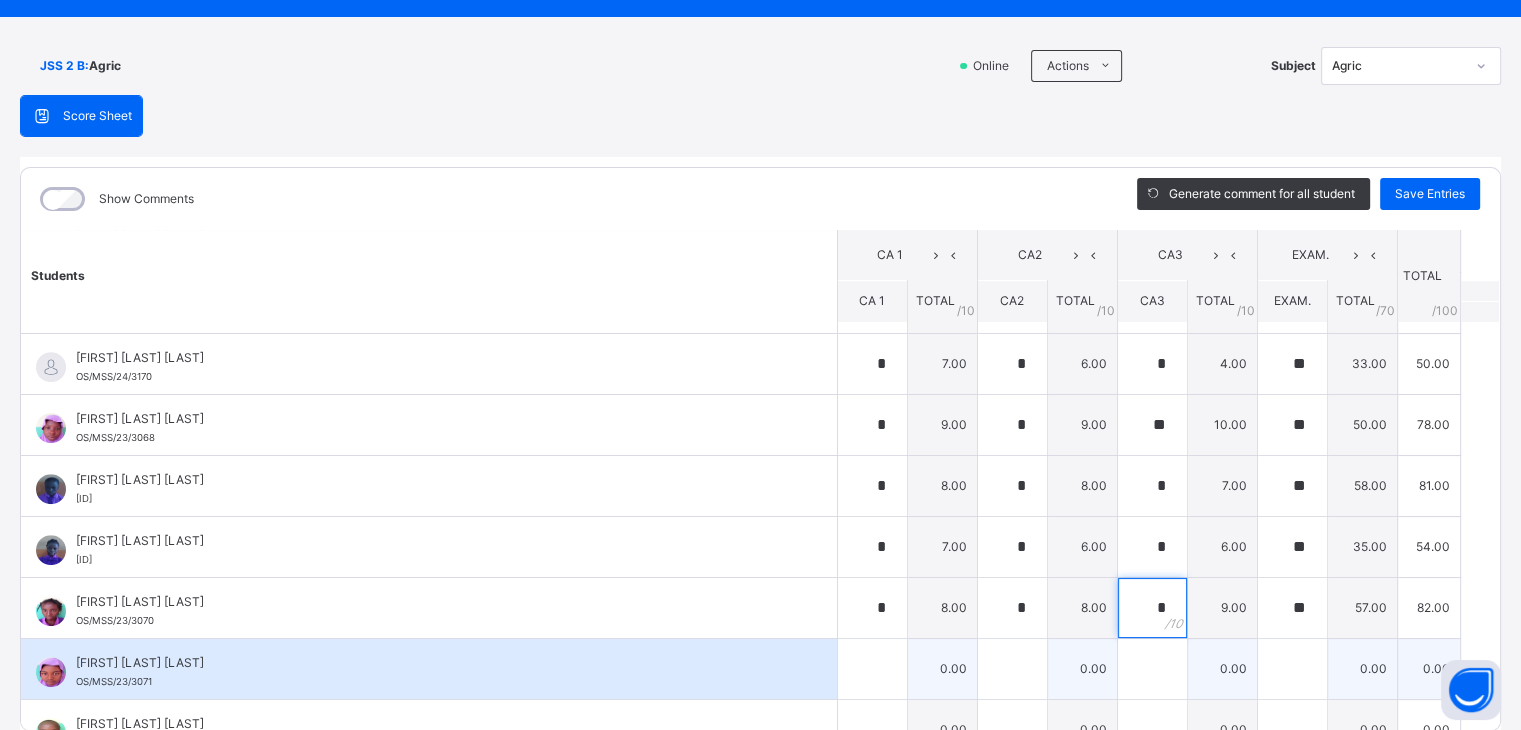 type on "*" 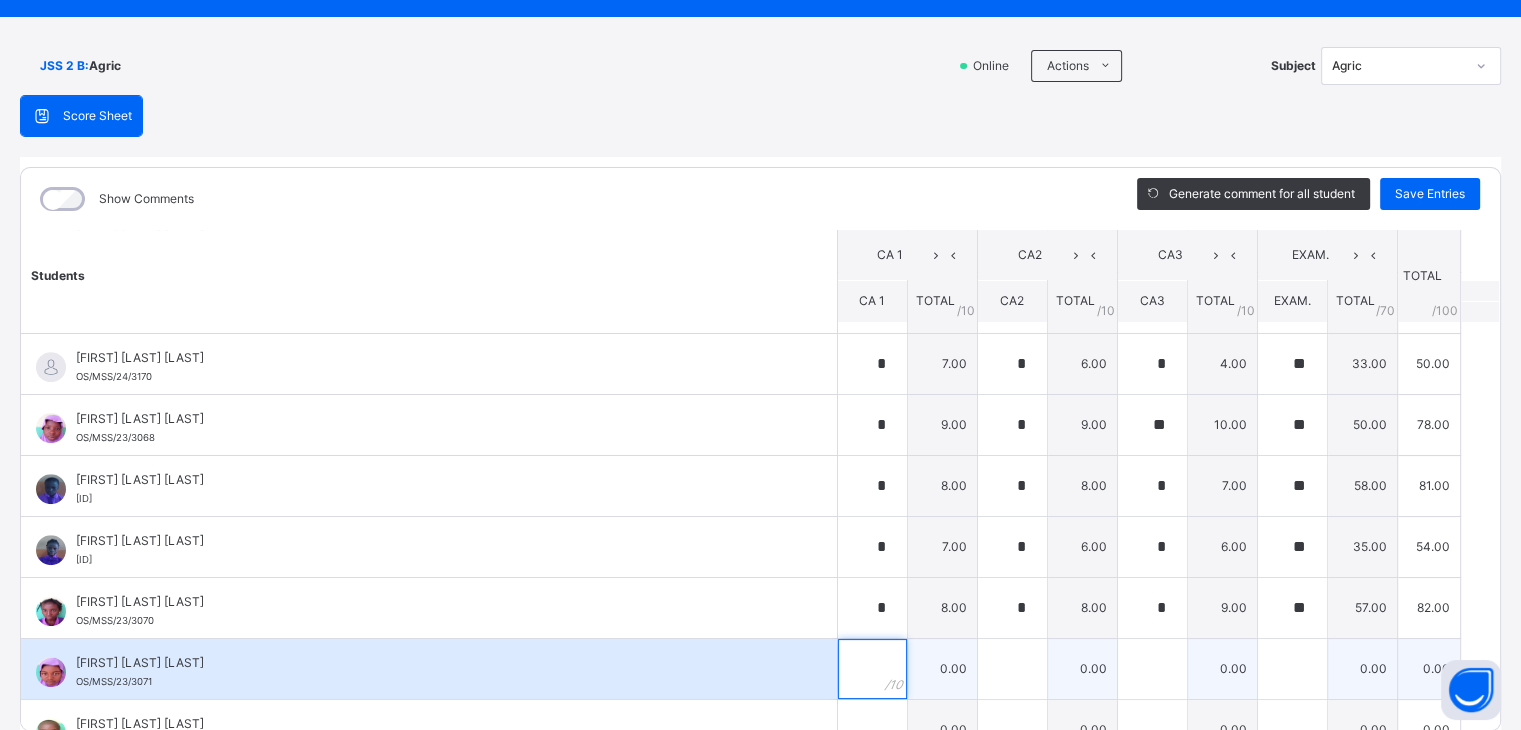 click at bounding box center (872, 669) 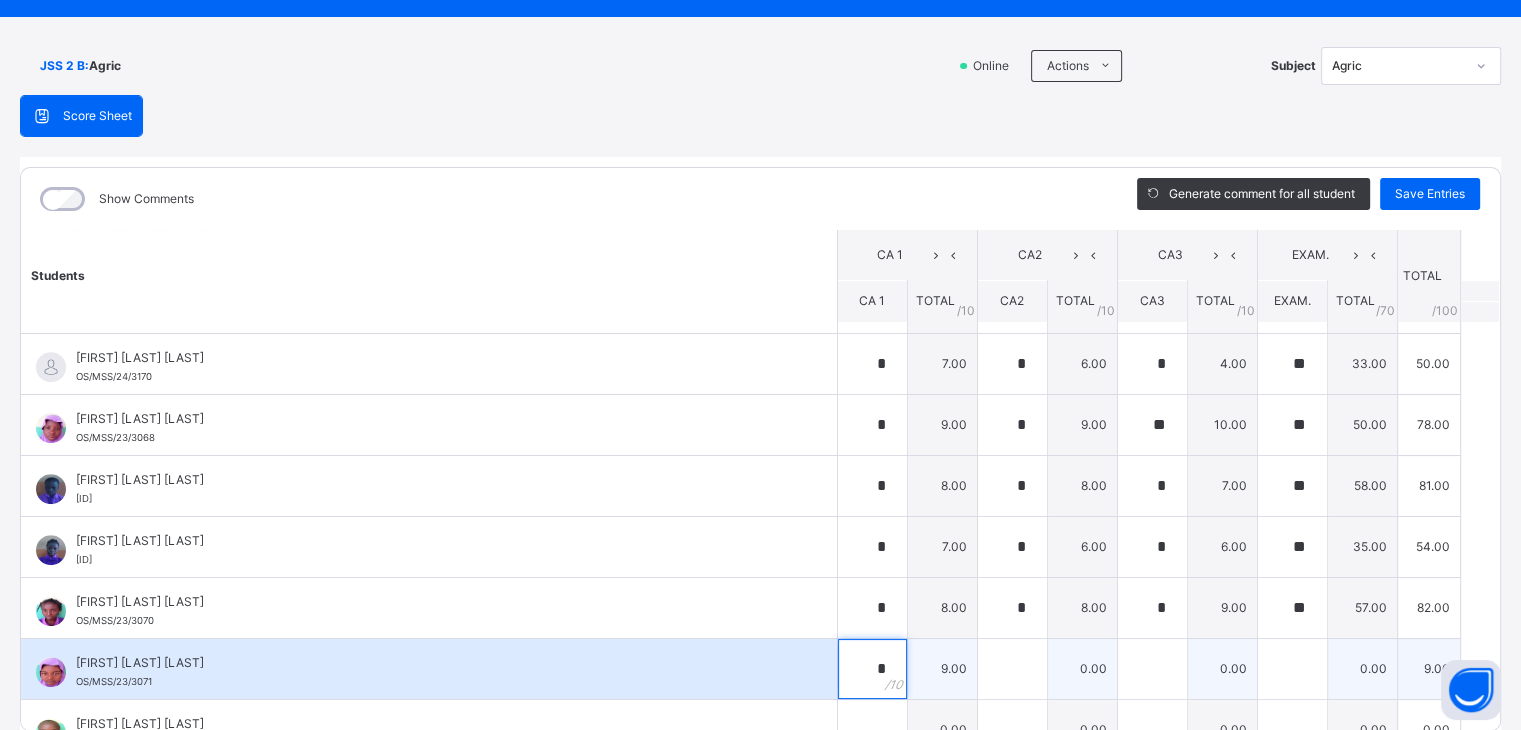 type on "*" 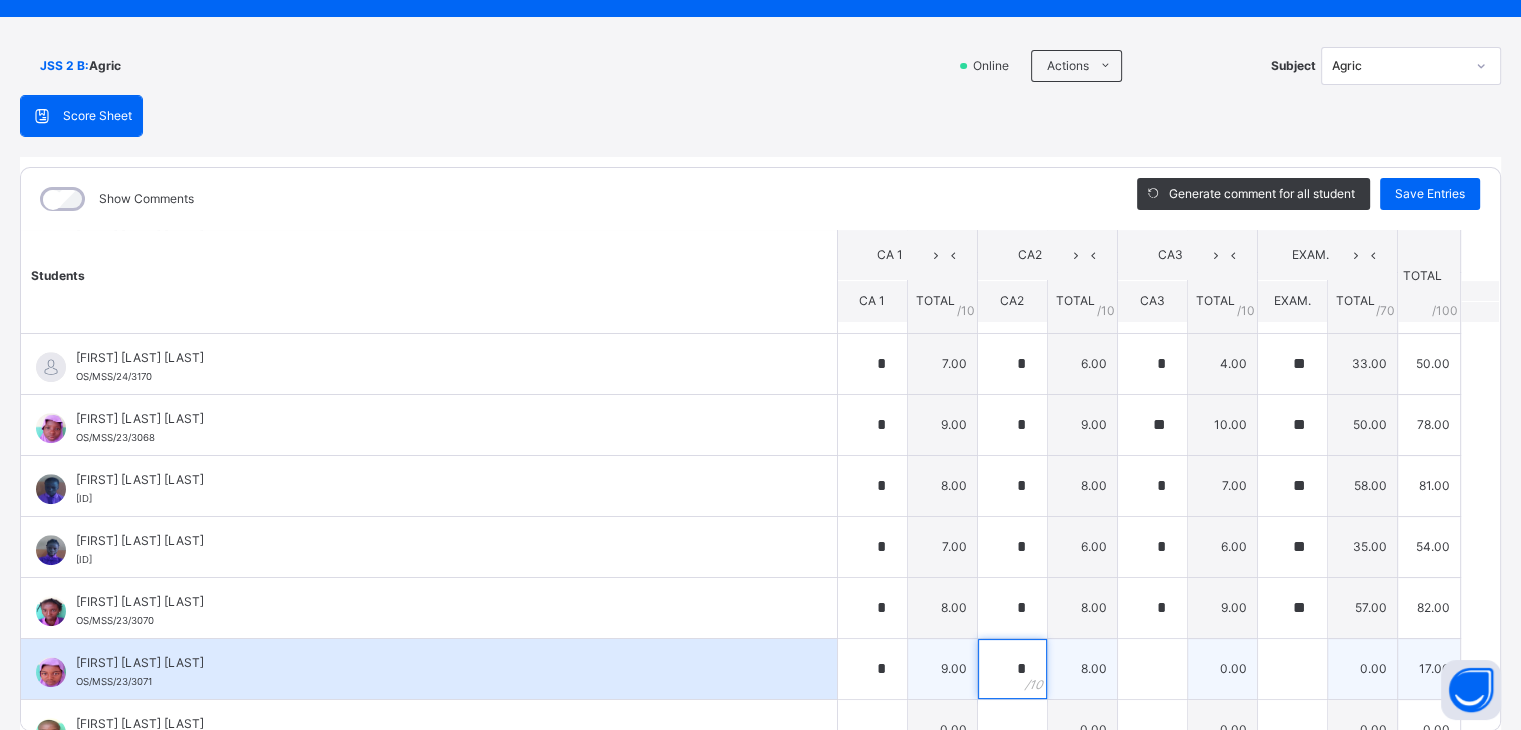 type on "*" 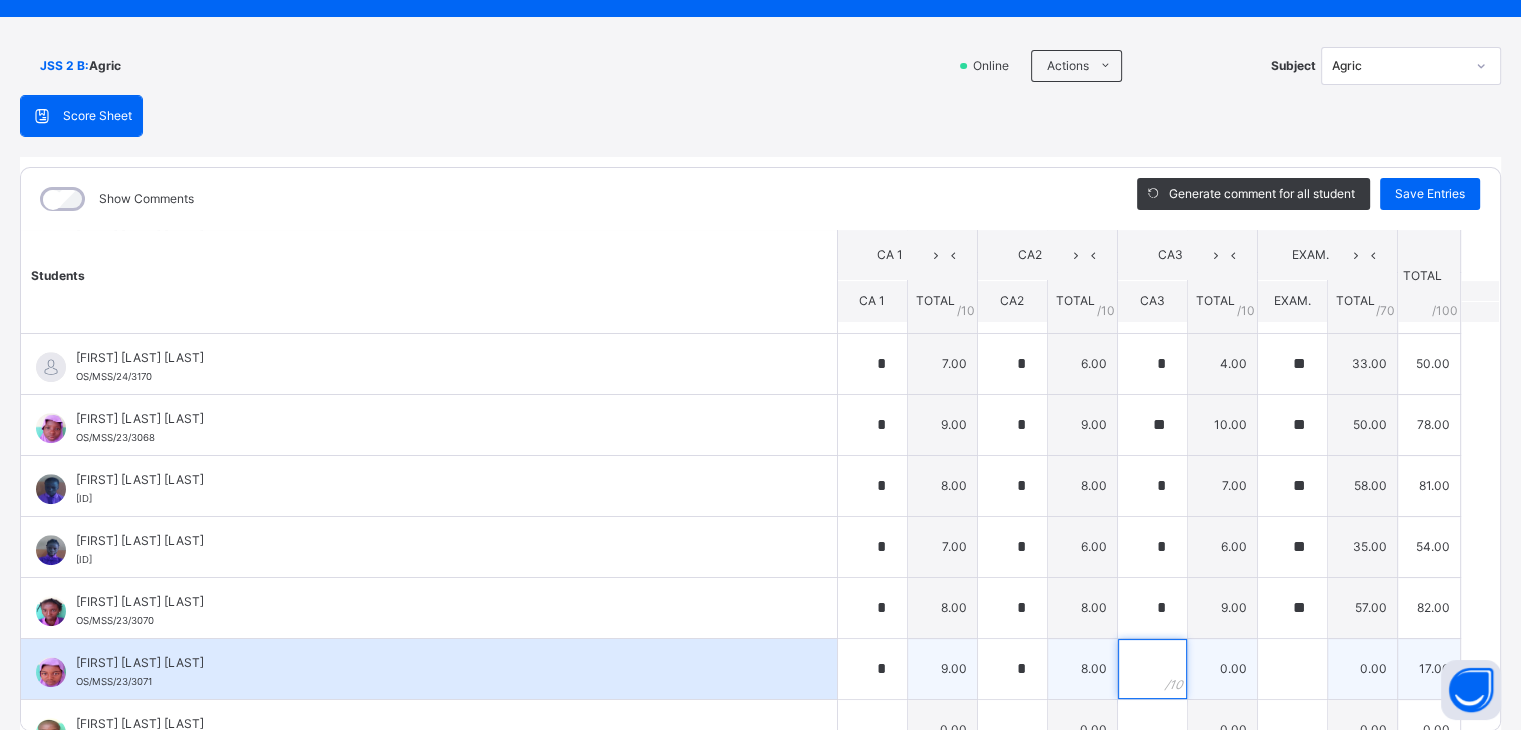 type on "*" 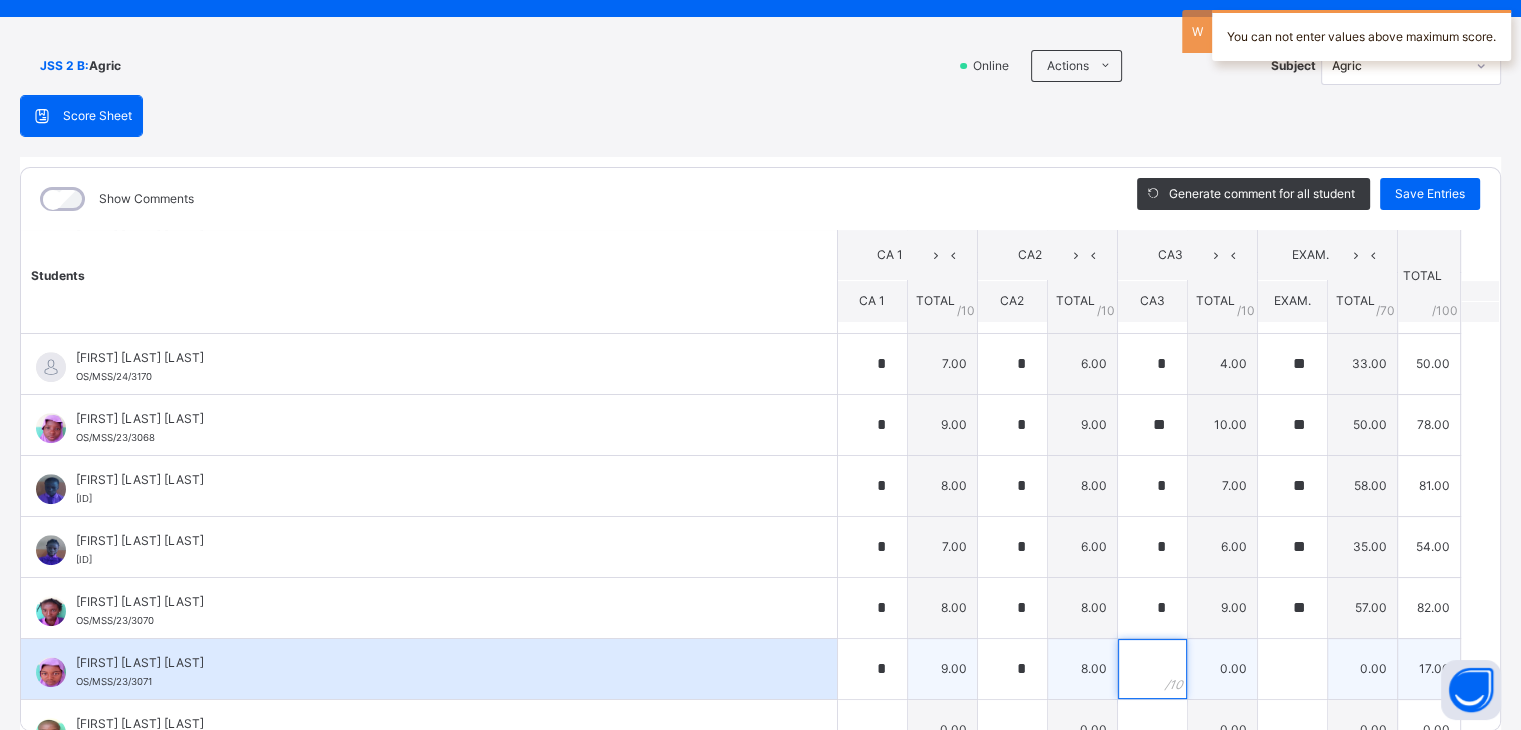type on "*" 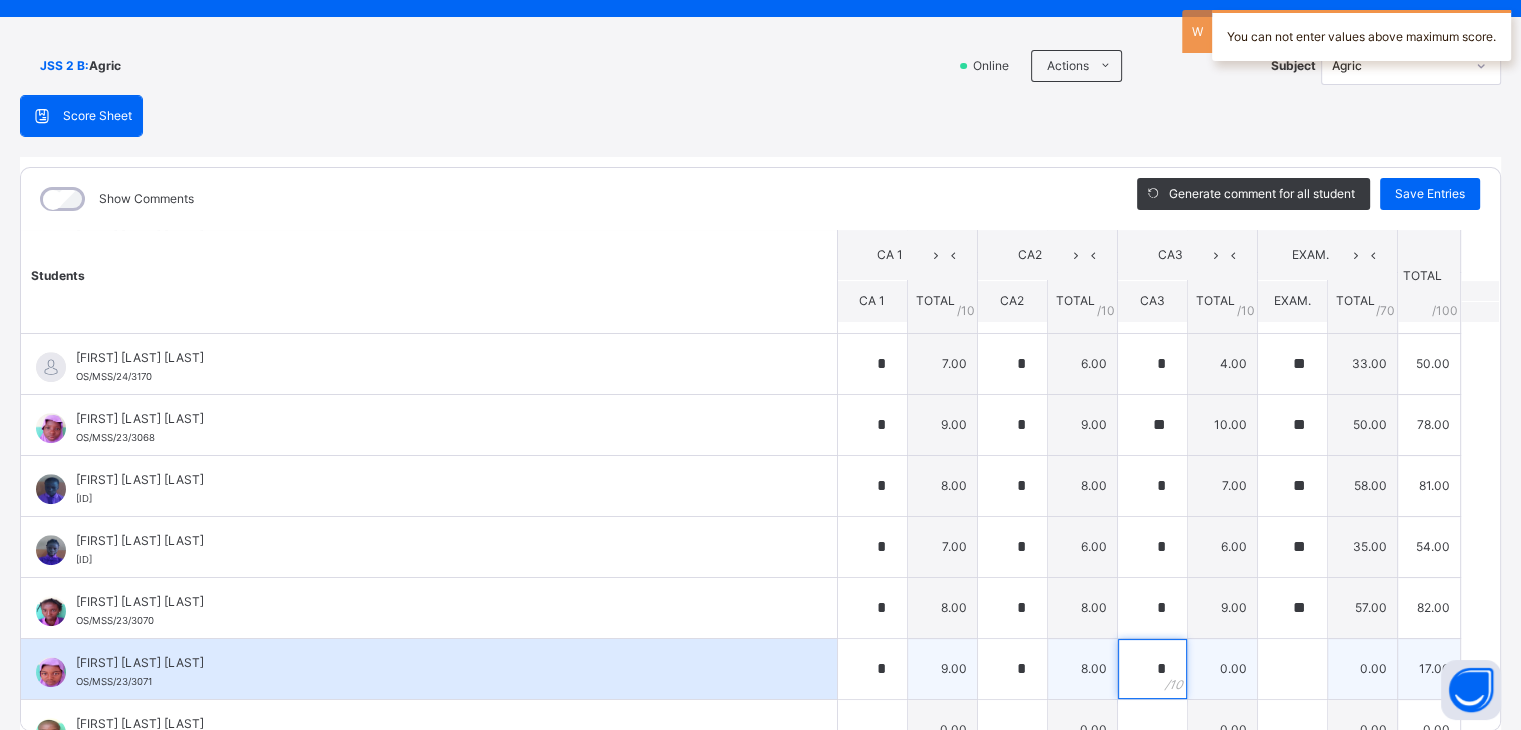 type on "*" 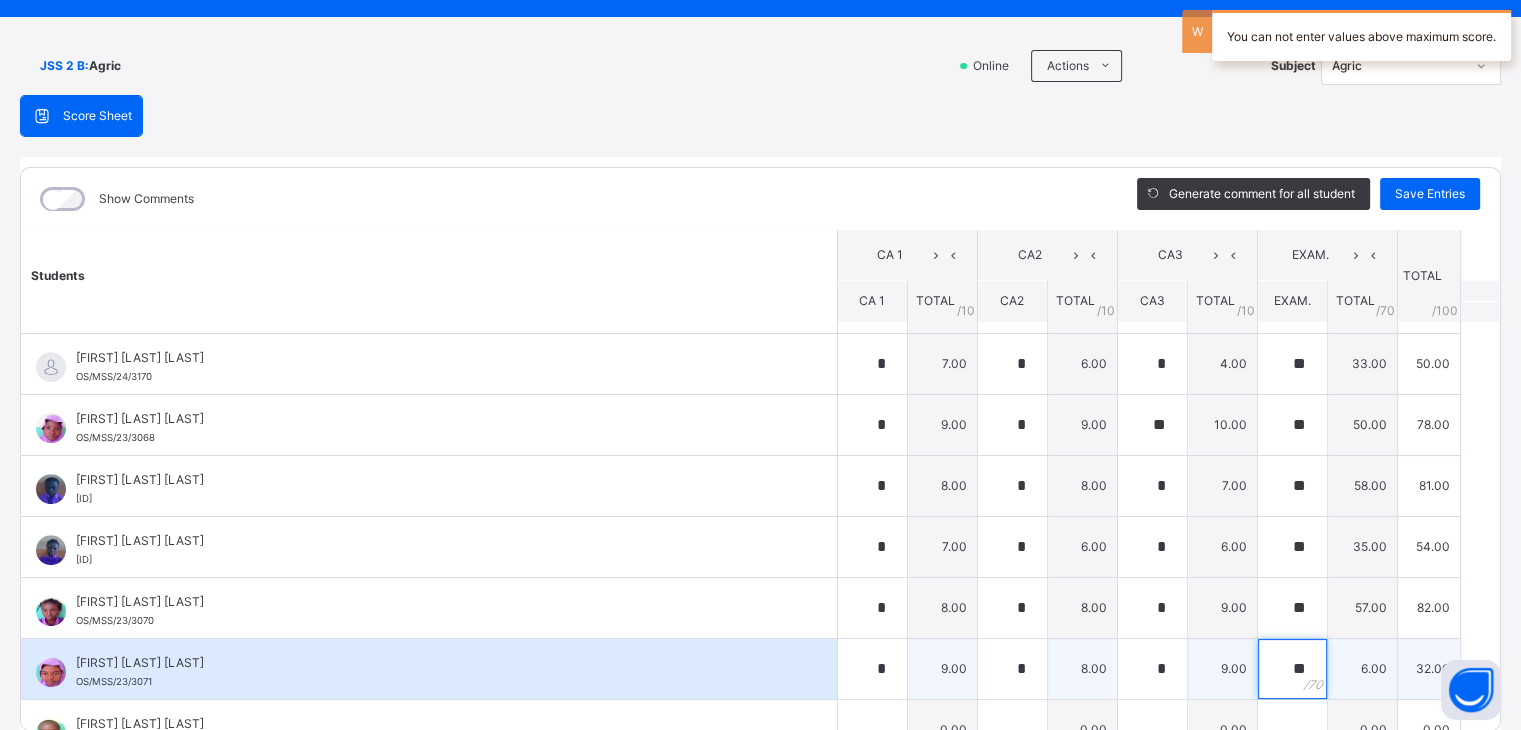 type on "**" 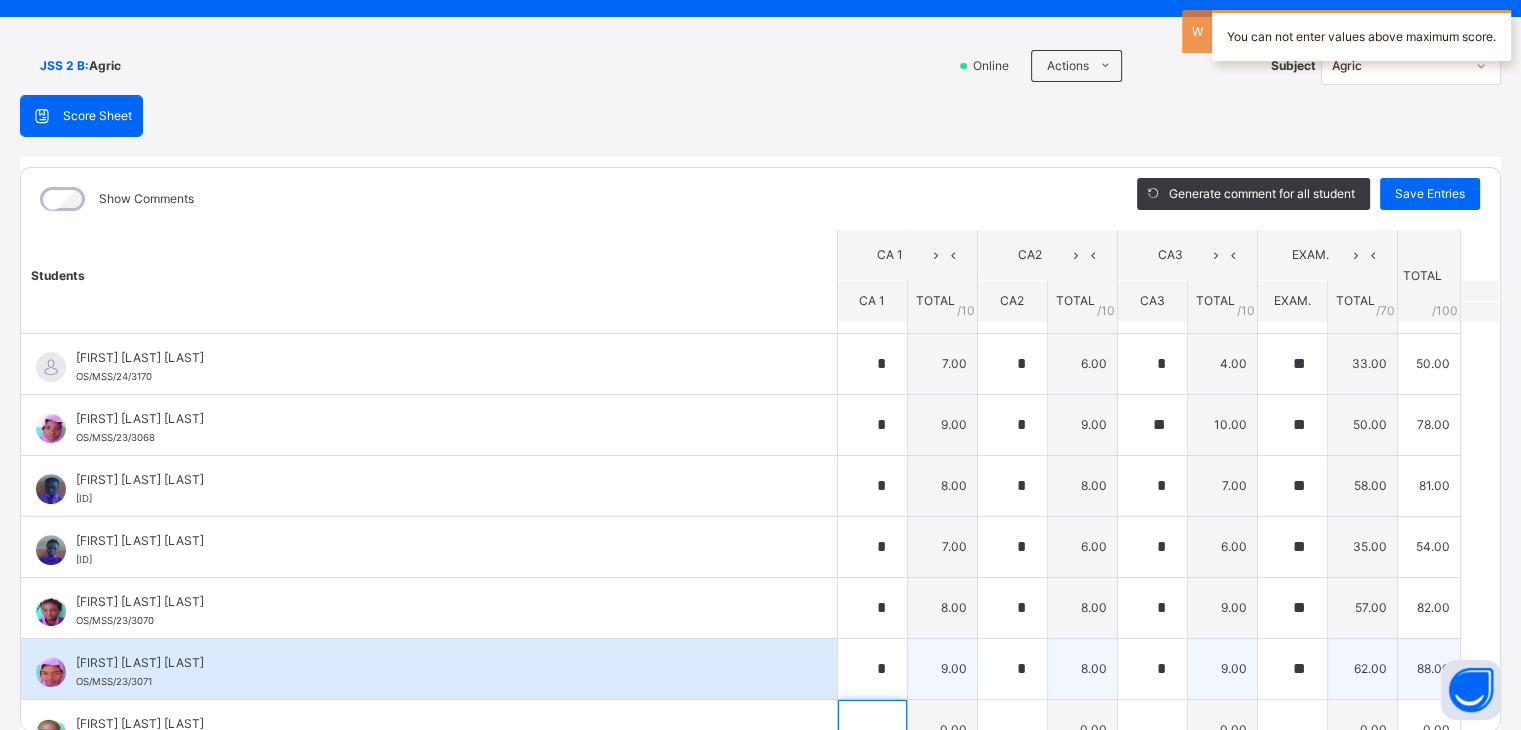 scroll, scrollTop: 1233, scrollLeft: 0, axis: vertical 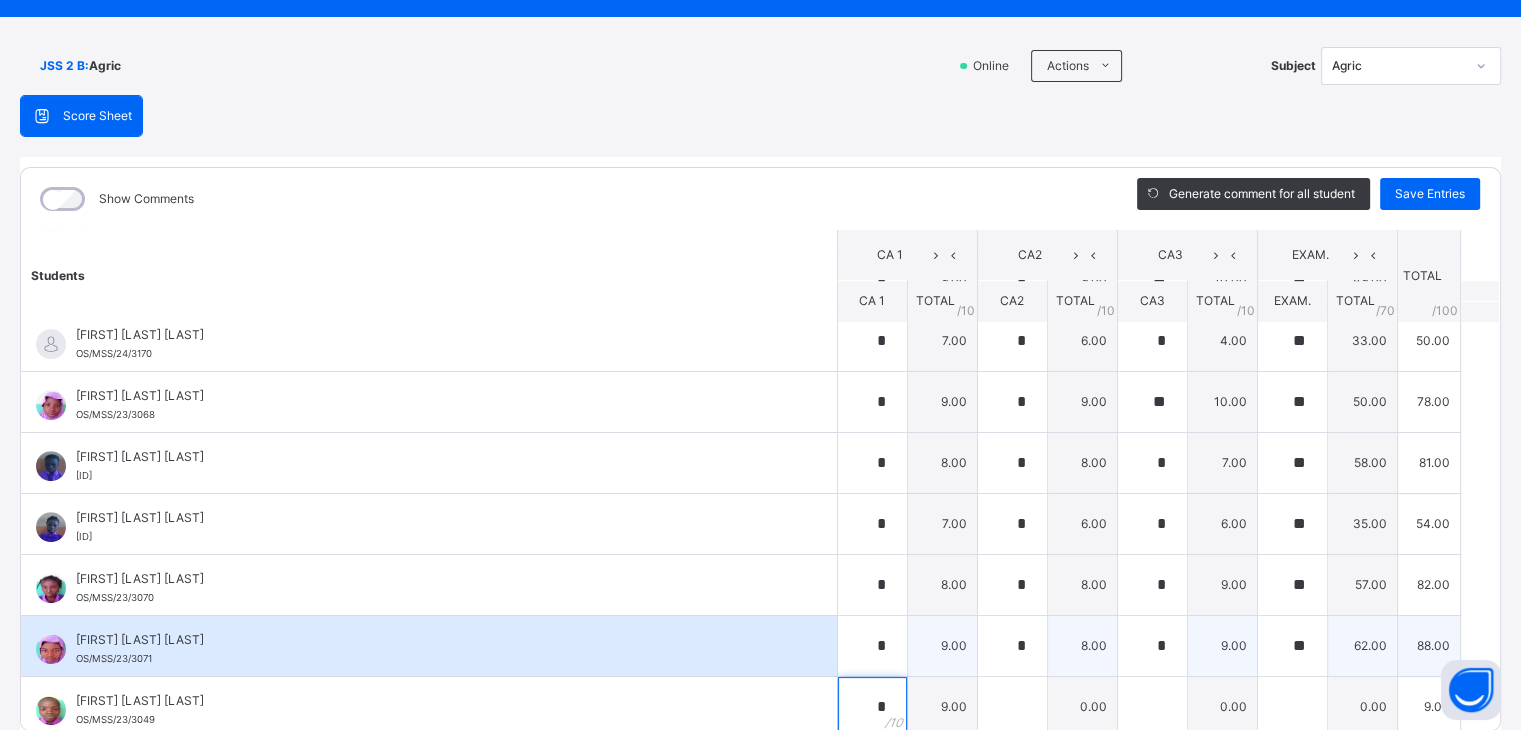 type on "*" 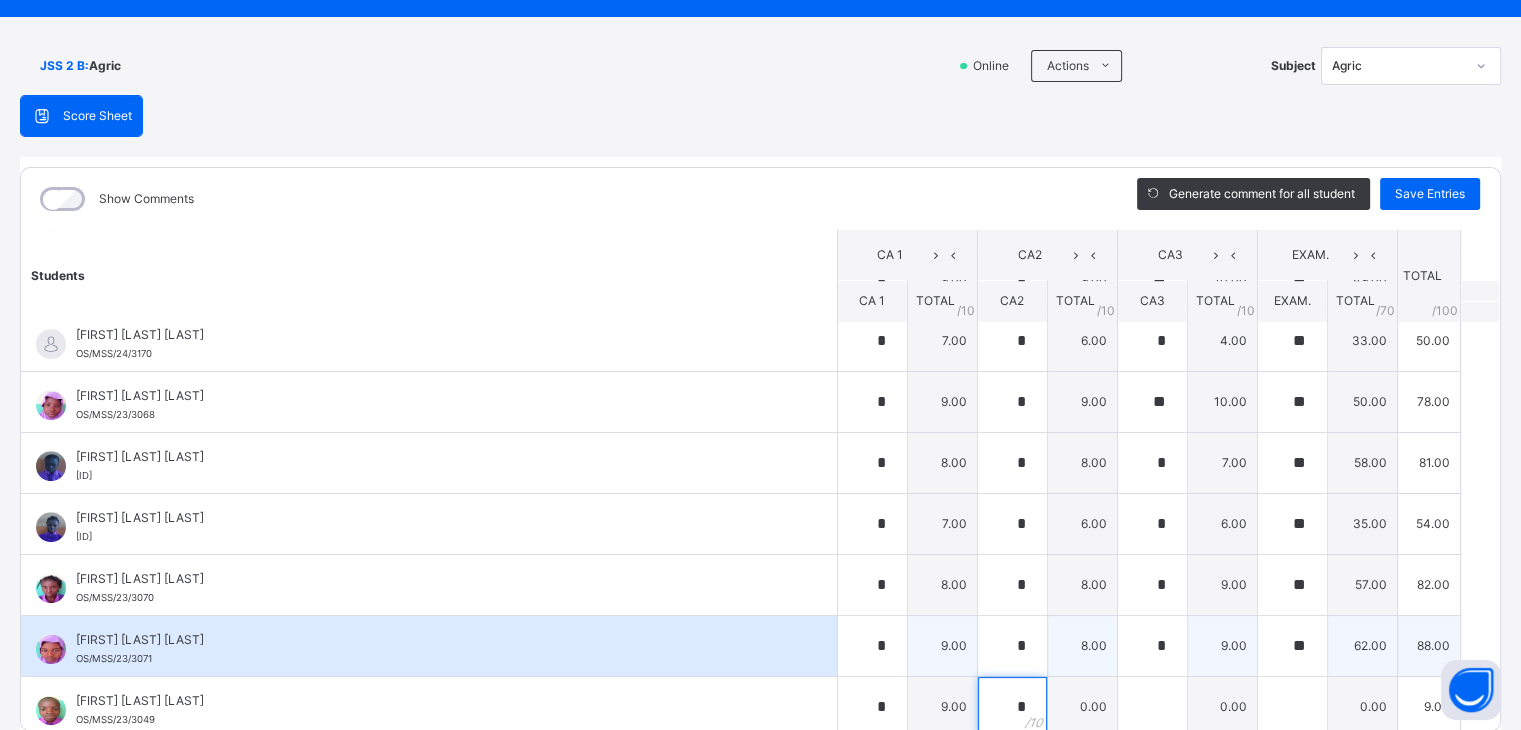 type on "*" 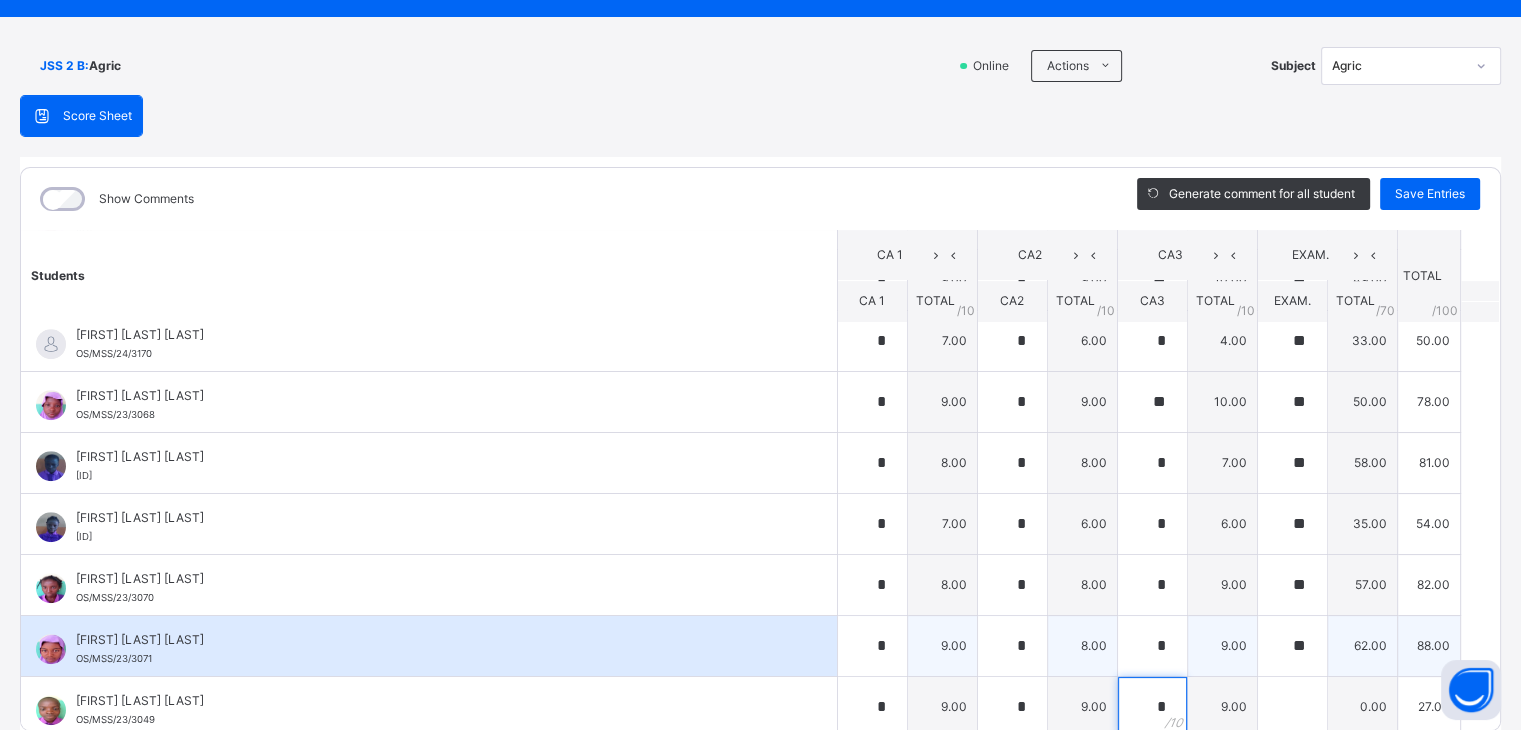 type on "*" 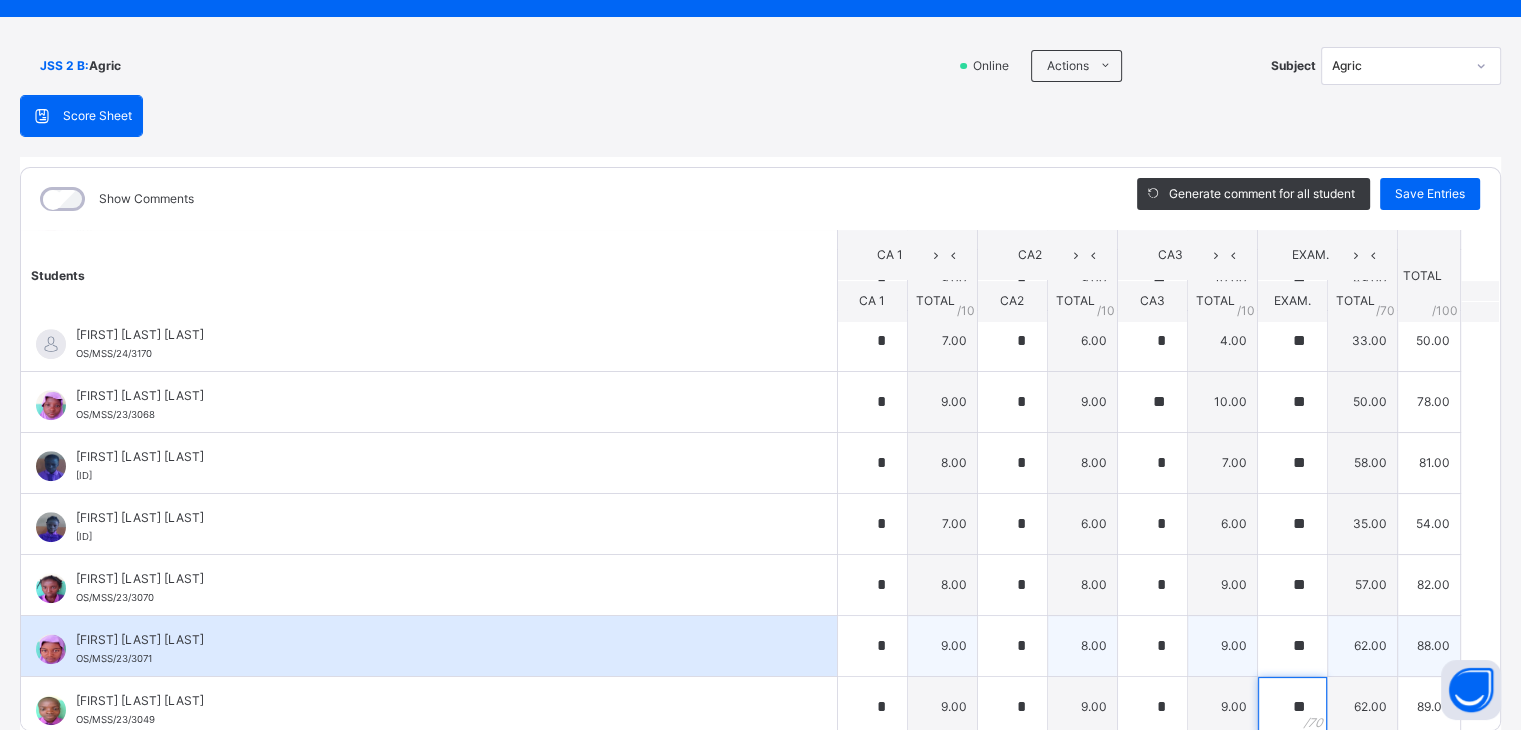 type on "**" 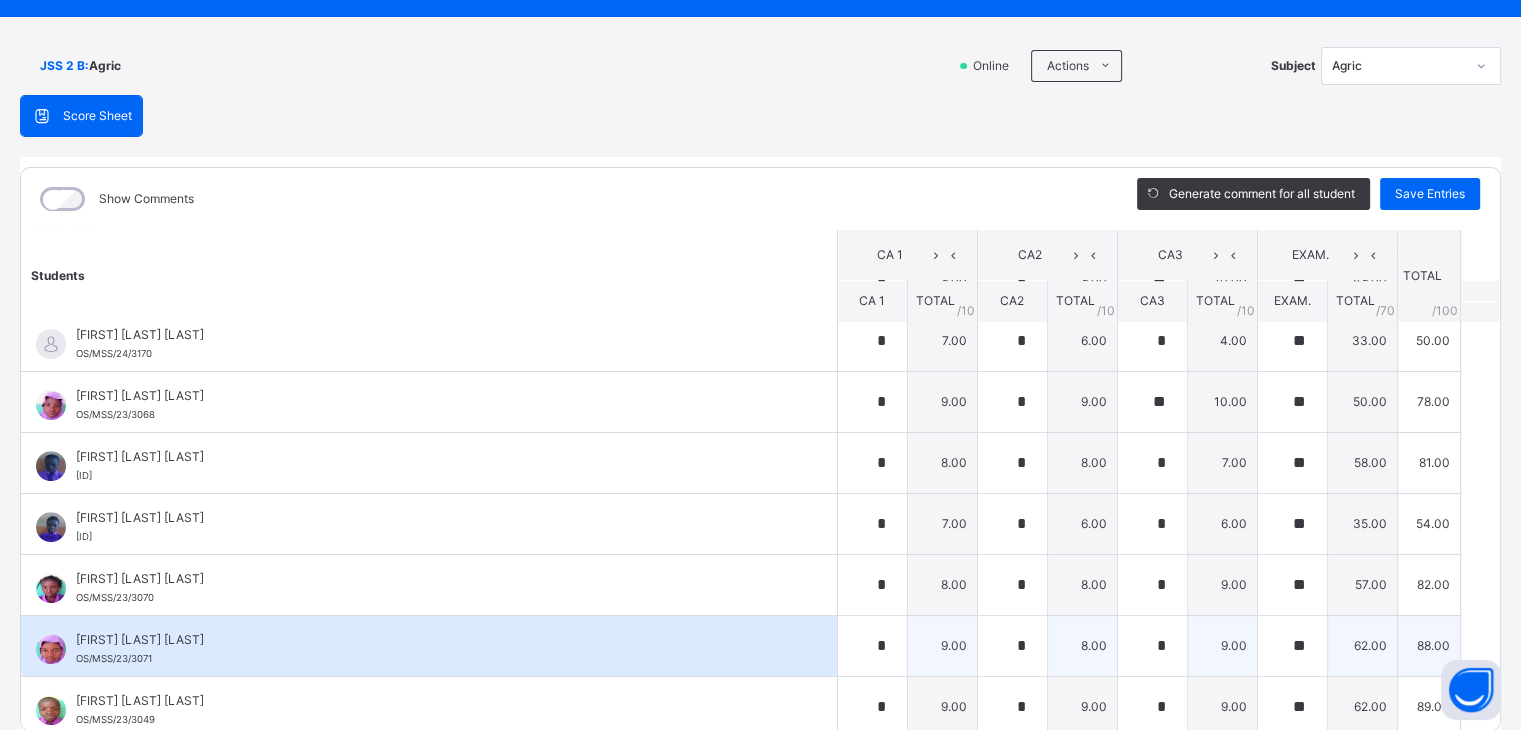 scroll, scrollTop: 1514, scrollLeft: 0, axis: vertical 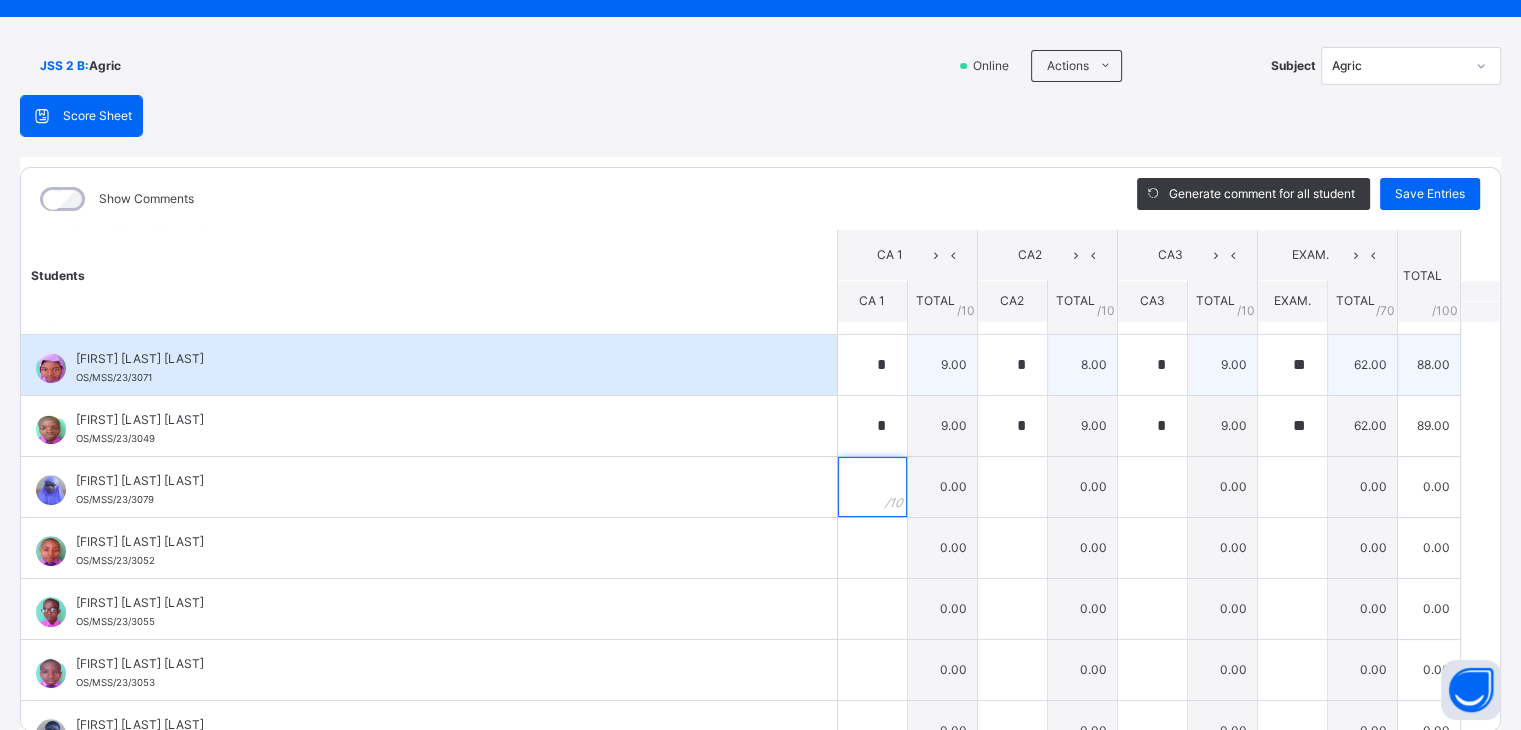 type on "*" 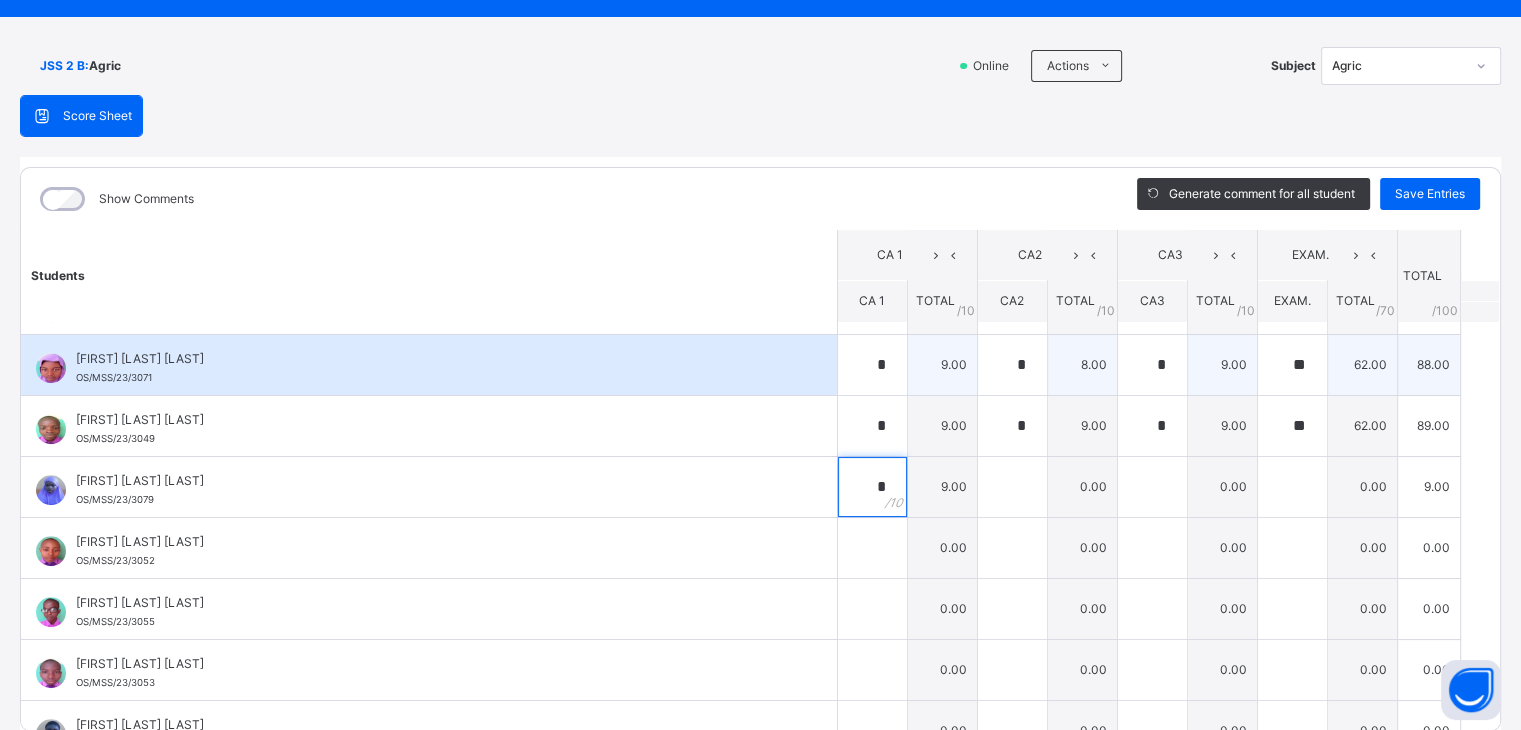 type 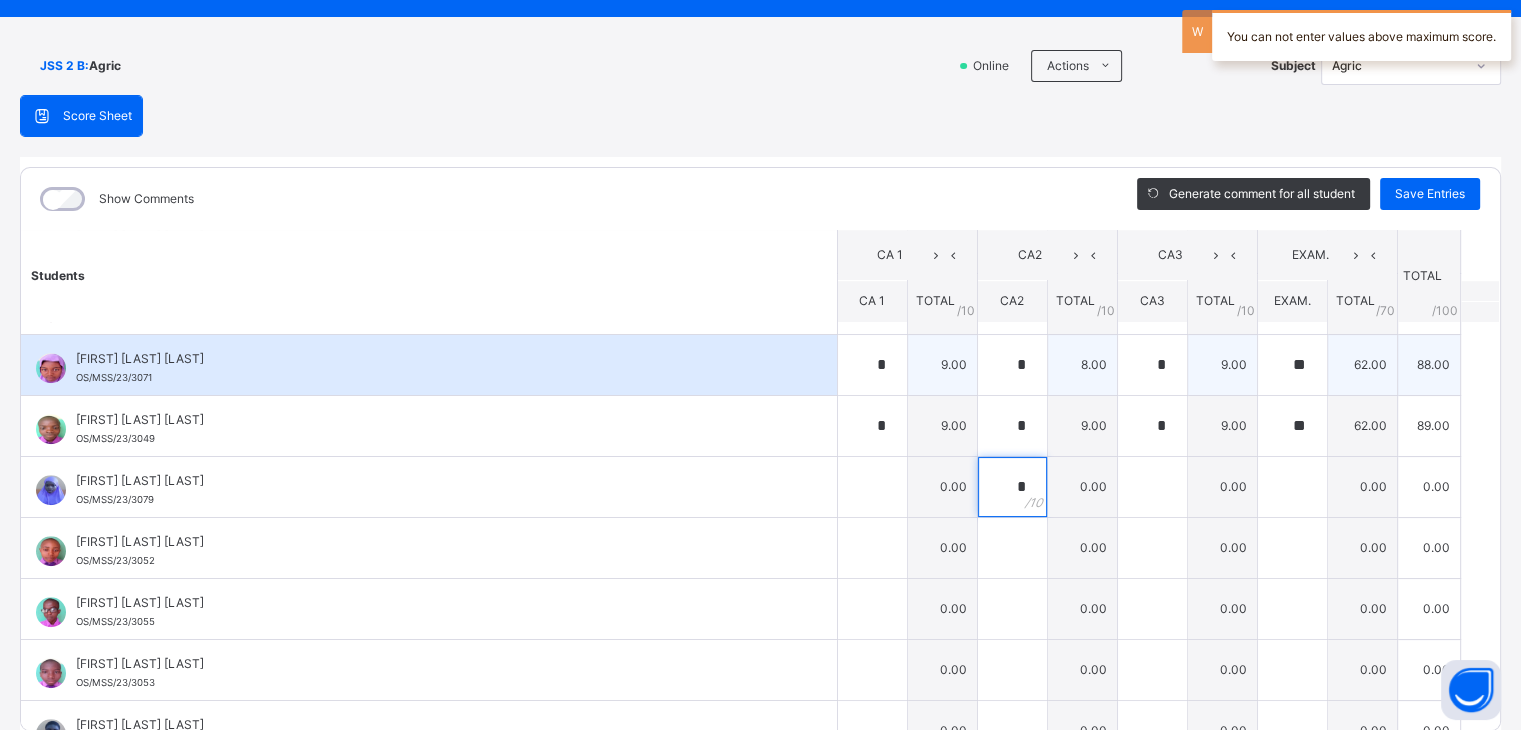 type on "*" 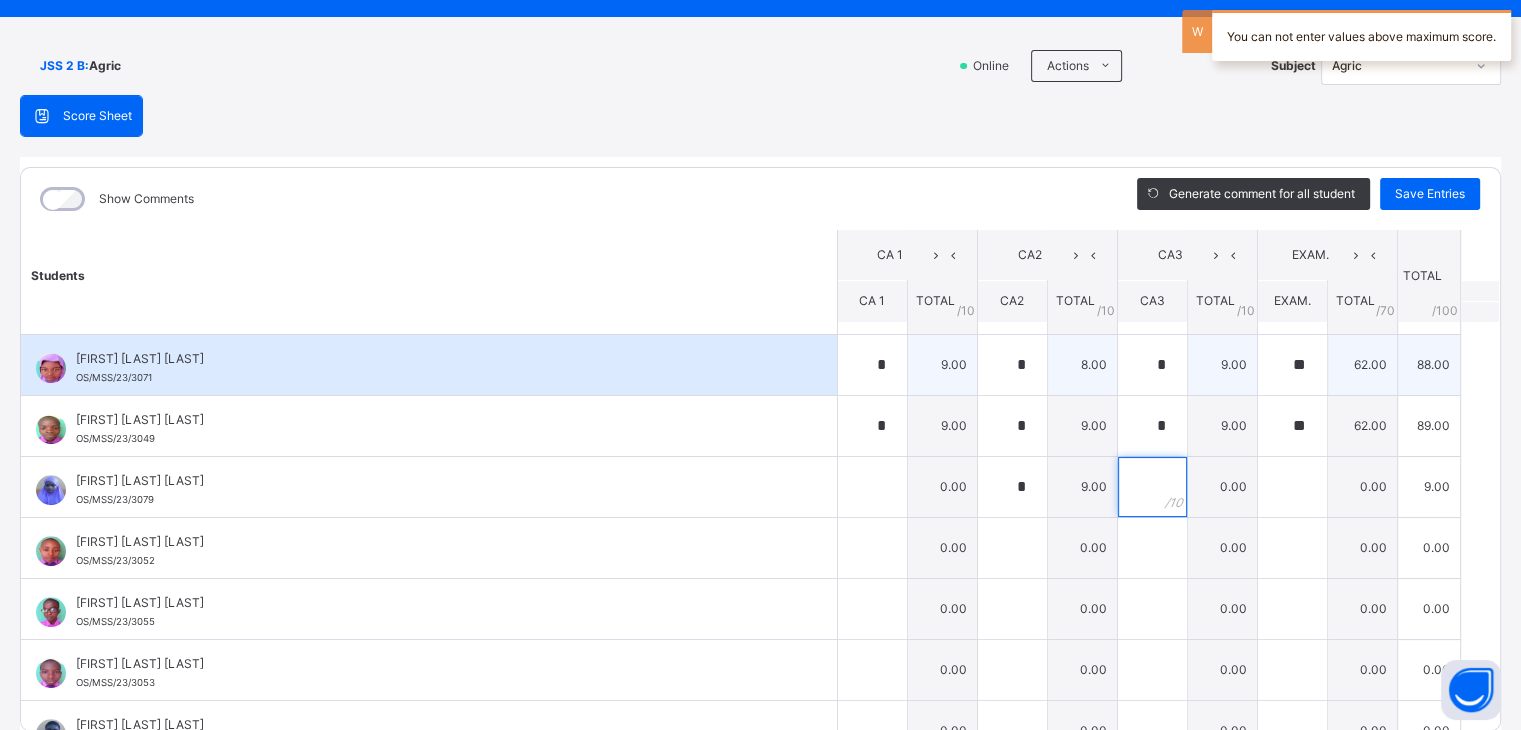 type on "*" 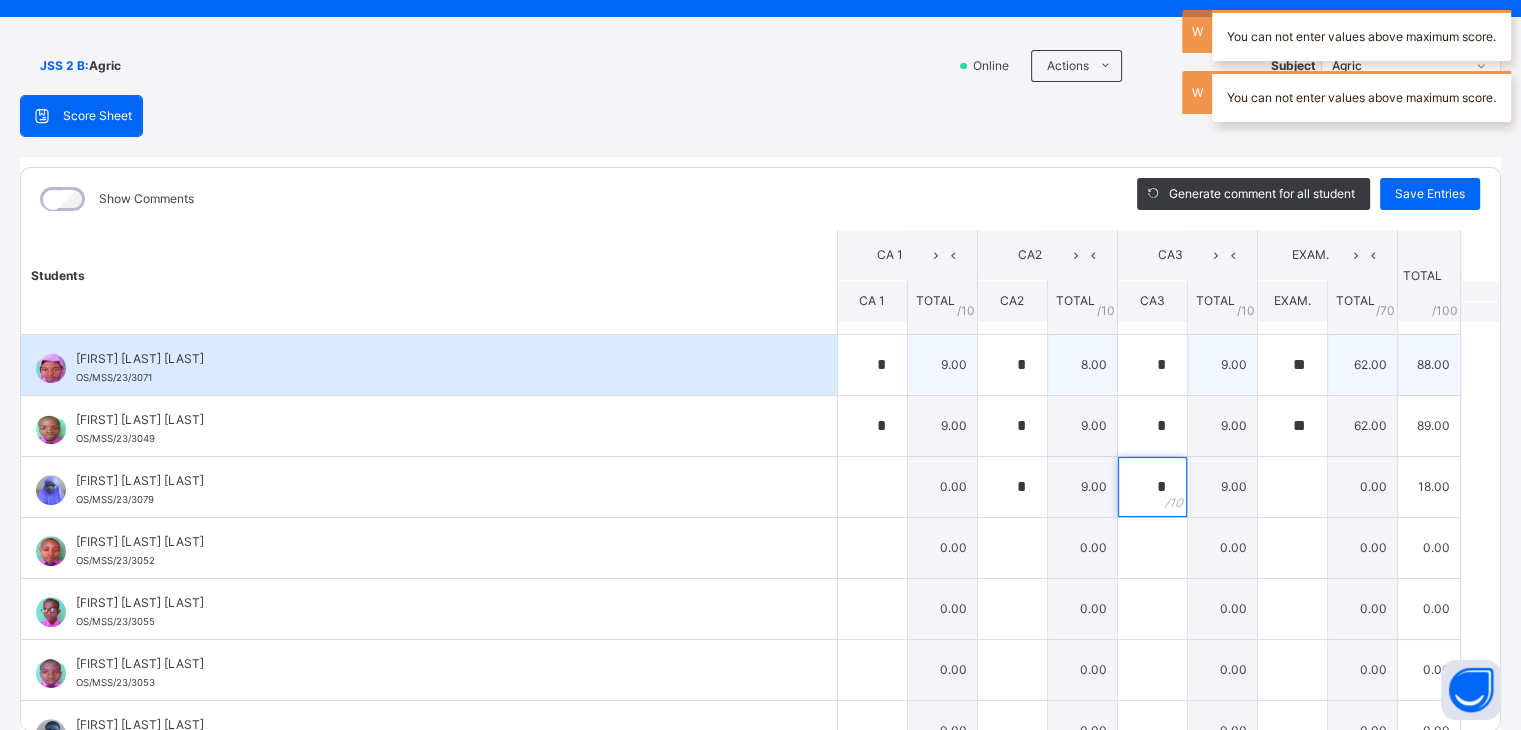 type on "*" 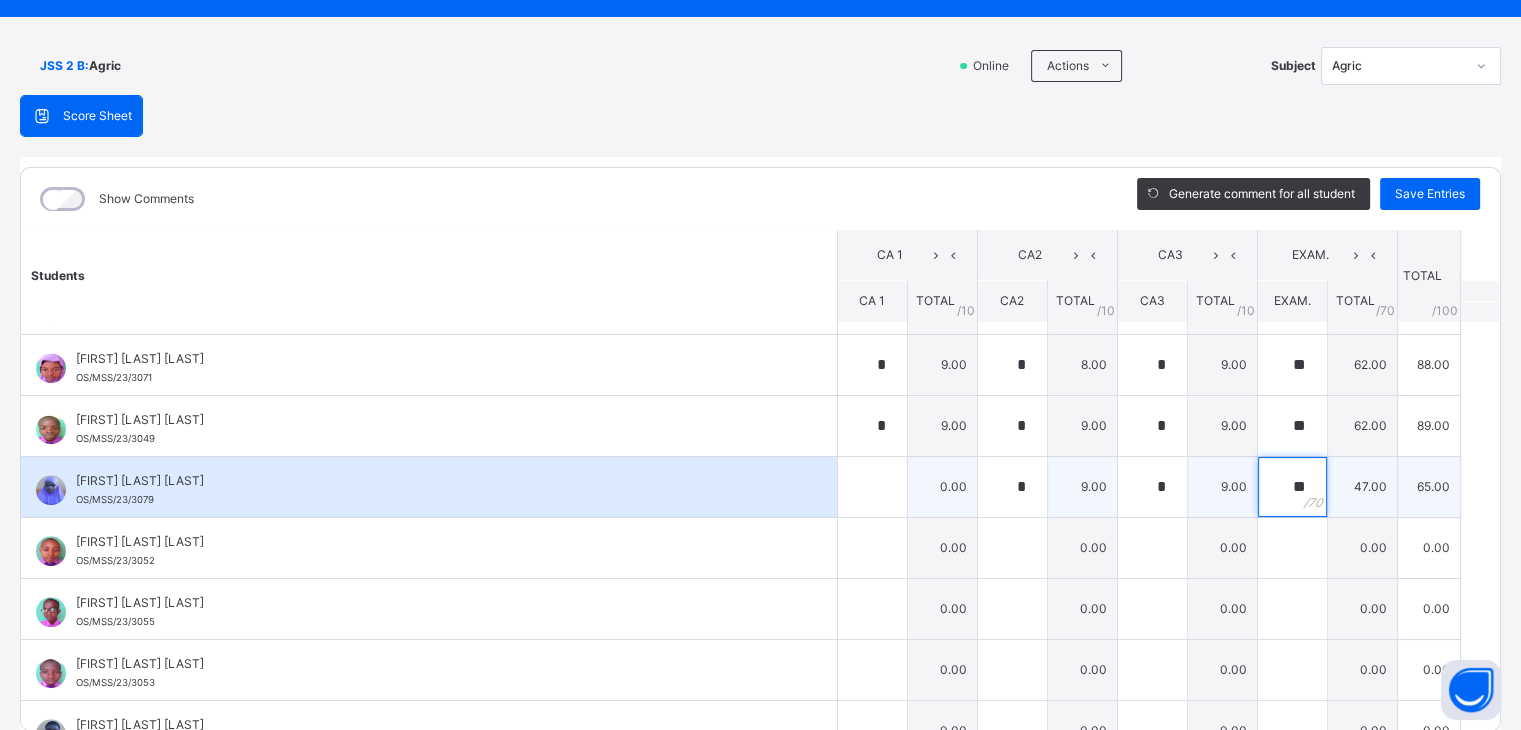 type on "**" 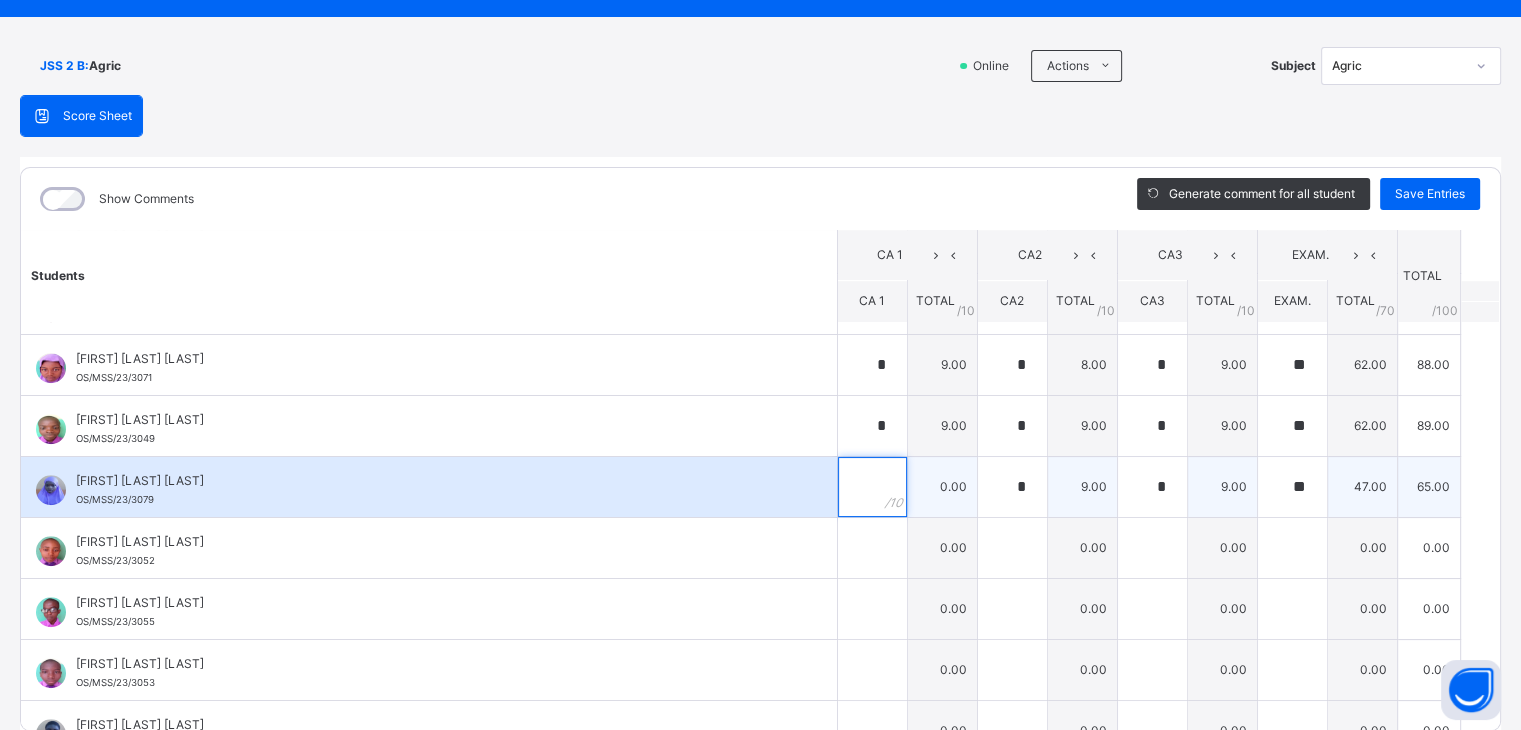 click at bounding box center [872, 487] 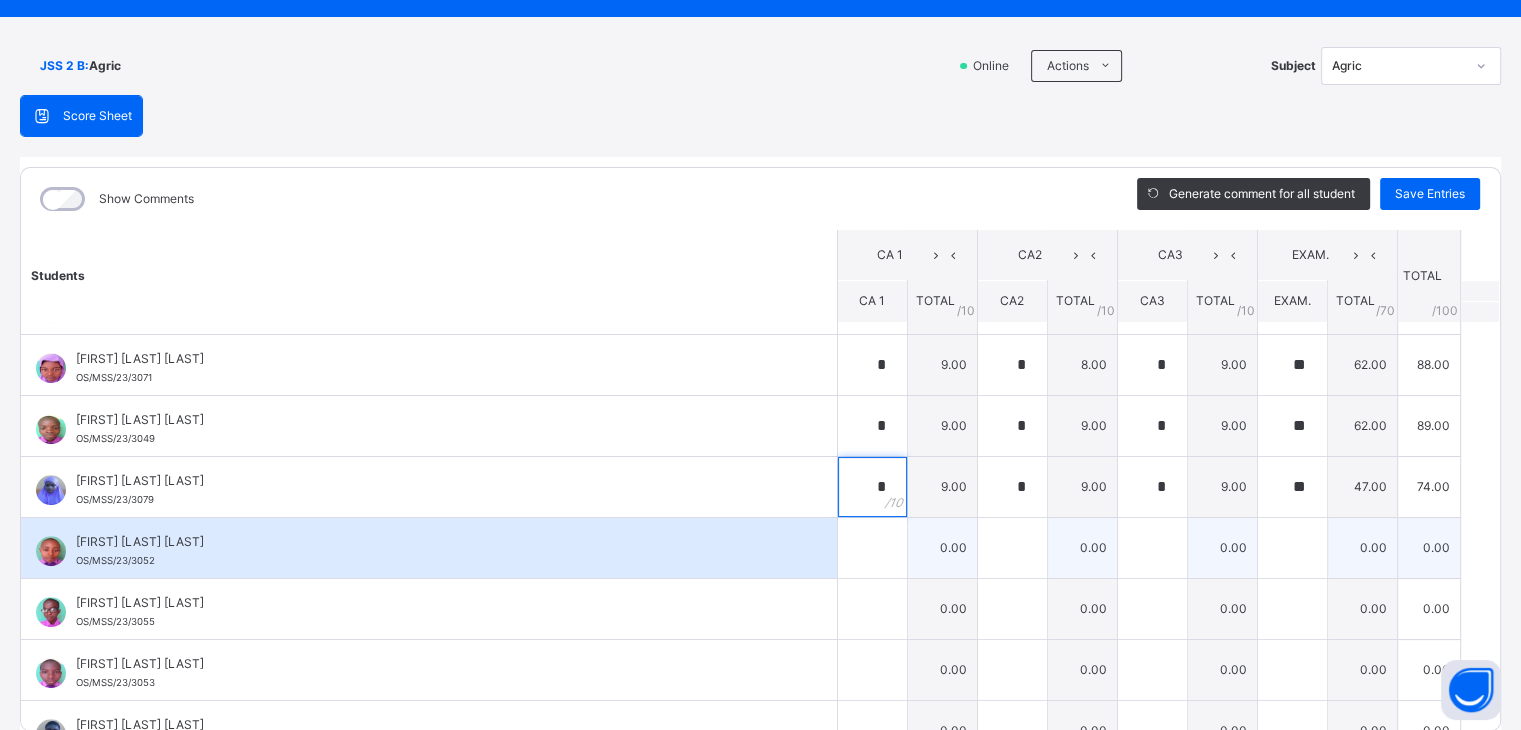 type on "*" 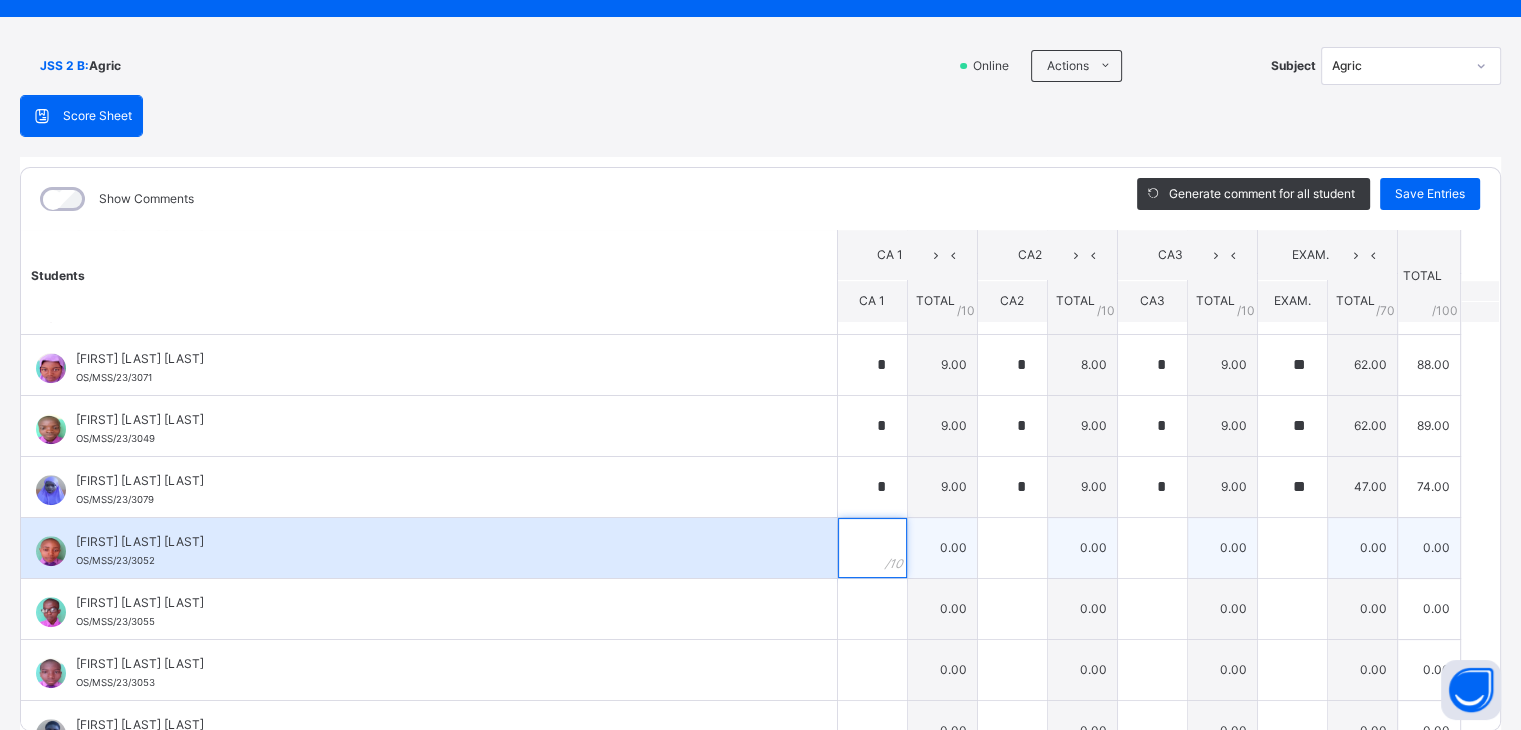 click at bounding box center (872, 548) 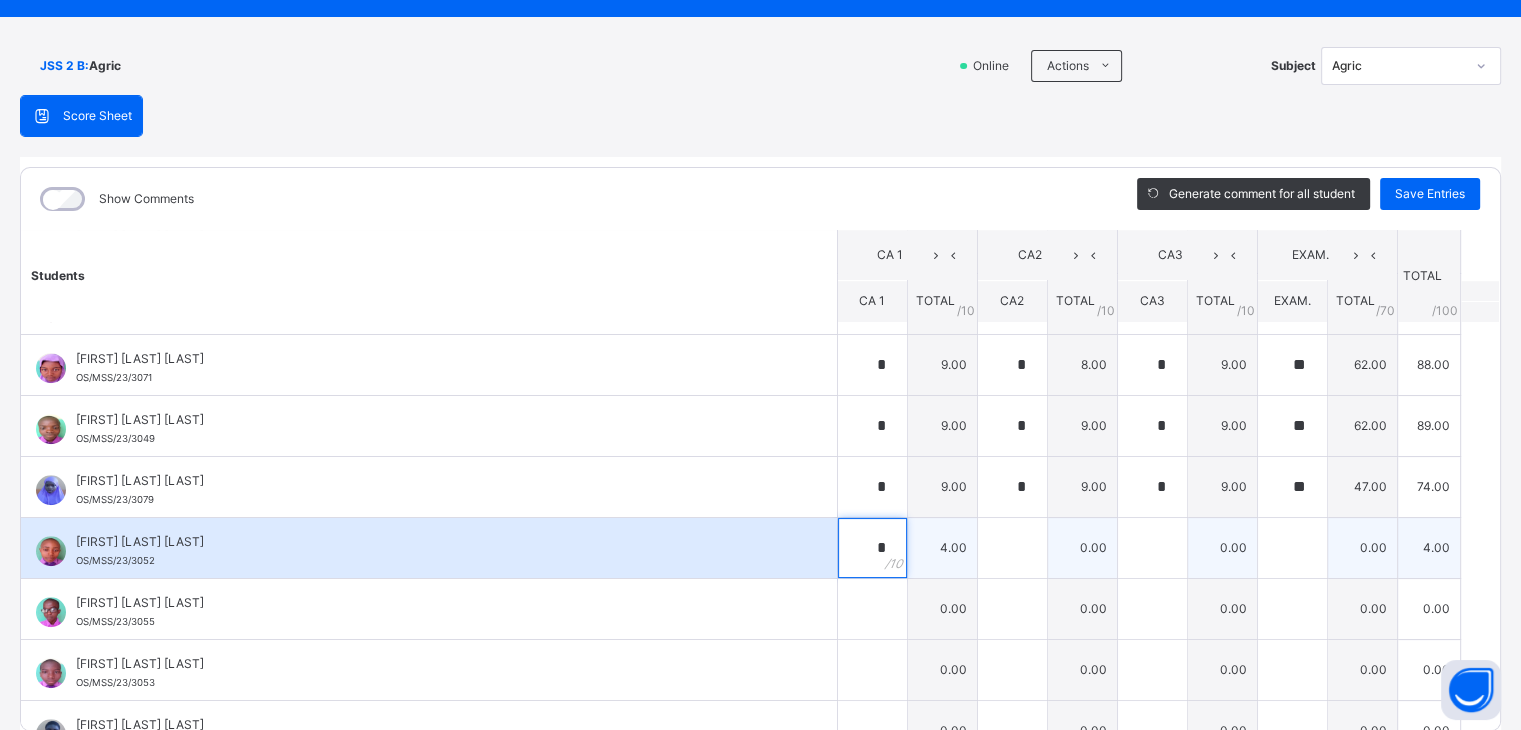 type on "*" 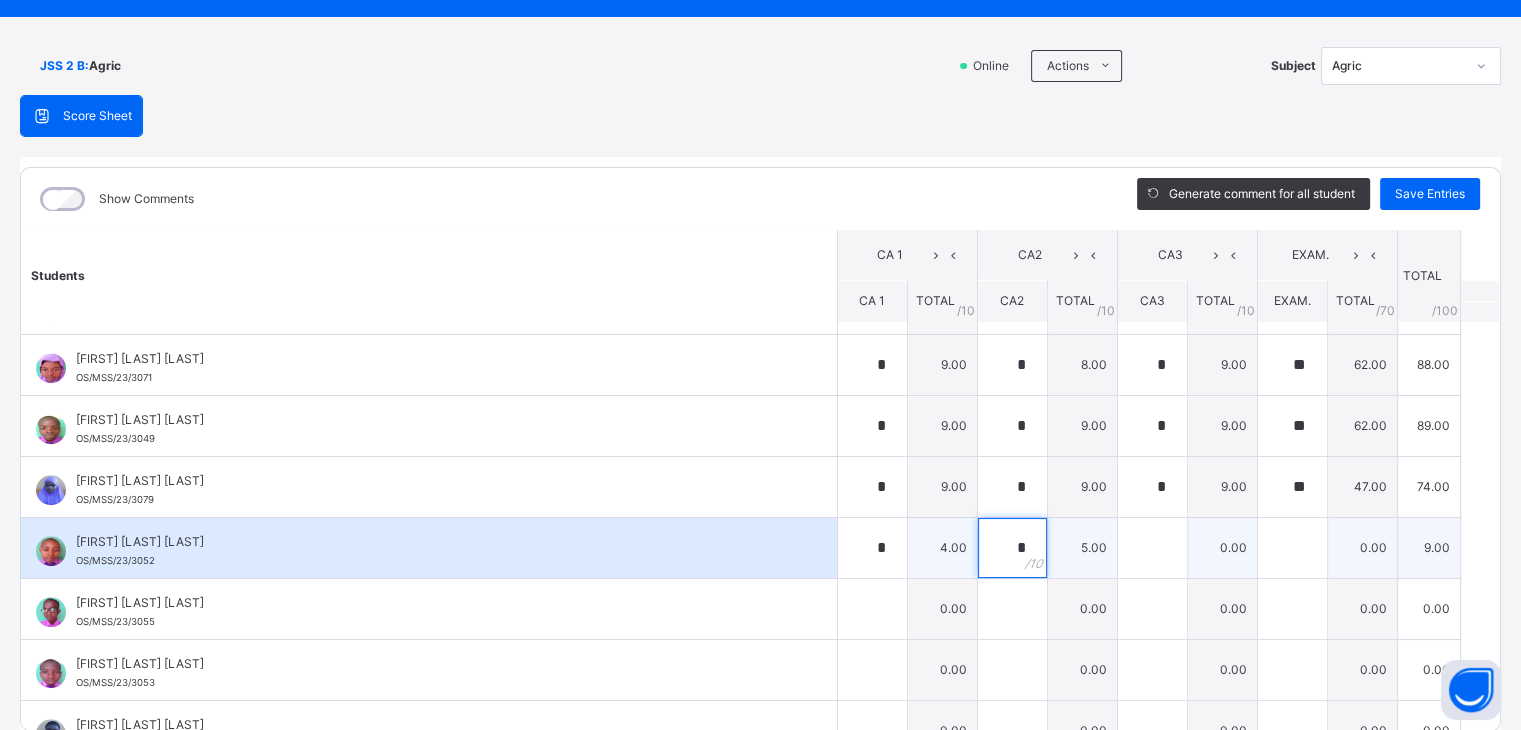 type on "*" 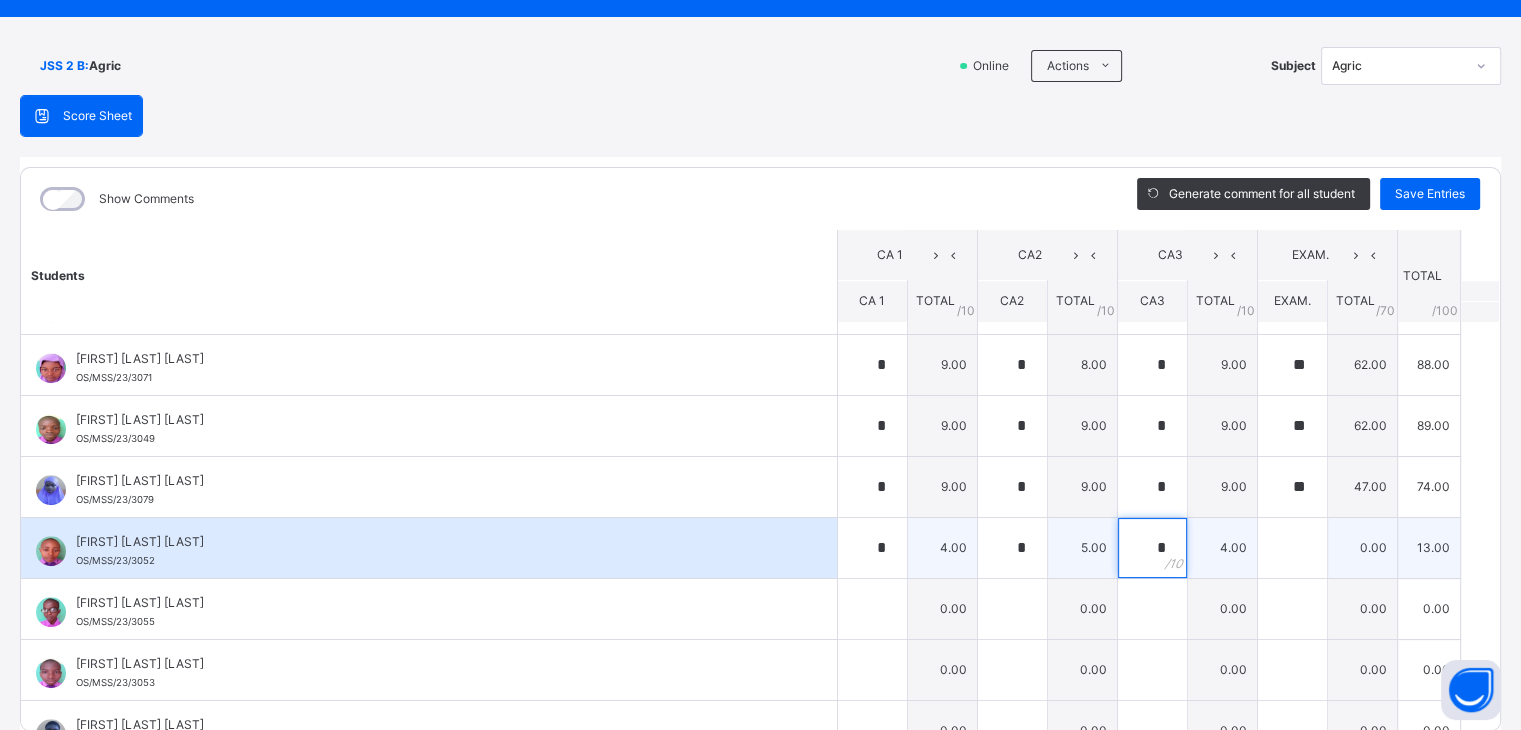 type on "*" 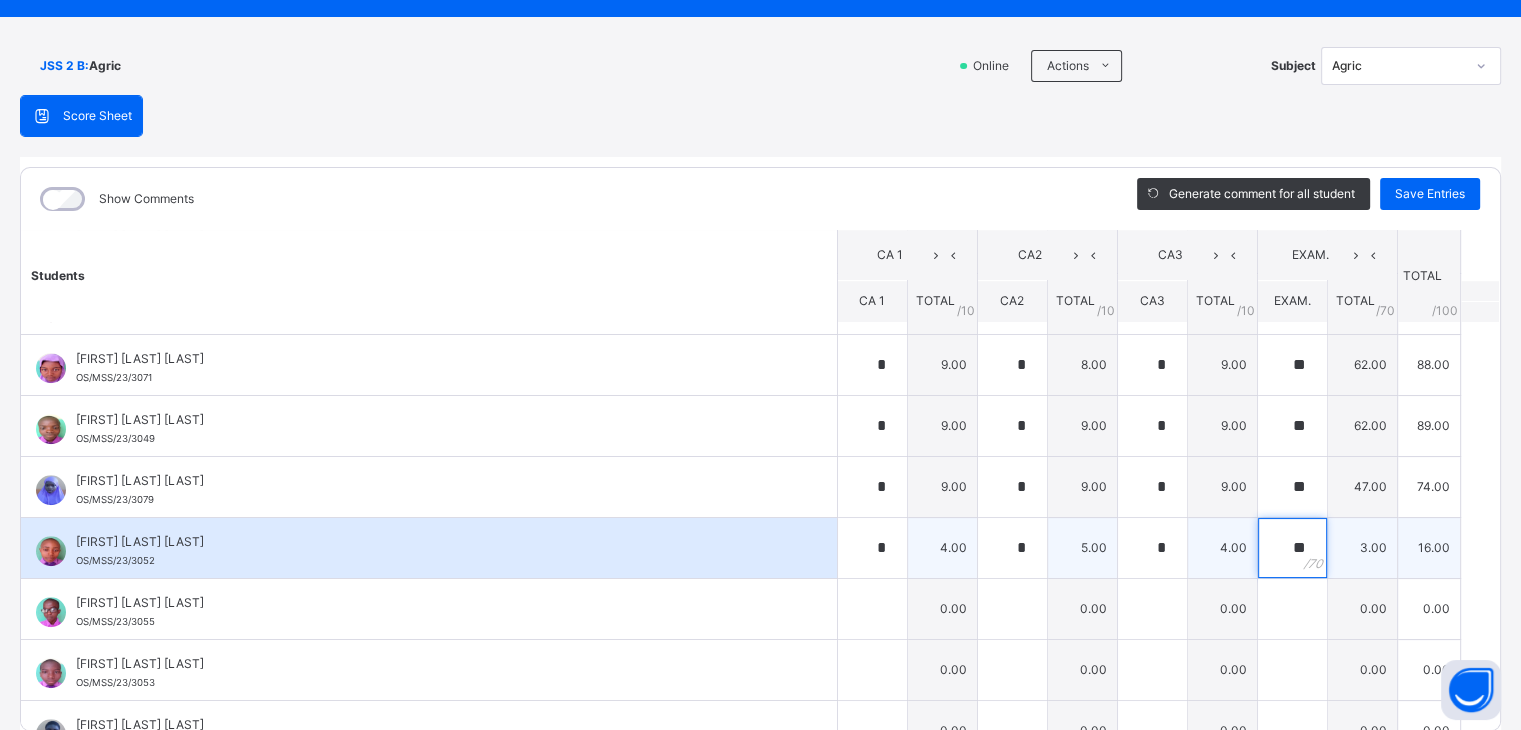 type on "**" 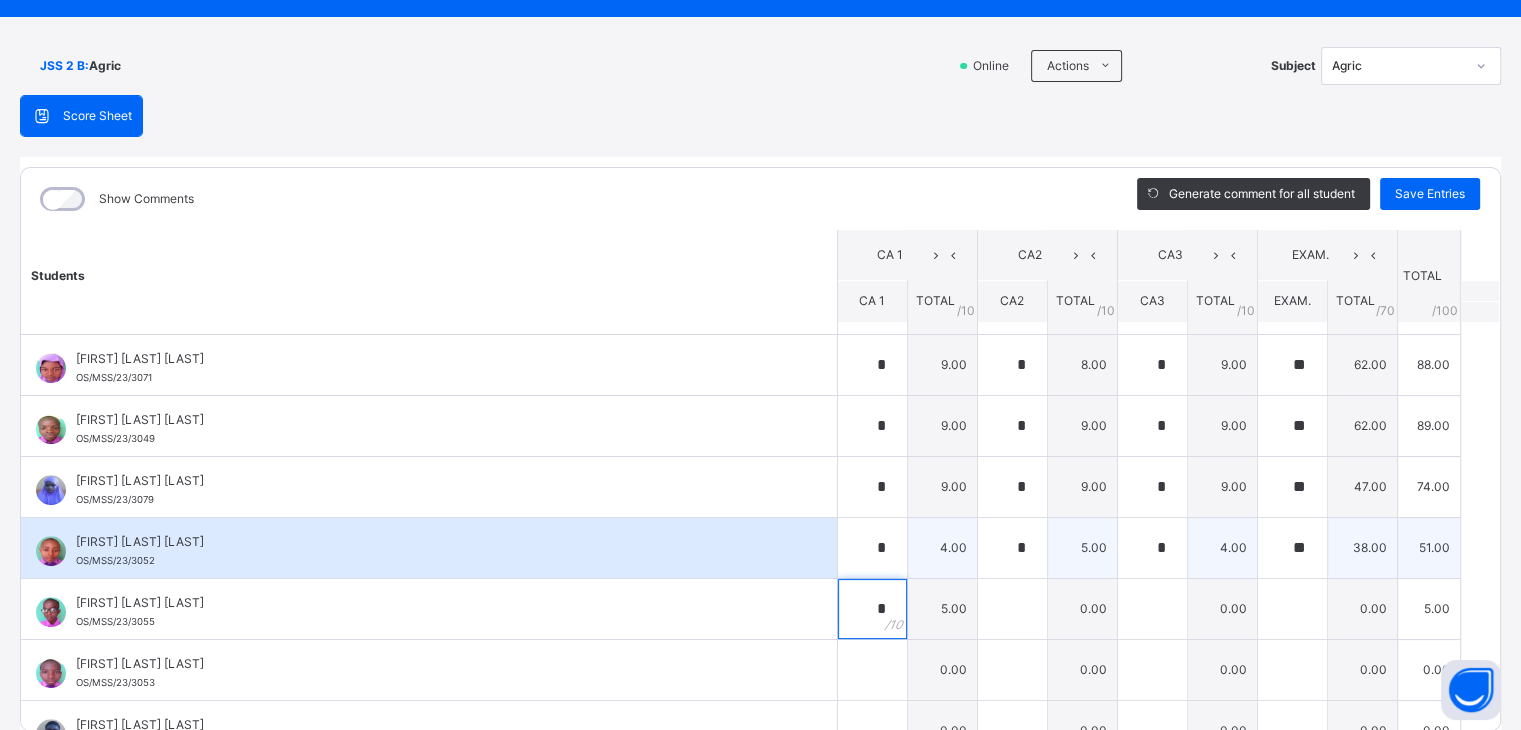 type on "*" 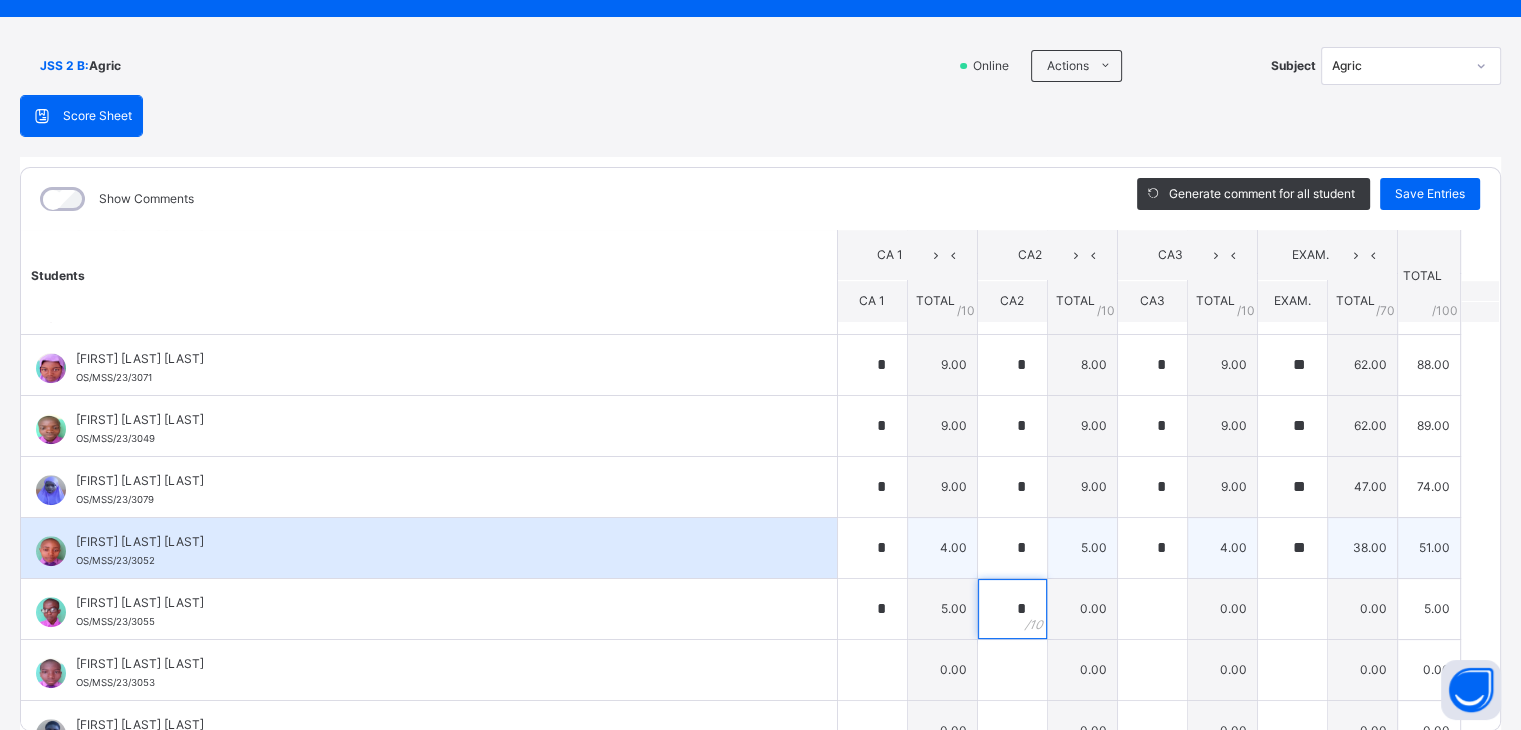 type on "*" 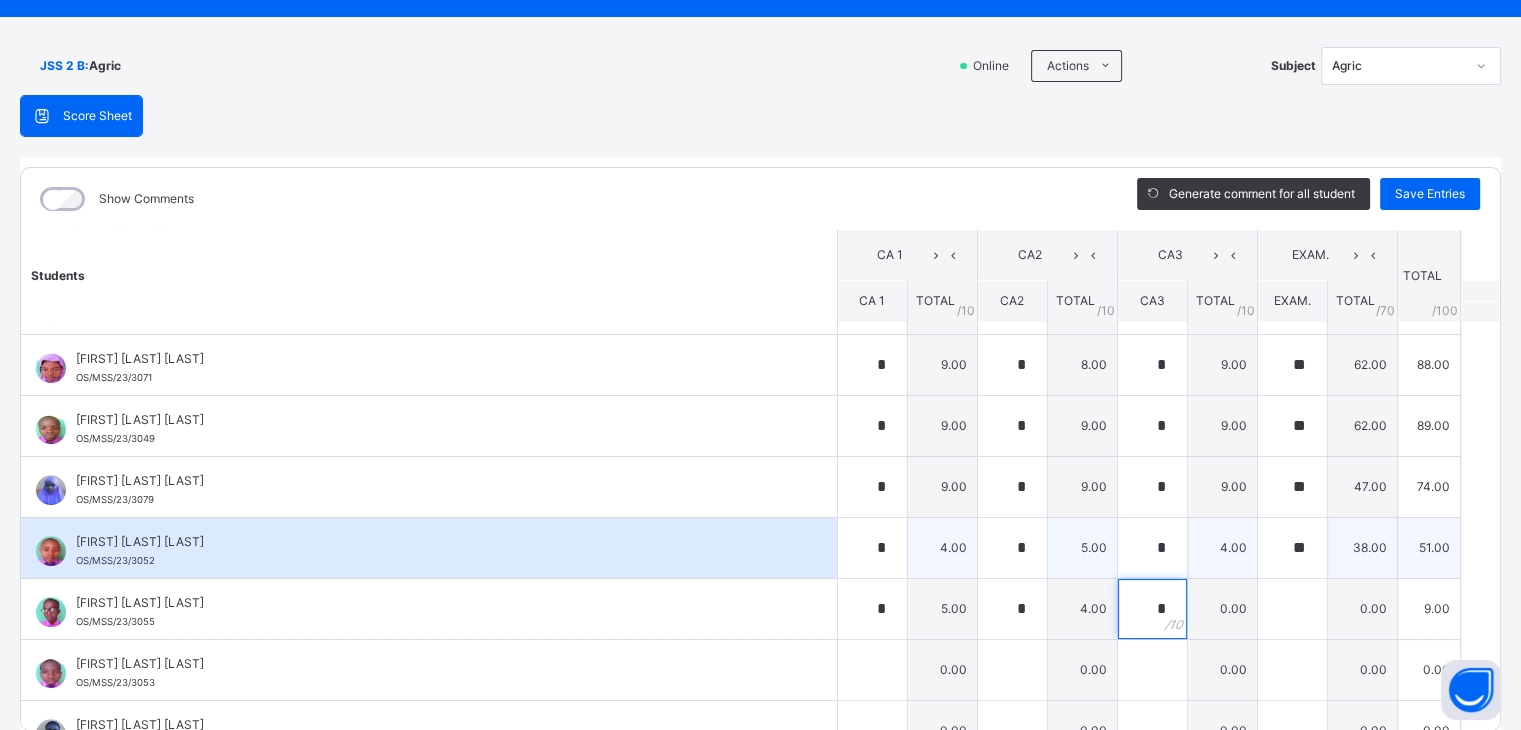 type on "*" 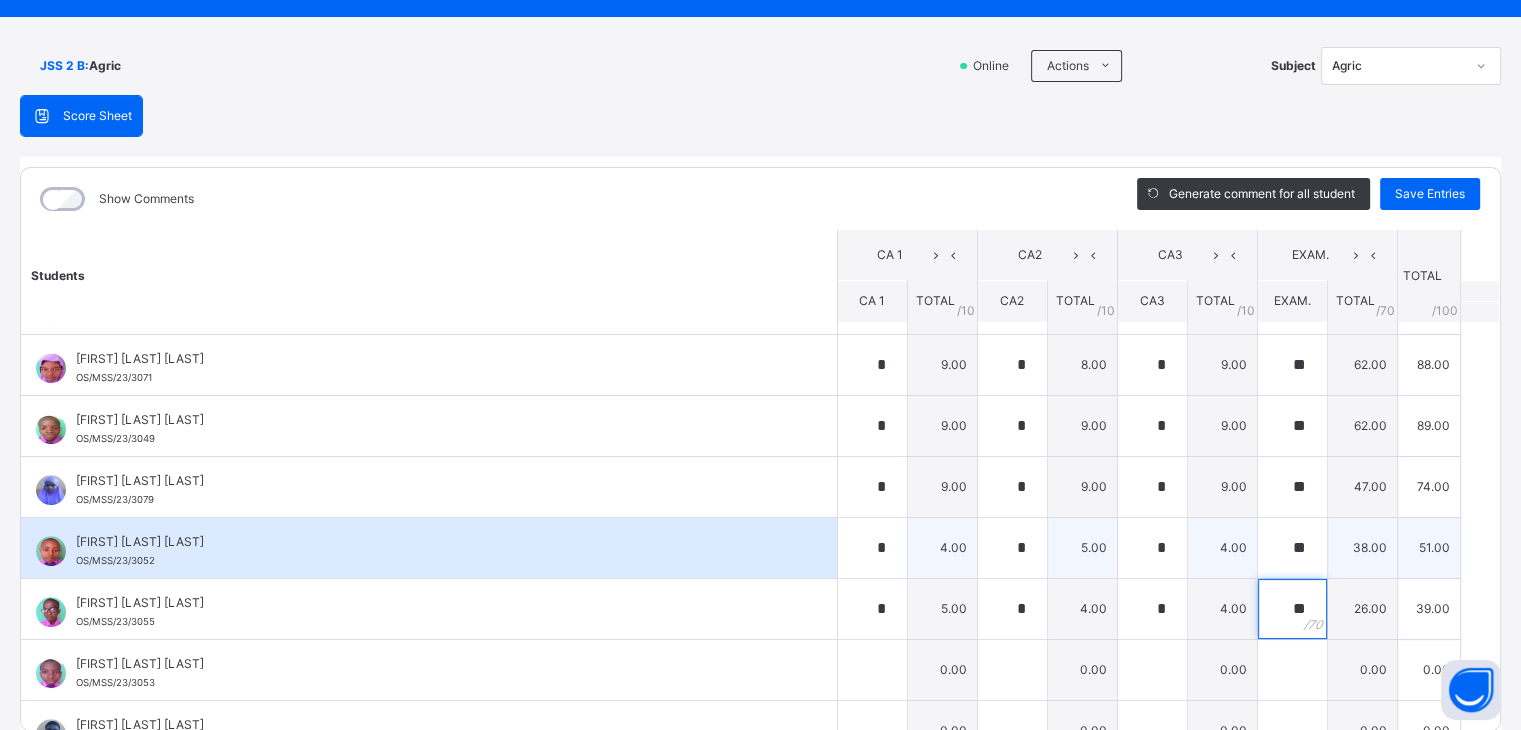 type on "**" 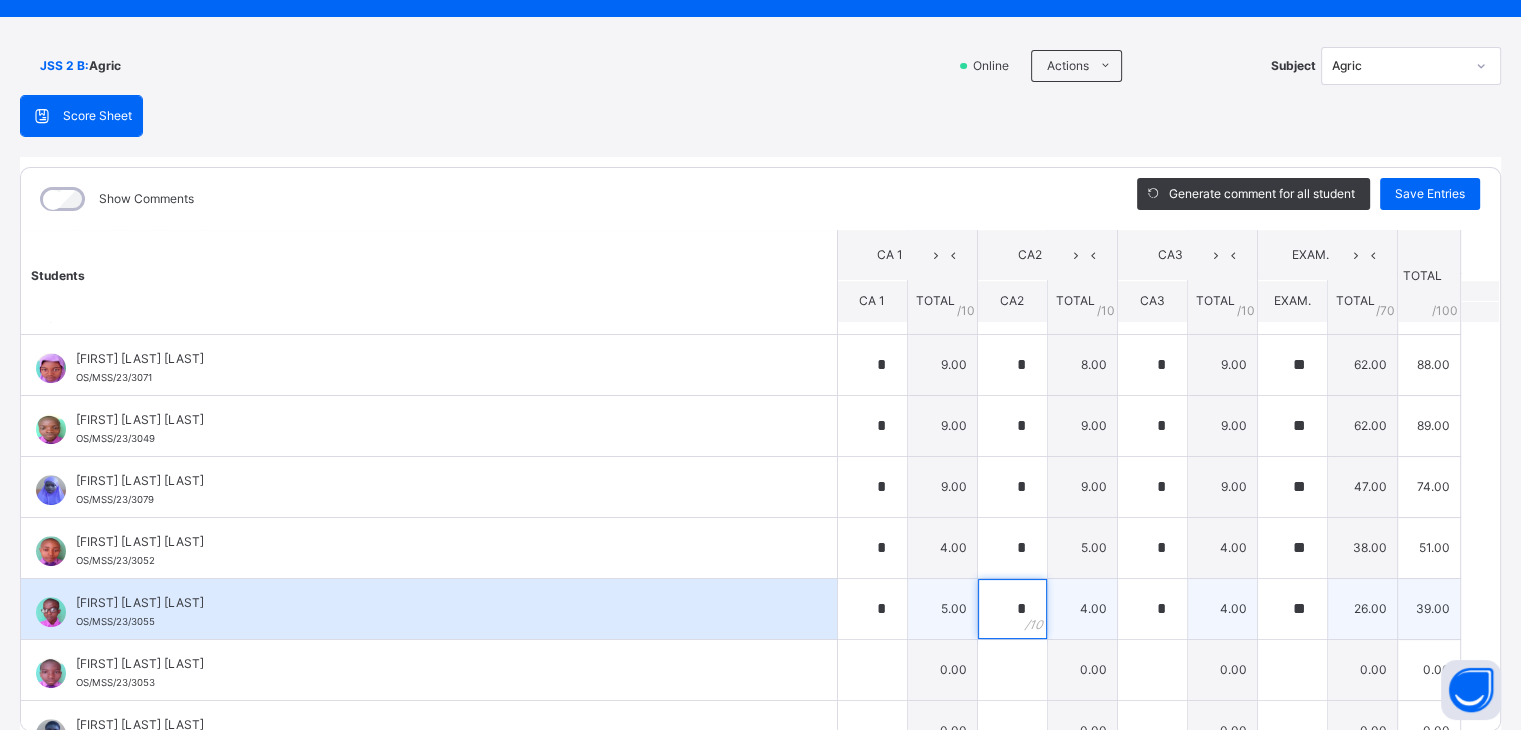 click on "*" at bounding box center [1012, 609] 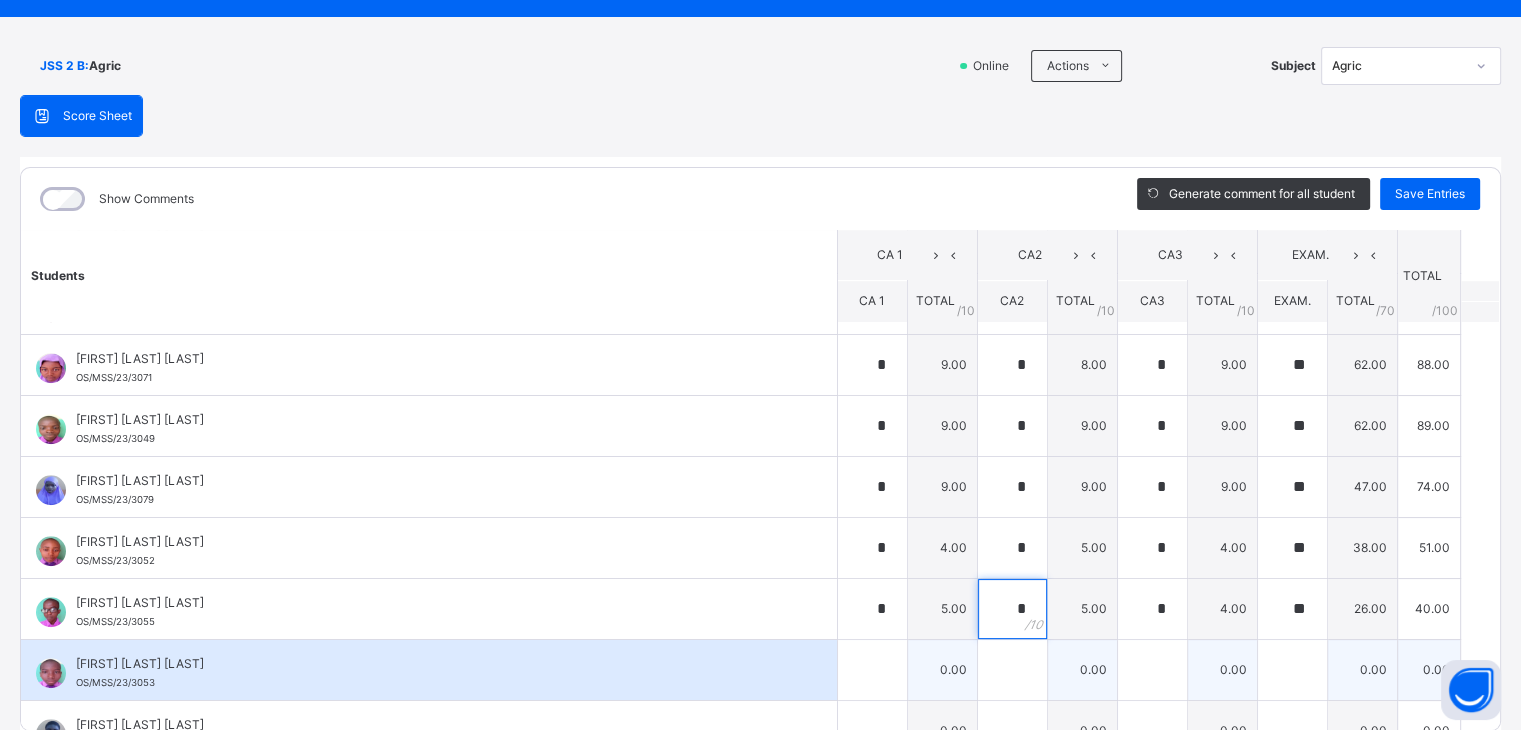 type on "*" 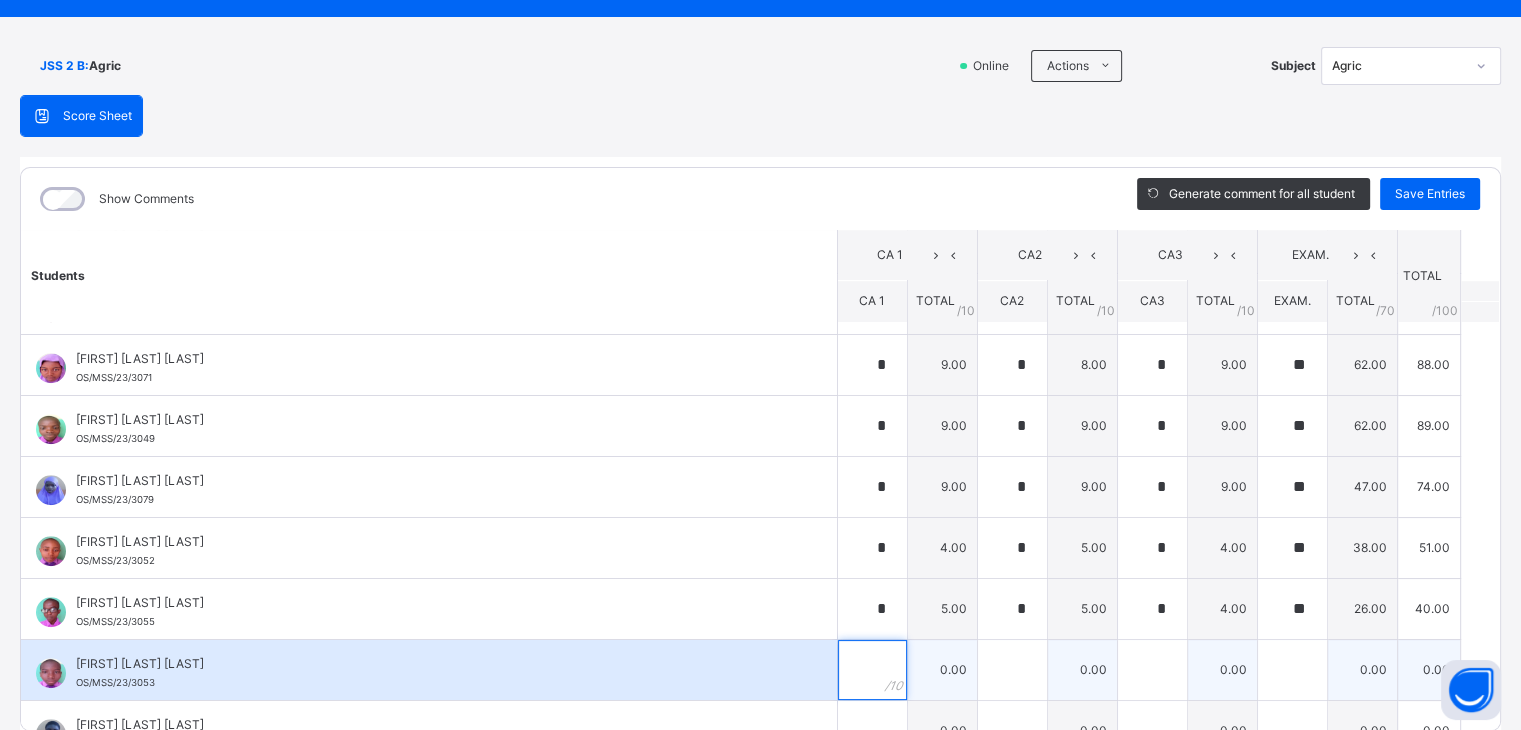 click at bounding box center (872, 670) 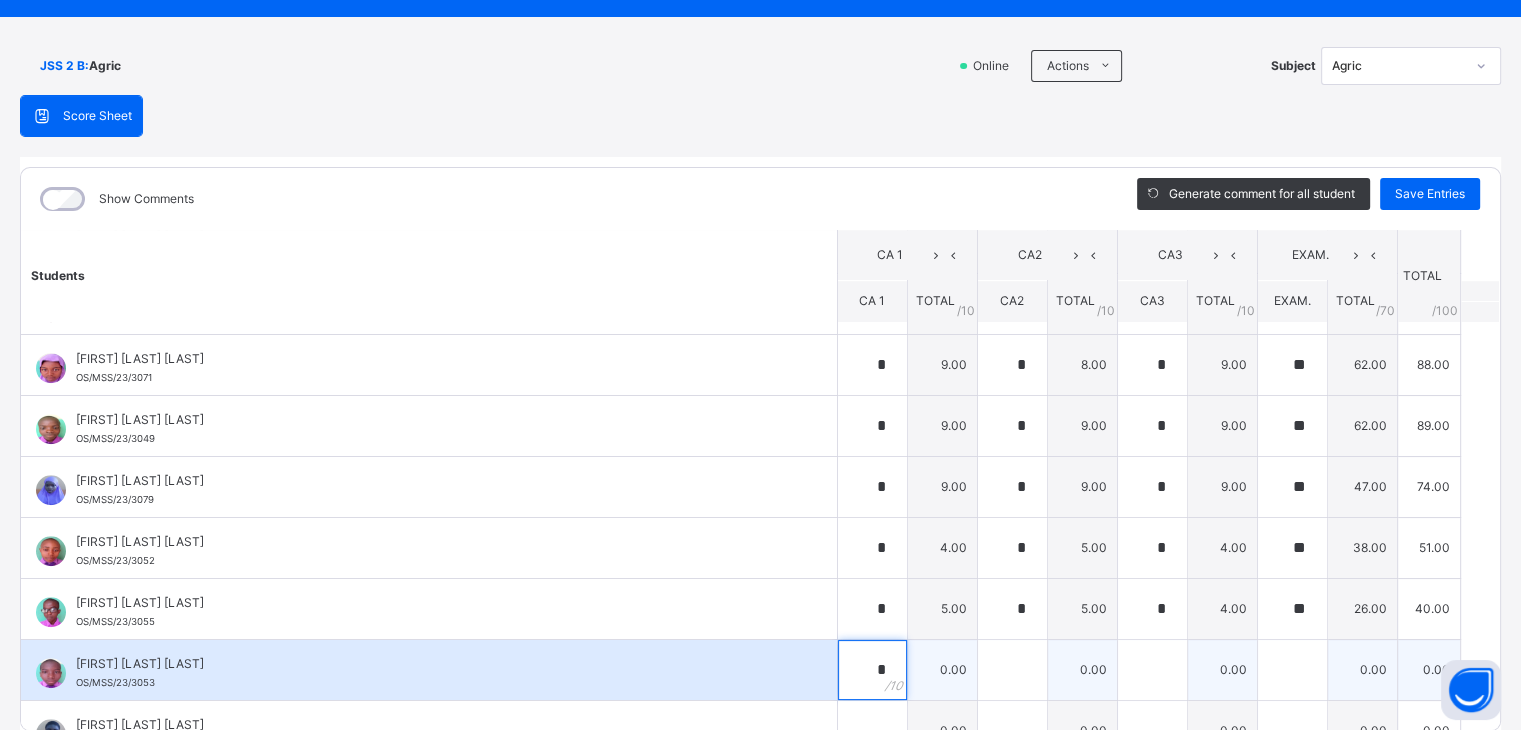type on "*" 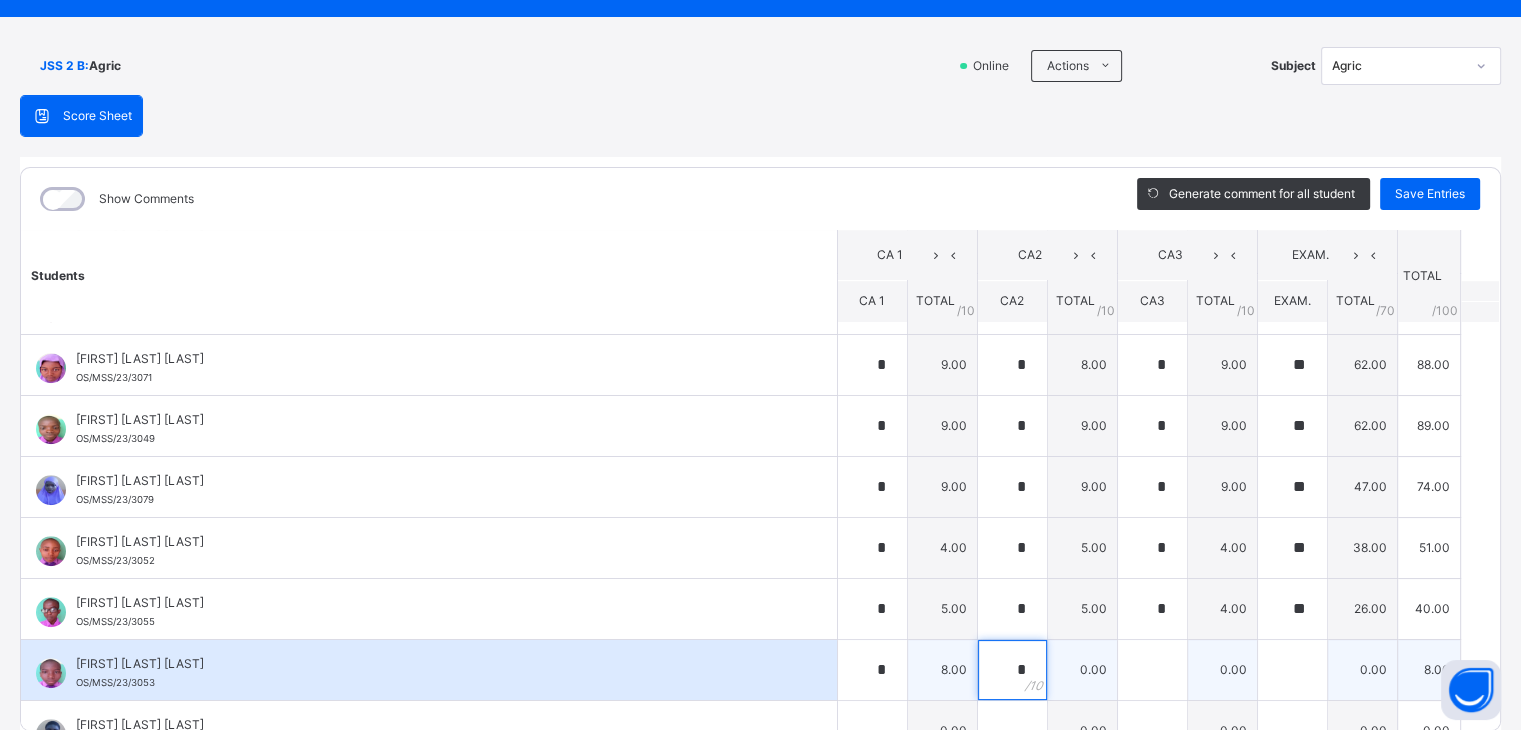type on "*" 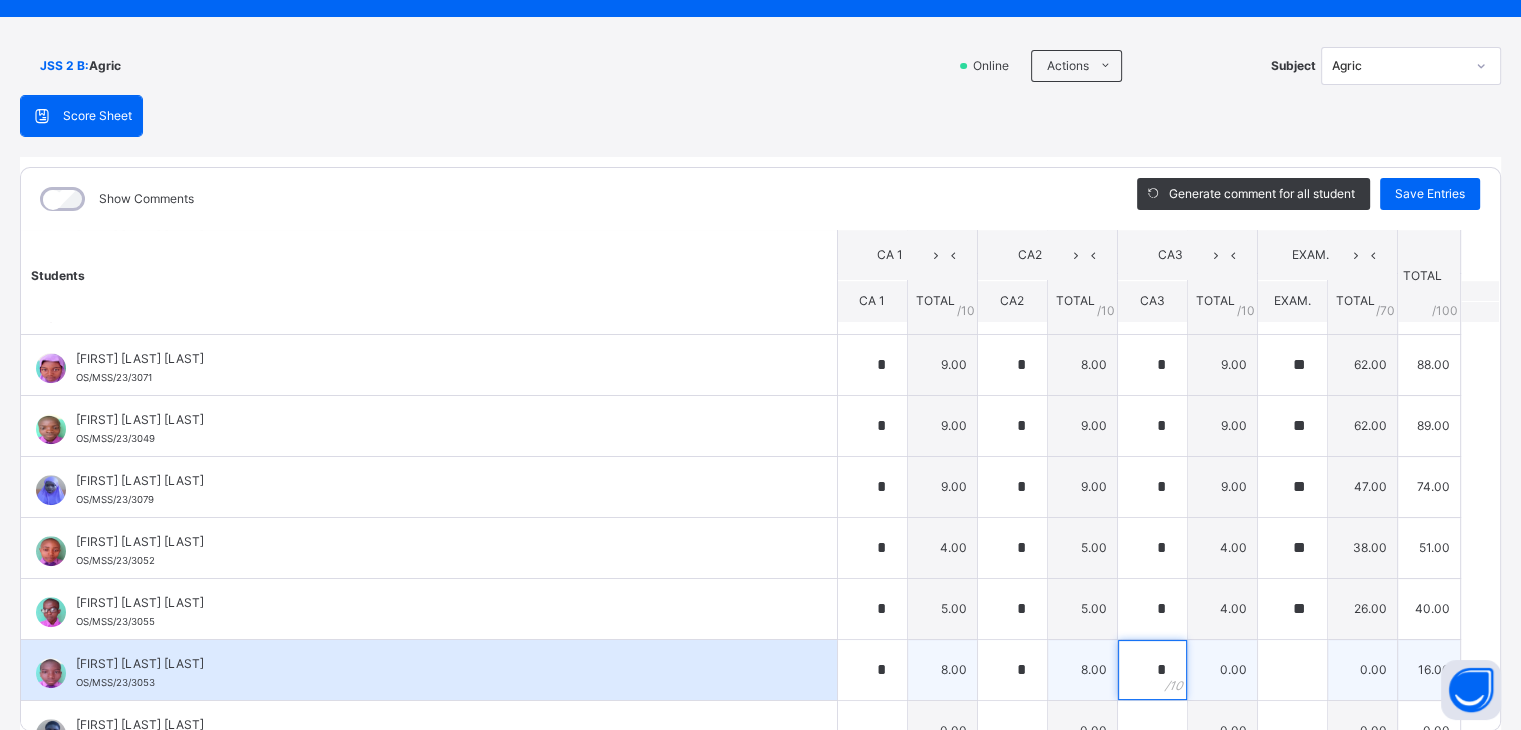 type on "*" 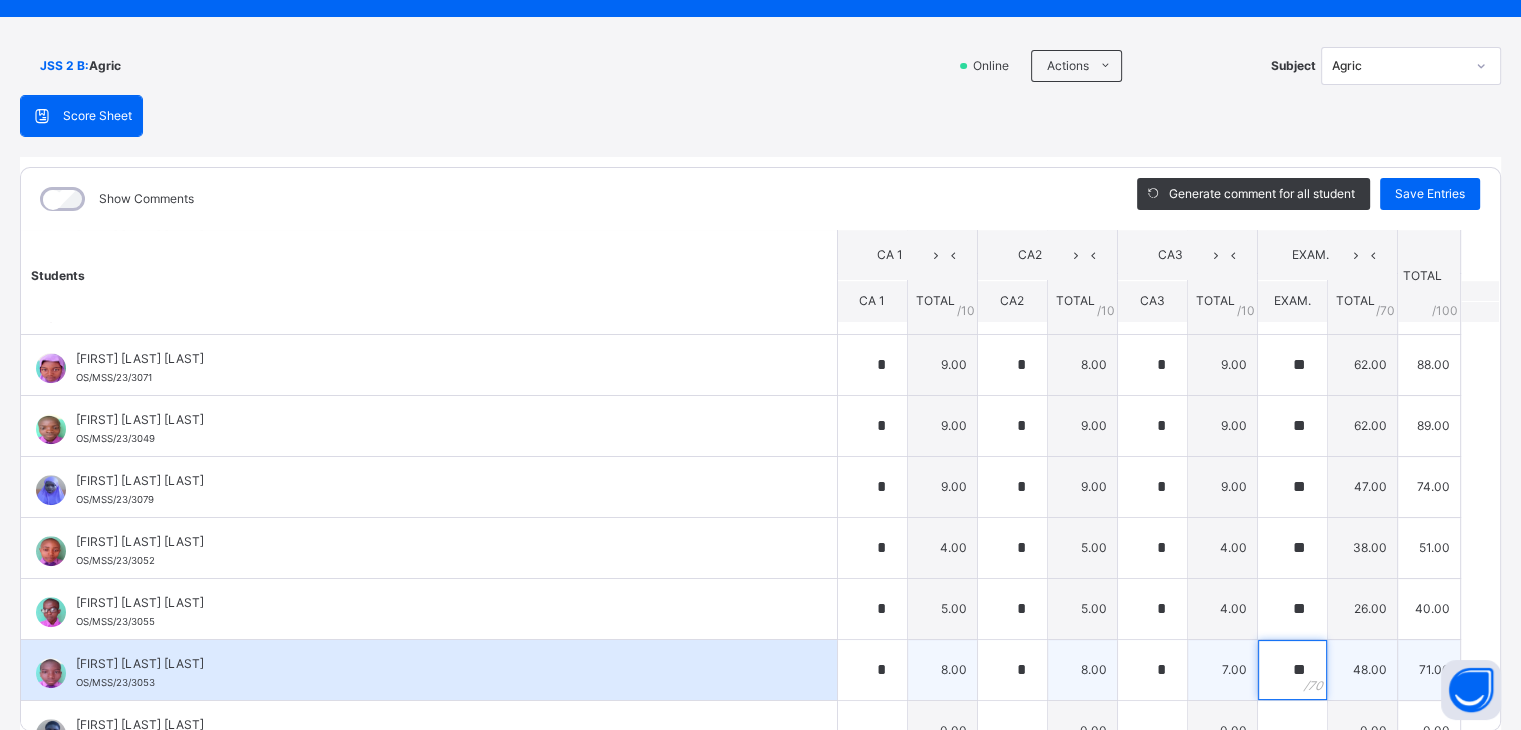 type on "**" 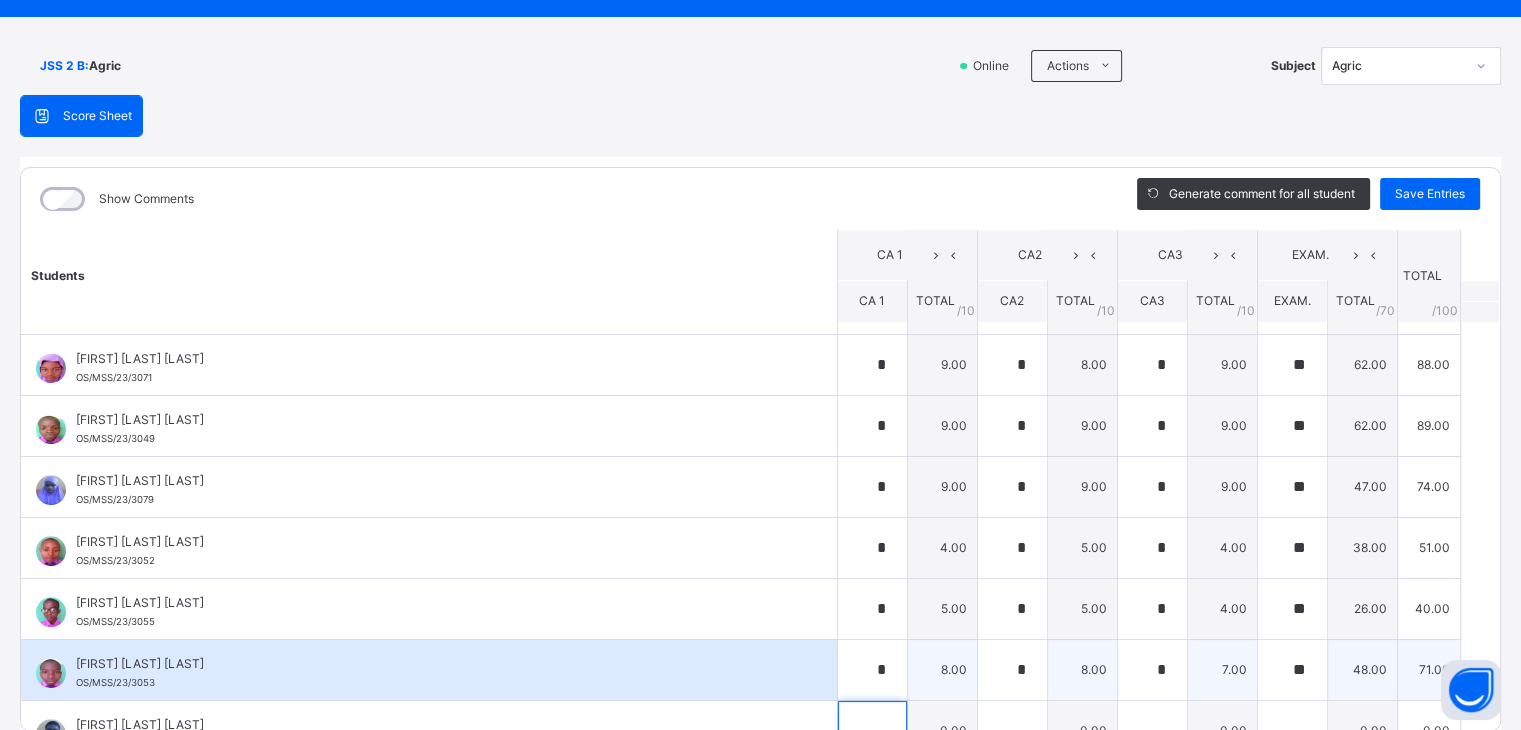 scroll, scrollTop: 1537, scrollLeft: 0, axis: vertical 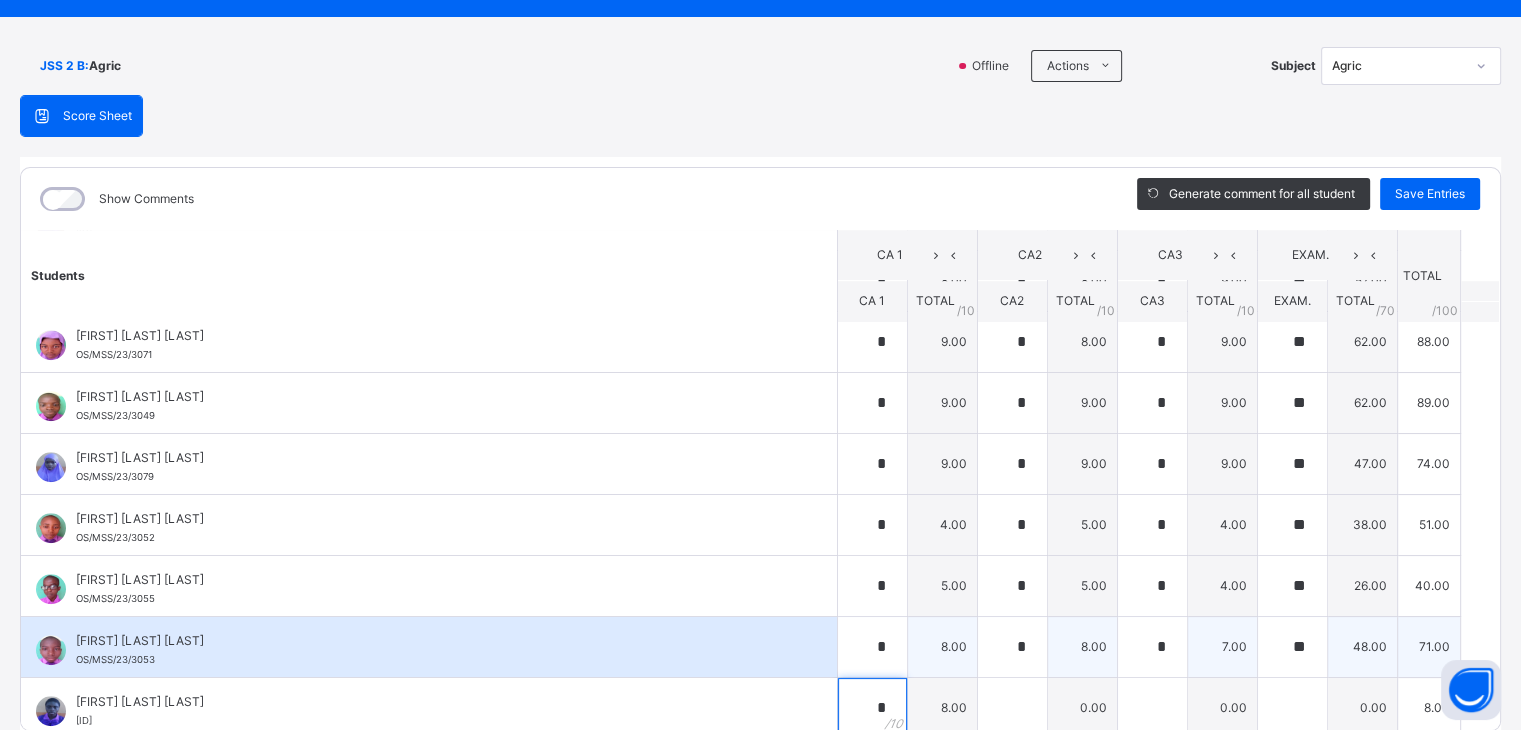type on "*" 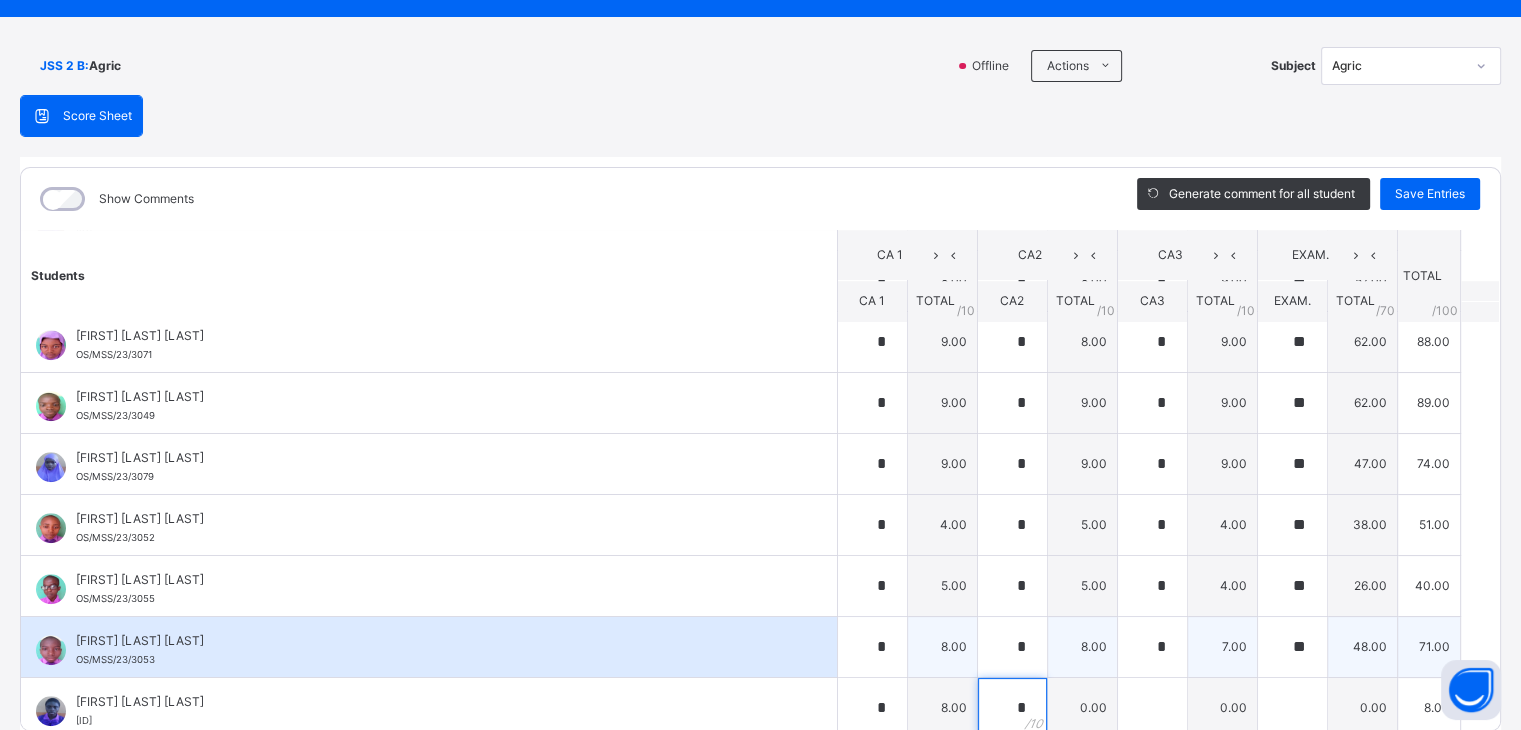 type on "*" 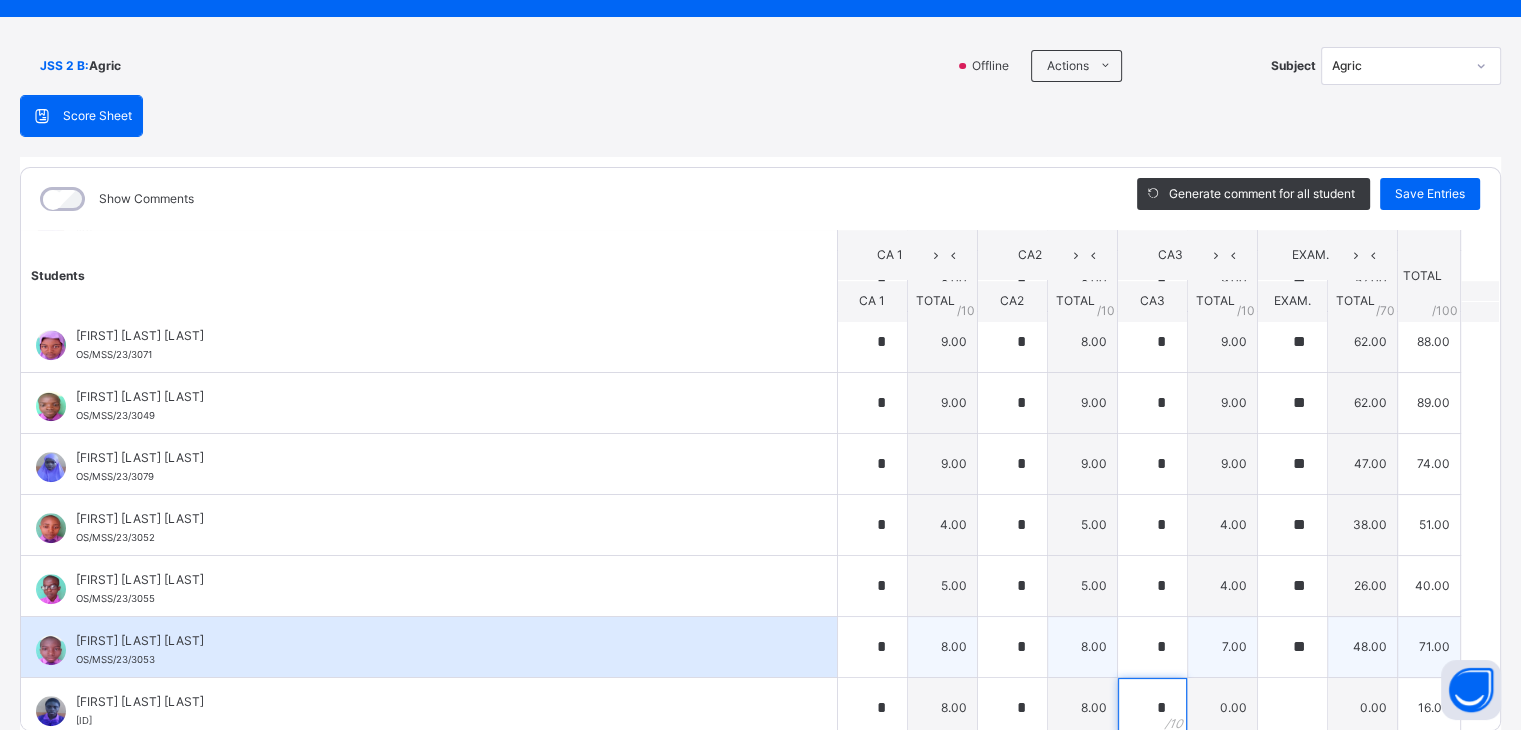 type on "*" 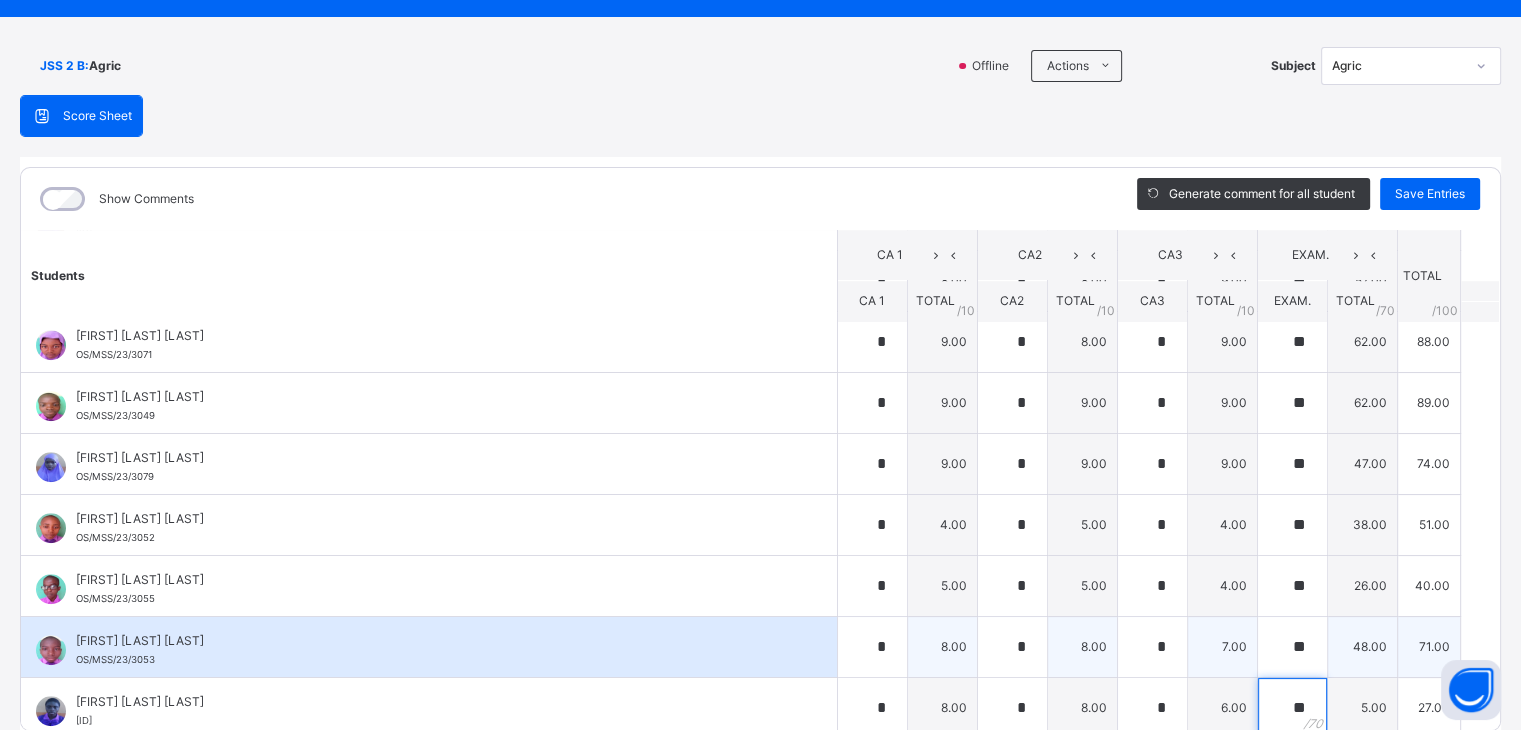 type on "**" 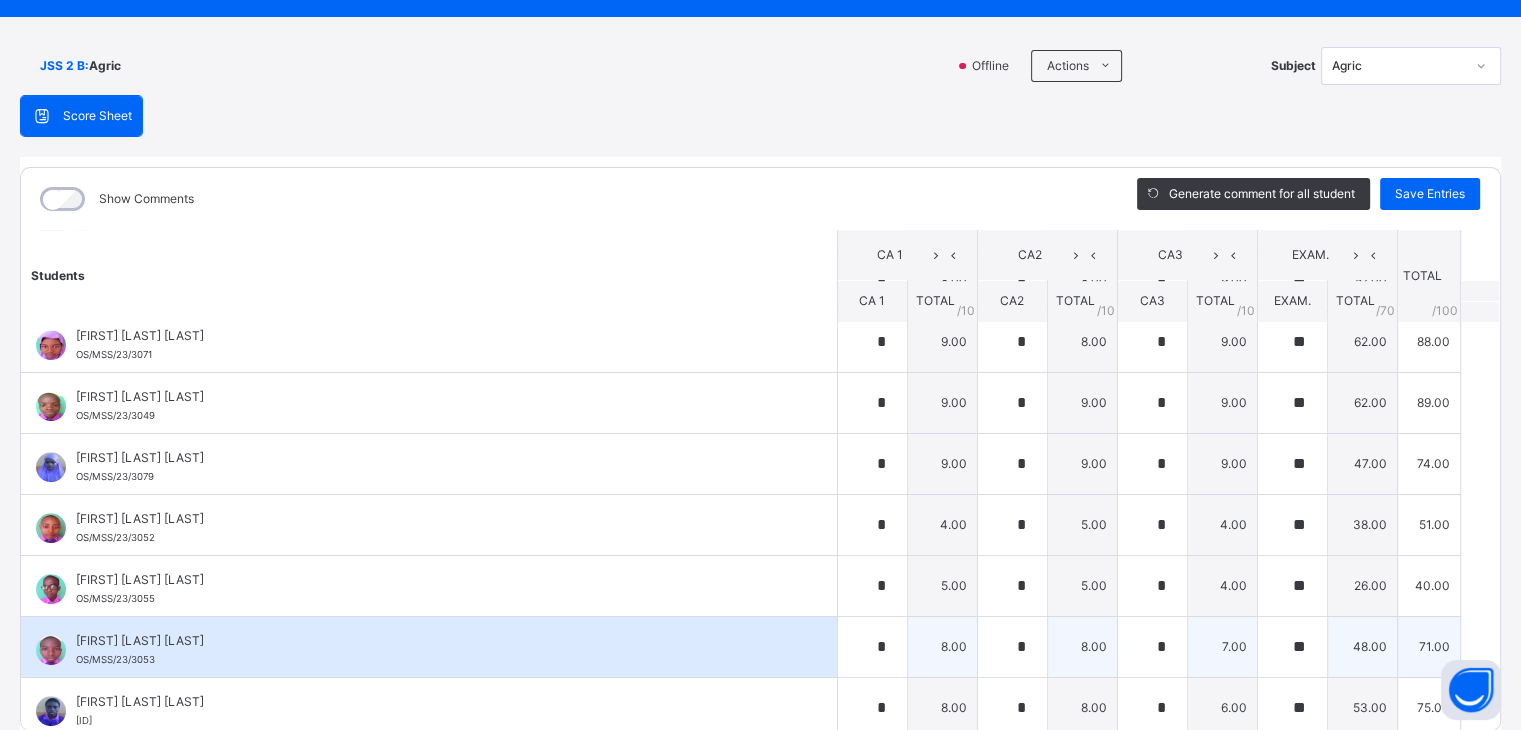 scroll, scrollTop: 1599, scrollLeft: 0, axis: vertical 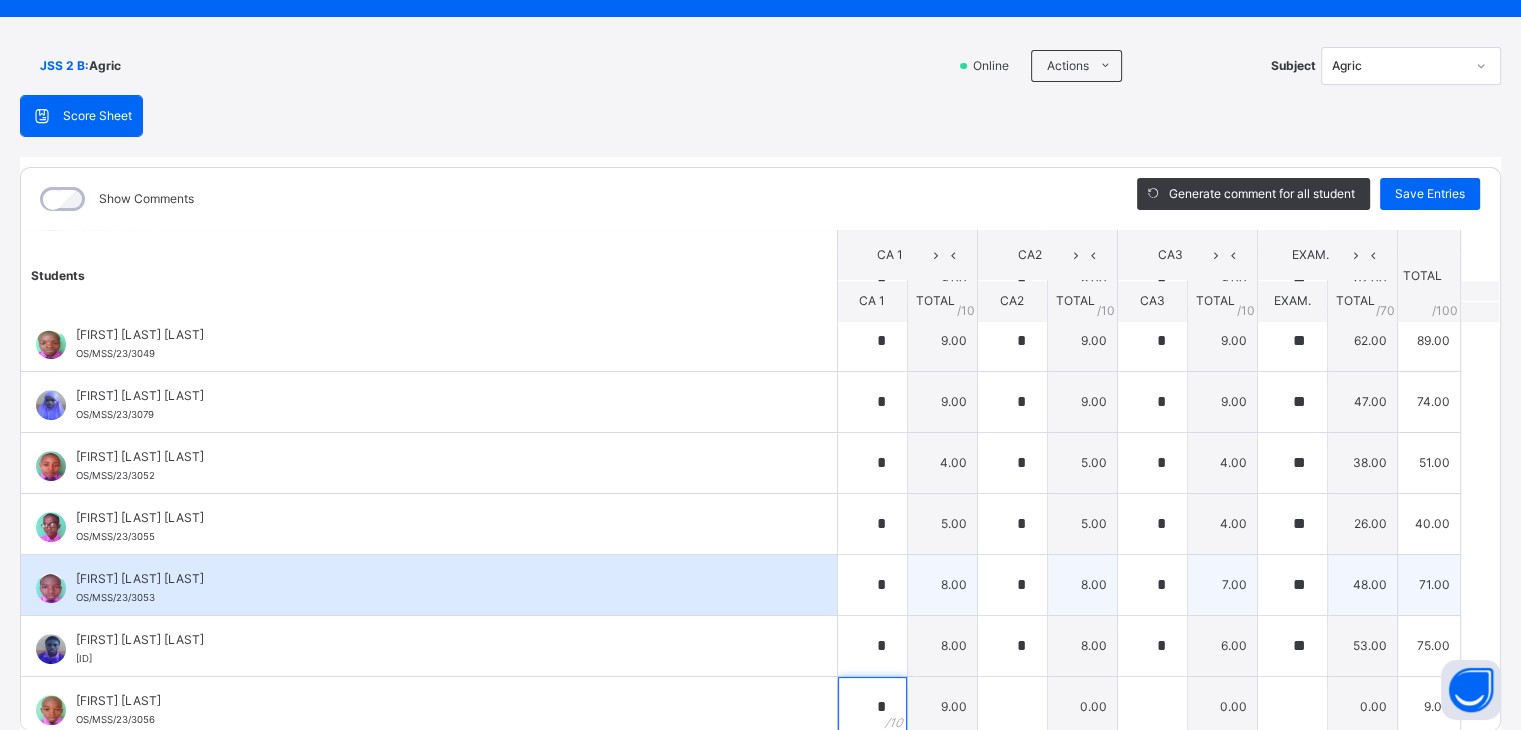 type on "*" 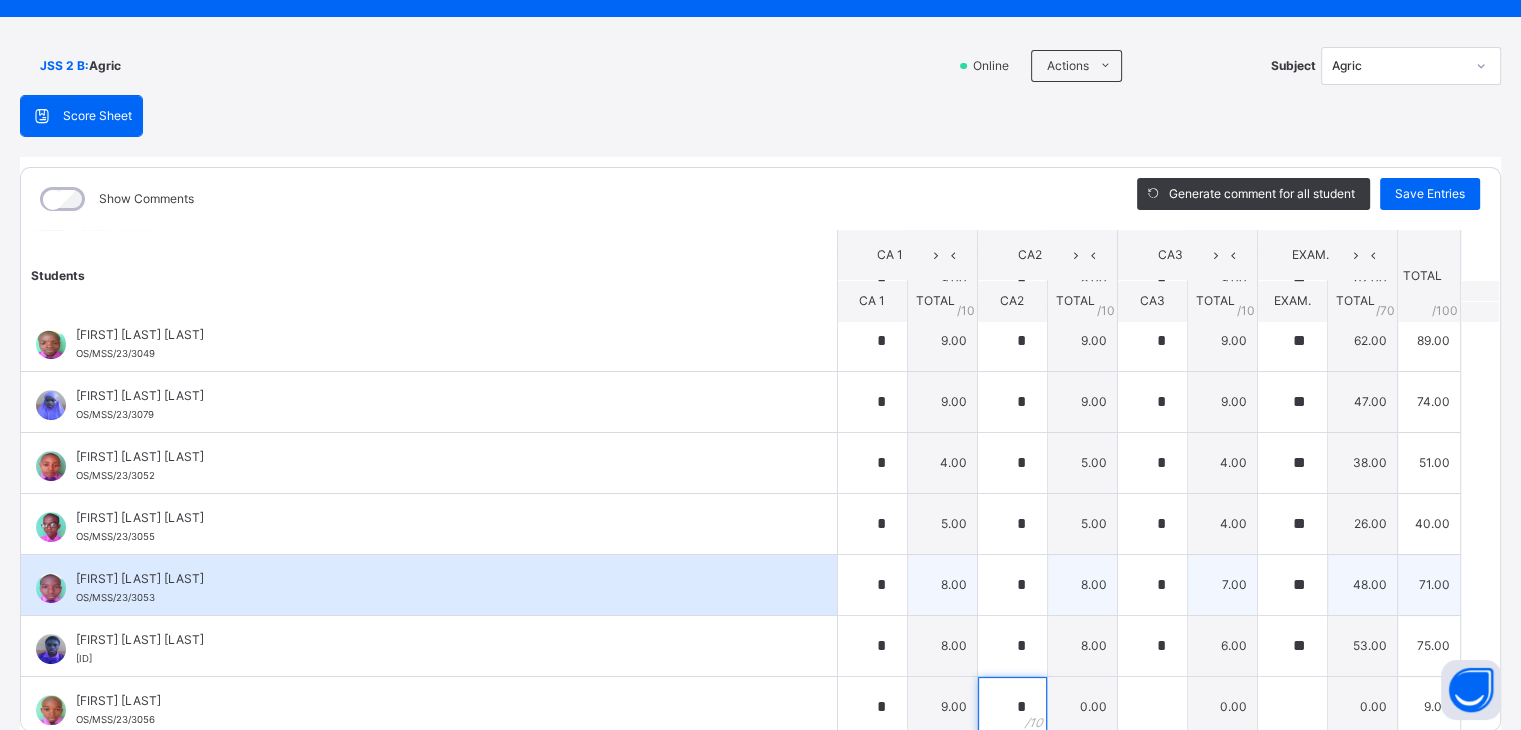 type on "*" 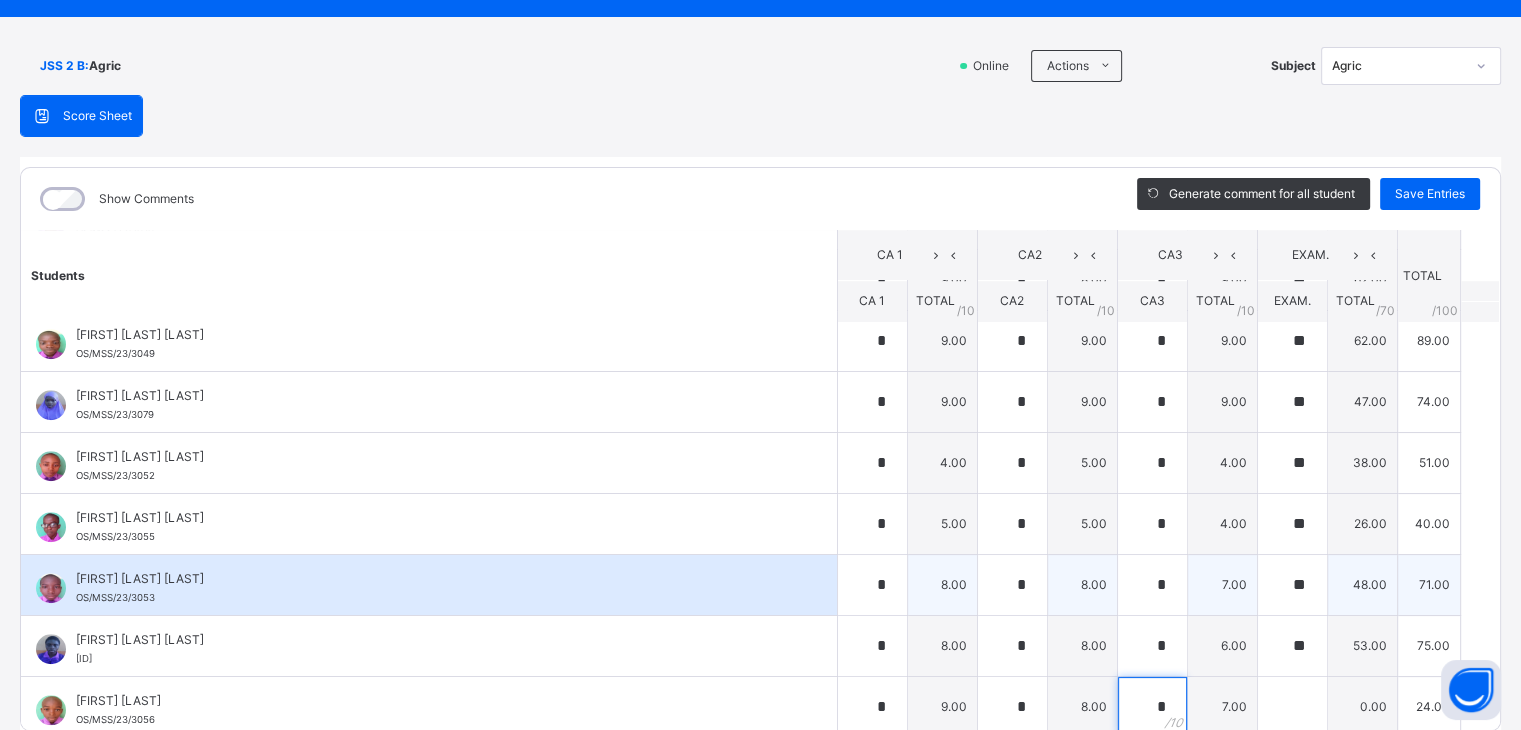 type on "*" 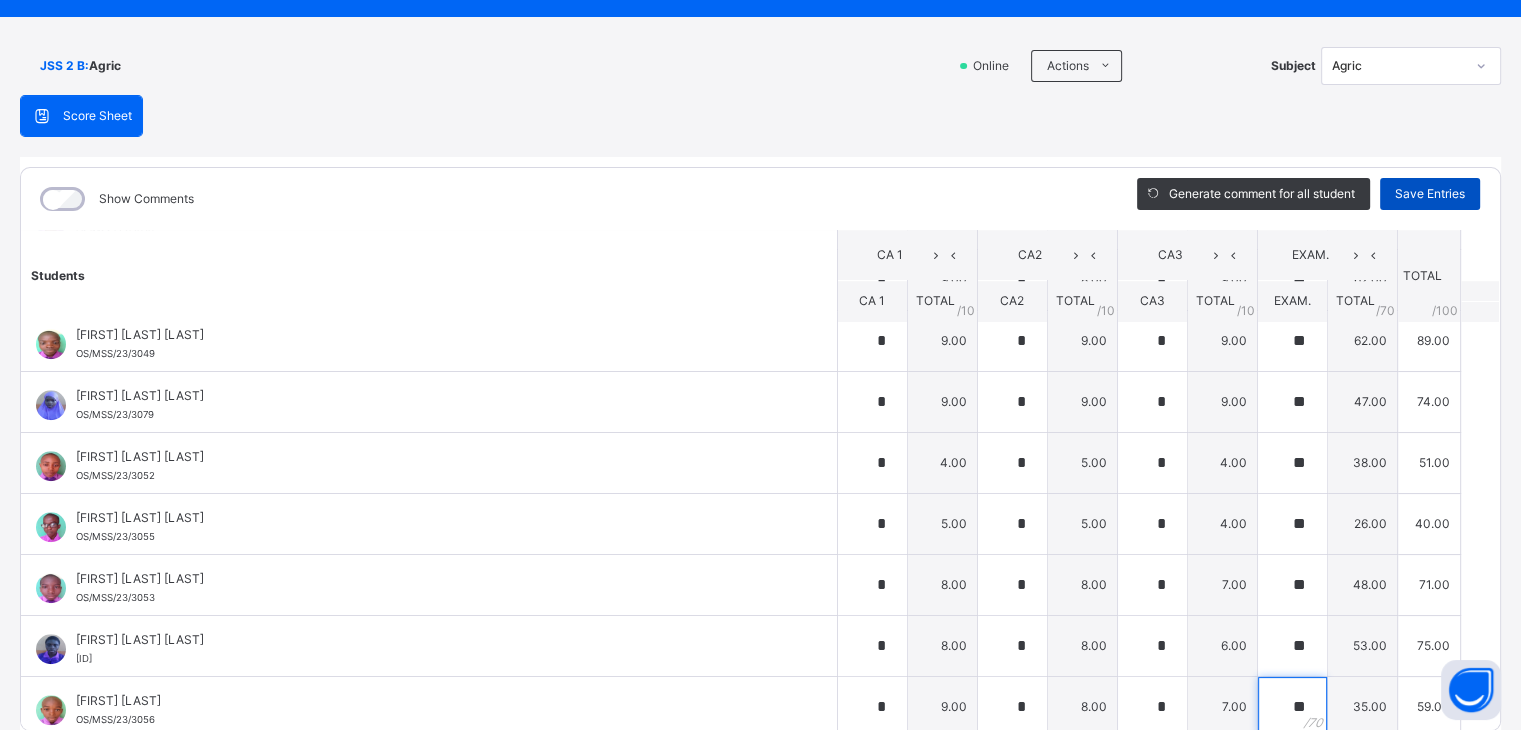 type on "**" 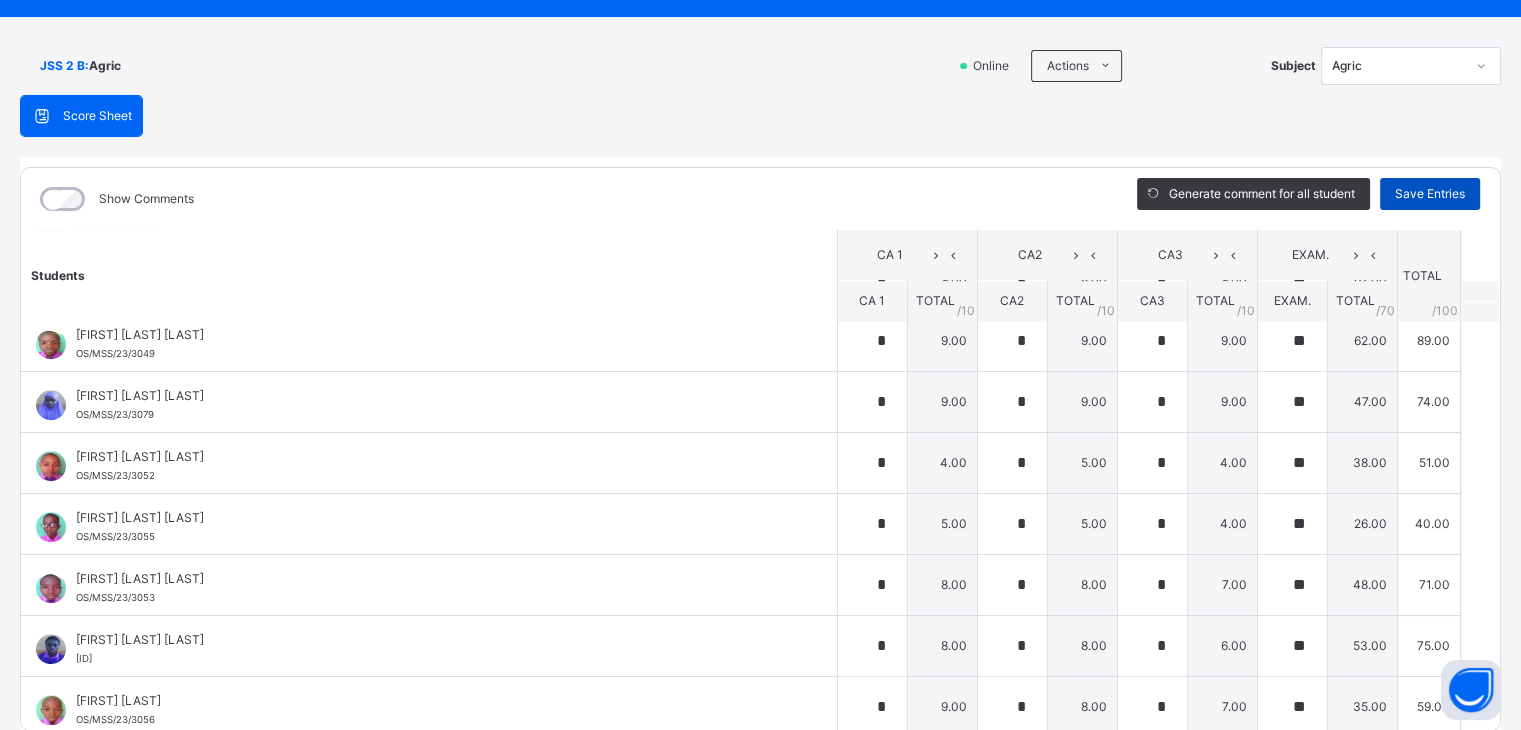 click on "Save Entries" at bounding box center (1430, 194) 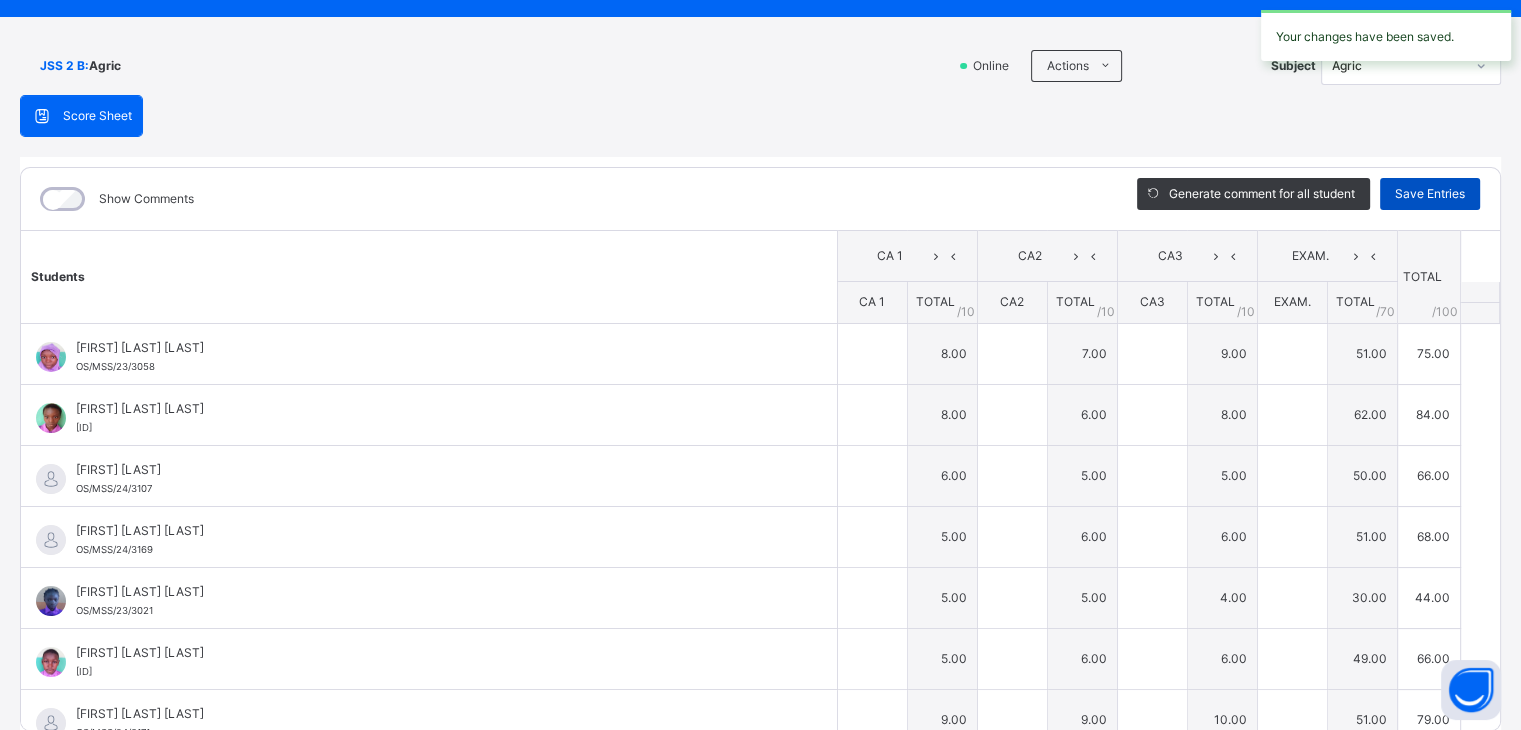 type on "*" 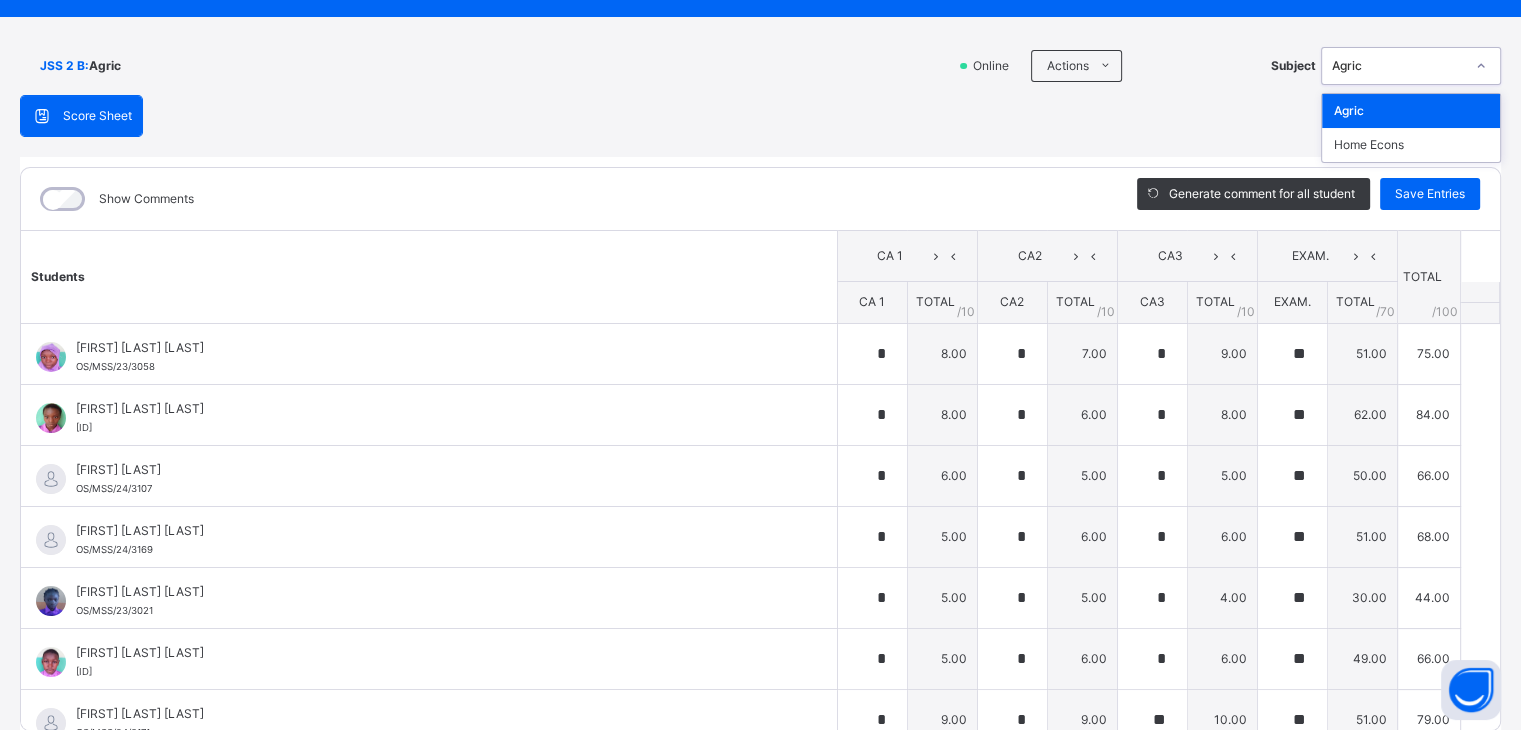 click on "Agric" at bounding box center (1398, 66) 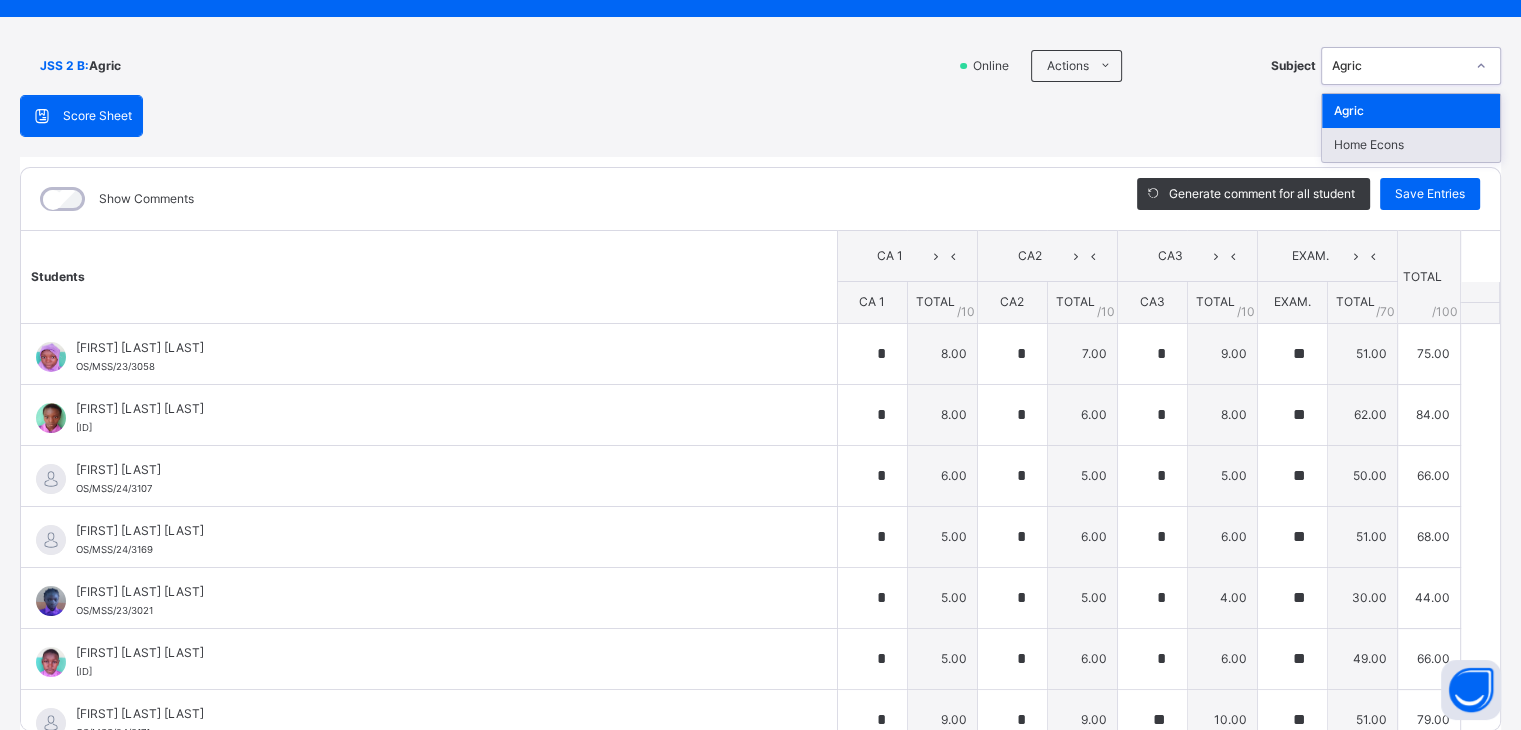 click on "Home Econs" at bounding box center (1411, 145) 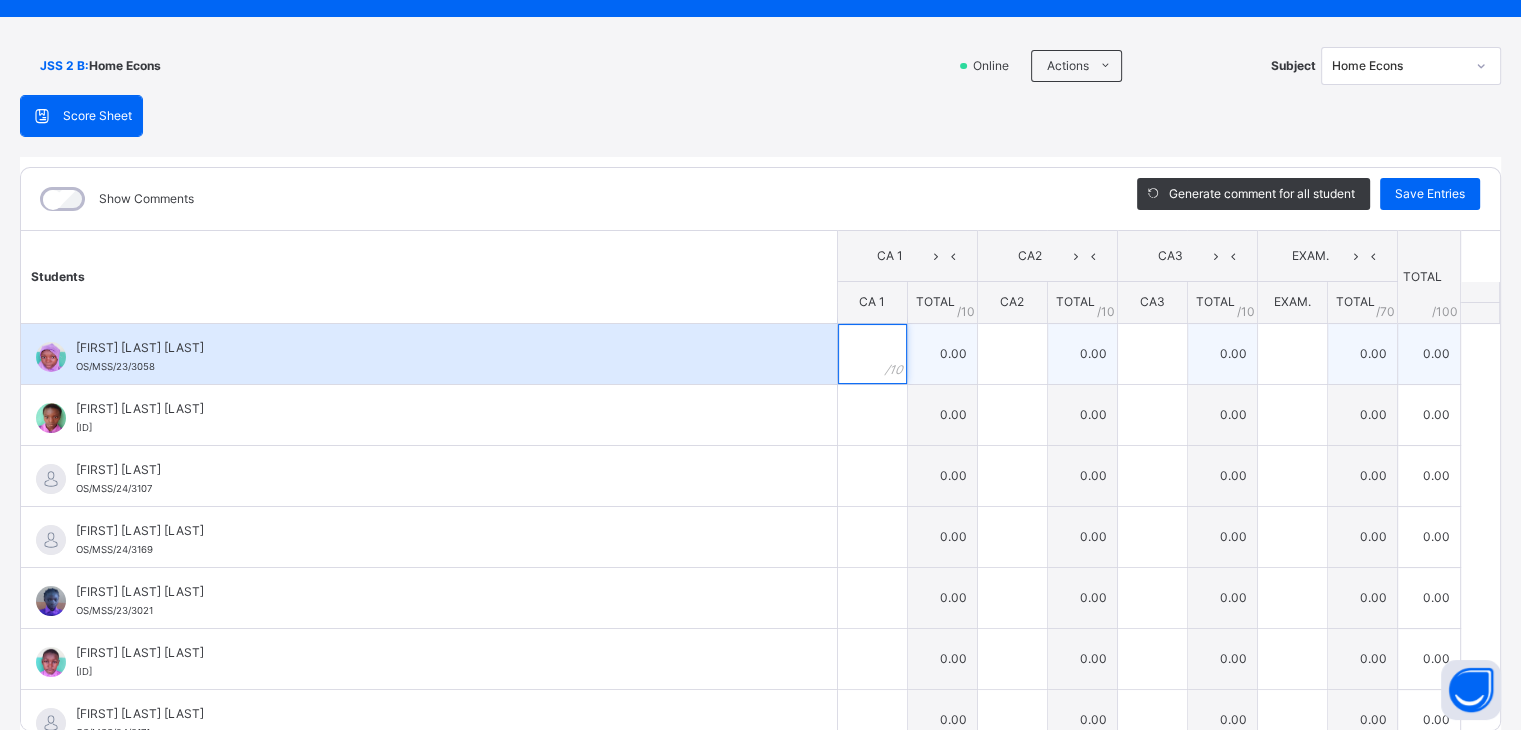click at bounding box center [872, 354] 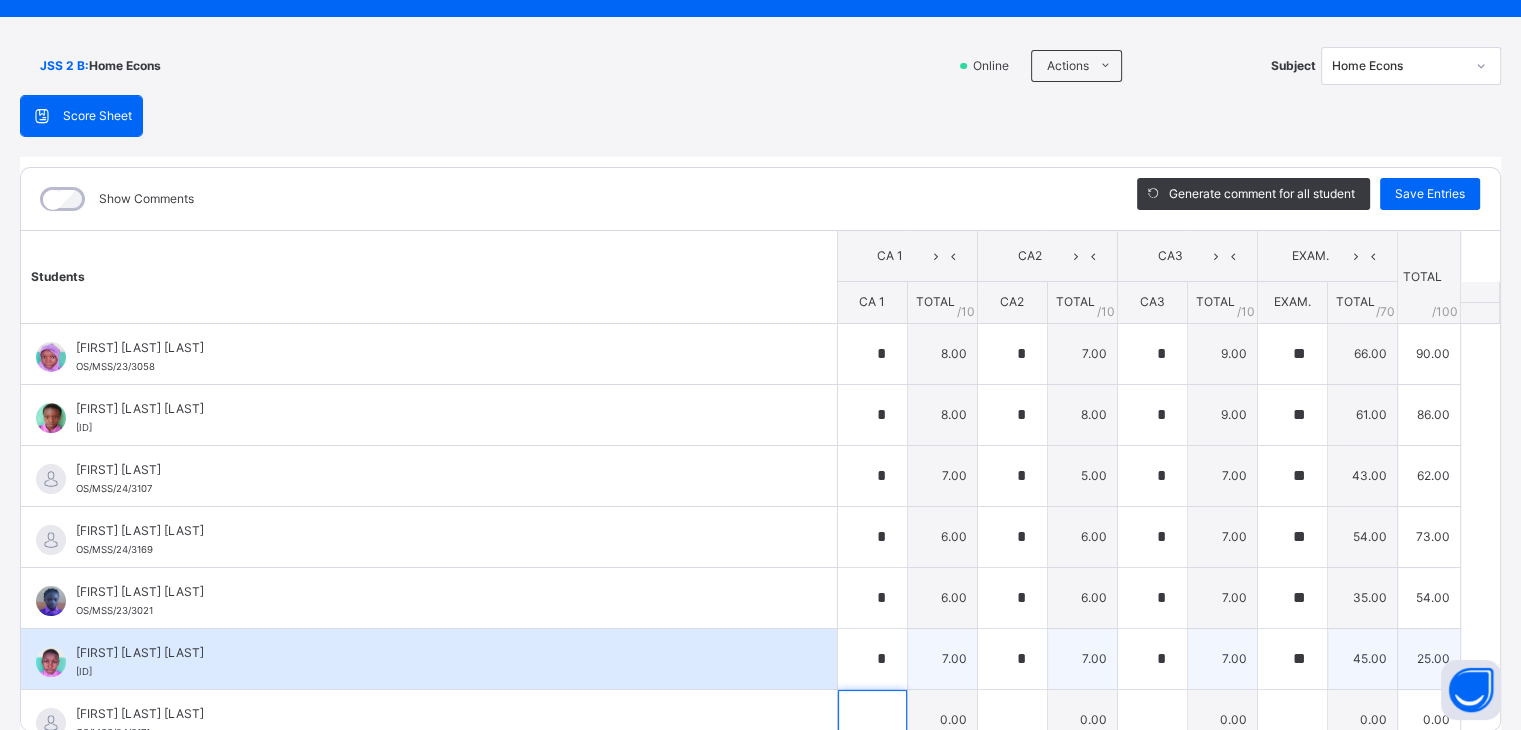 scroll, scrollTop: 17, scrollLeft: 0, axis: vertical 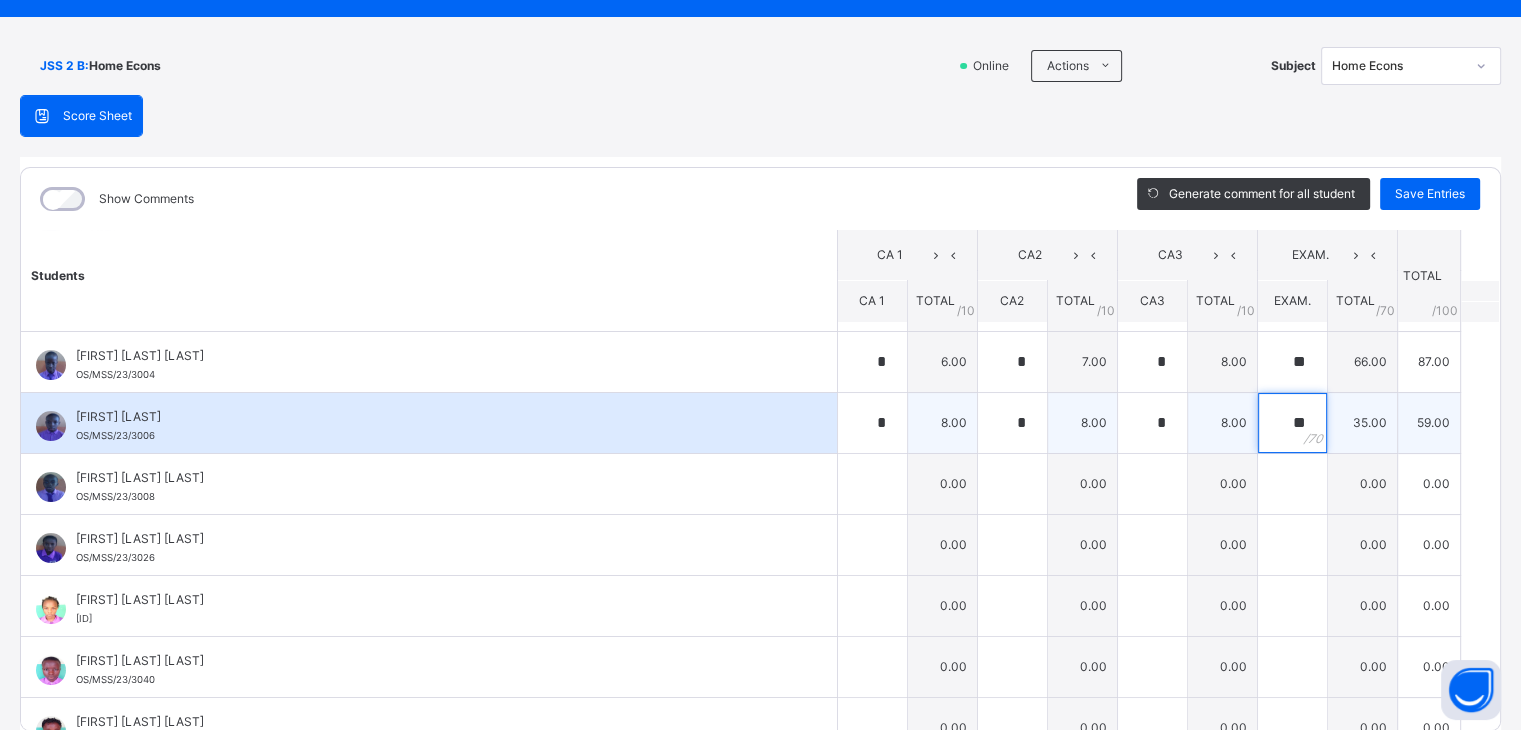 click on "**" at bounding box center (1292, 423) 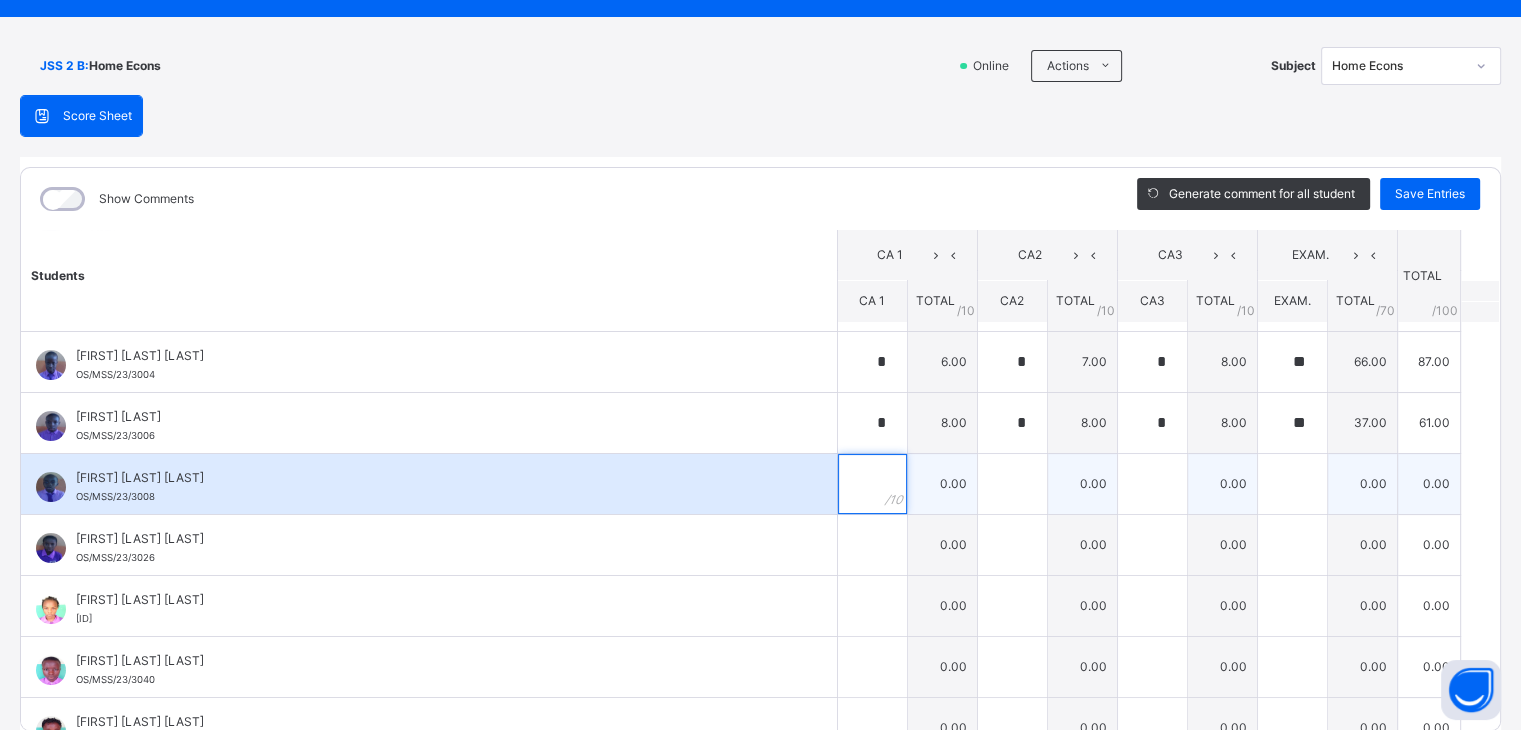 click at bounding box center [872, 484] 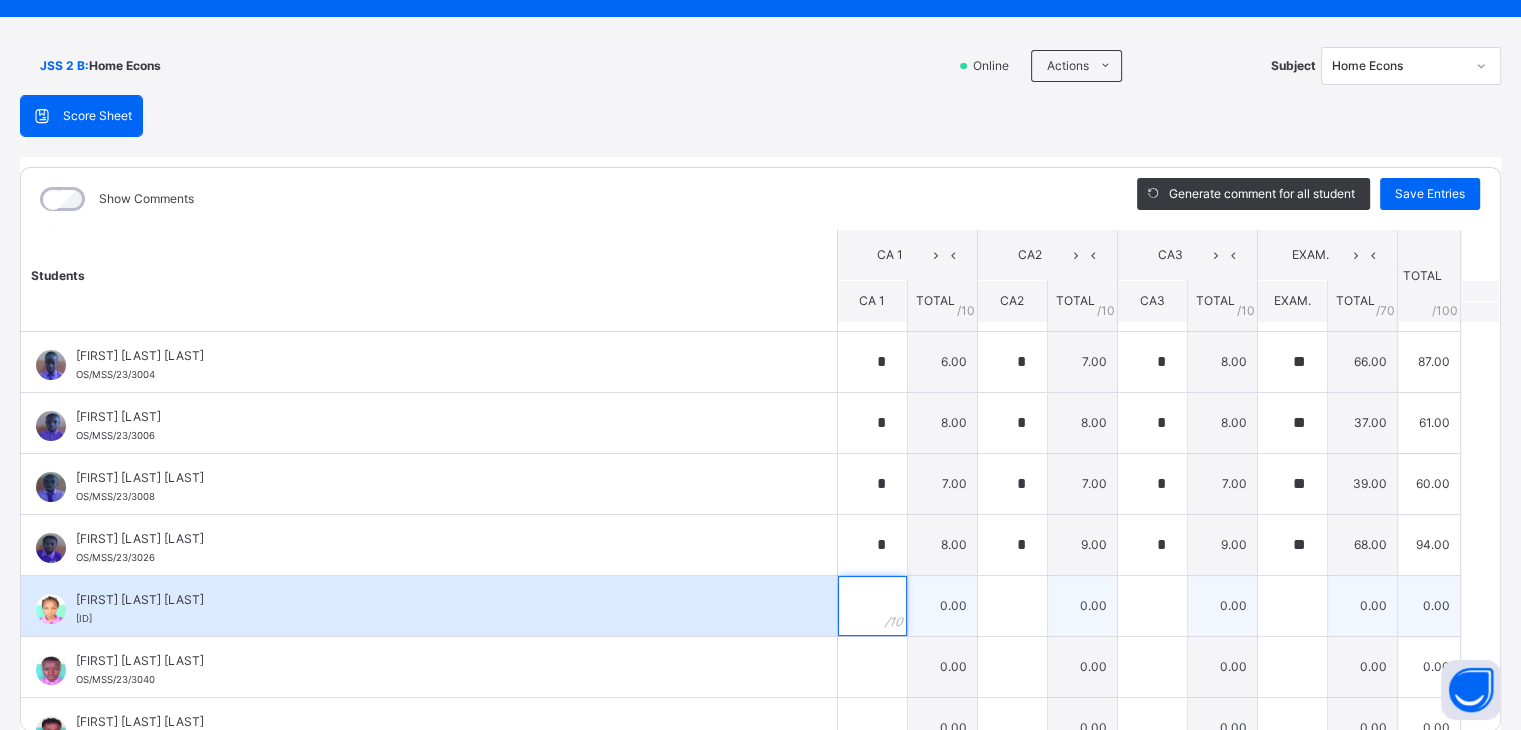 click at bounding box center (872, 606) 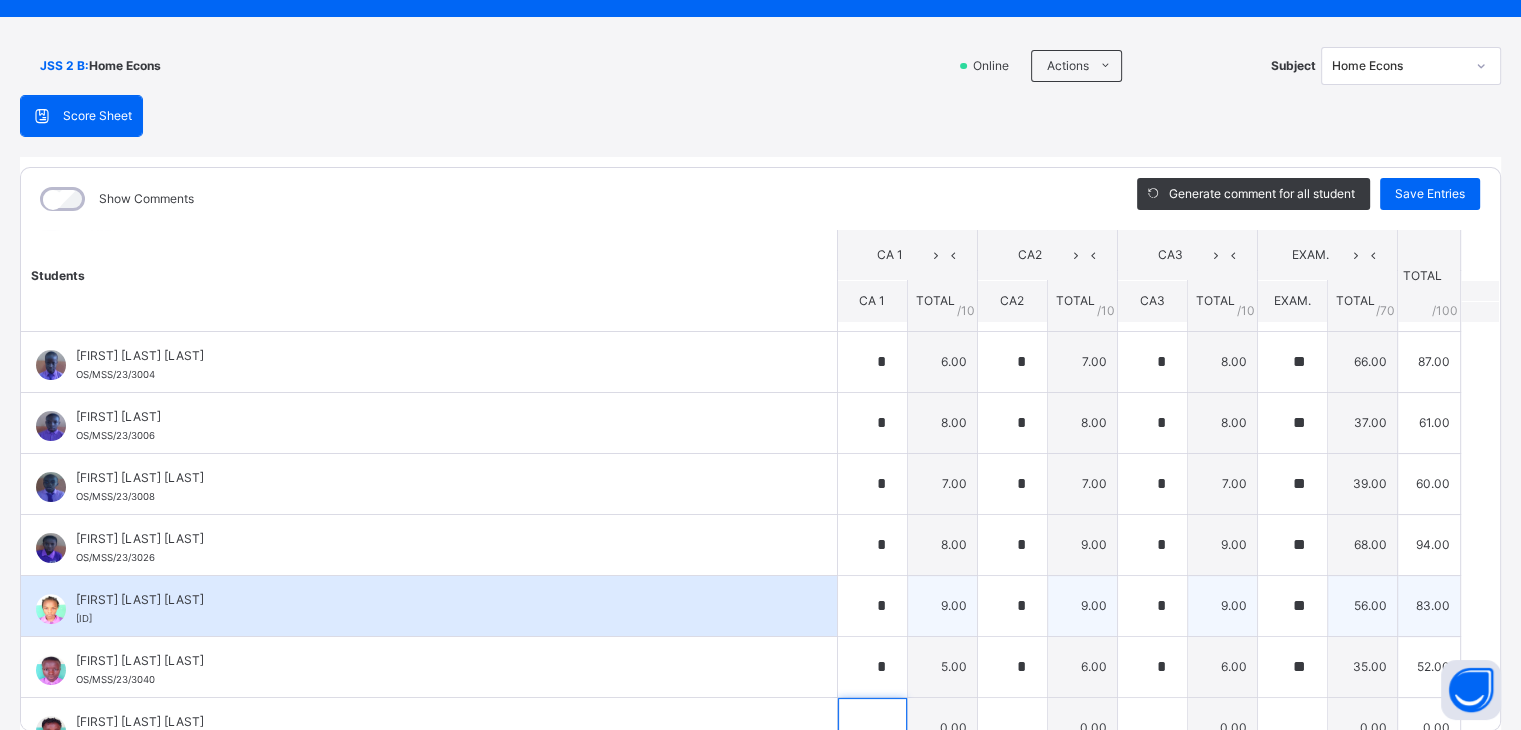 scroll, scrollTop: 625, scrollLeft: 0, axis: vertical 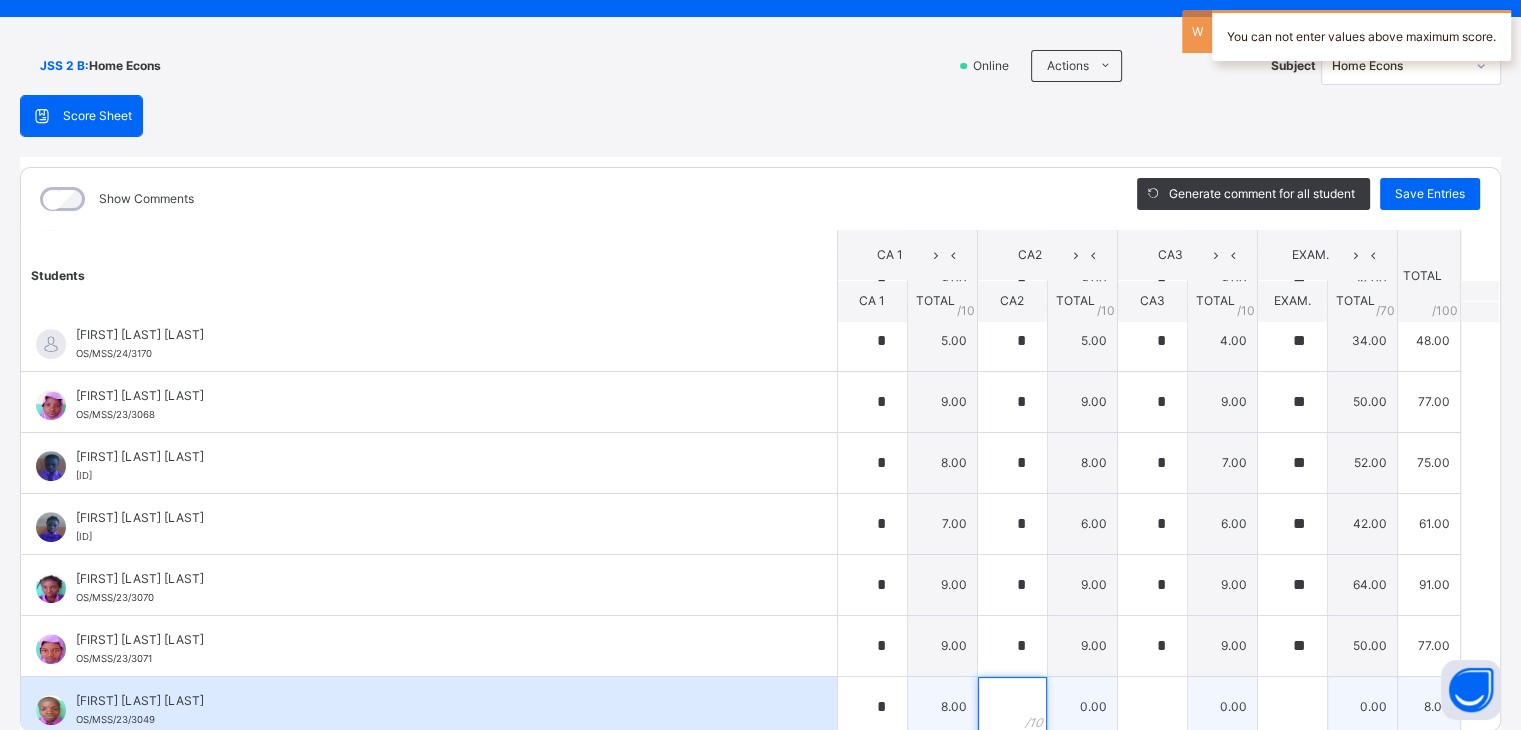 click at bounding box center [1012, 707] 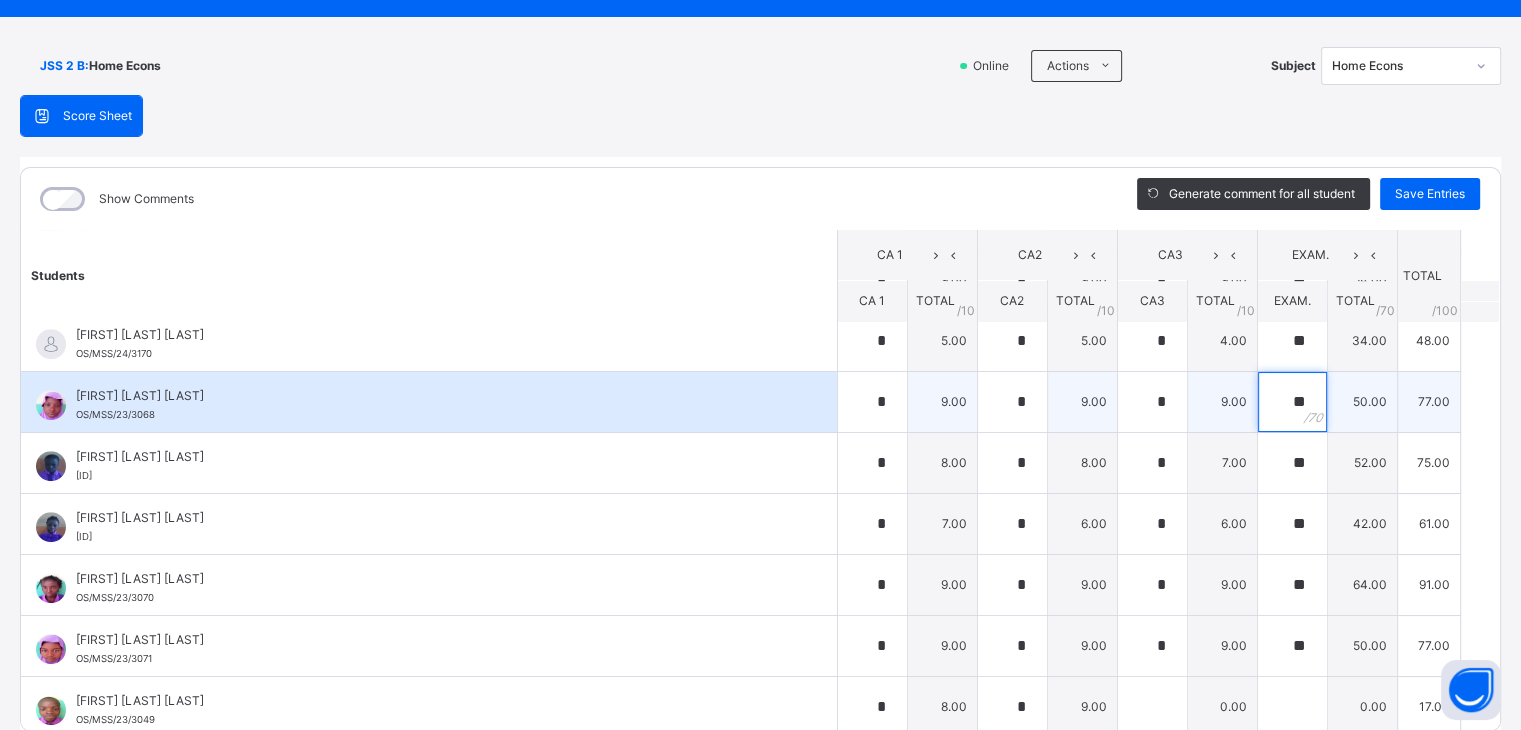click on "**" at bounding box center (1292, 402) 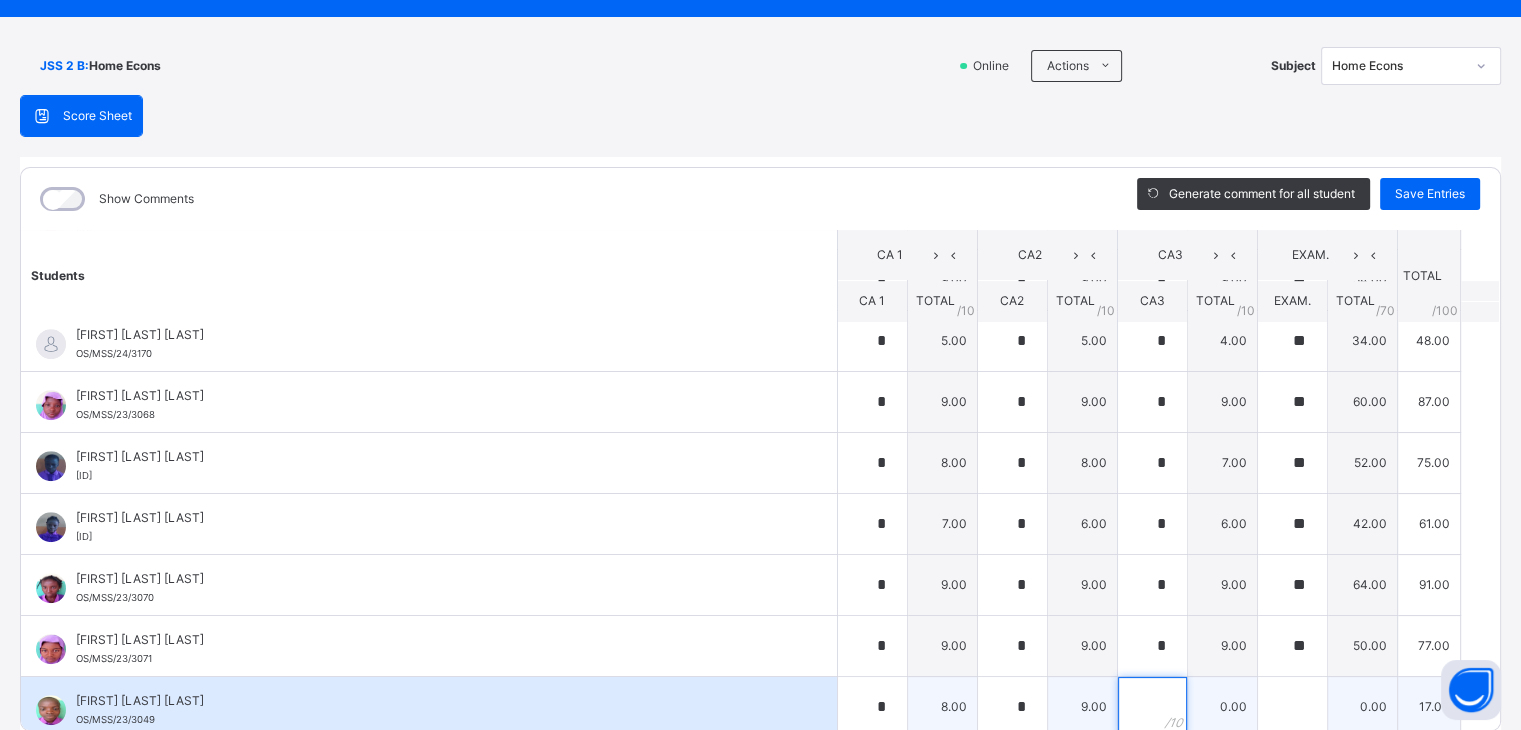 click at bounding box center [1152, 707] 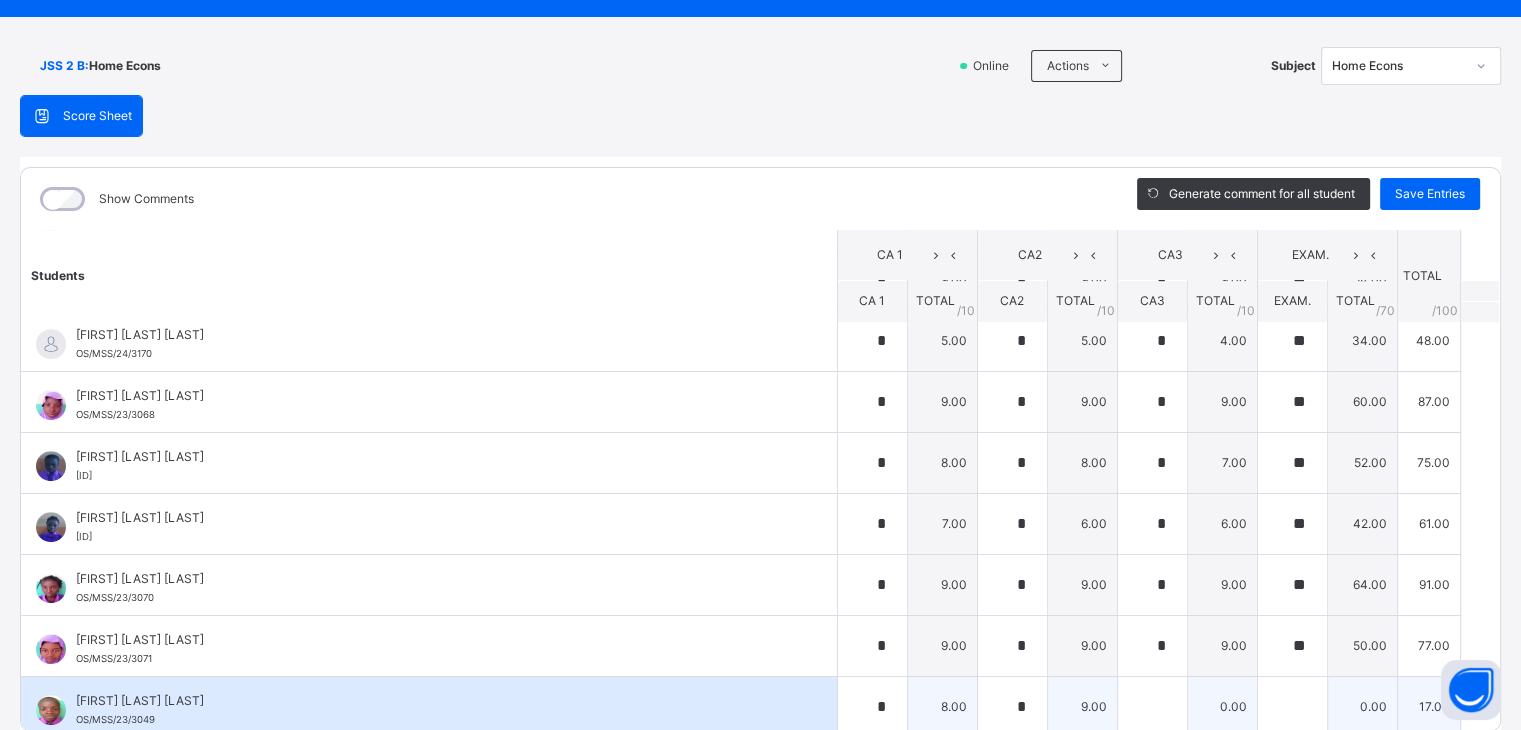 click at bounding box center [1152, 707] 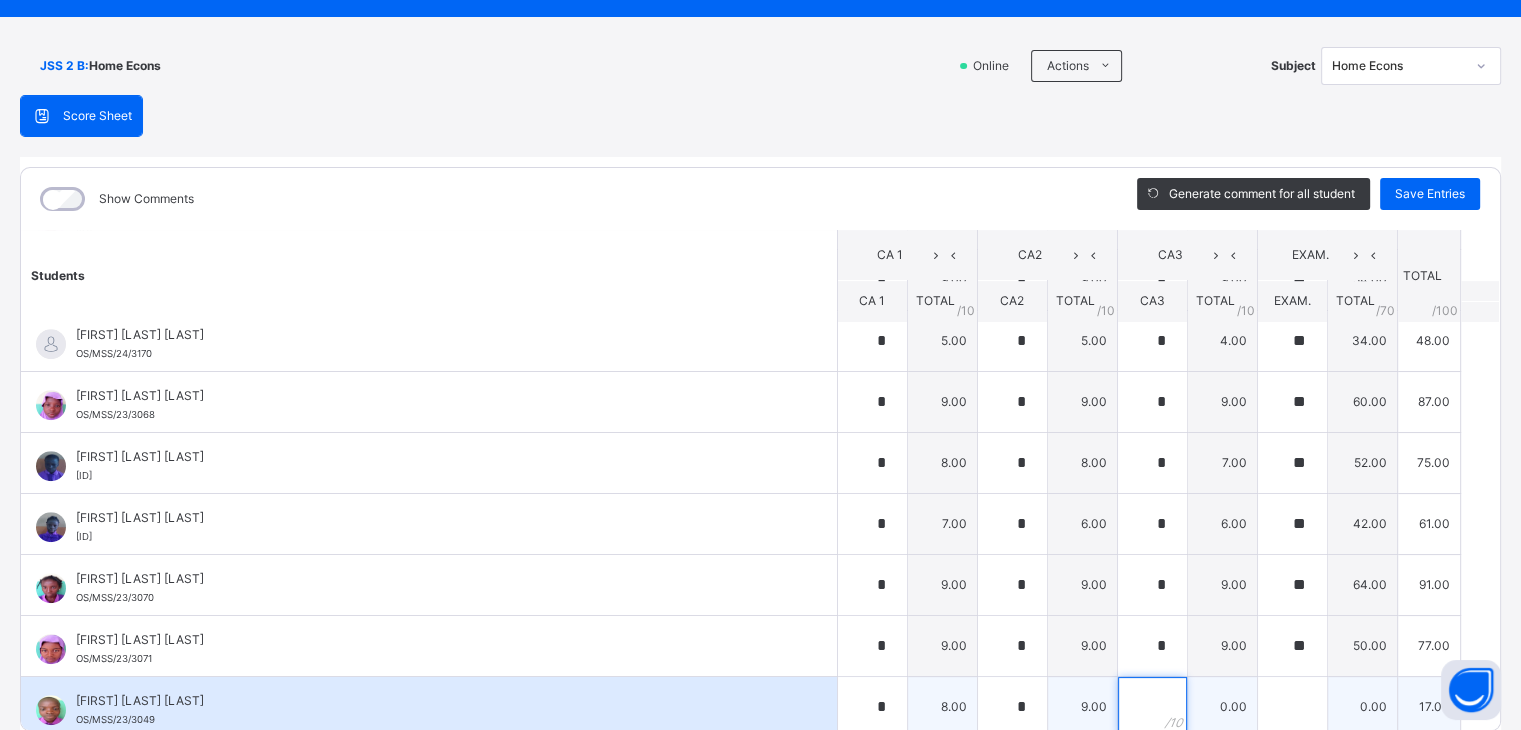 click at bounding box center (1152, 707) 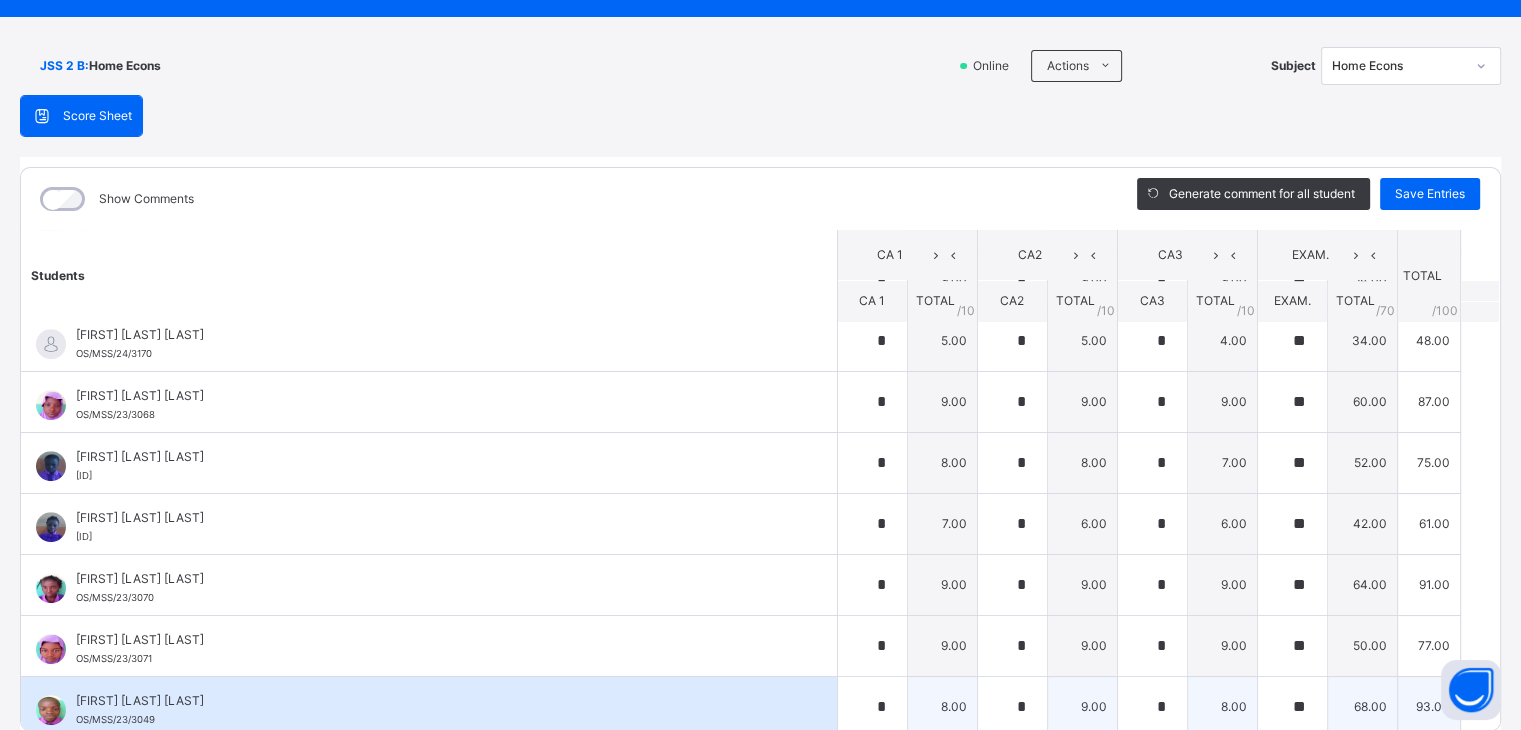 scroll, scrollTop: 1514, scrollLeft: 0, axis: vertical 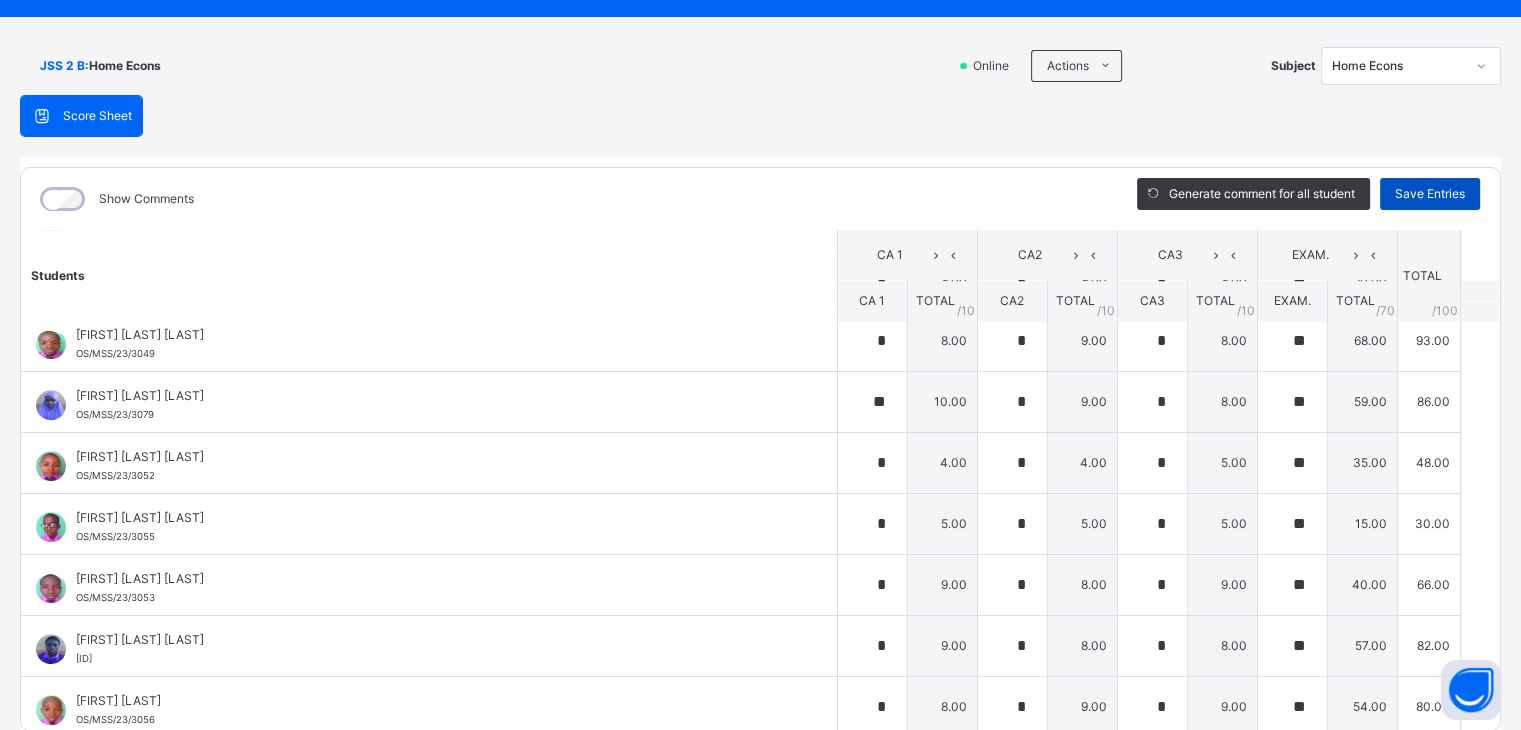 click on "Save Entries" at bounding box center [1430, 194] 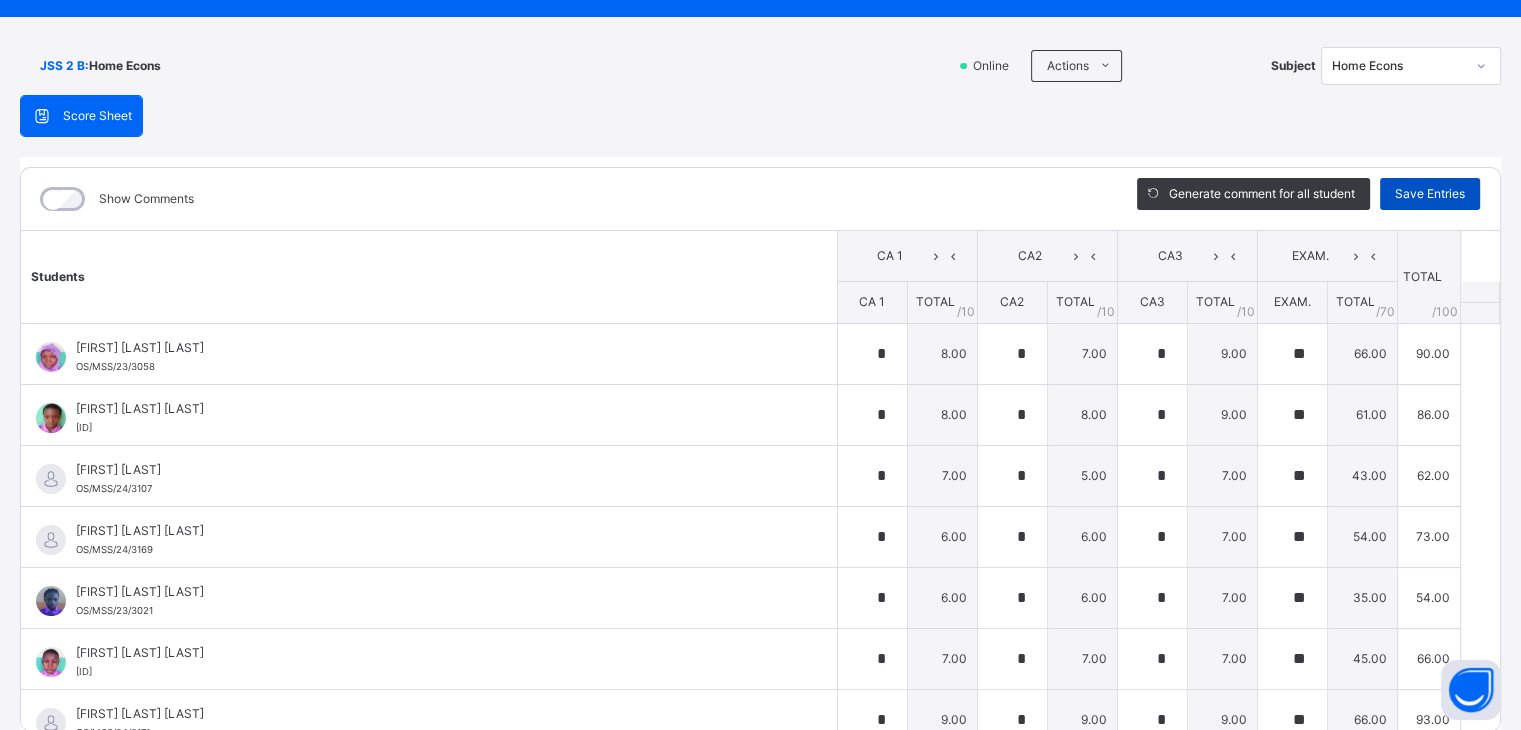 click on "Save Entries" at bounding box center [1430, 194] 